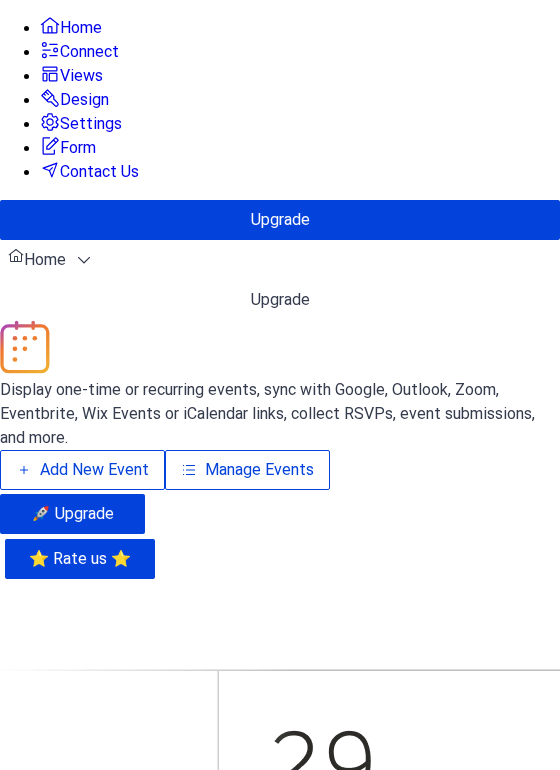 scroll, scrollTop: 0, scrollLeft: 0, axis: both 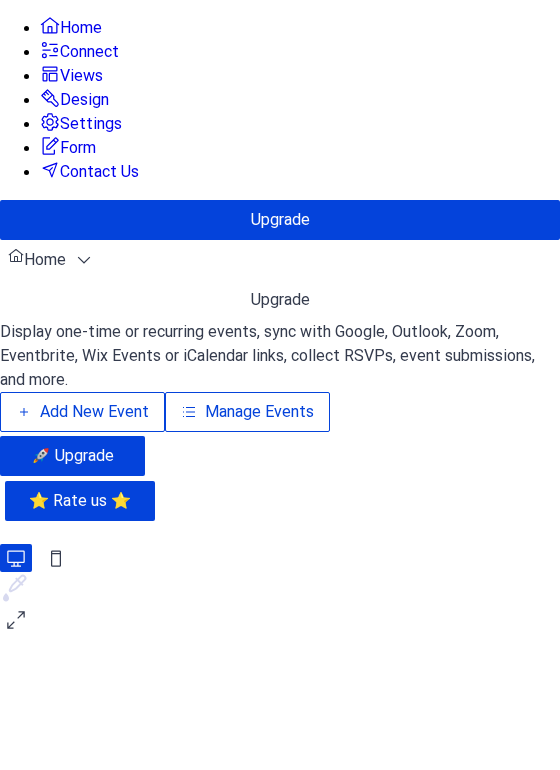click on "Add New Event" at bounding box center [94, 412] 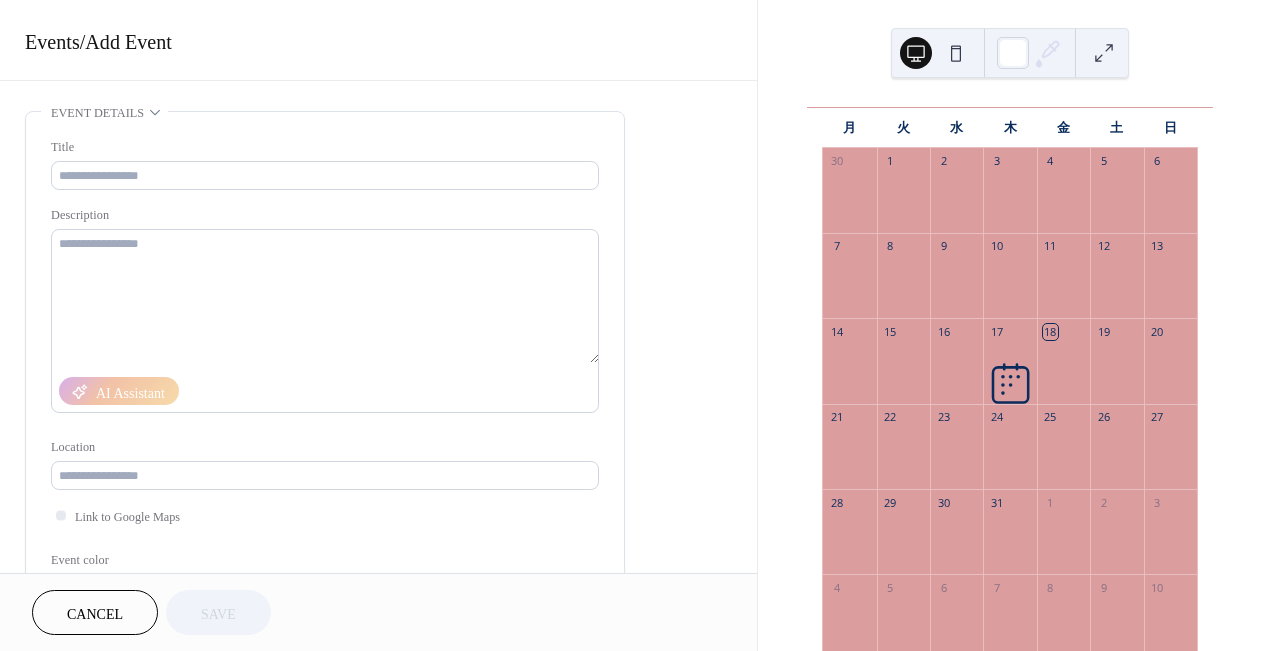 scroll, scrollTop: 0, scrollLeft: 0, axis: both 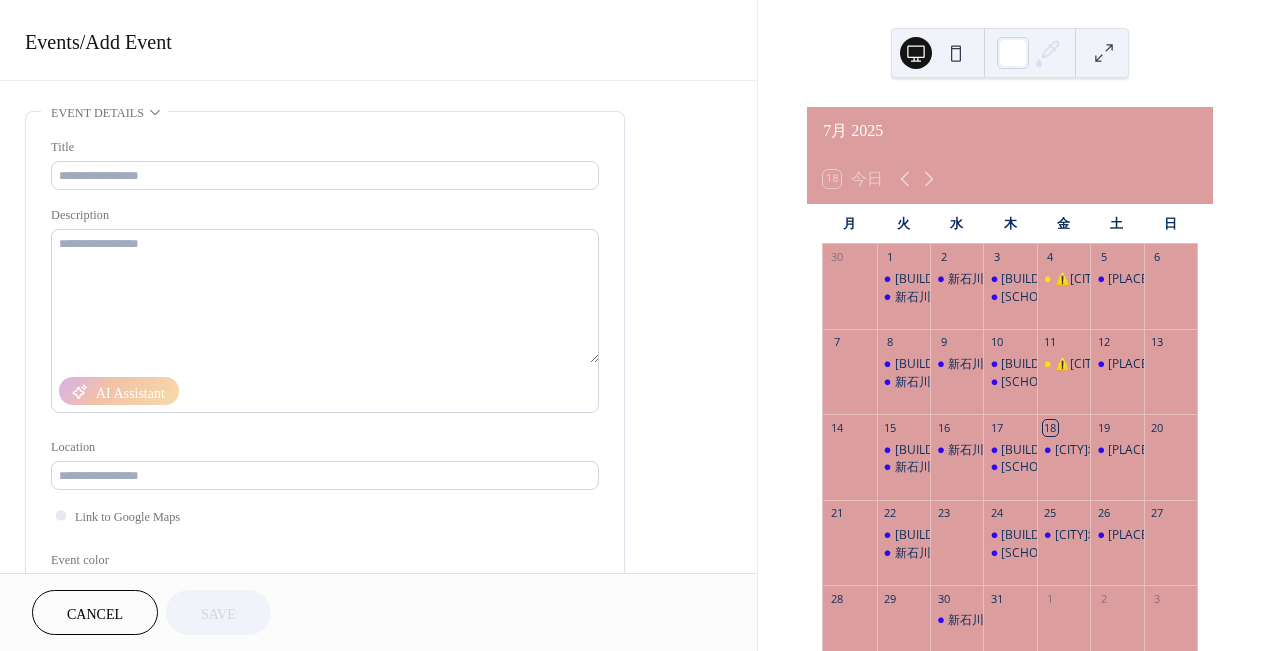 click on "Cancel" at bounding box center [95, 612] 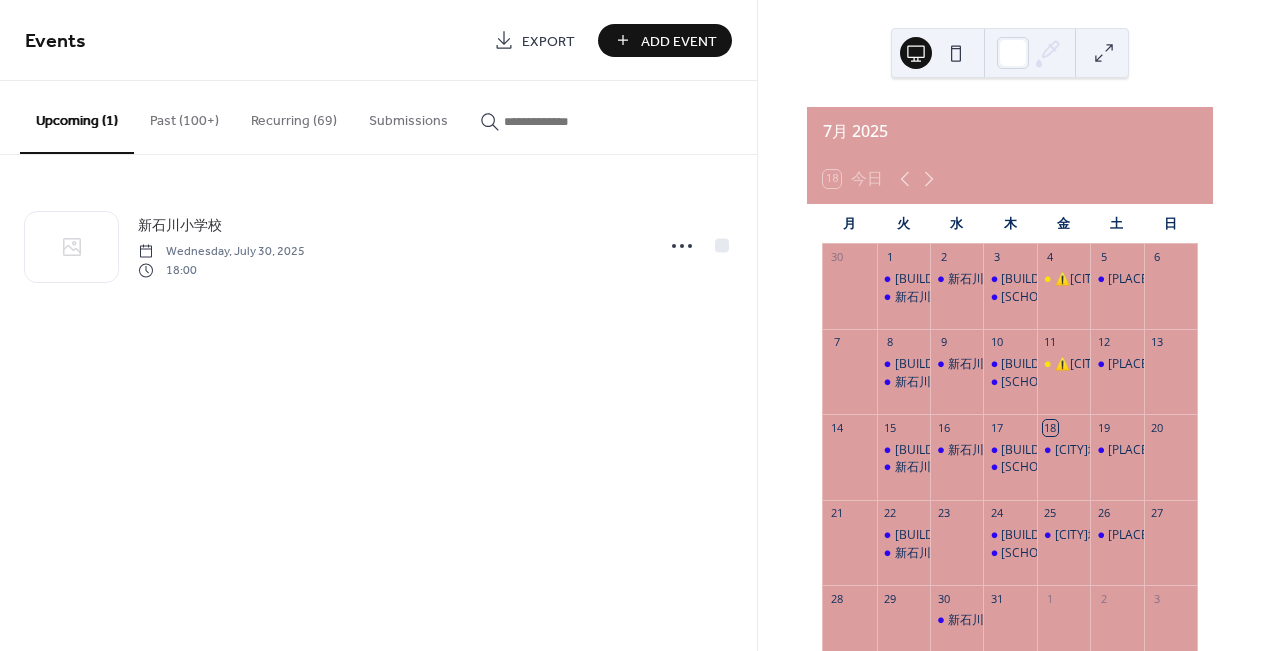 click on "Past (100+)" at bounding box center (184, 116) 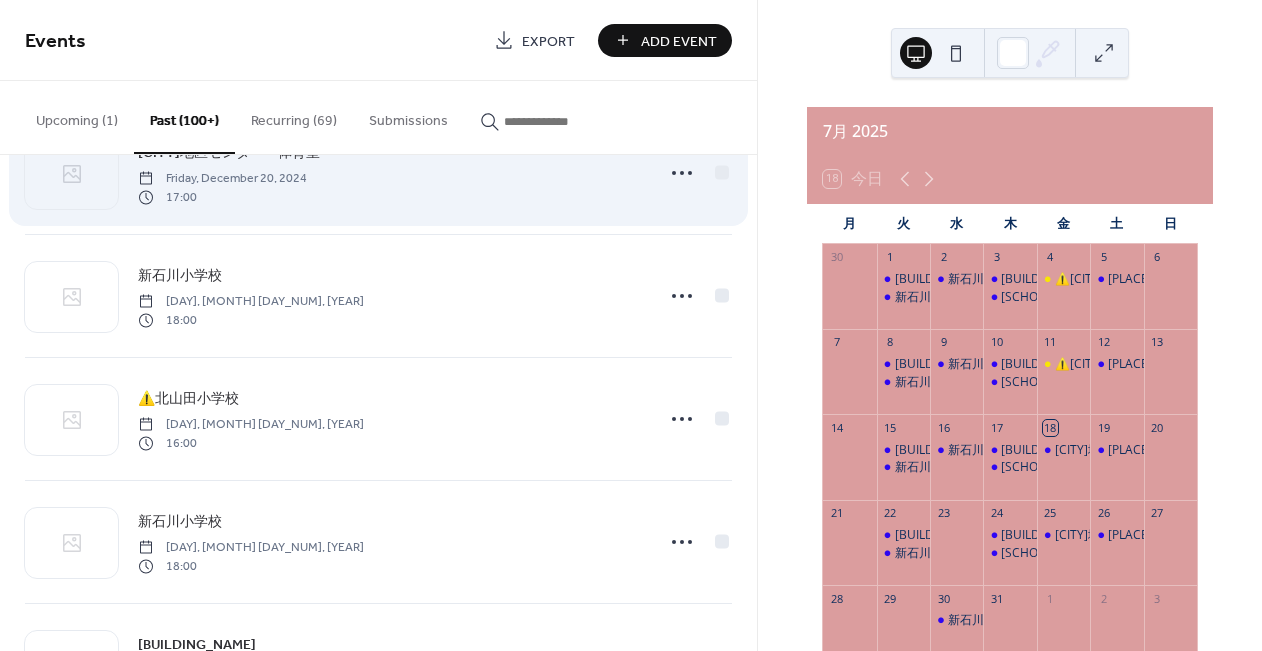 scroll, scrollTop: 4684, scrollLeft: 0, axis: vertical 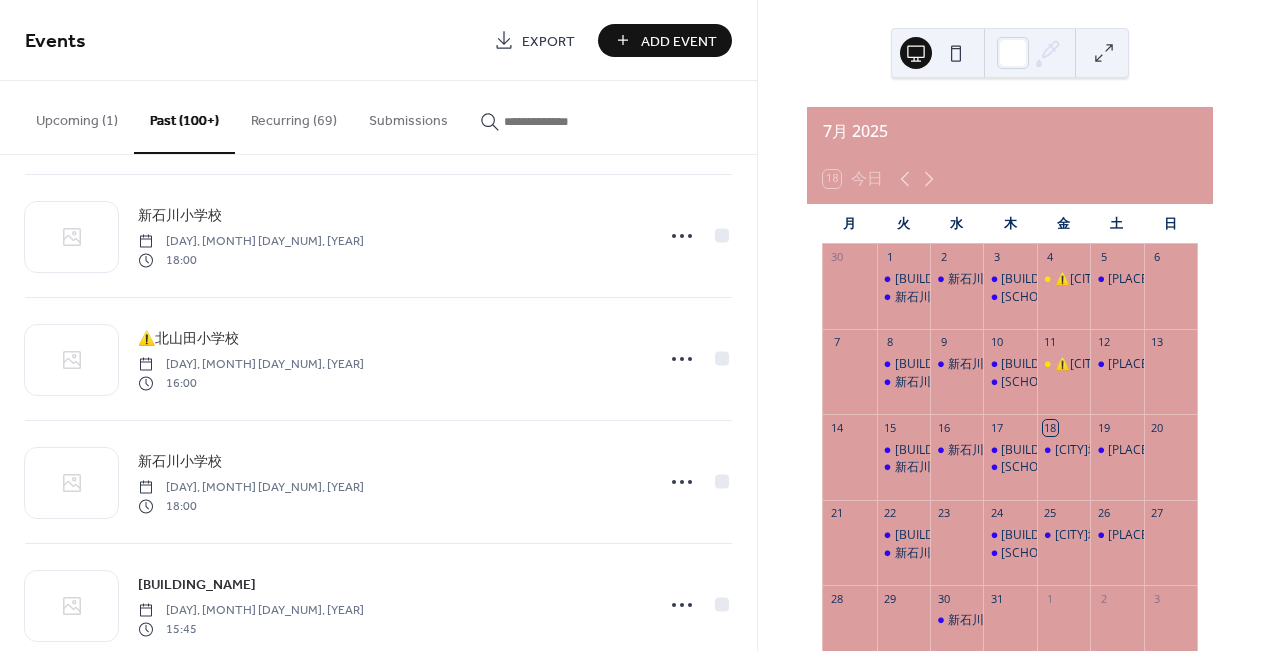 click on "Recurring (69)" at bounding box center (294, 116) 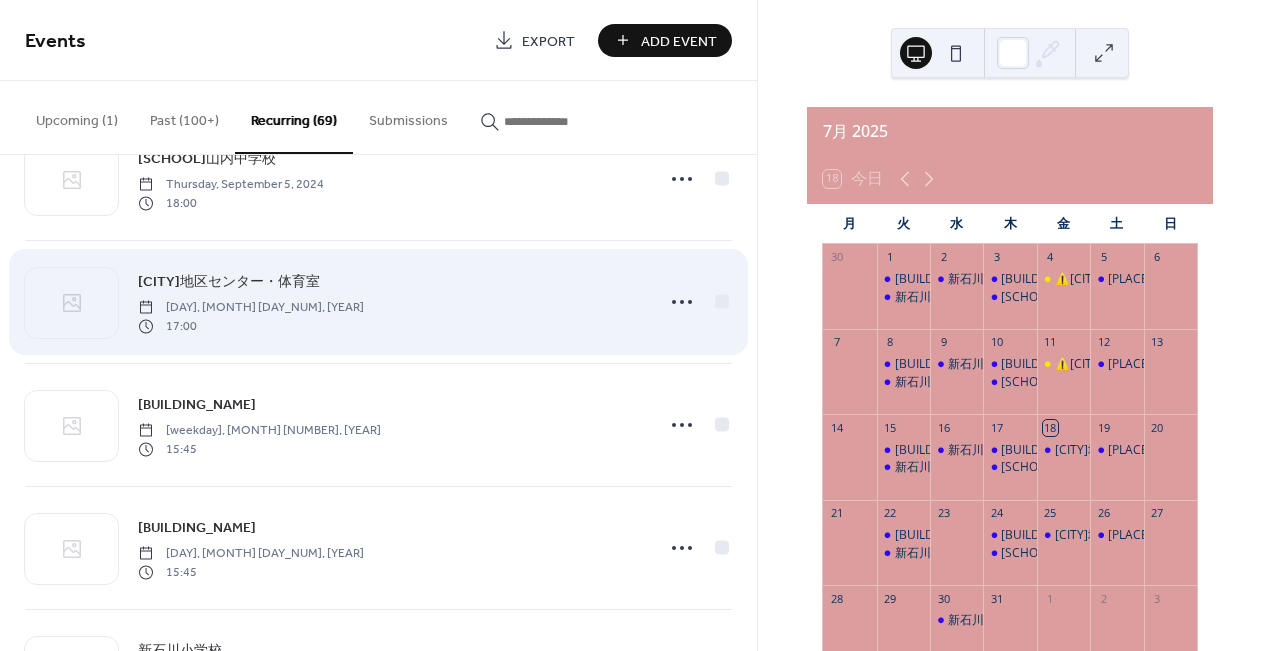 scroll, scrollTop: 440, scrollLeft: 0, axis: vertical 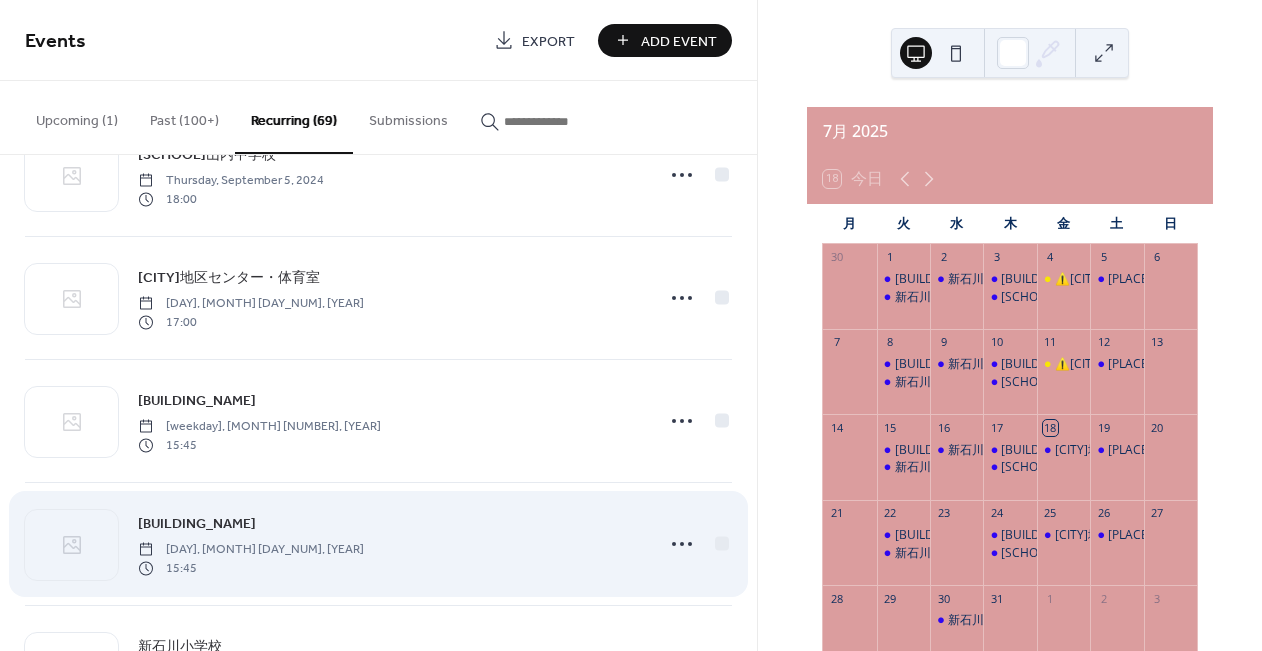click on "たまプラーザYJビル" at bounding box center [197, 524] 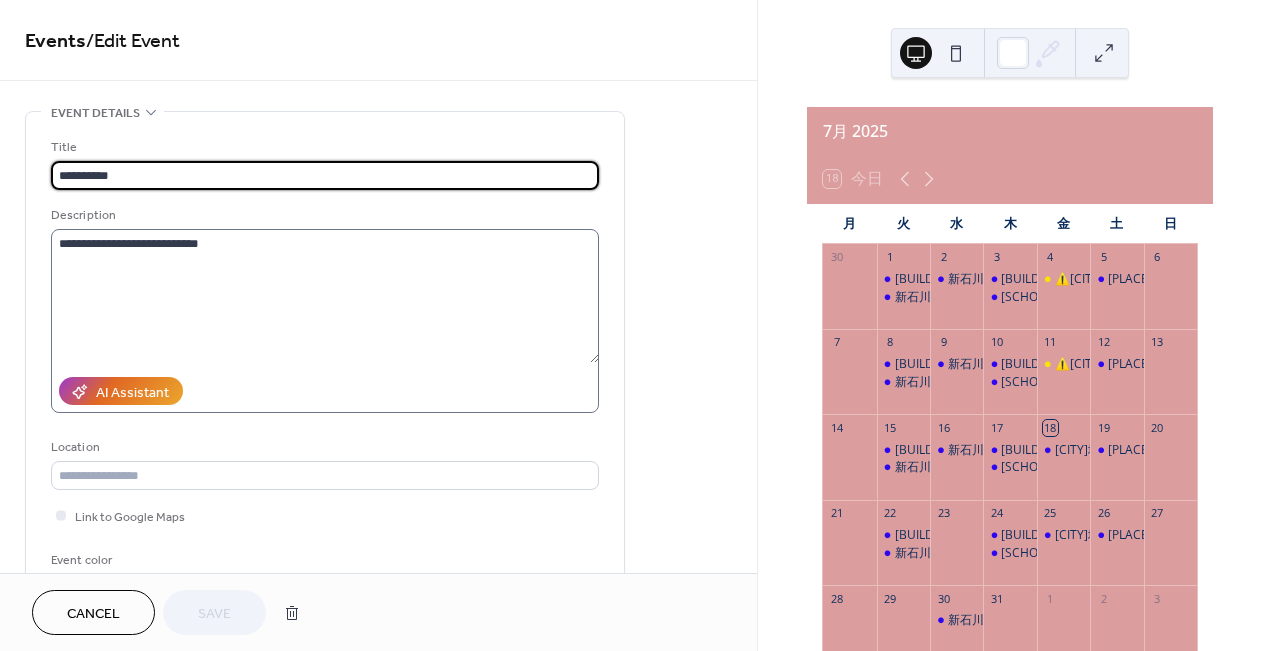 type on "**********" 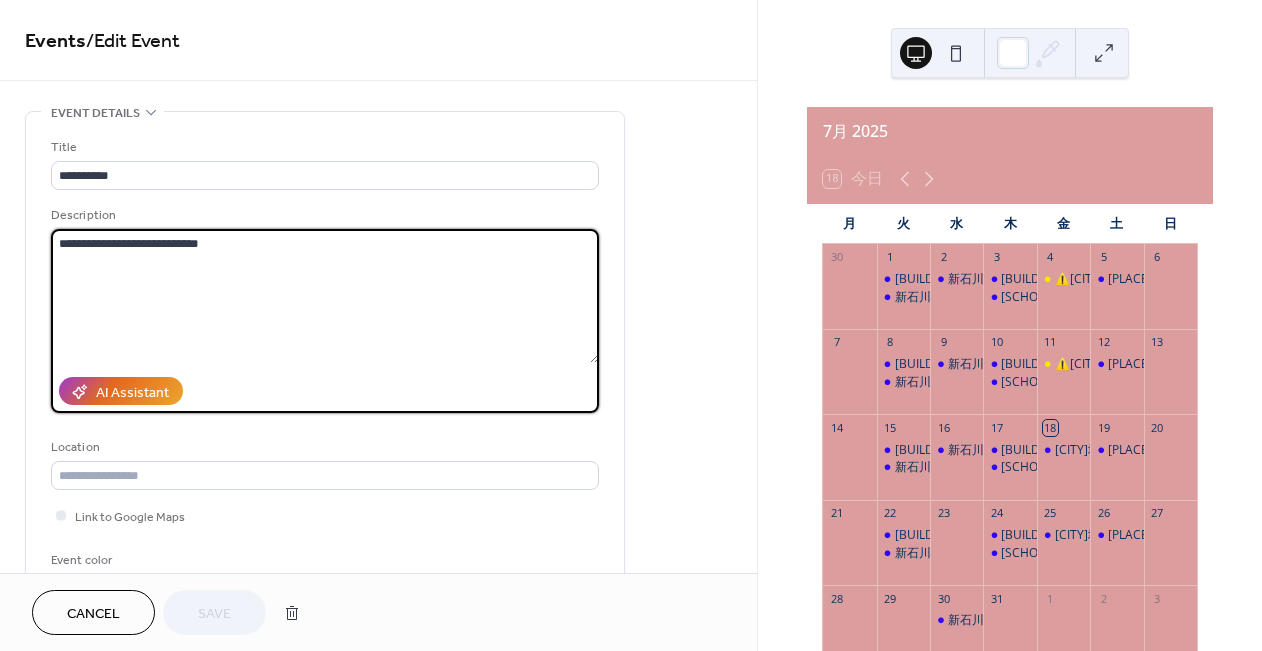 drag, startPoint x: 54, startPoint y: 244, endPoint x: 375, endPoint y: 249, distance: 321.03894 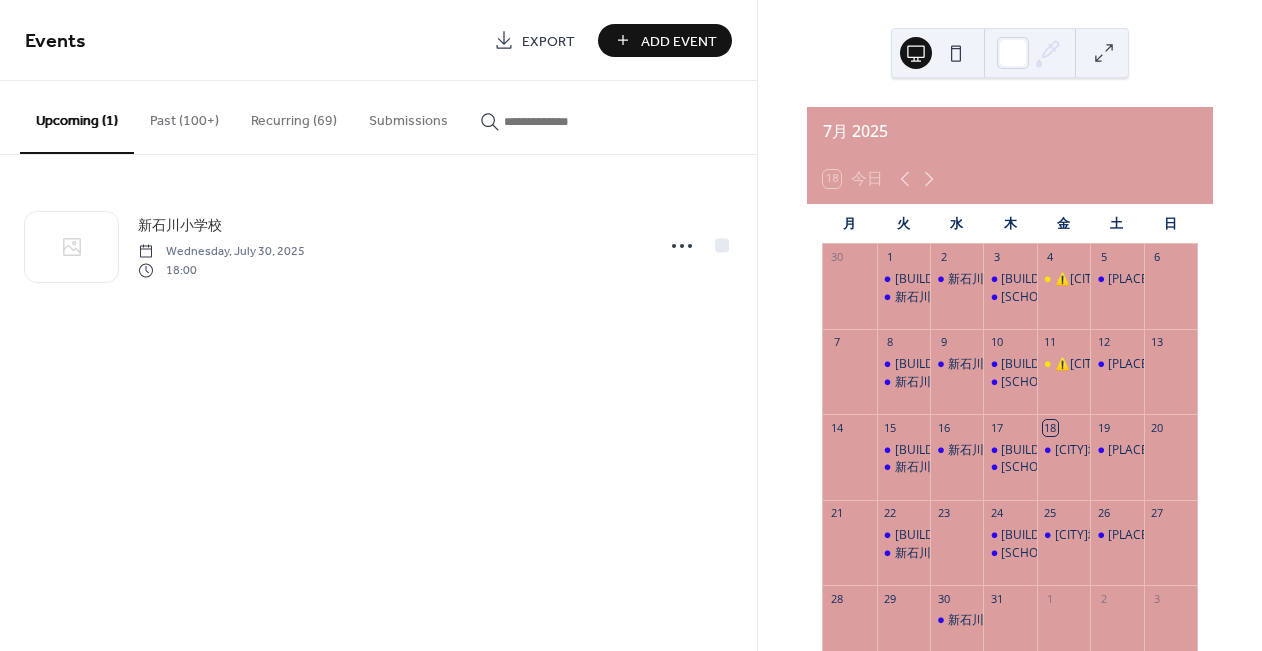 click on "Add Event" at bounding box center (679, 41) 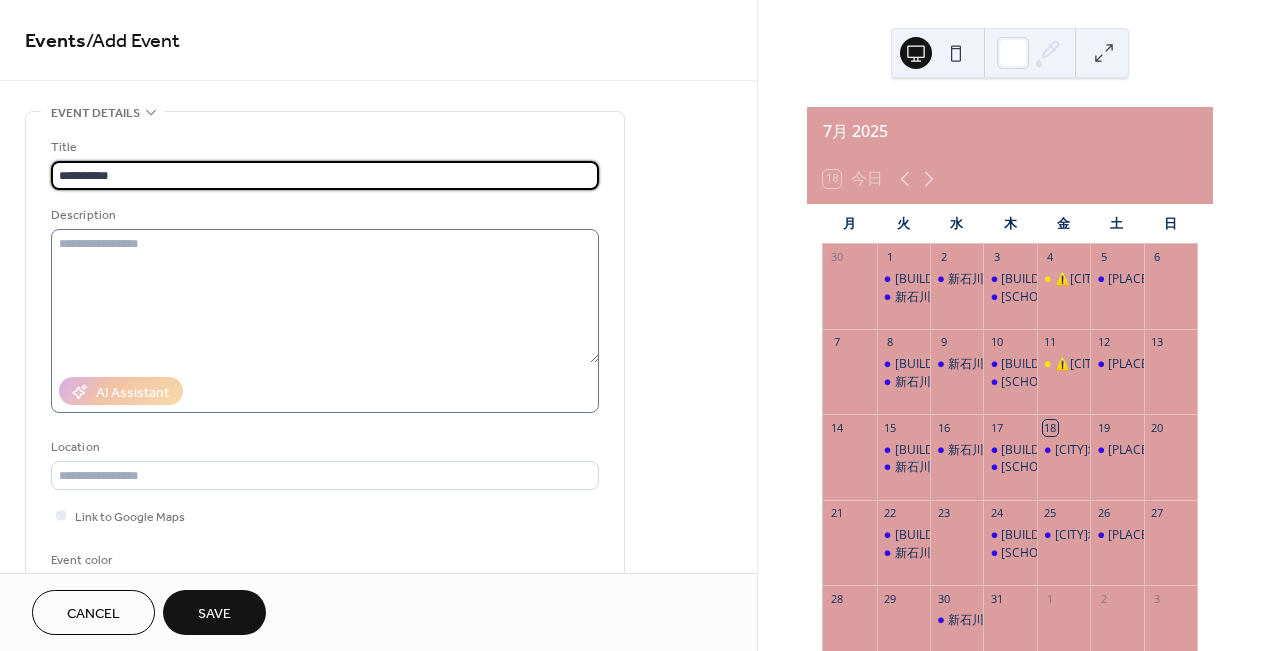 type on "**********" 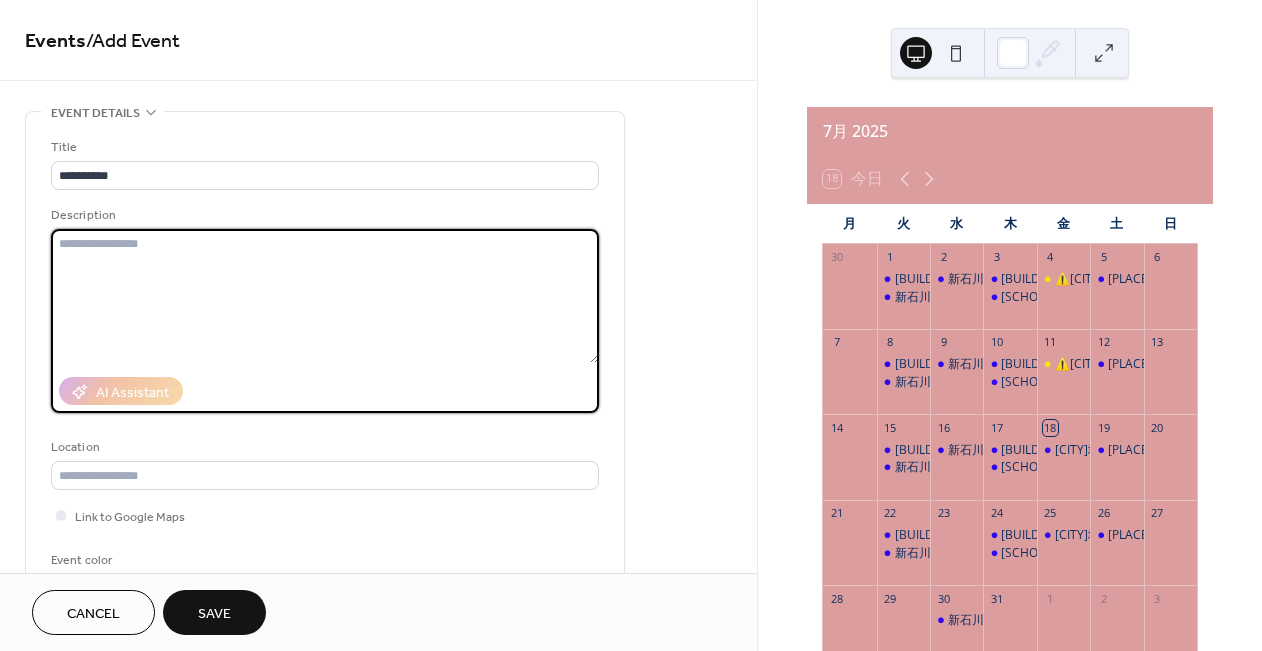 click at bounding box center (325, 296) 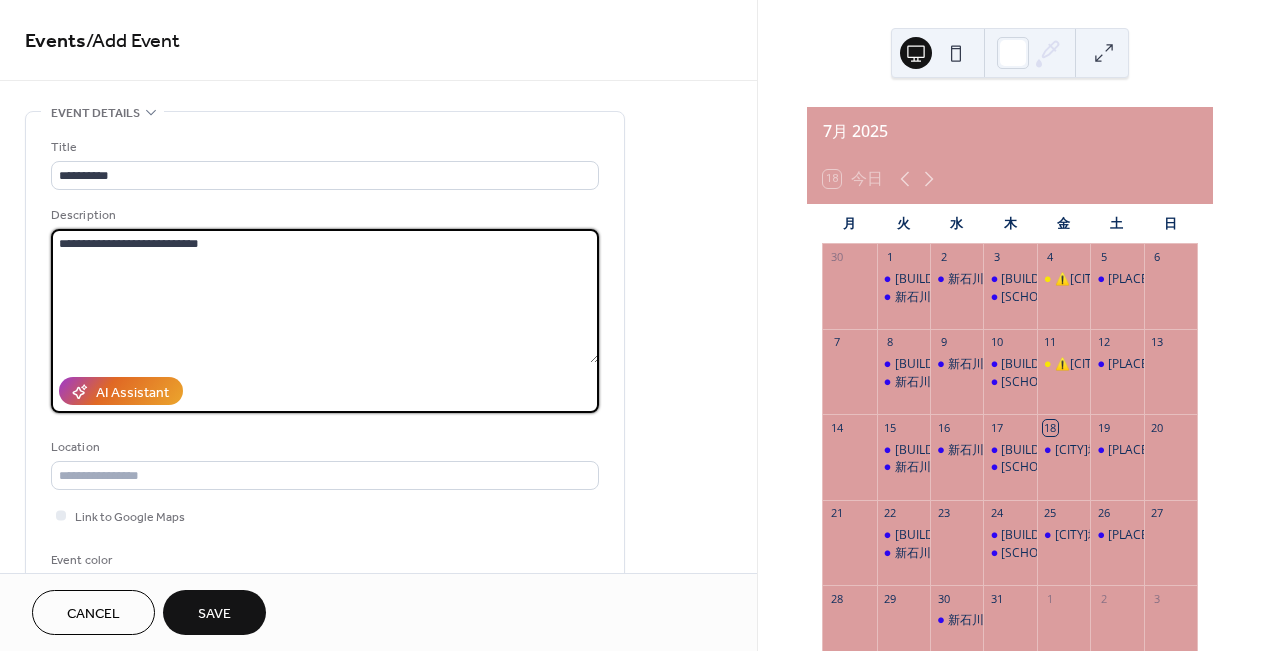 click on "**********" at bounding box center (325, 296) 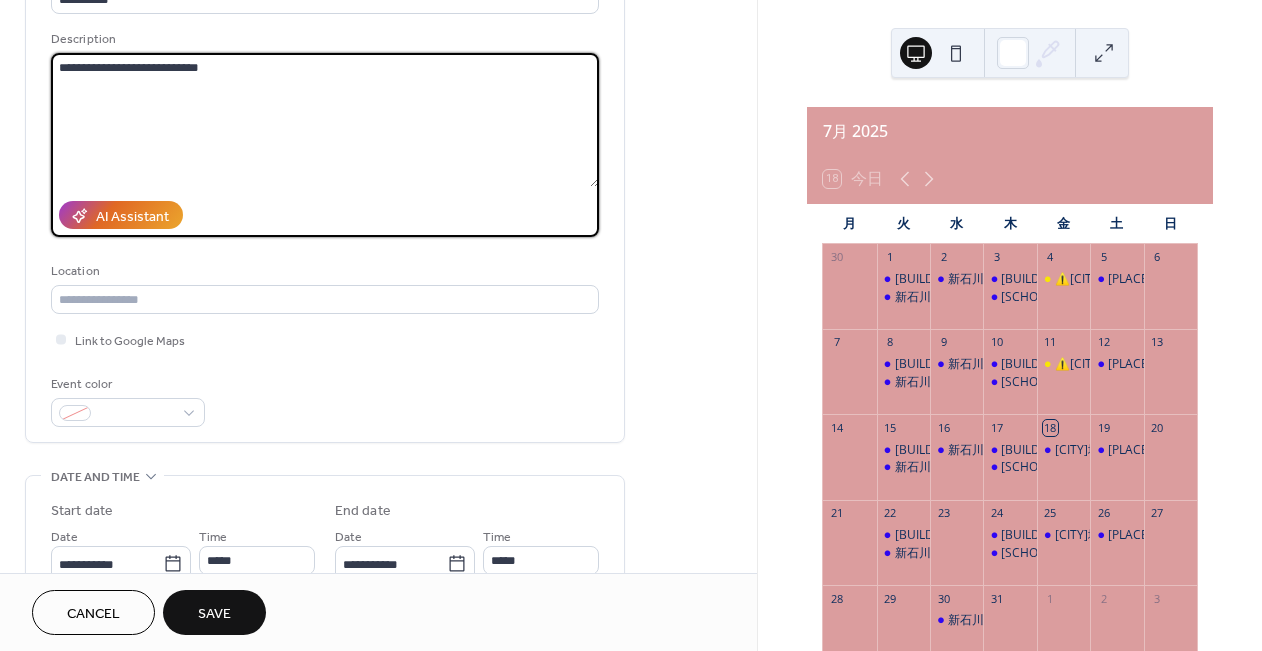 scroll, scrollTop: 177, scrollLeft: 0, axis: vertical 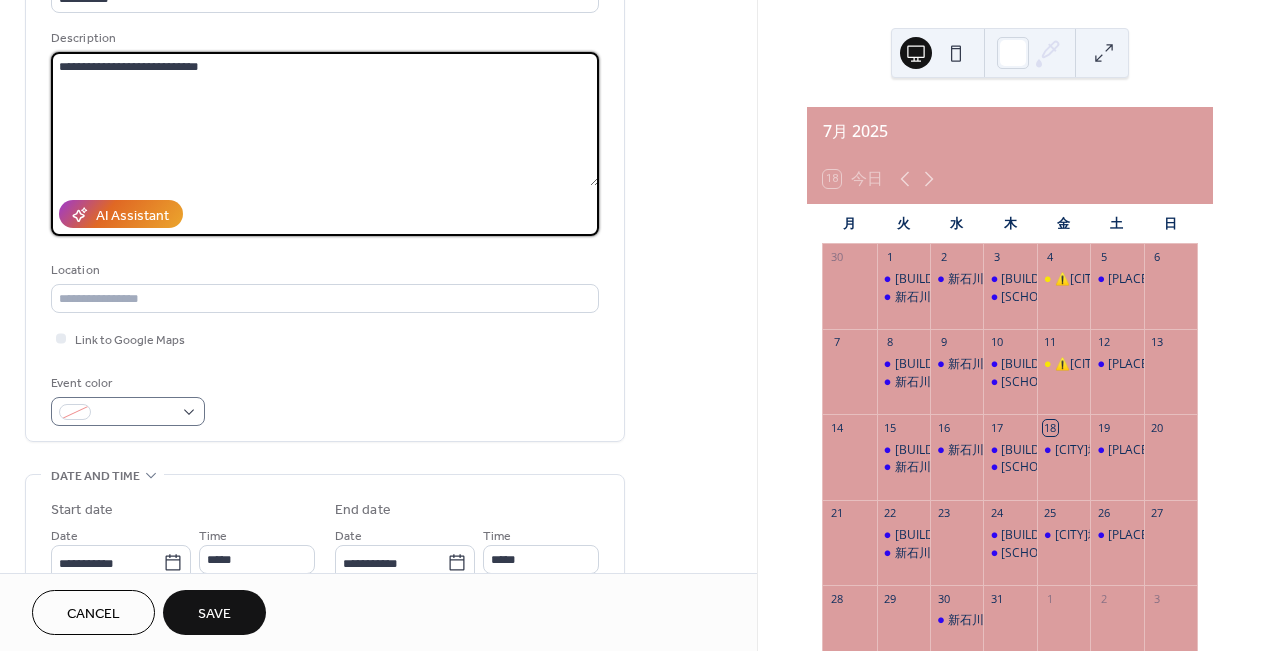 type on "**********" 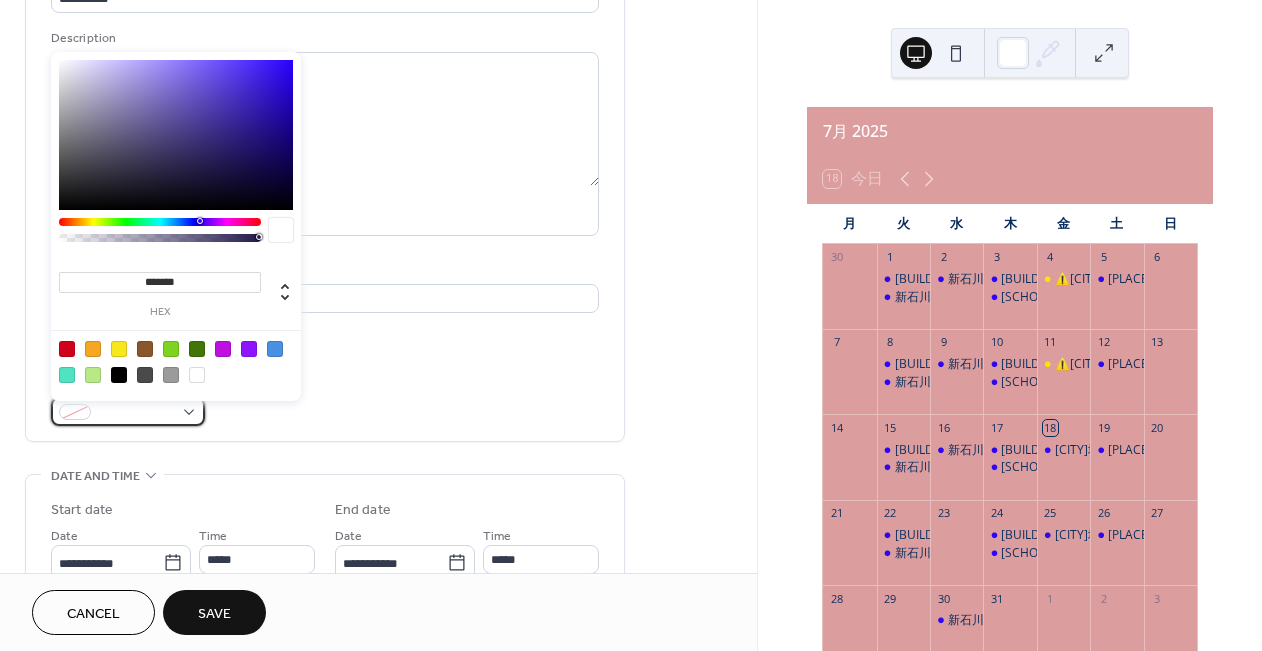click at bounding box center (136, 413) 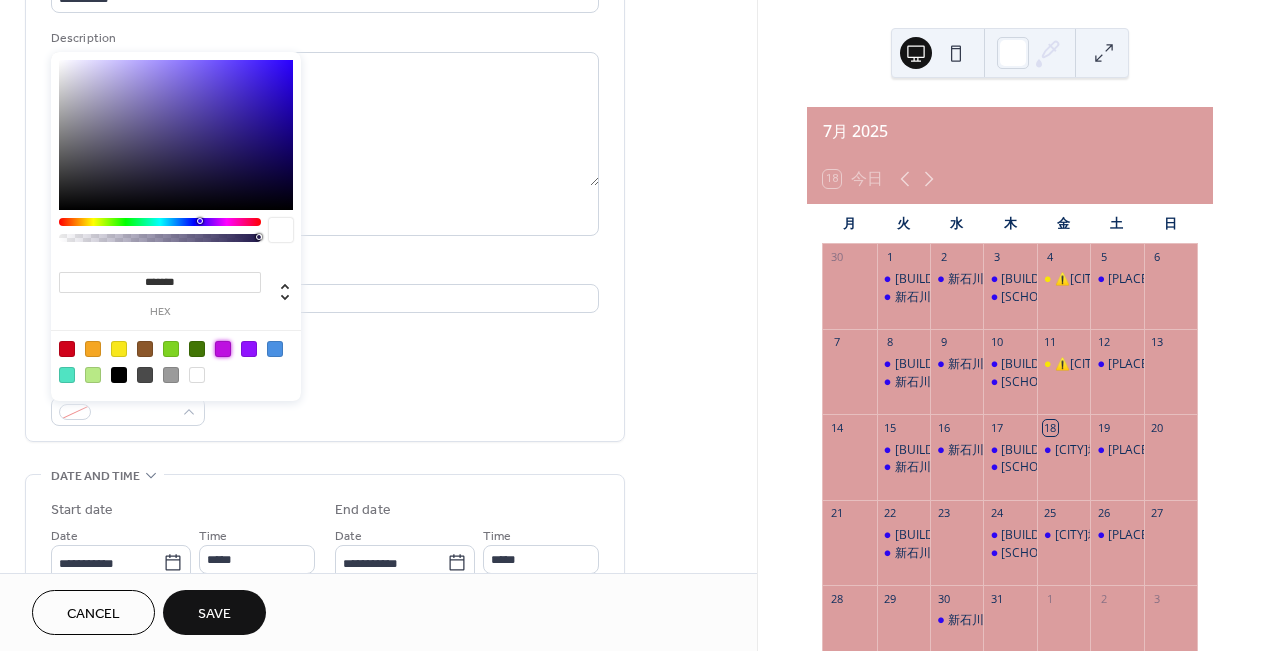 click at bounding box center (223, 349) 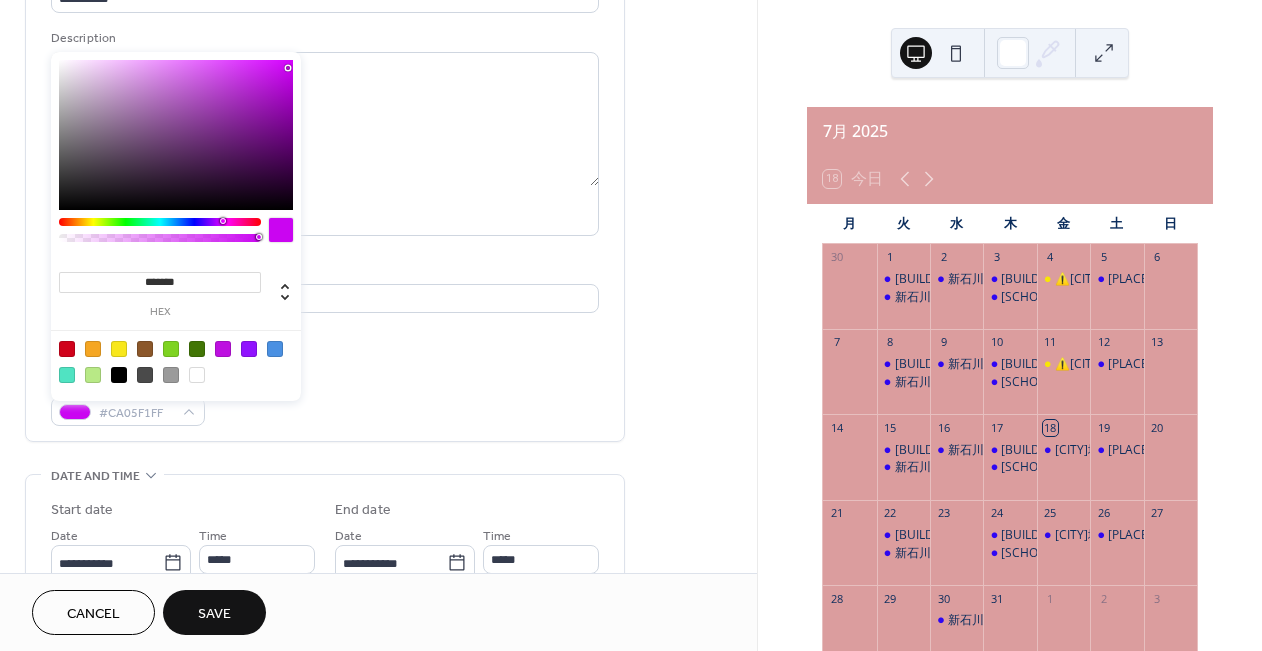 type on "*******" 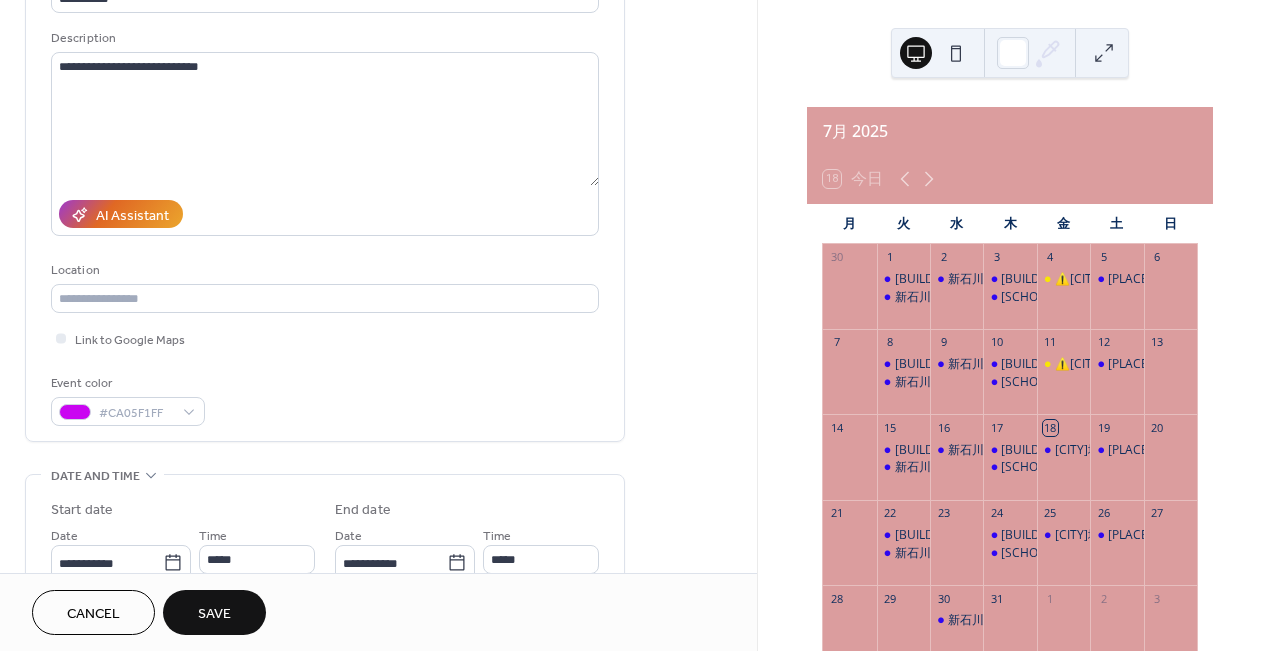 click on "Event color #CA05F1FF" at bounding box center [325, 399] 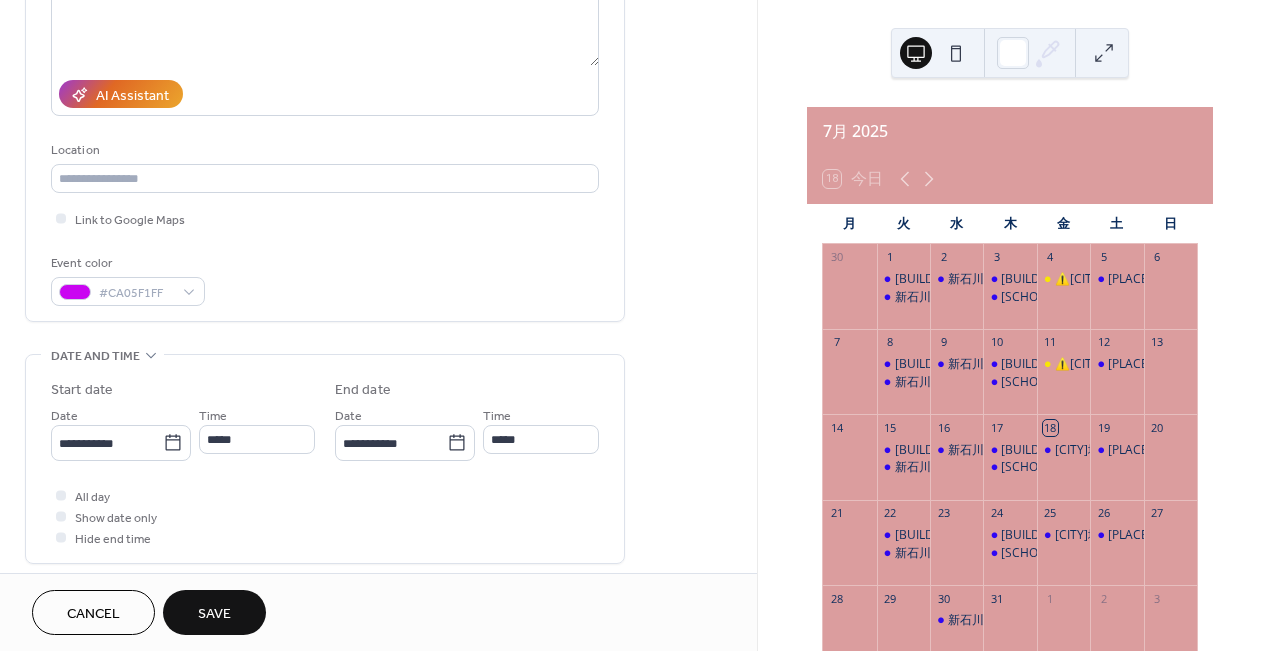scroll, scrollTop: 344, scrollLeft: 0, axis: vertical 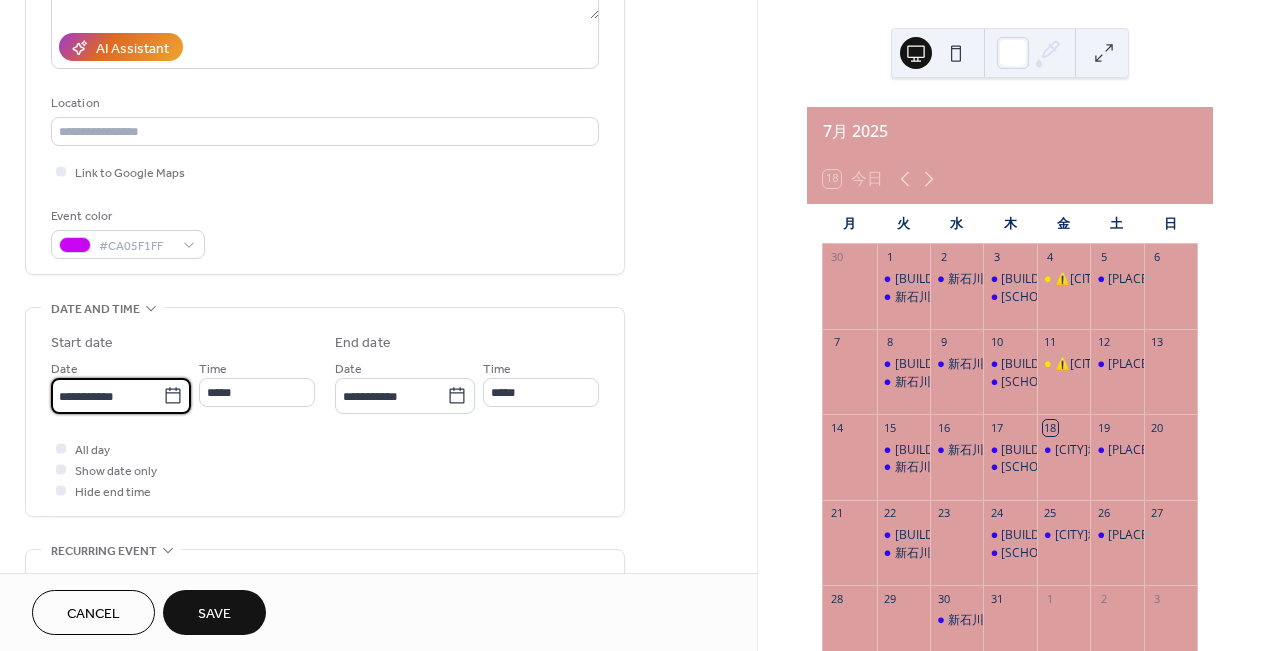 click on "**********" at bounding box center (107, 396) 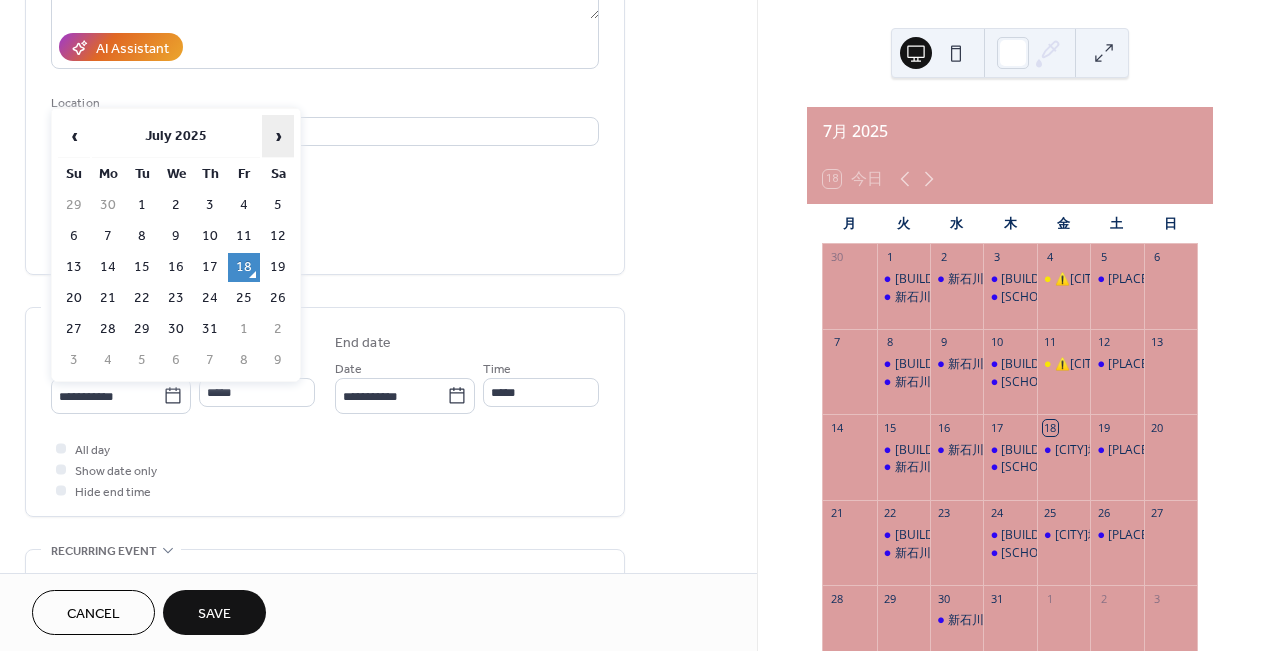 click on "›" at bounding box center [278, 136] 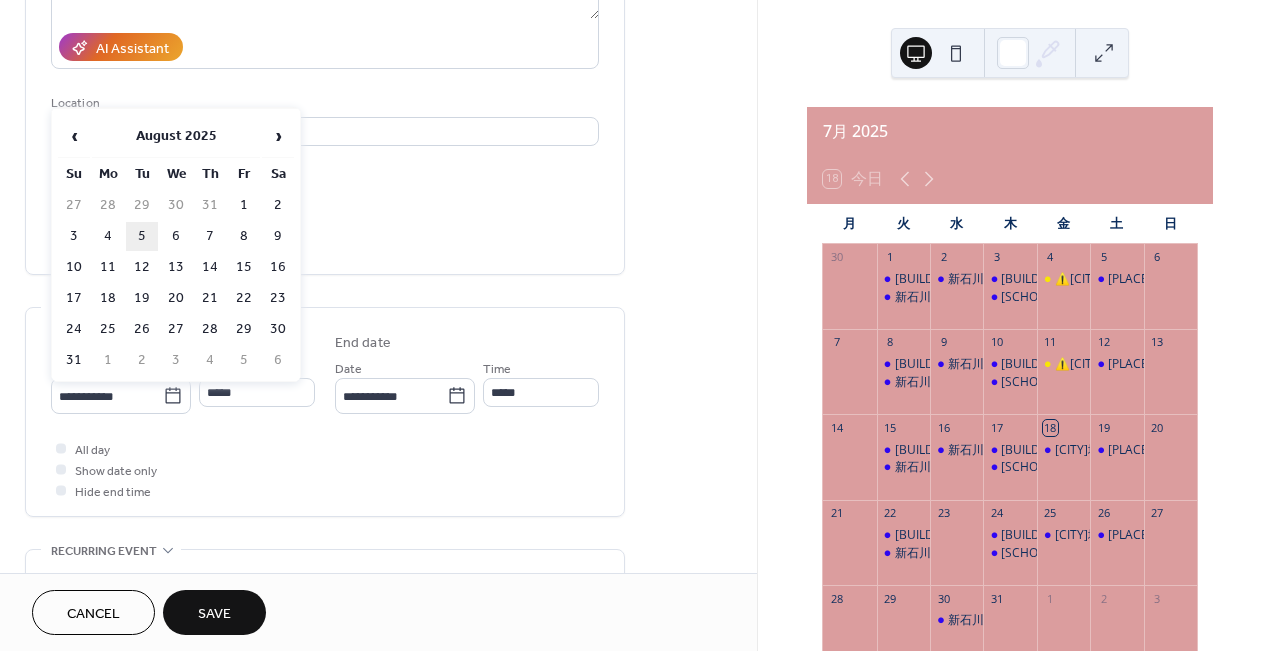 click on "5" at bounding box center (142, 236) 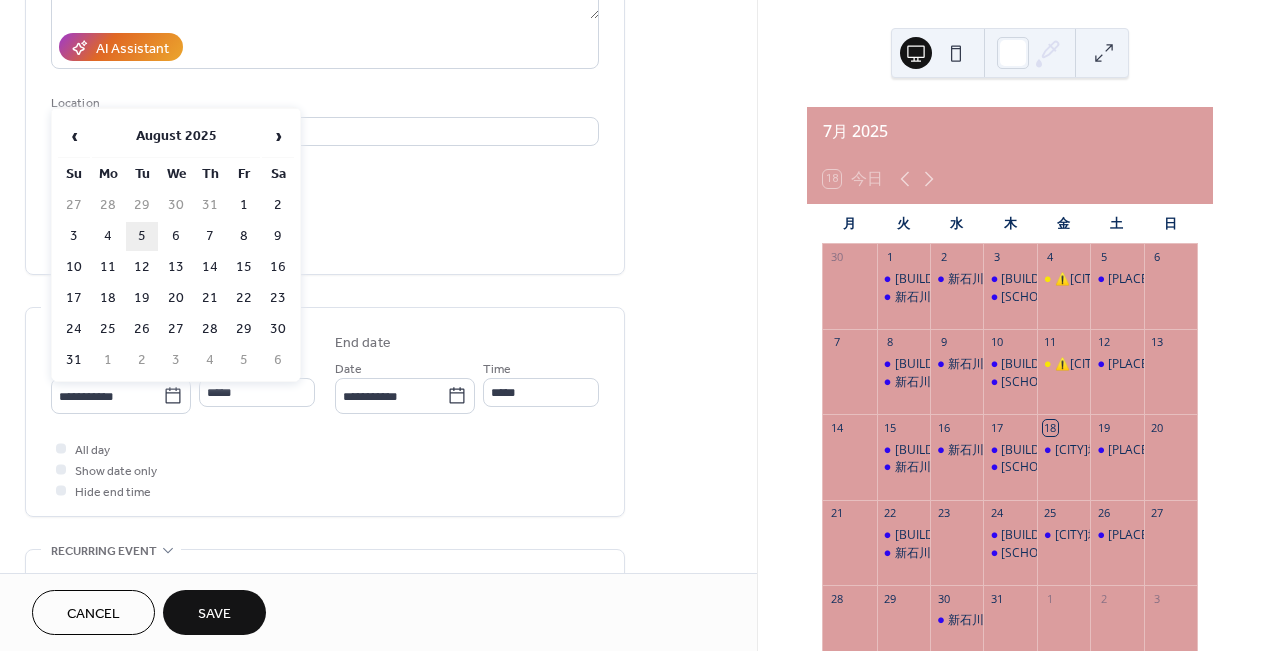 type on "**********" 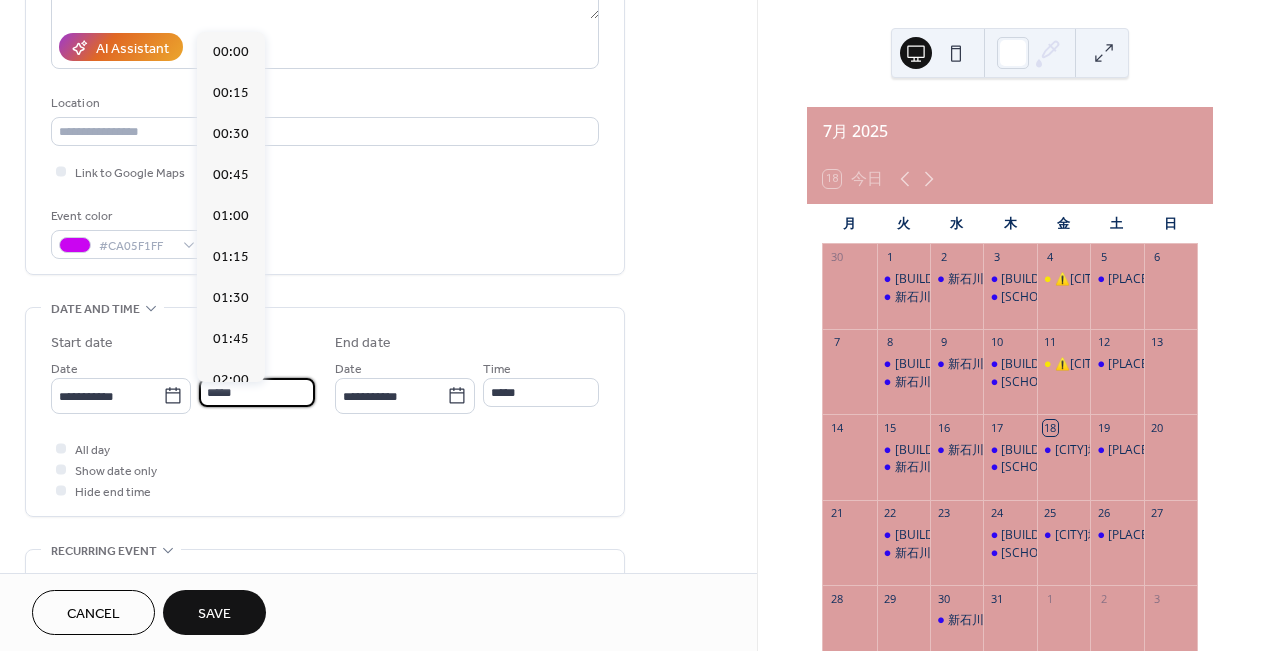 click on "*****" at bounding box center [257, 392] 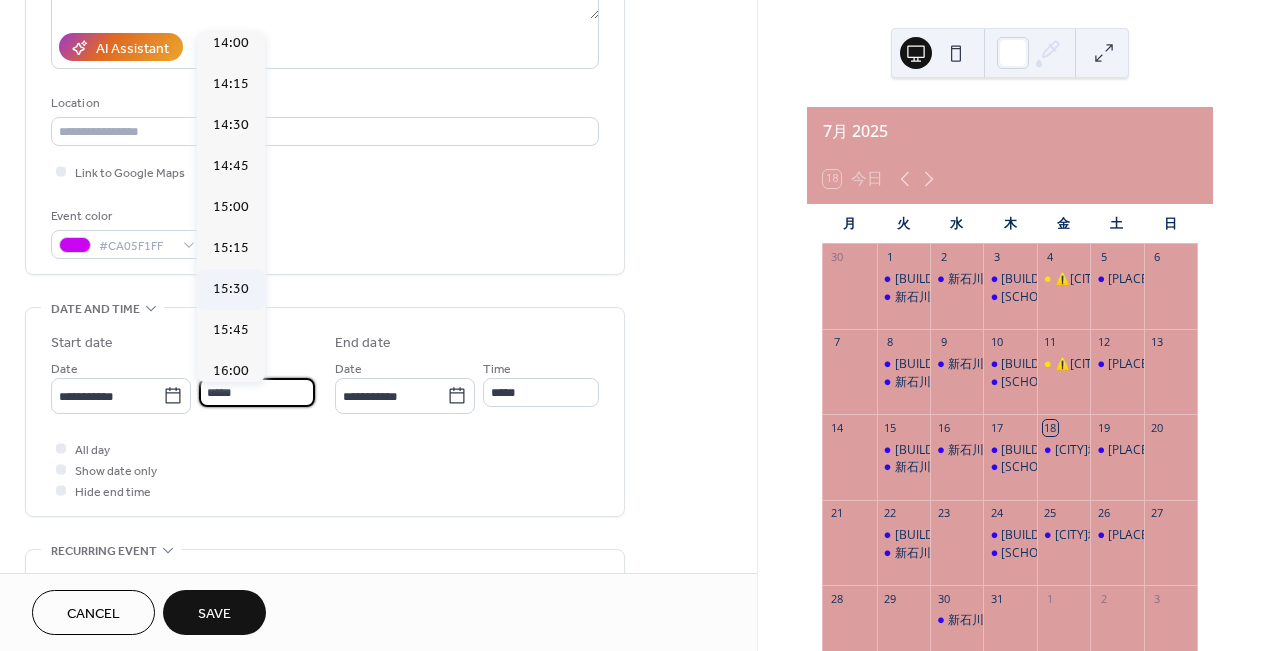 scroll, scrollTop: 2374, scrollLeft: 0, axis: vertical 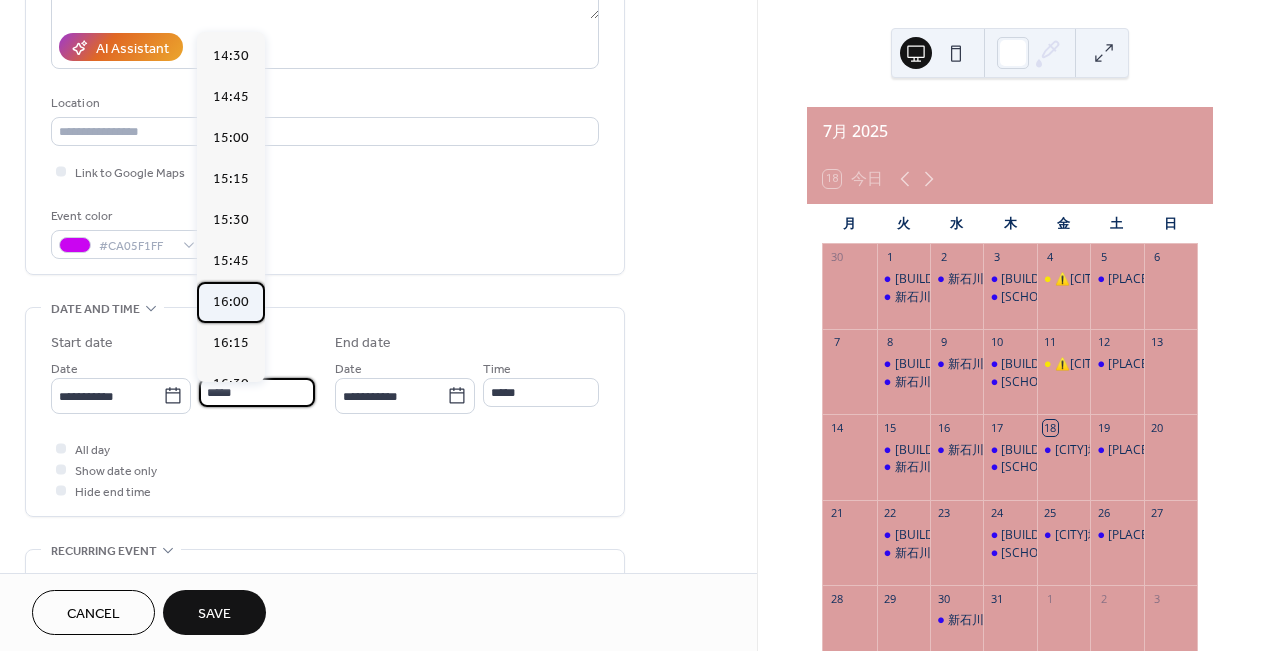 click on "16:00" at bounding box center [231, 302] 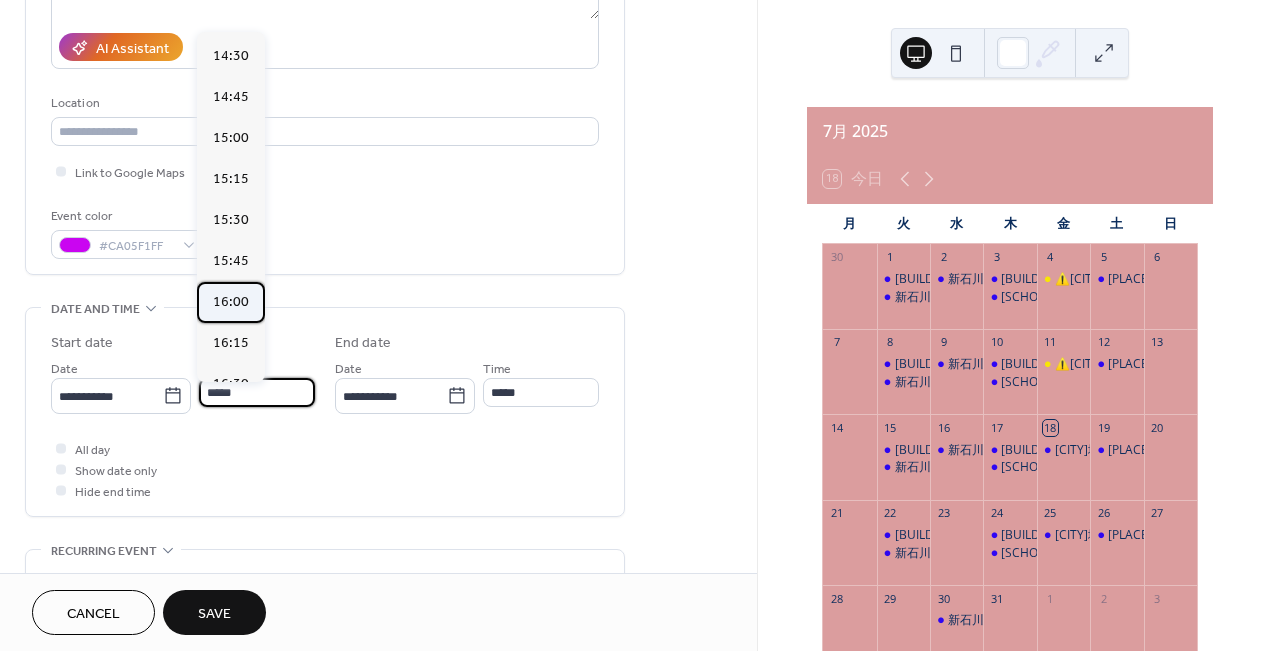 type on "*****" 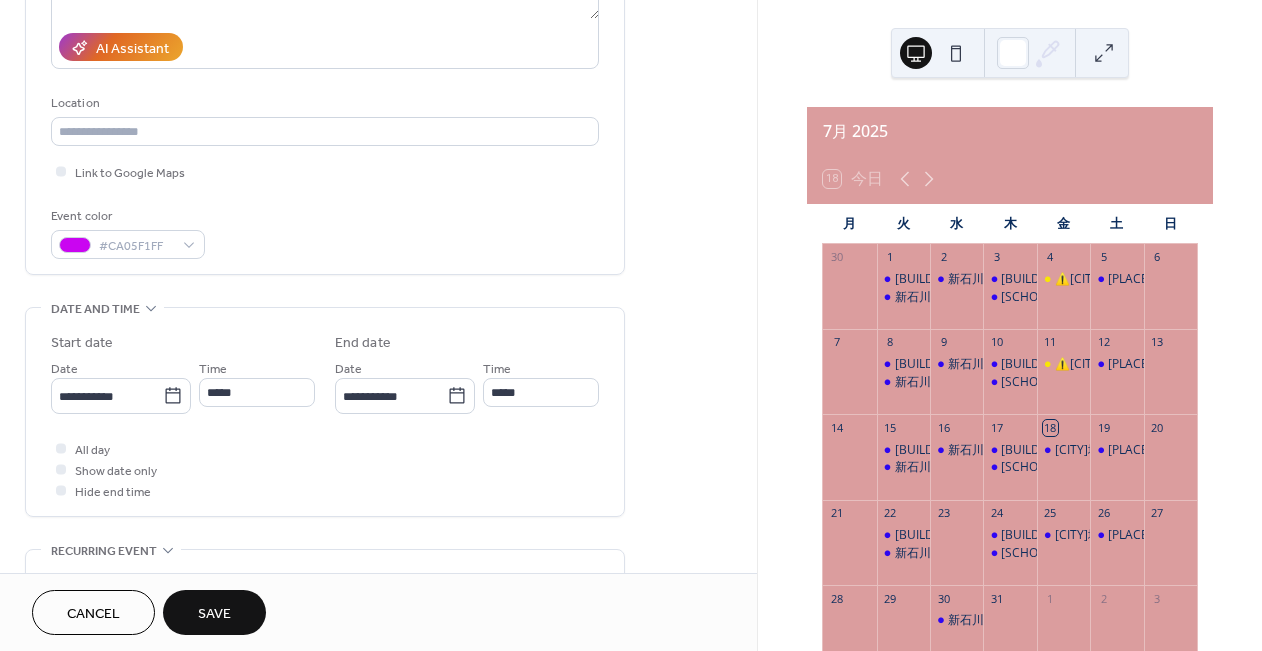 type on "*****" 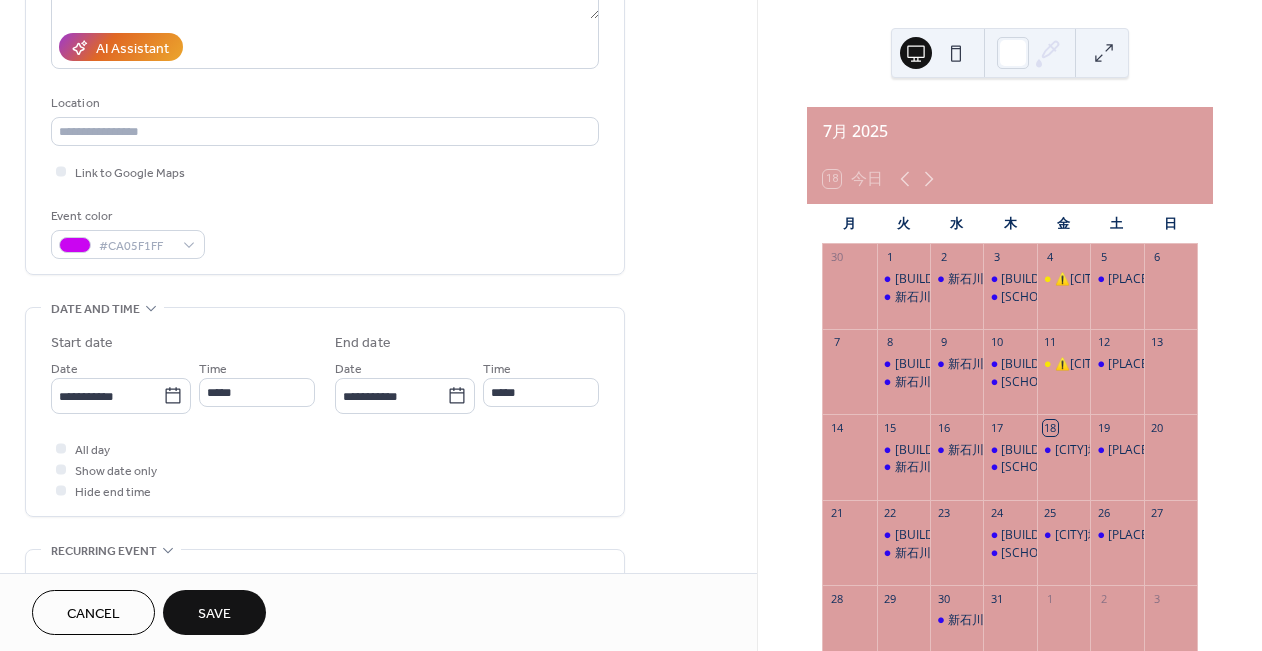 click on "All day Show date only Hide end time" at bounding box center (325, 469) 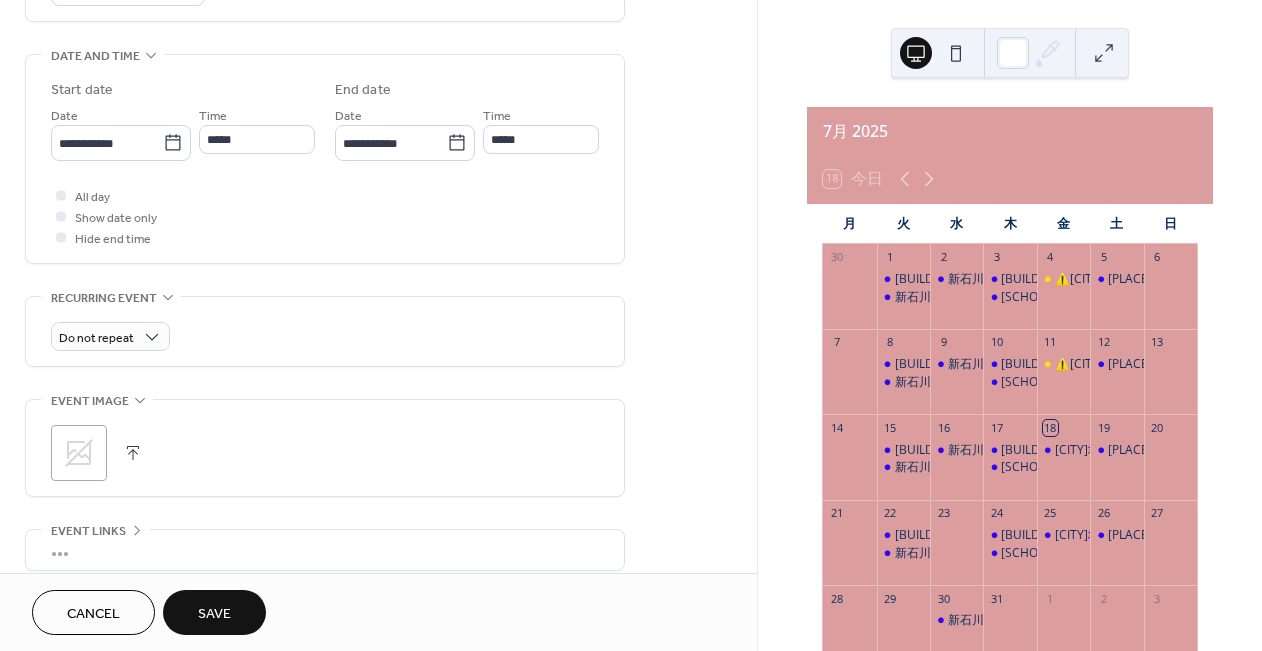 scroll, scrollTop: 708, scrollLeft: 0, axis: vertical 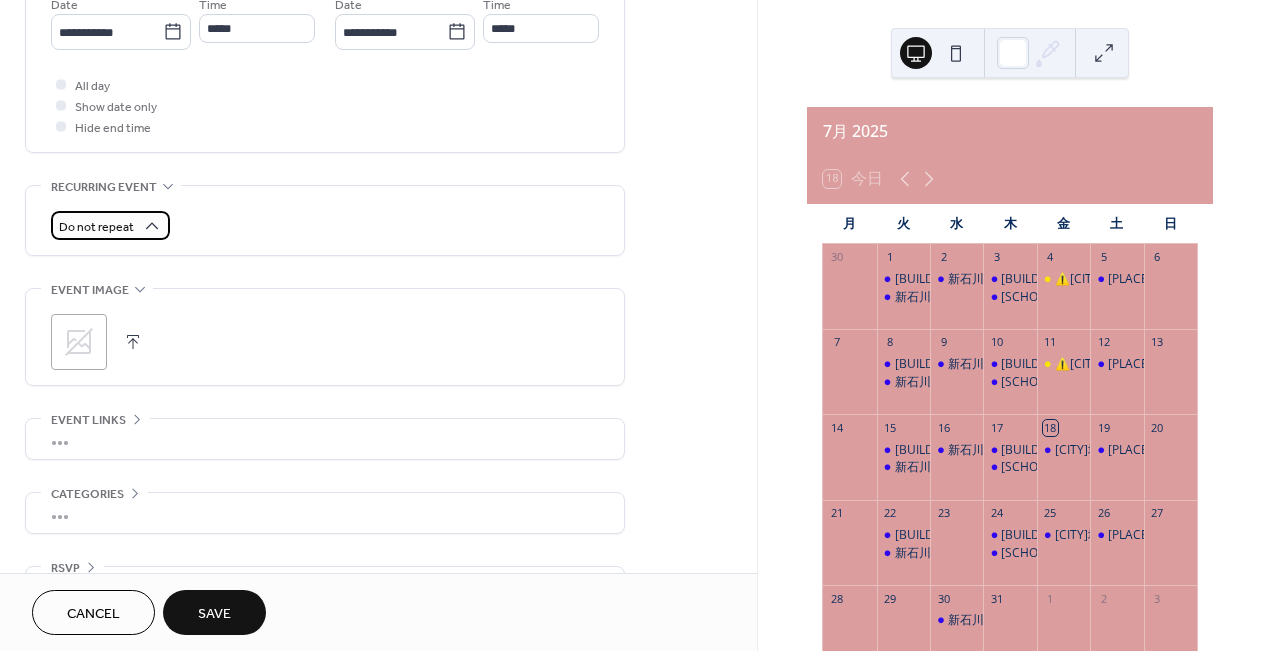 click on "Do not repeat" at bounding box center (110, 225) 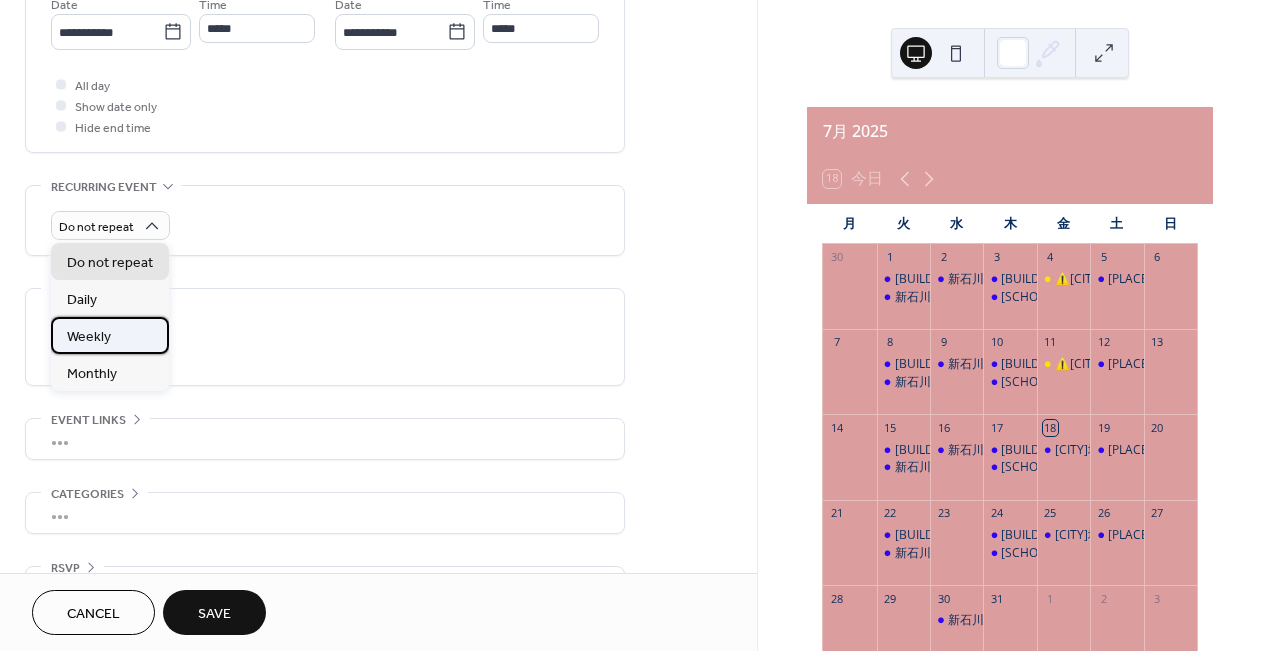 click on "Weekly" at bounding box center (110, 335) 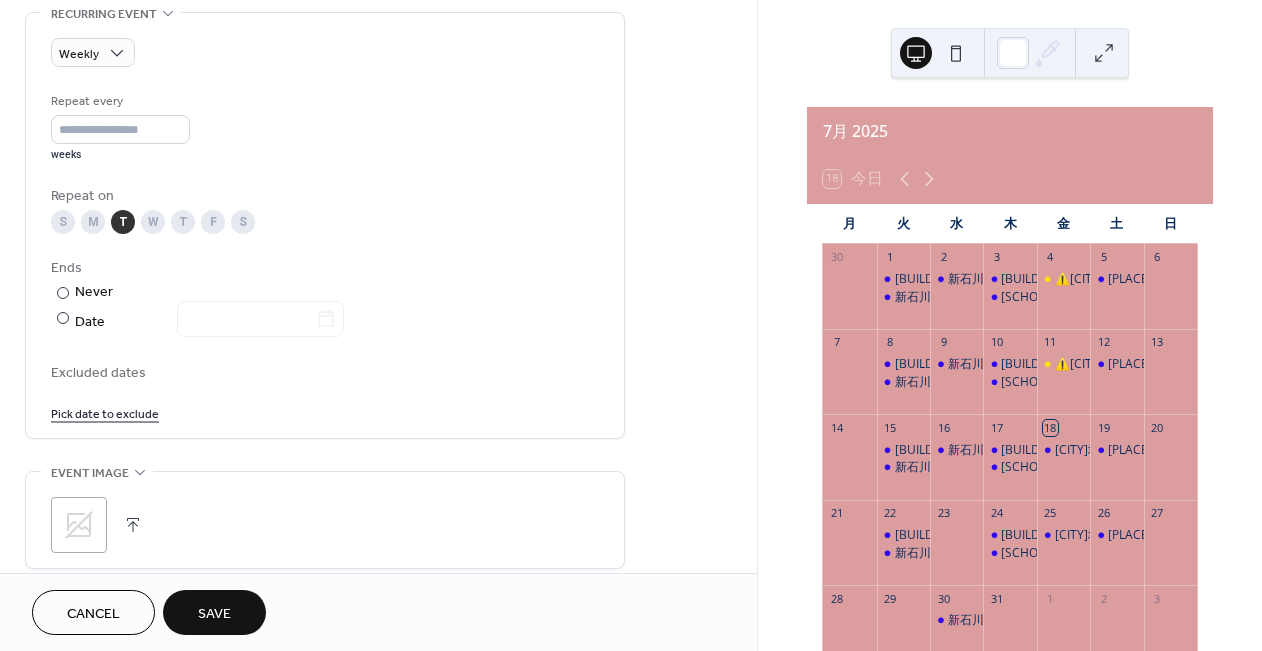 scroll, scrollTop: 897, scrollLeft: 0, axis: vertical 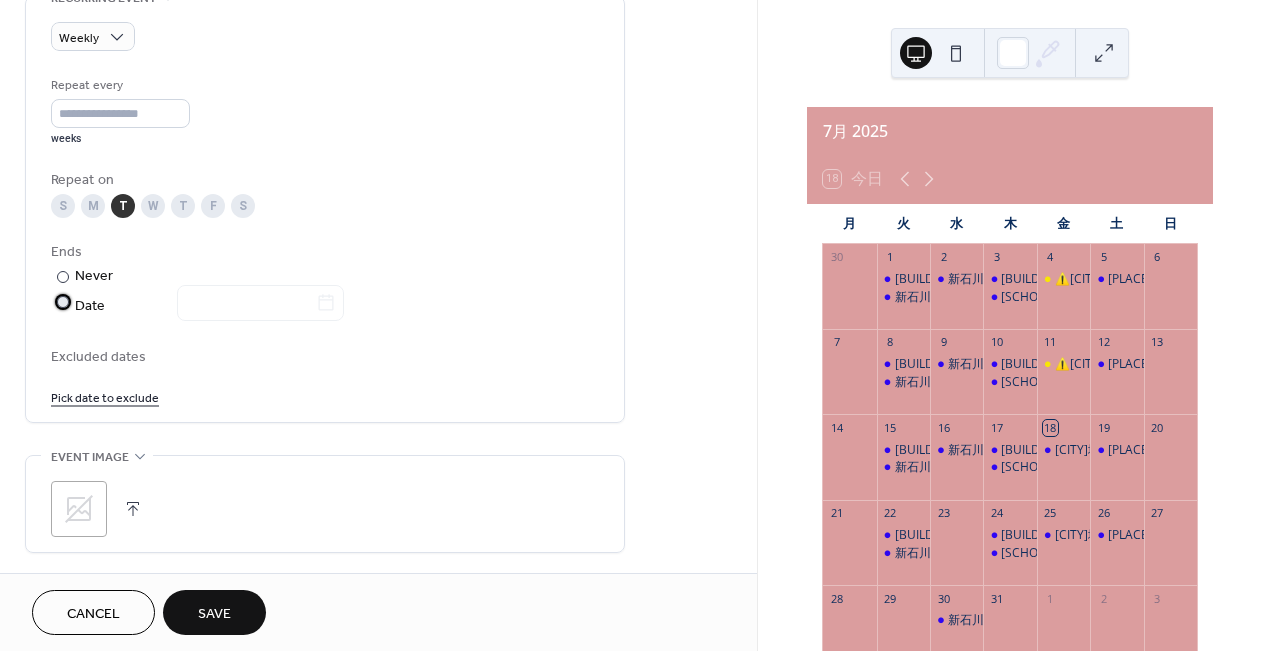 click on "Date" at bounding box center (209, 306) 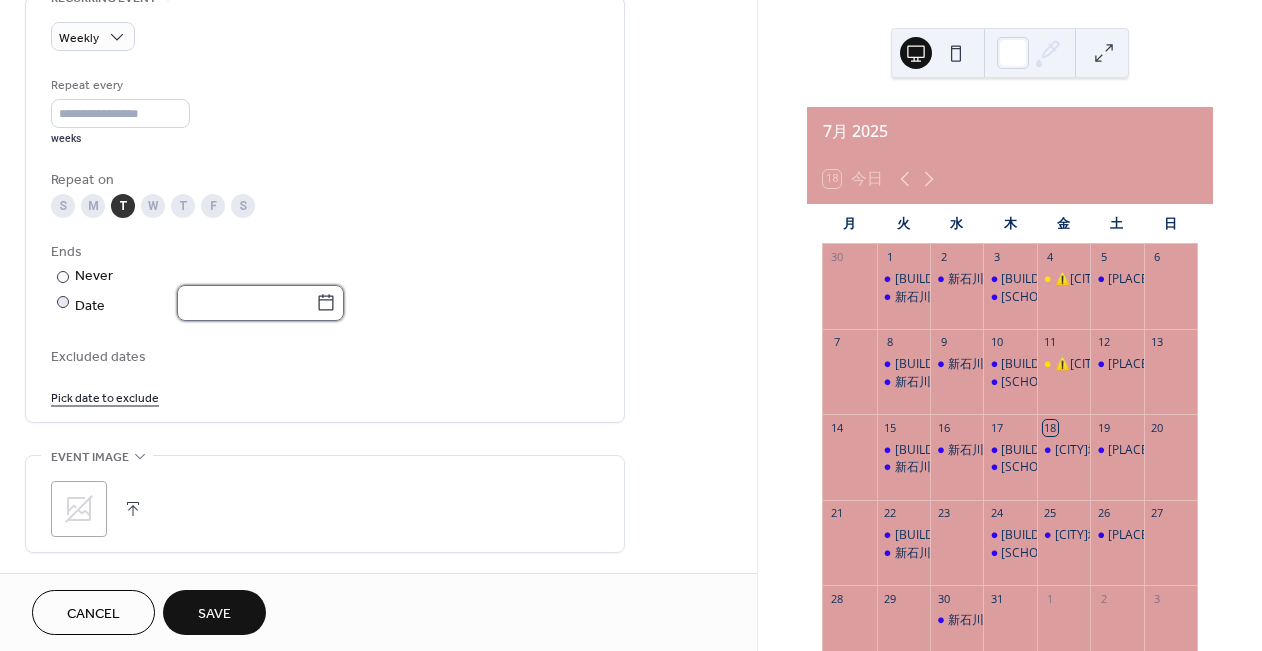 click at bounding box center [246, 303] 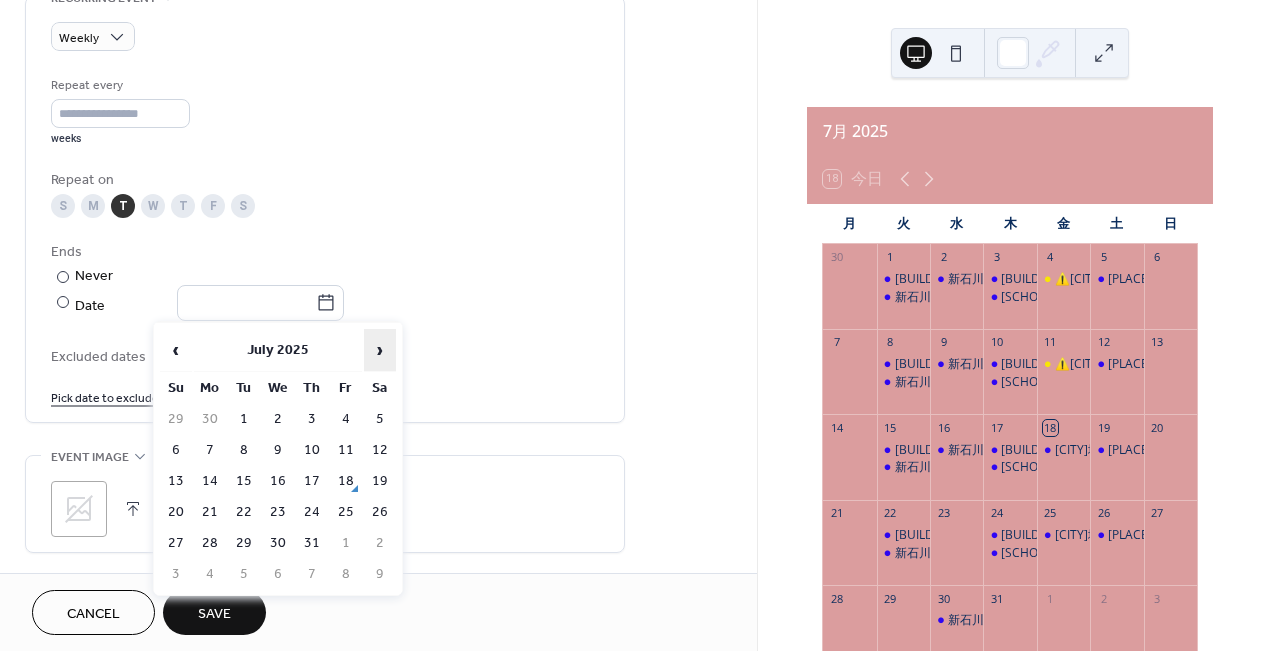 click on "›" at bounding box center (380, 350) 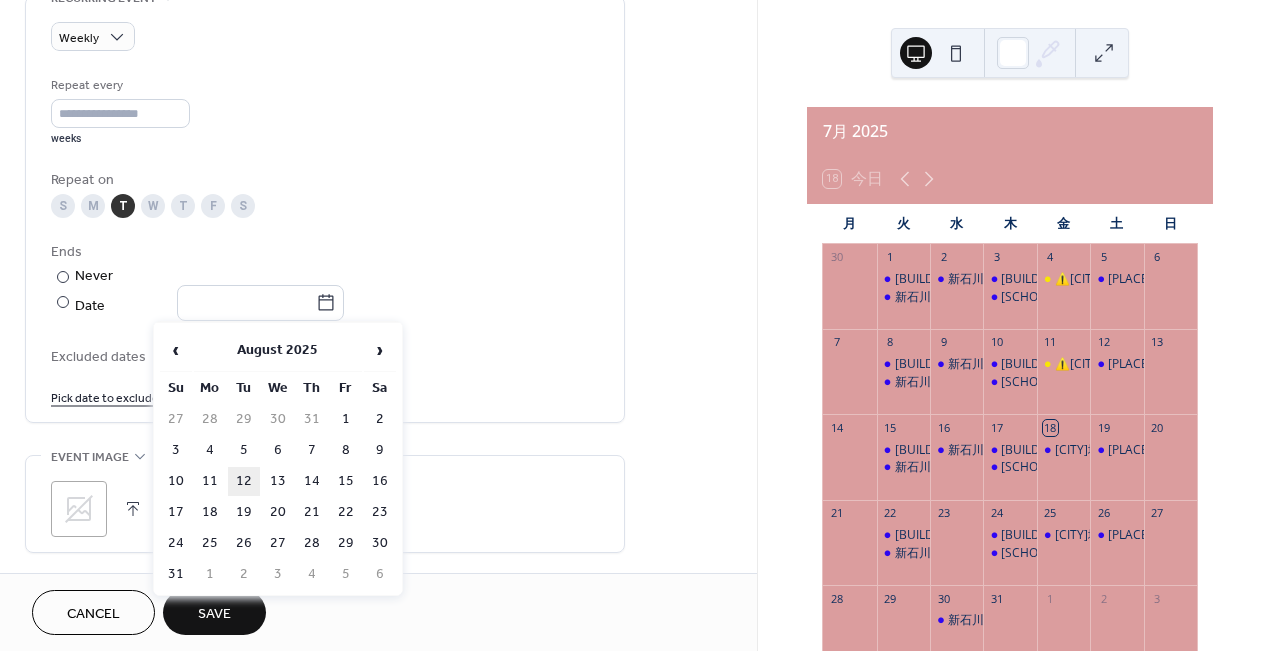 click on "12" at bounding box center (244, 481) 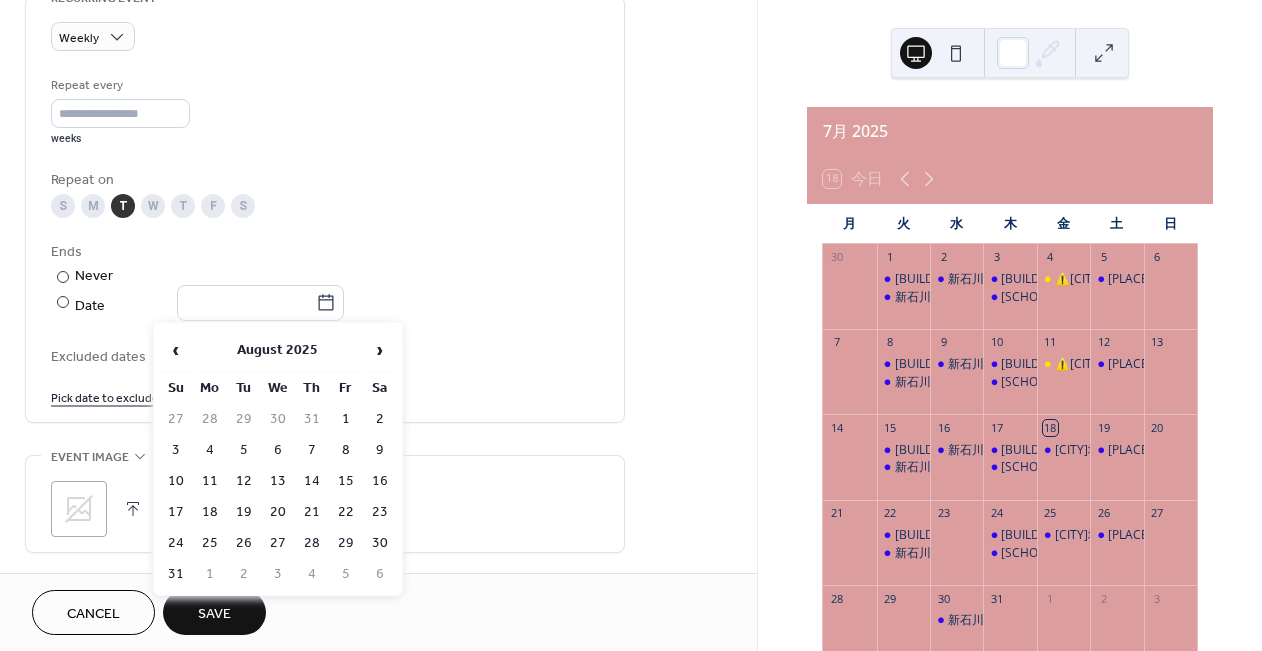 type on "**********" 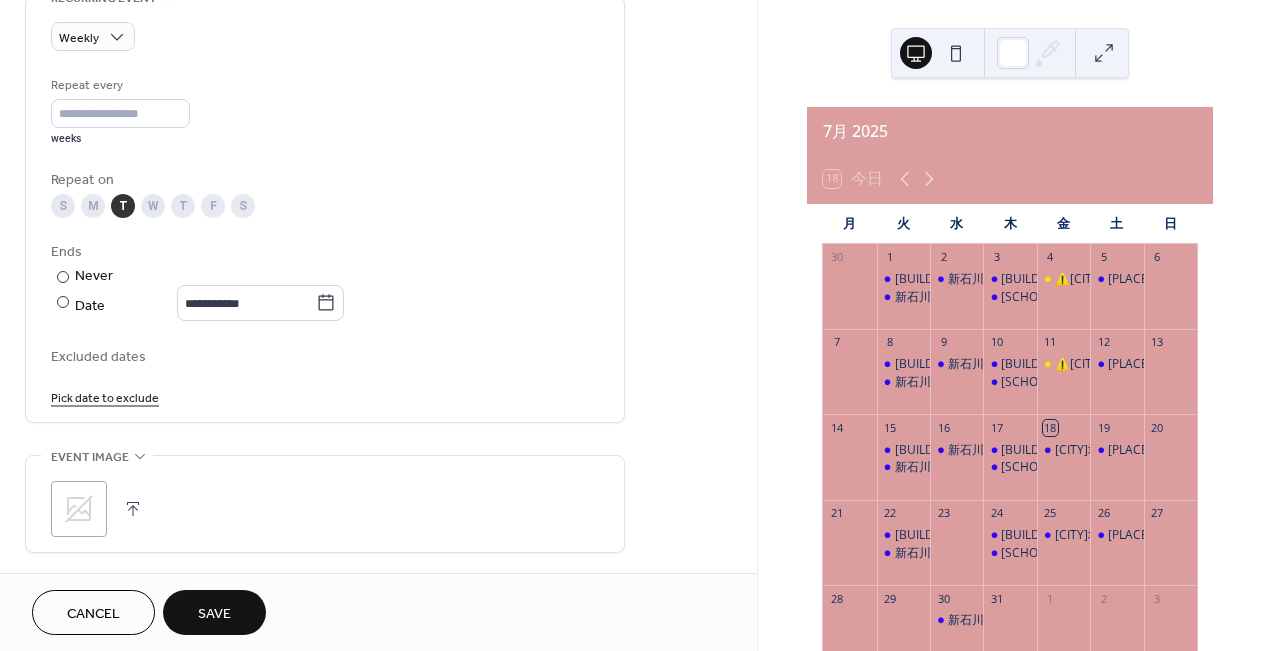 click on "**********" at bounding box center (325, 281) 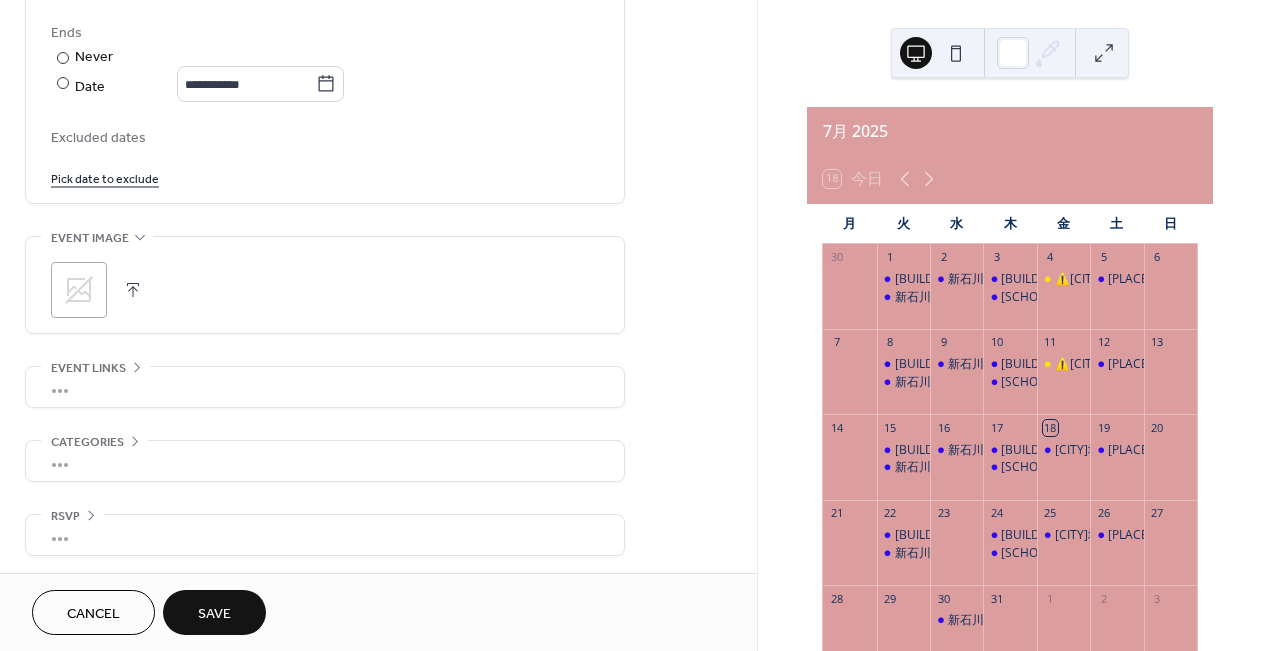 scroll, scrollTop: 1115, scrollLeft: 0, axis: vertical 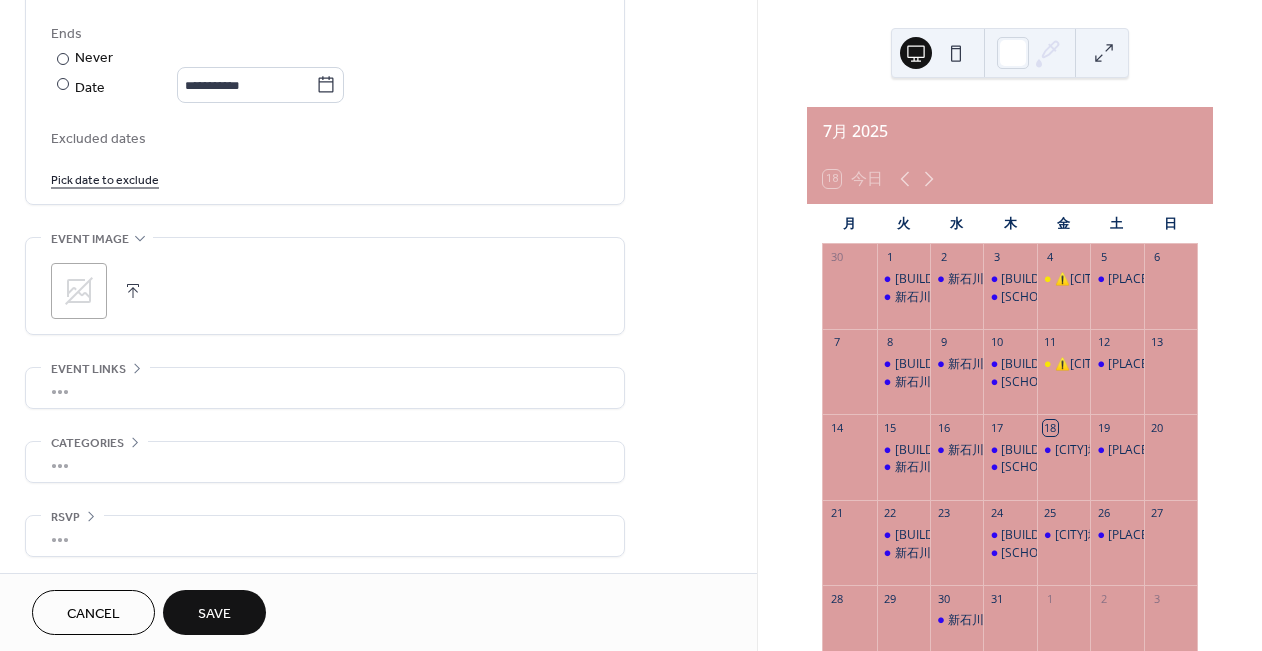 click on "Save" at bounding box center [214, 612] 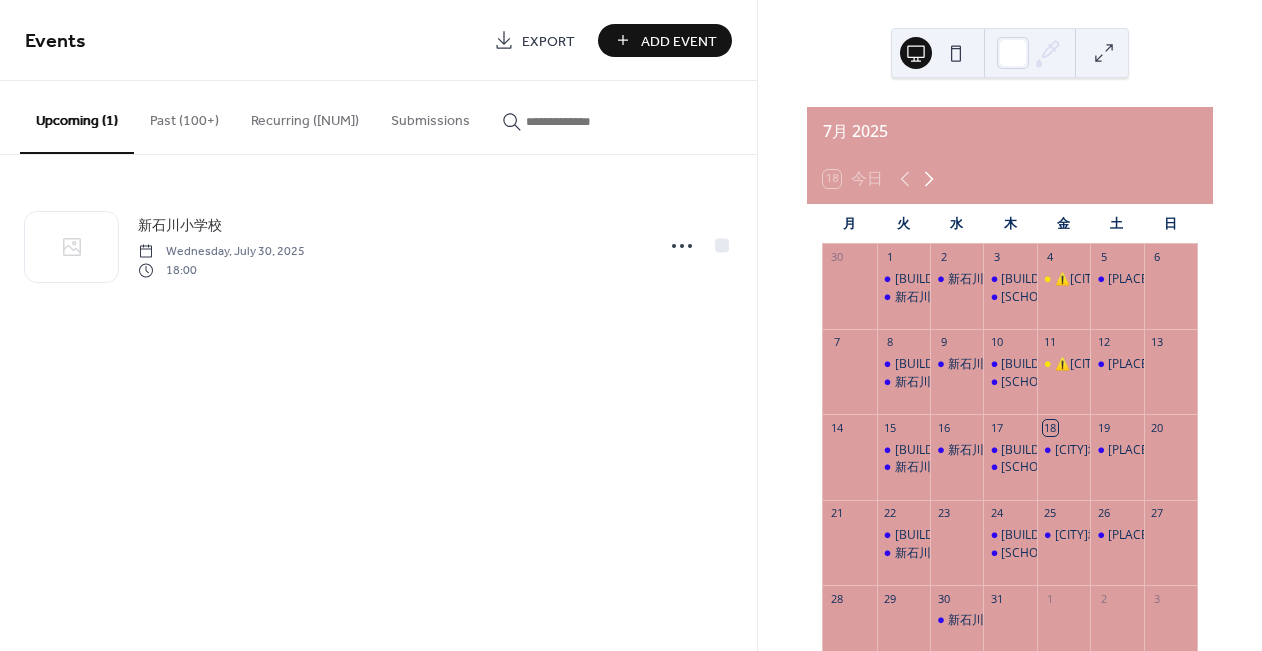 click 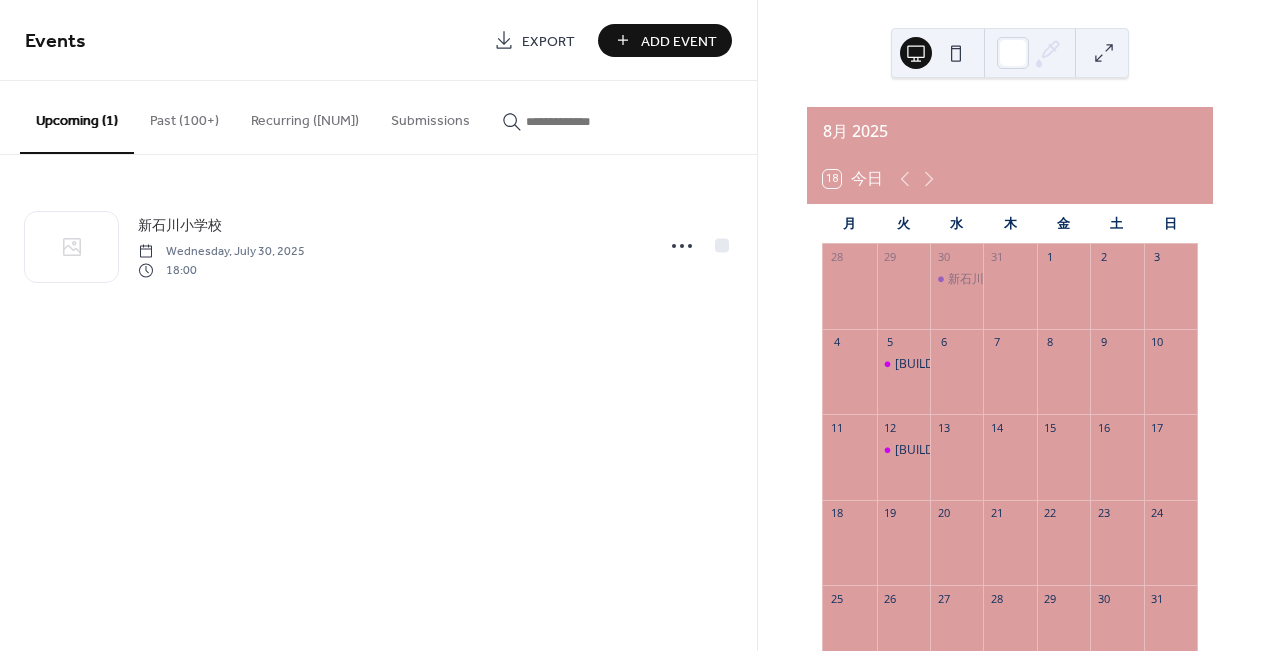 click on "Add Event" at bounding box center (679, 41) 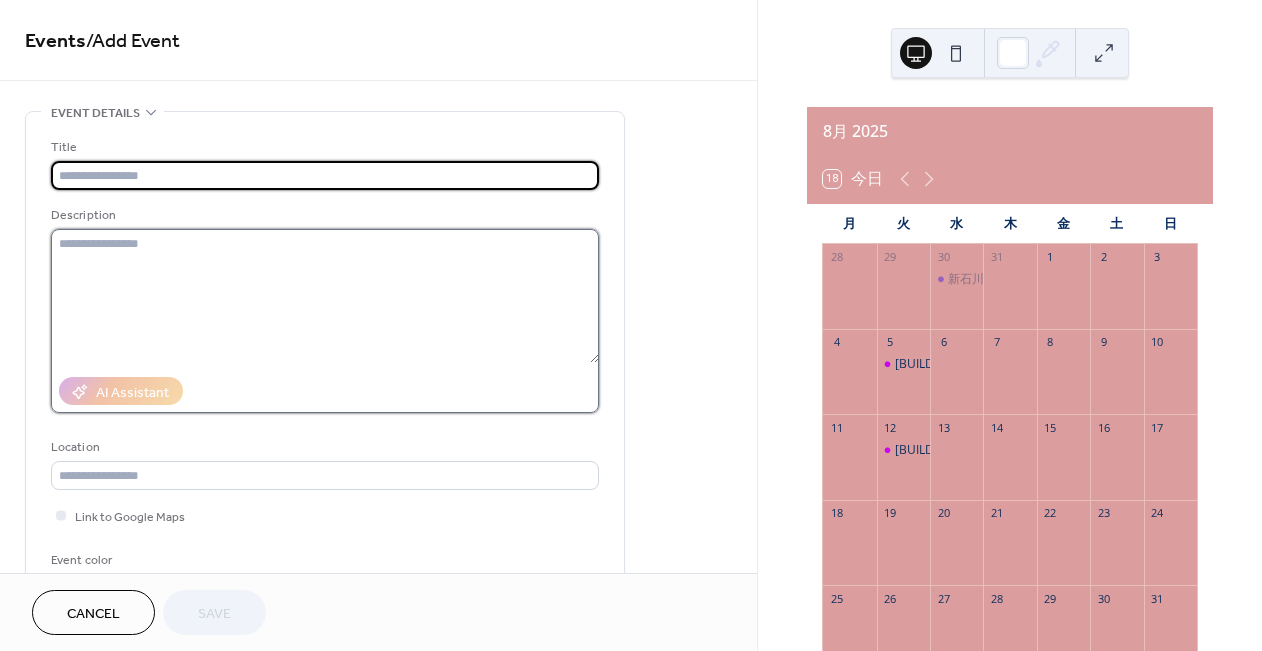 click at bounding box center (325, 296) 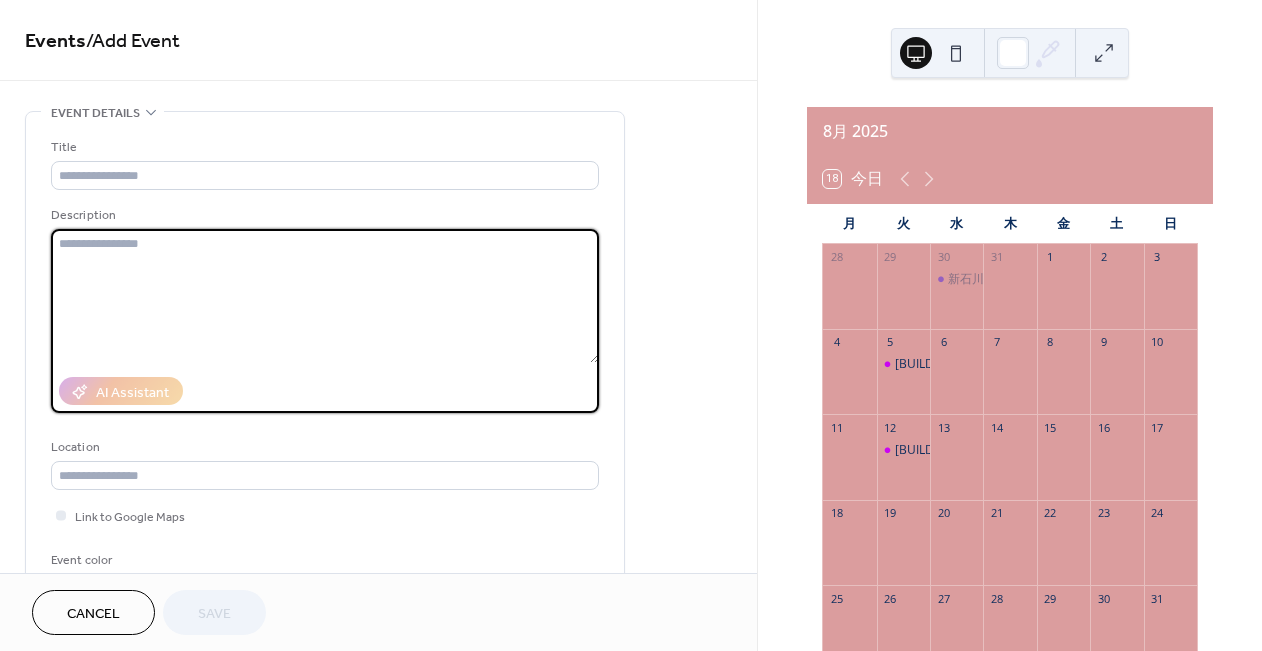 paste on "**********" 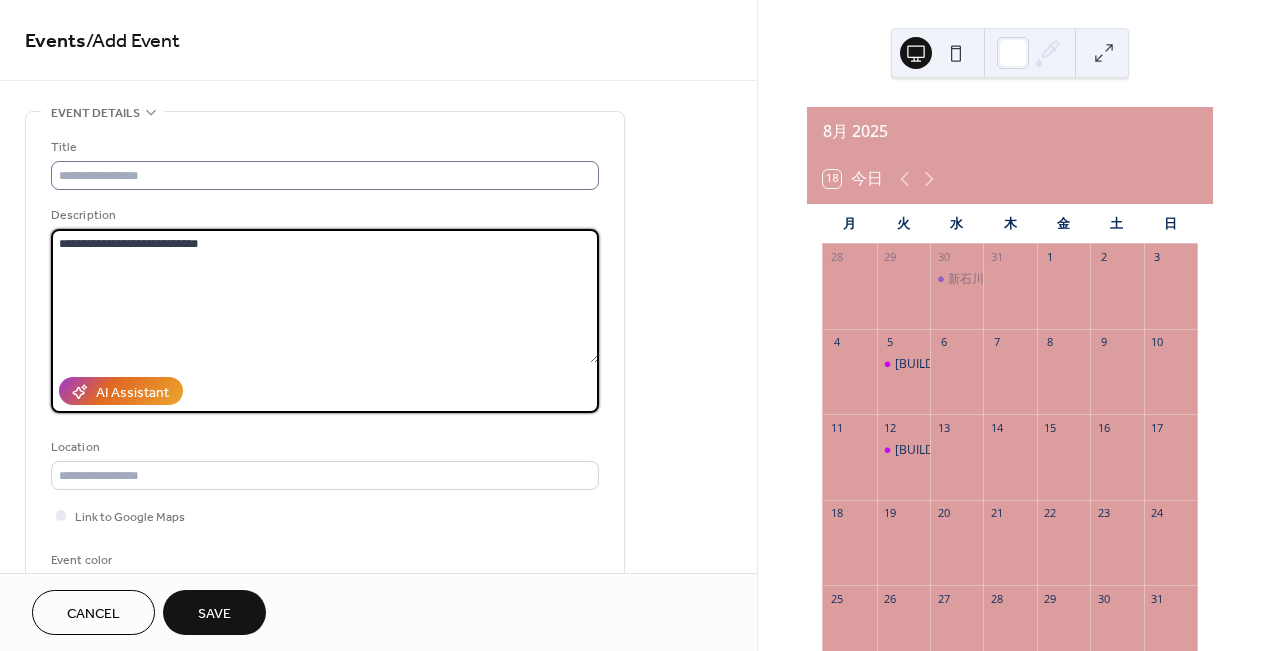 type on "**********" 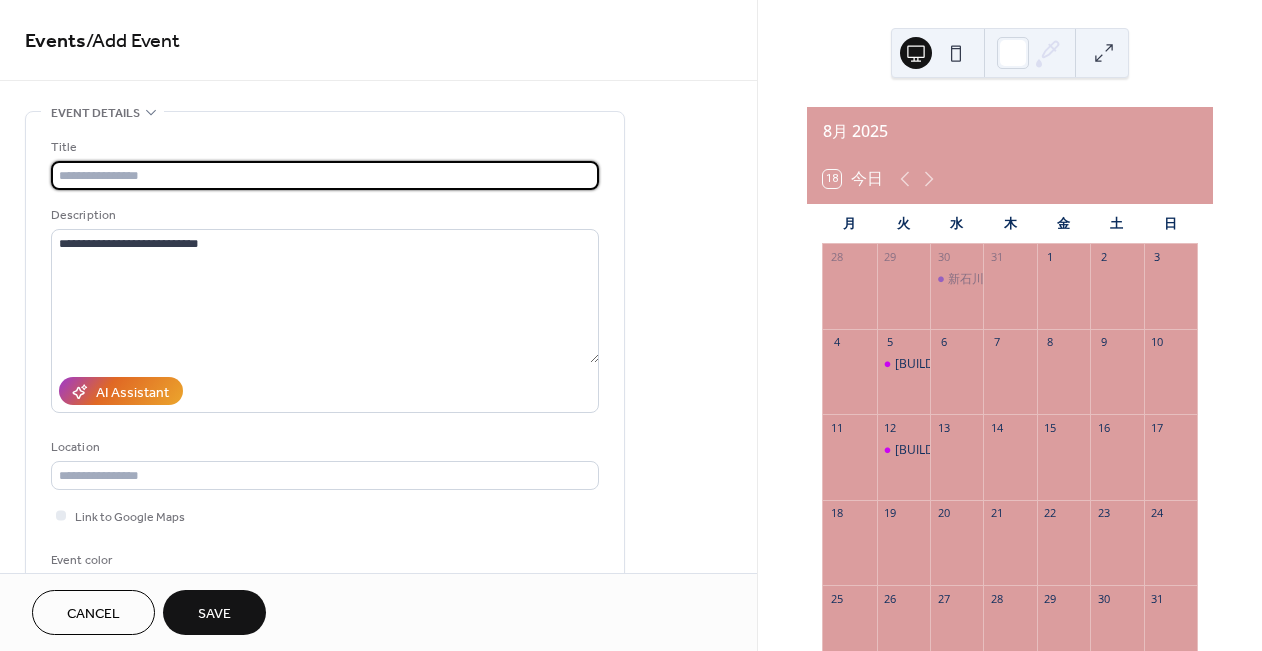 click at bounding box center (325, 175) 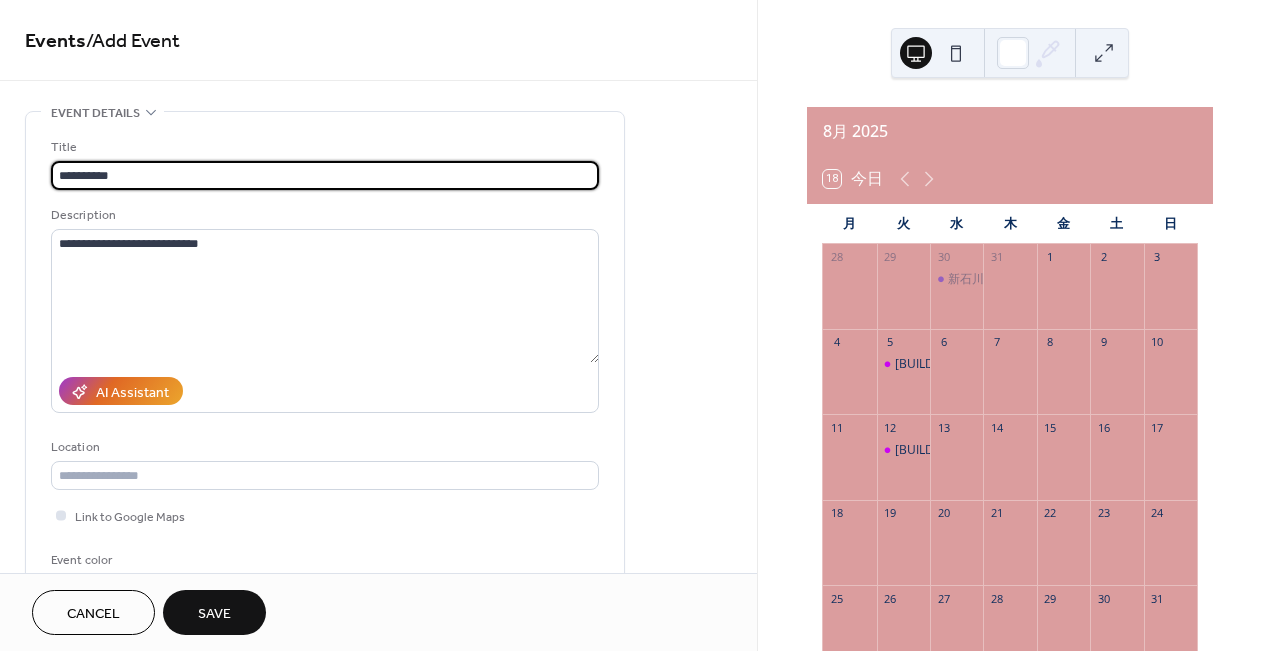 scroll, scrollTop: 127, scrollLeft: 0, axis: vertical 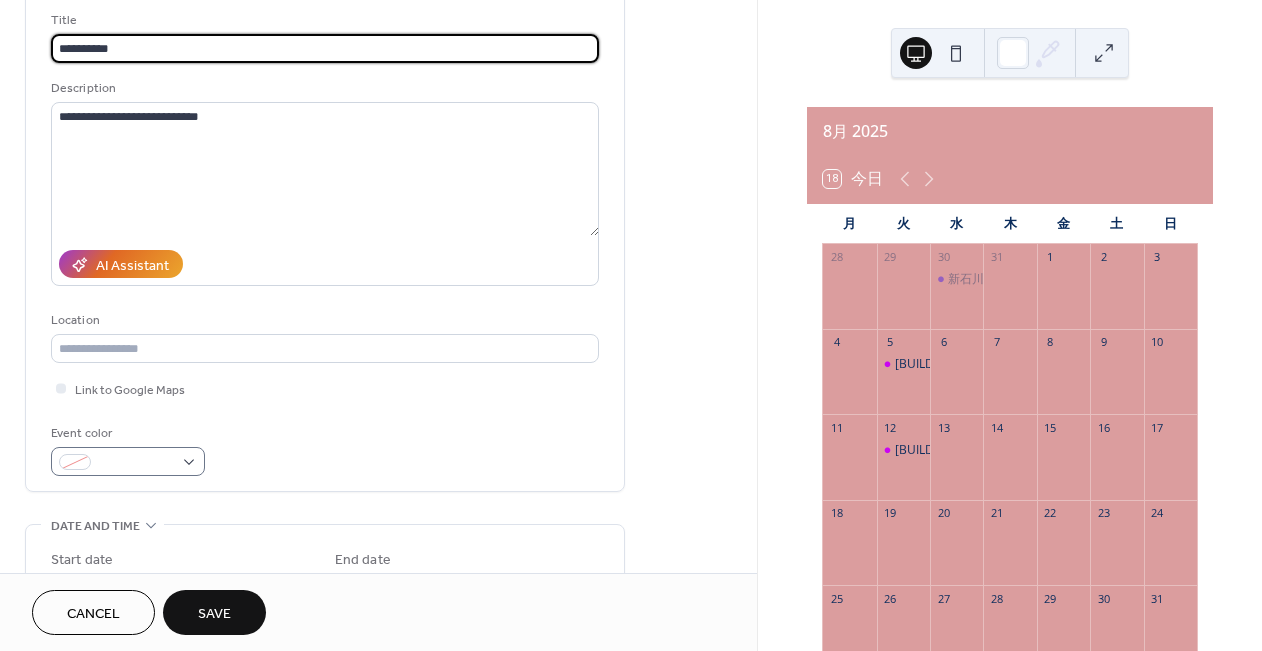 type on "**********" 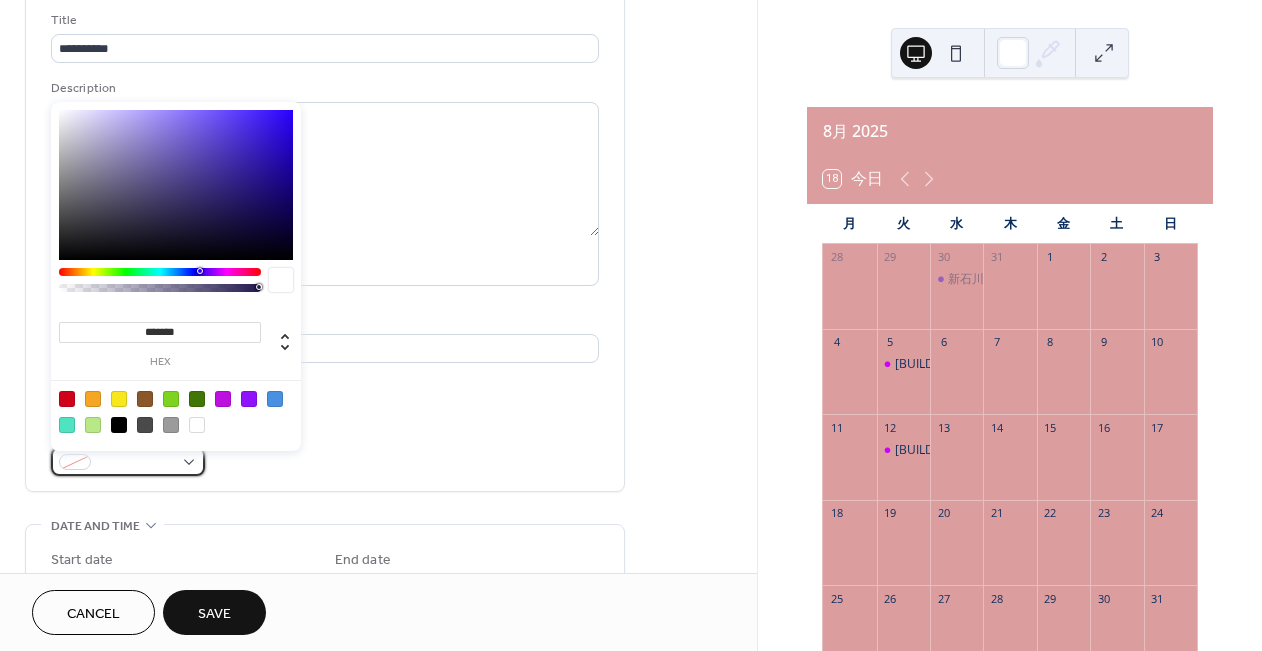 click at bounding box center [136, 463] 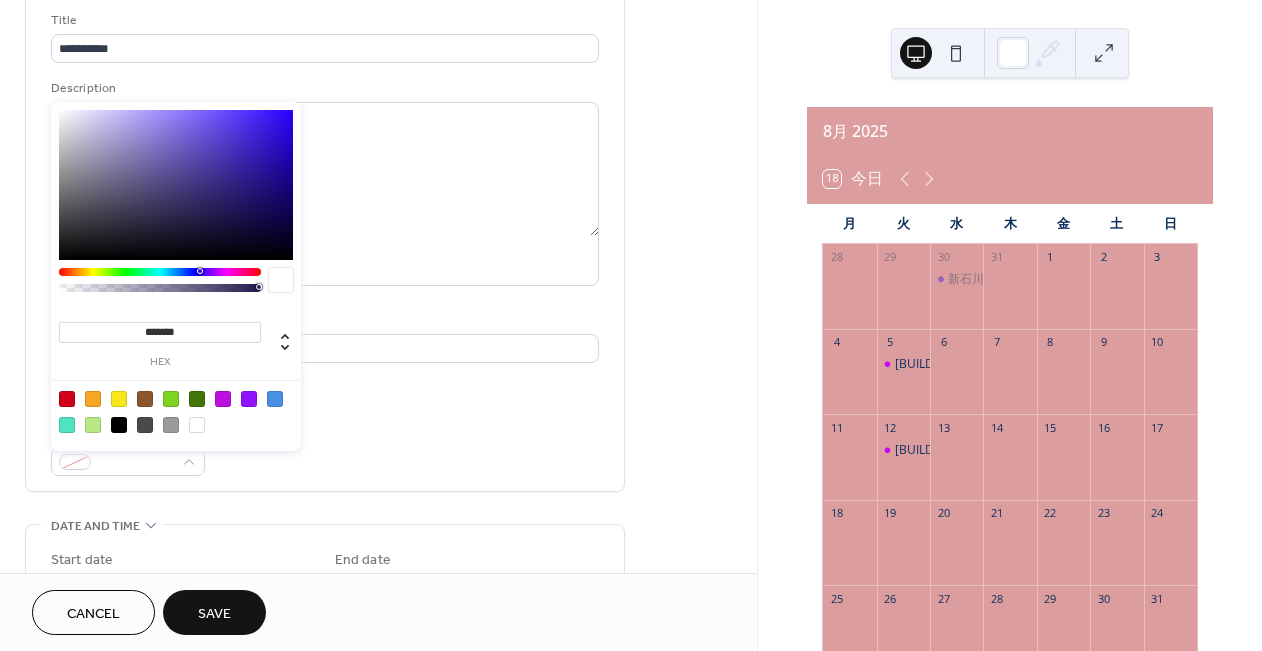 click at bounding box center (223, 399) 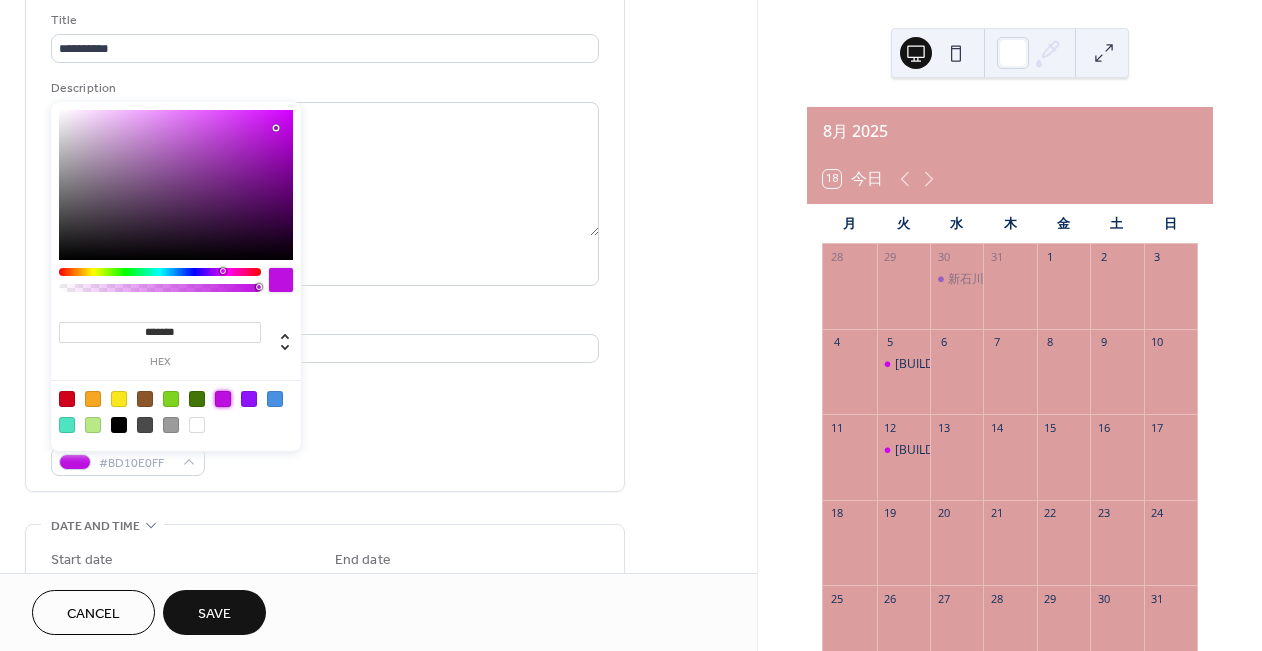 type on "*******" 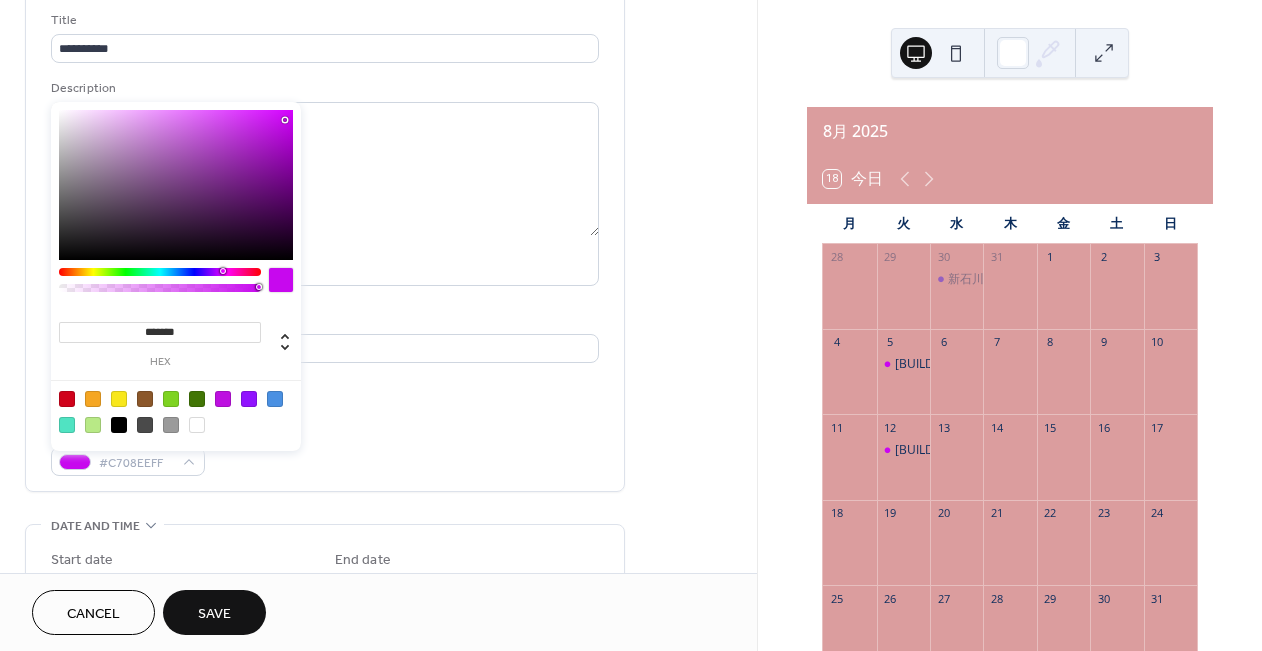 click on "**********" at bounding box center [325, 243] 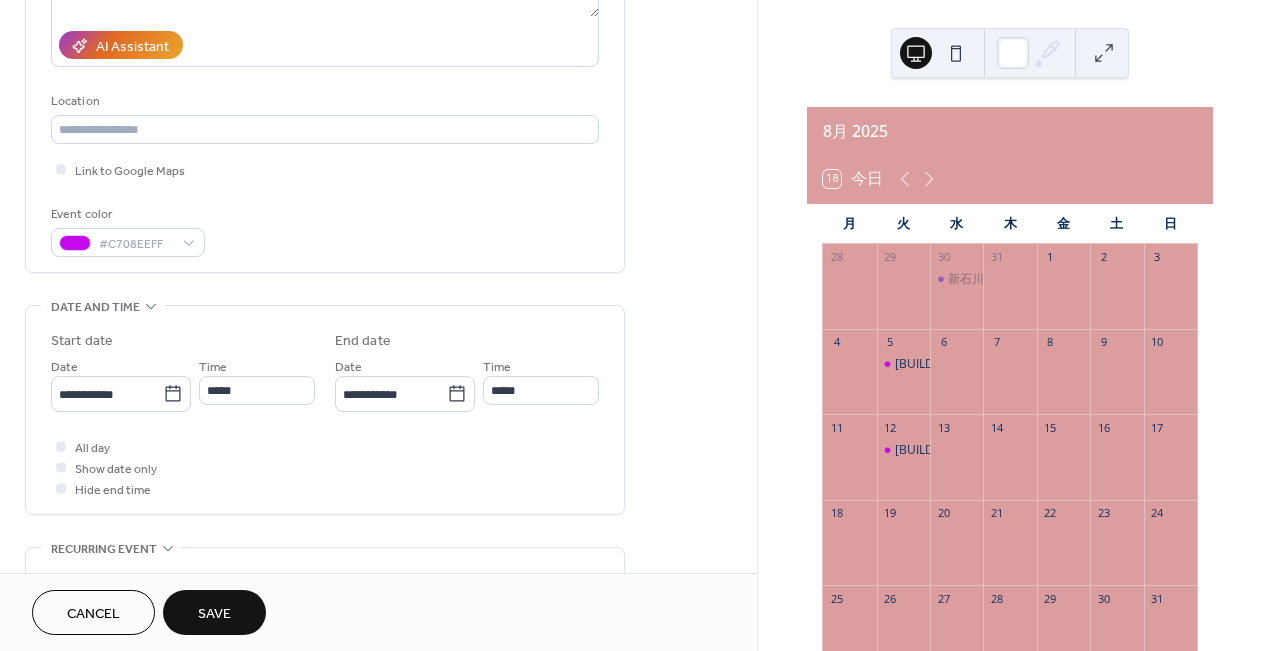 scroll, scrollTop: 420, scrollLeft: 0, axis: vertical 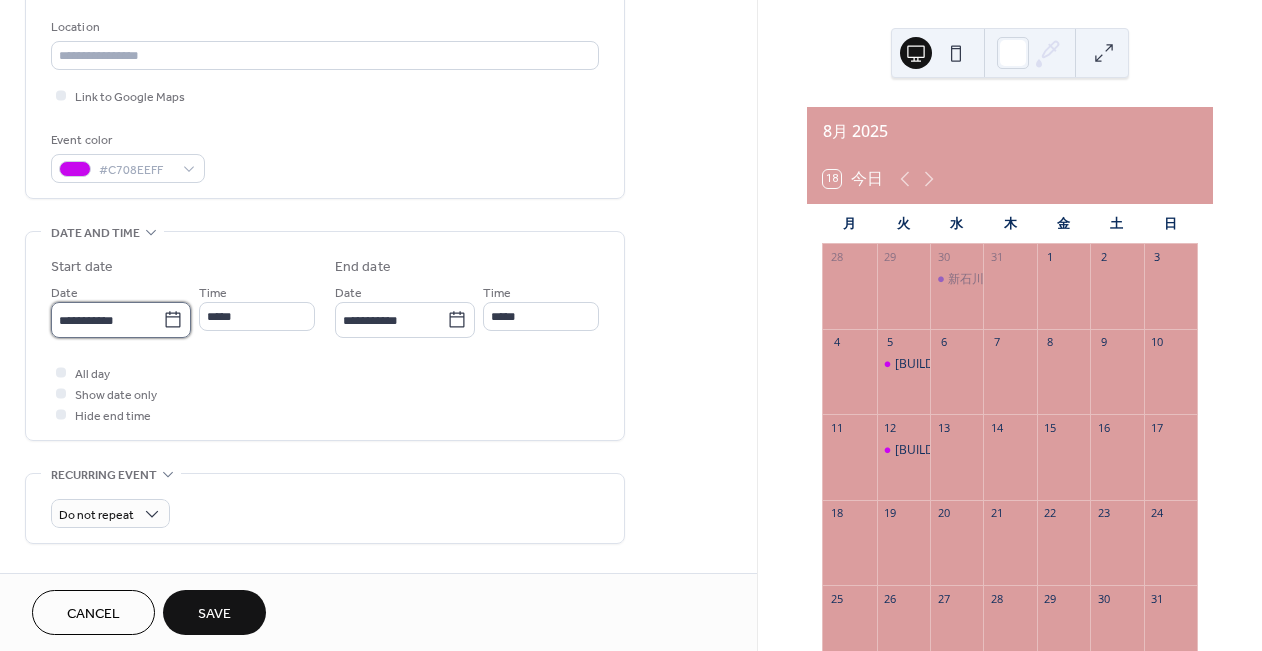 click on "**********" at bounding box center [107, 320] 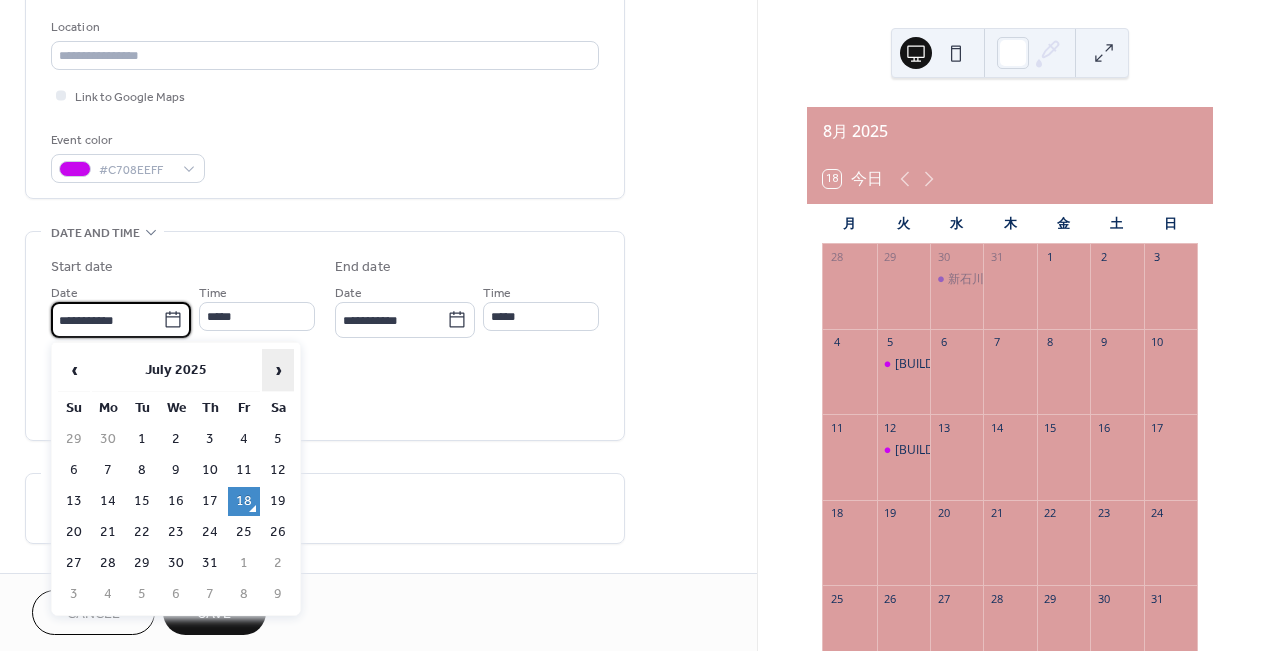 click on "›" at bounding box center [278, 370] 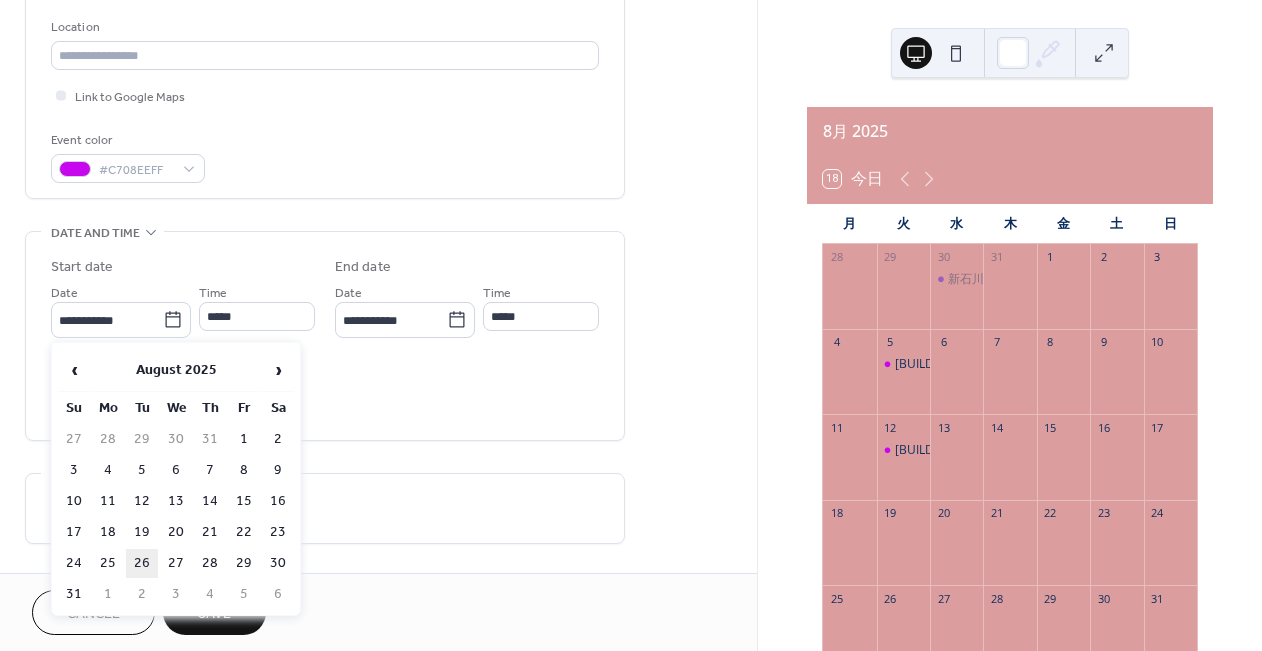 click on "26" at bounding box center [142, 563] 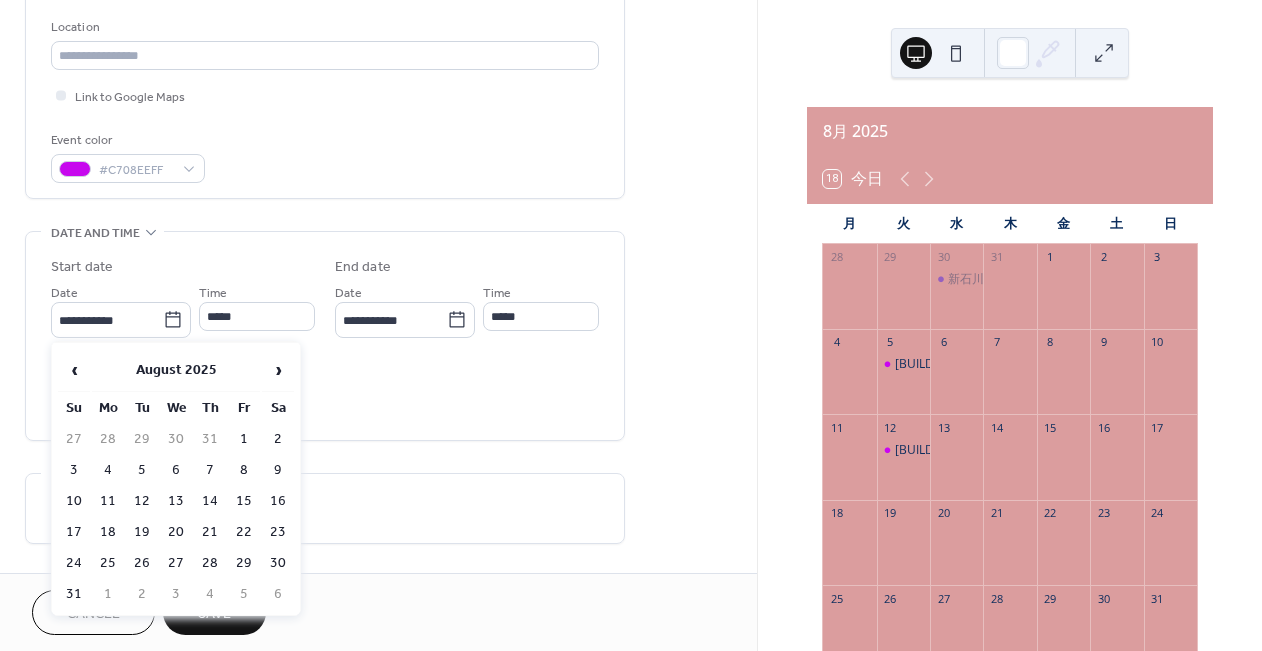 type on "**********" 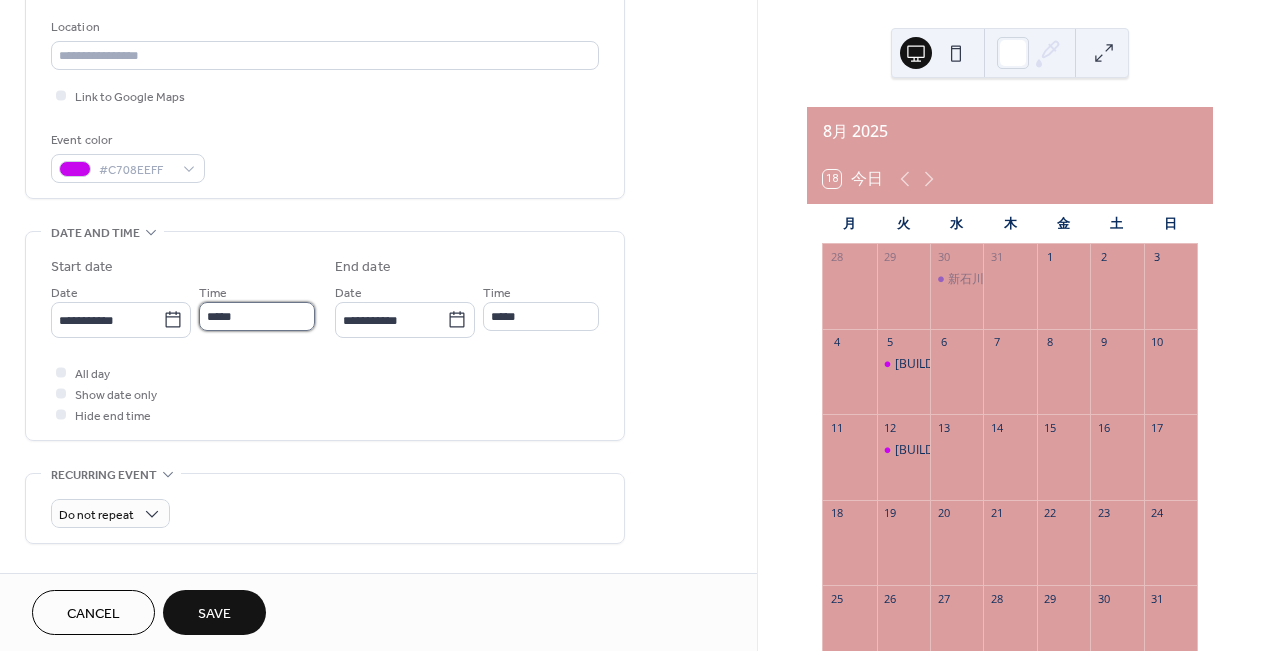 click on "*****" at bounding box center [257, 316] 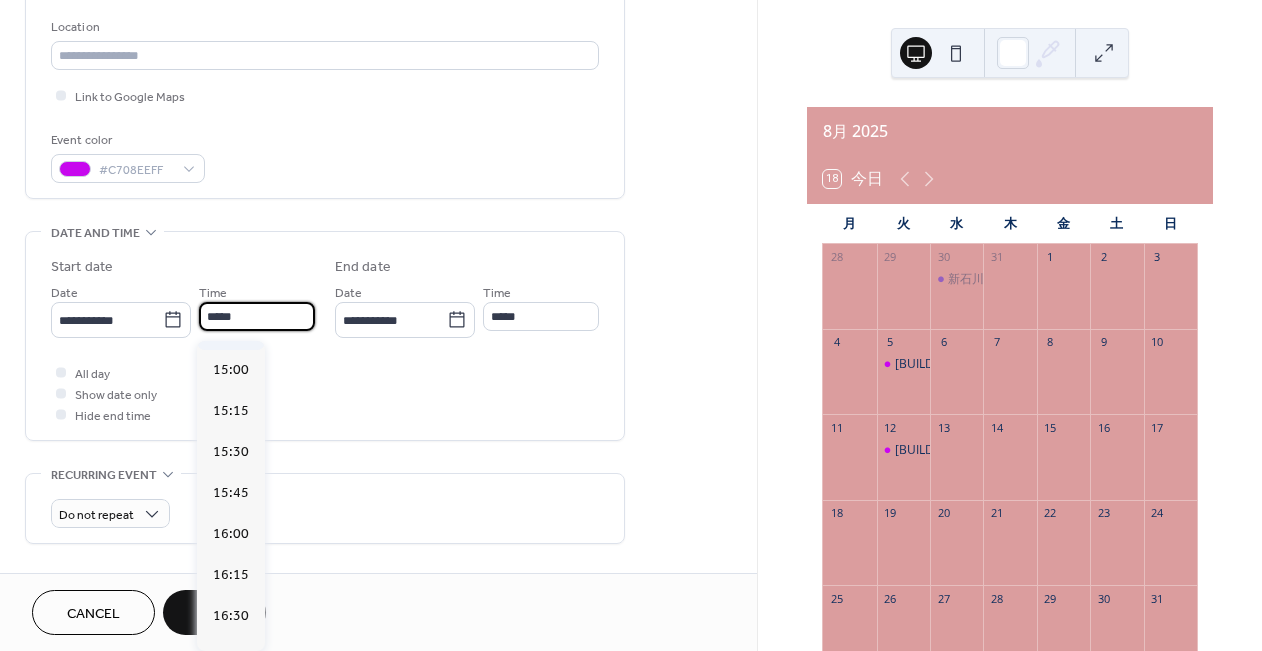 scroll, scrollTop: 2524, scrollLeft: 0, axis: vertical 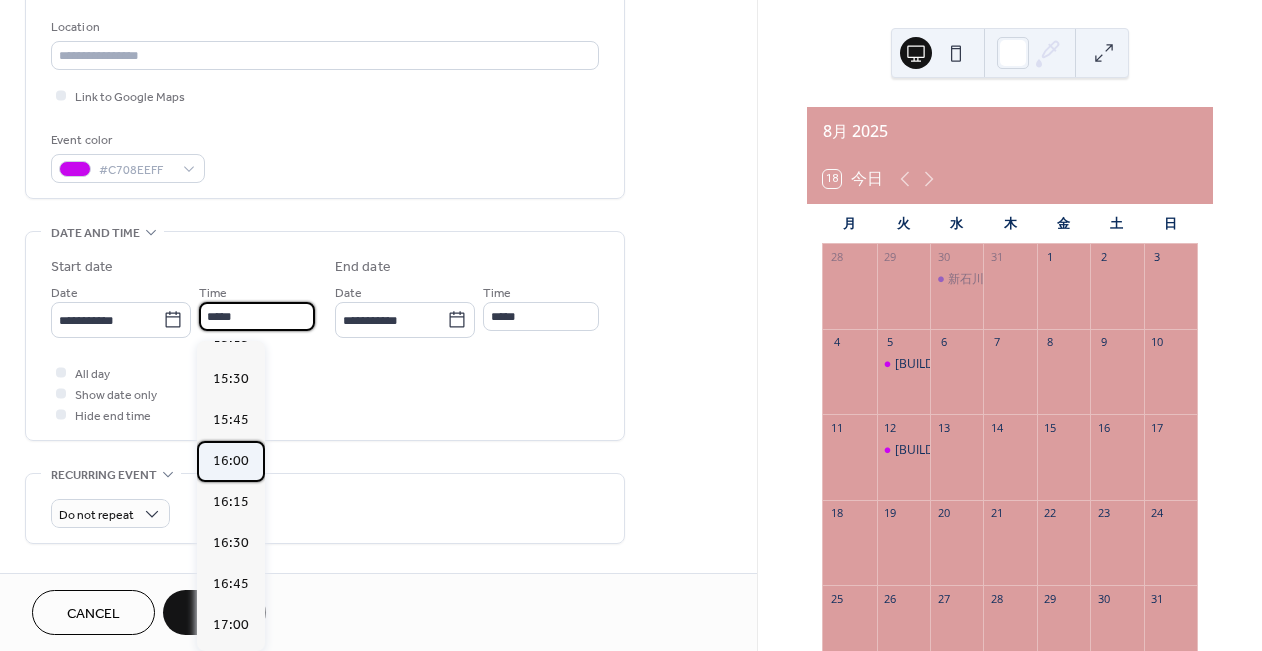 click on "16:00" at bounding box center [231, 461] 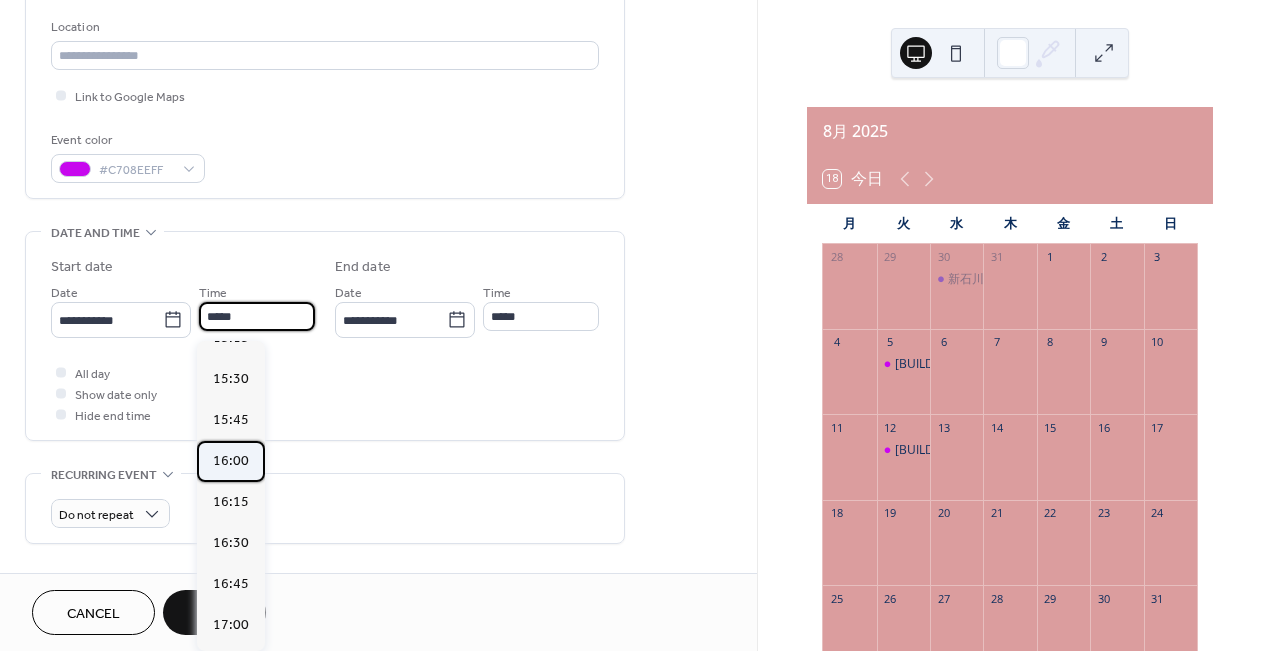 type on "*****" 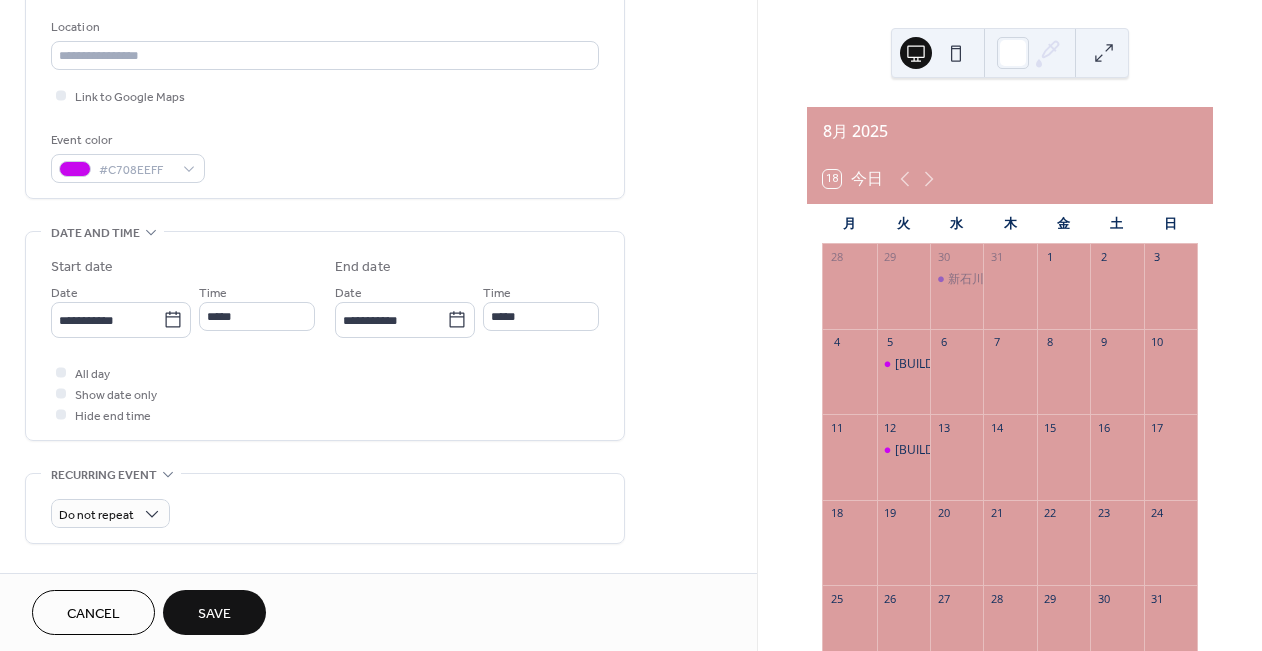 type on "*****" 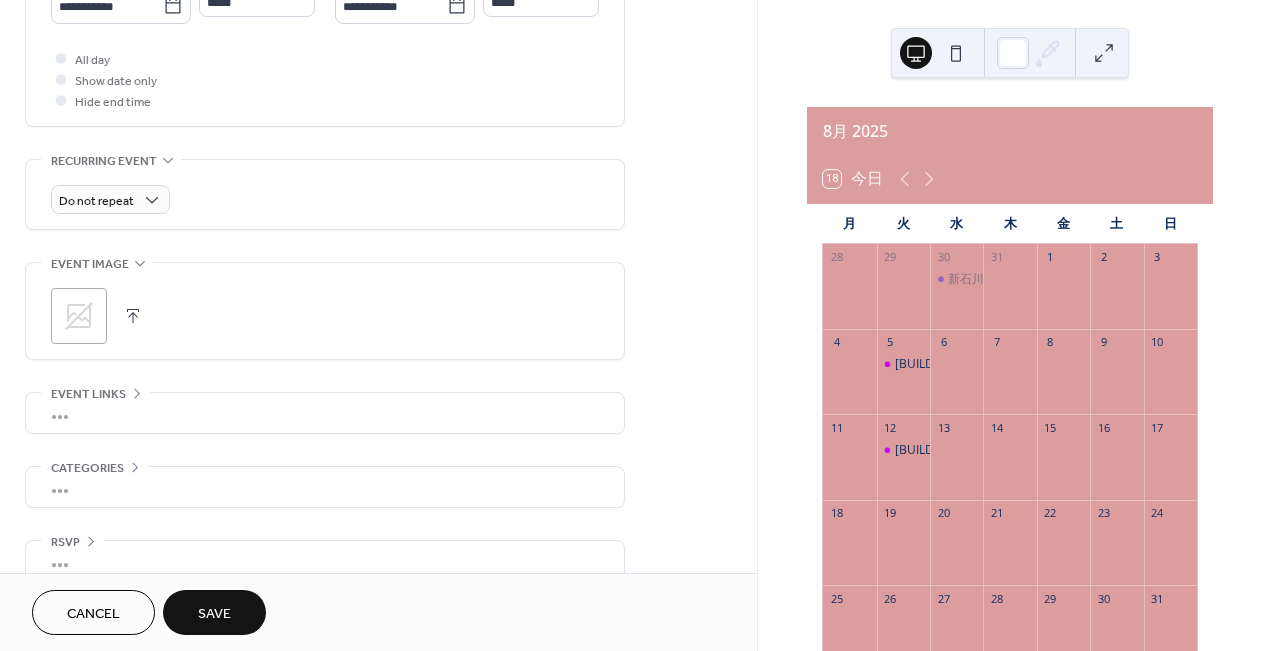 scroll, scrollTop: 758, scrollLeft: 0, axis: vertical 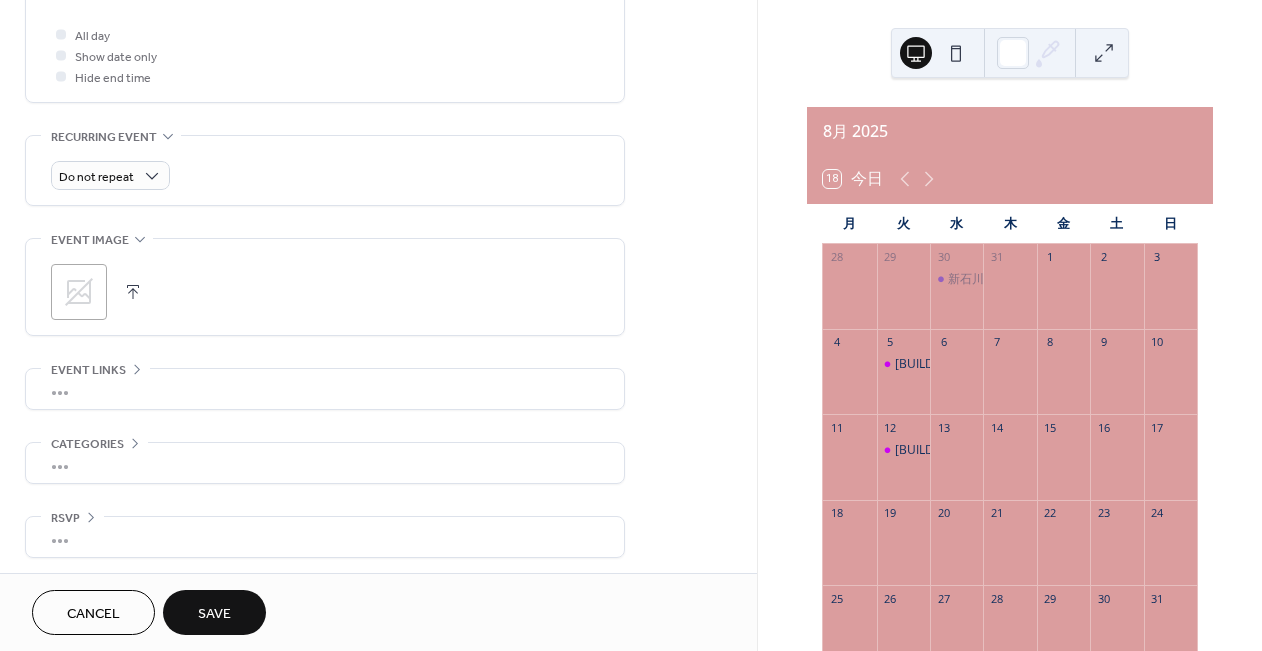 click on "Save" at bounding box center [214, 614] 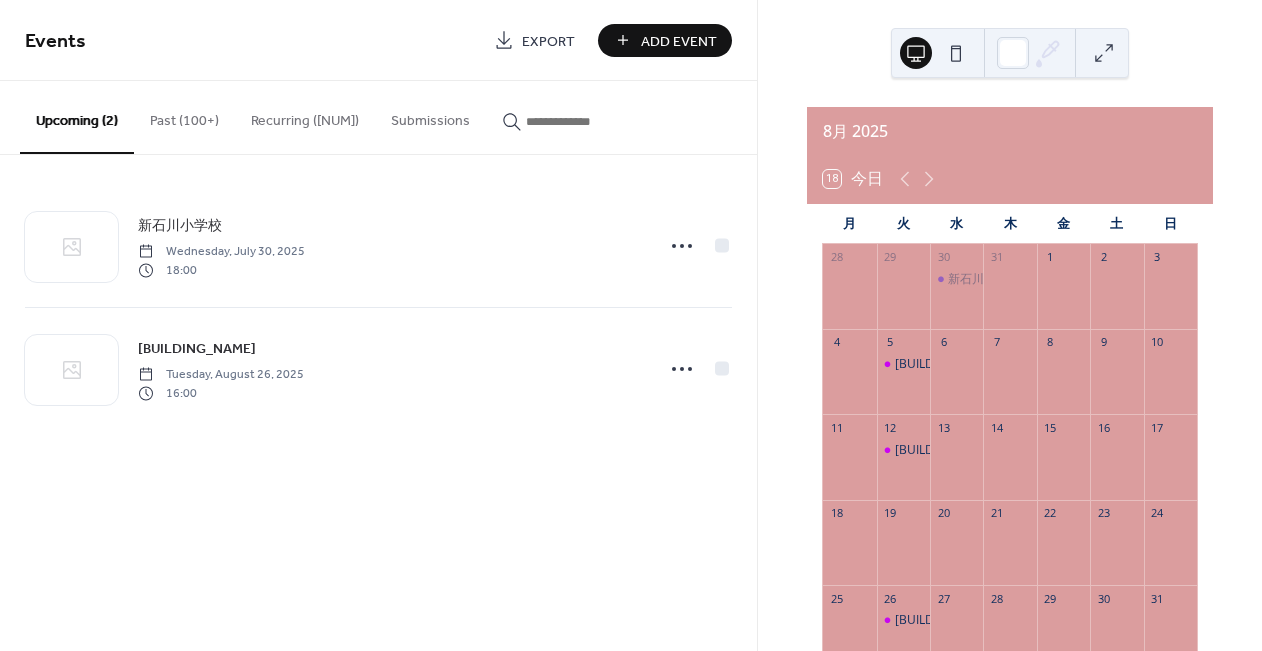 click on "Recurring (70)" at bounding box center [305, 116] 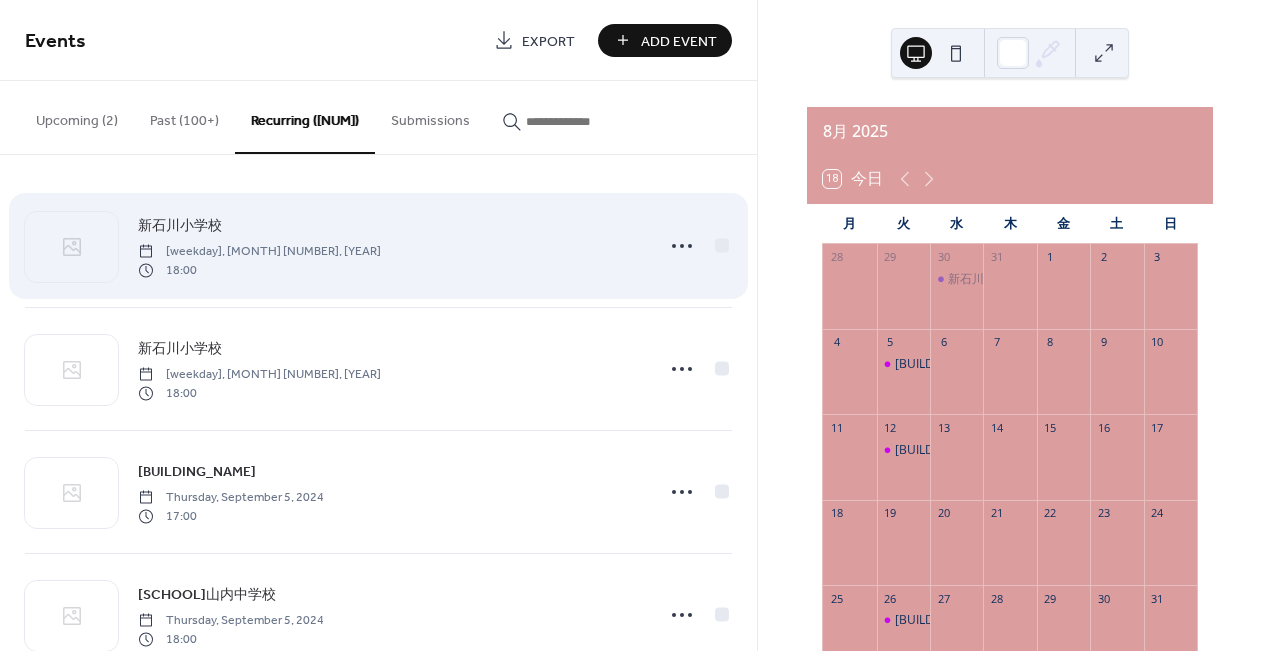 click on "新石川小学校" at bounding box center [180, 226] 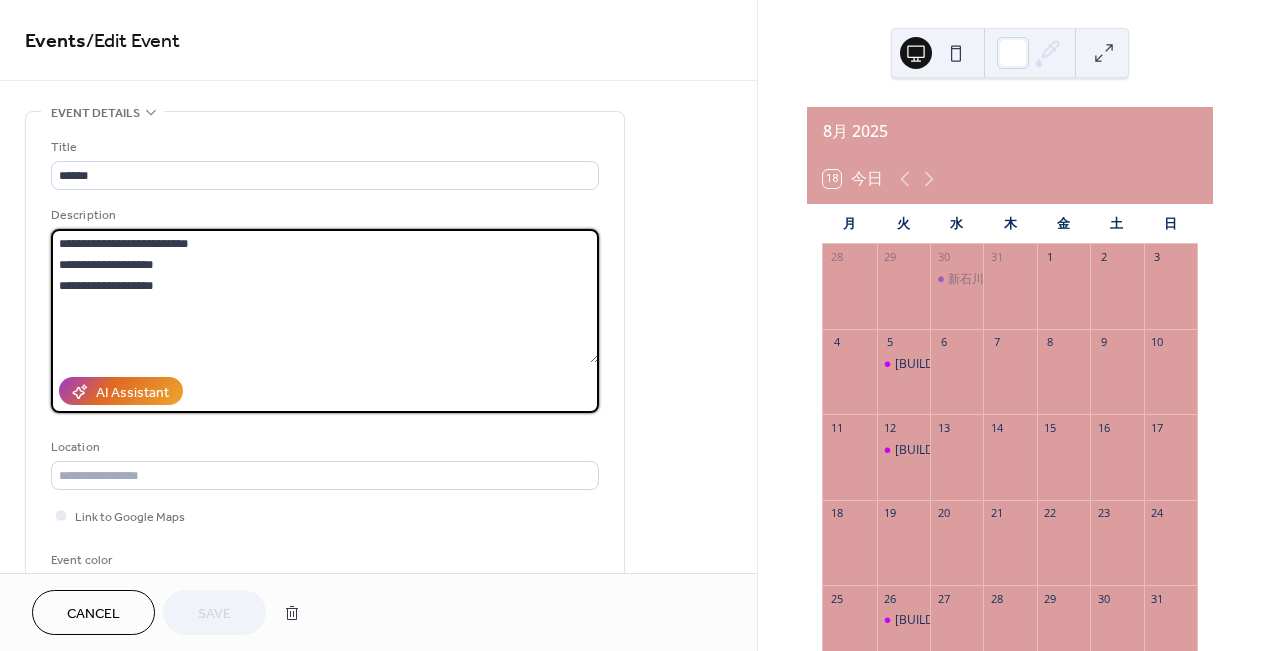 drag, startPoint x: 61, startPoint y: 266, endPoint x: 253, endPoint y: 301, distance: 195.16403 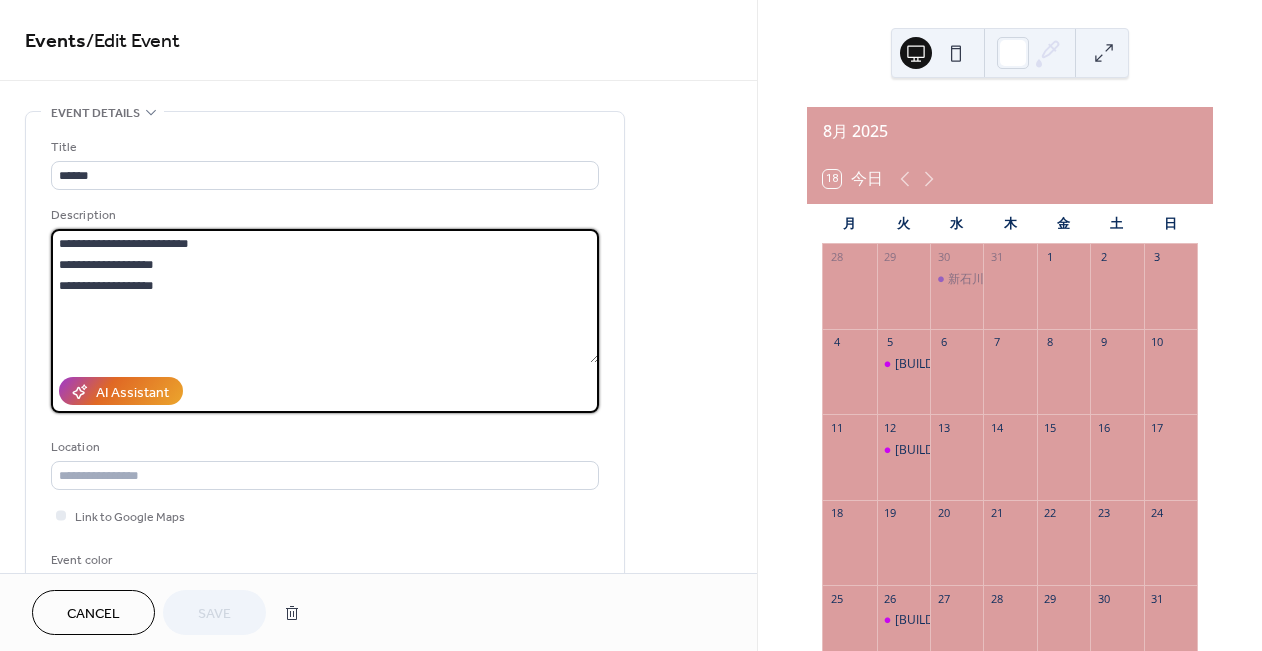 click on "**********" at bounding box center [325, 296] 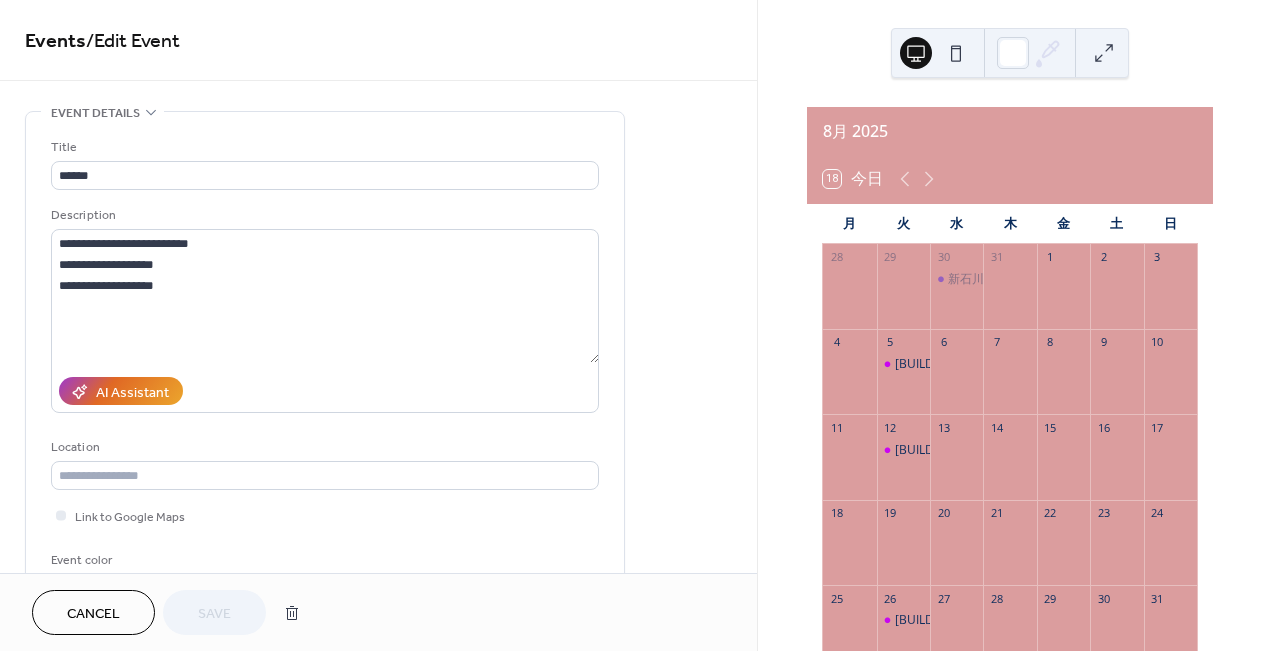 click on "Cancel" at bounding box center [93, 614] 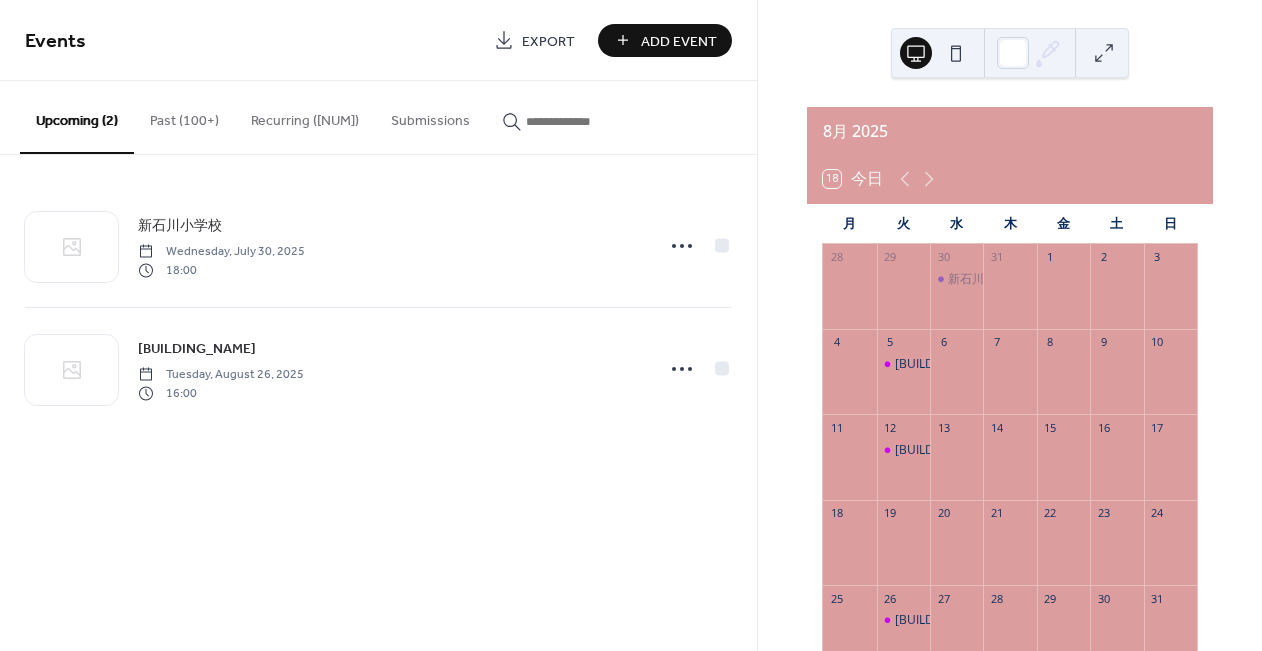 click on "Add Event" at bounding box center (679, 41) 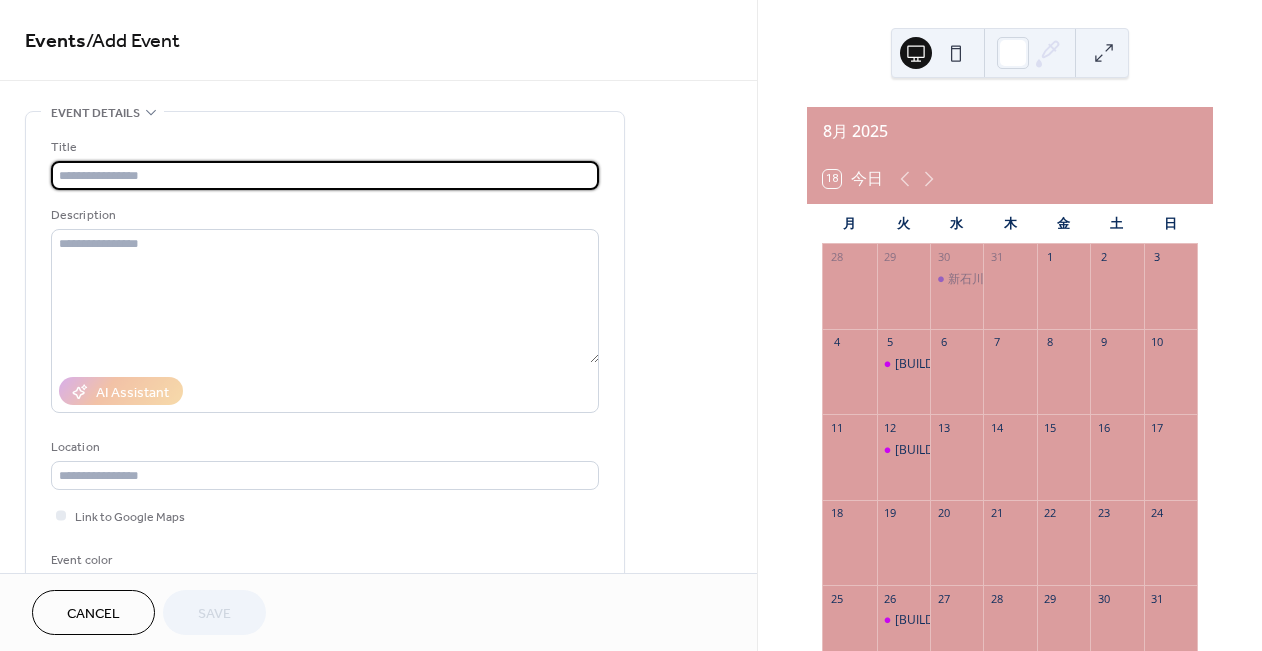 click at bounding box center [325, 175] 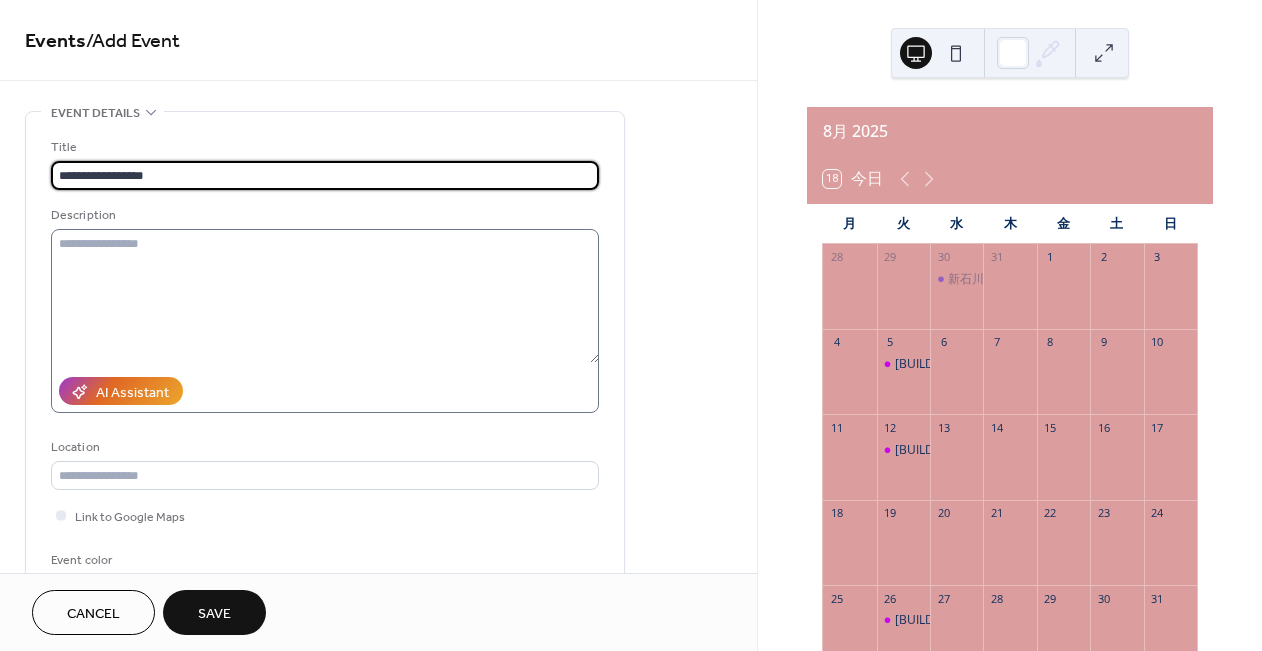 type on "**********" 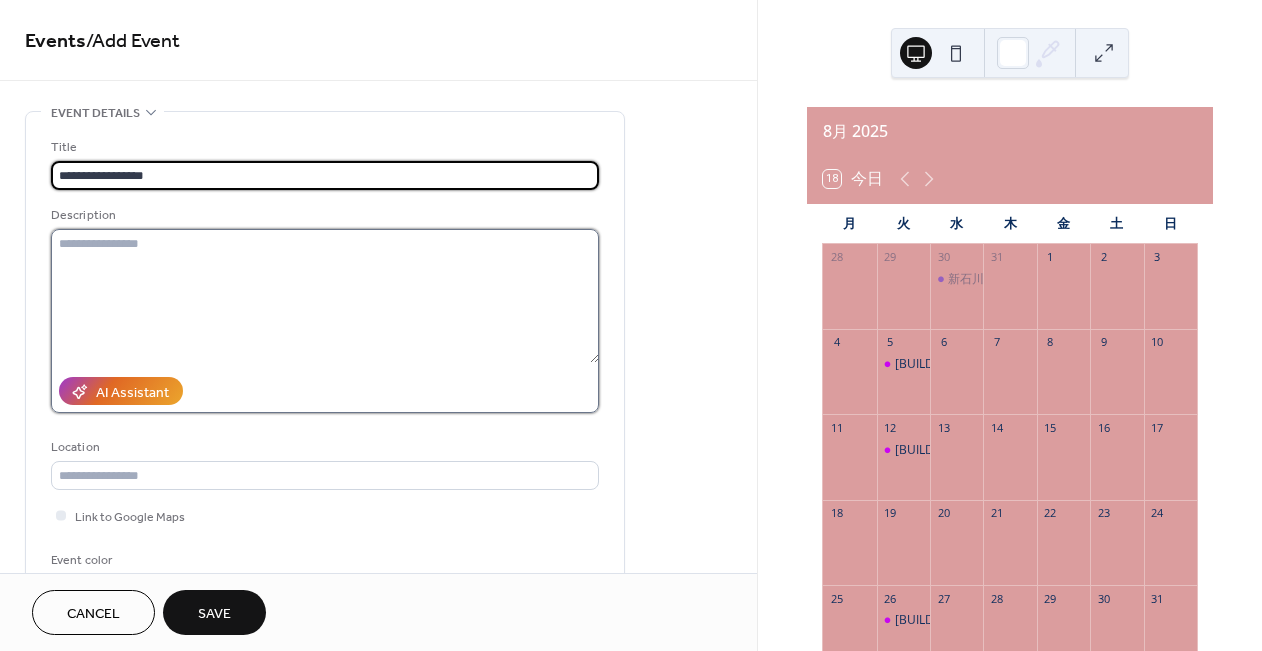 click at bounding box center [325, 296] 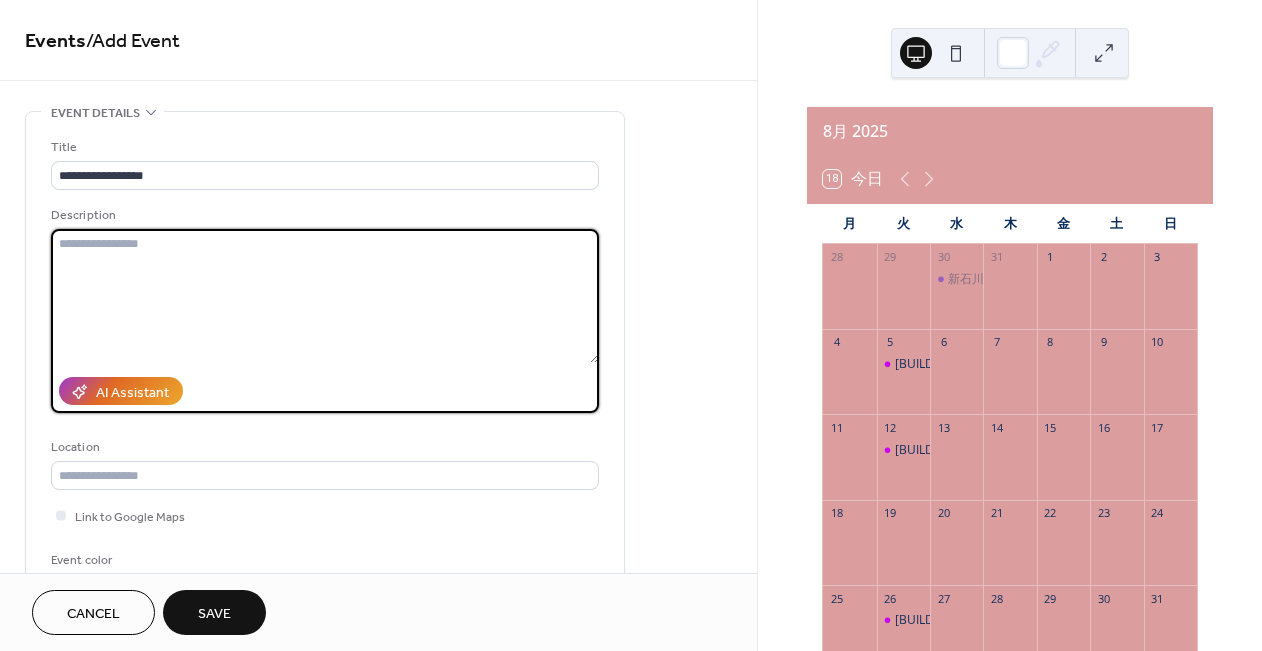 paste on "**********" 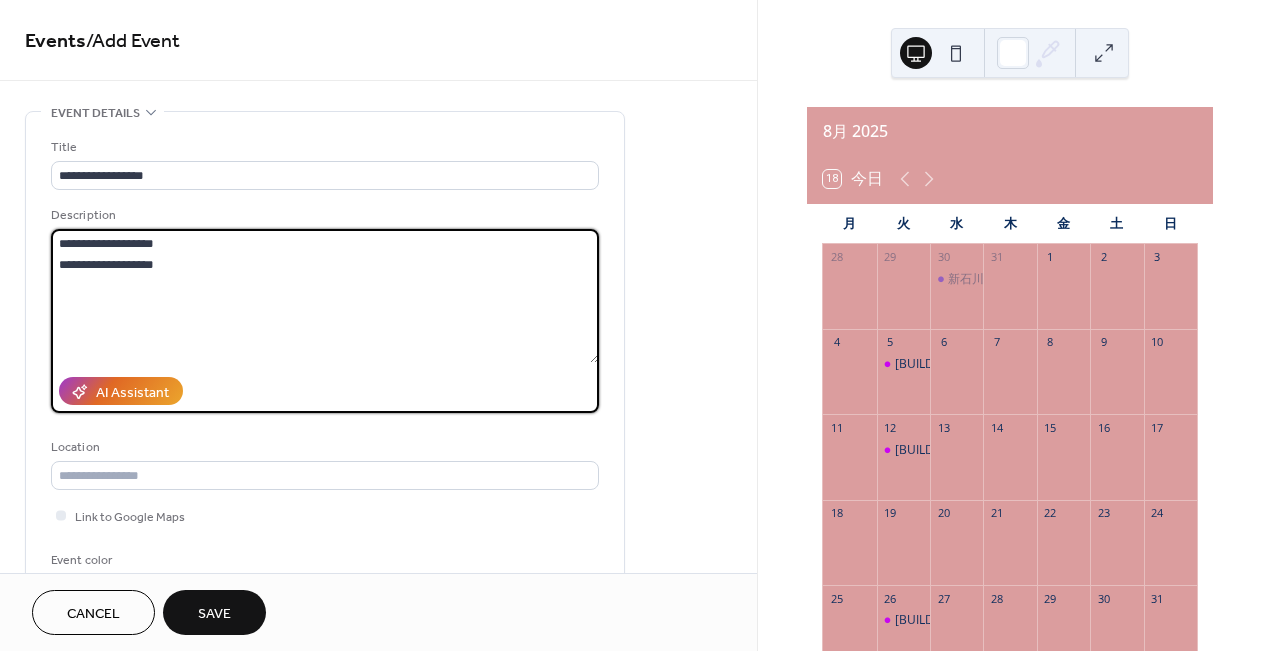 scroll, scrollTop: 16, scrollLeft: 0, axis: vertical 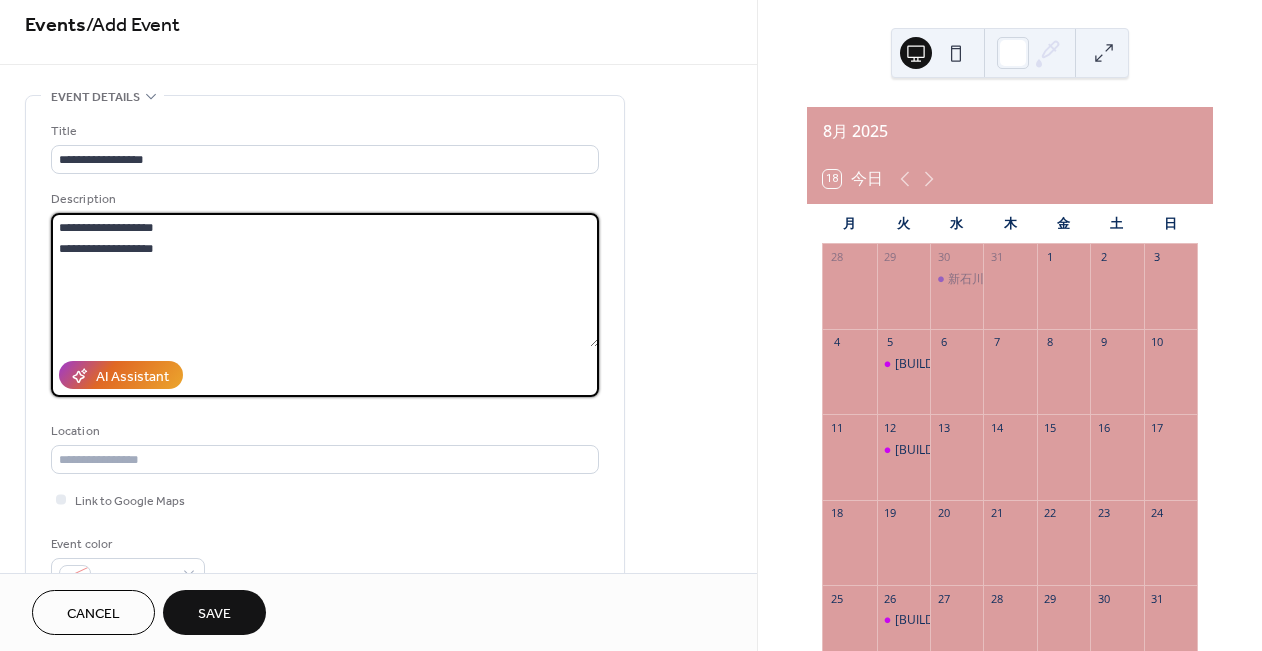 click on "**********" at bounding box center [325, 280] 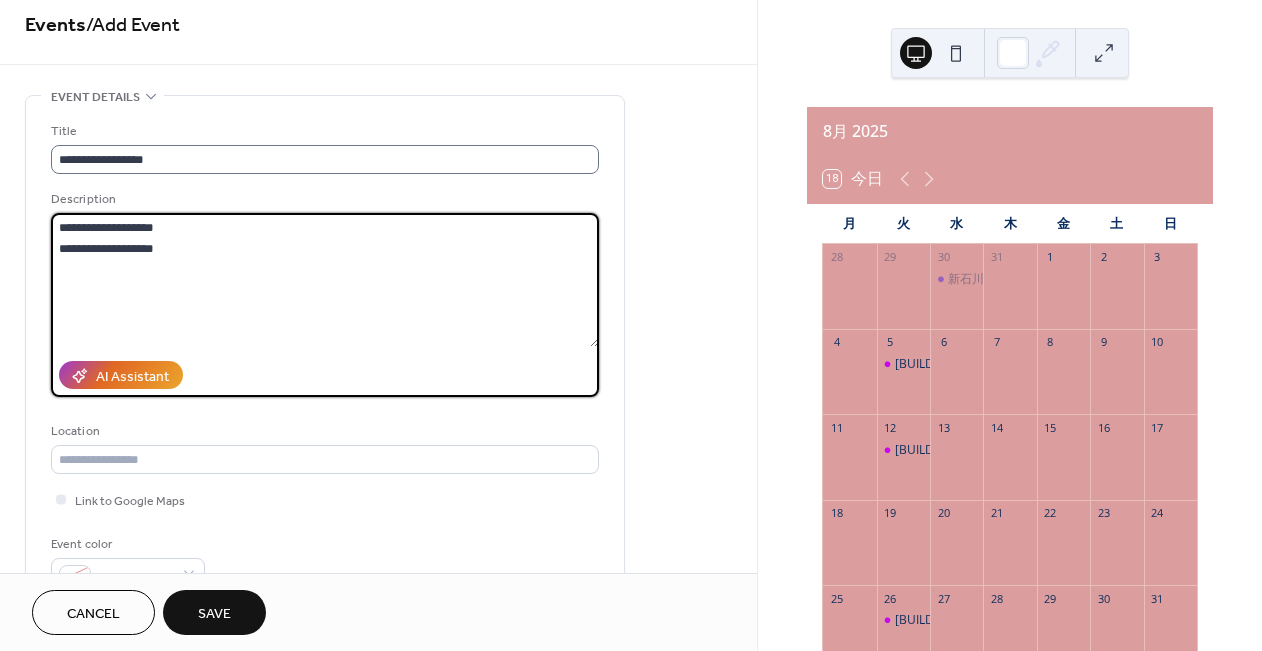 type on "**********" 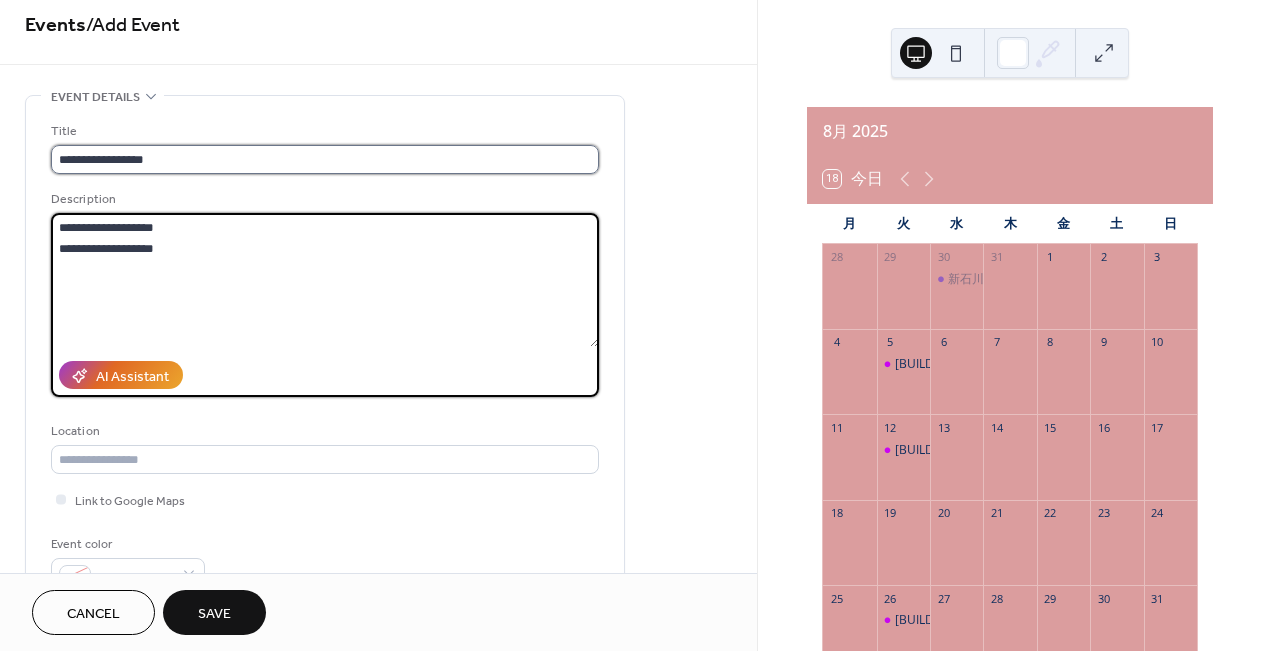 click on "**********" at bounding box center [325, 159] 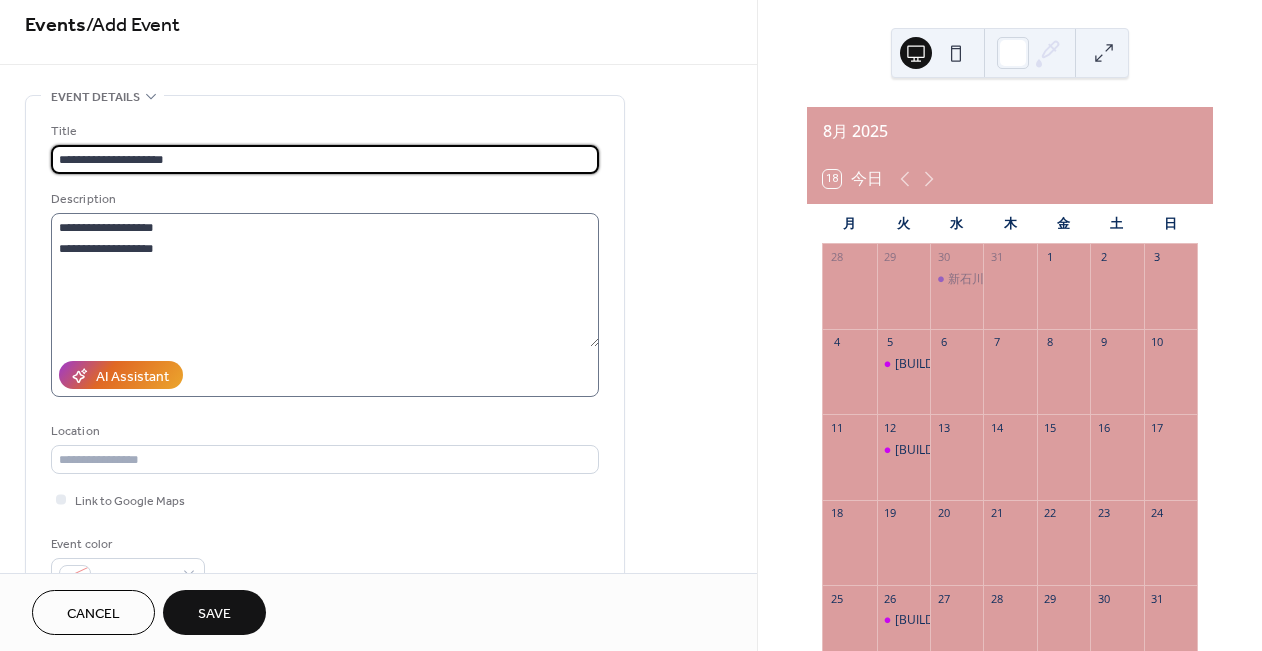 type on "**********" 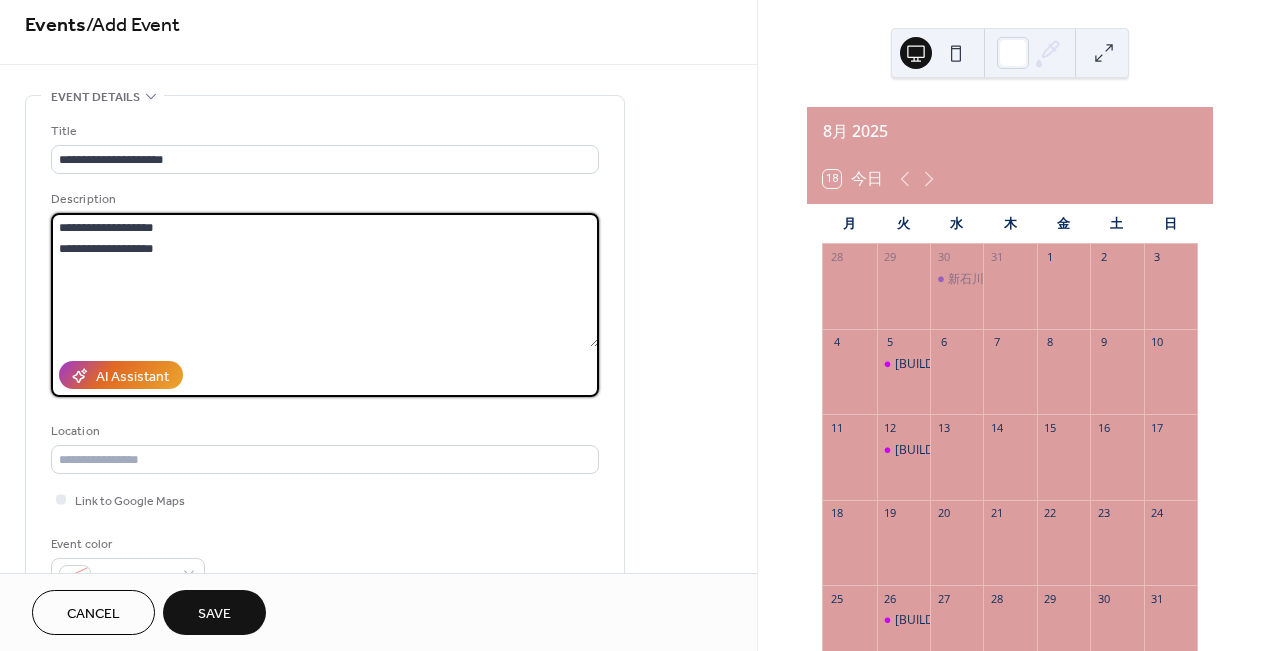 click on "**********" at bounding box center [325, 280] 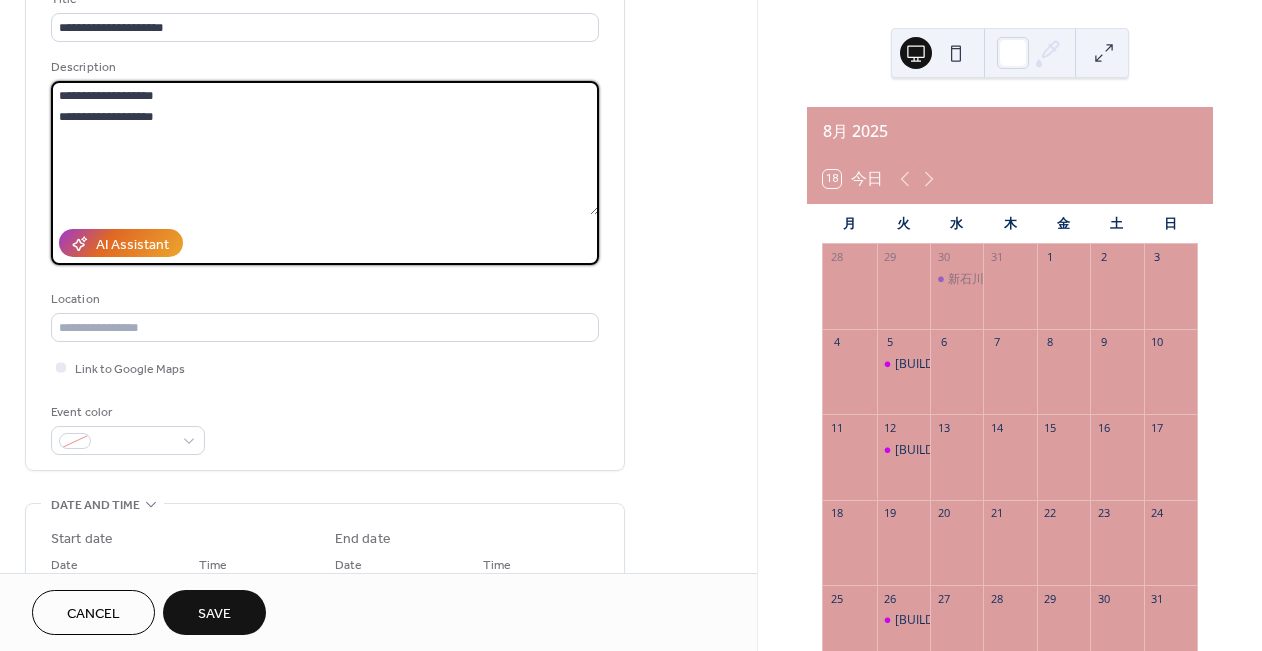 scroll, scrollTop: 149, scrollLeft: 0, axis: vertical 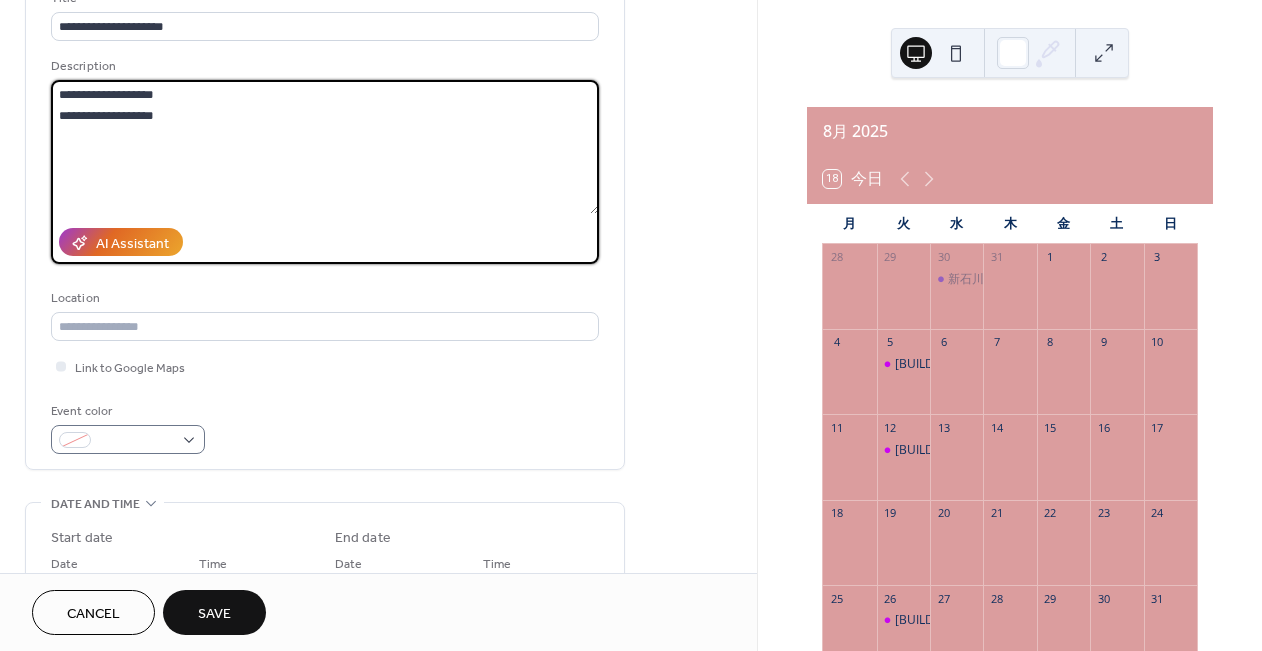 type on "**********" 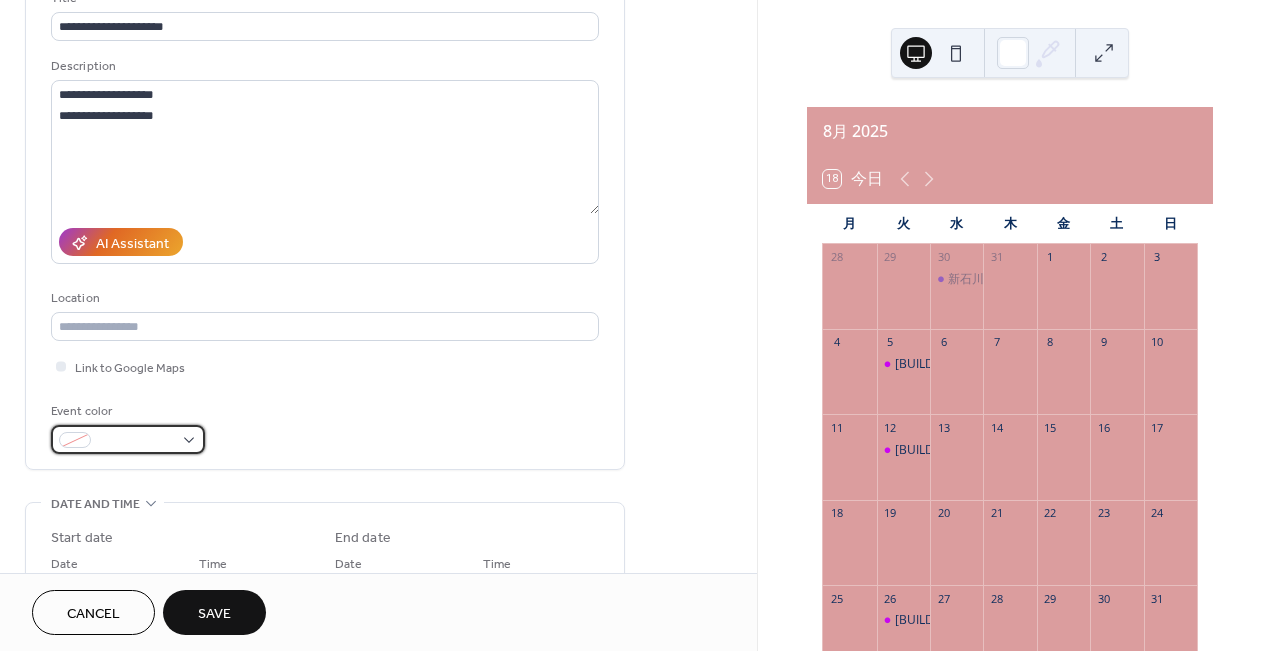 click at bounding box center (128, 439) 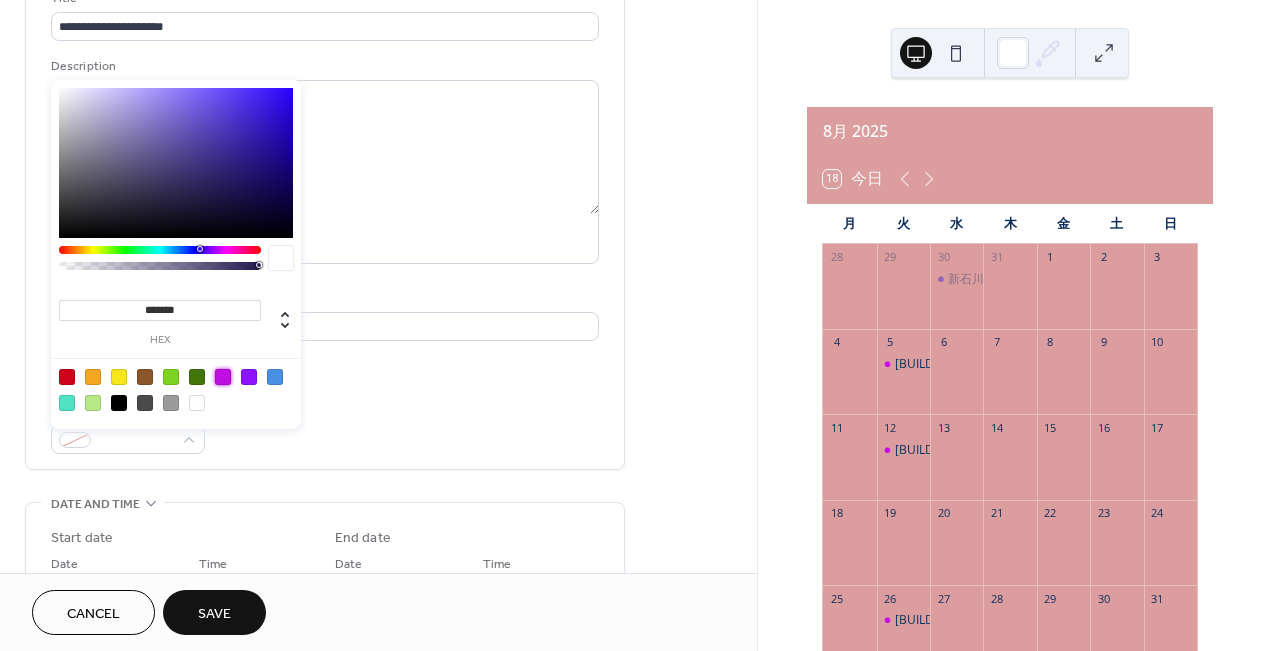 click at bounding box center [223, 377] 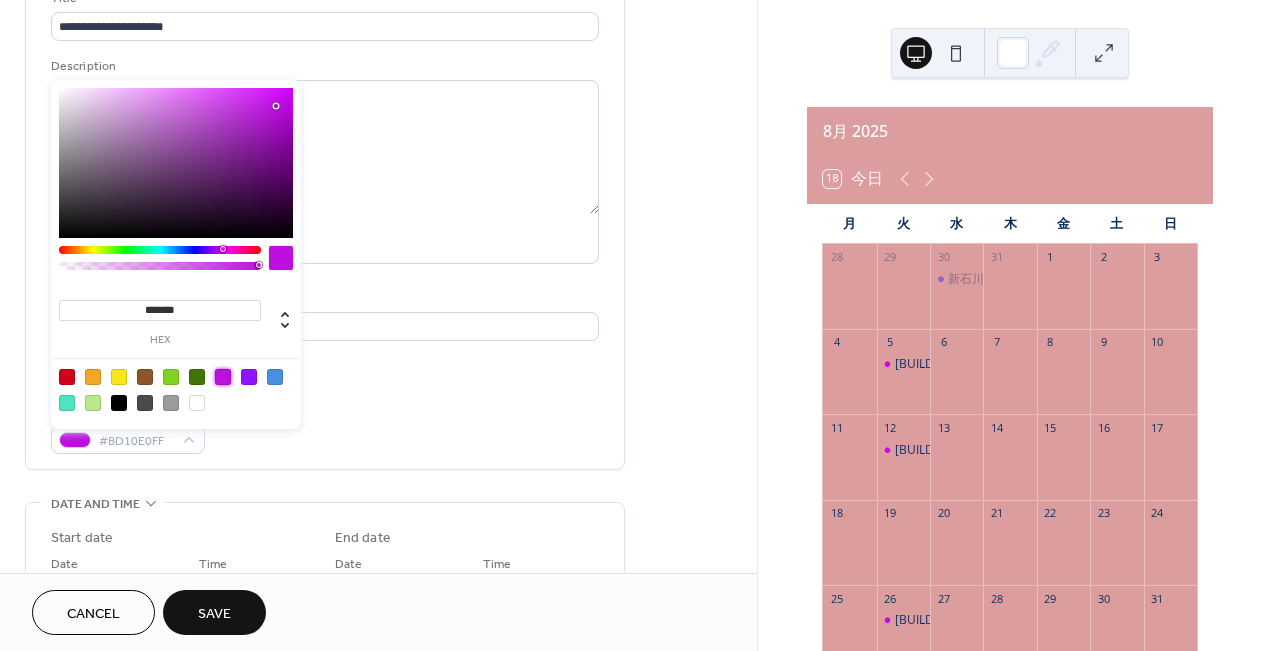 type on "*******" 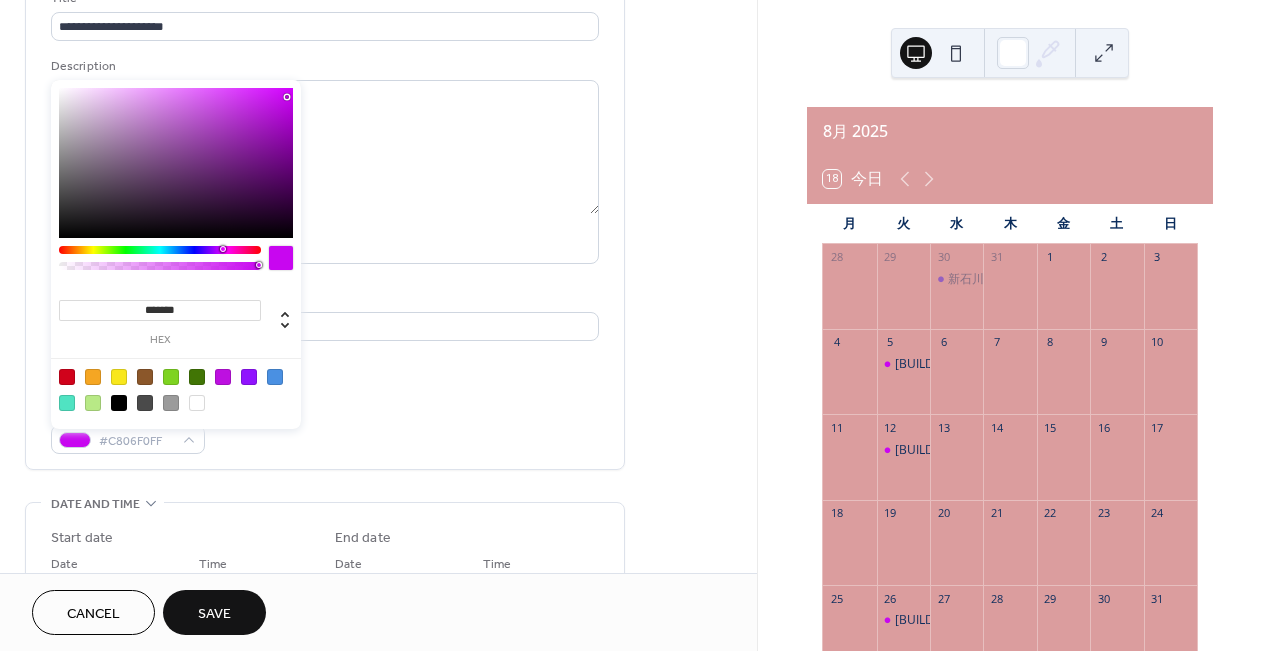 click at bounding box center (176, 163) 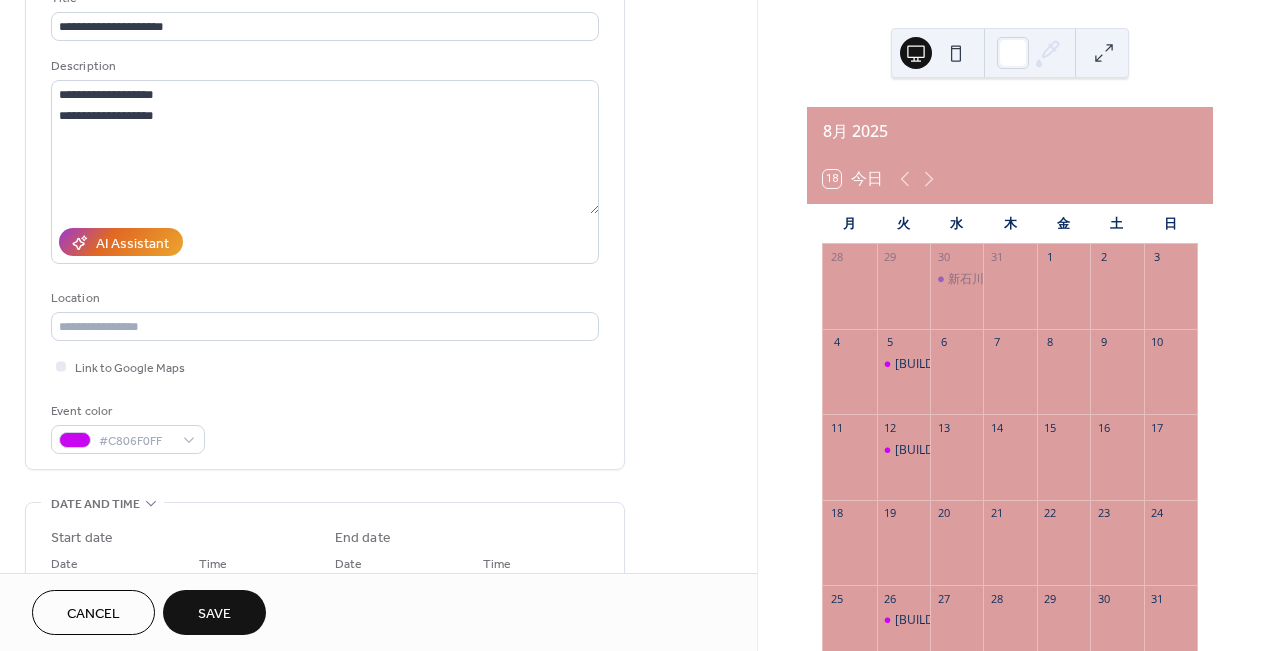 click on "Location" at bounding box center [323, 298] 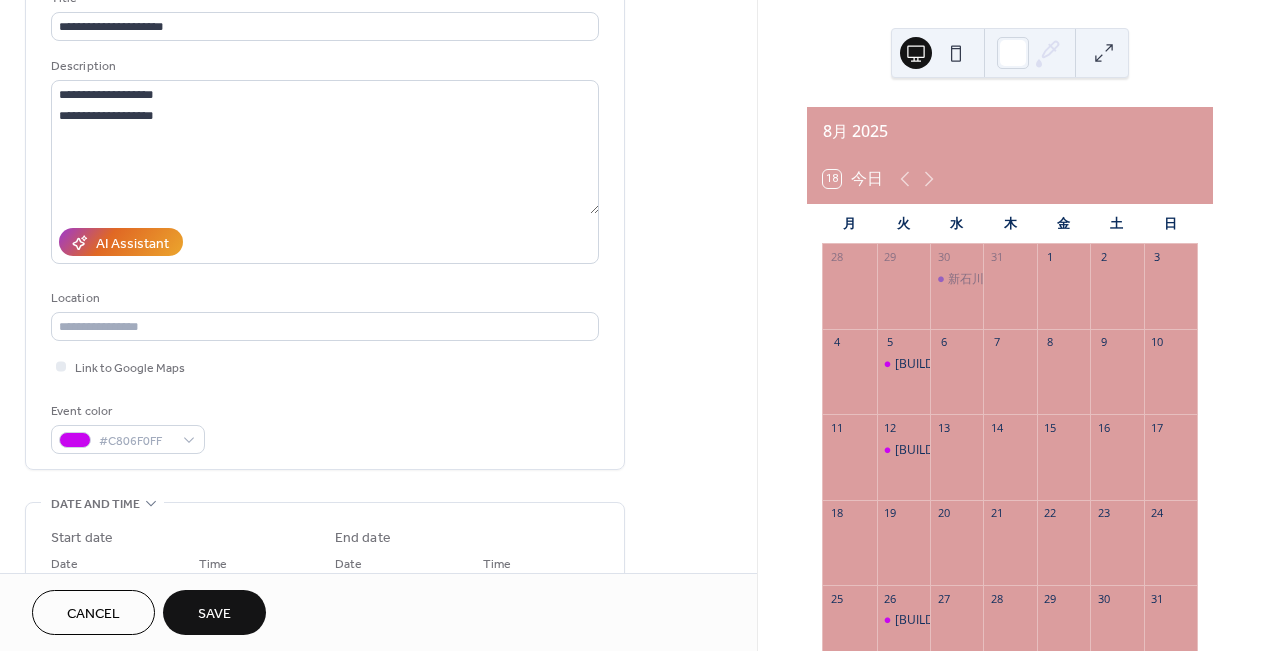 click on "**********" at bounding box center (325, 221) 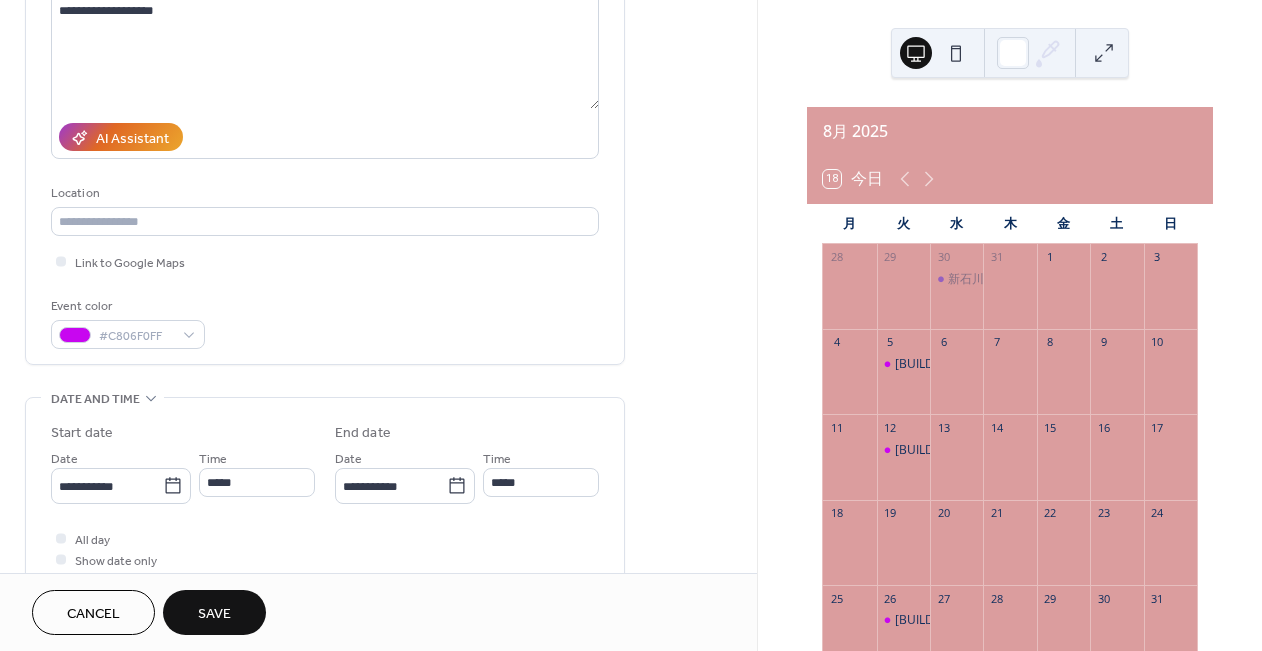 scroll, scrollTop: 376, scrollLeft: 0, axis: vertical 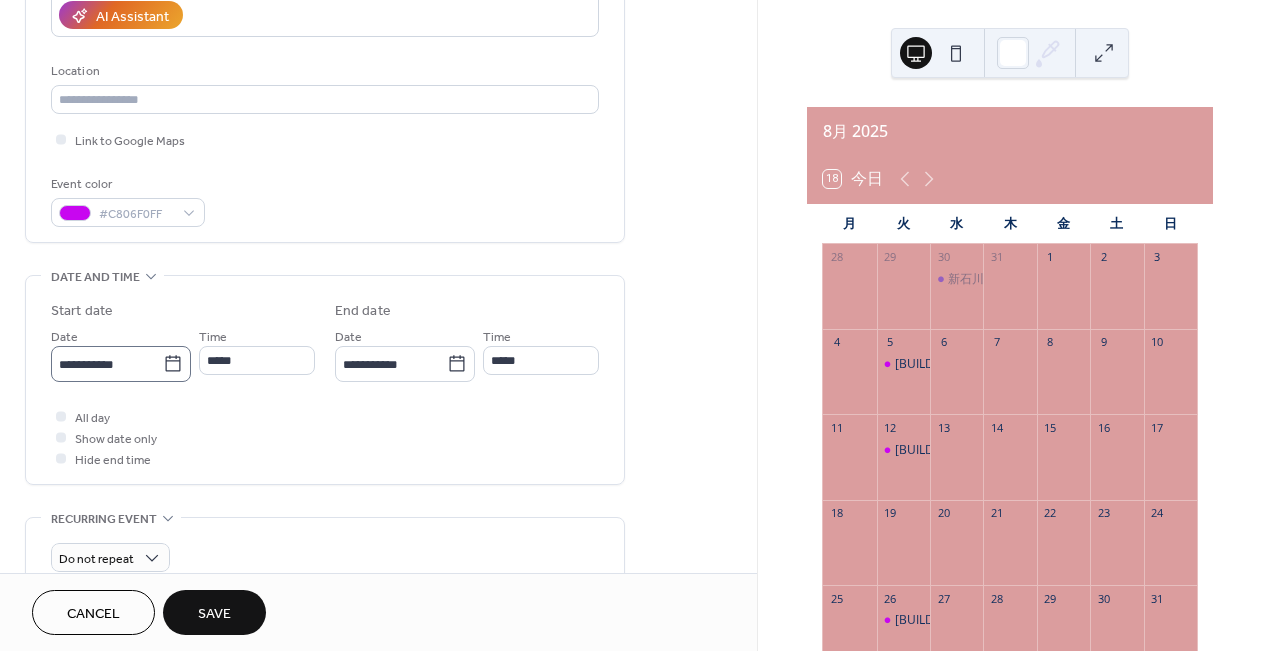 click 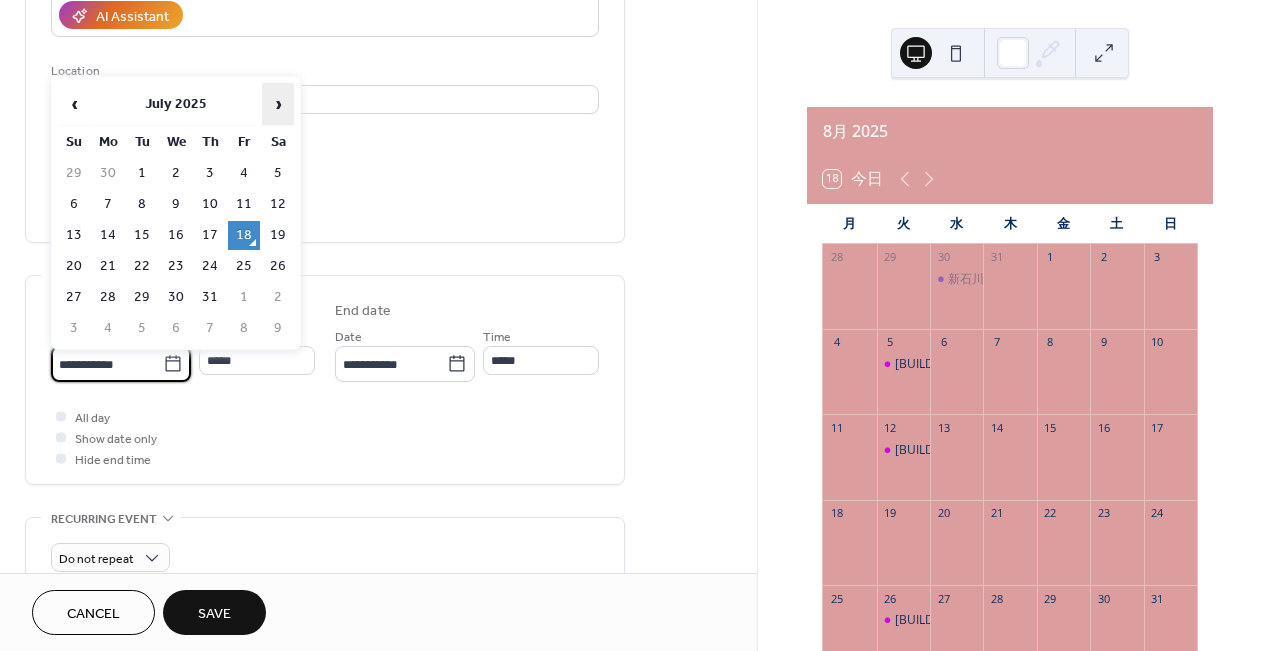 click on "›" at bounding box center (278, 104) 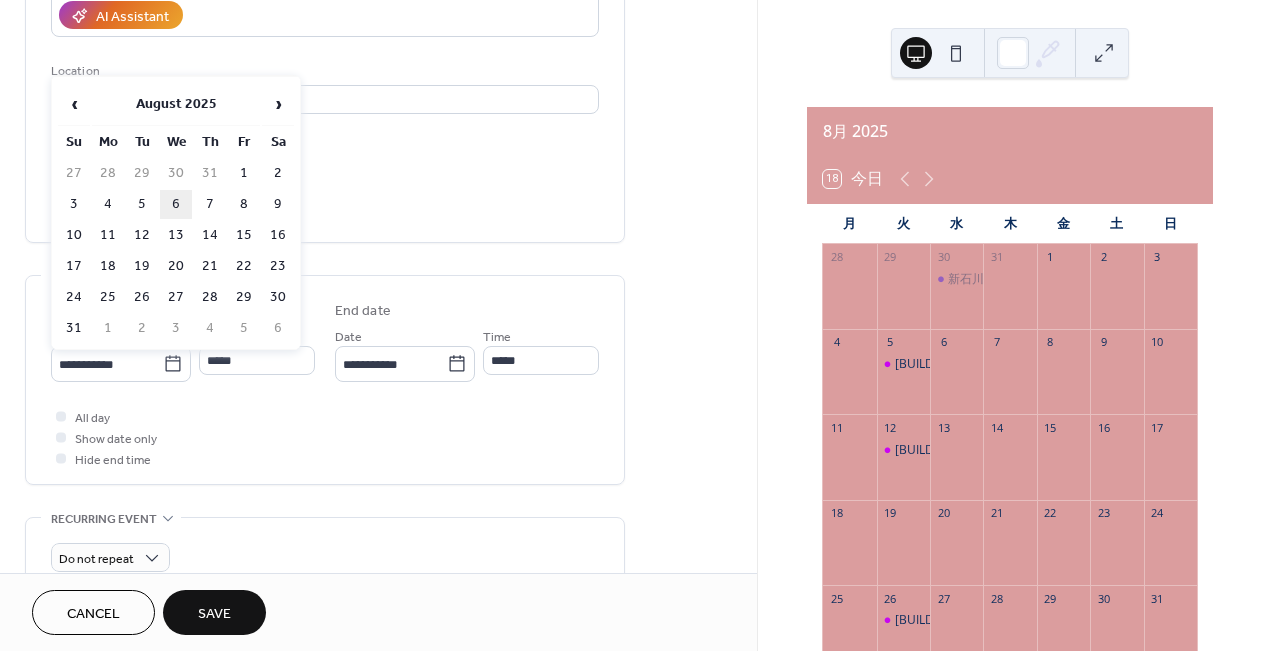 click on "6" at bounding box center (176, 204) 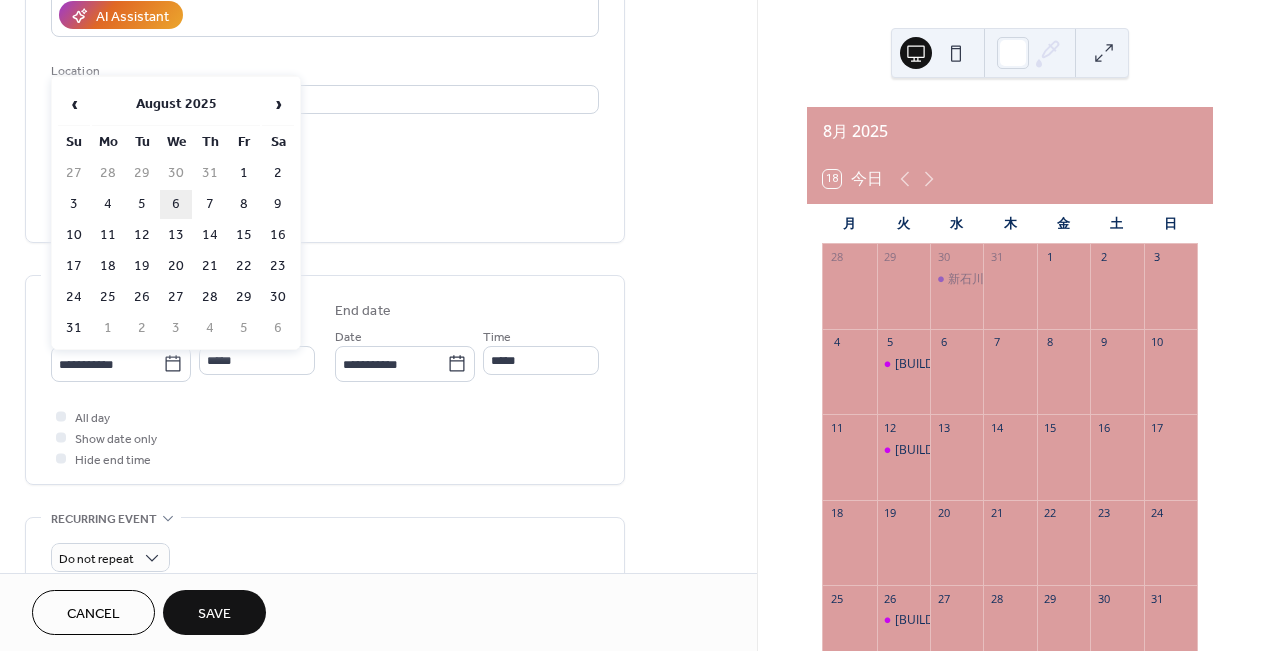 type on "**********" 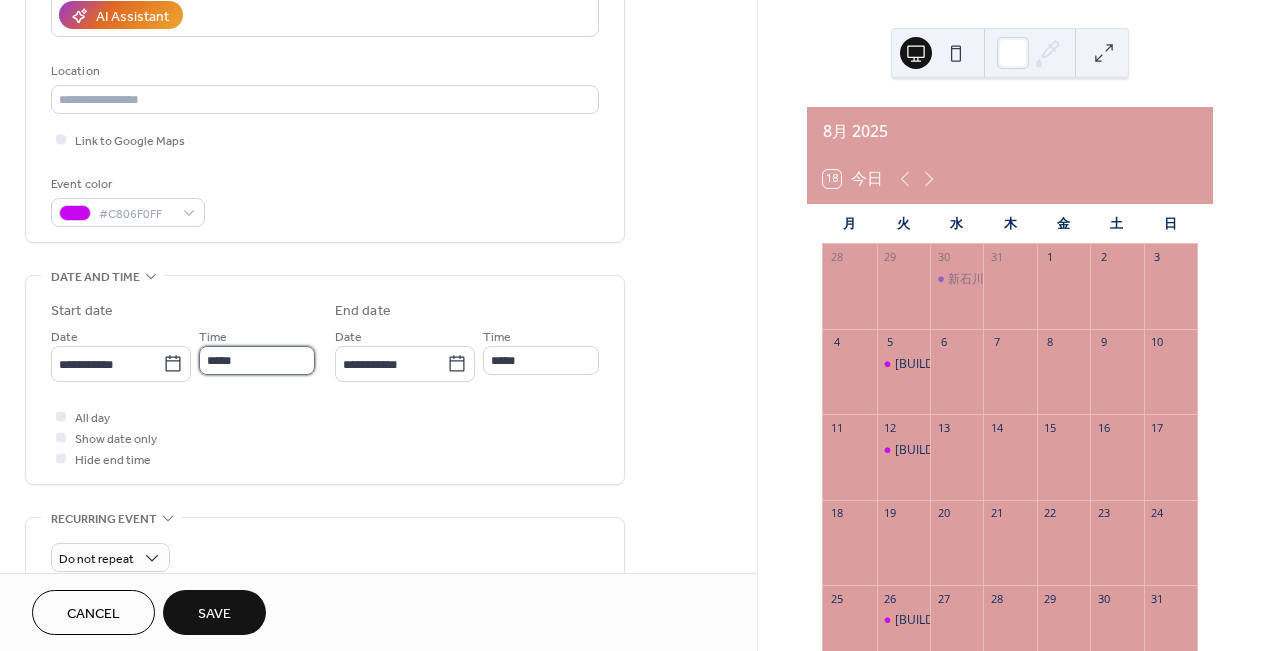 click on "*****" at bounding box center [257, 360] 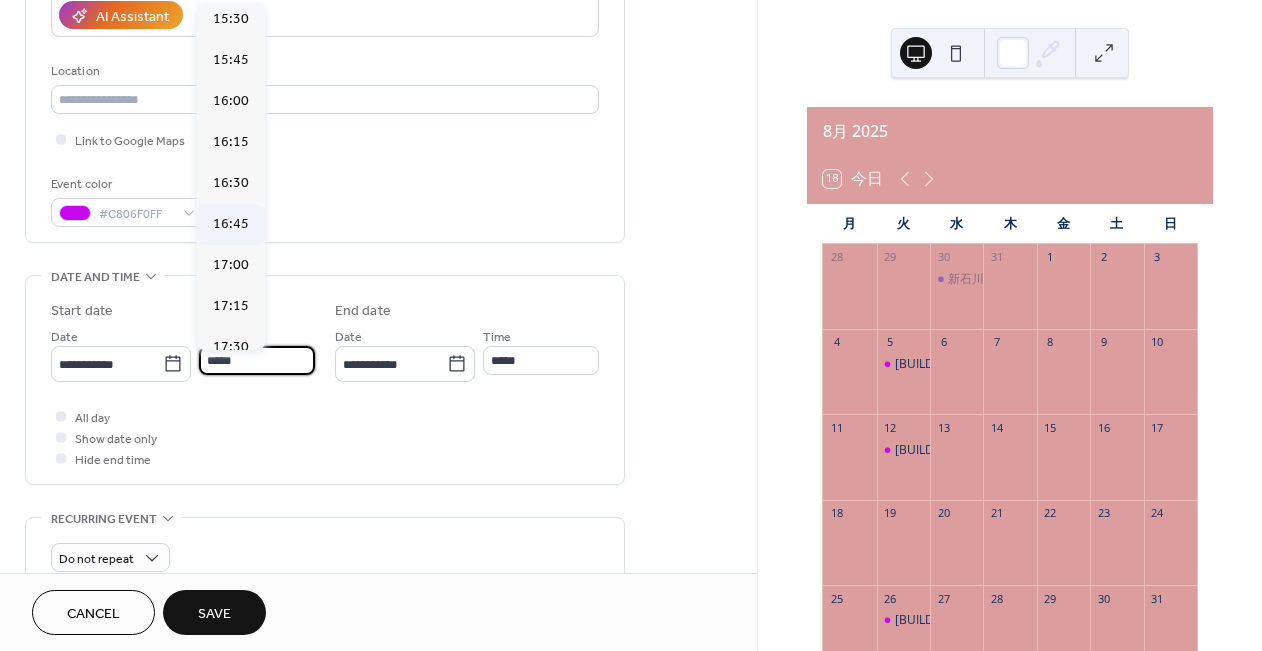 scroll, scrollTop: 2548, scrollLeft: 0, axis: vertical 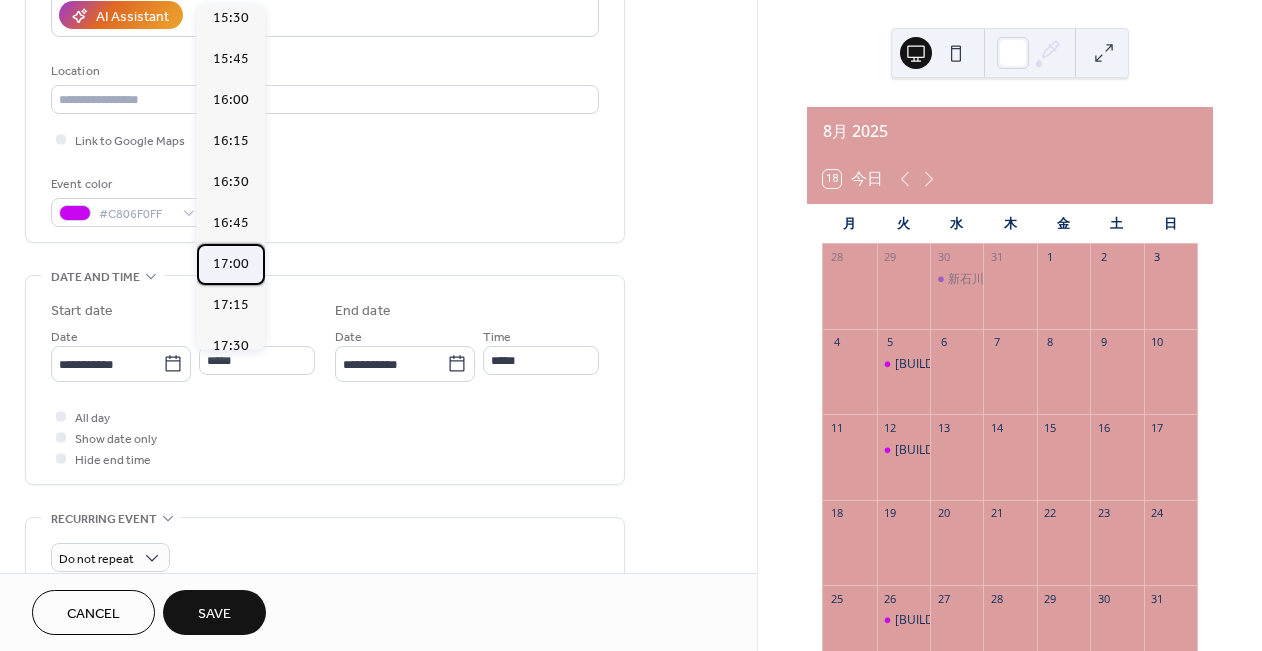 click on "17:00" at bounding box center [231, 264] 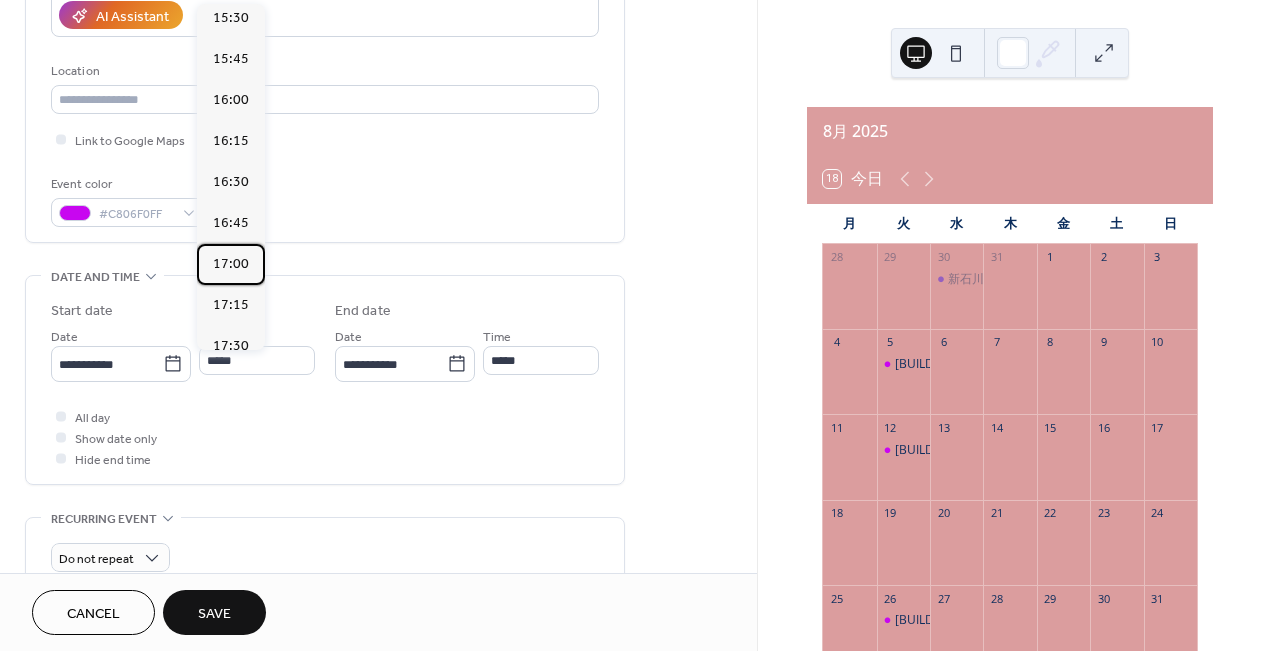 type on "*****" 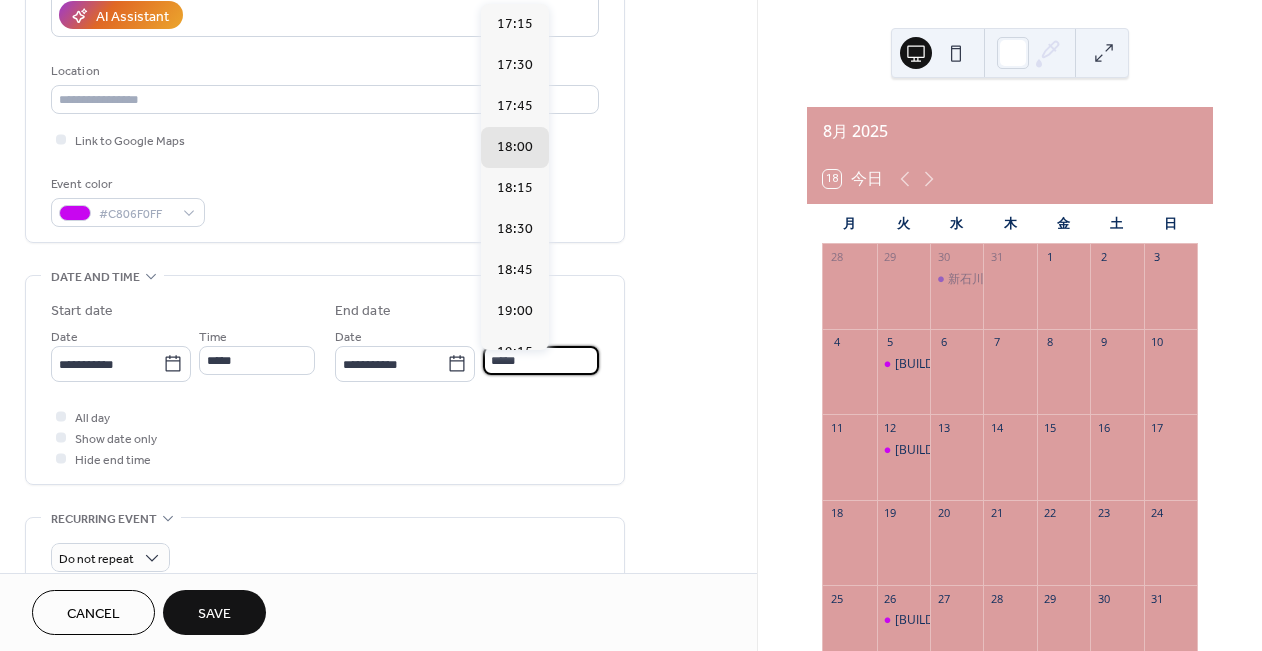 click on "*****" at bounding box center [541, 360] 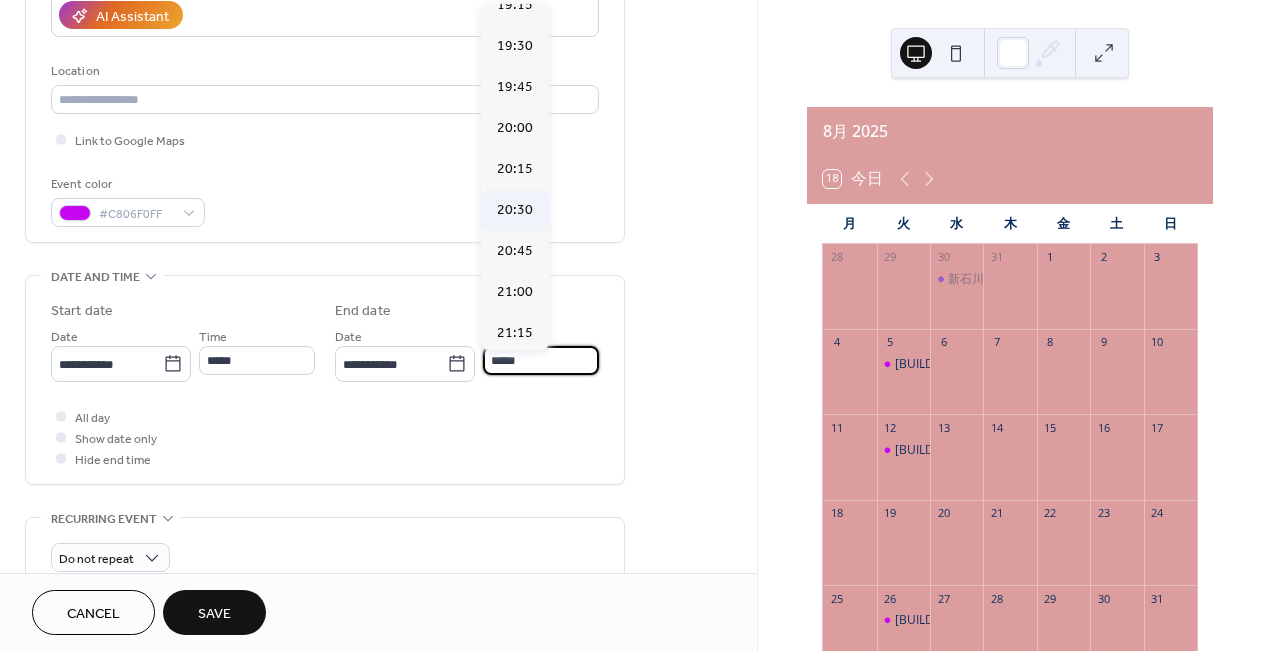 scroll, scrollTop: 349, scrollLeft: 0, axis: vertical 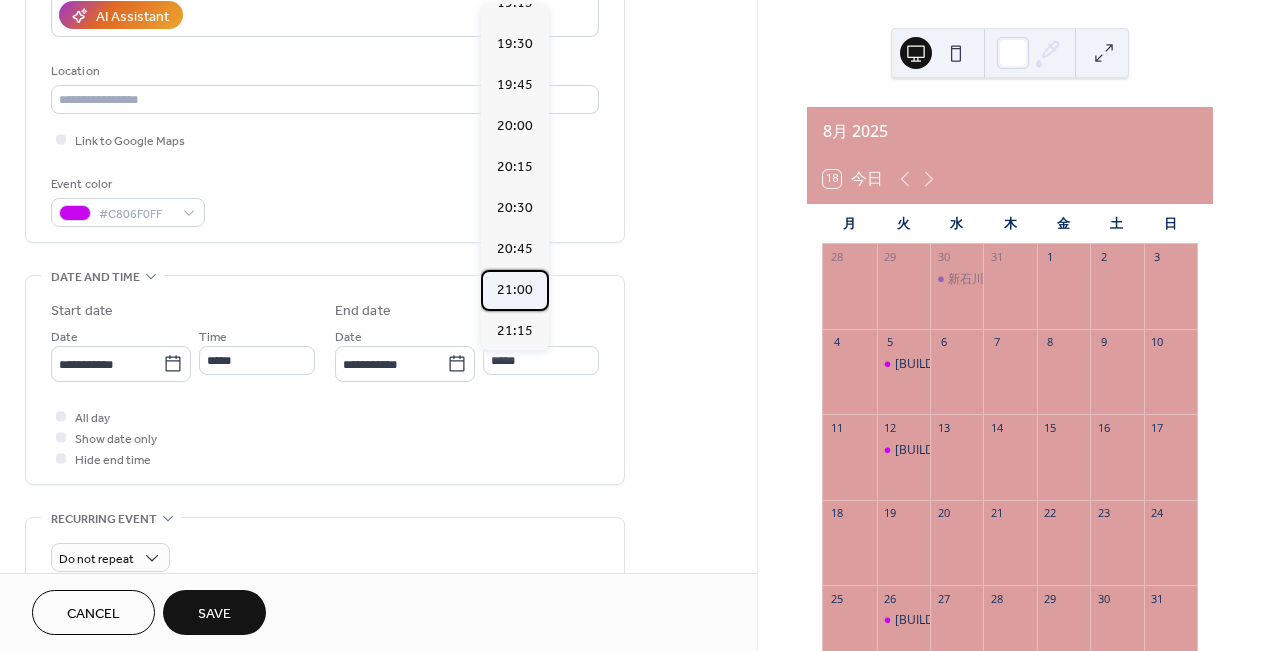 click on "21:00" at bounding box center [515, 290] 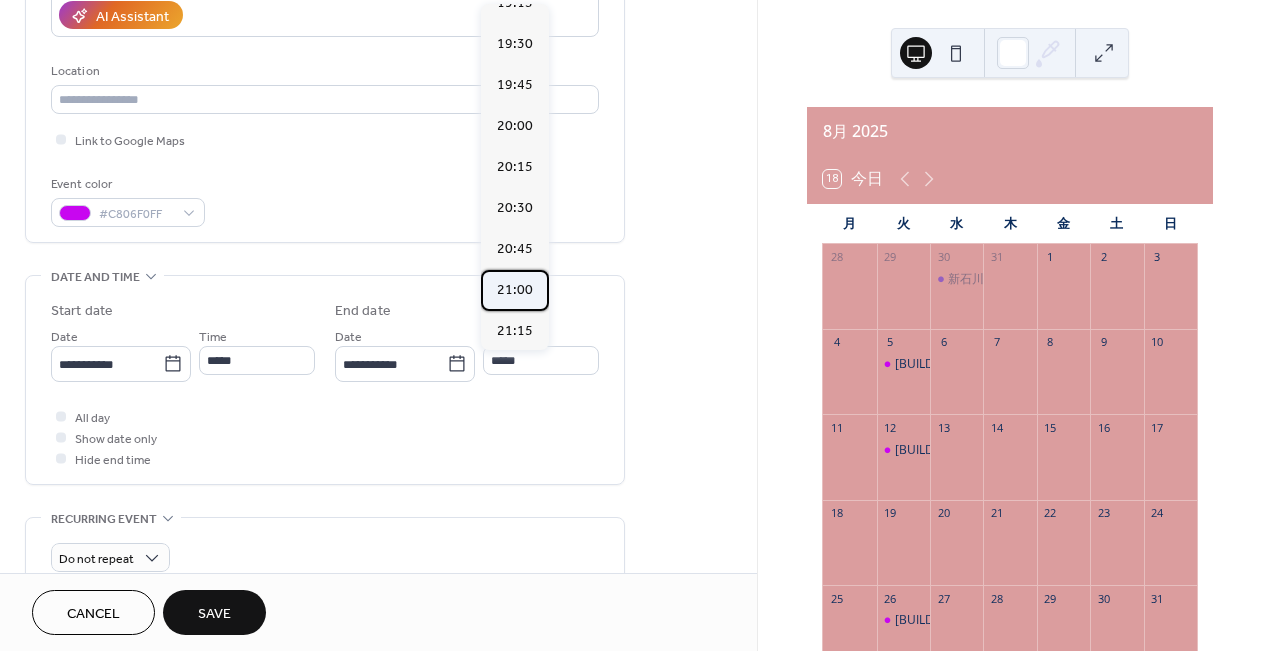 type on "*****" 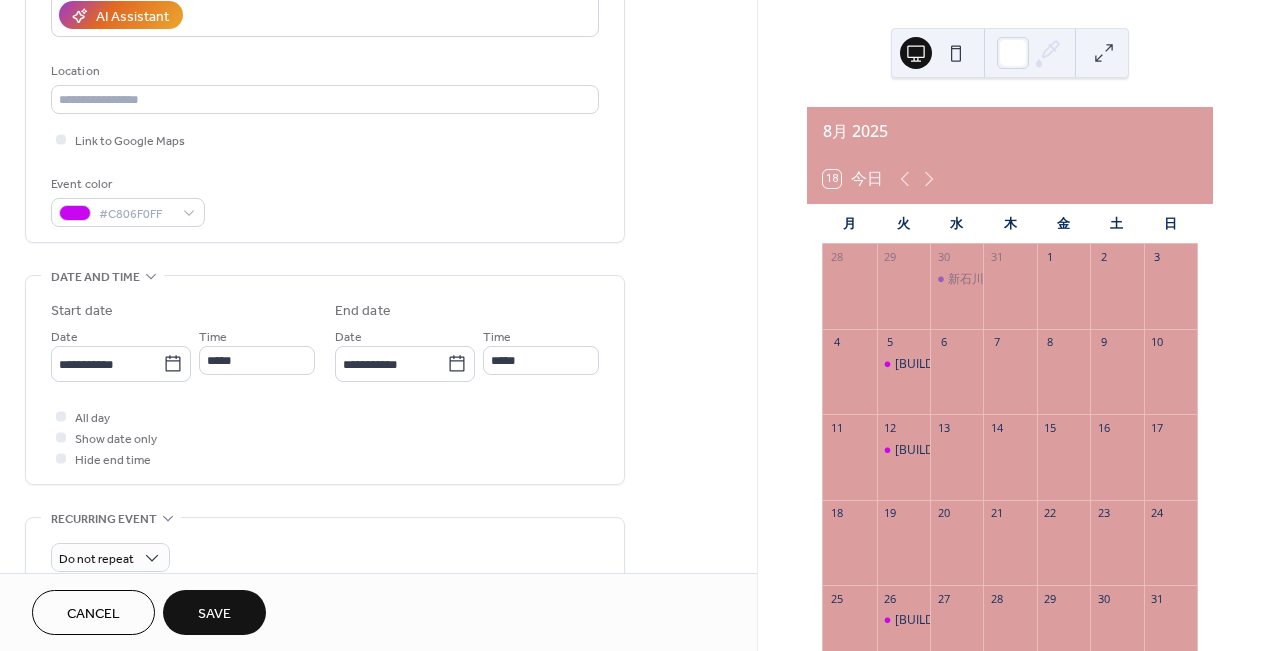 click on "All day Show date only Hide end time" at bounding box center [325, 437] 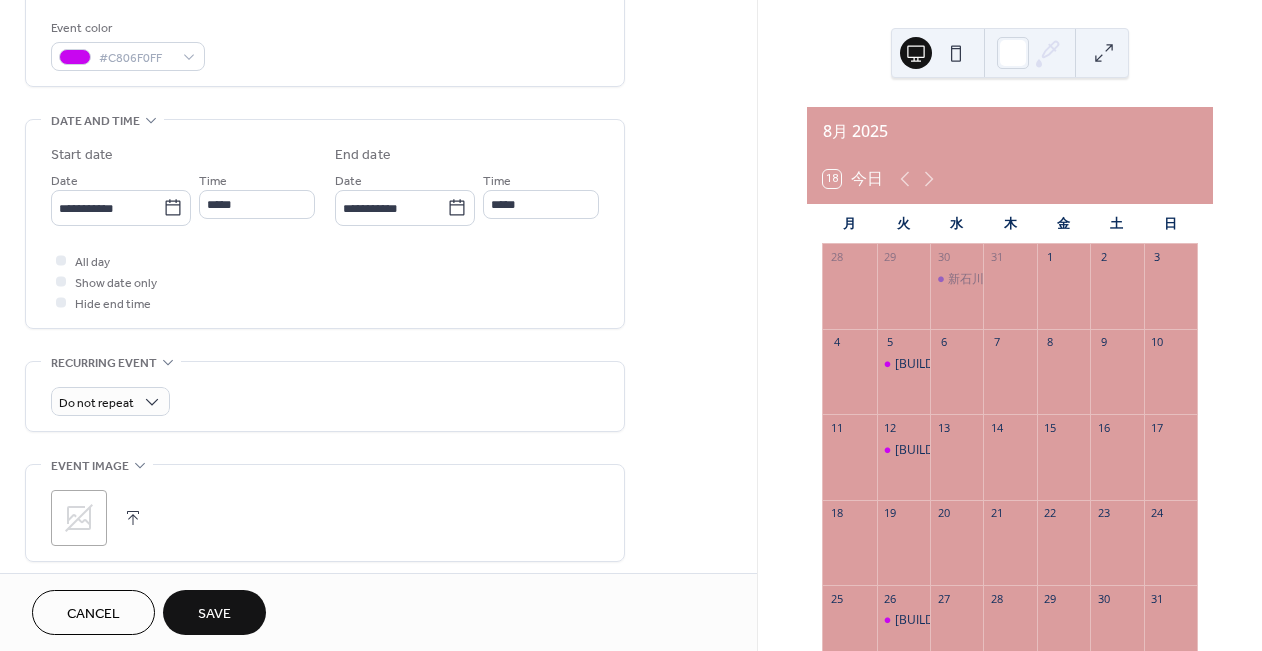 scroll, scrollTop: 533, scrollLeft: 0, axis: vertical 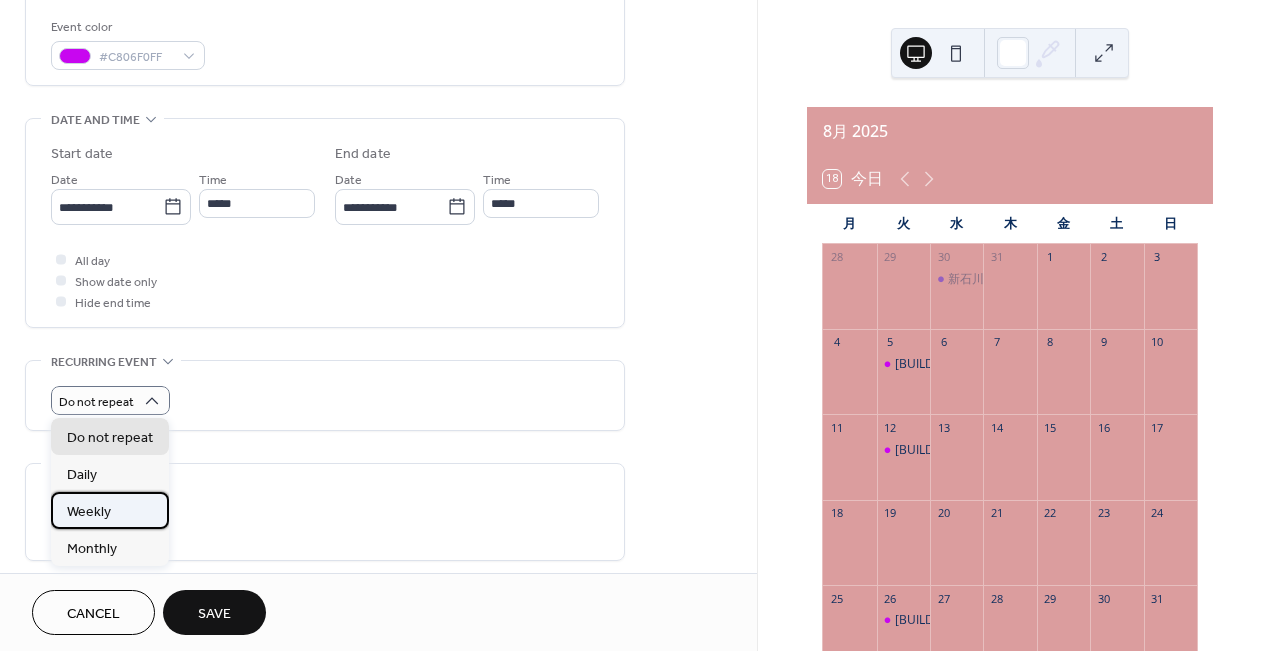 click on "Weekly" at bounding box center [110, 510] 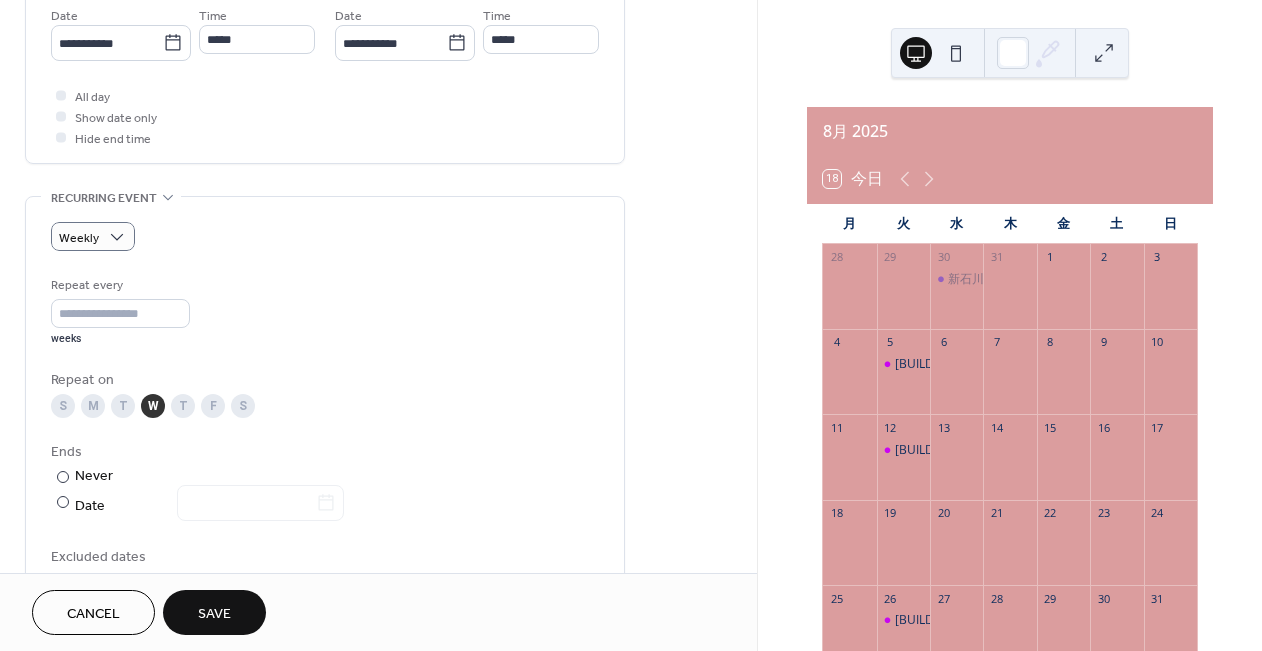 scroll, scrollTop: 698, scrollLeft: 0, axis: vertical 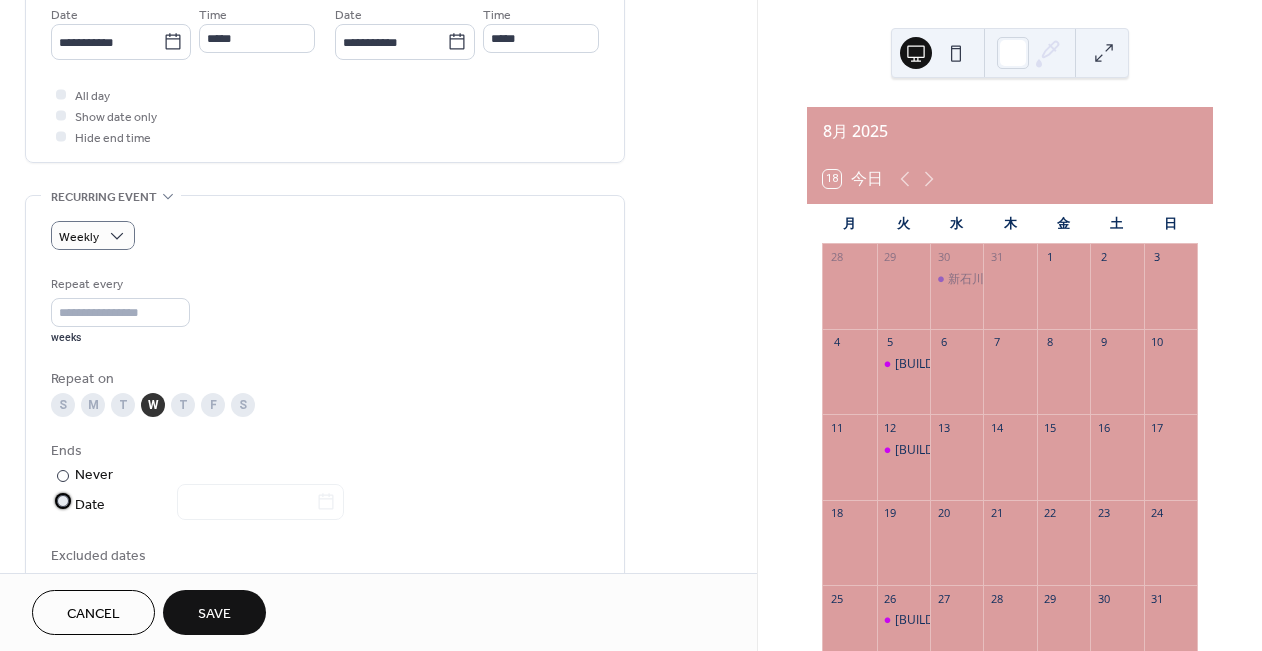 click on "Date" at bounding box center [209, 505] 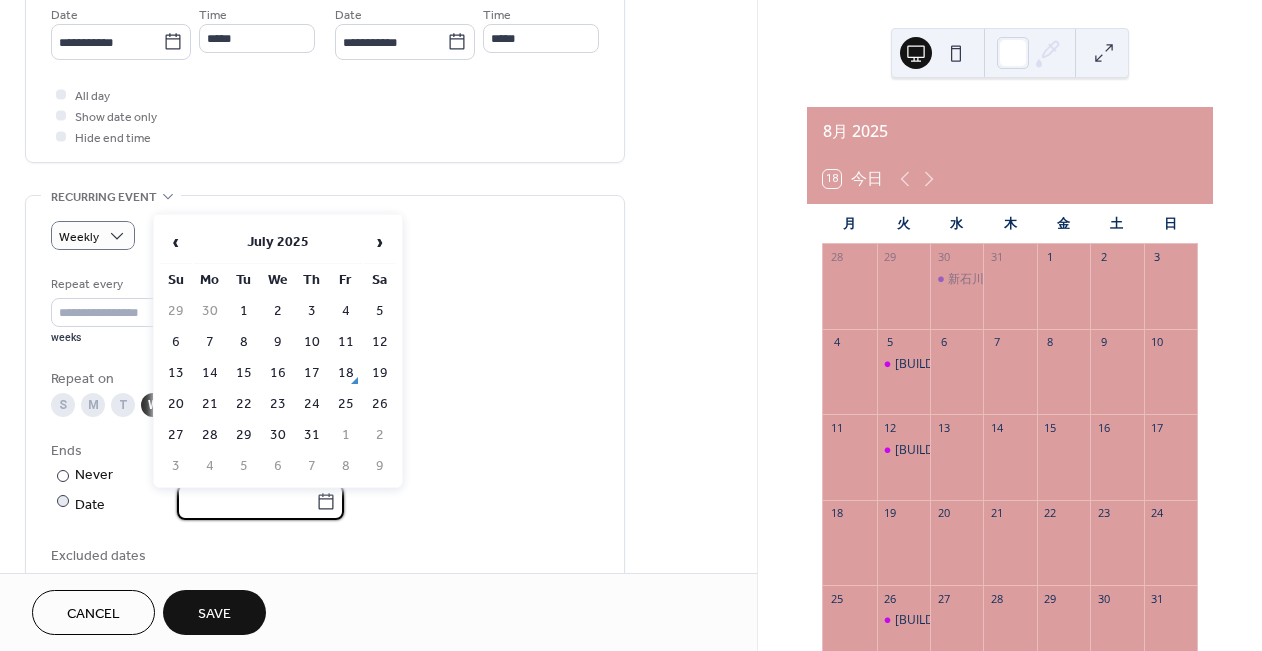 click at bounding box center (246, 502) 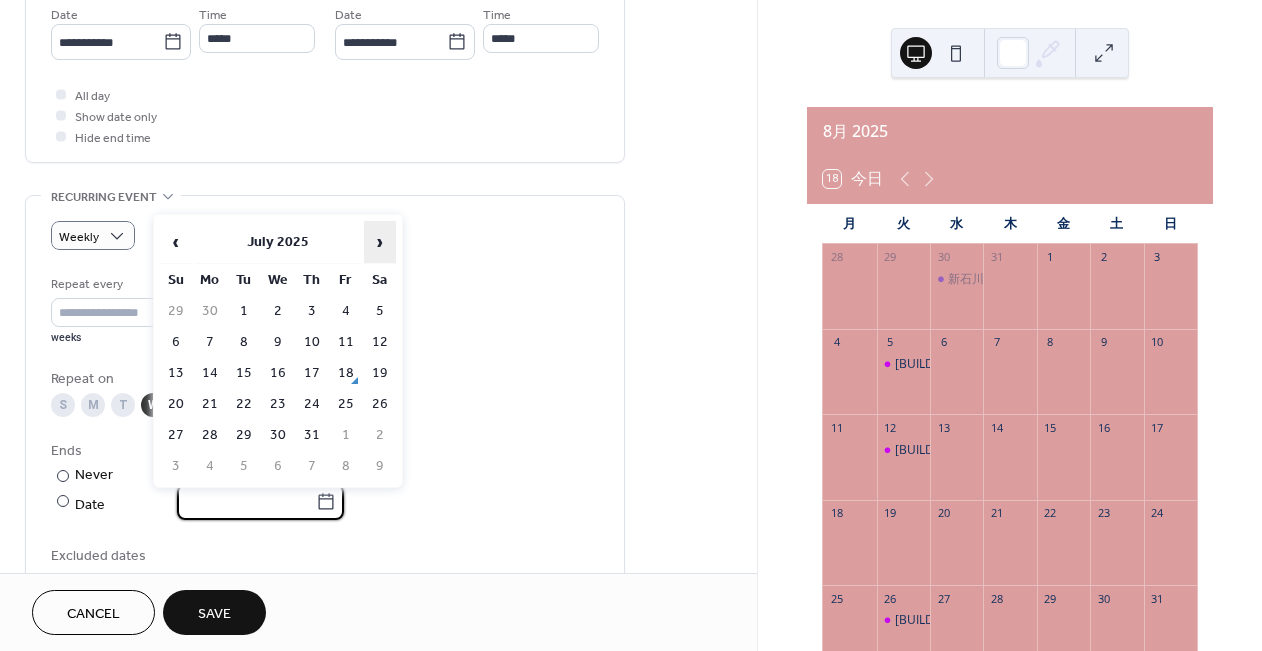 click on "›" at bounding box center [380, 242] 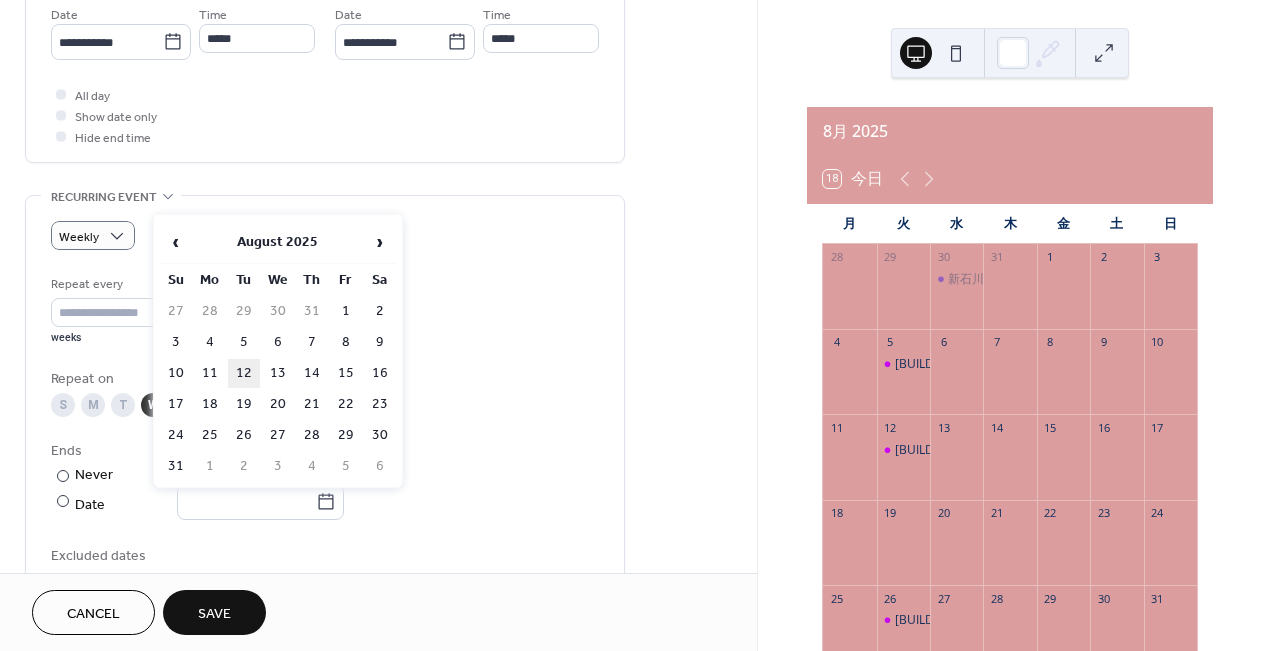 click on "12" at bounding box center [244, 373] 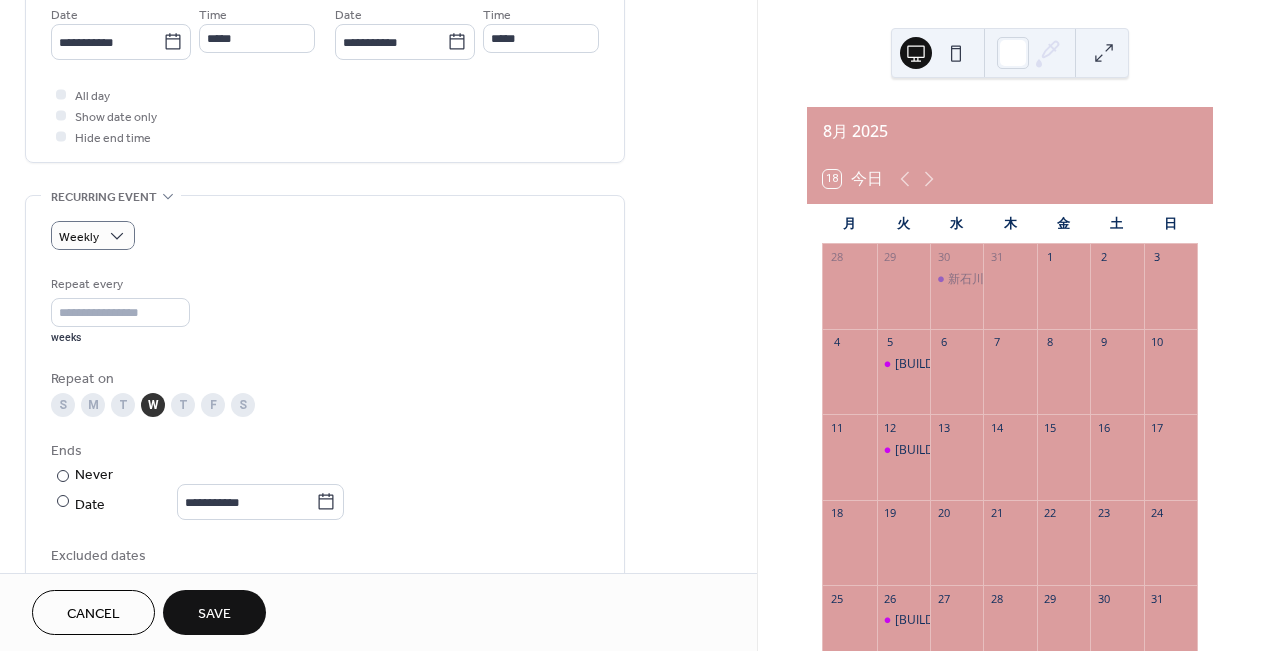 click on "**********" at bounding box center [325, 440] 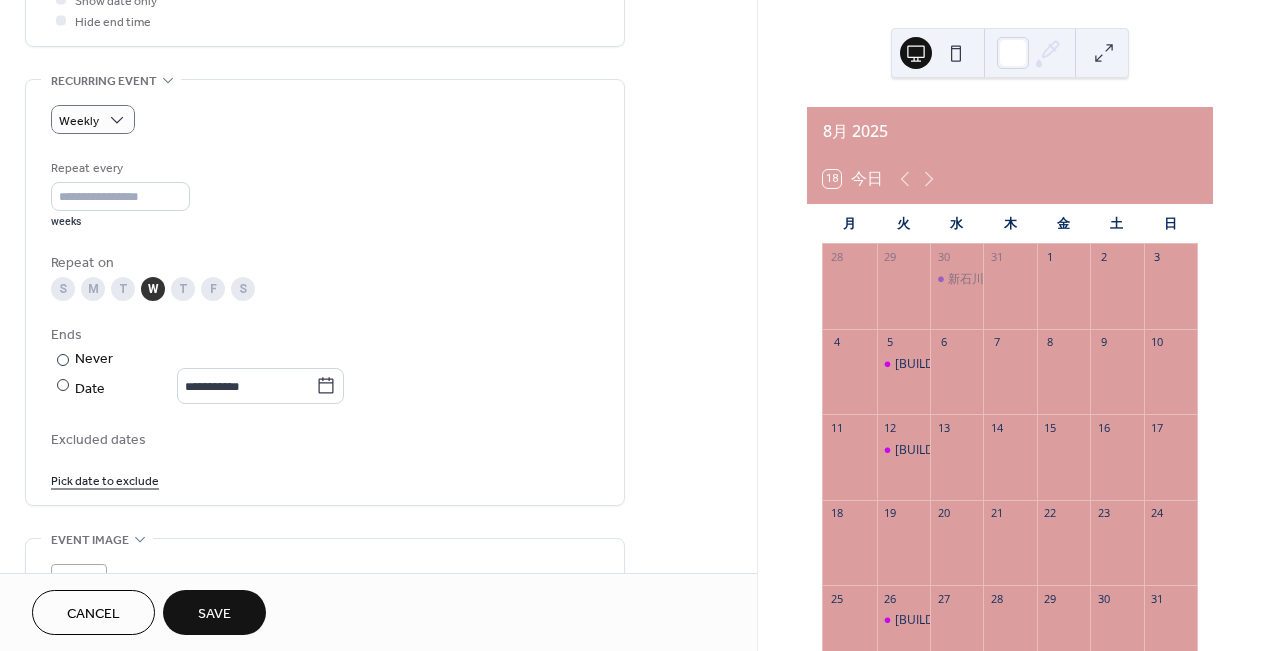 scroll, scrollTop: 833, scrollLeft: 0, axis: vertical 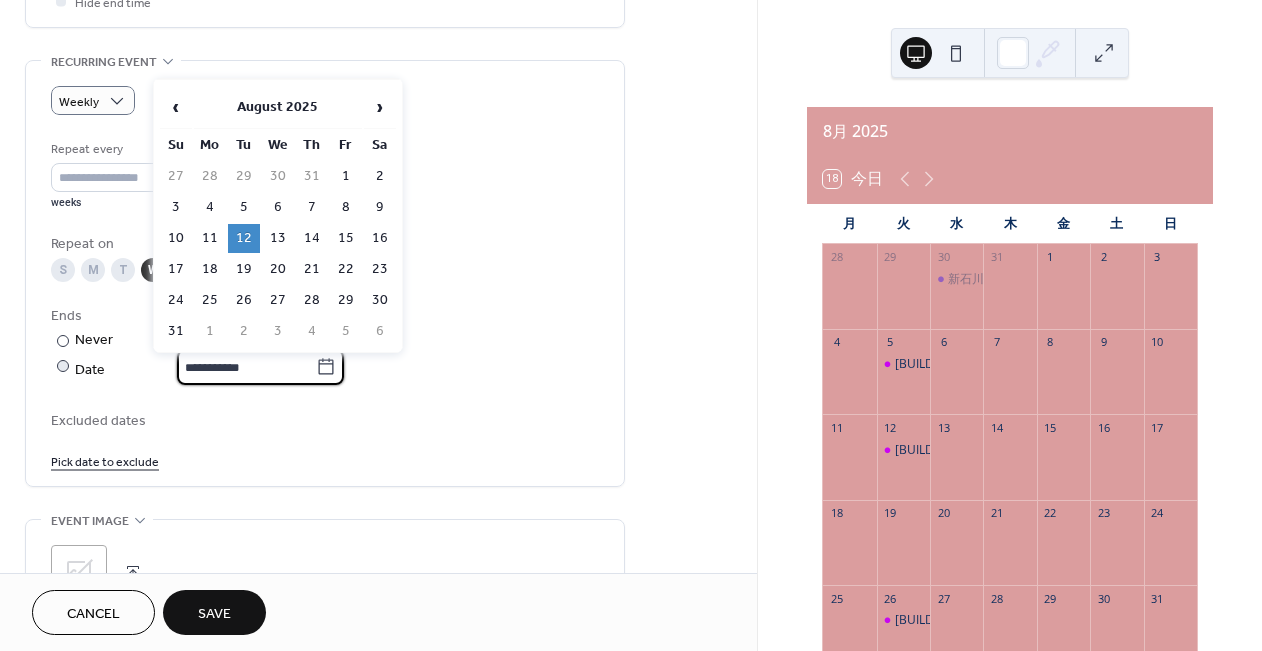 click on "**********" at bounding box center (246, 367) 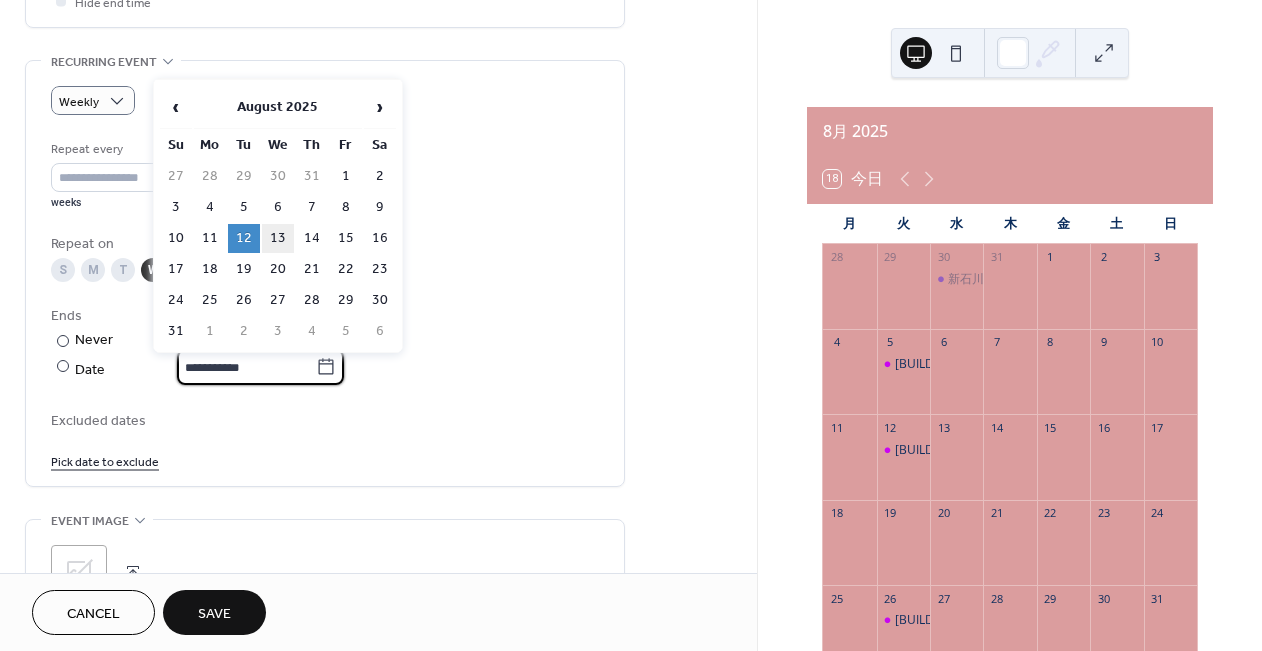 click on "13" at bounding box center (278, 238) 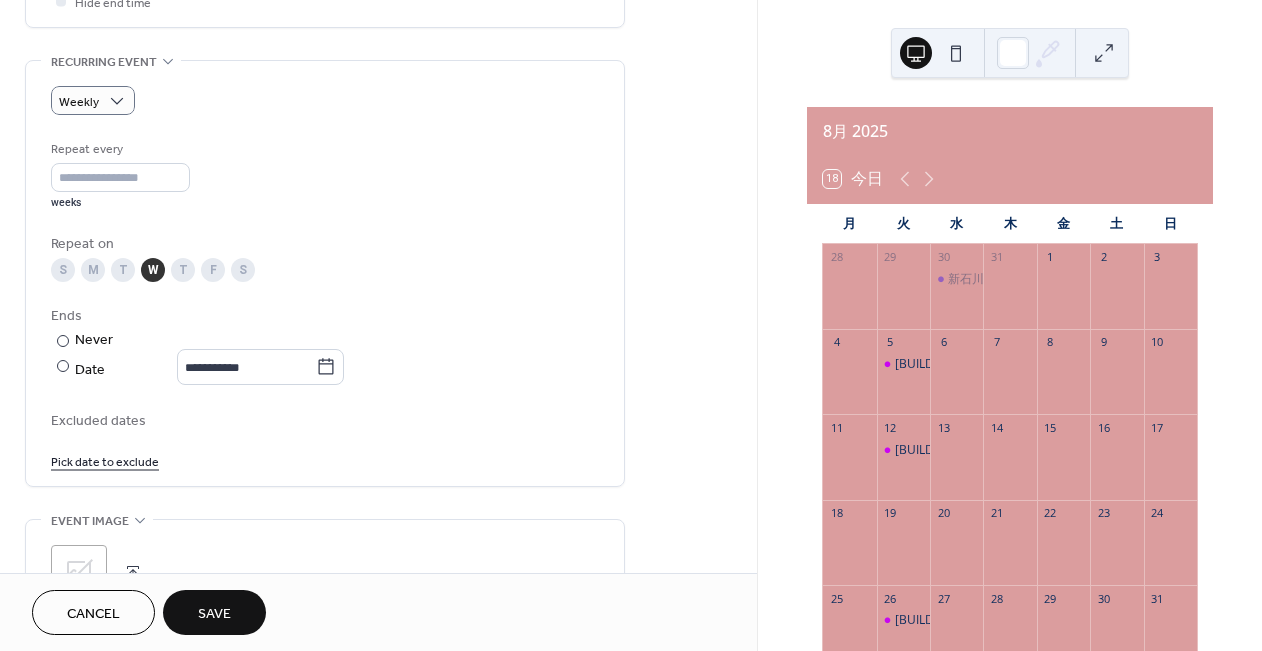 type on "**********" 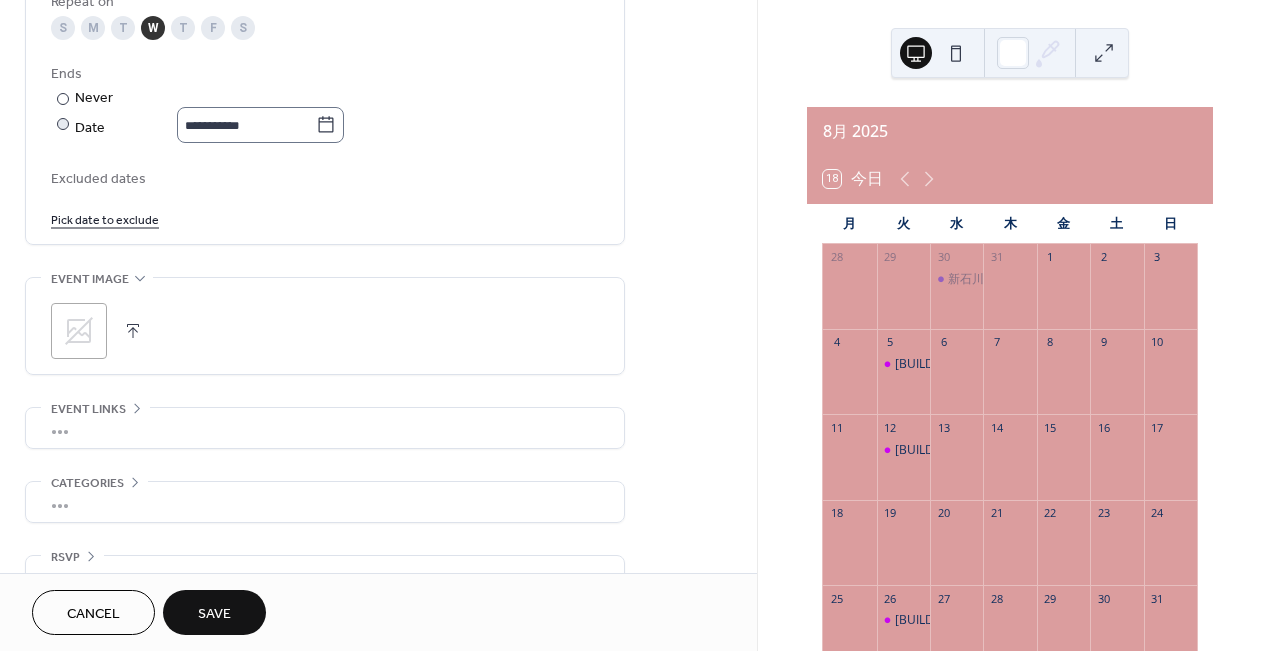 scroll, scrollTop: 1073, scrollLeft: 0, axis: vertical 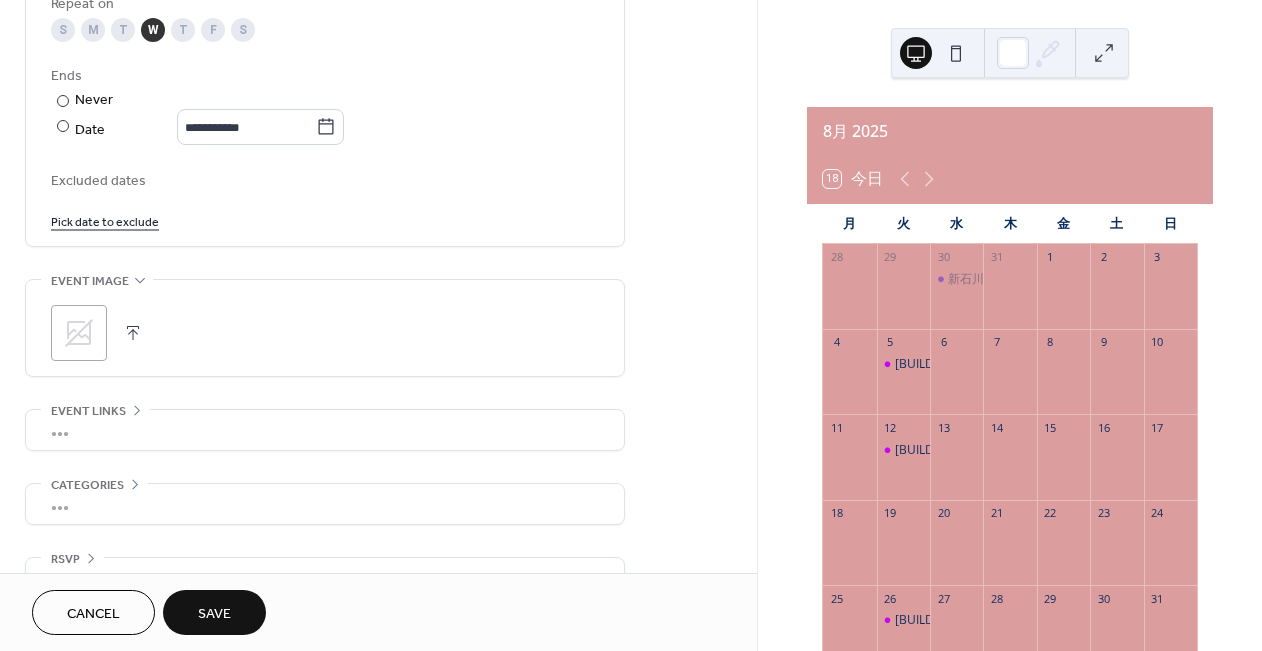 click on "Save" at bounding box center [214, 612] 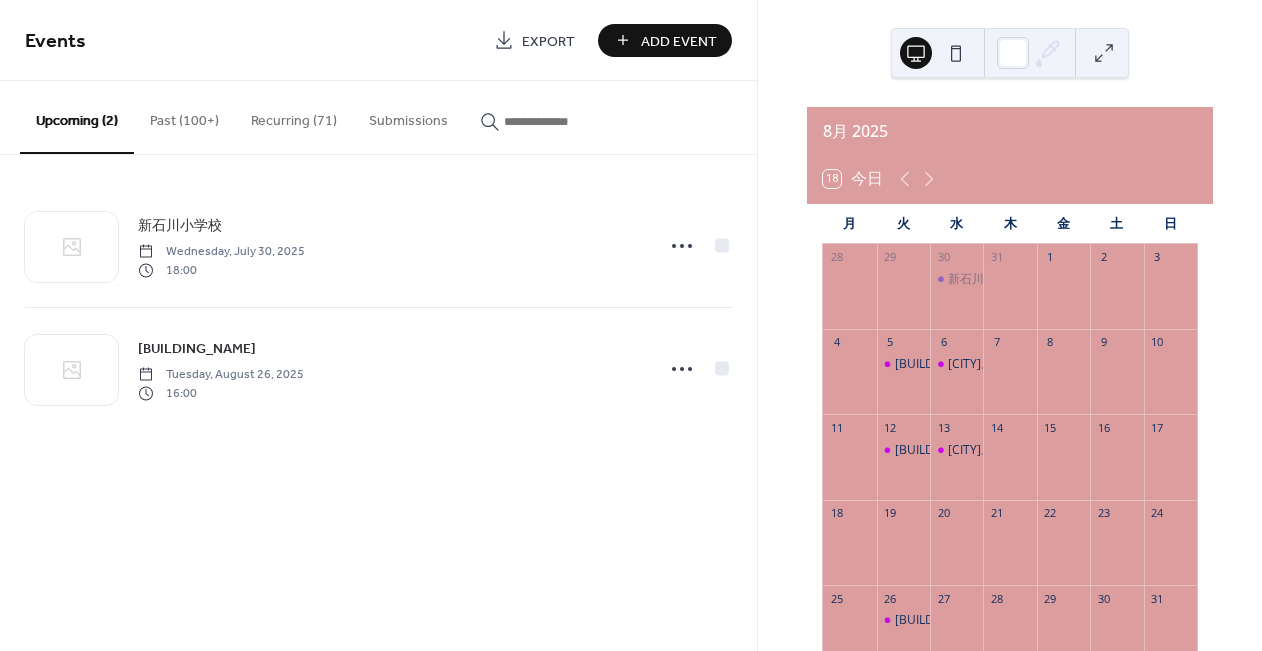 click on "Past (100+)" at bounding box center [184, 116] 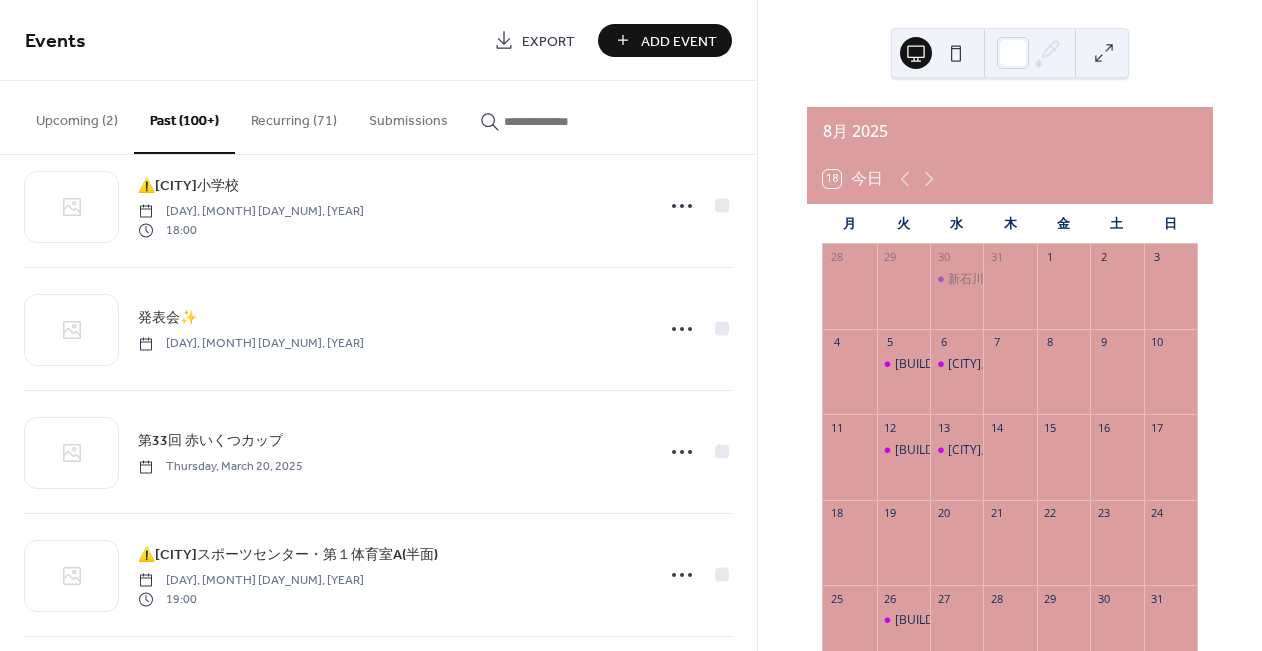 scroll, scrollTop: 3252, scrollLeft: 0, axis: vertical 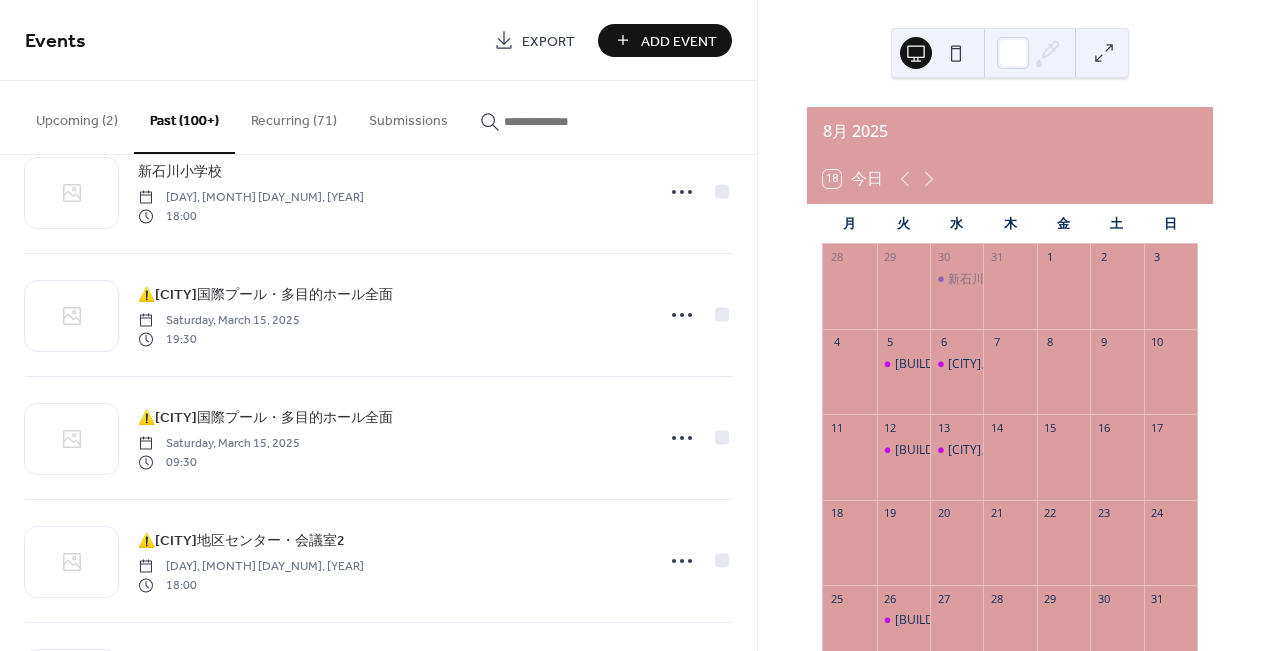 click on "Upcoming (2)" at bounding box center [77, 116] 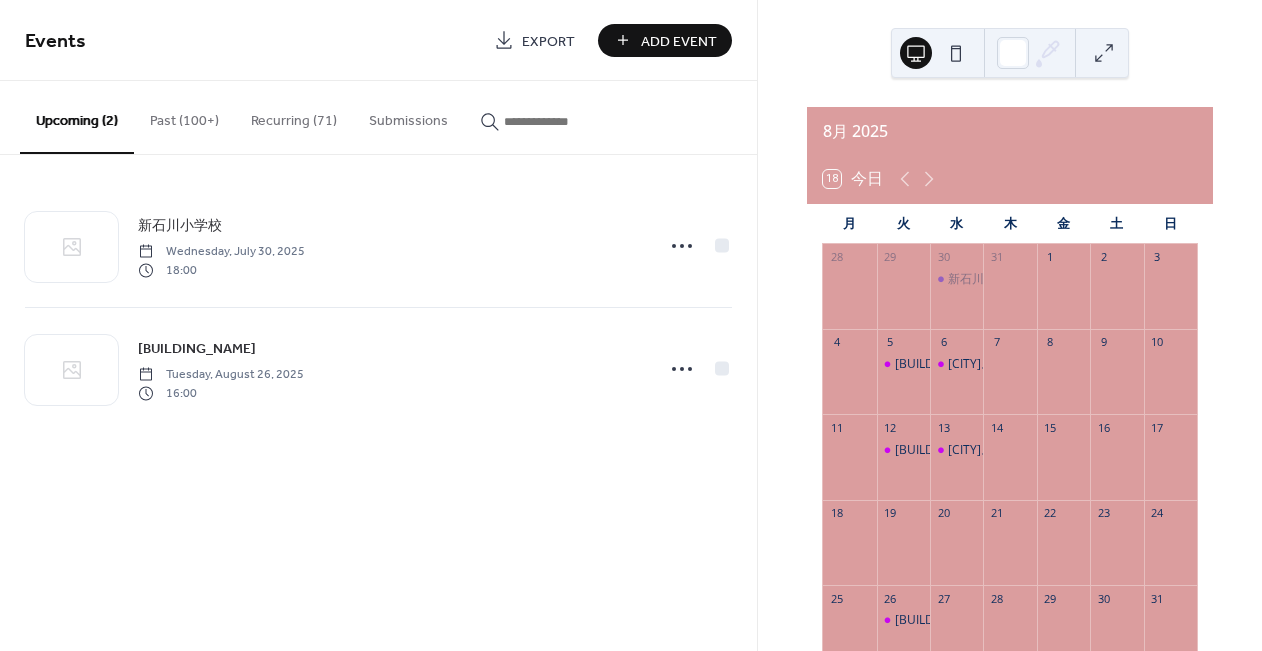 click on "Past (100+)" at bounding box center [184, 116] 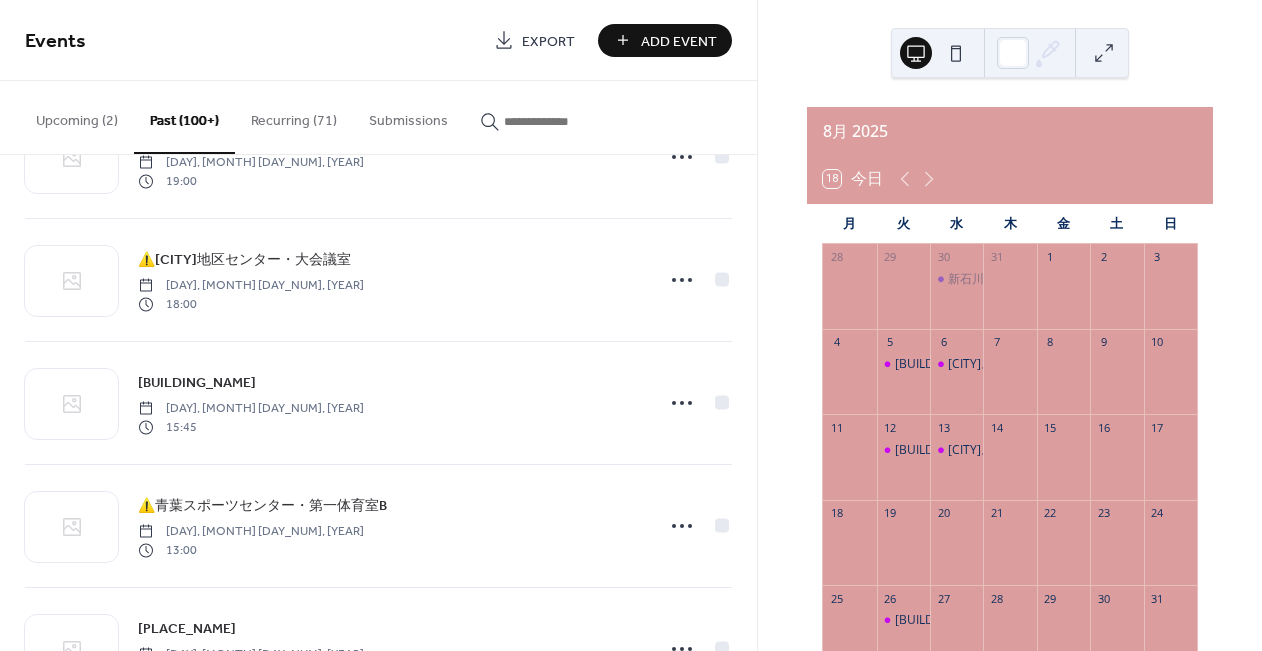 scroll, scrollTop: 17532, scrollLeft: 0, axis: vertical 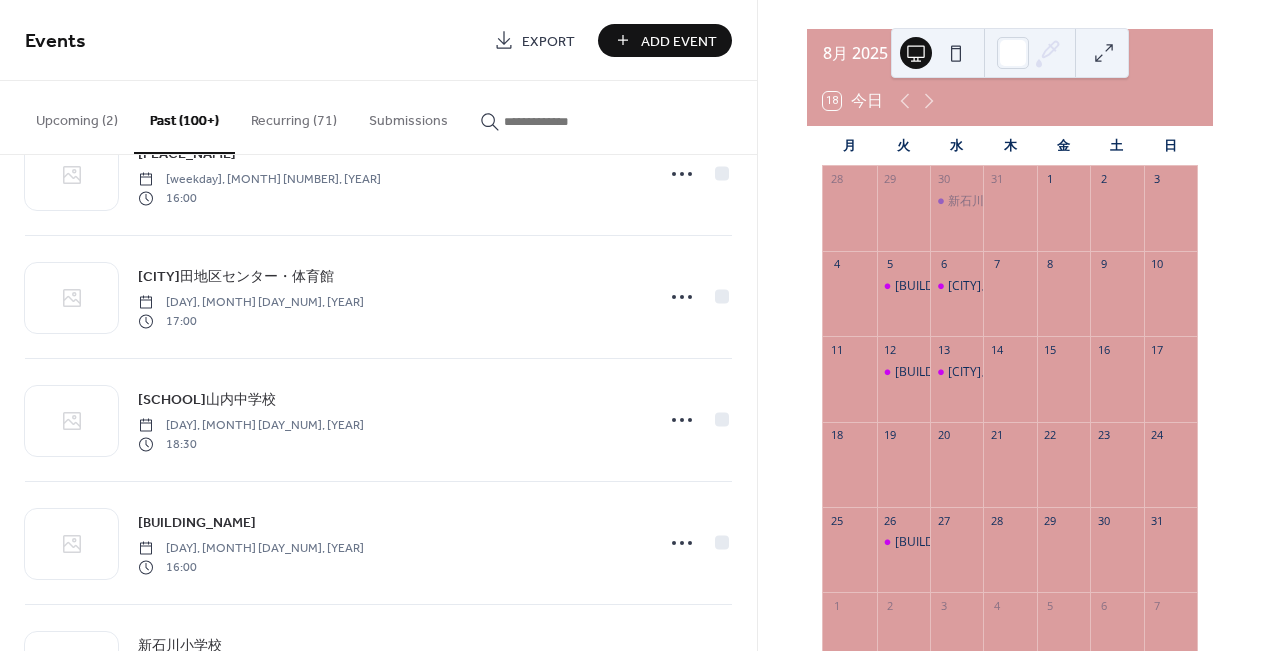 click on "Recurring (71)" at bounding box center (294, 116) 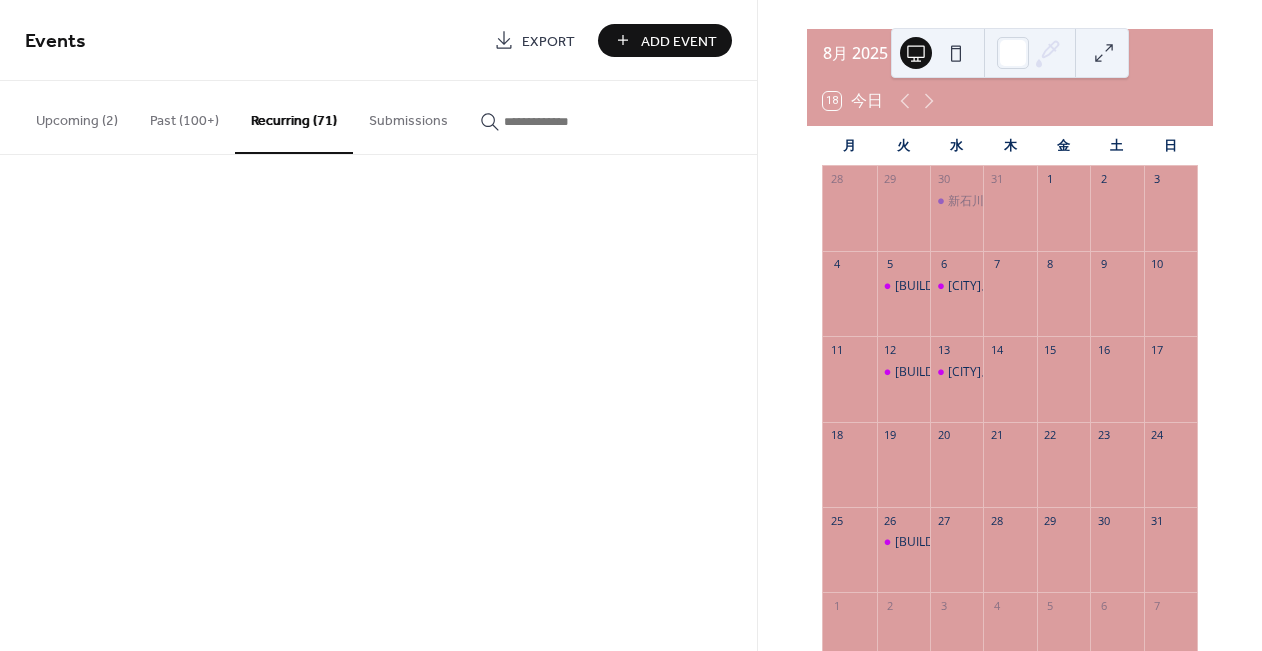 click on "Recurring (71)" at bounding box center (294, 117) 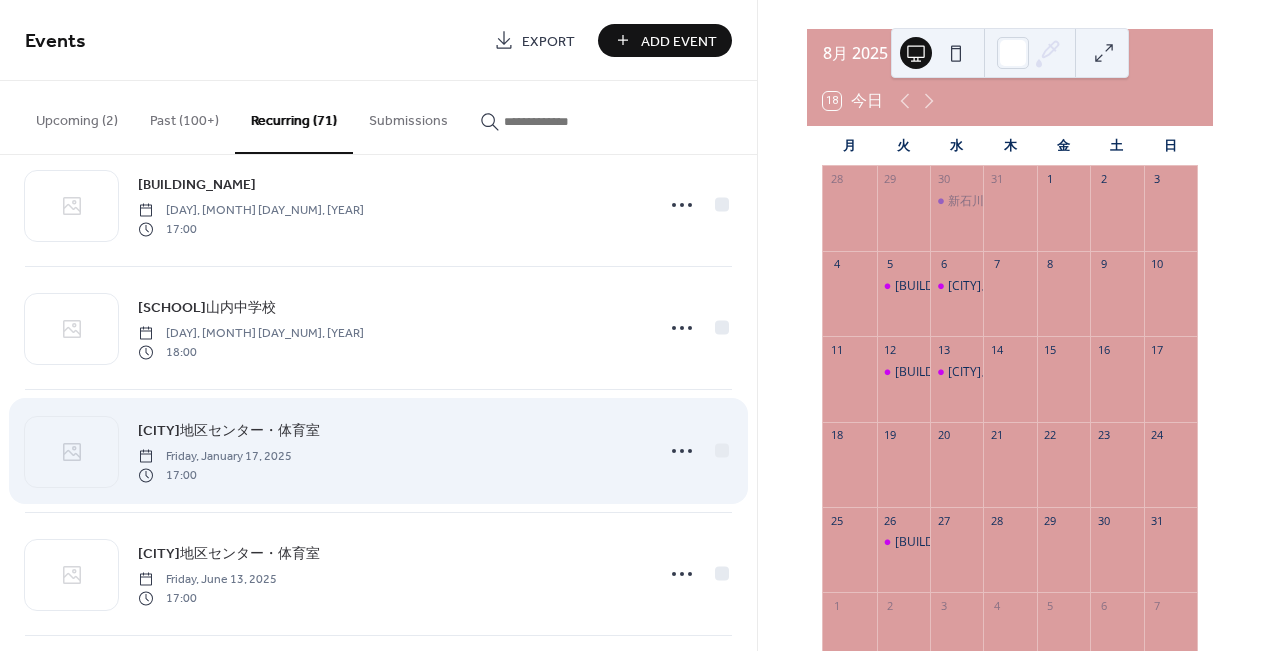scroll, scrollTop: 4606, scrollLeft: 0, axis: vertical 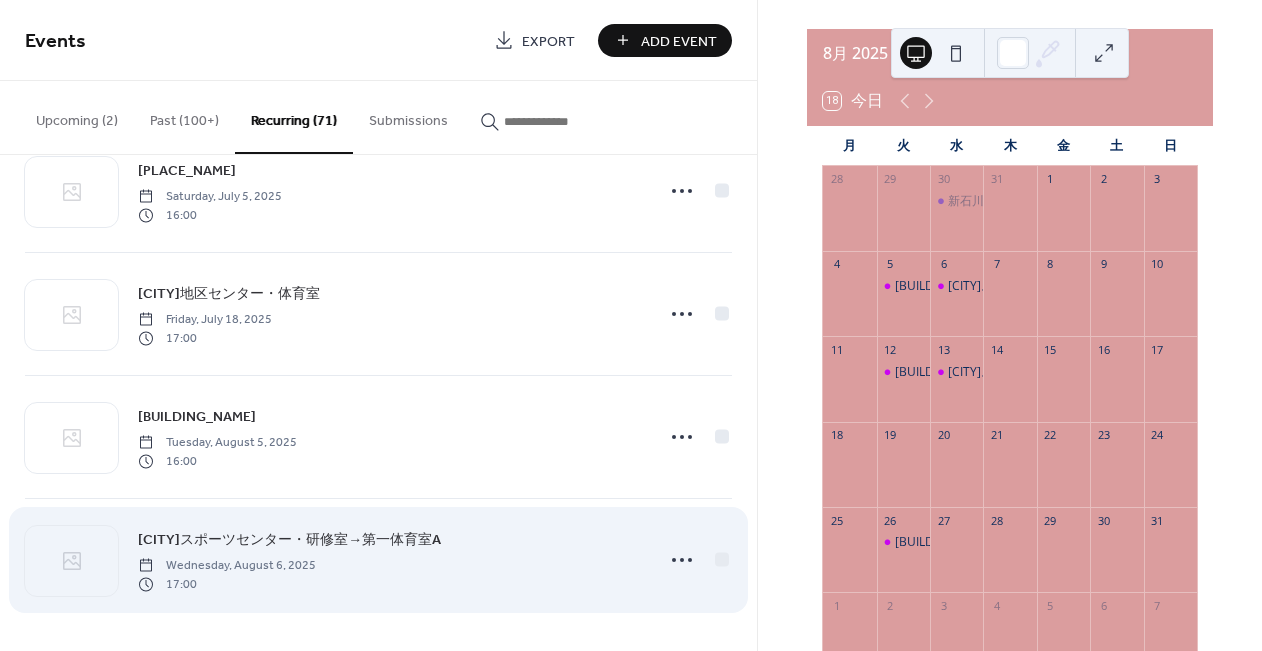 click on "青葉スポーツセンター・研修室→第一体育室A" at bounding box center (289, 540) 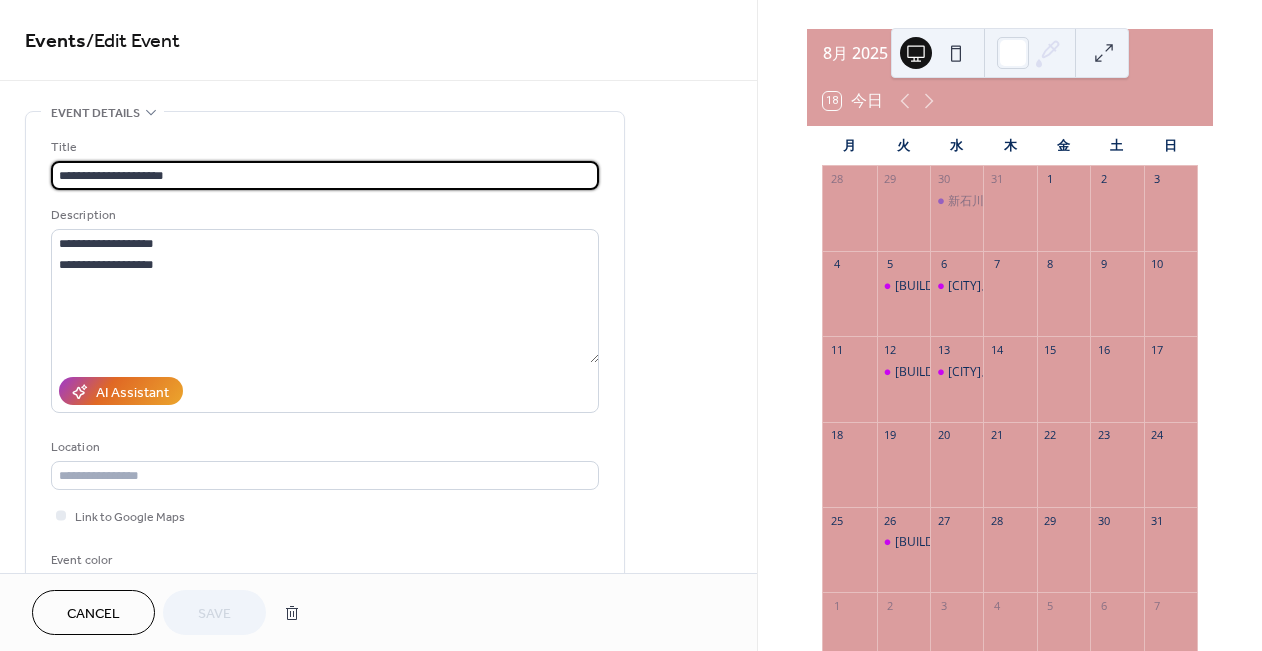 type on "**********" 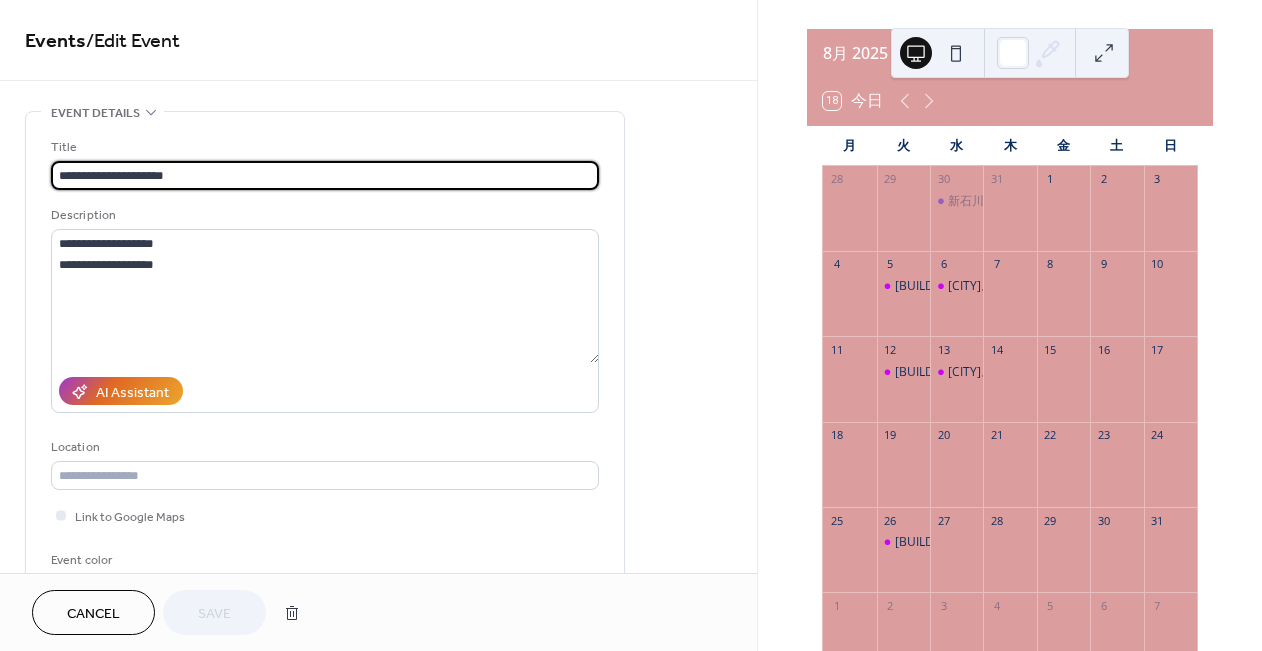 click on "**********" at bounding box center [325, 175] 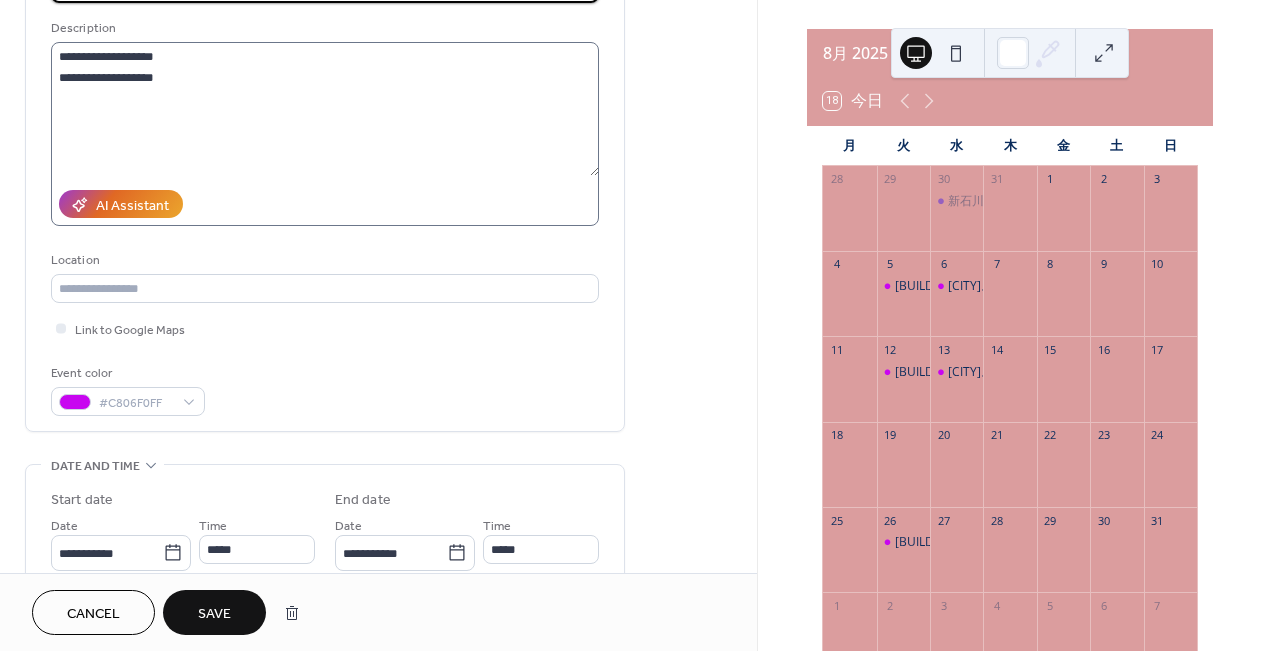 scroll, scrollTop: 237, scrollLeft: 0, axis: vertical 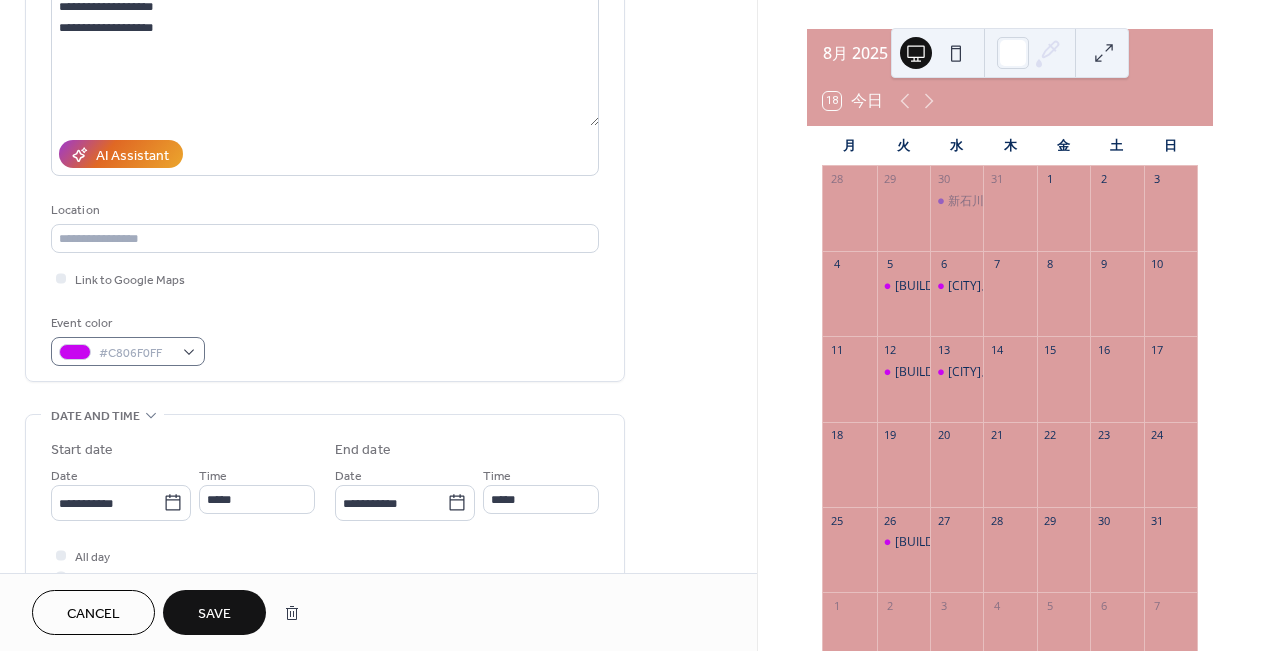 type on "**********" 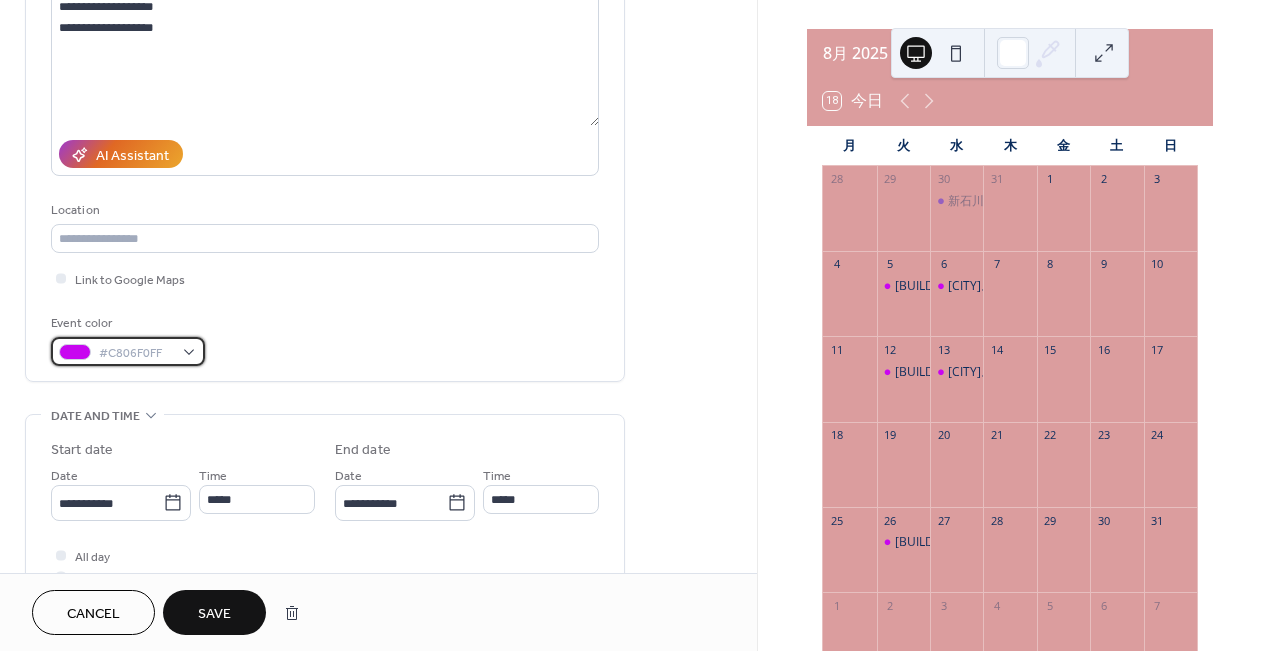 click on "#C806F0FF" at bounding box center (128, 351) 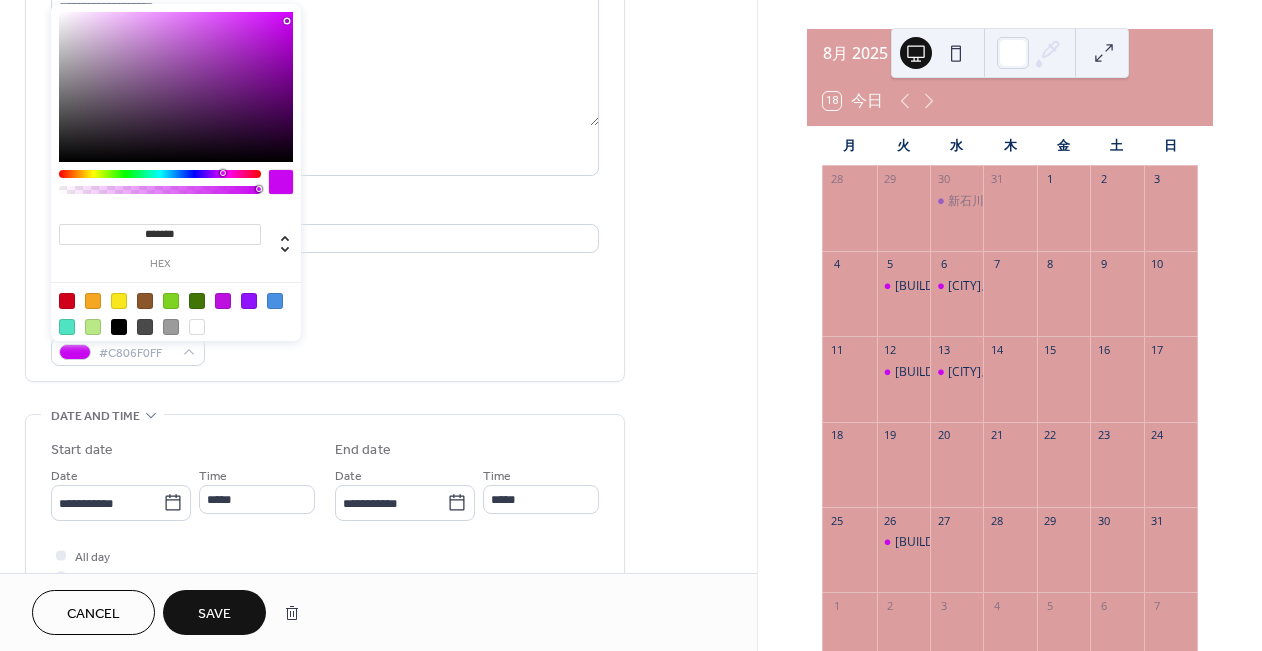 click at bounding box center [119, 301] 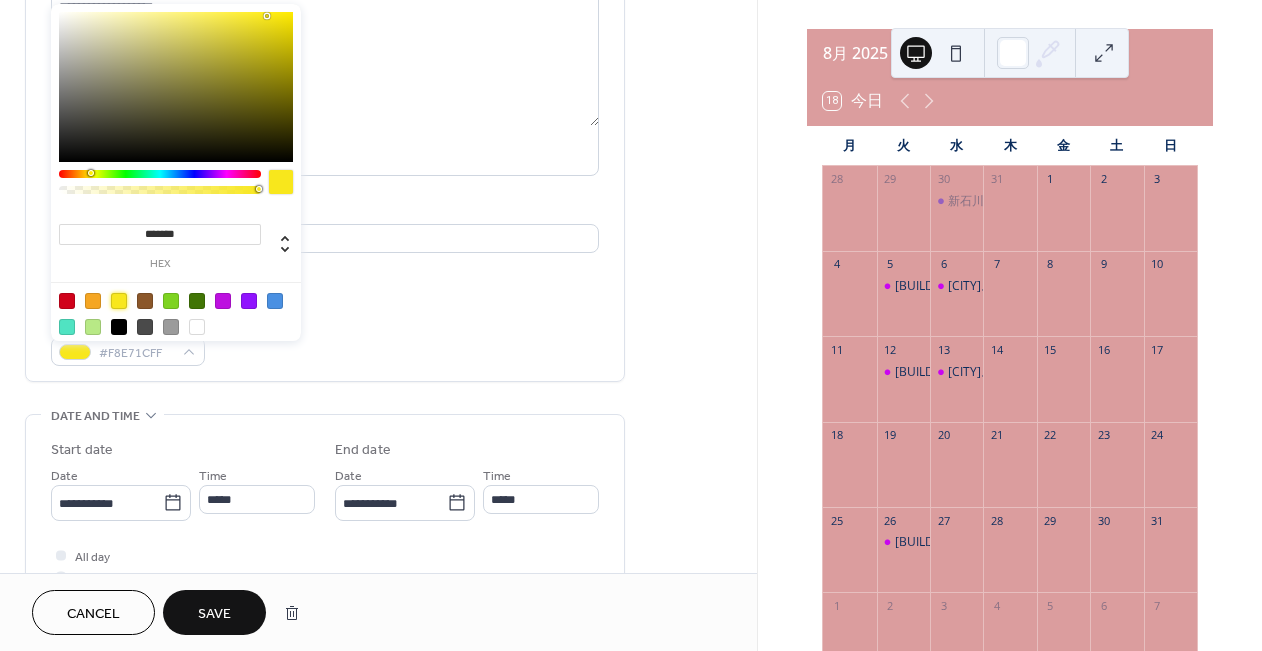 type on "*******" 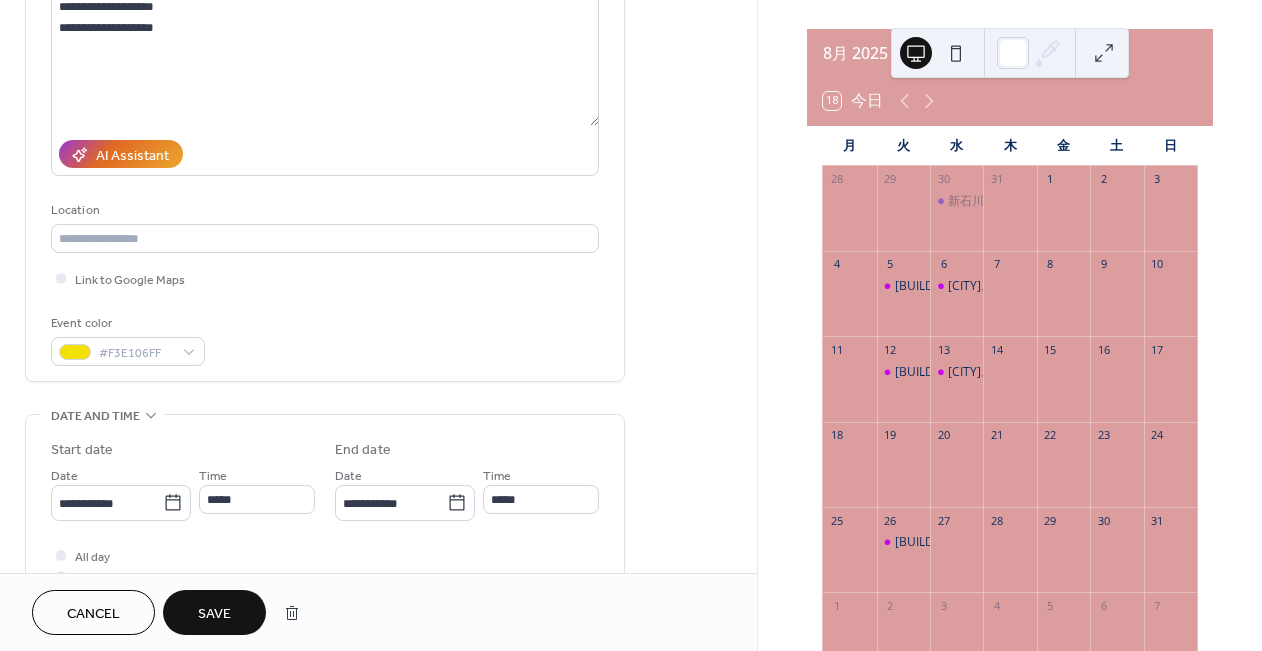 click on "AI Assistant" at bounding box center [325, 154] 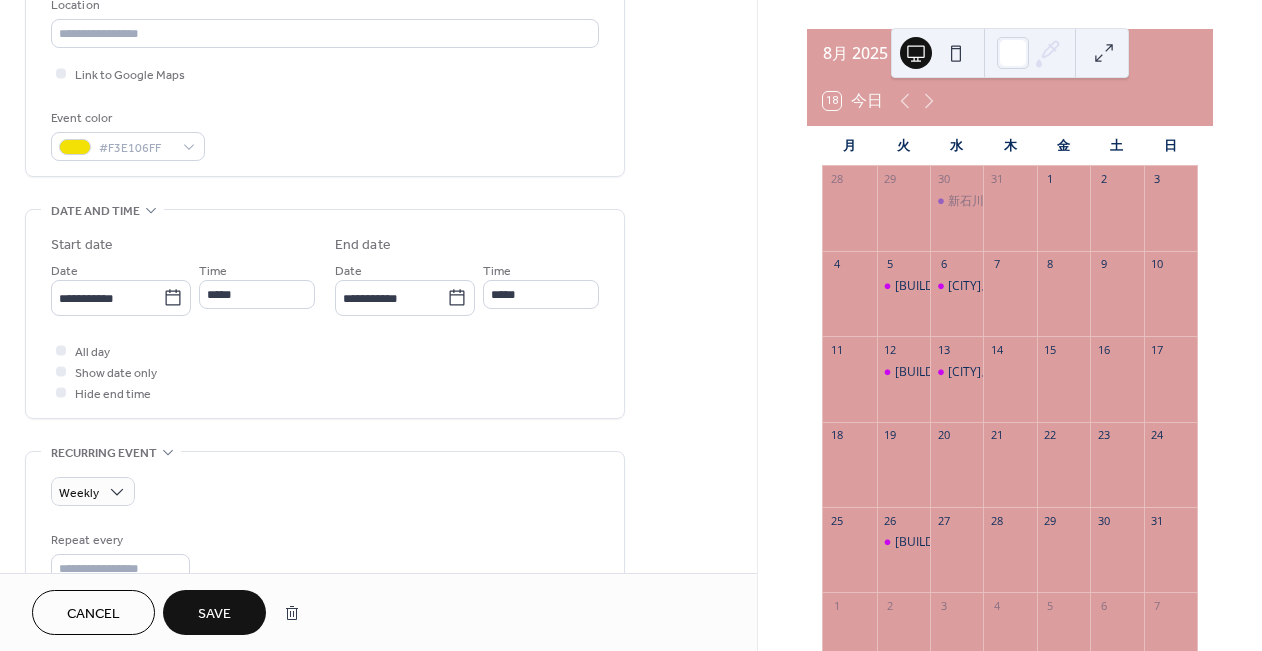 scroll, scrollTop: 443, scrollLeft: 0, axis: vertical 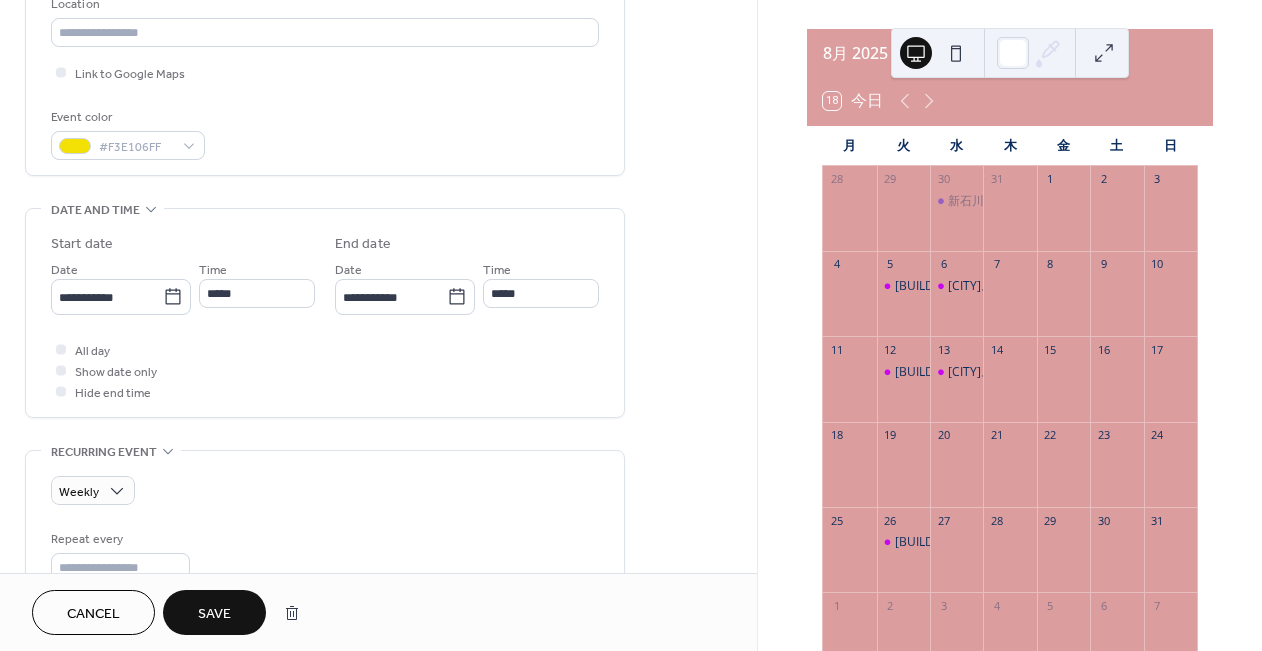 click on "Save" at bounding box center (214, 614) 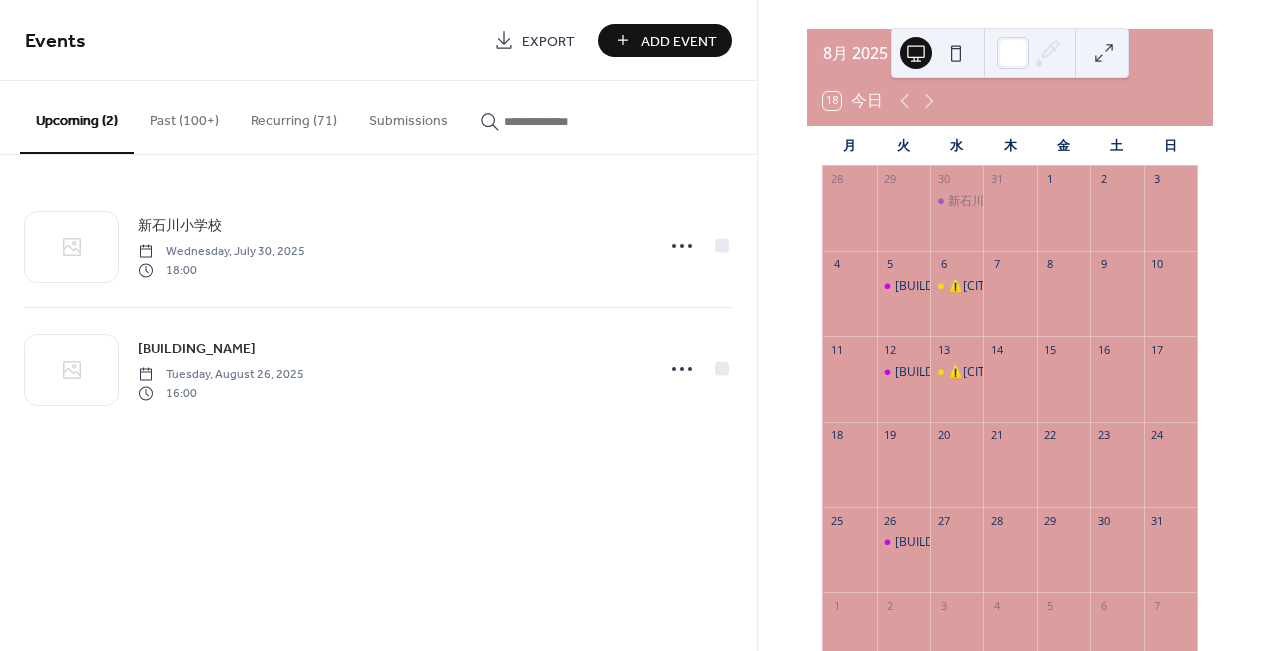 click on "Add Event" at bounding box center (679, 41) 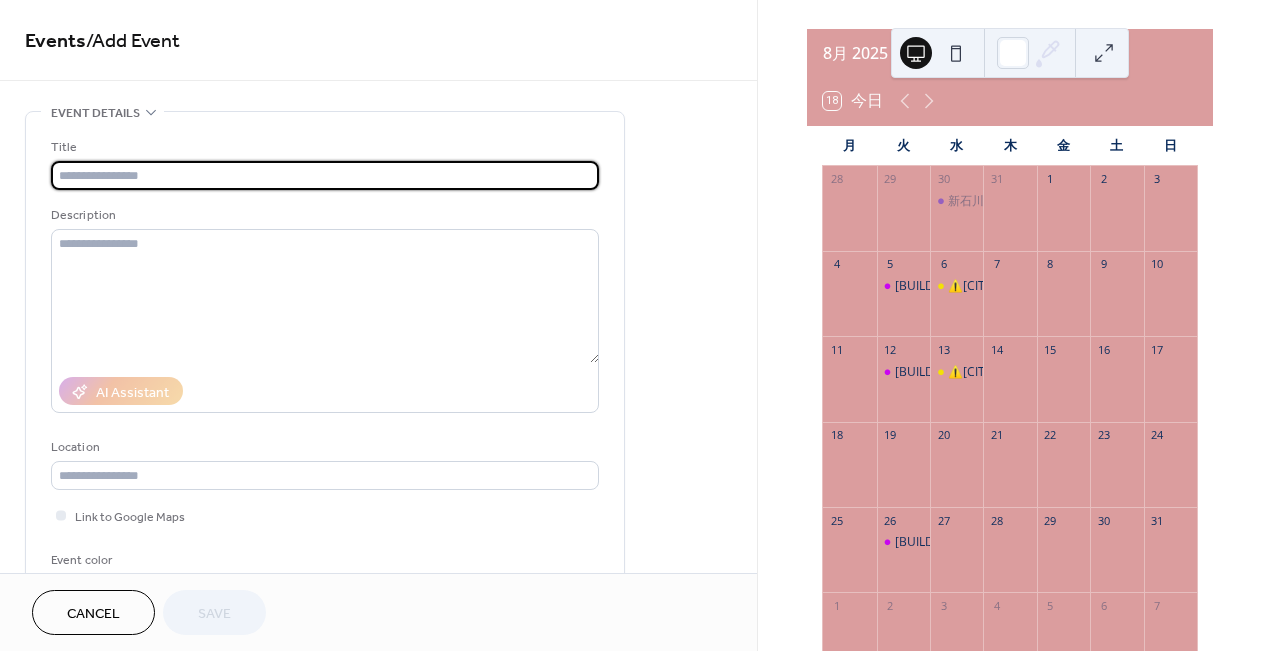 click at bounding box center (325, 175) 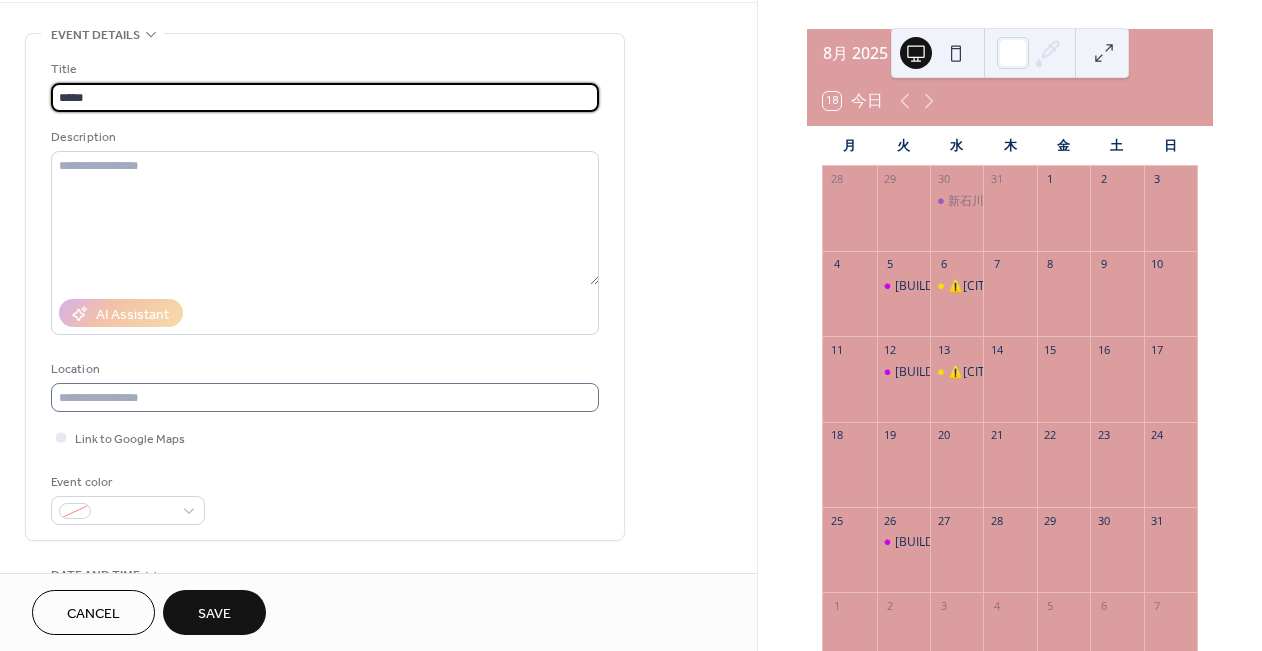 scroll, scrollTop: 96, scrollLeft: 0, axis: vertical 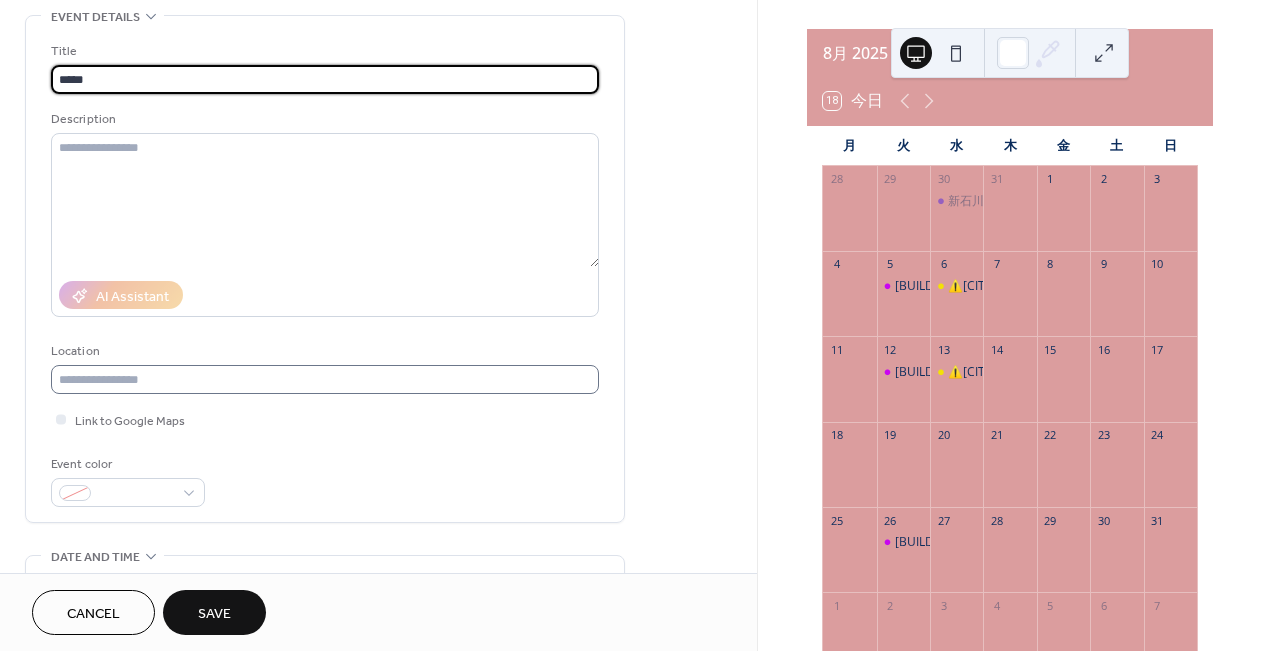 type on "*****" 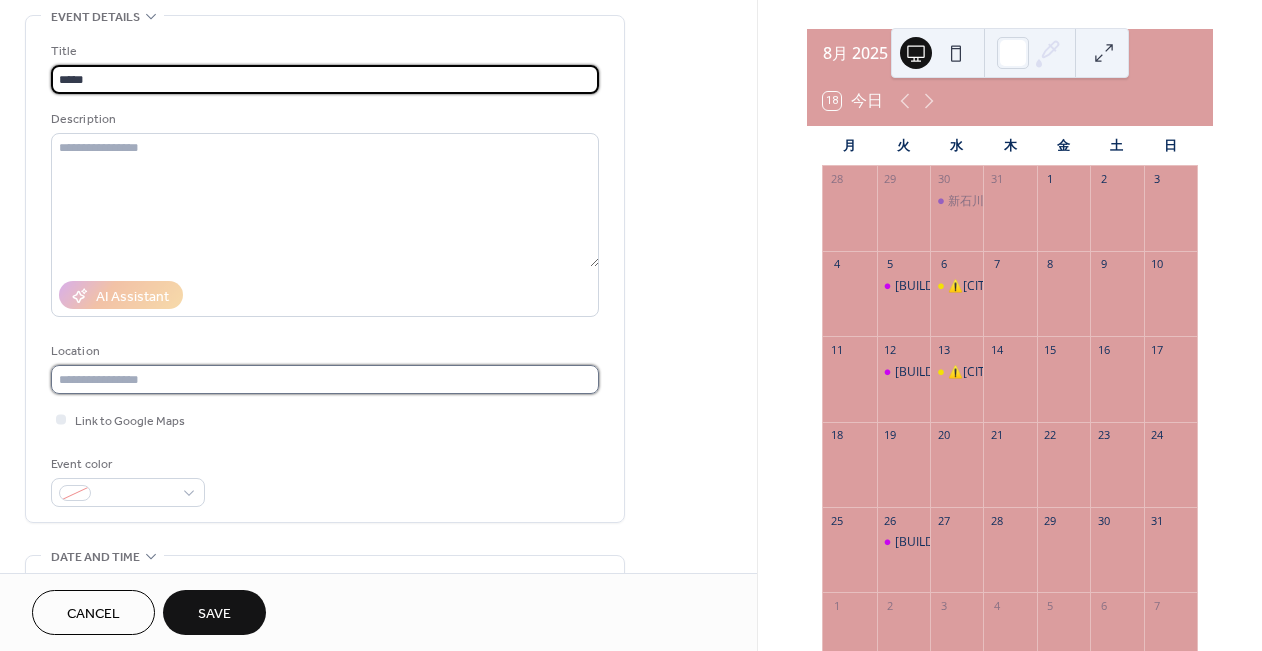 click at bounding box center (325, 379) 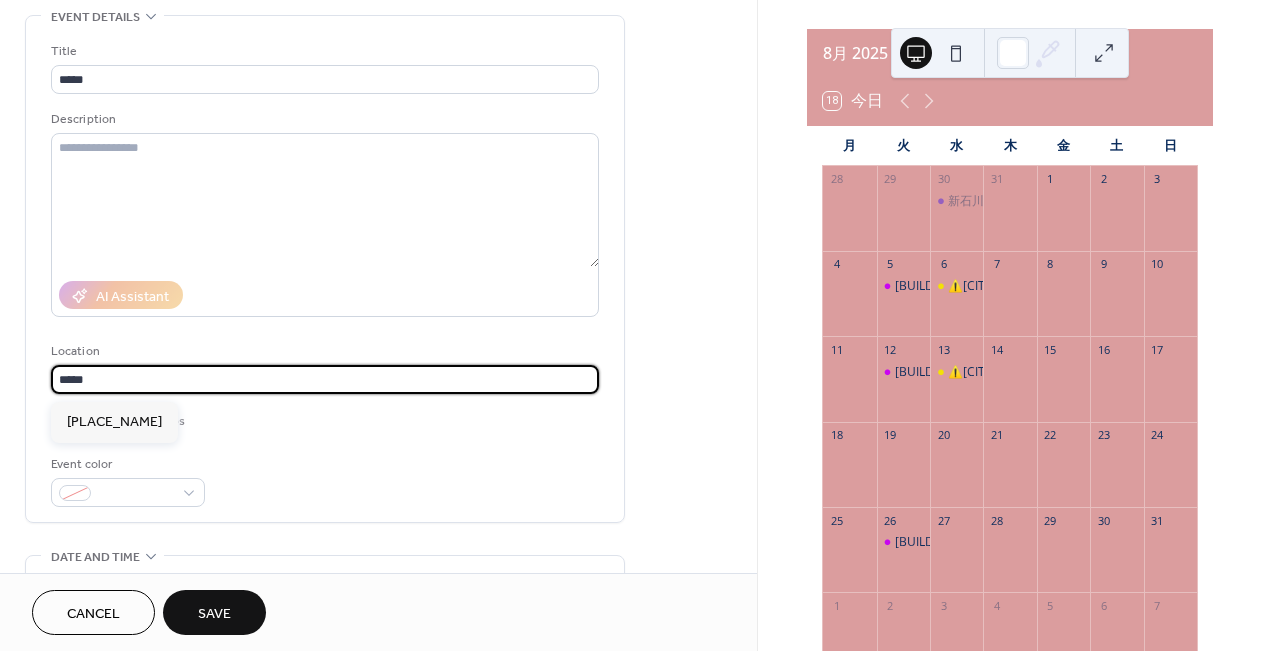 type on "*****" 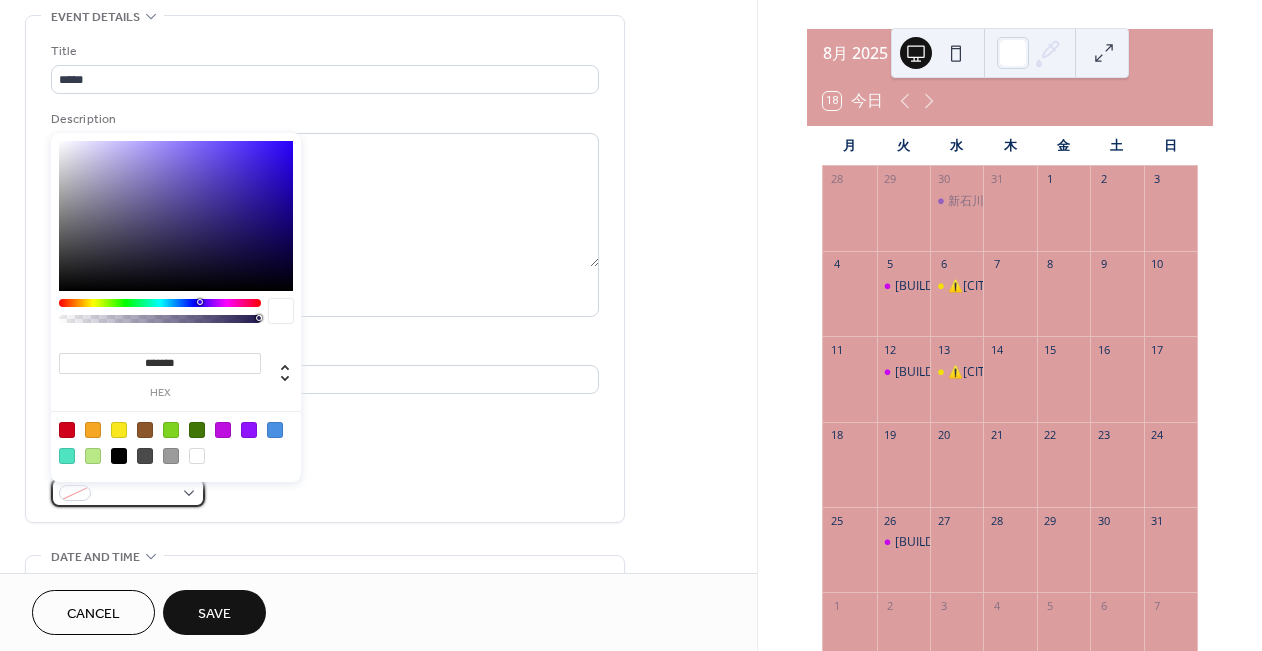 click at bounding box center [128, 492] 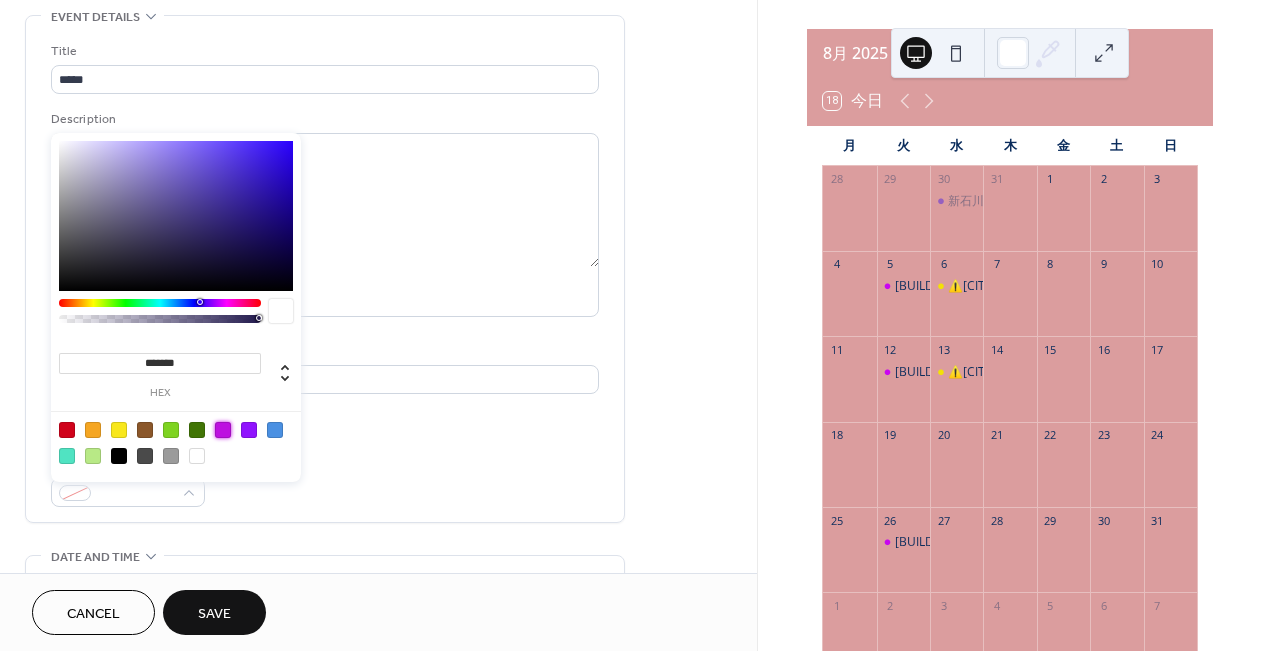 click at bounding box center [223, 430] 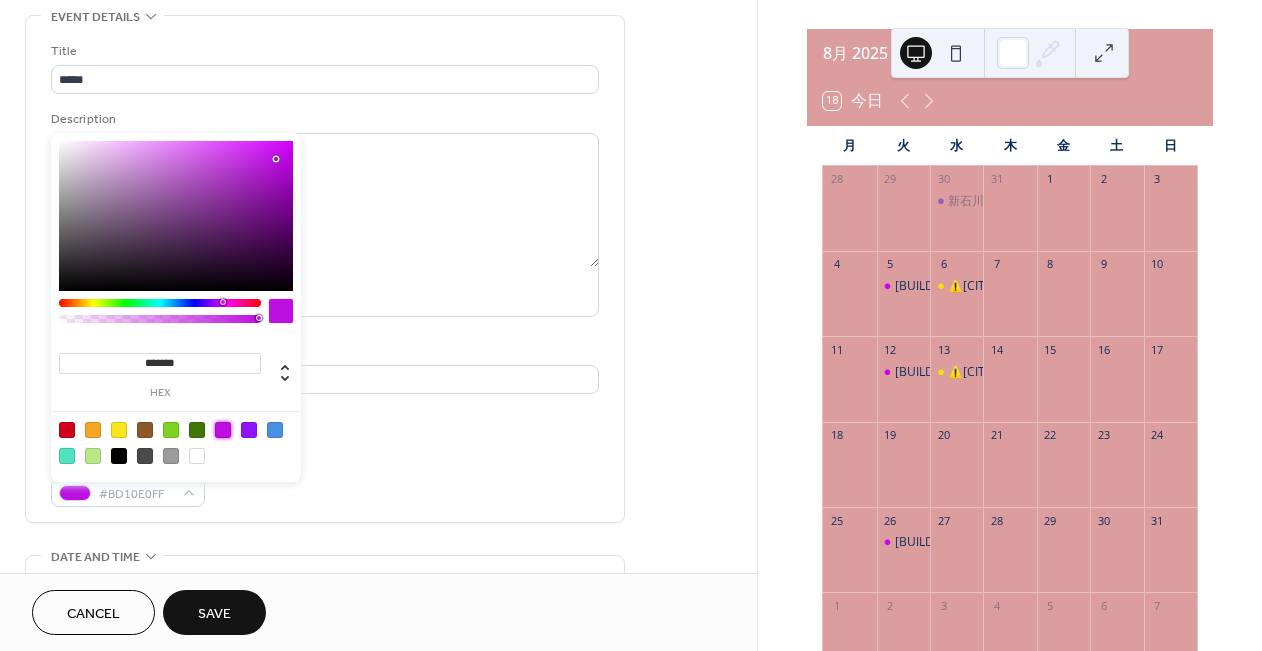 type on "*******" 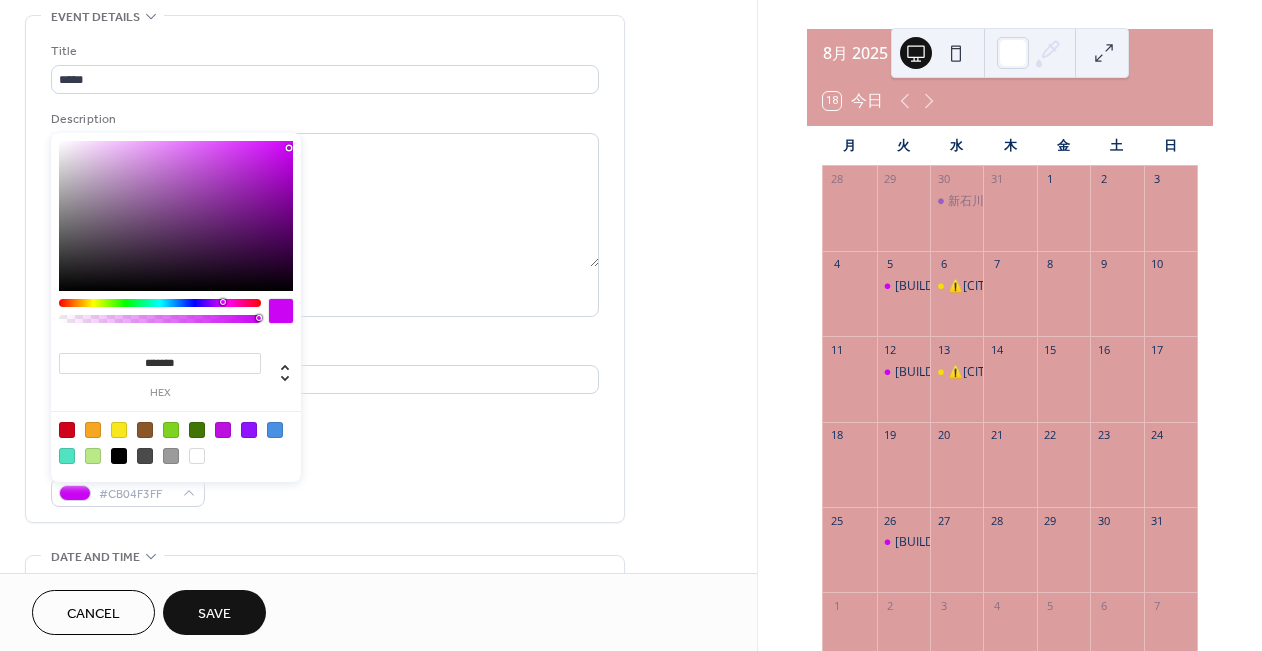 click at bounding box center (176, 216) 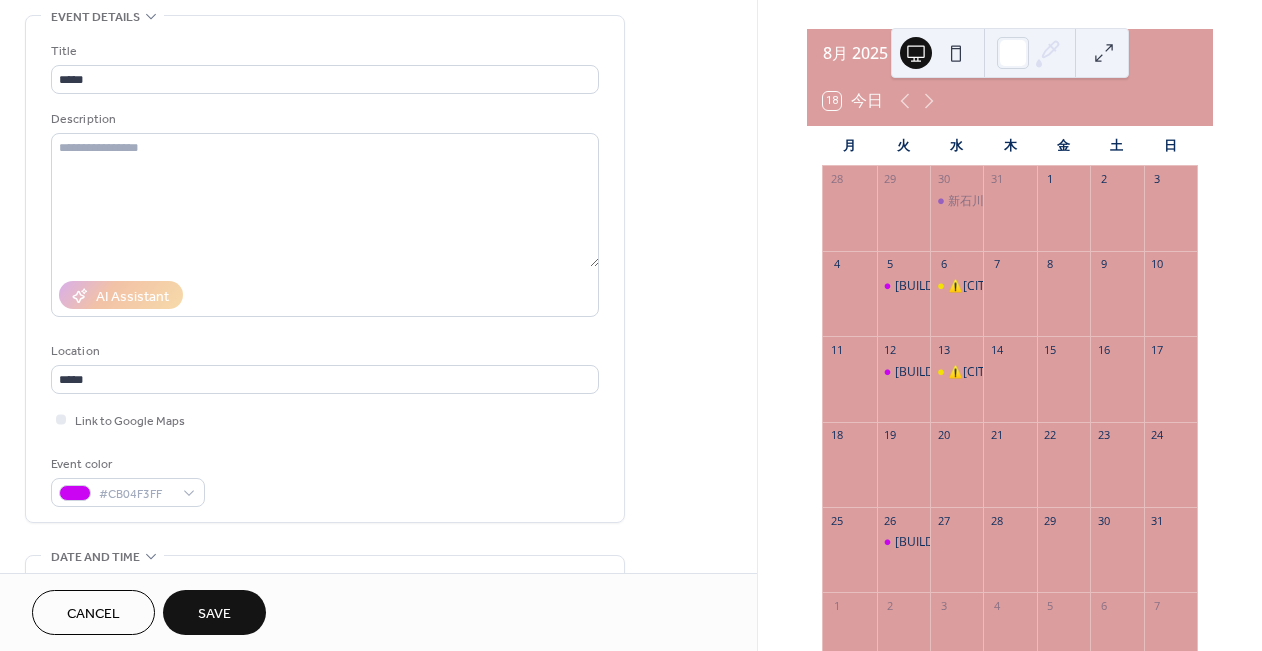 click on "Event color #CB04F3FF" at bounding box center [325, 480] 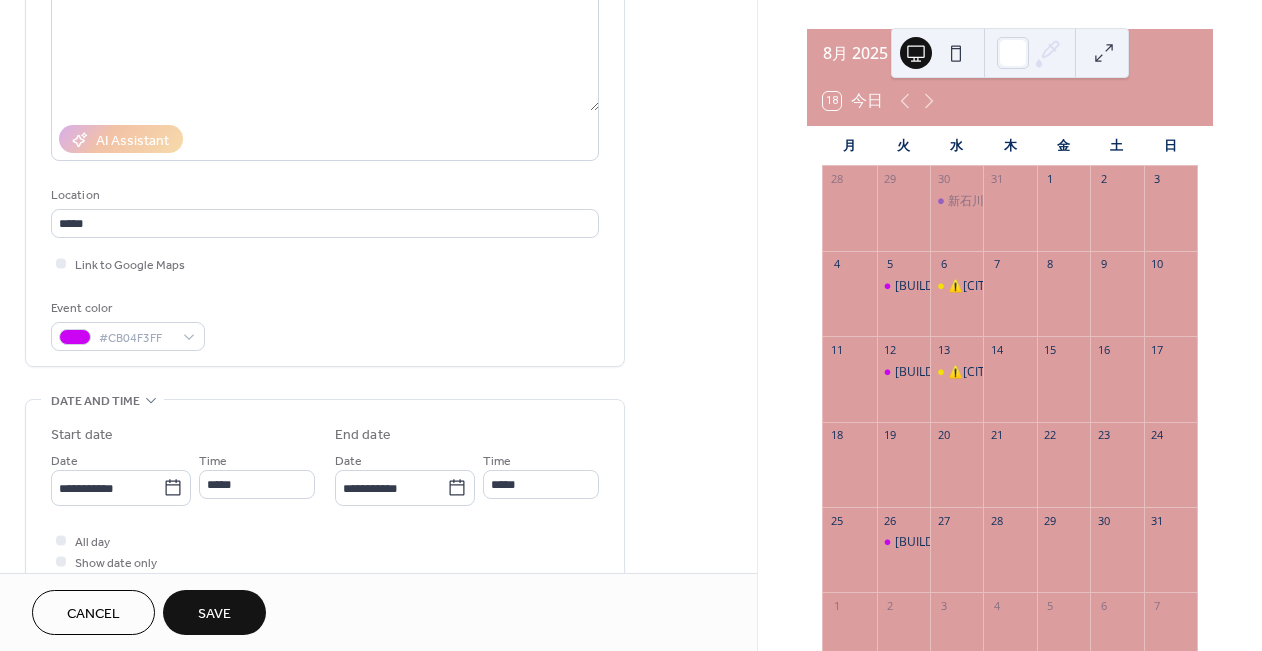 scroll, scrollTop: 285, scrollLeft: 0, axis: vertical 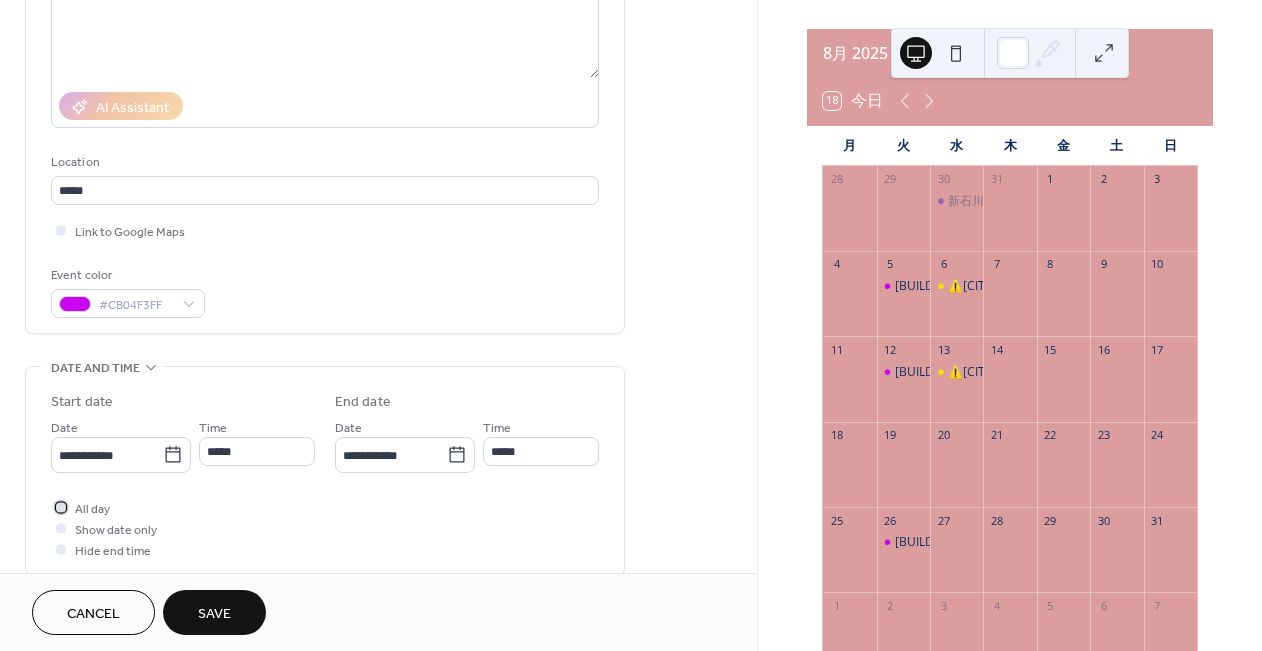 click on "All day" at bounding box center [92, 509] 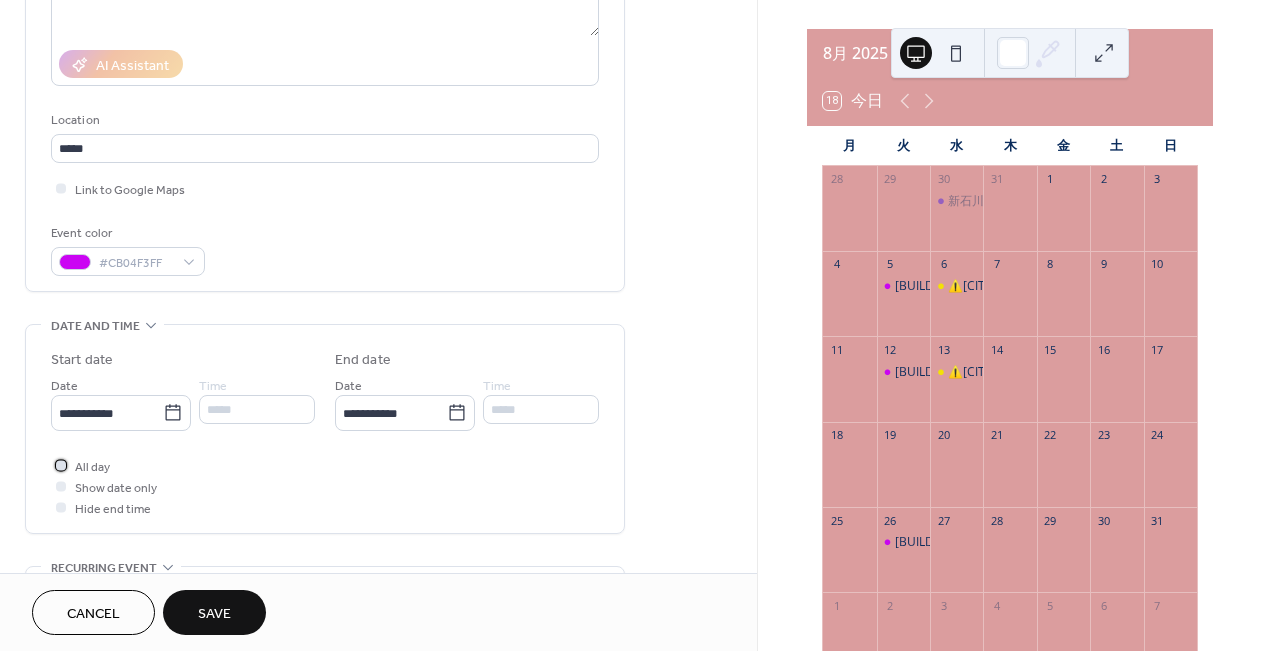 scroll, scrollTop: 328, scrollLeft: 0, axis: vertical 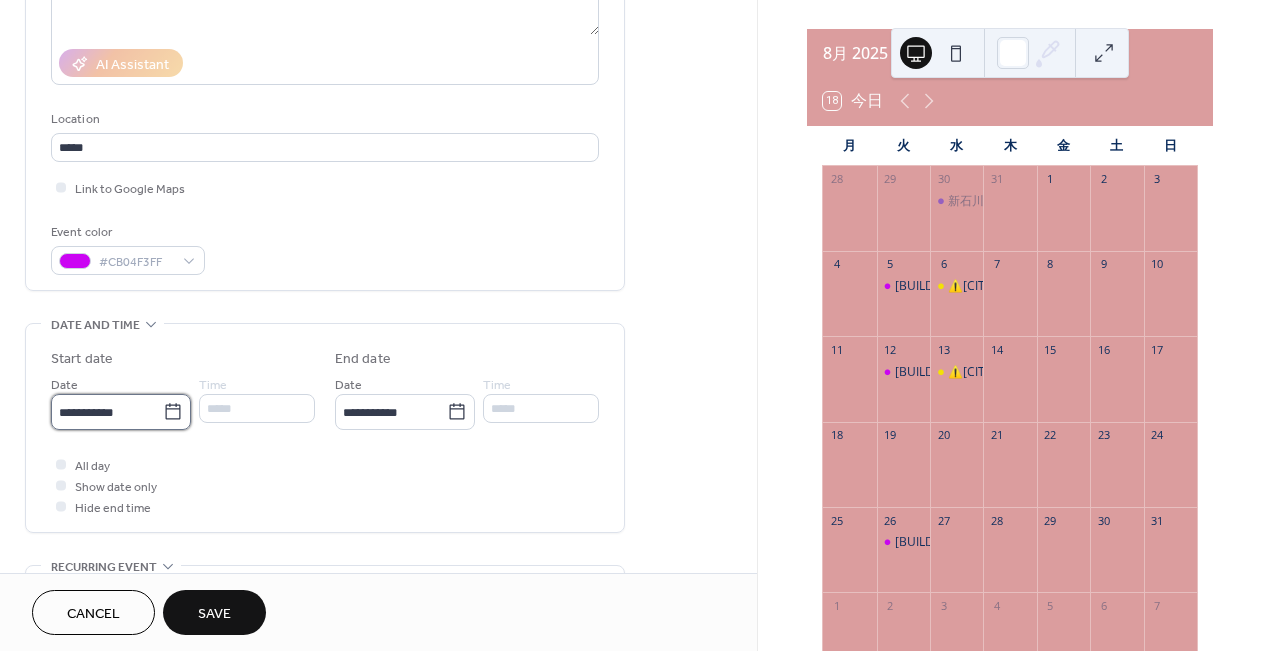 click on "**********" at bounding box center [107, 412] 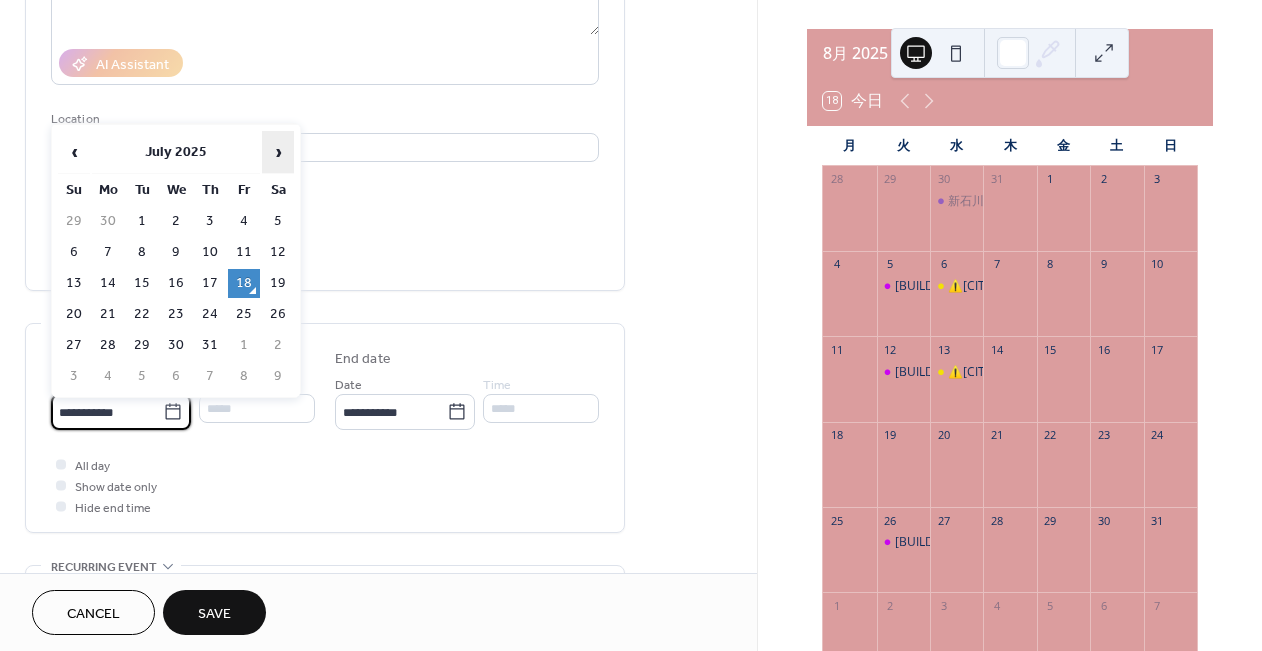 click on "›" at bounding box center (278, 152) 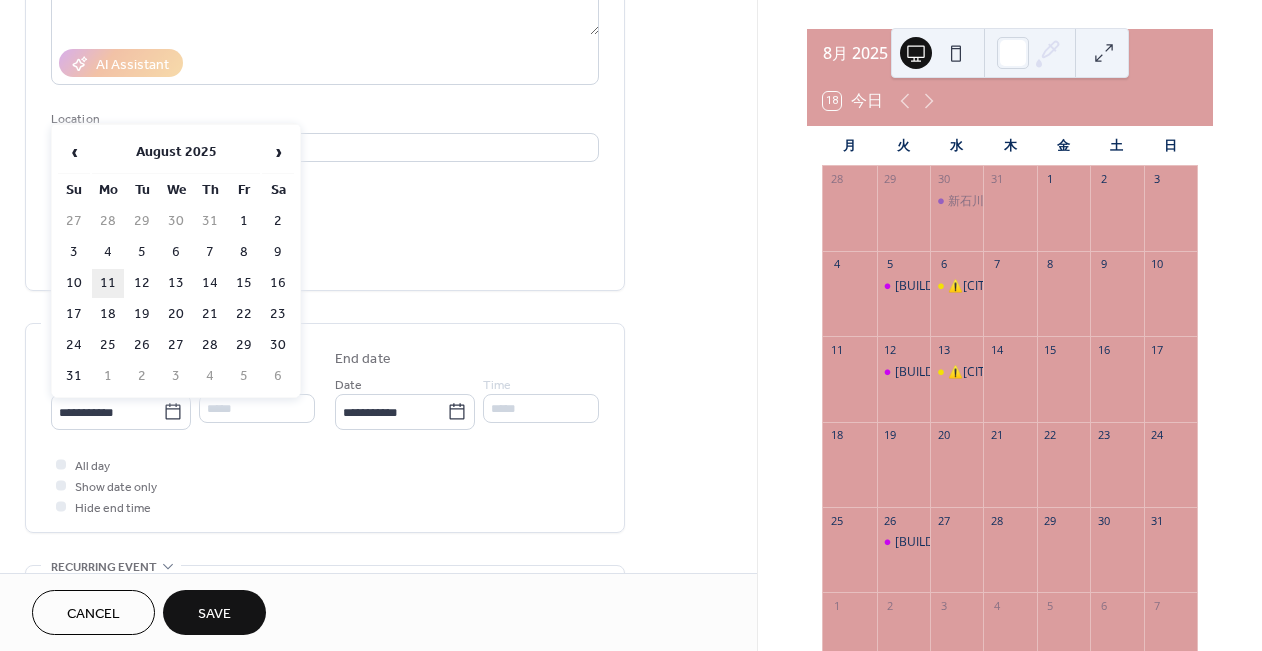 click on "11" at bounding box center [108, 283] 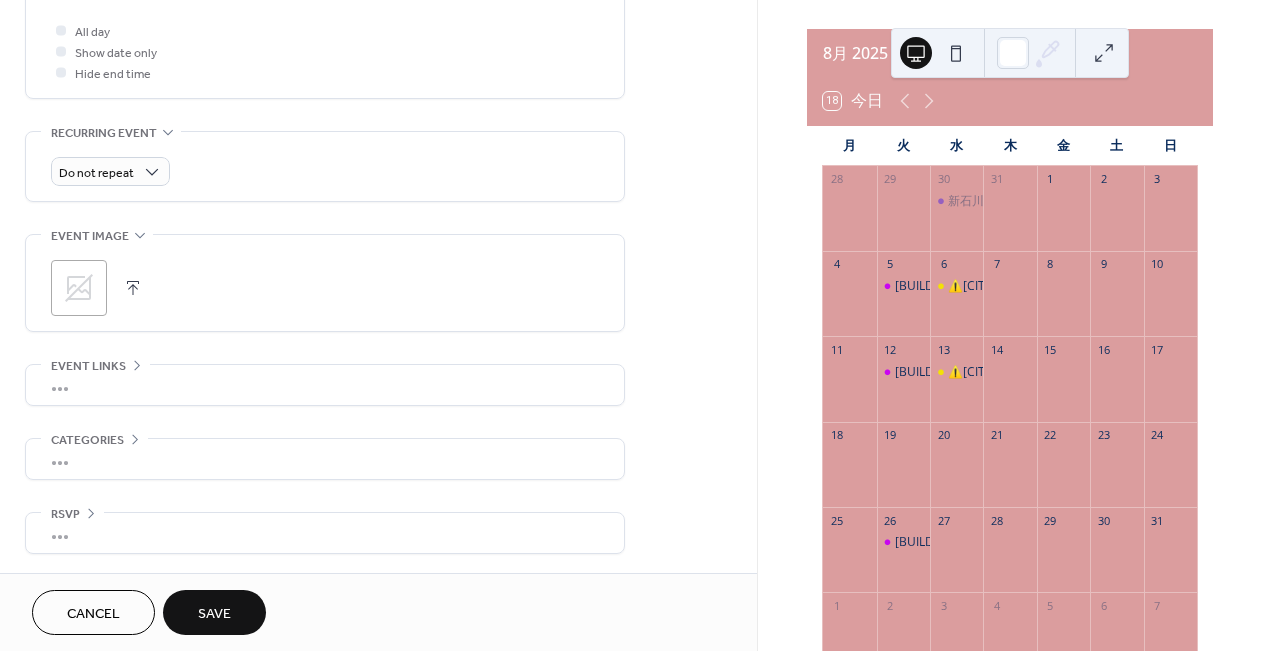 scroll, scrollTop: 761, scrollLeft: 0, axis: vertical 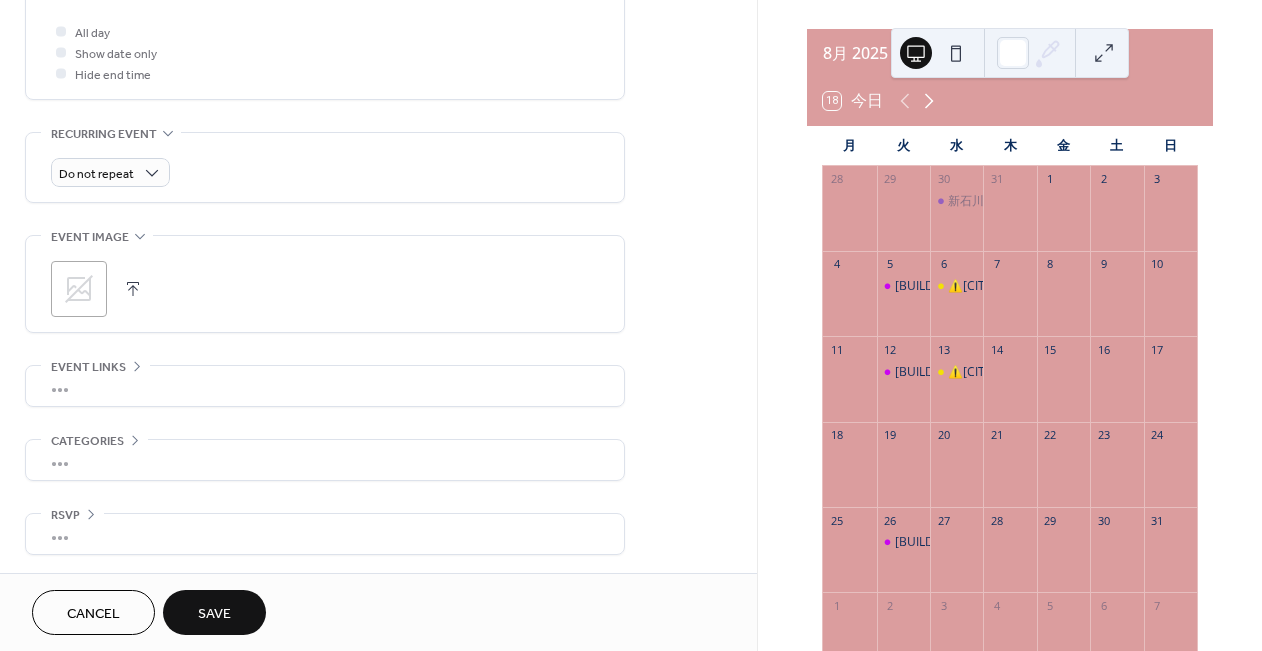 click 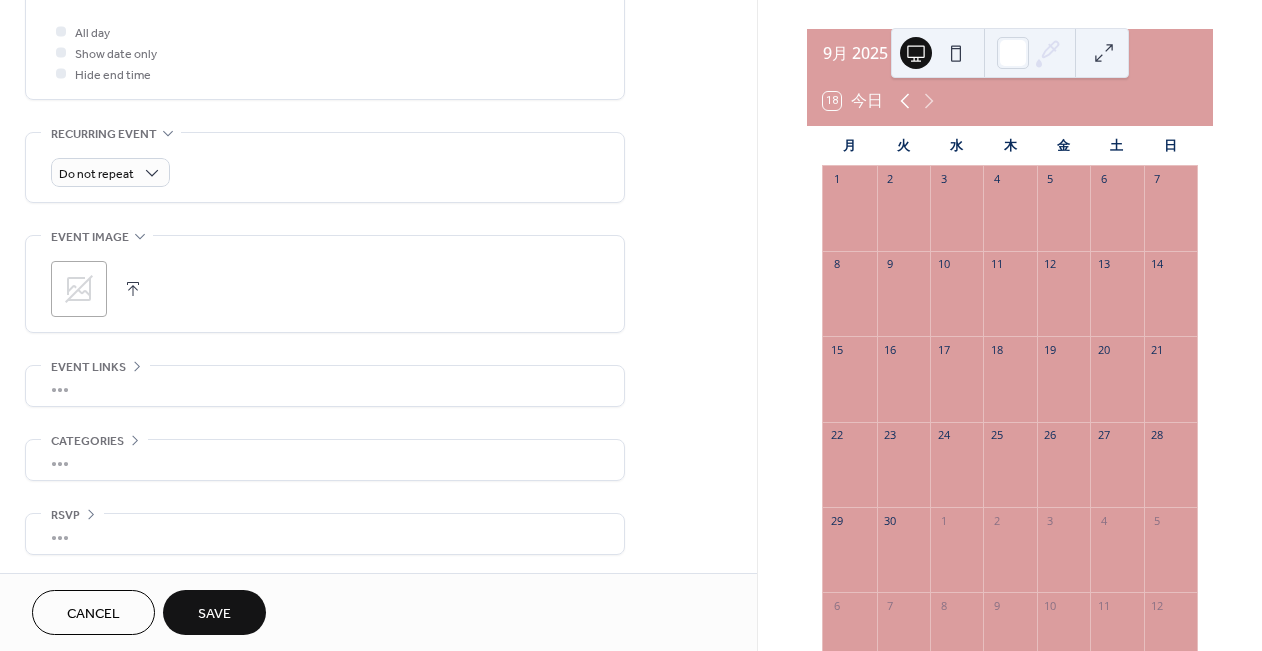click 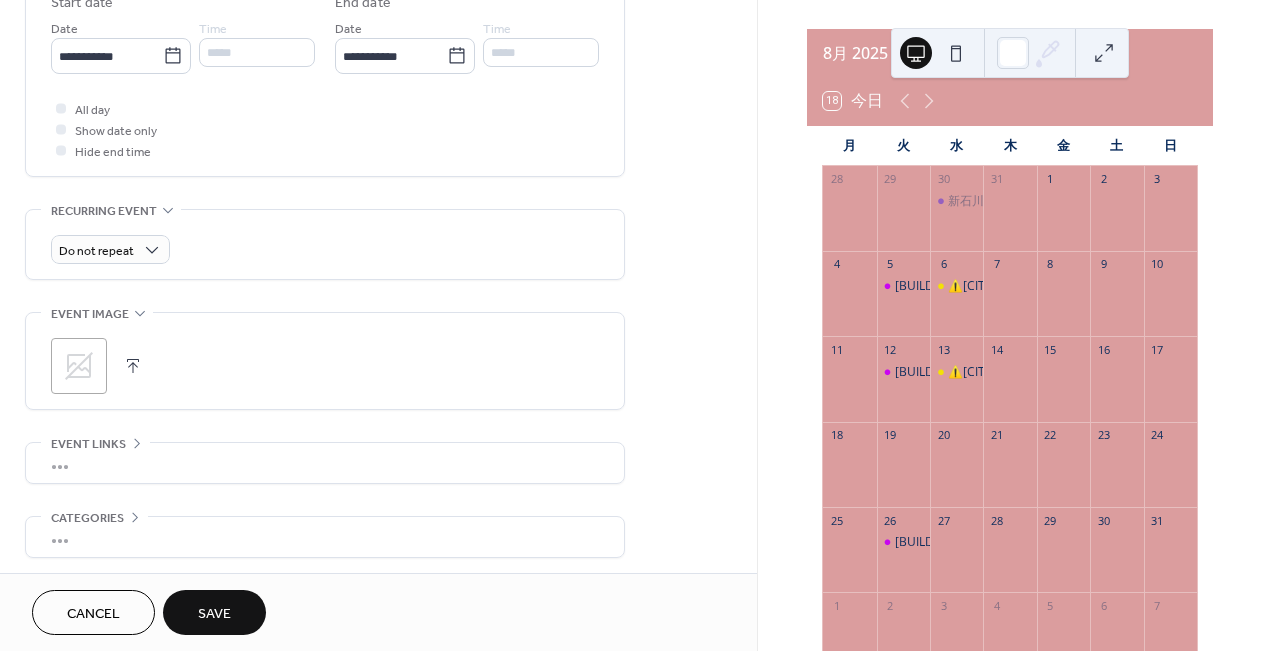 scroll, scrollTop: 738, scrollLeft: 0, axis: vertical 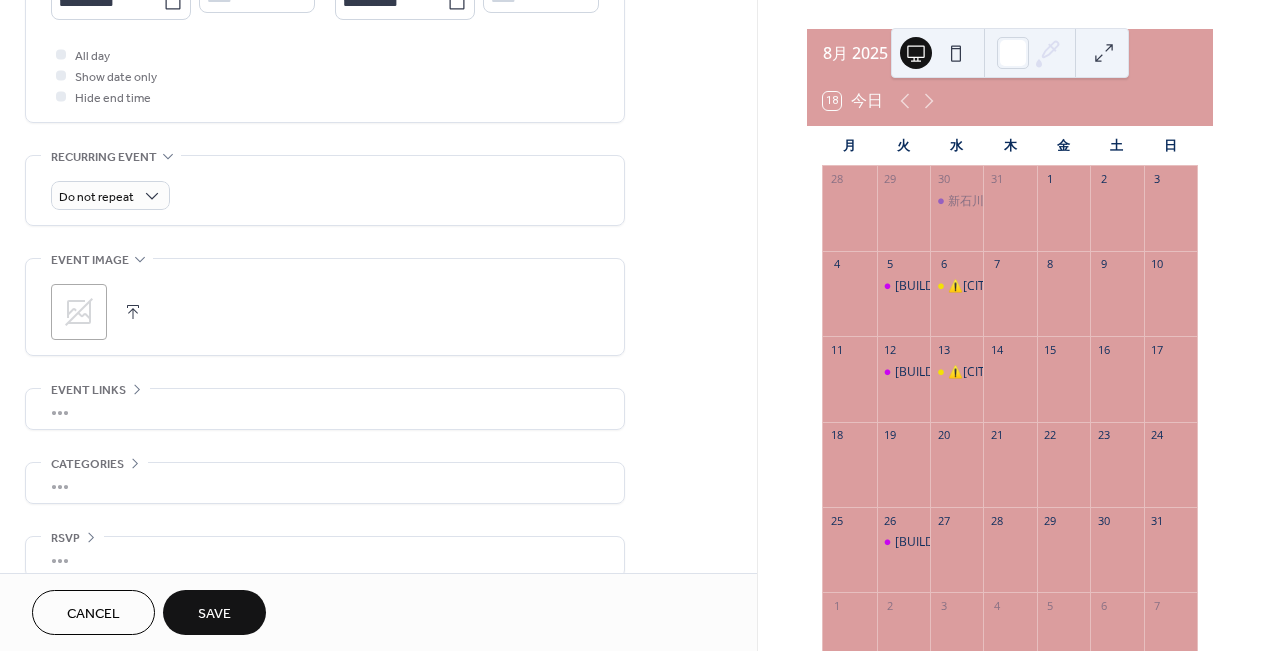 click on "Save" at bounding box center [214, 612] 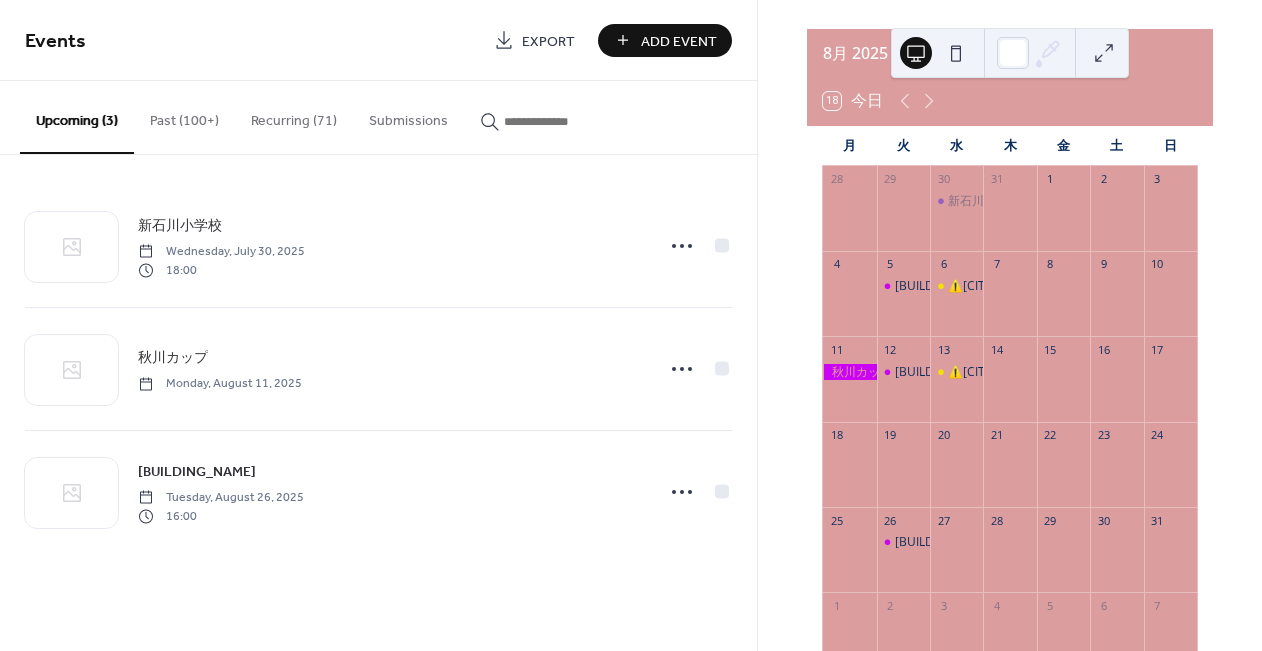 click on "Add Event" at bounding box center (679, 41) 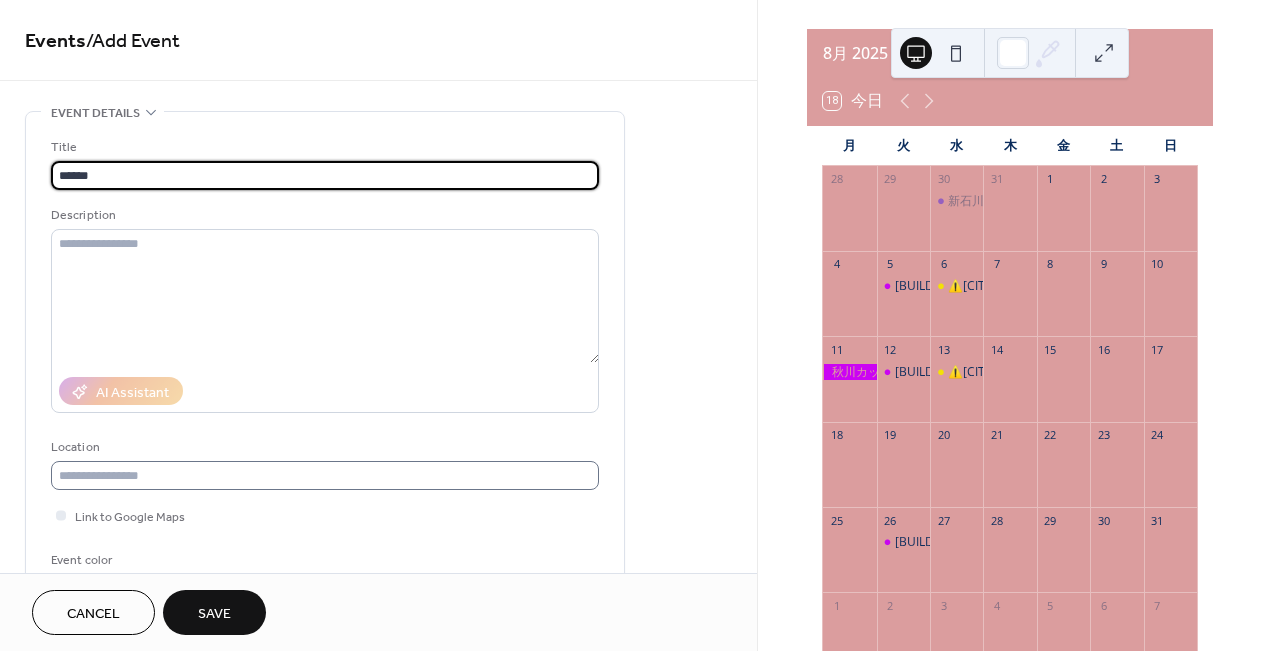 type on "******" 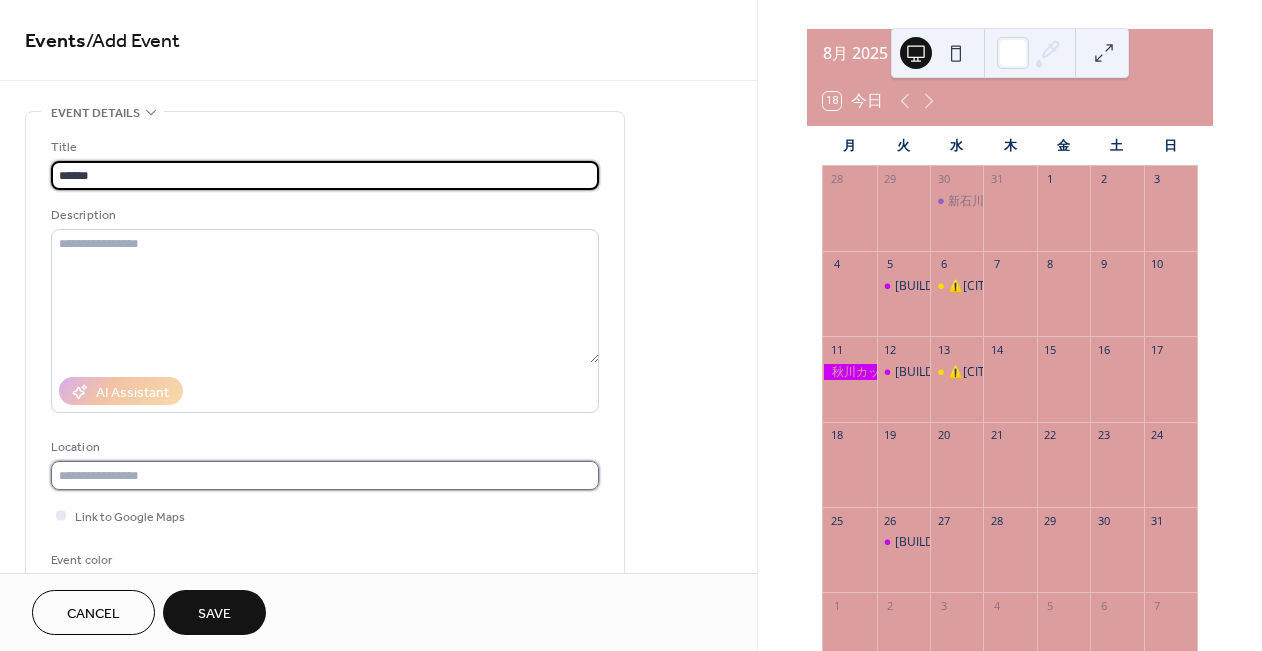 click at bounding box center (325, 475) 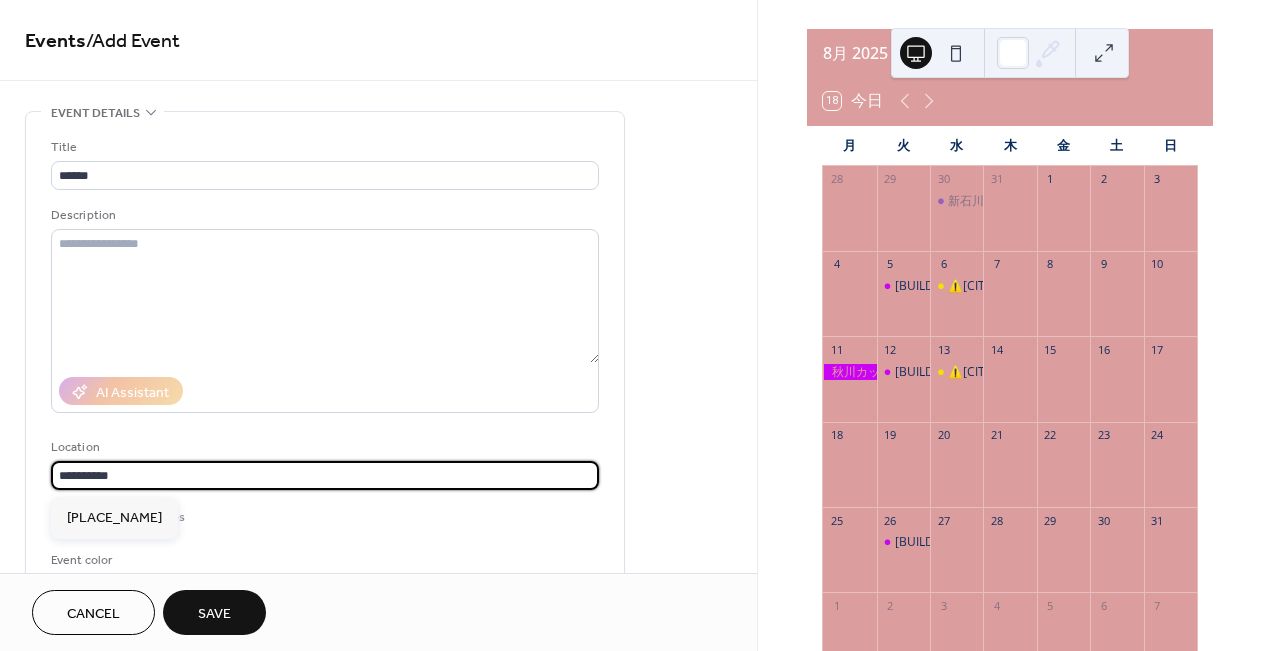 type on "**********" 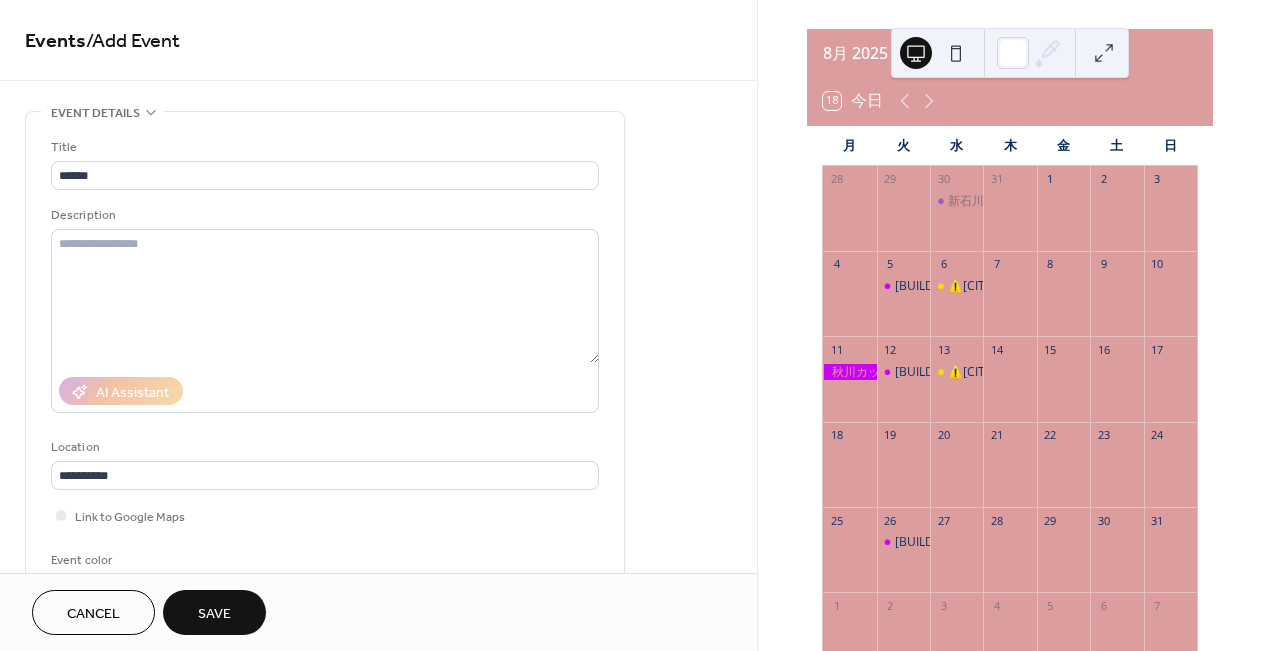click on "Link to Google Maps" at bounding box center (325, 515) 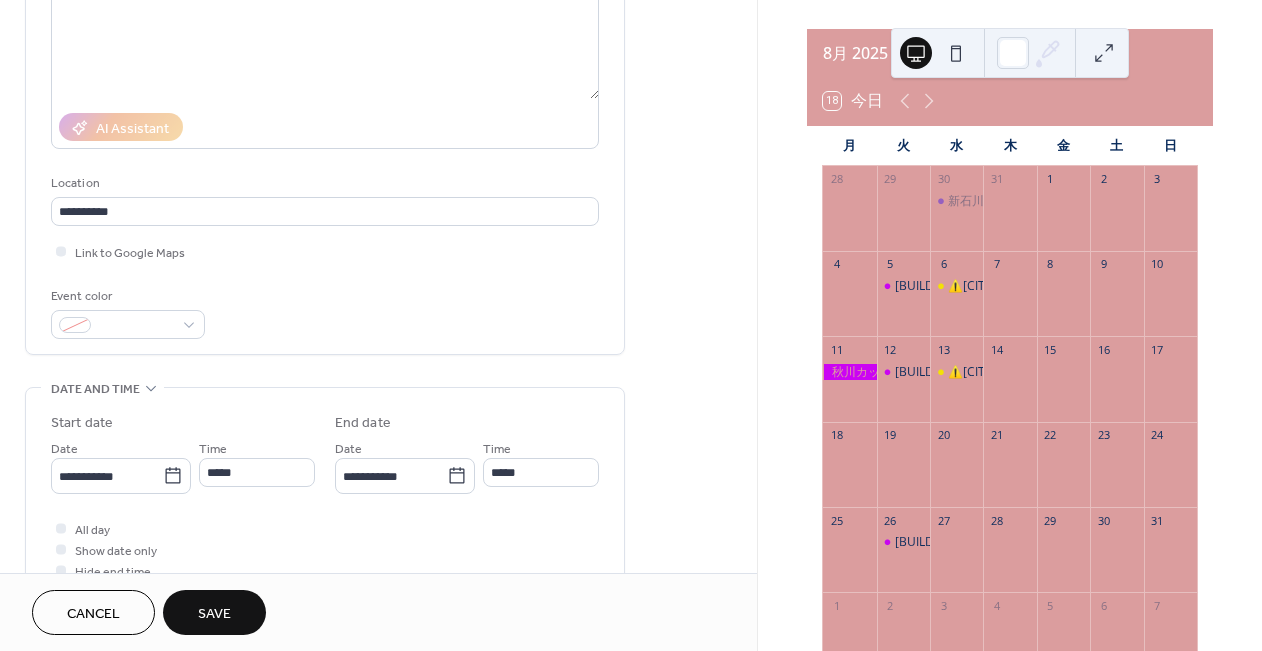scroll, scrollTop: 266, scrollLeft: 0, axis: vertical 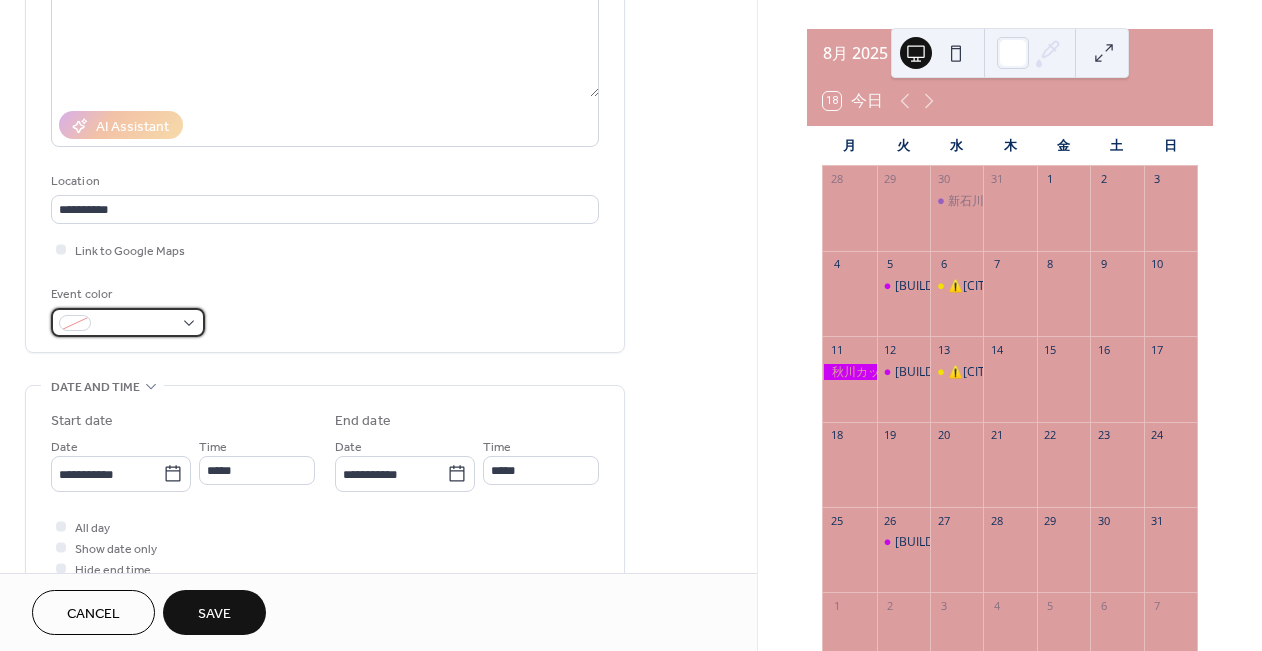 click at bounding box center [136, 324] 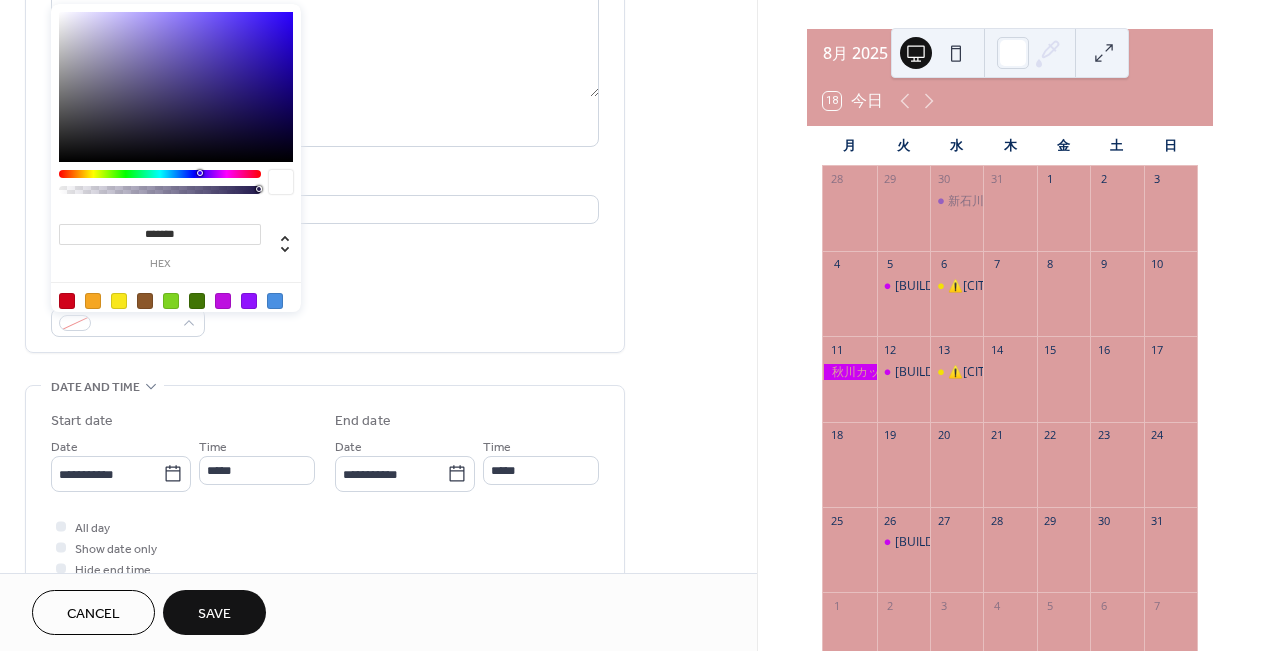 click at bounding box center [223, 301] 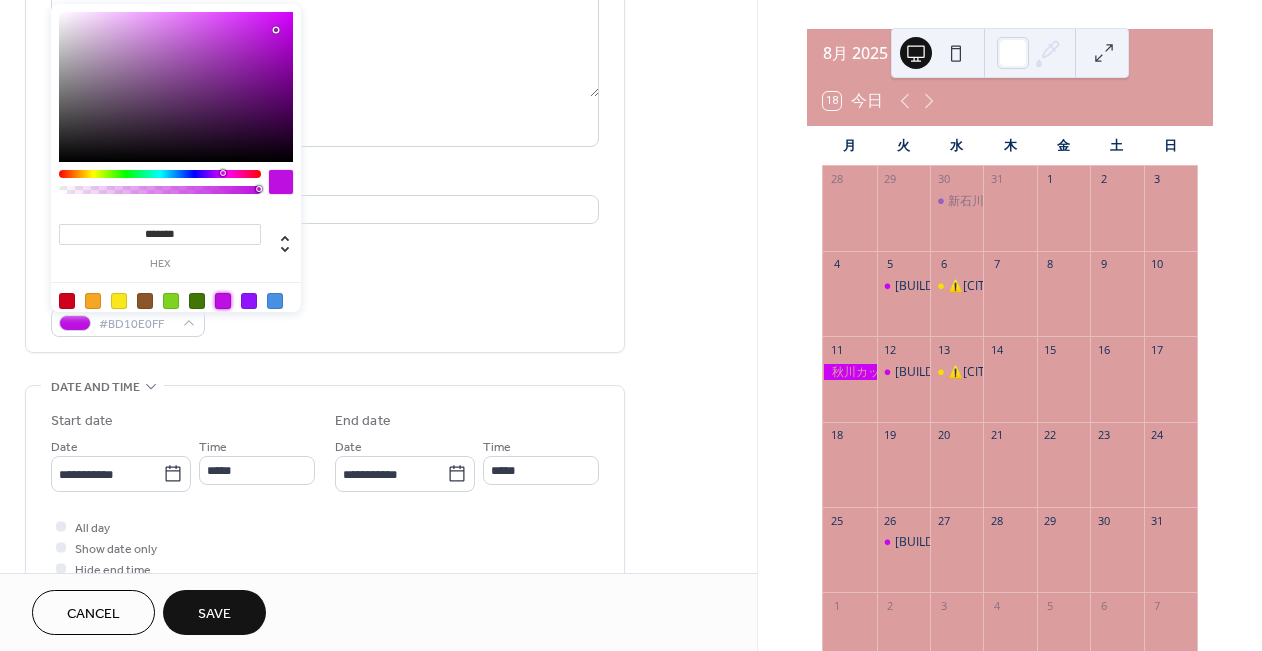 type on "*******" 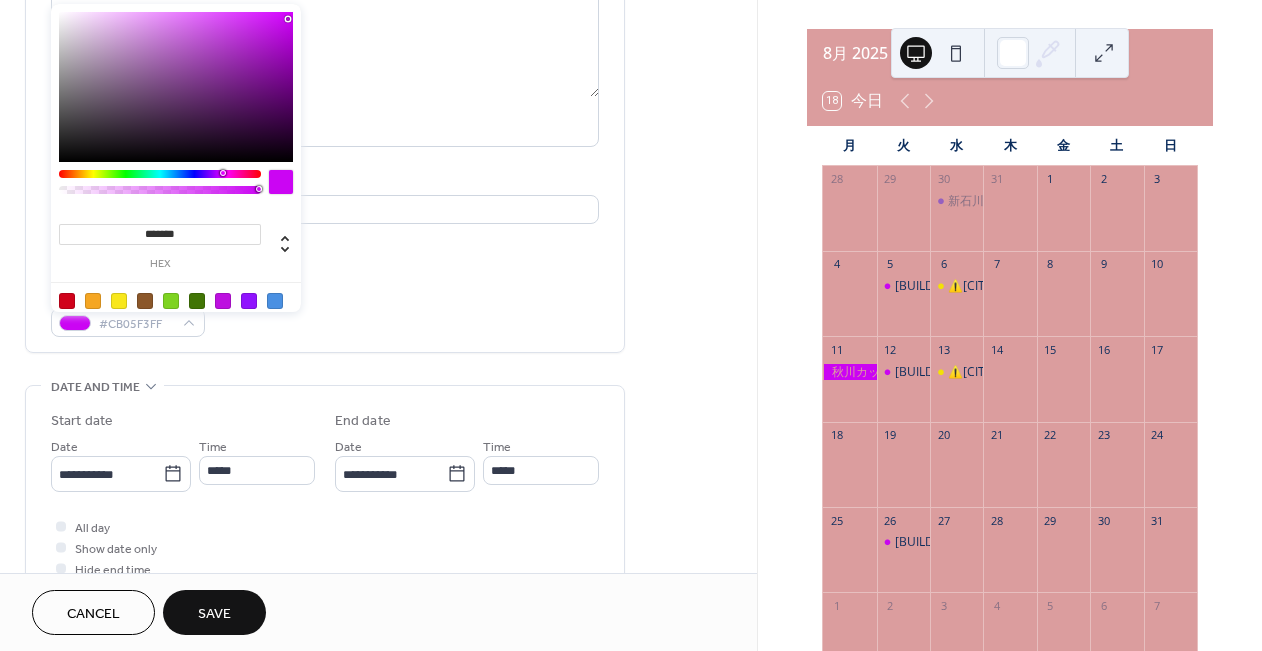 click on "**********" at bounding box center (325, 104) 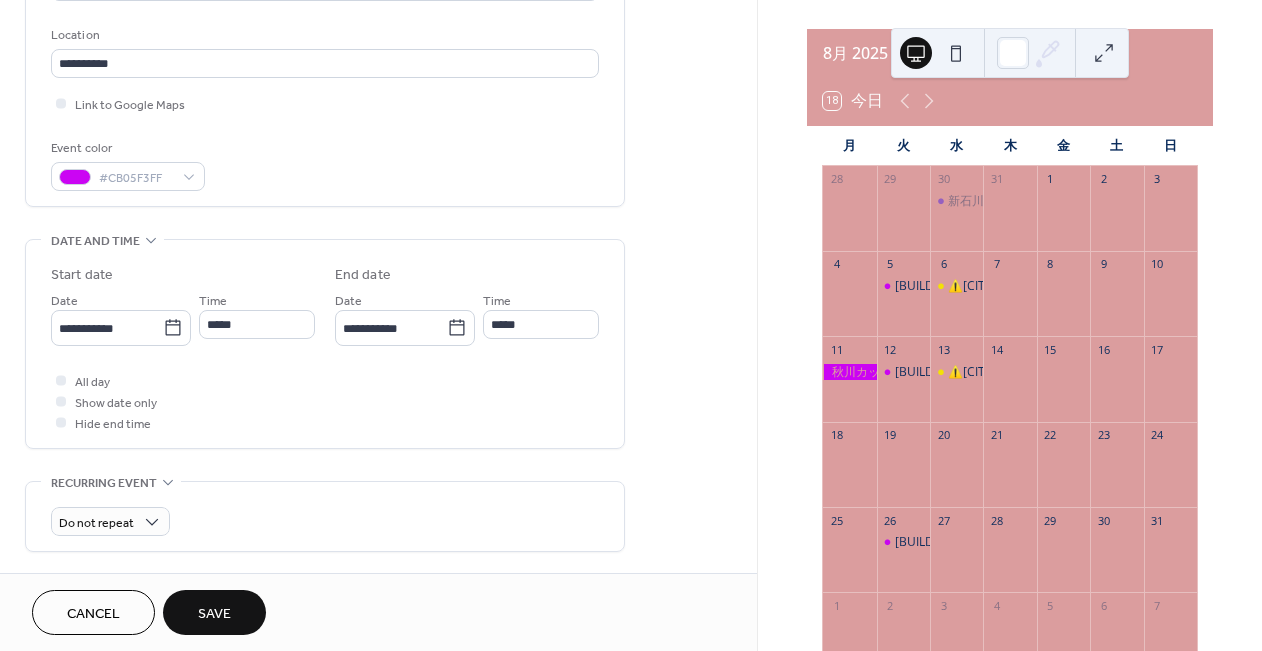 scroll, scrollTop: 413, scrollLeft: 0, axis: vertical 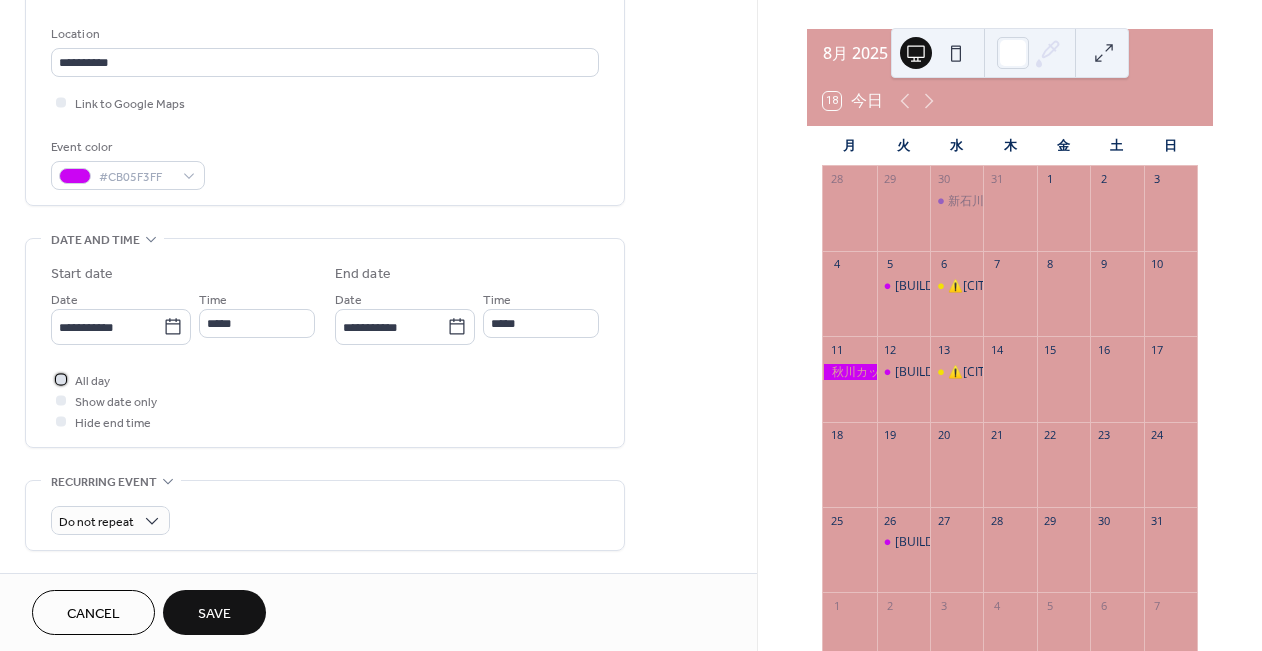 click on "All day" at bounding box center (92, 381) 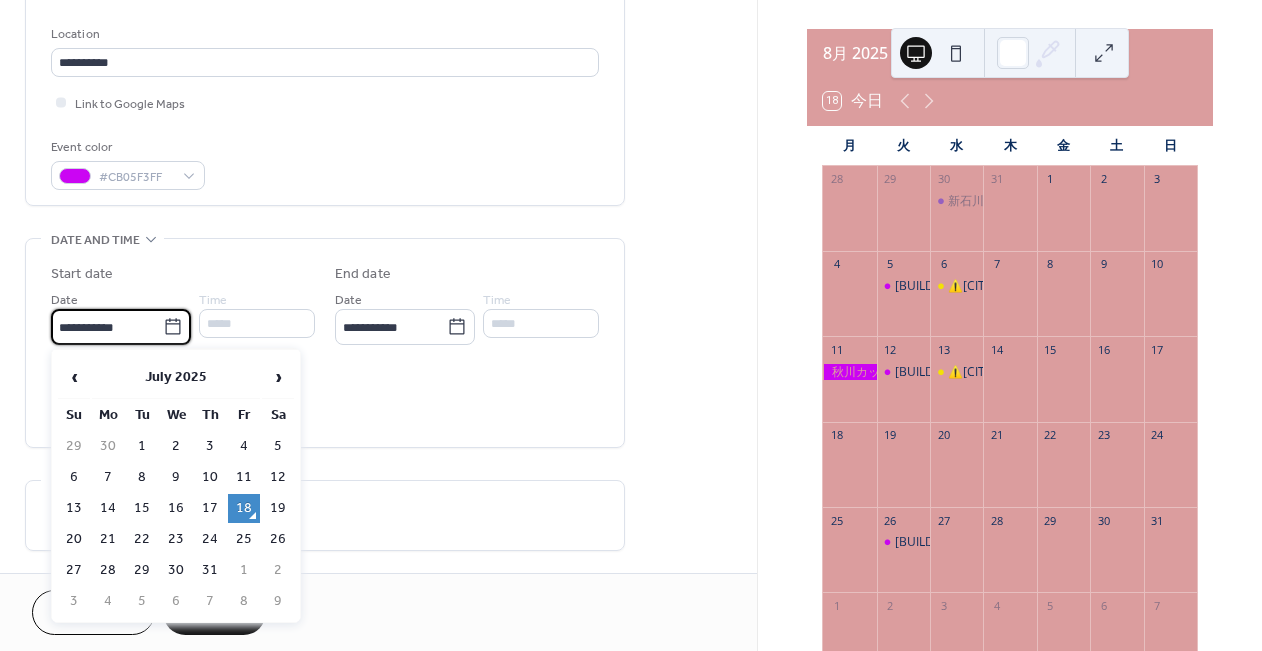 click on "**********" at bounding box center [107, 327] 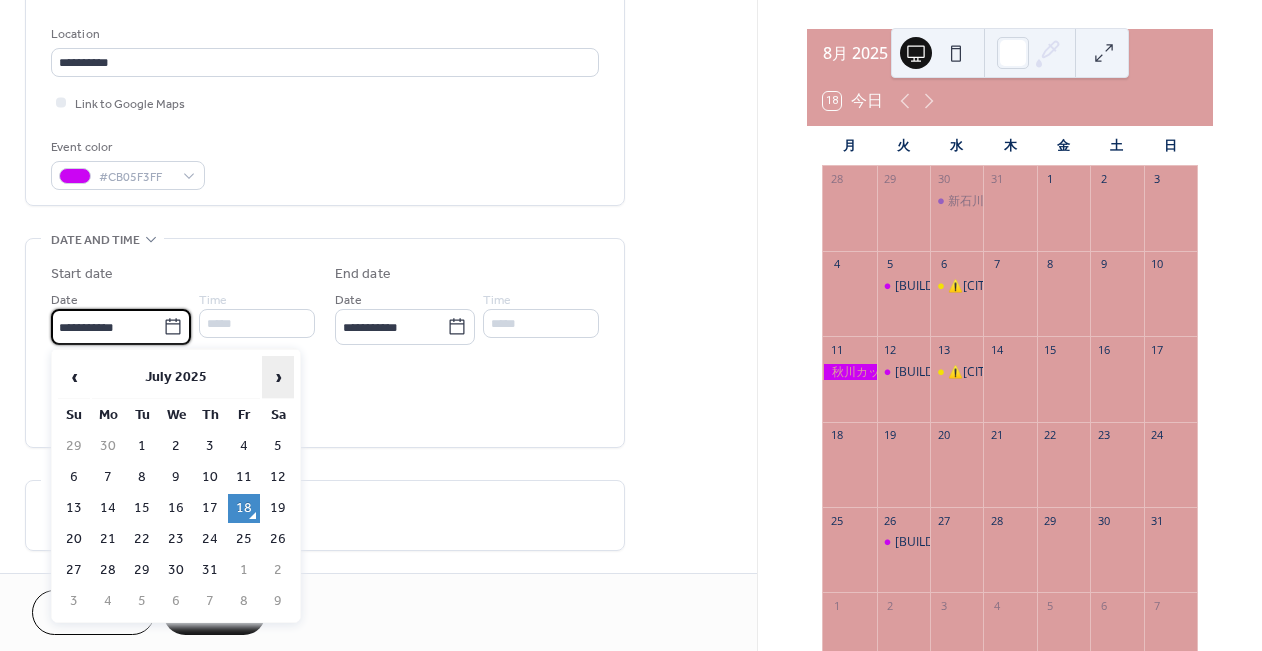 click on "›" at bounding box center [278, 377] 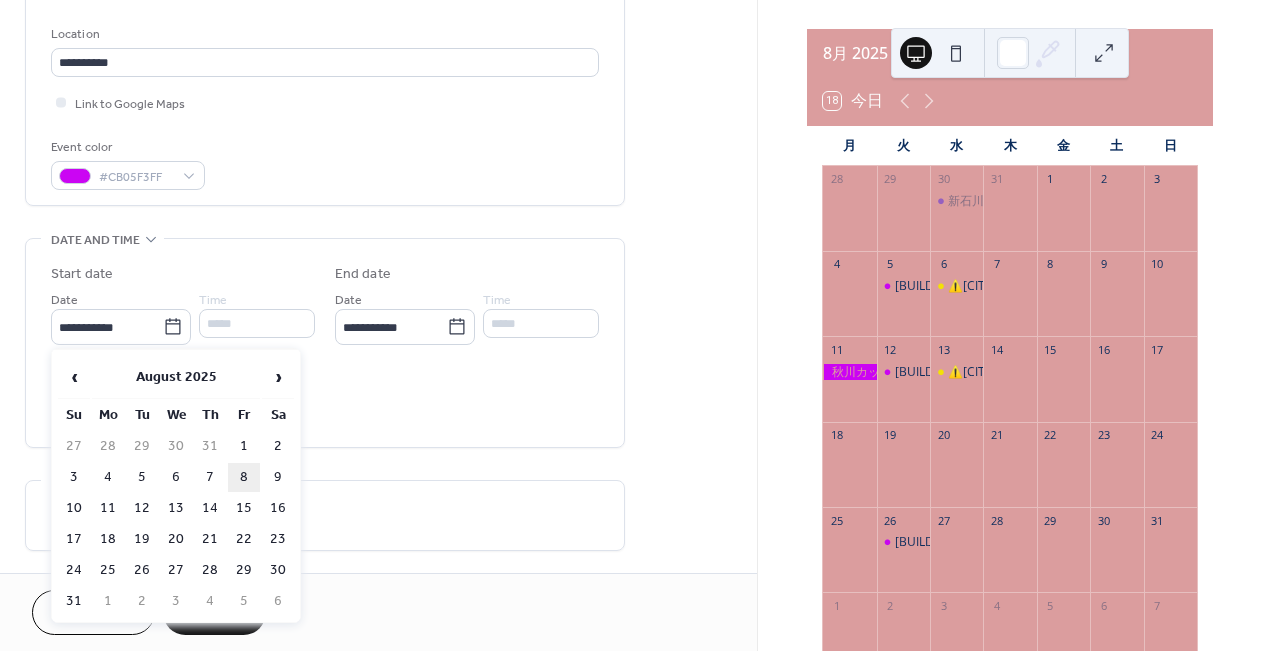 click on "8" at bounding box center (244, 477) 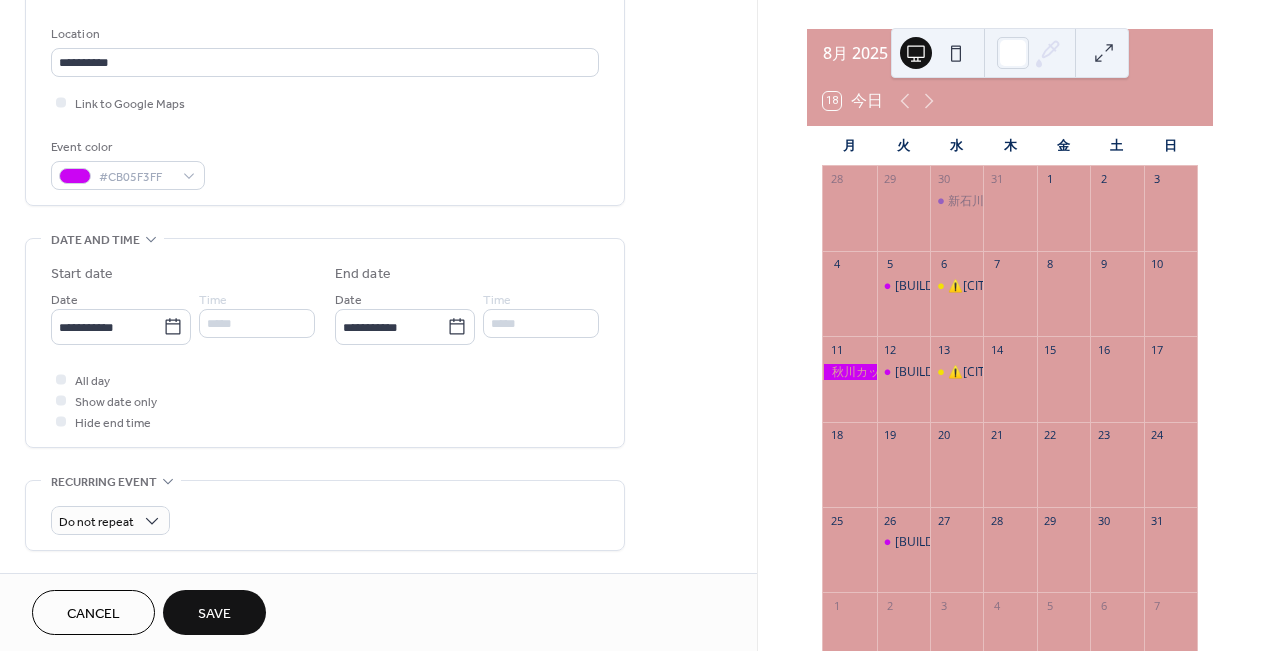 type on "**********" 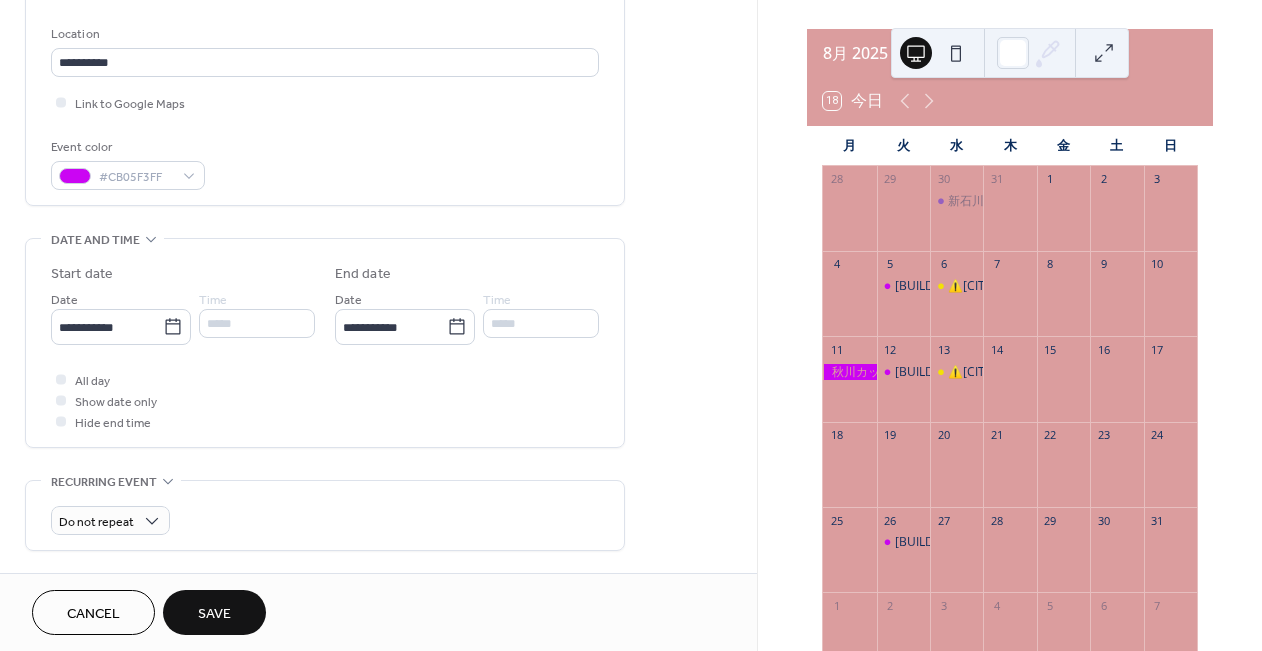 type on "**********" 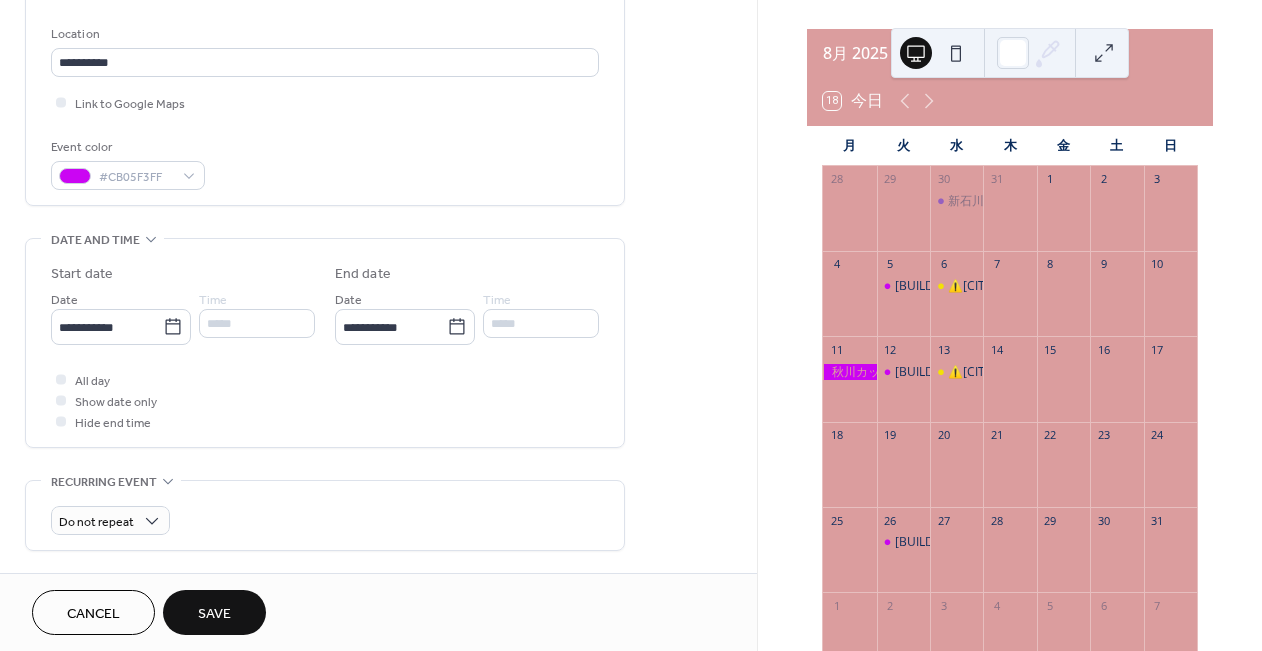 scroll, scrollTop: 606, scrollLeft: 0, axis: vertical 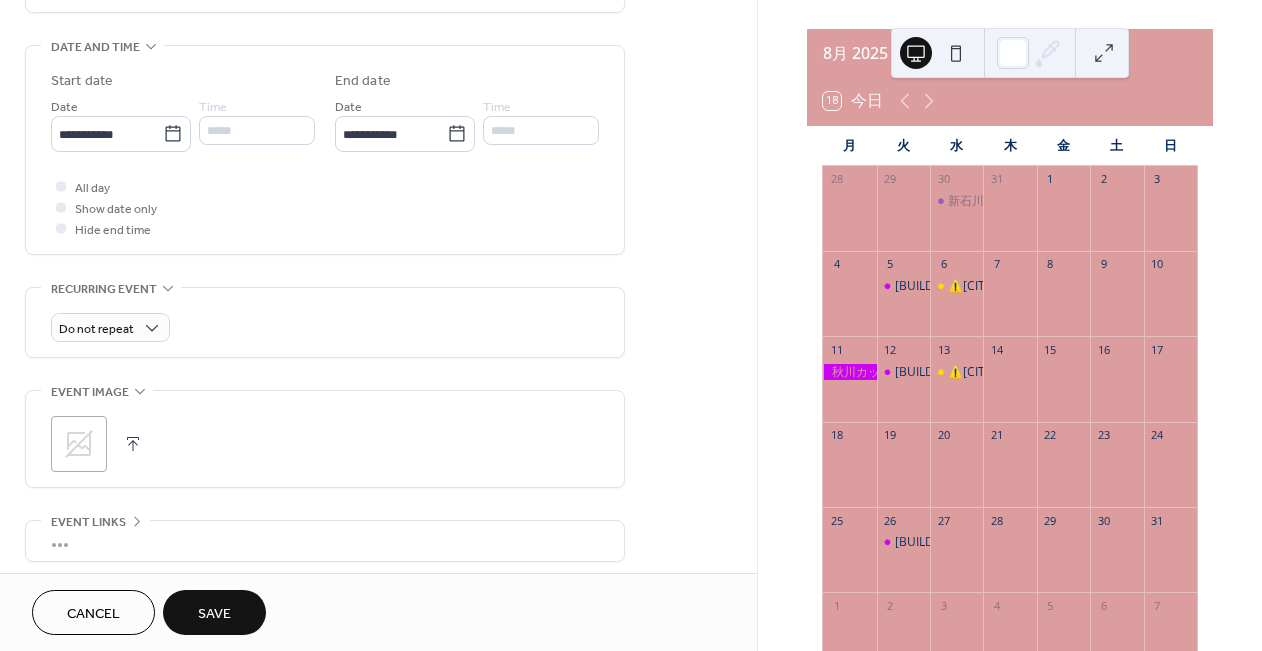 click on "Save" at bounding box center (214, 614) 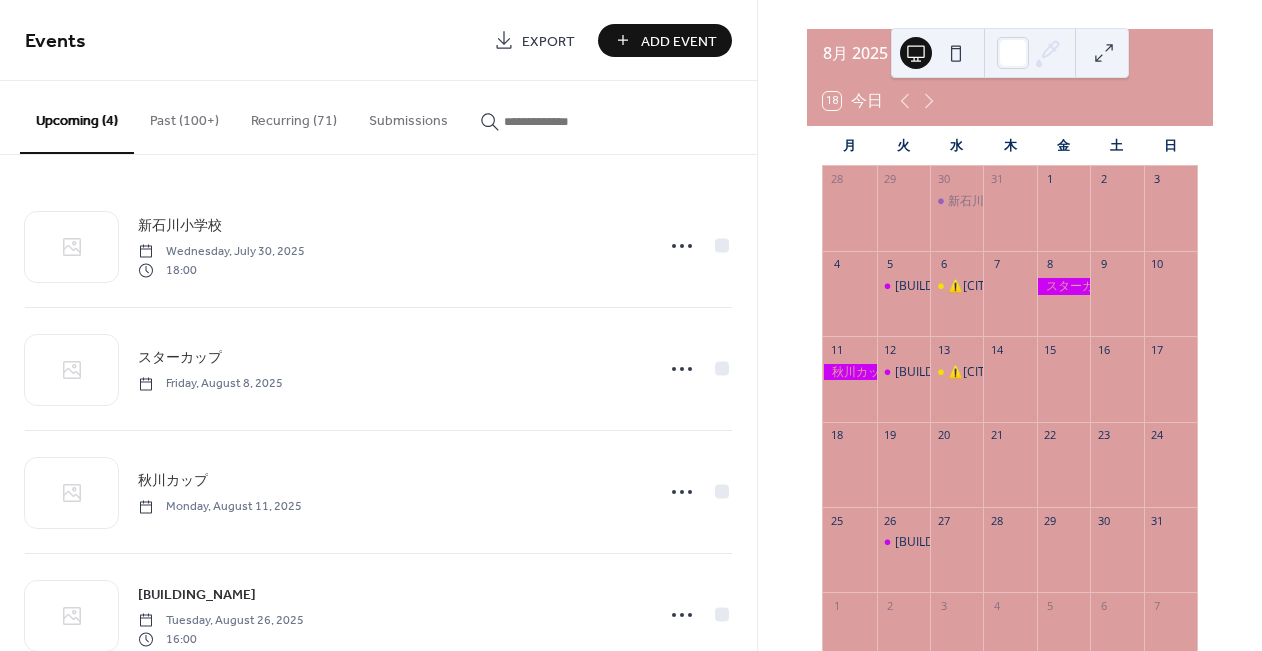 click on "Add Event" at bounding box center (679, 41) 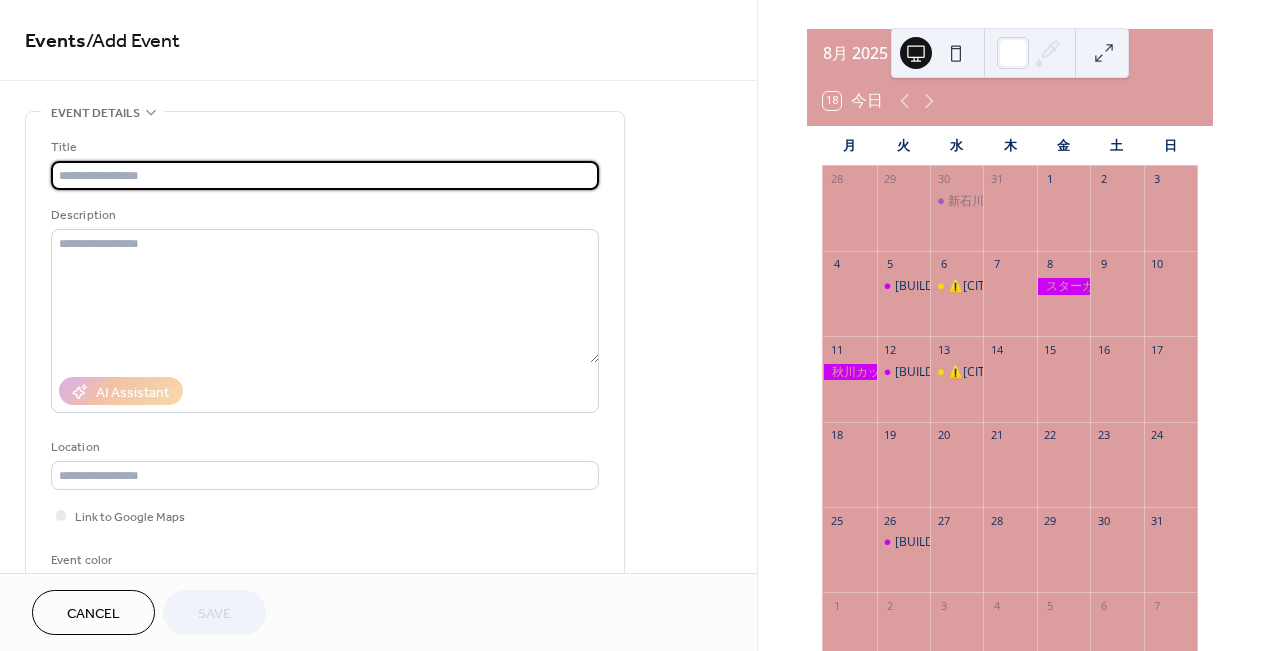 click at bounding box center [325, 175] 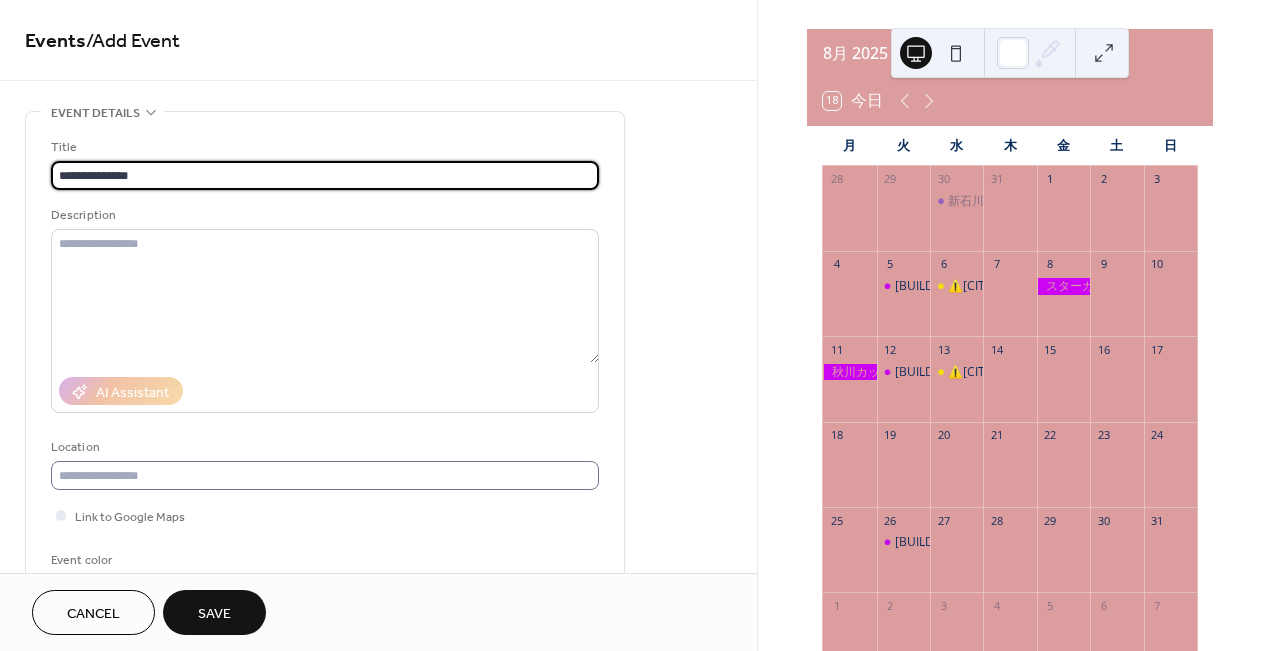 type on "**********" 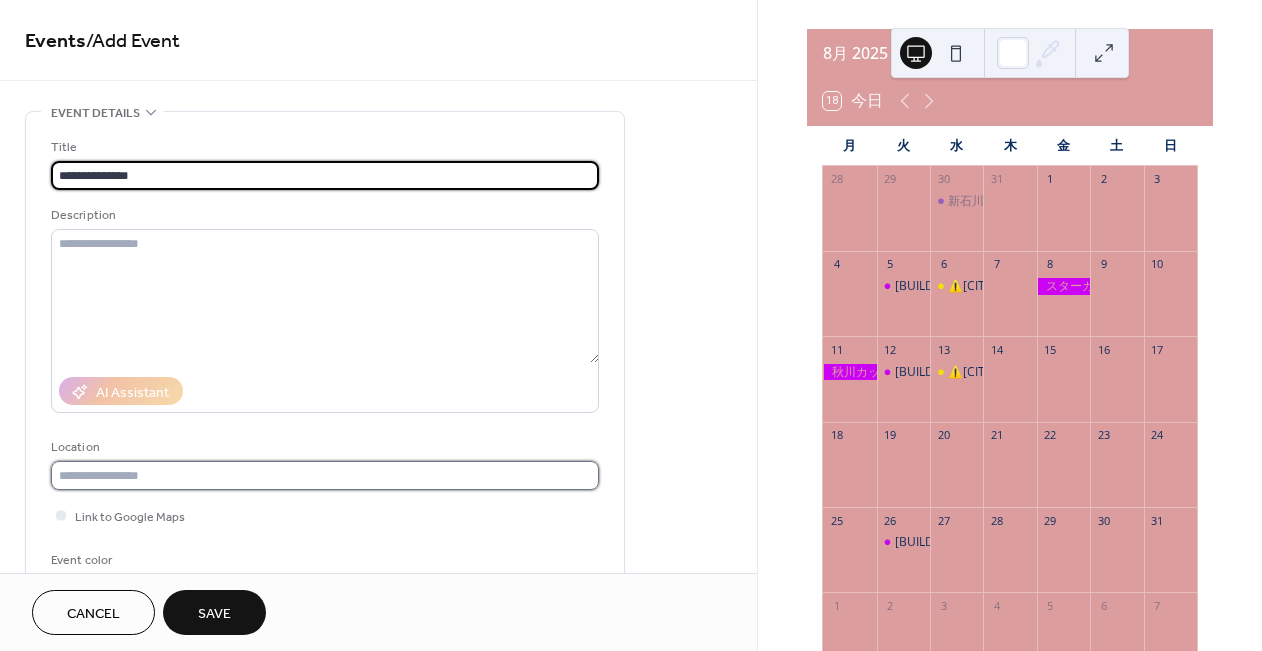click at bounding box center [325, 475] 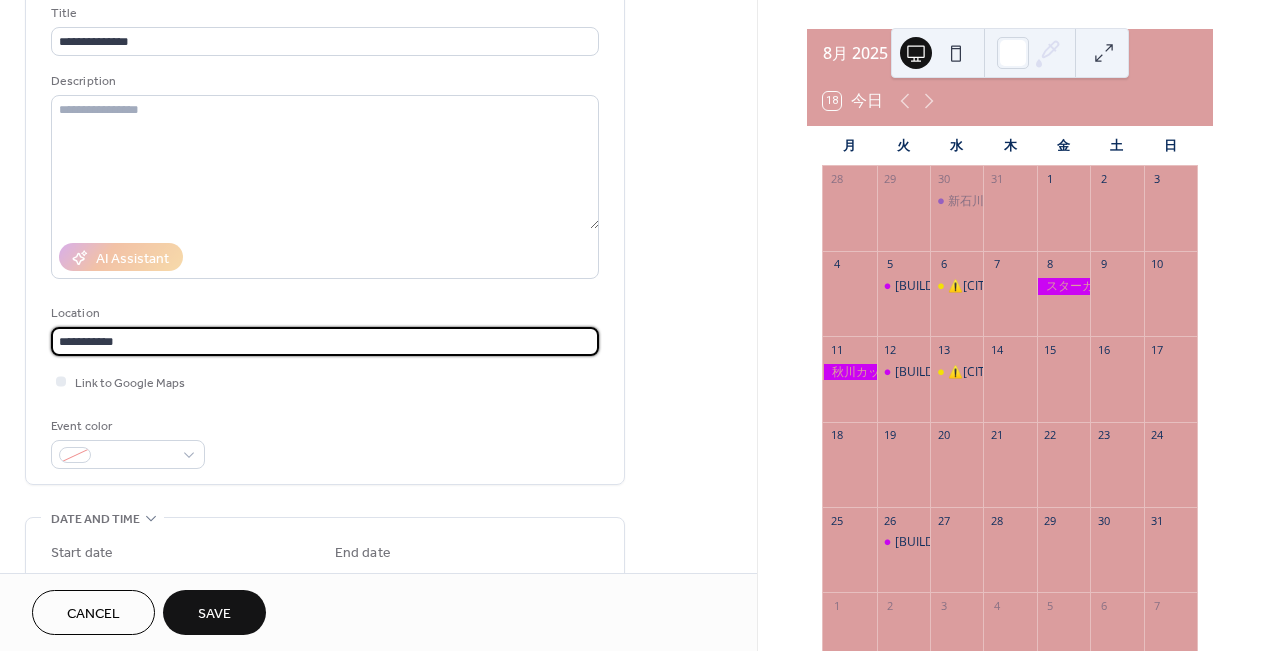 scroll, scrollTop: 156, scrollLeft: 0, axis: vertical 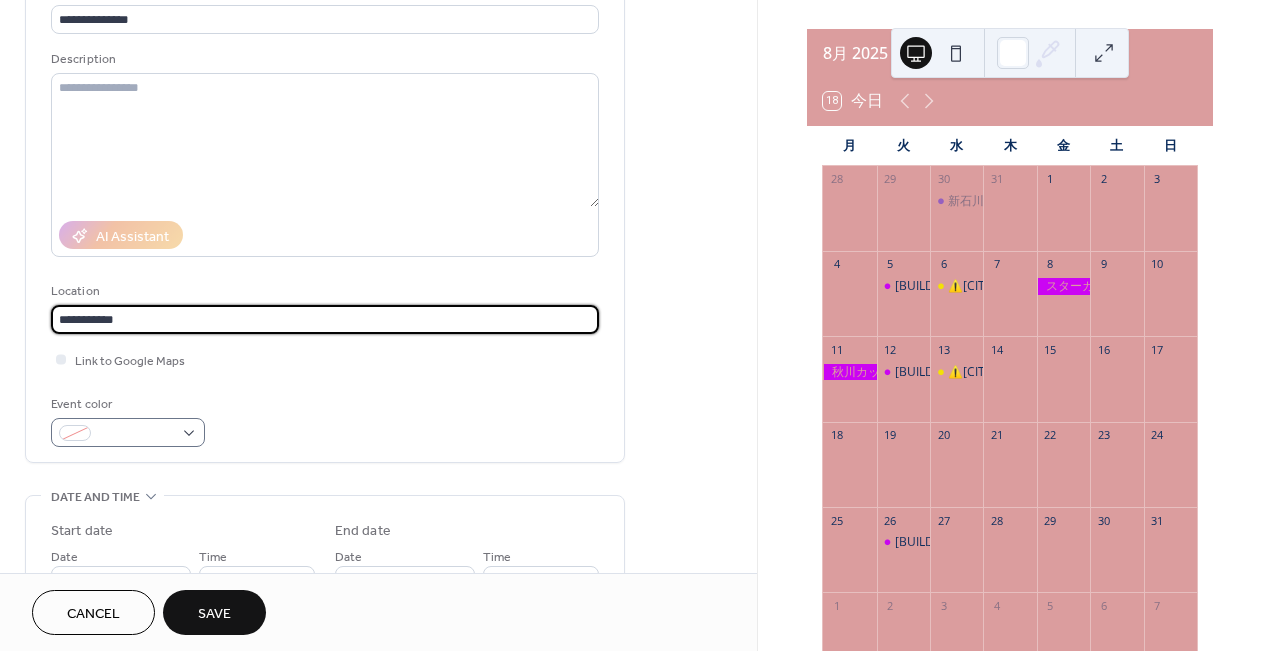 type on "**********" 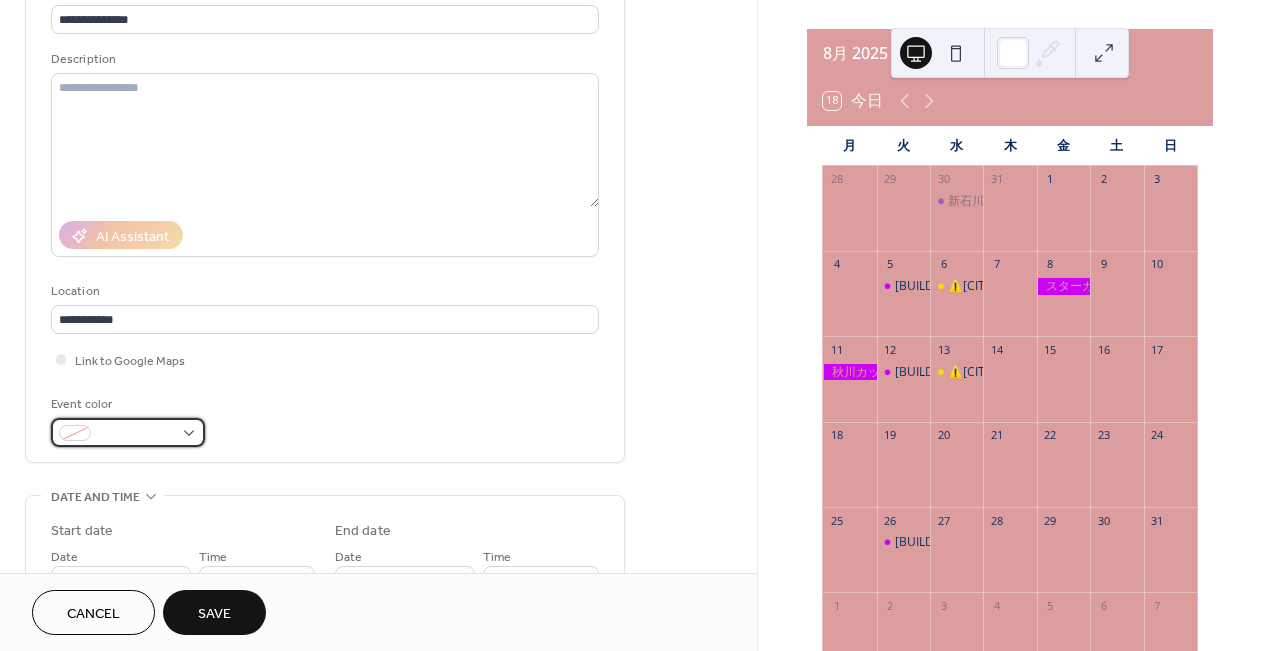 click at bounding box center (128, 432) 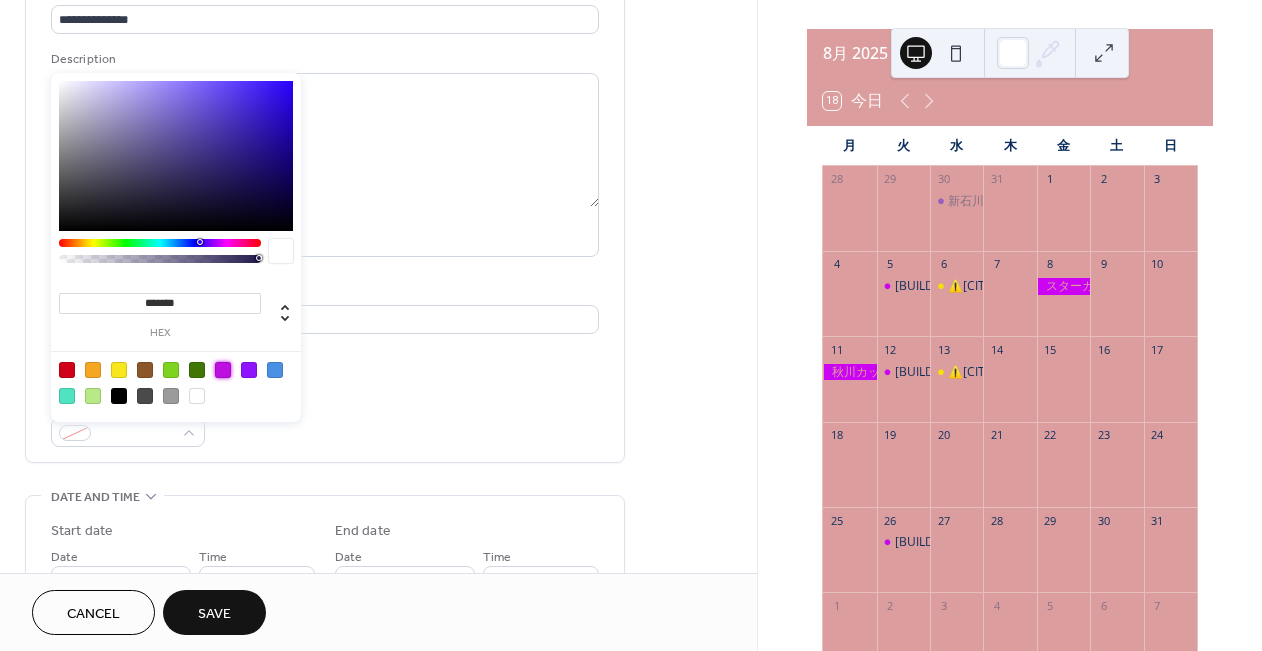 click at bounding box center [223, 370] 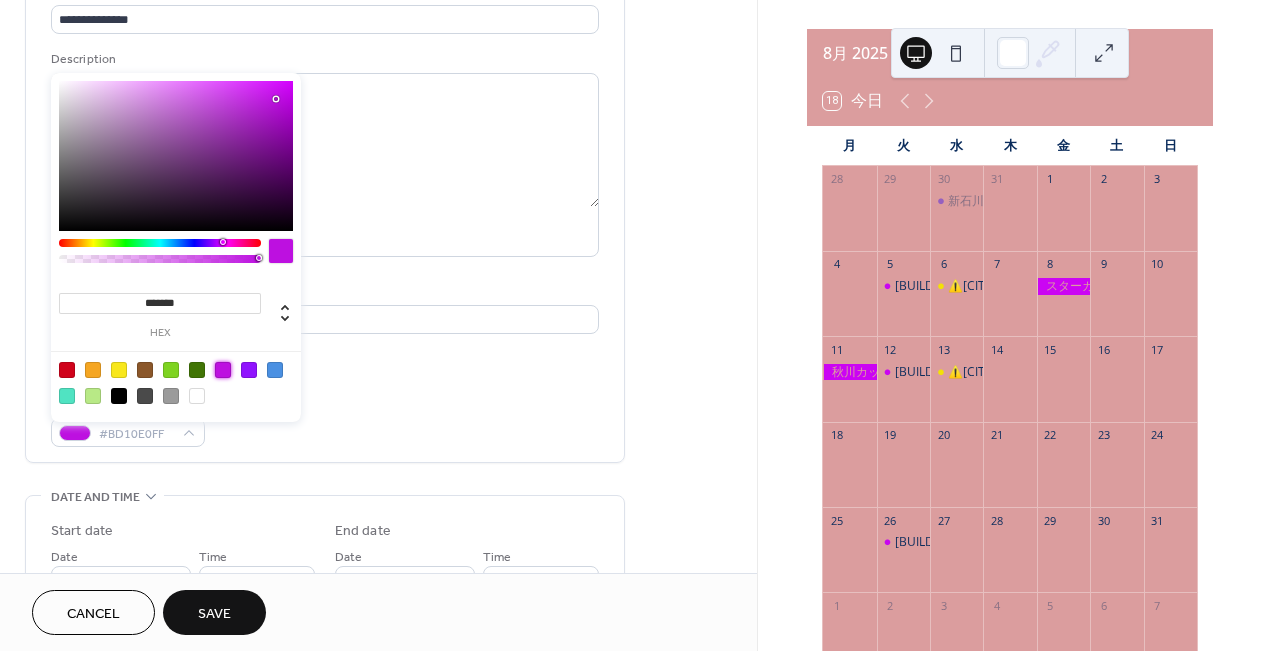 type on "*******" 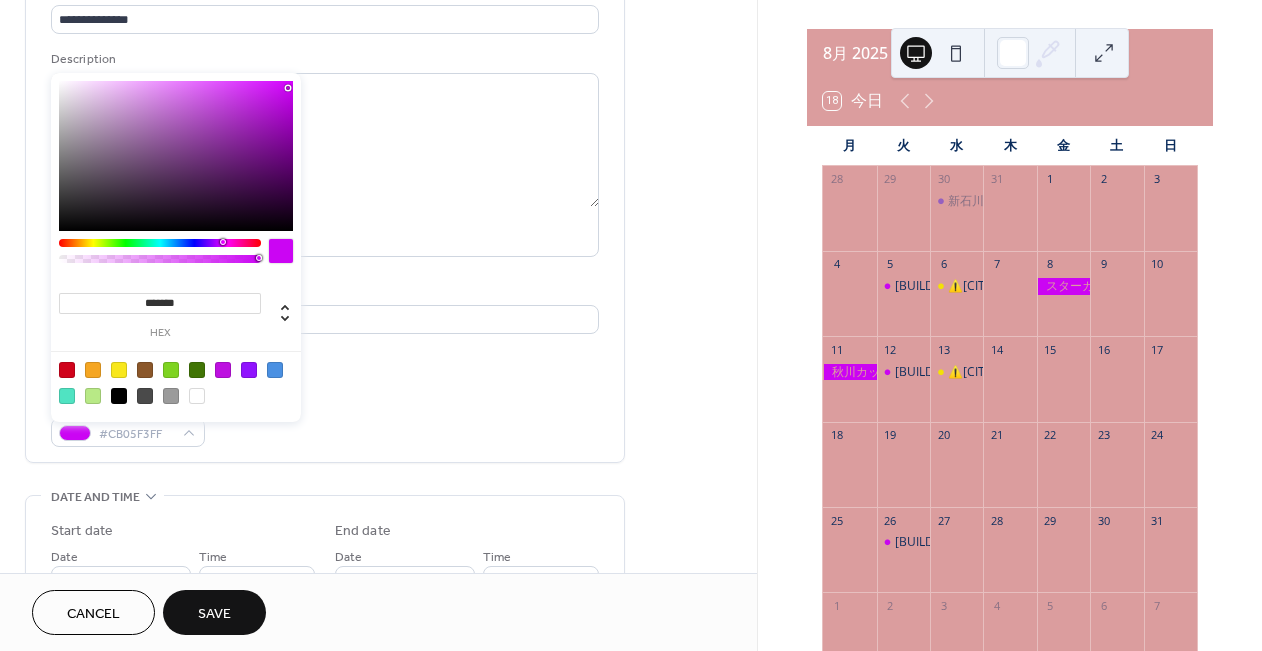 click on "**********" at bounding box center [325, 214] 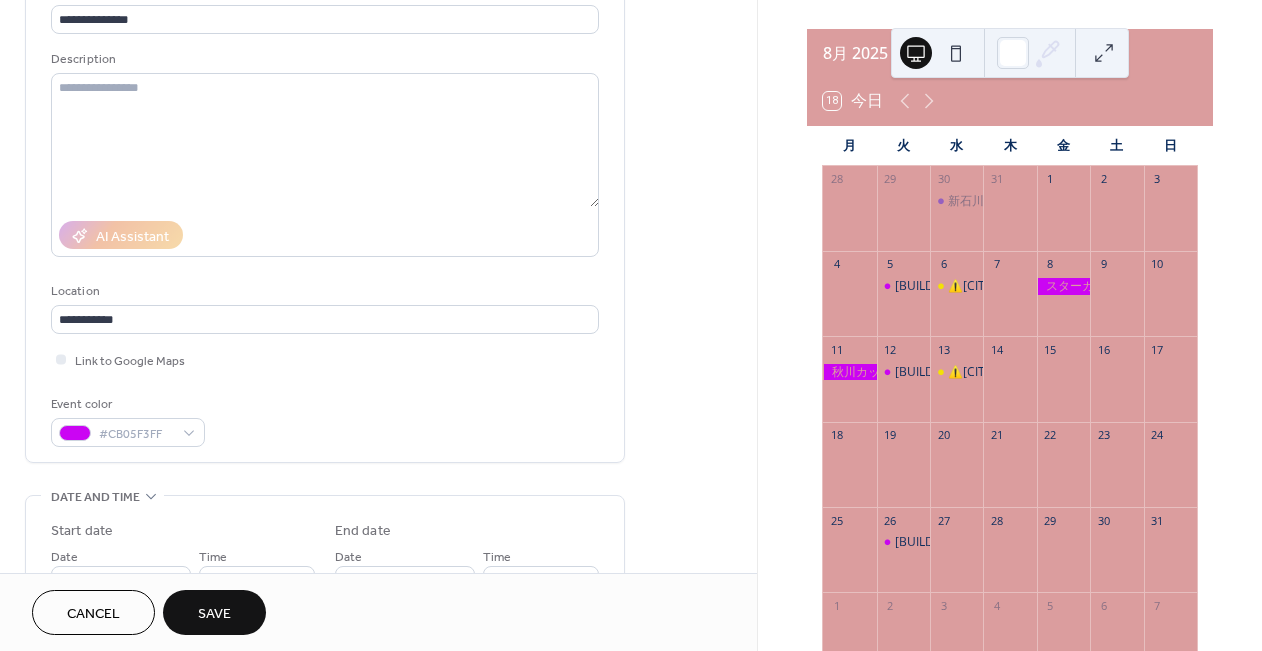 scroll, scrollTop: 291, scrollLeft: 0, axis: vertical 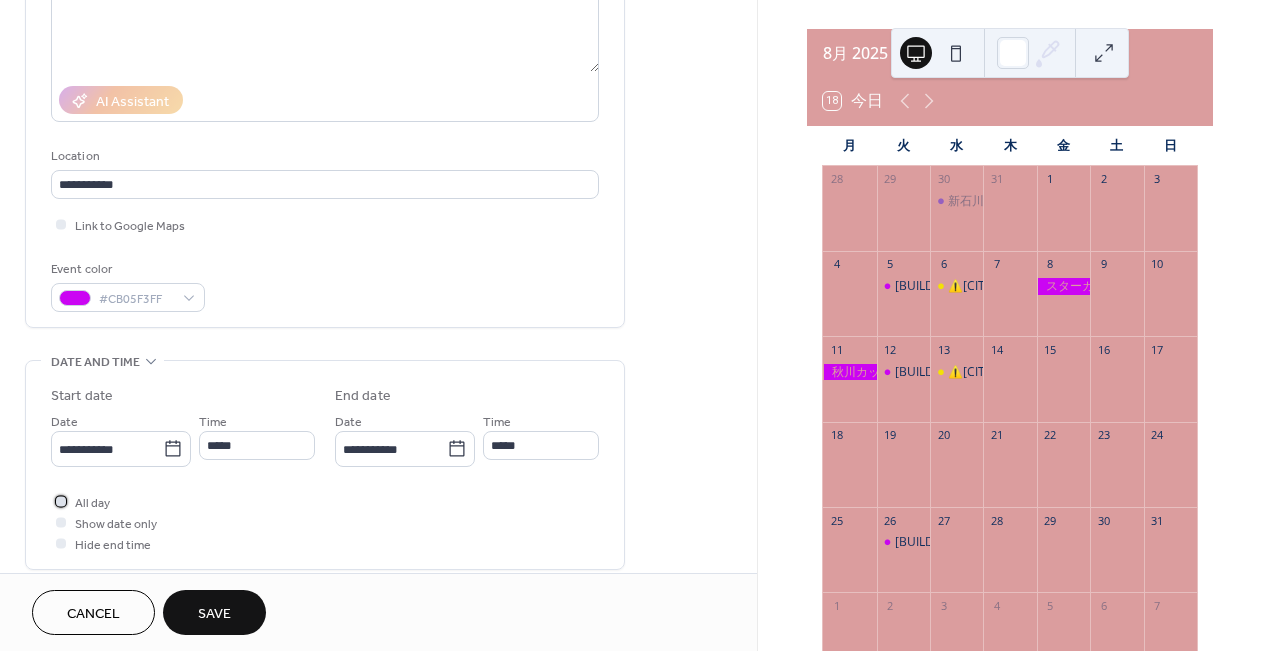 click on "All day" at bounding box center (92, 503) 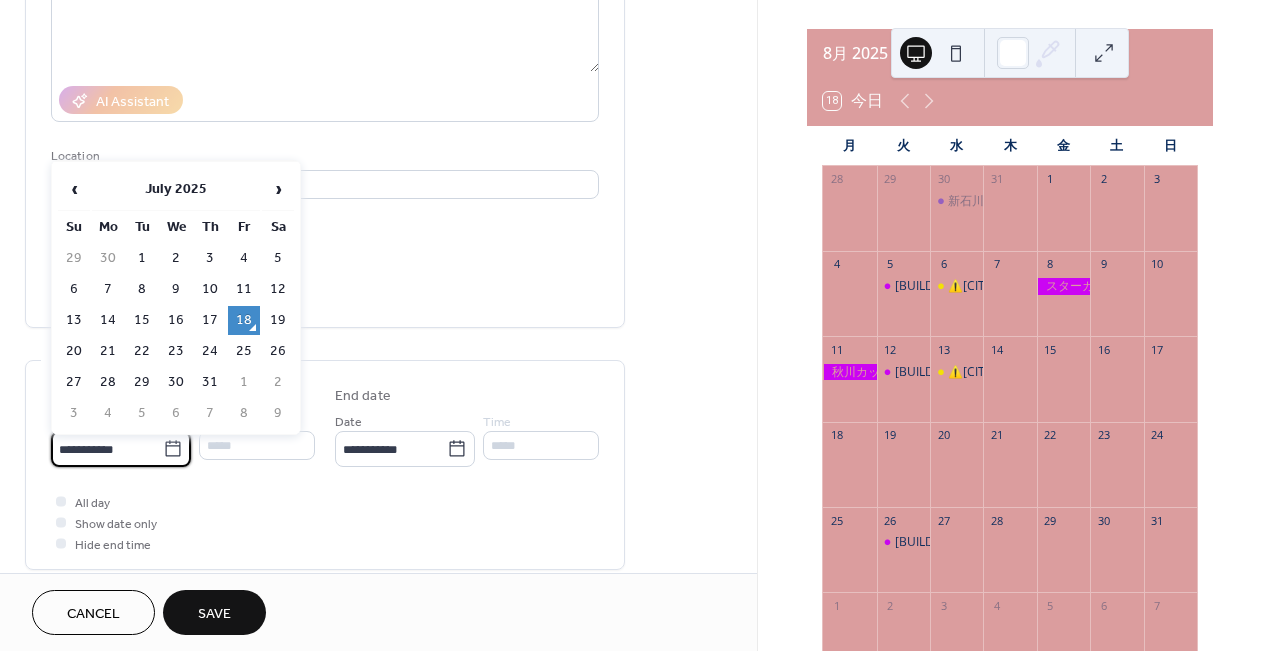 click on "**********" at bounding box center [107, 449] 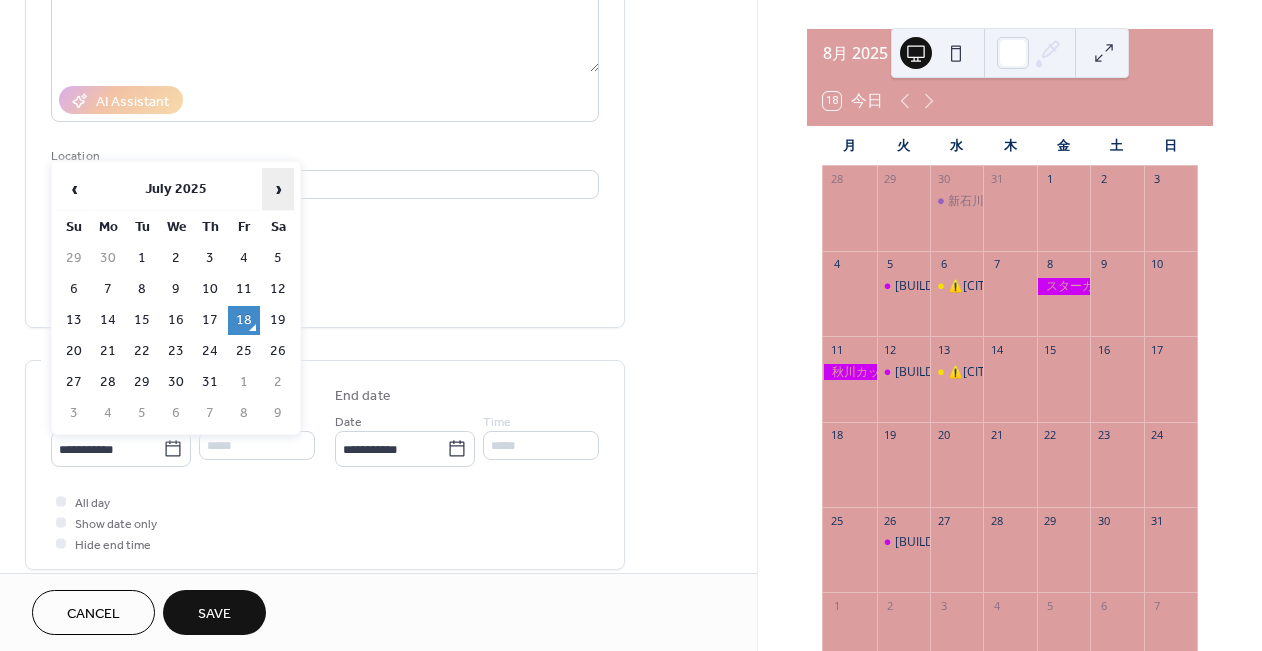 click on "›" at bounding box center (278, 189) 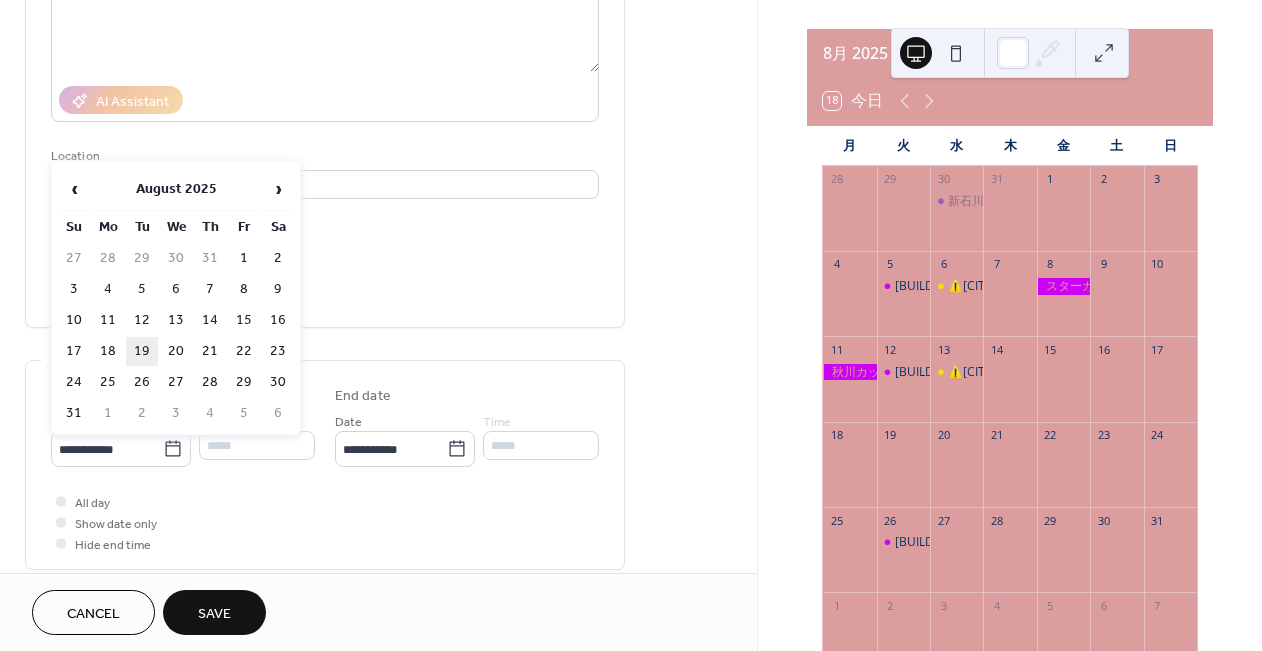 click on "19" at bounding box center [142, 351] 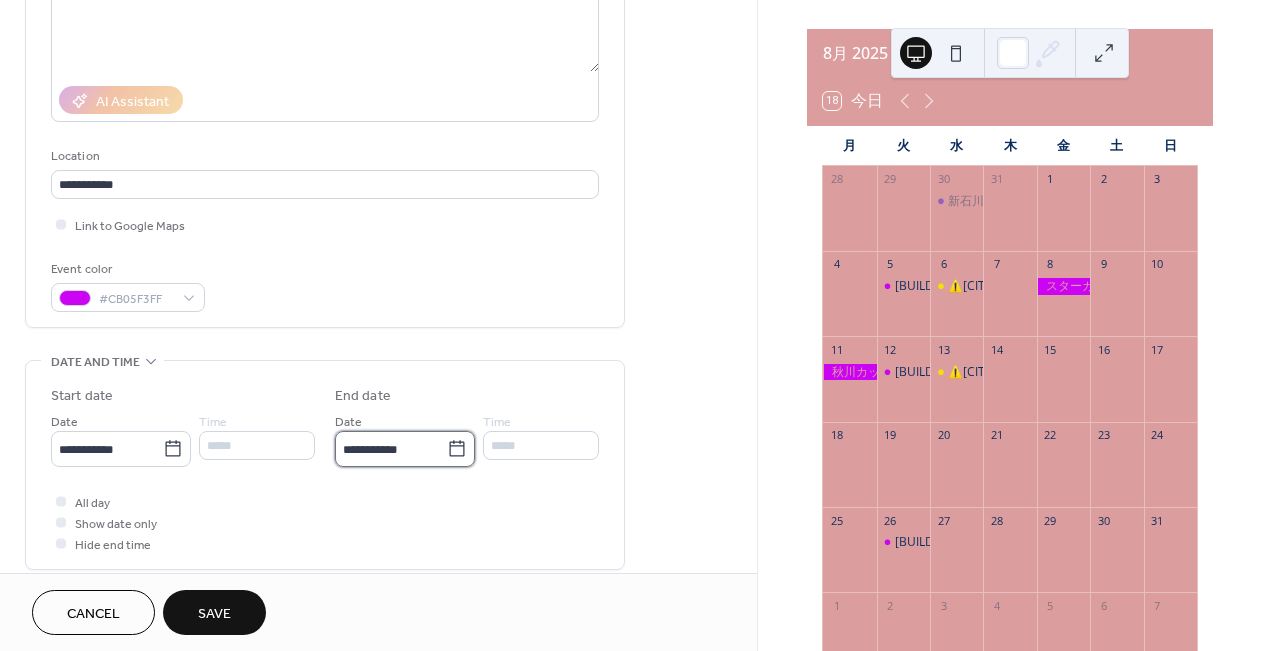click on "**********" at bounding box center (391, 449) 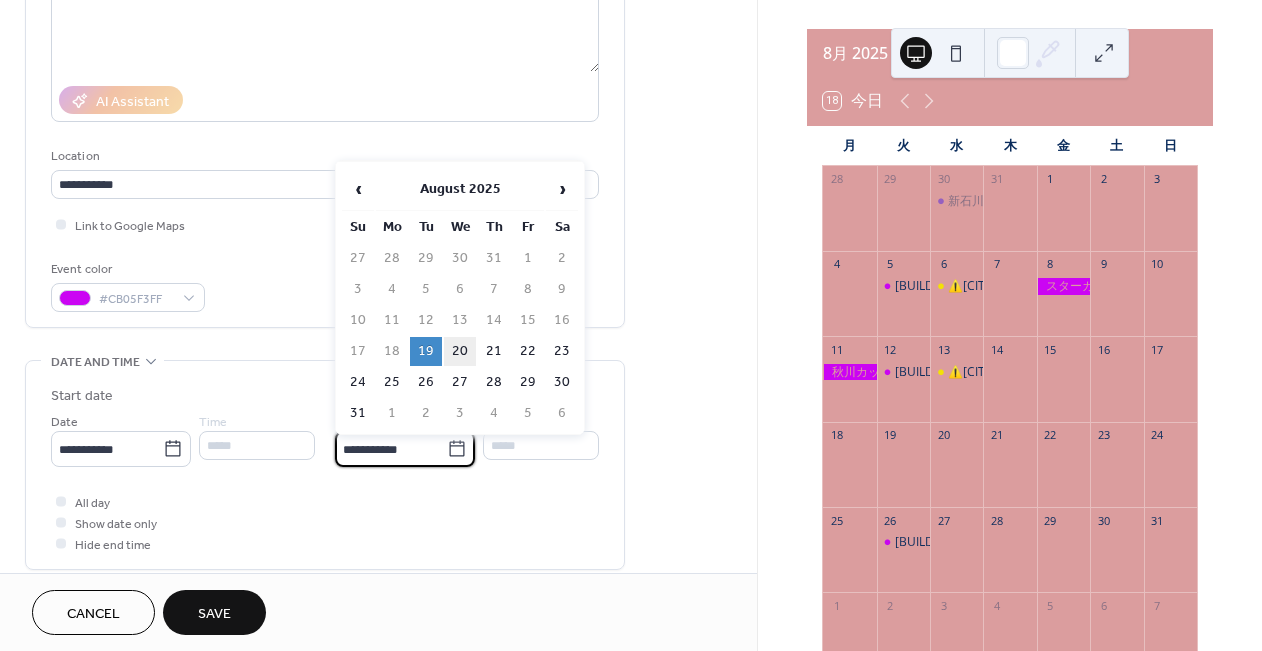 click on "20" at bounding box center (460, 351) 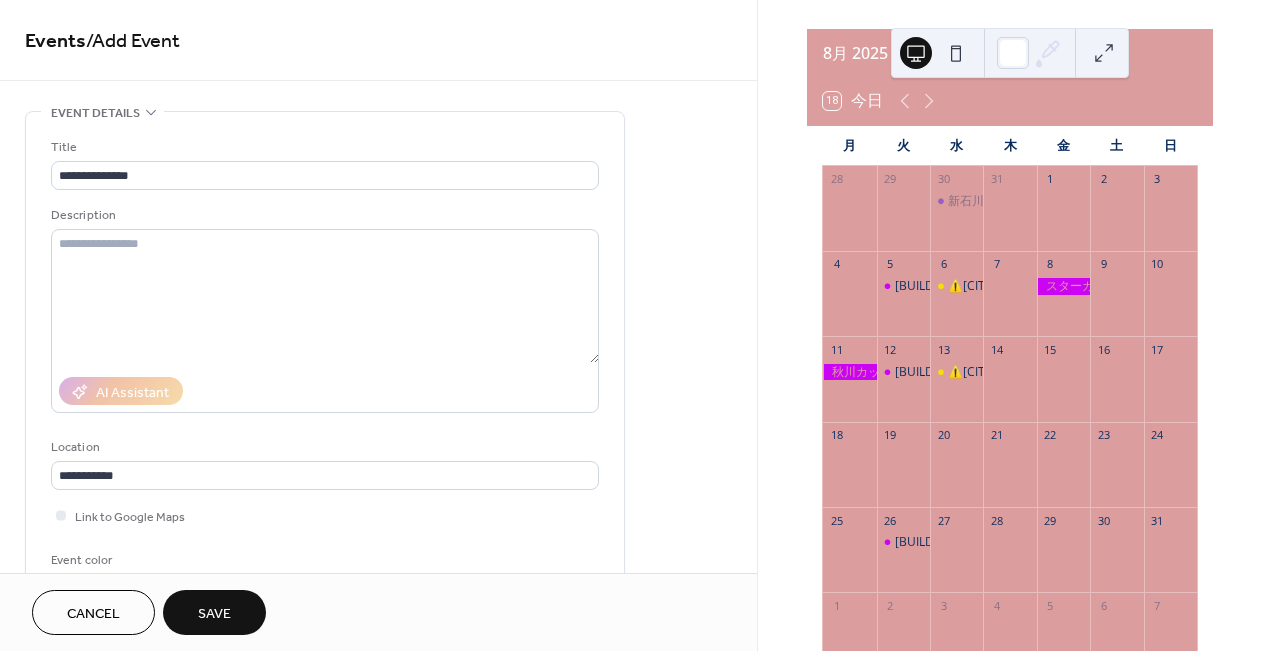 scroll, scrollTop: 0, scrollLeft: 0, axis: both 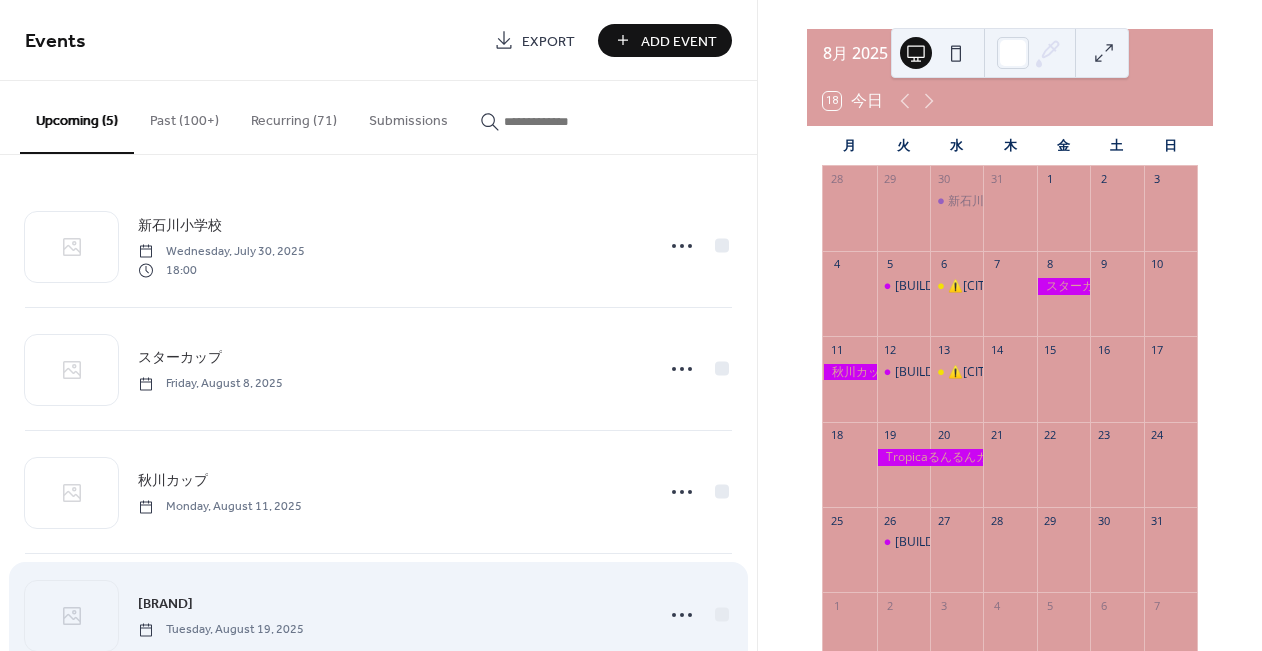click on "Tropicaるんるんカップ Tuesday, August 19, 2025" at bounding box center (378, 615) 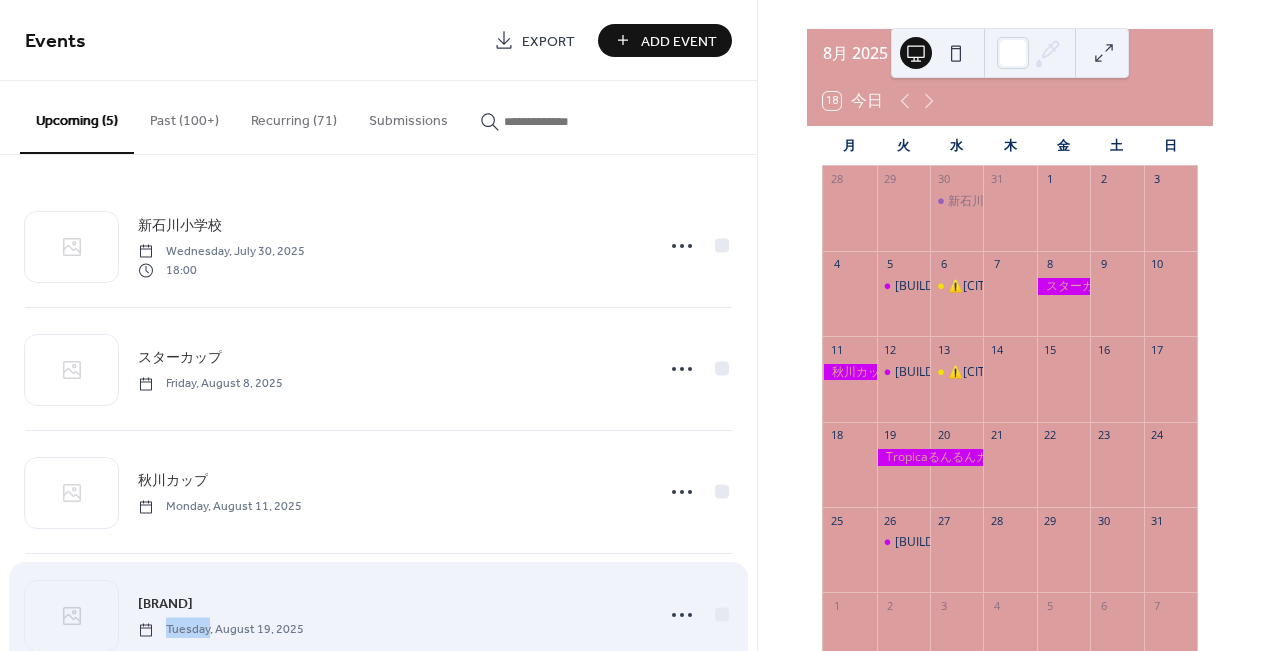 click on "Tropicaるんるんカップ Tuesday, August 19, 2025" at bounding box center [378, 615] 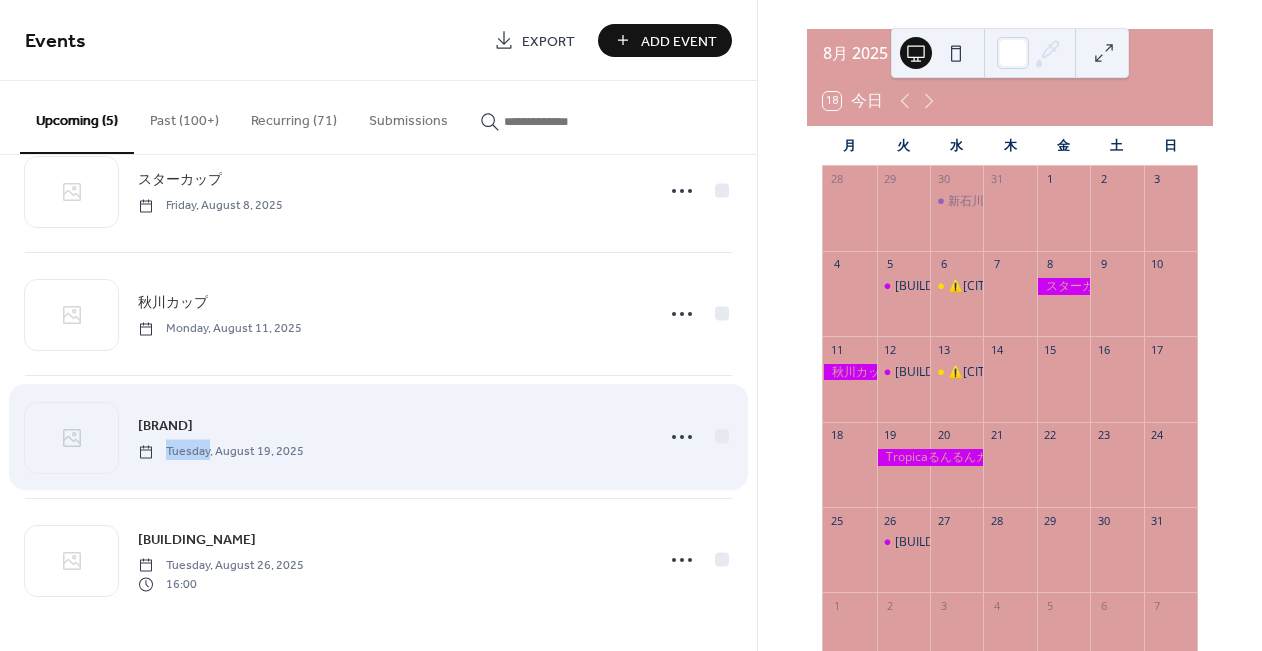scroll, scrollTop: 178, scrollLeft: 0, axis: vertical 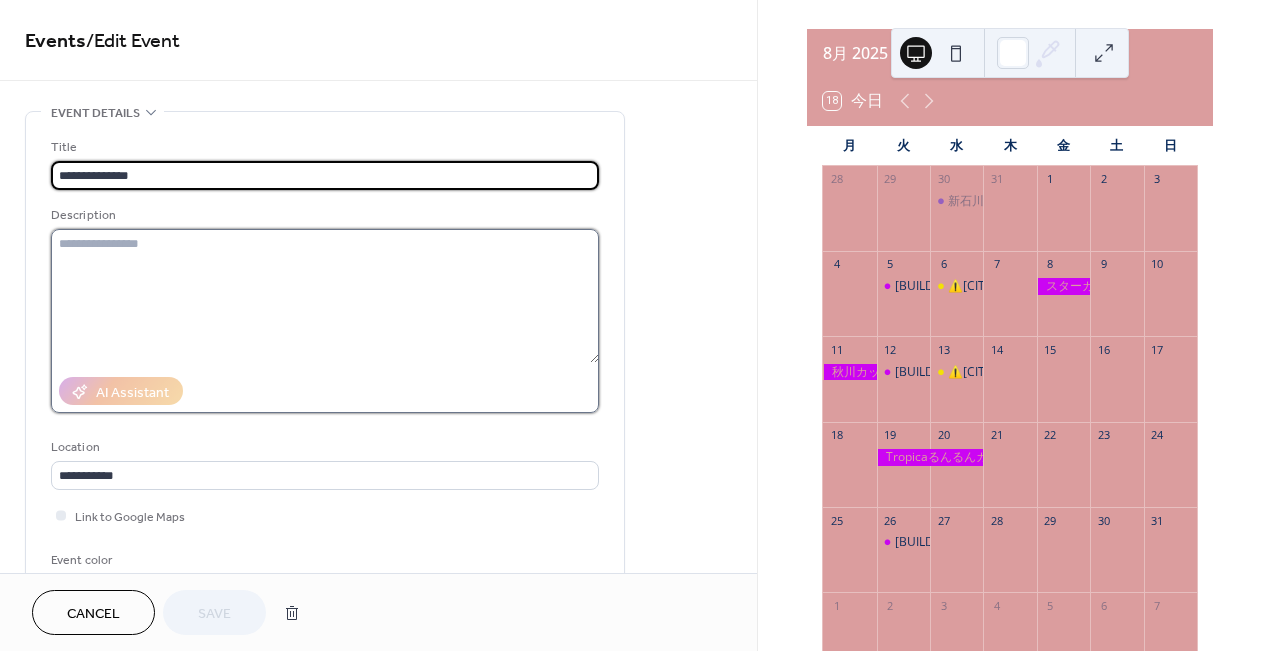 click at bounding box center (325, 296) 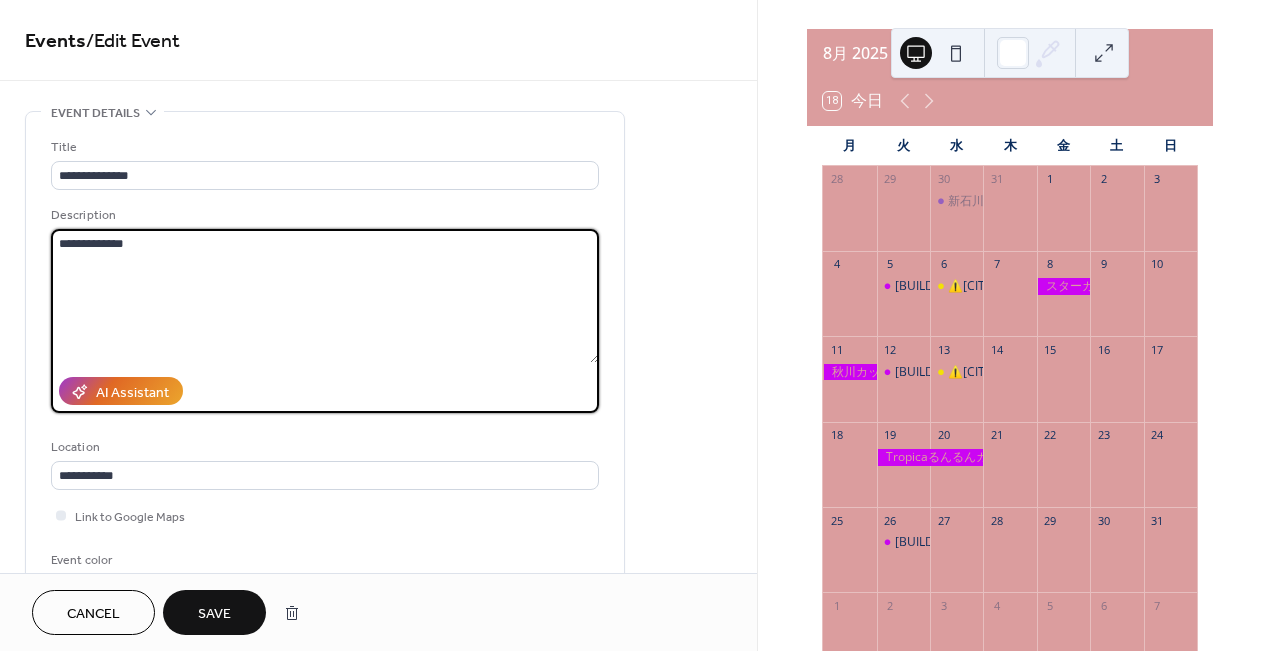 type on "**********" 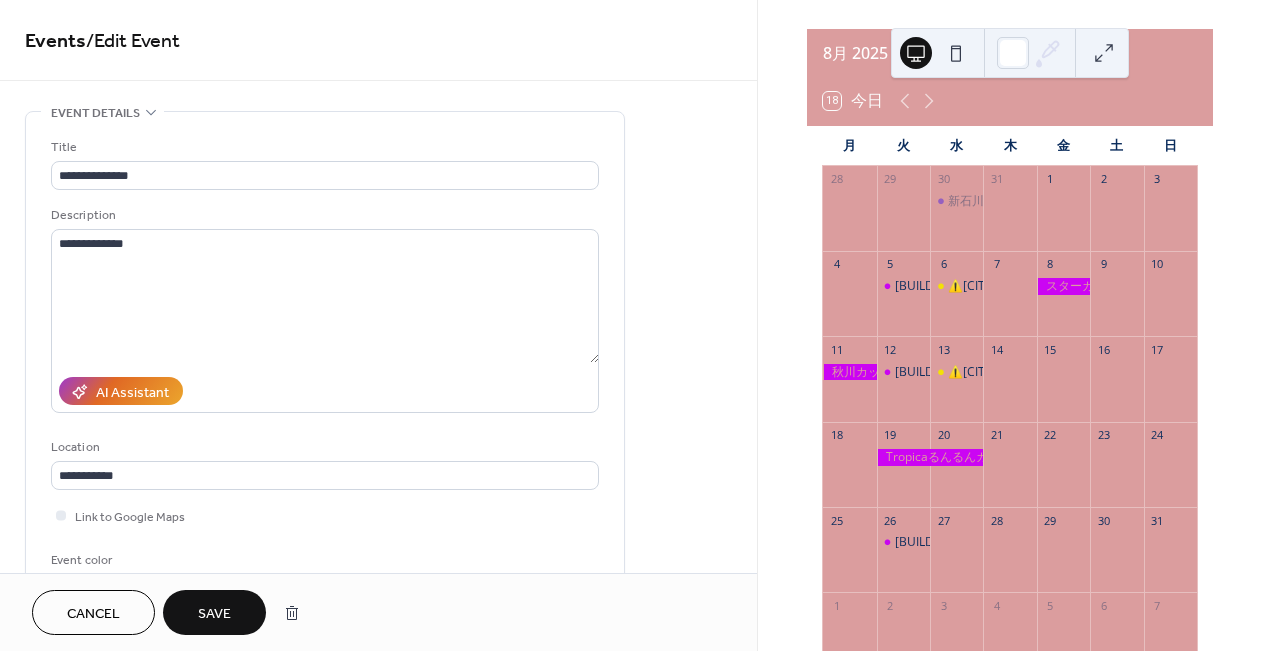 click on "Save" at bounding box center [214, 612] 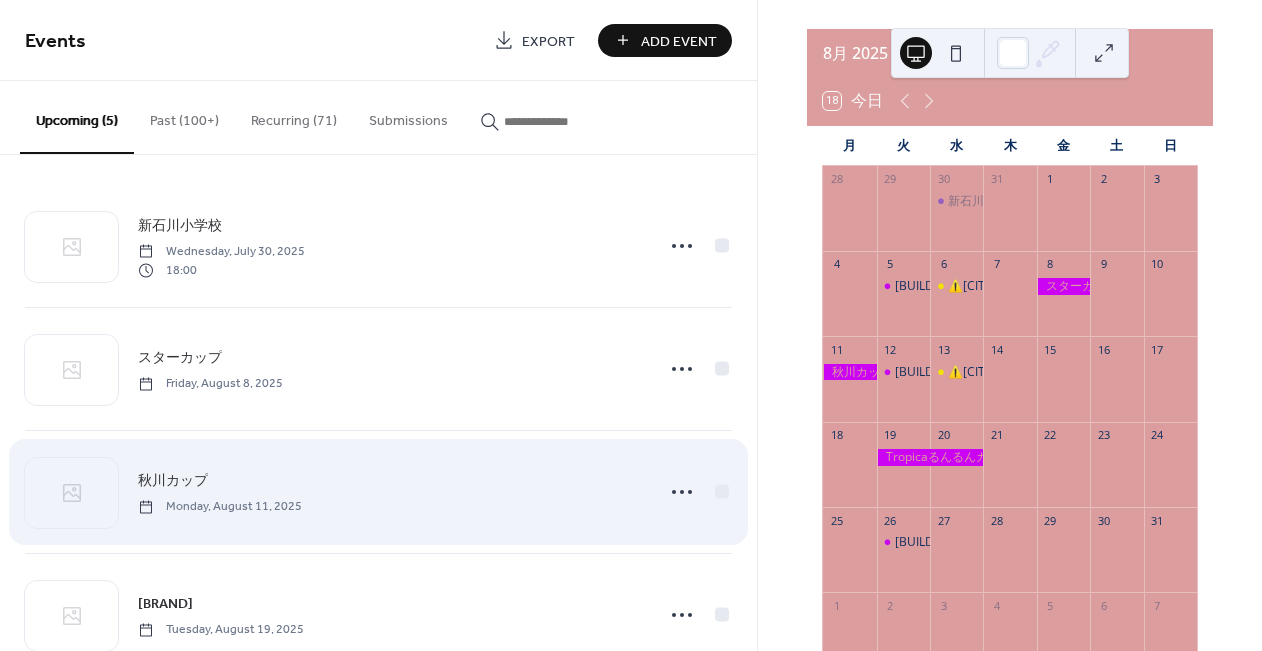 click on "秋川カップ Monday, August 11, 2025" at bounding box center [390, 491] 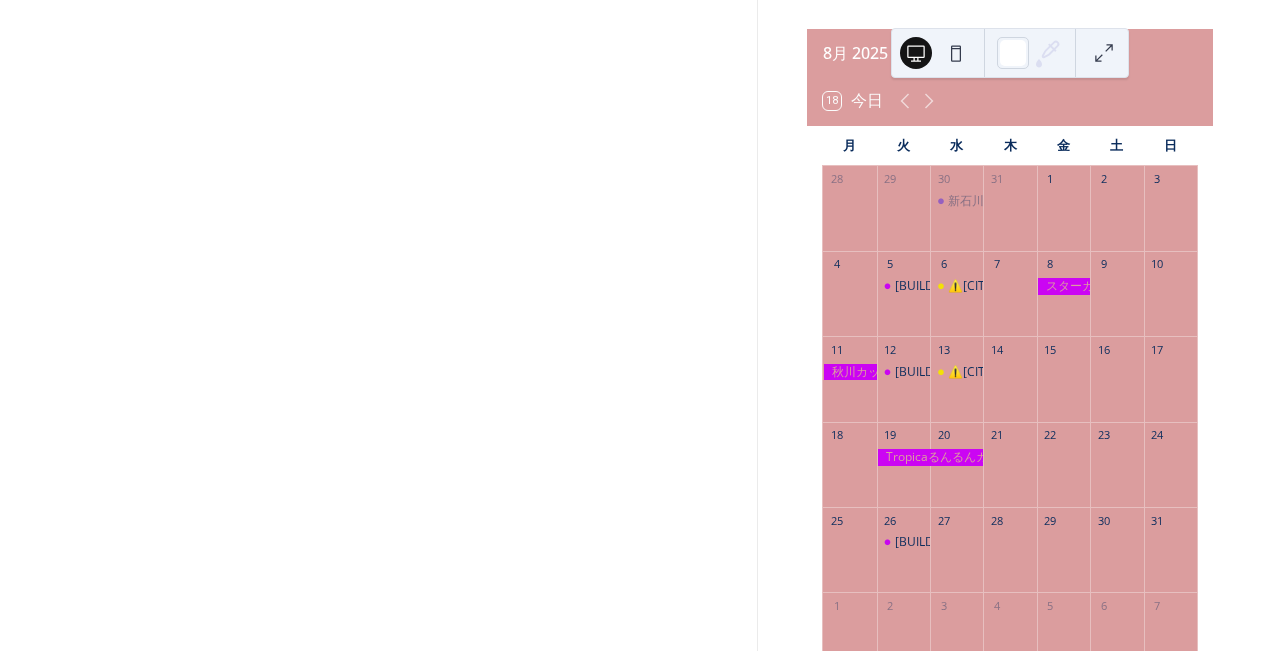 click at bounding box center [378, 325] 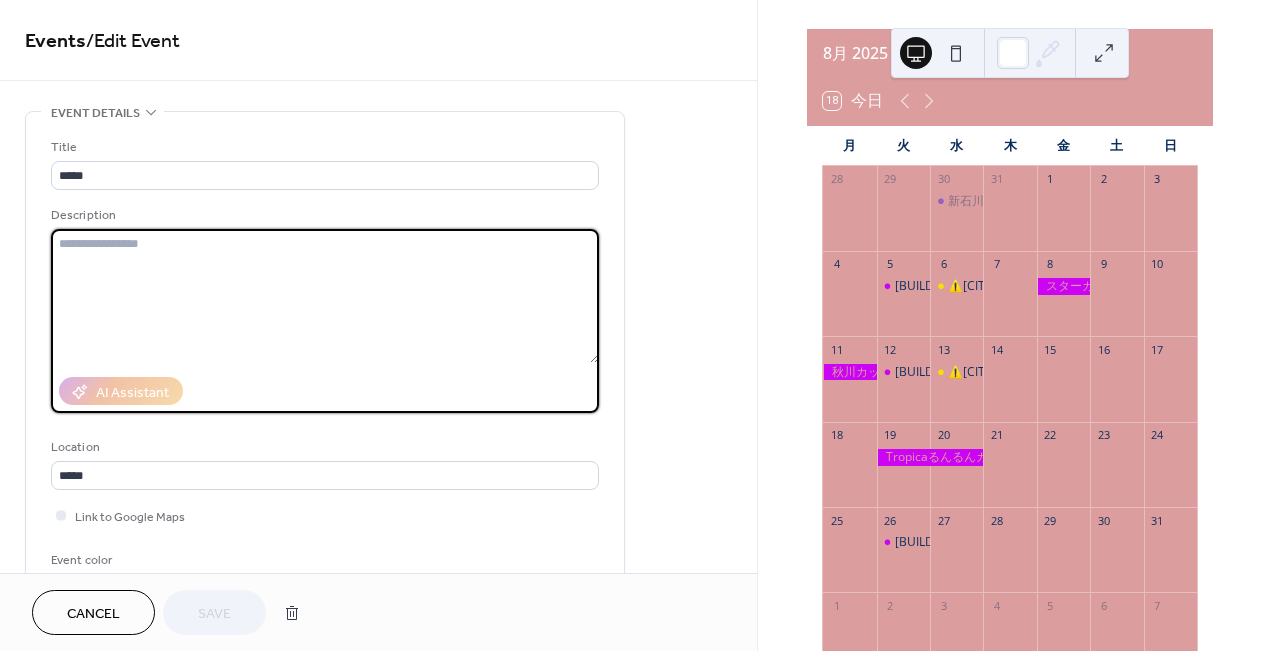 click at bounding box center [325, 296] 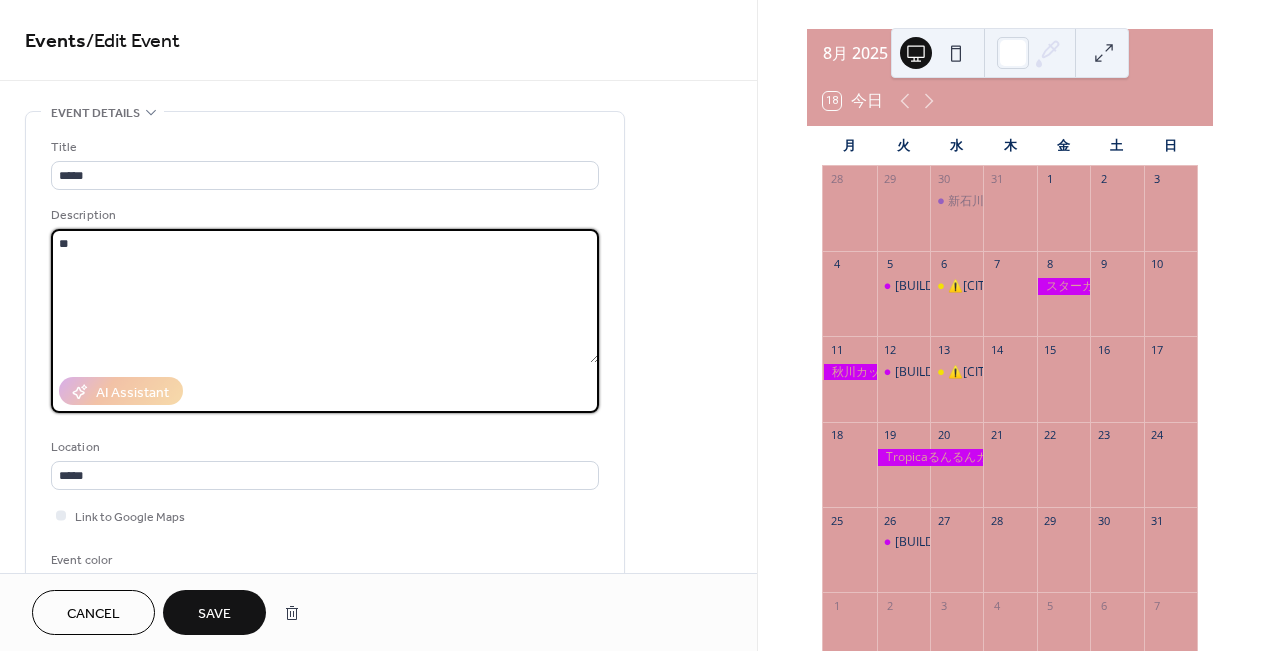 type on "*" 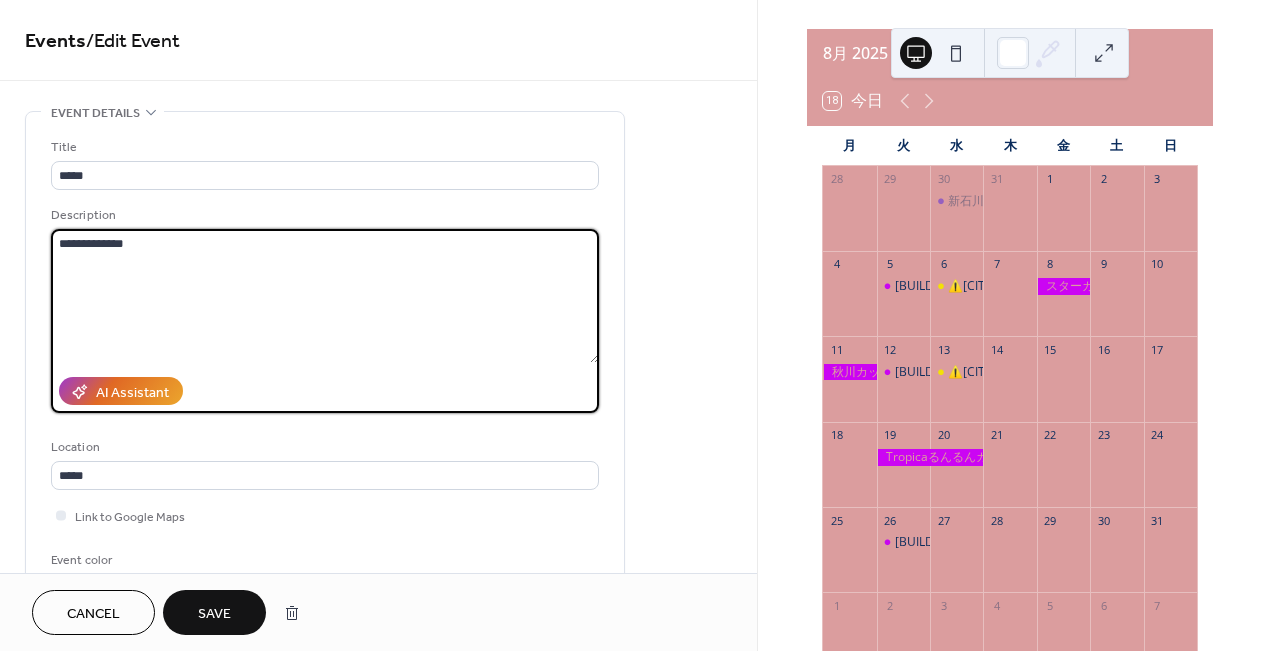 type on "**********" 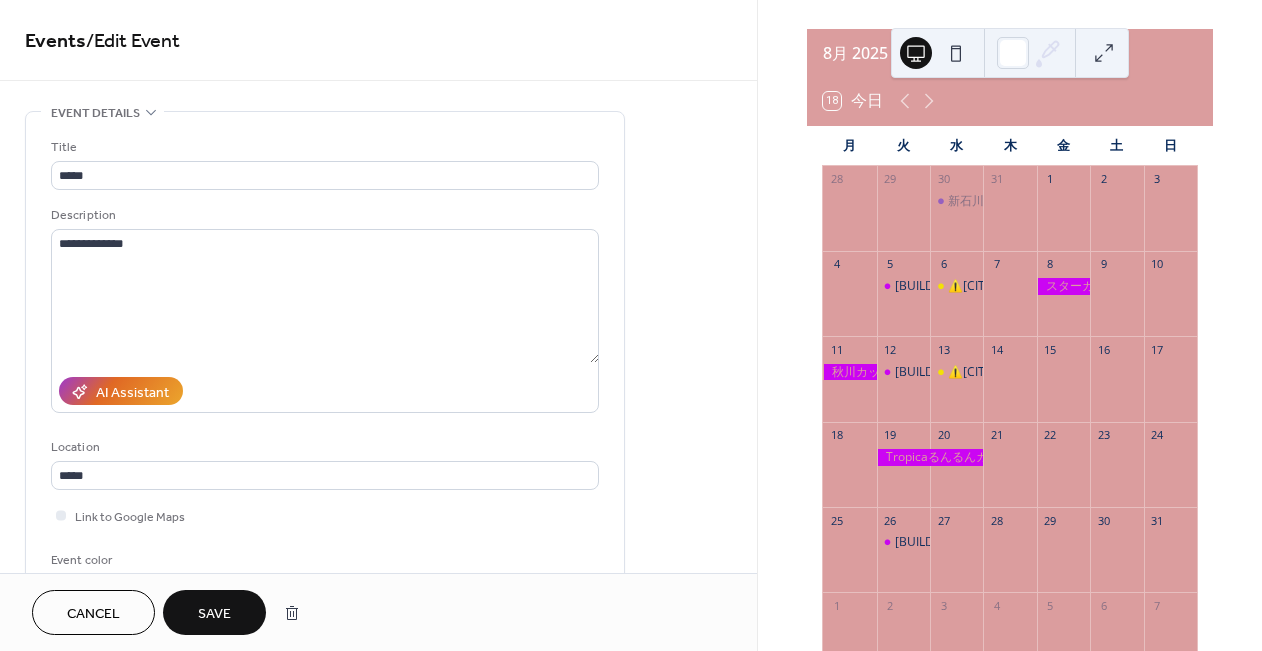 click on "Save" at bounding box center (214, 614) 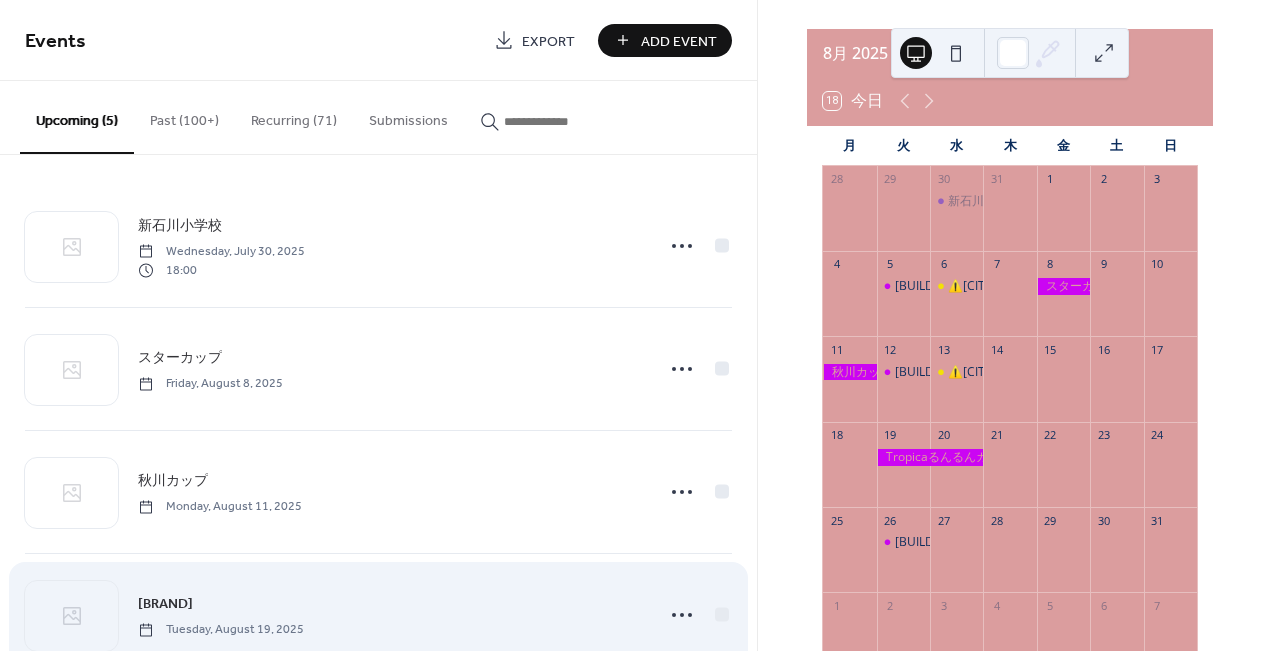 scroll, scrollTop: 0, scrollLeft: 0, axis: both 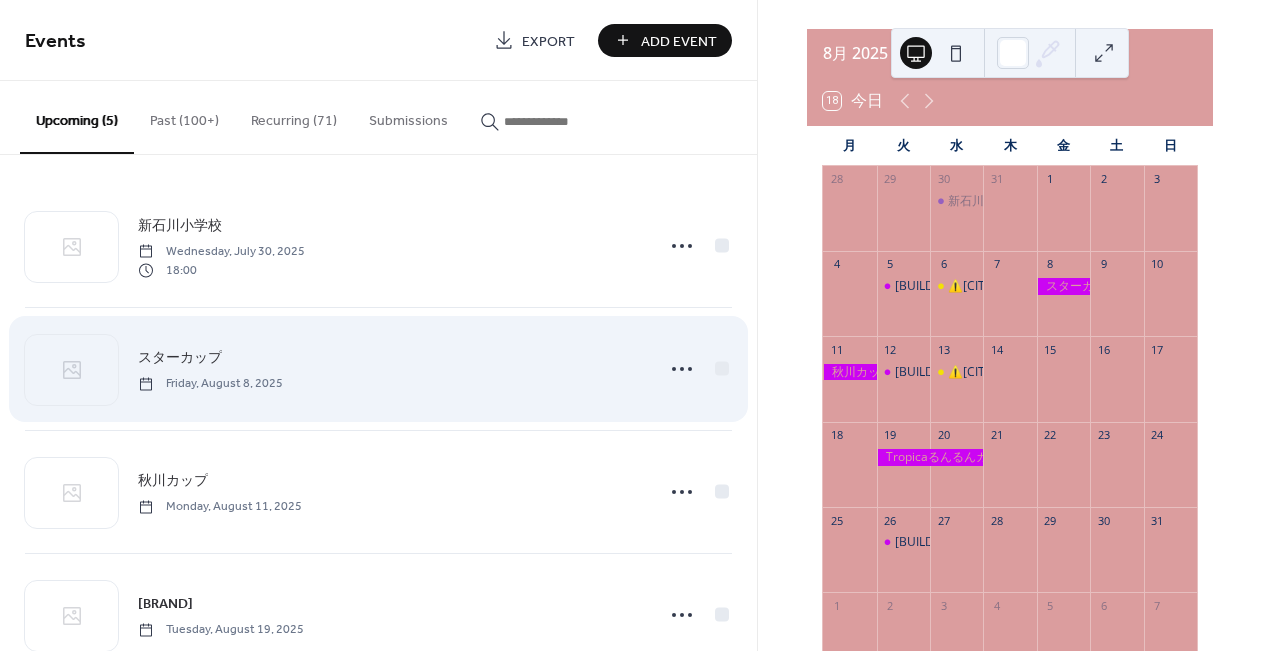 click on "スターカップ" at bounding box center [180, 358] 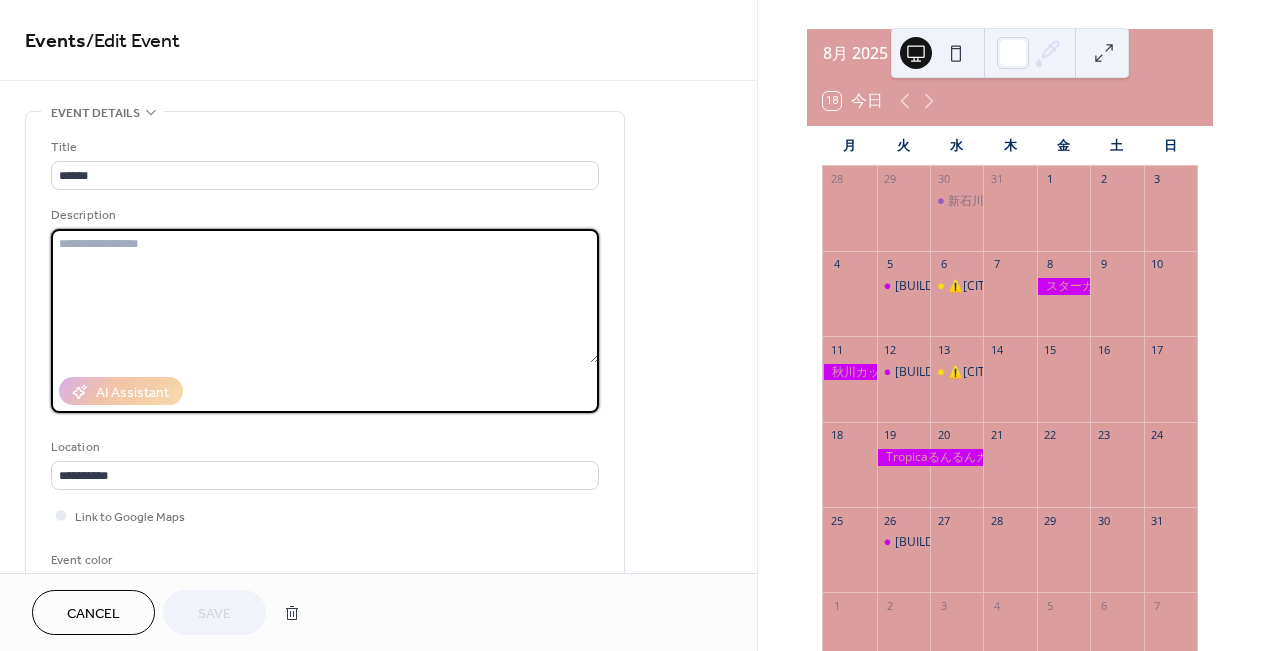 click at bounding box center [325, 296] 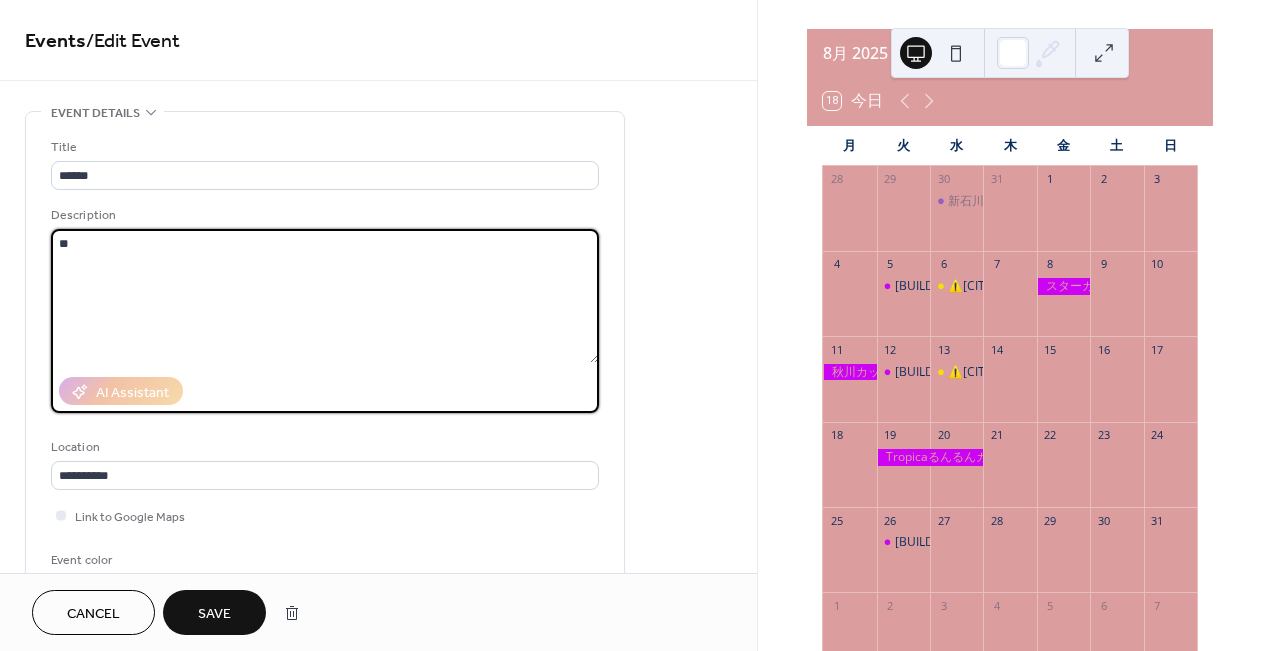 type on "*" 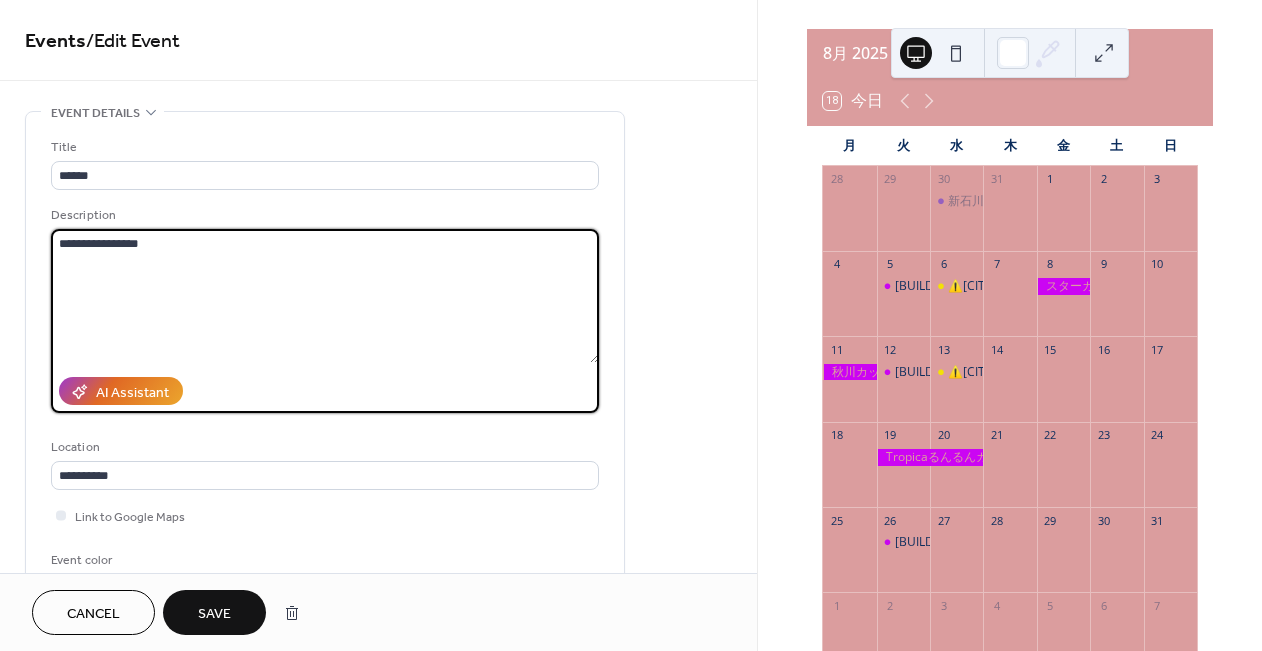 type on "**********" 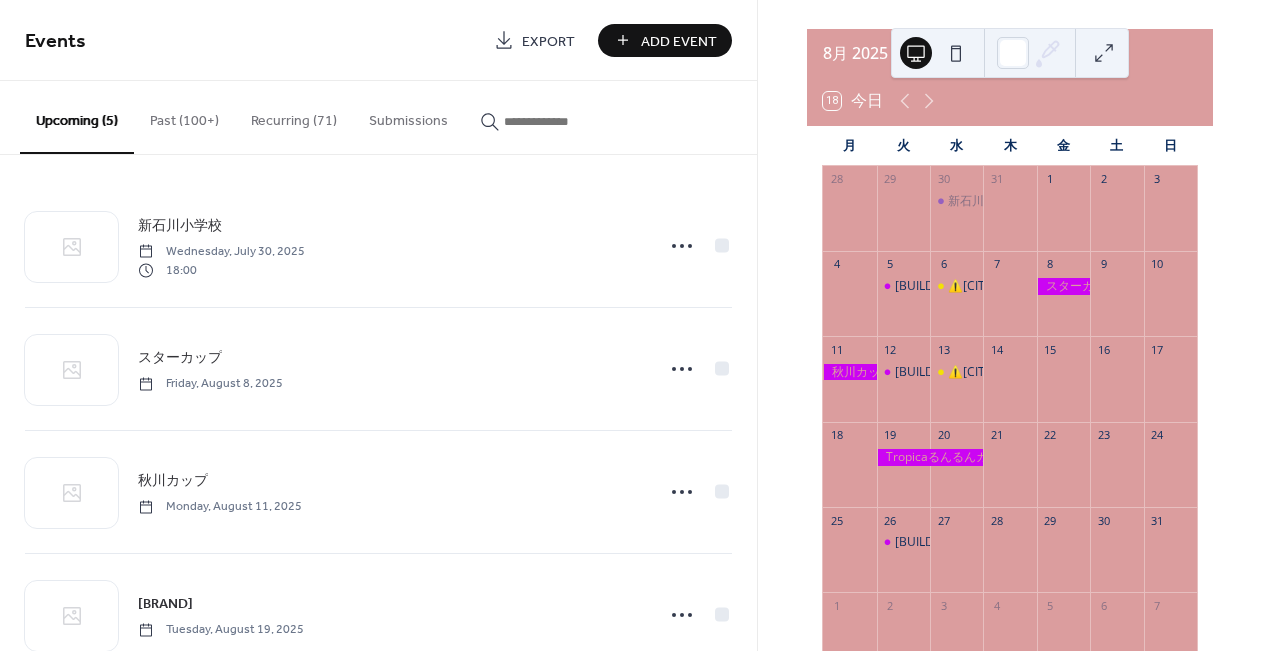 click at bounding box center (956, 559) 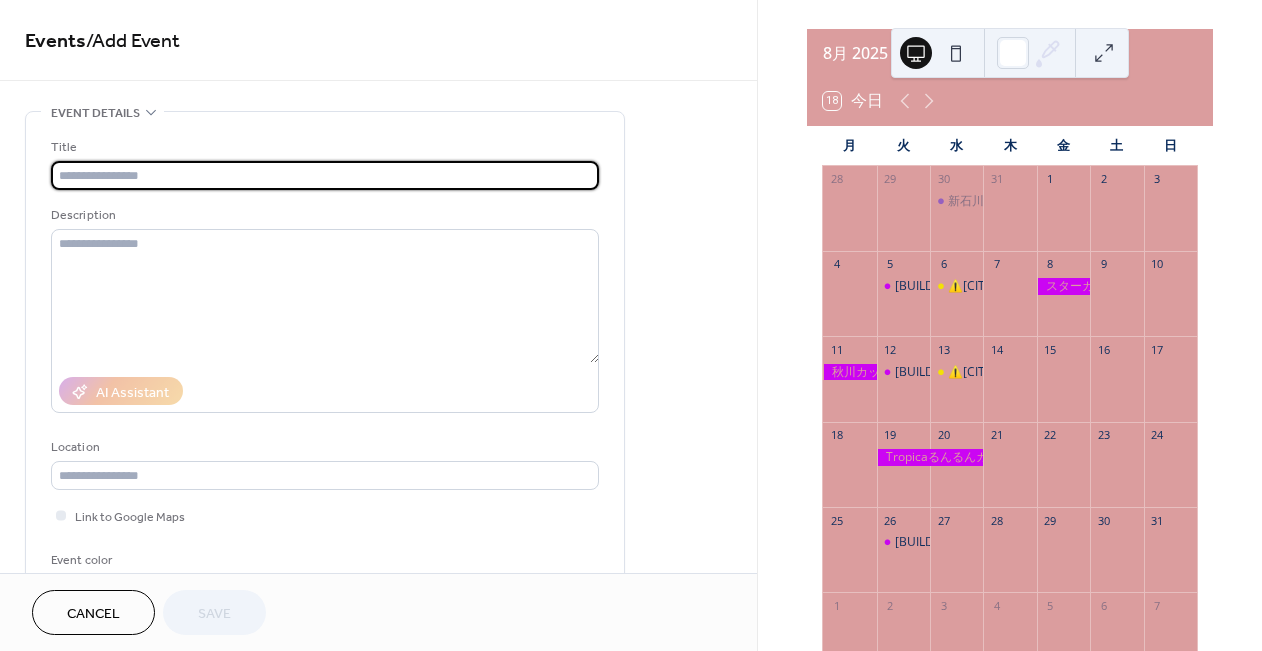 click at bounding box center (325, 175) 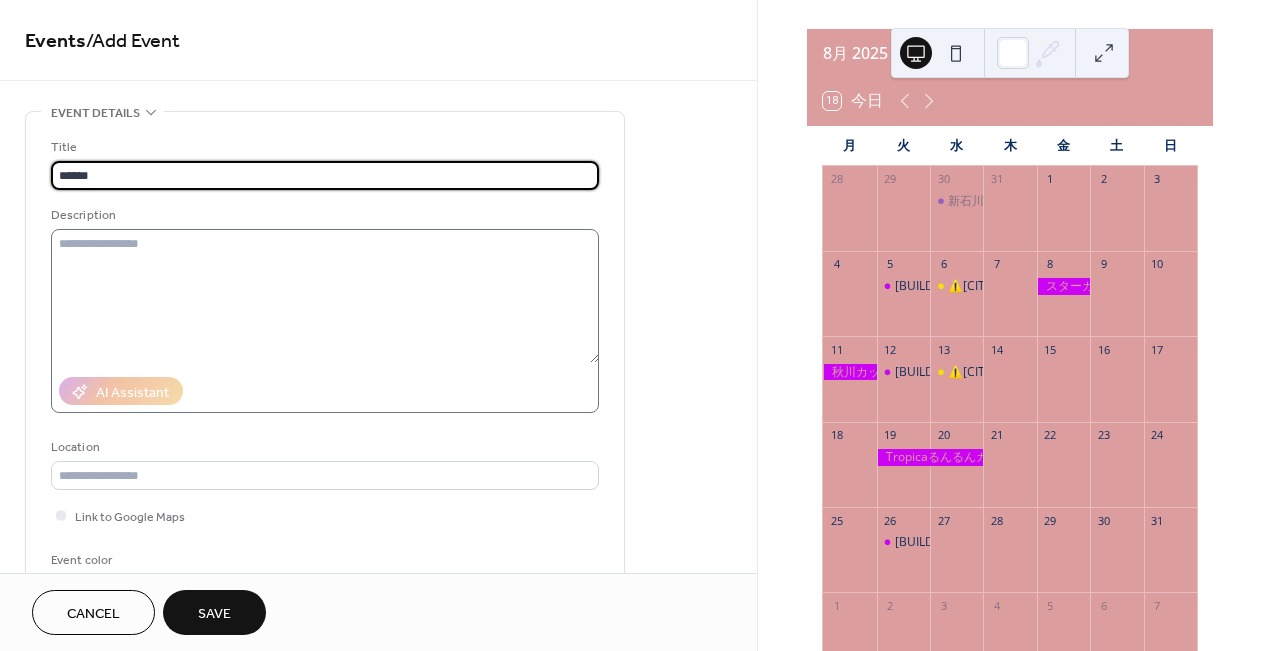 type on "******" 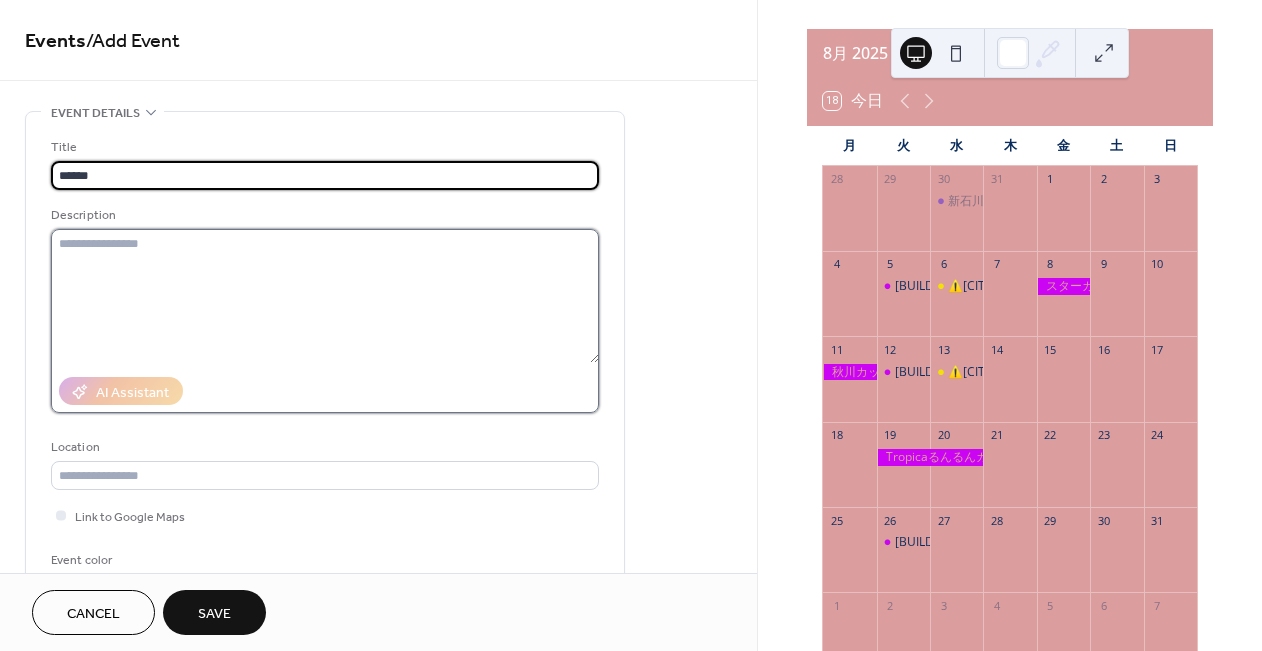 click at bounding box center (325, 296) 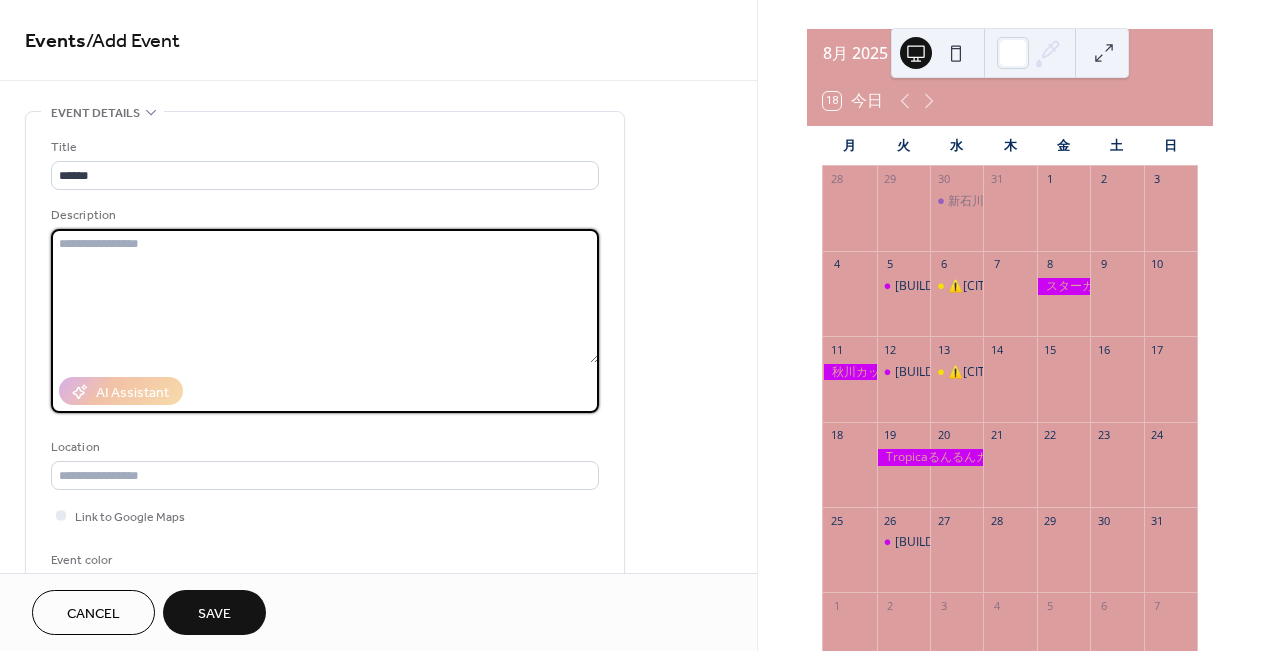 paste on "**********" 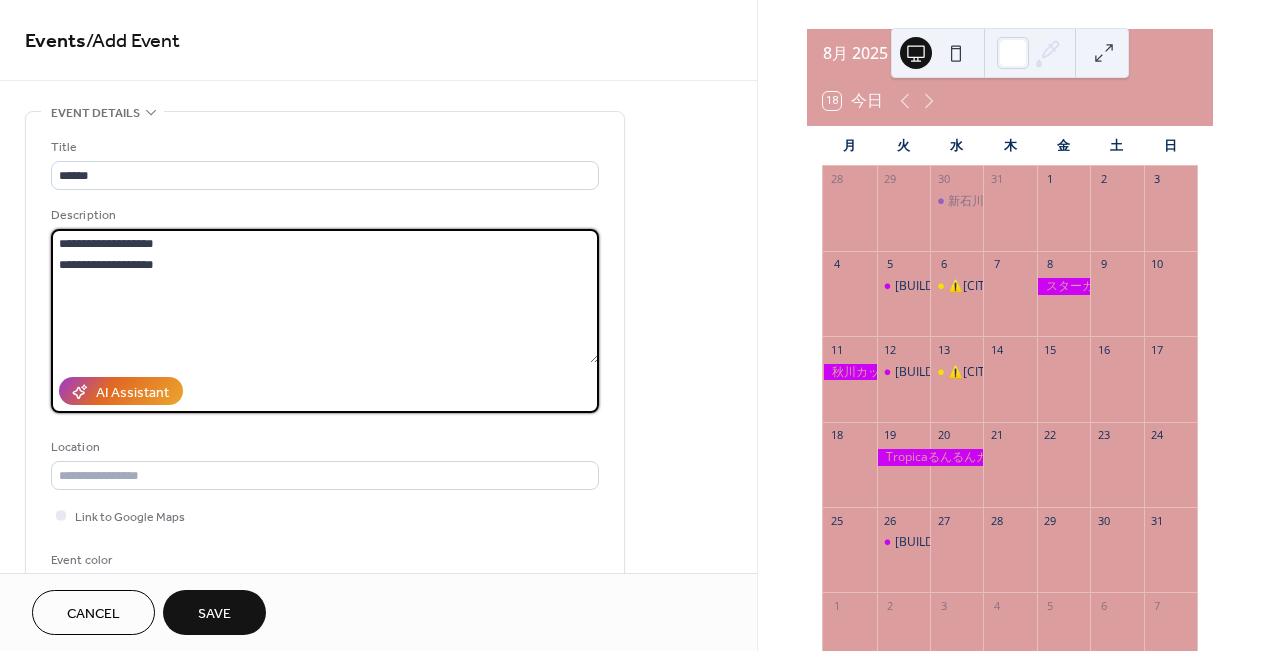 click on "**********" at bounding box center (325, 296) 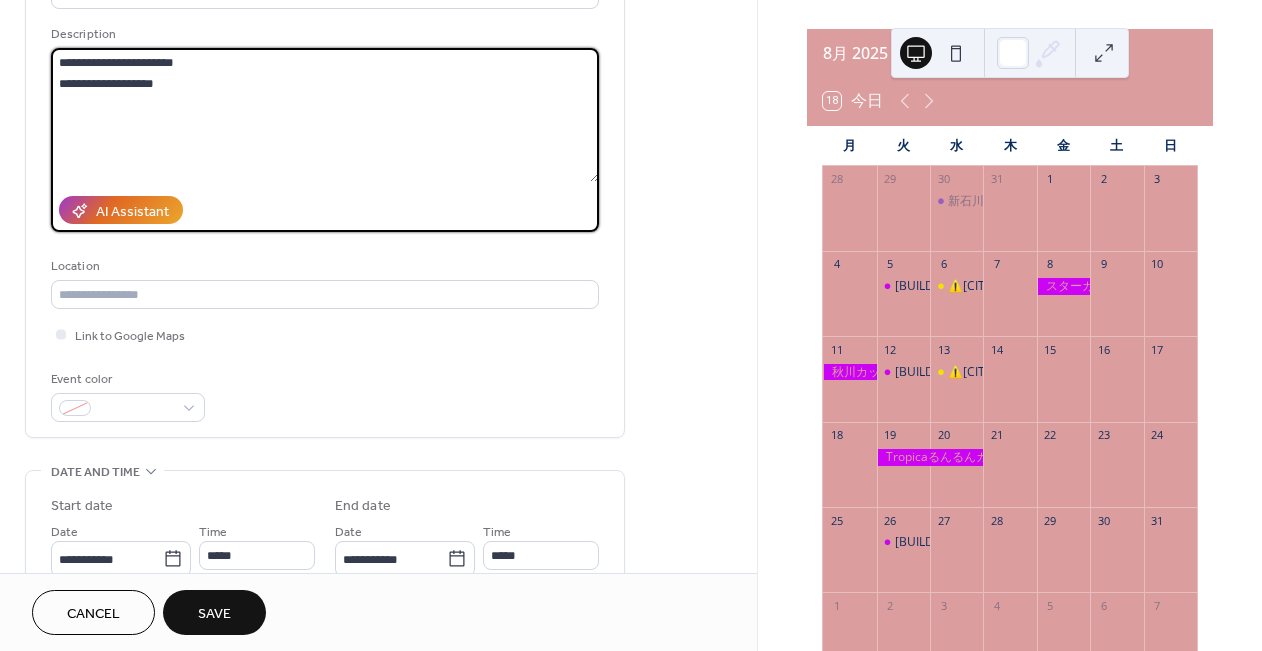 scroll, scrollTop: 199, scrollLeft: 0, axis: vertical 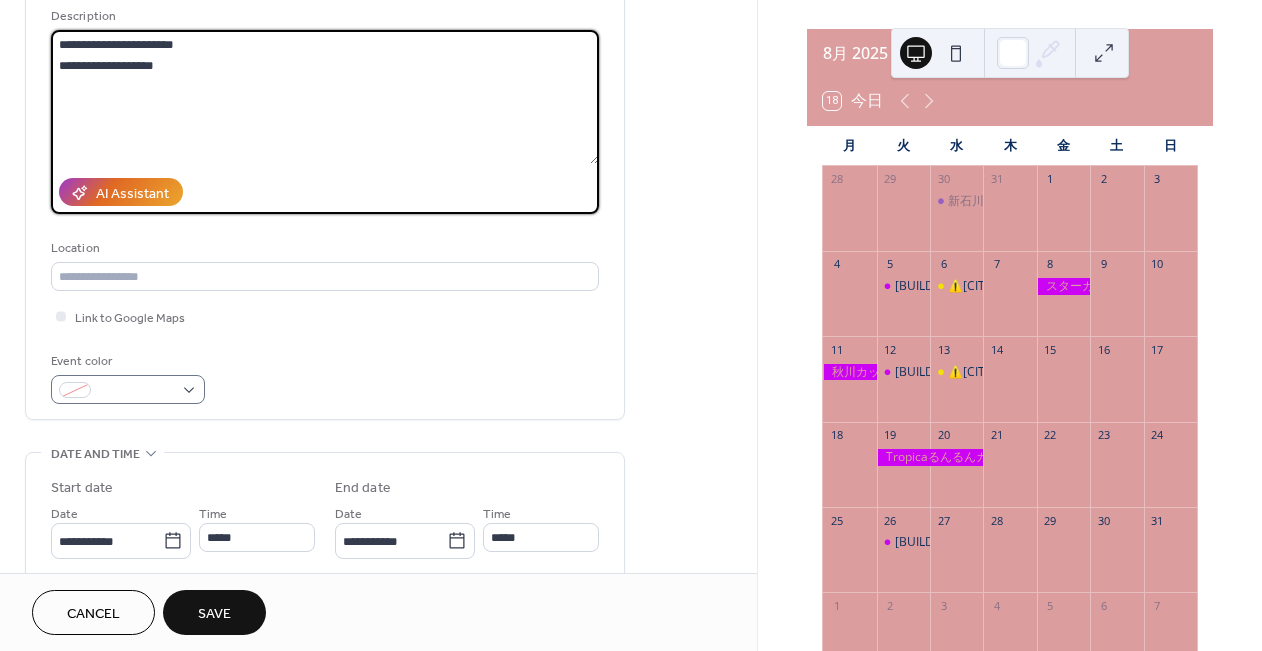 type on "**********" 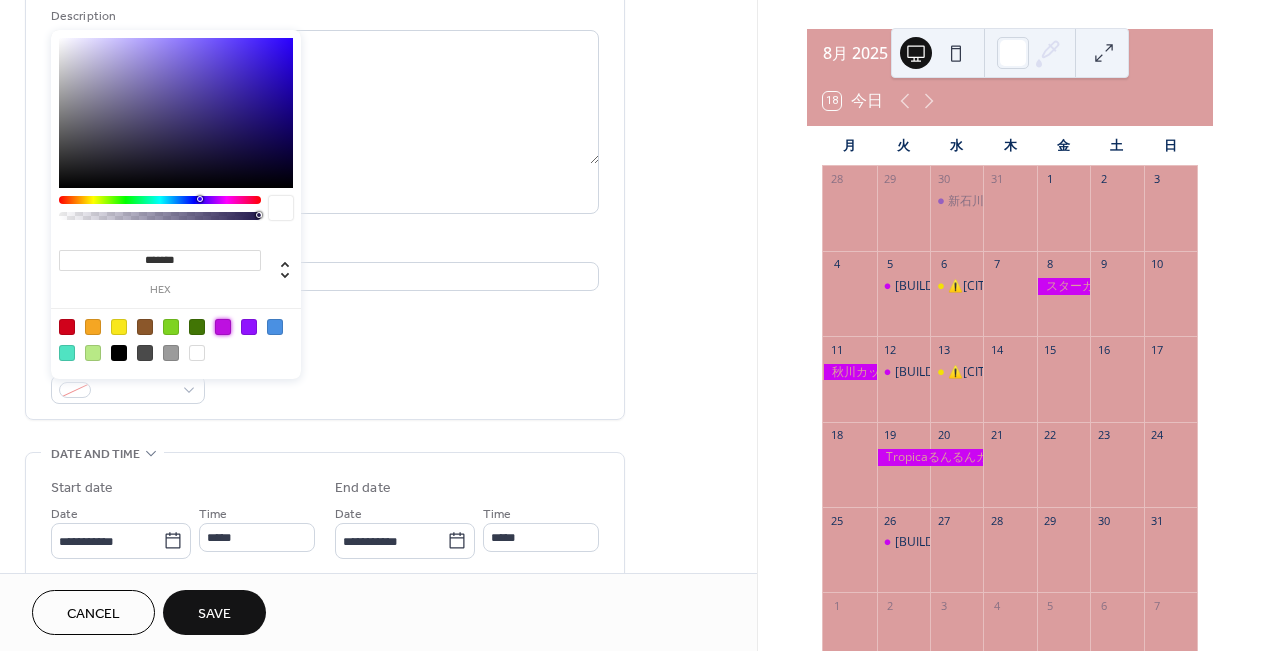 click at bounding box center [223, 327] 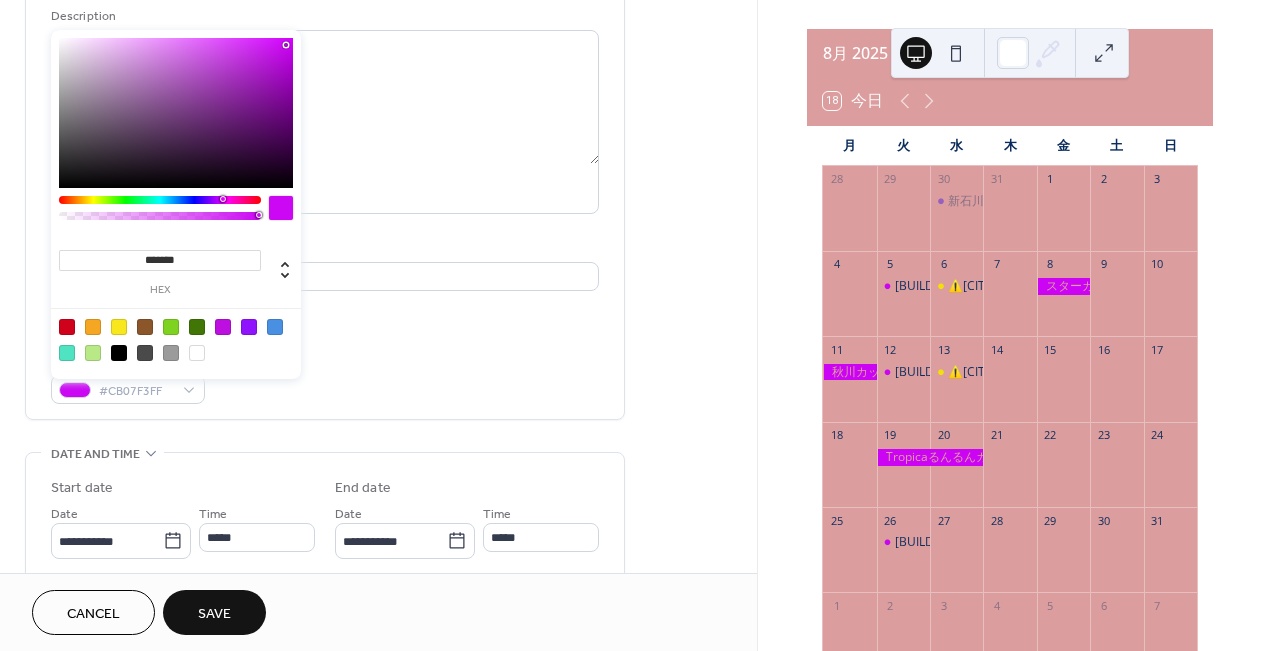 type on "*******" 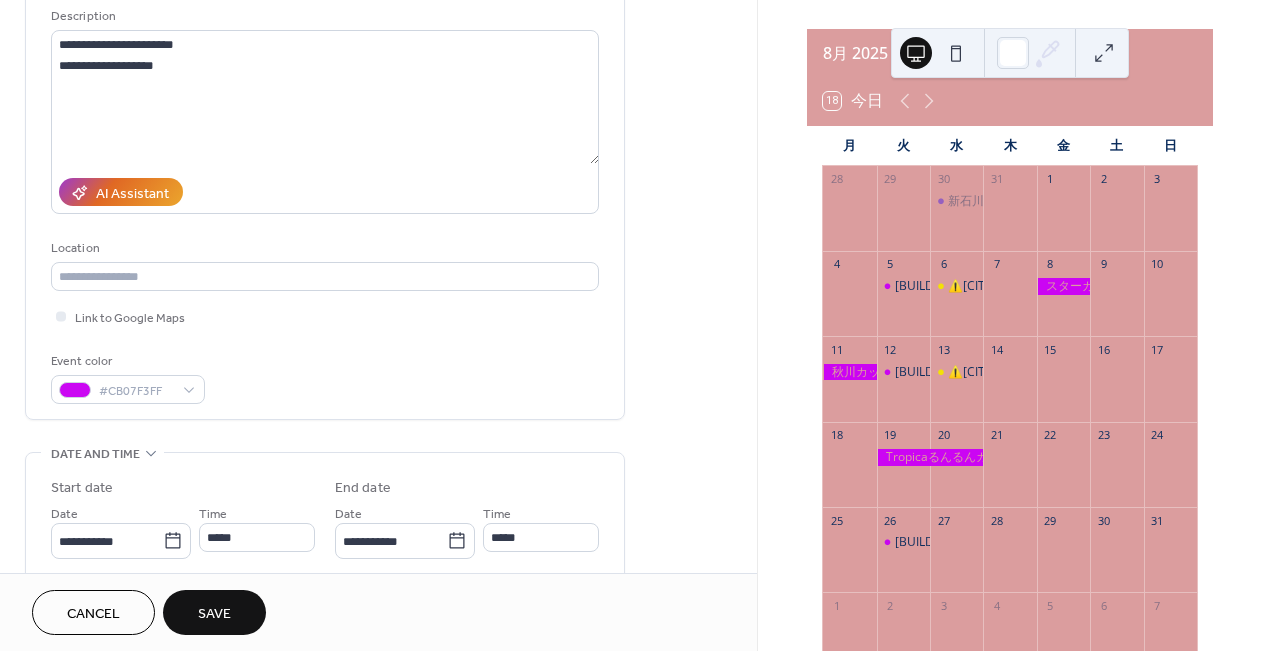 click on "**********" at bounding box center [325, 171] 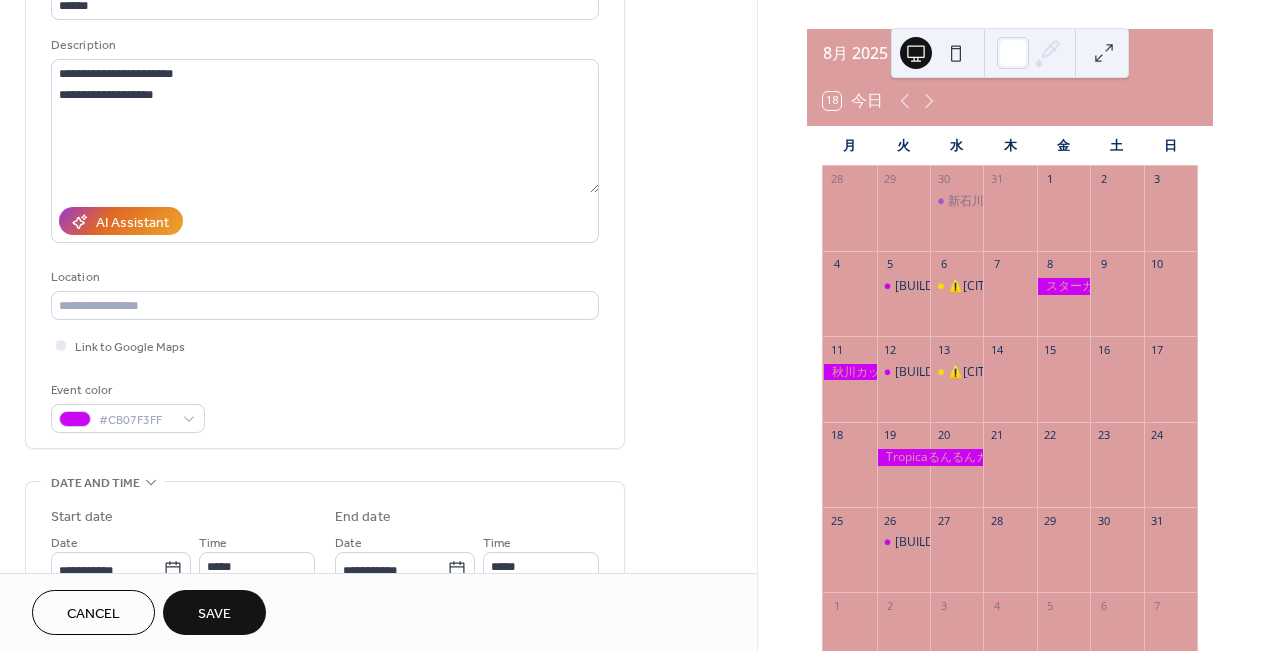 scroll, scrollTop: 262, scrollLeft: 0, axis: vertical 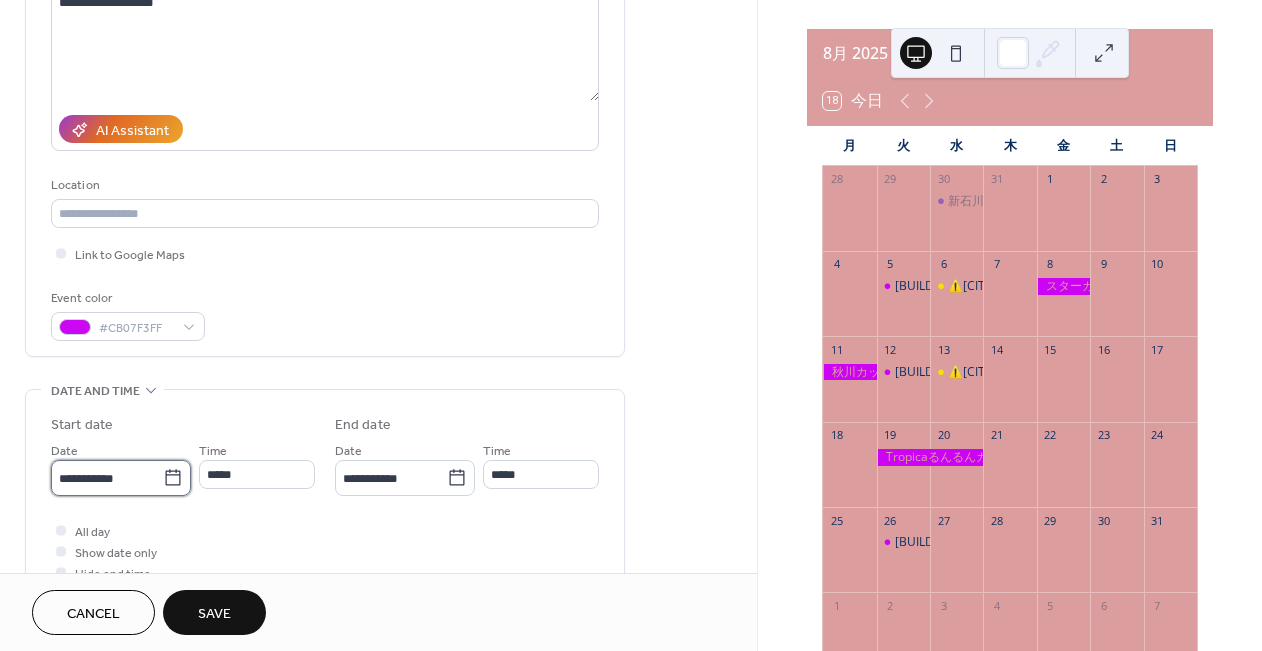 click on "**********" at bounding box center (107, 478) 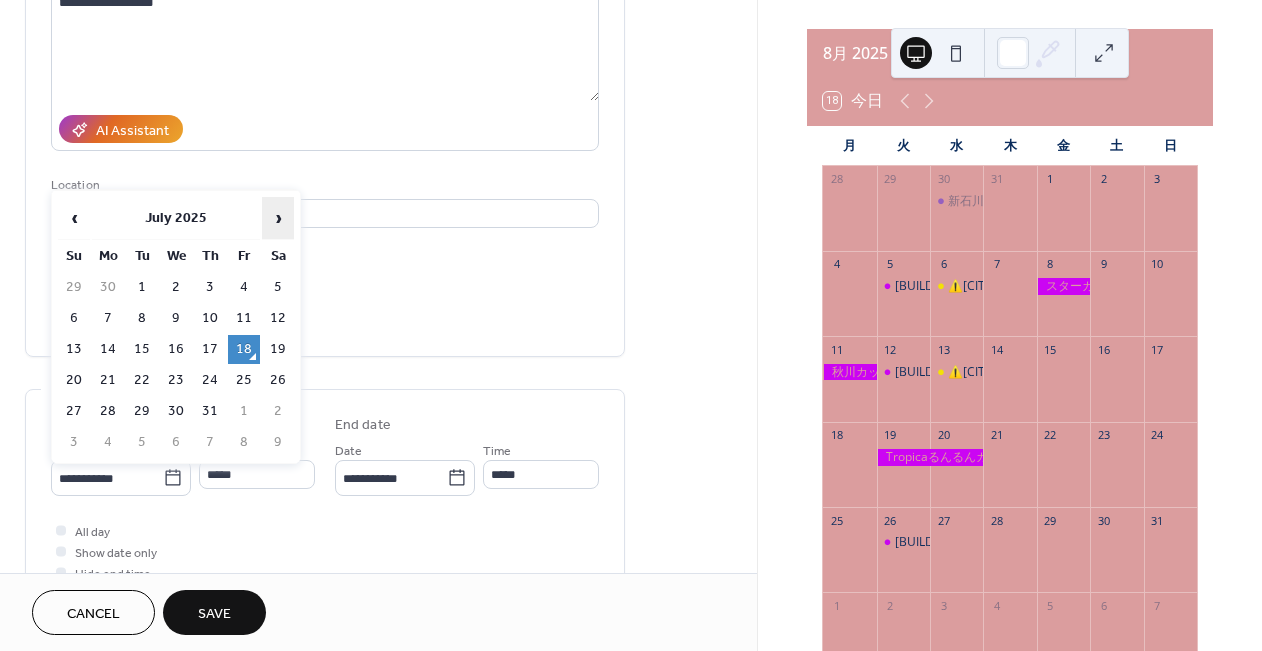 click on "›" at bounding box center [278, 218] 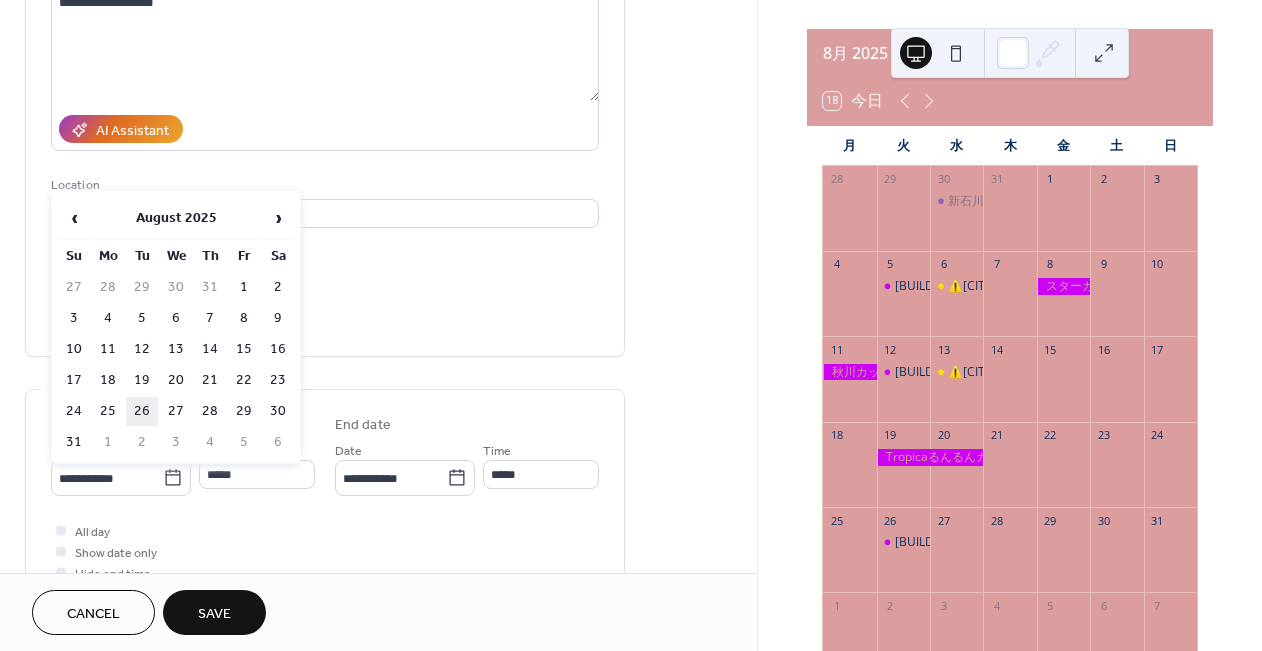 click on "26" at bounding box center [142, 411] 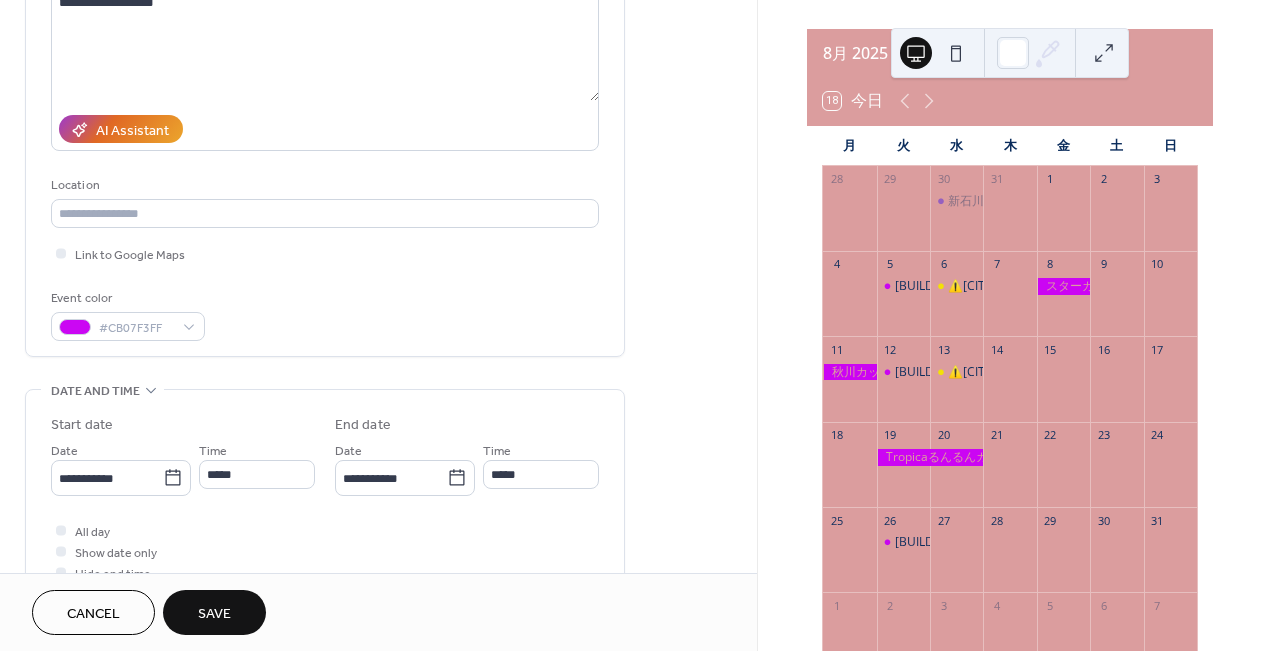 type on "**********" 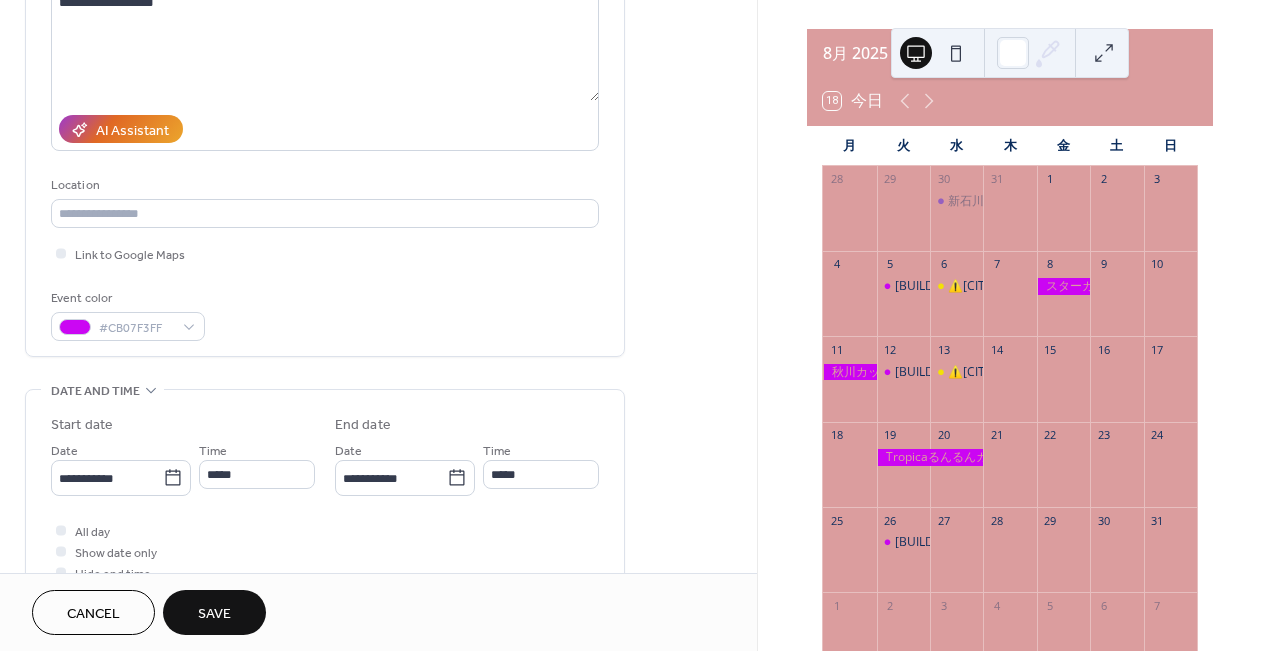 type on "**********" 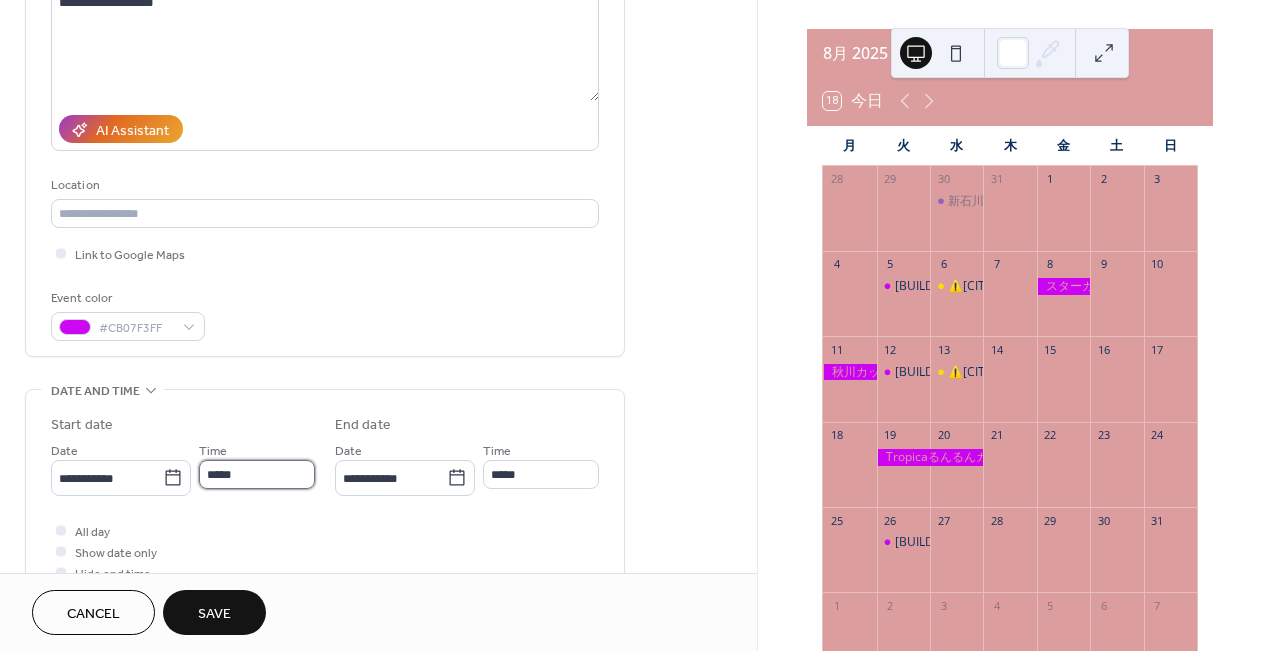 click on "*****" at bounding box center [257, 474] 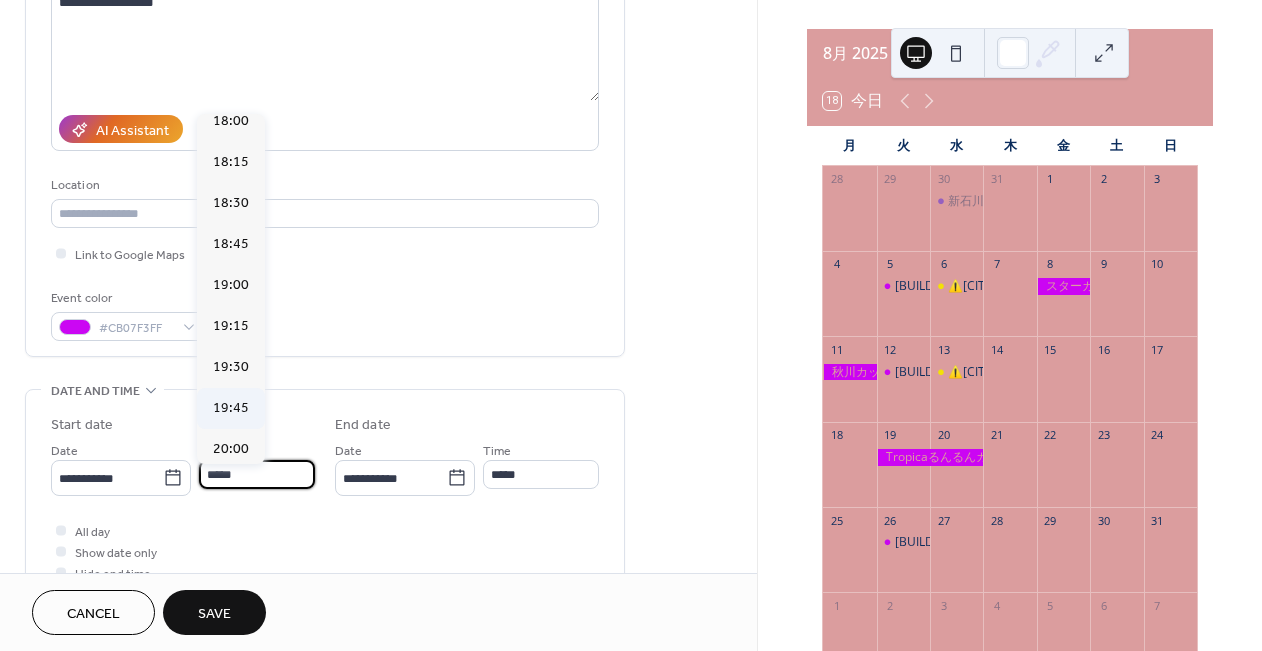 scroll, scrollTop: 2956, scrollLeft: 0, axis: vertical 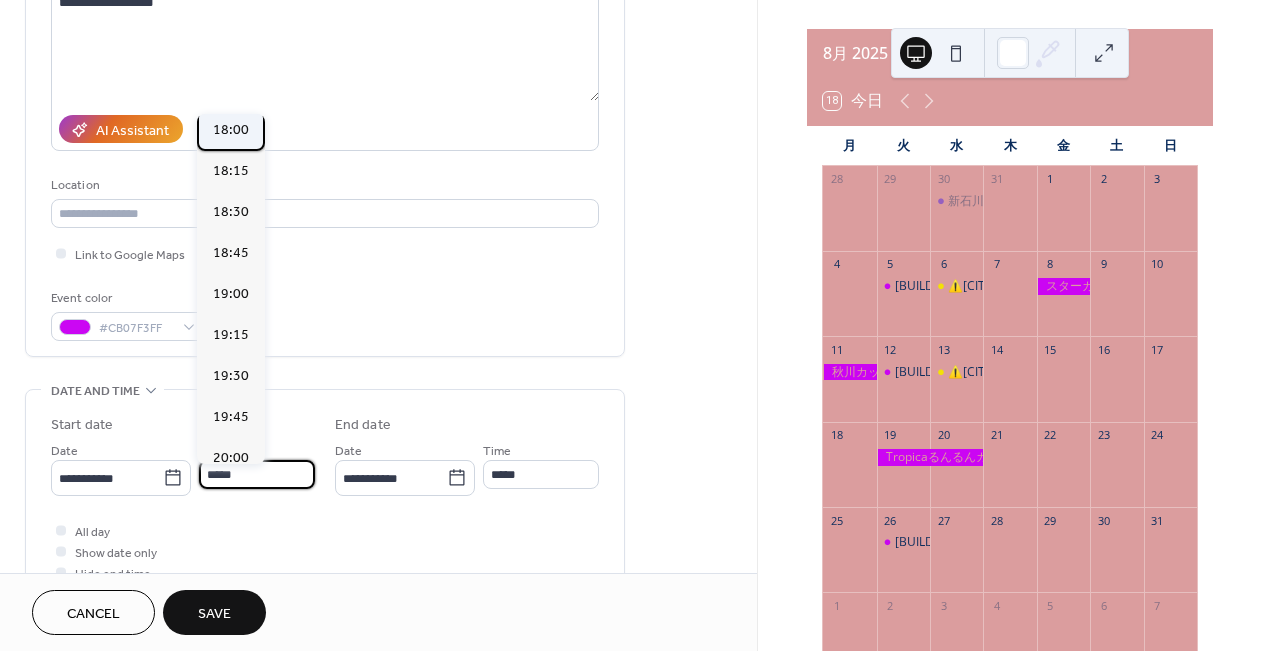 click on "18:00" at bounding box center [231, 130] 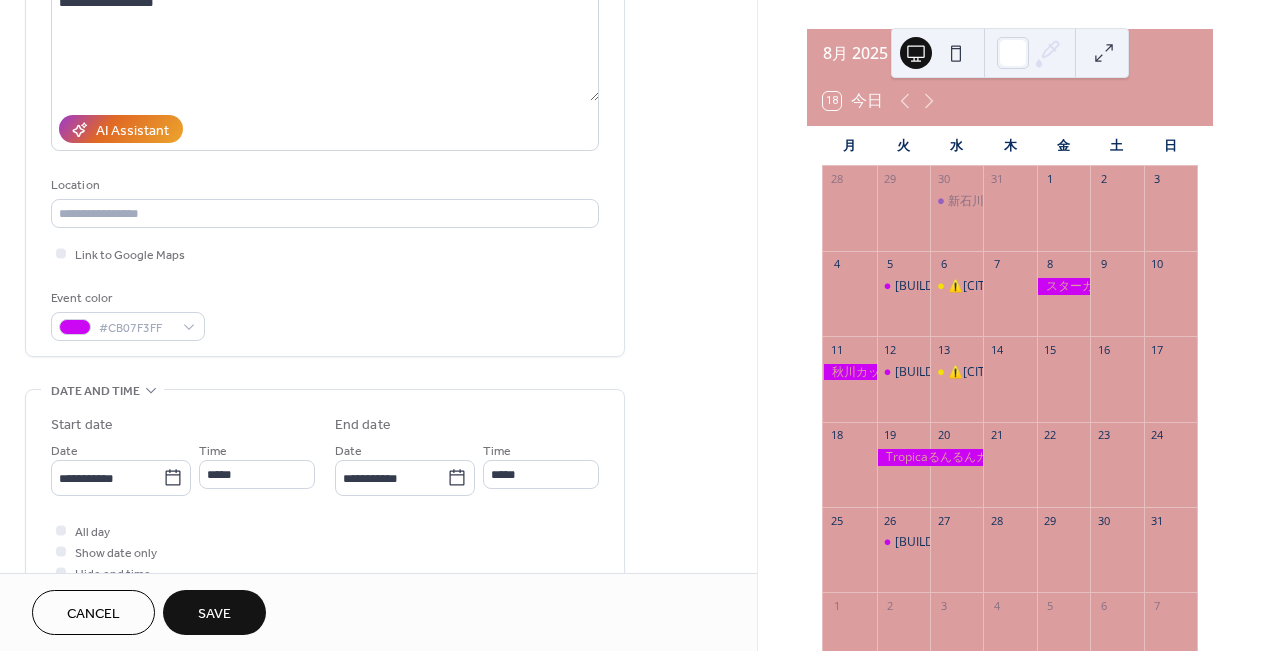 type on "*****" 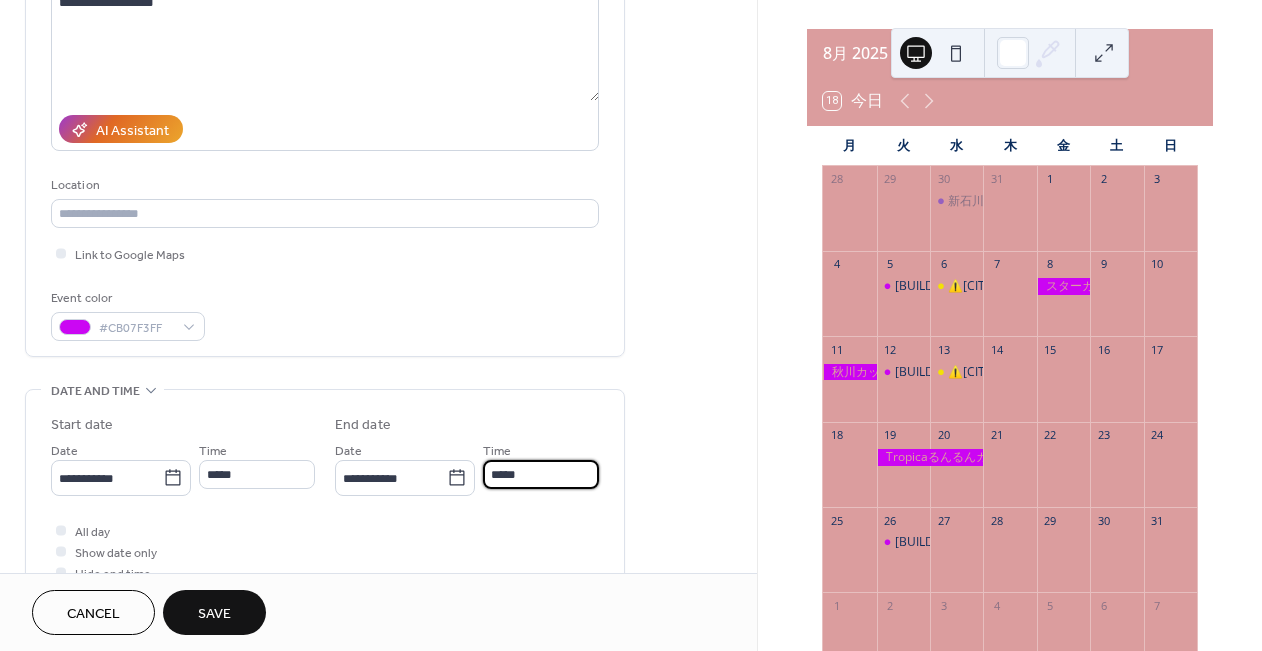 click on "*****" at bounding box center (541, 474) 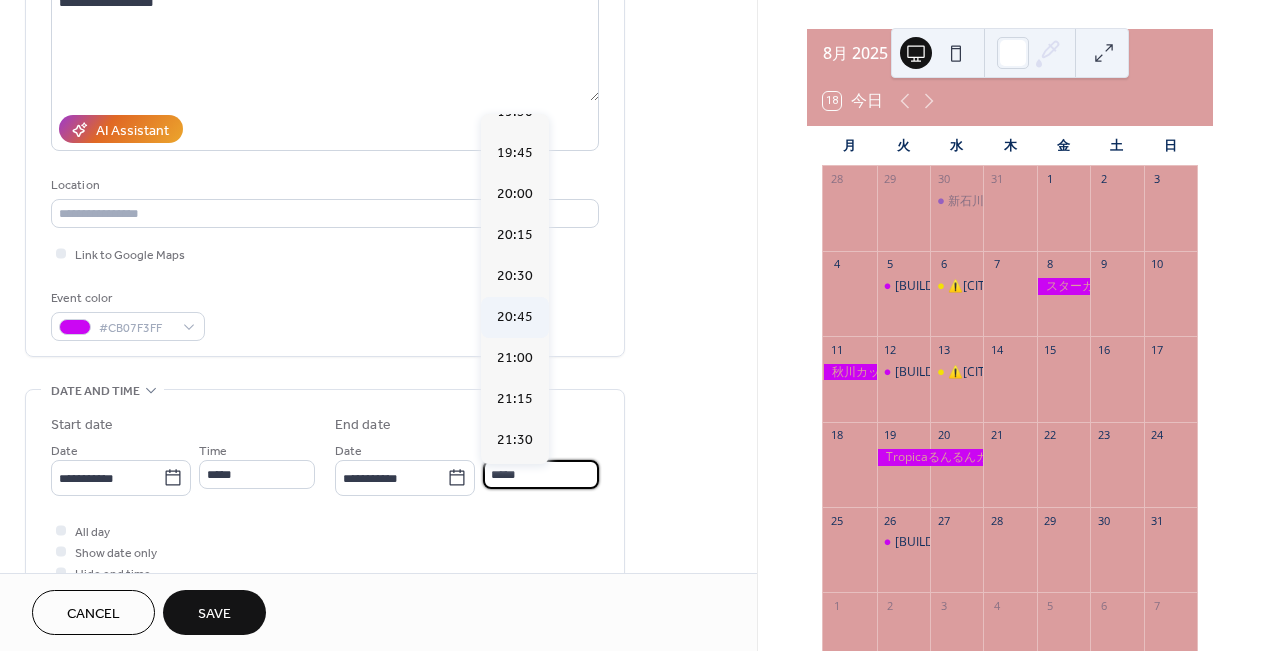 scroll, scrollTop: 244, scrollLeft: 0, axis: vertical 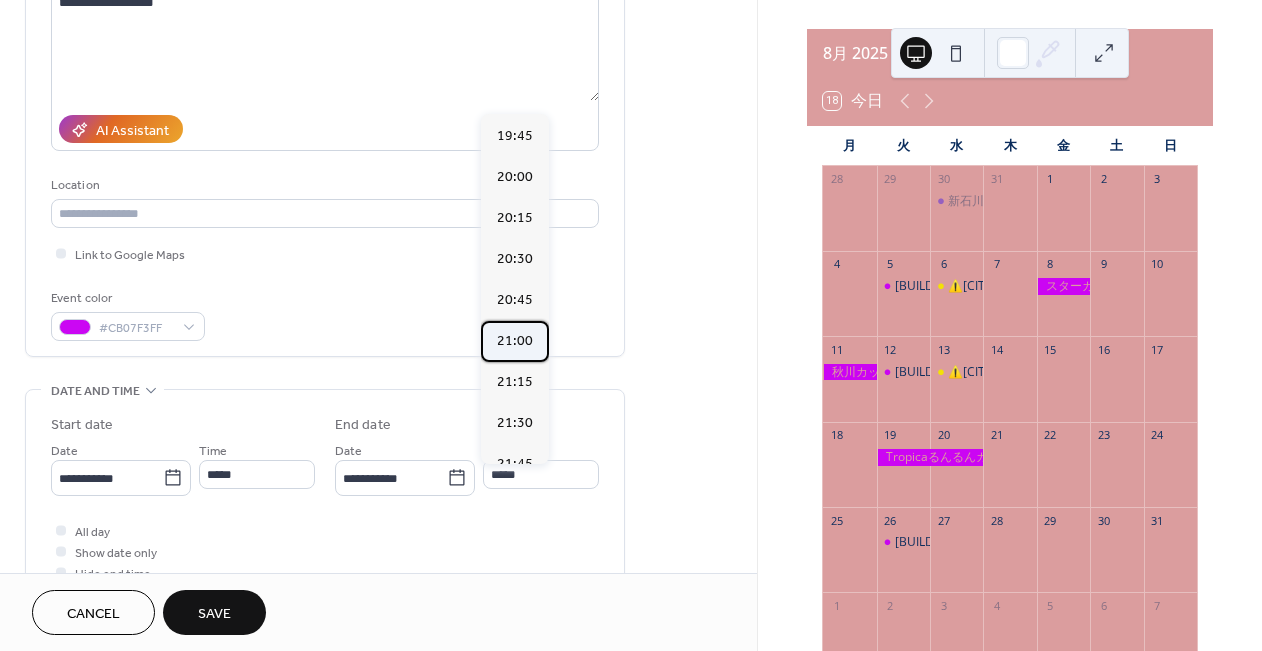 click on "21:00" at bounding box center (515, 341) 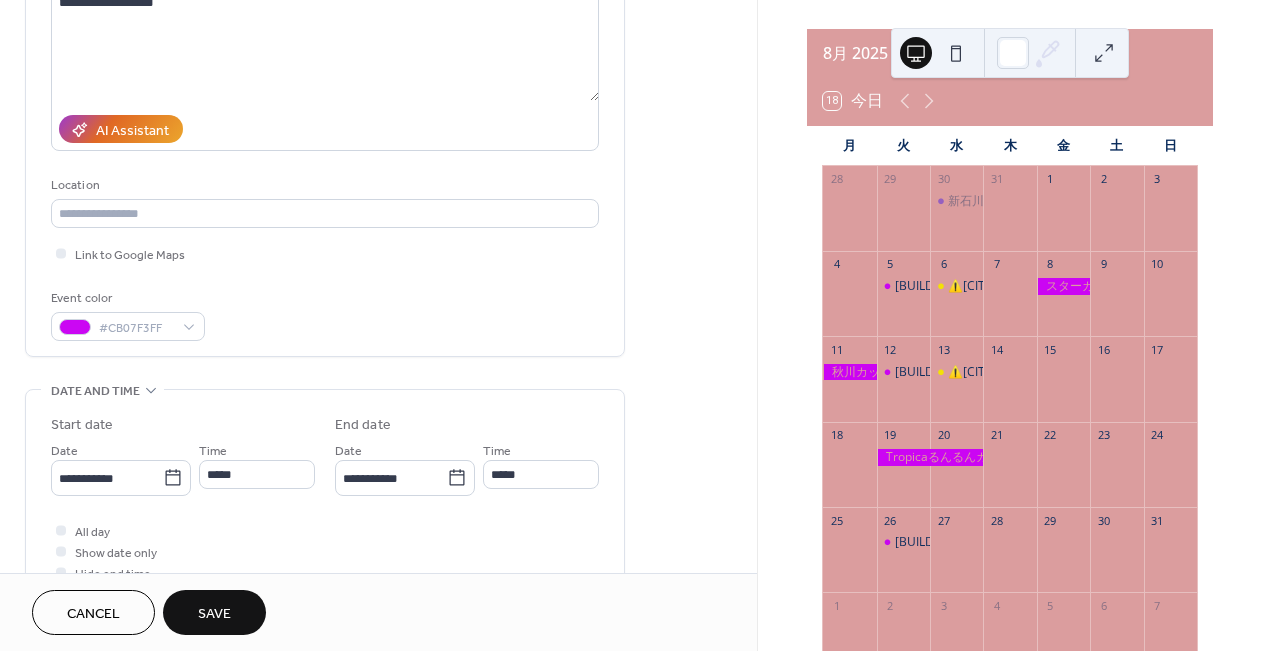 click on "All day Show date only Hide end time" at bounding box center (325, 551) 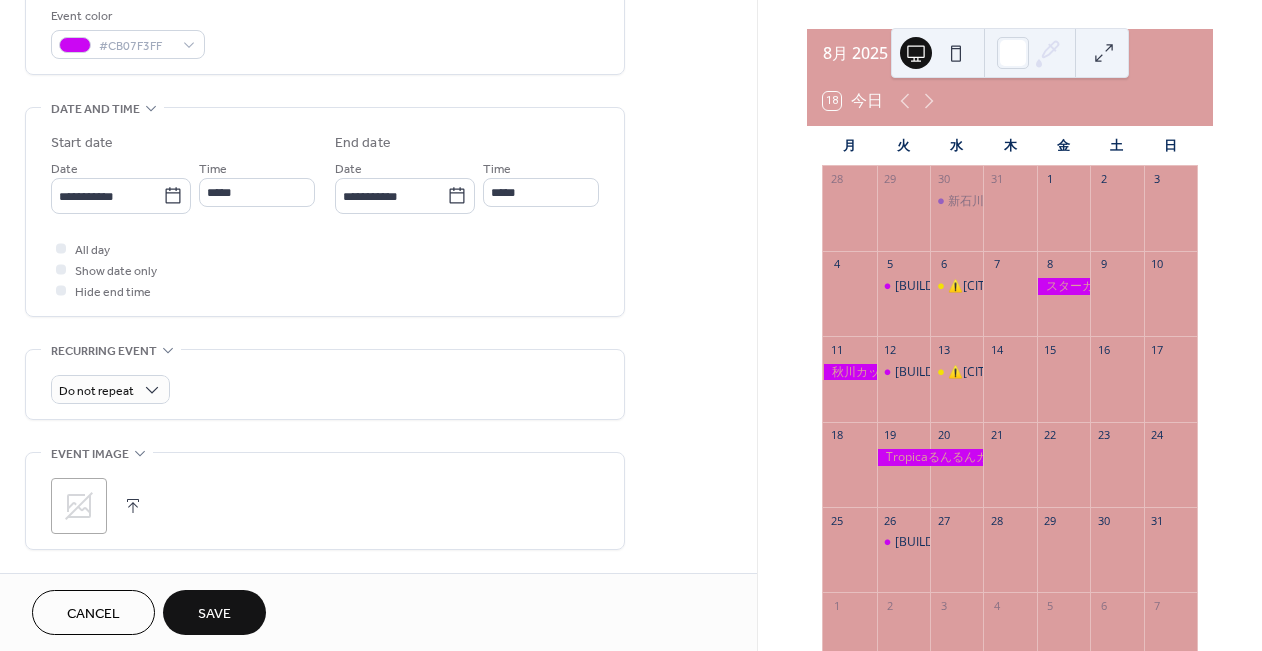 scroll, scrollTop: 546, scrollLeft: 0, axis: vertical 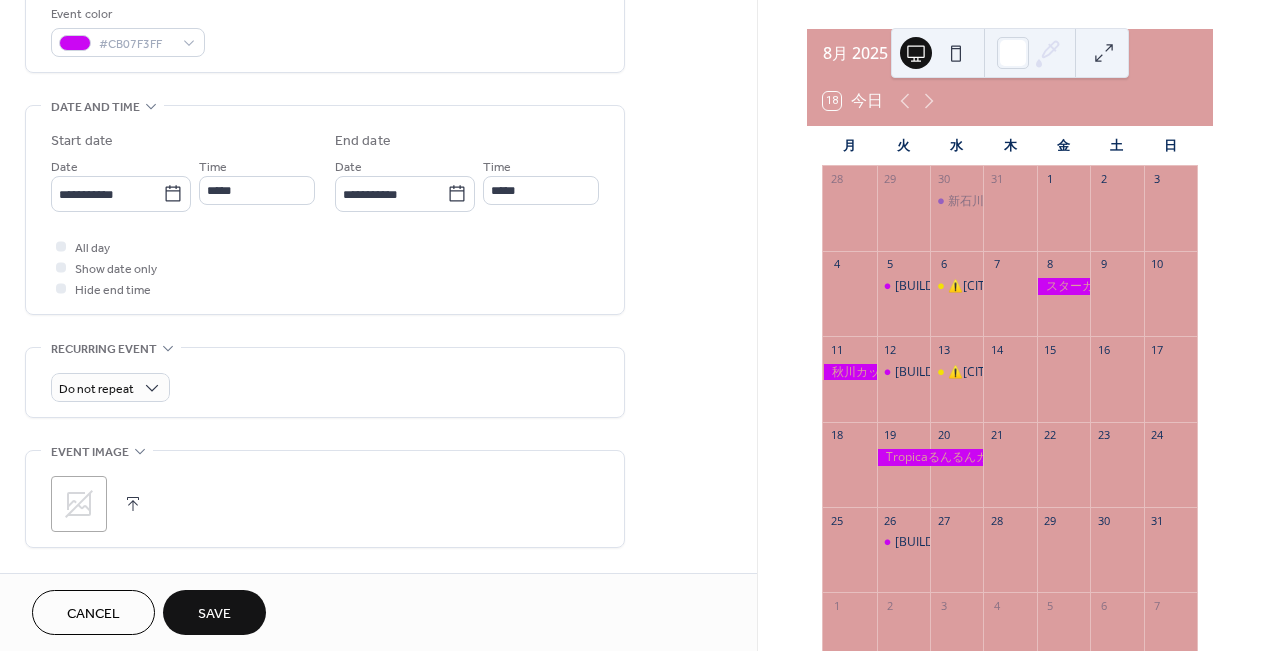 click on "Save" at bounding box center (214, 614) 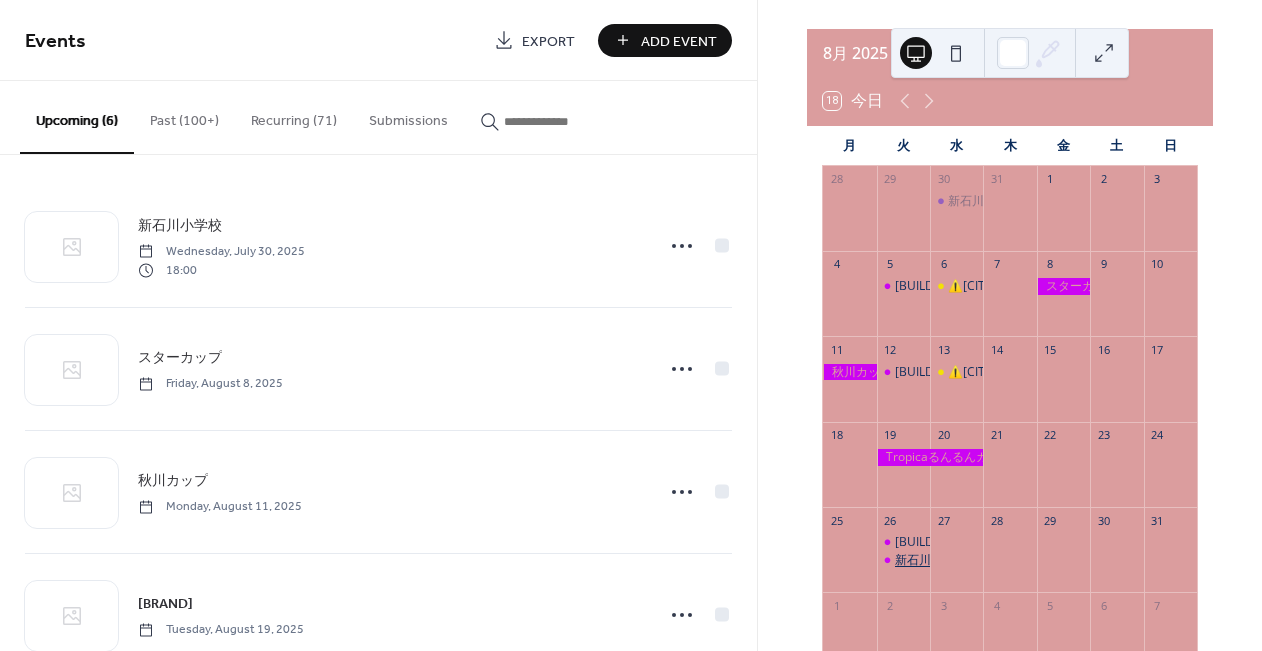 click on "新石川小学校" at bounding box center (931, 560) 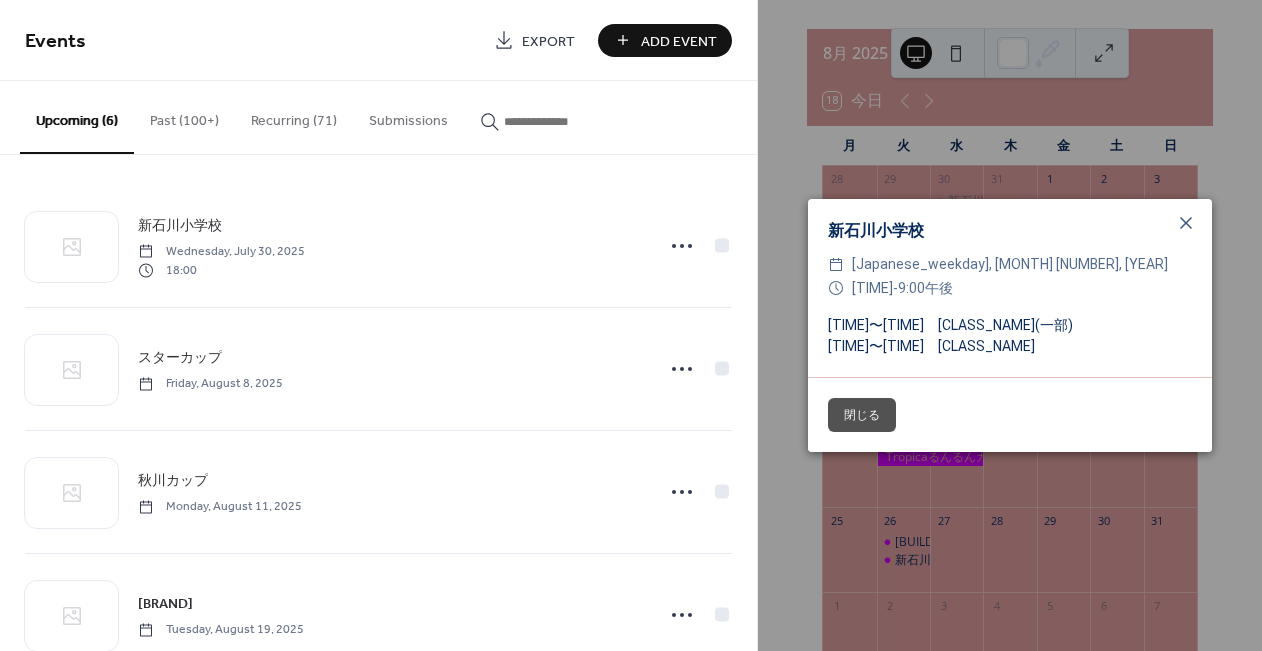 click on "閉じる" at bounding box center [862, 415] 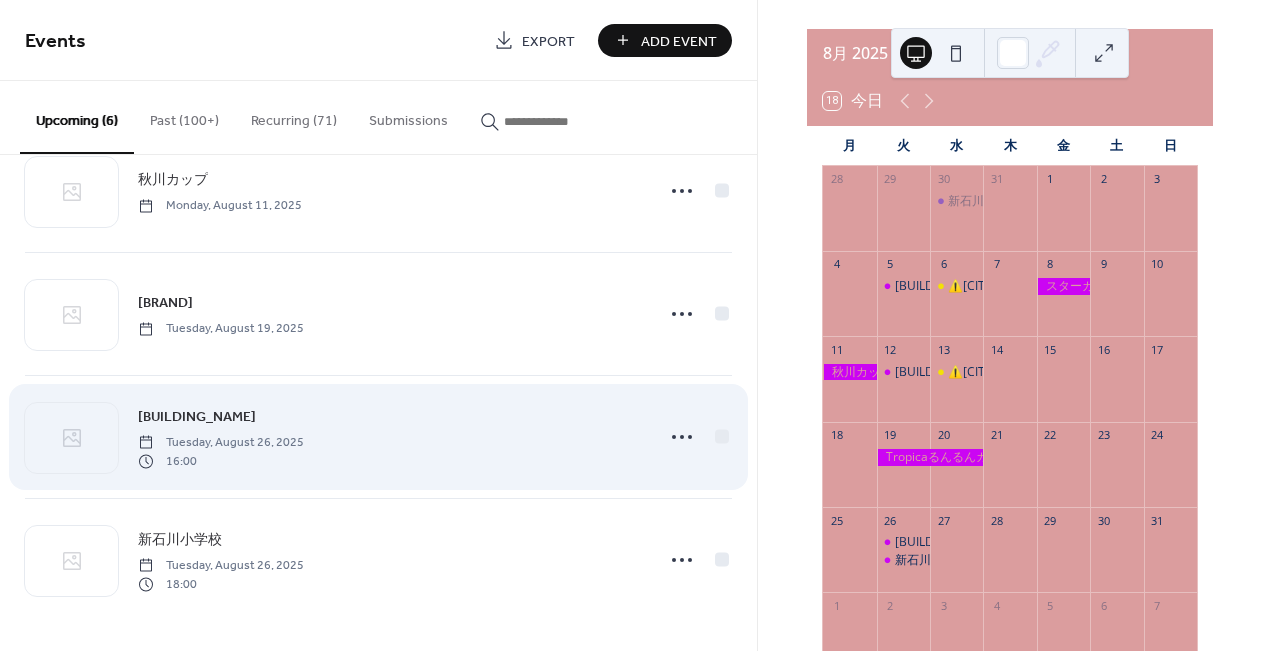 scroll, scrollTop: 301, scrollLeft: 0, axis: vertical 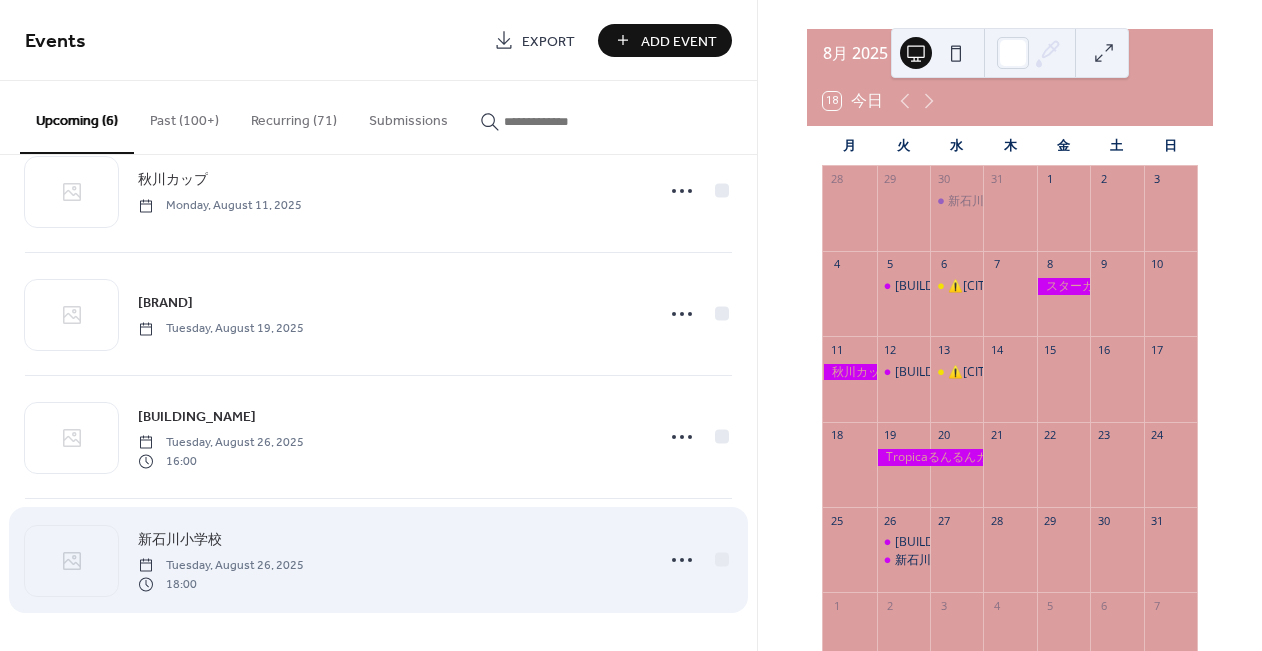 click on "新石川小学校" at bounding box center [180, 540] 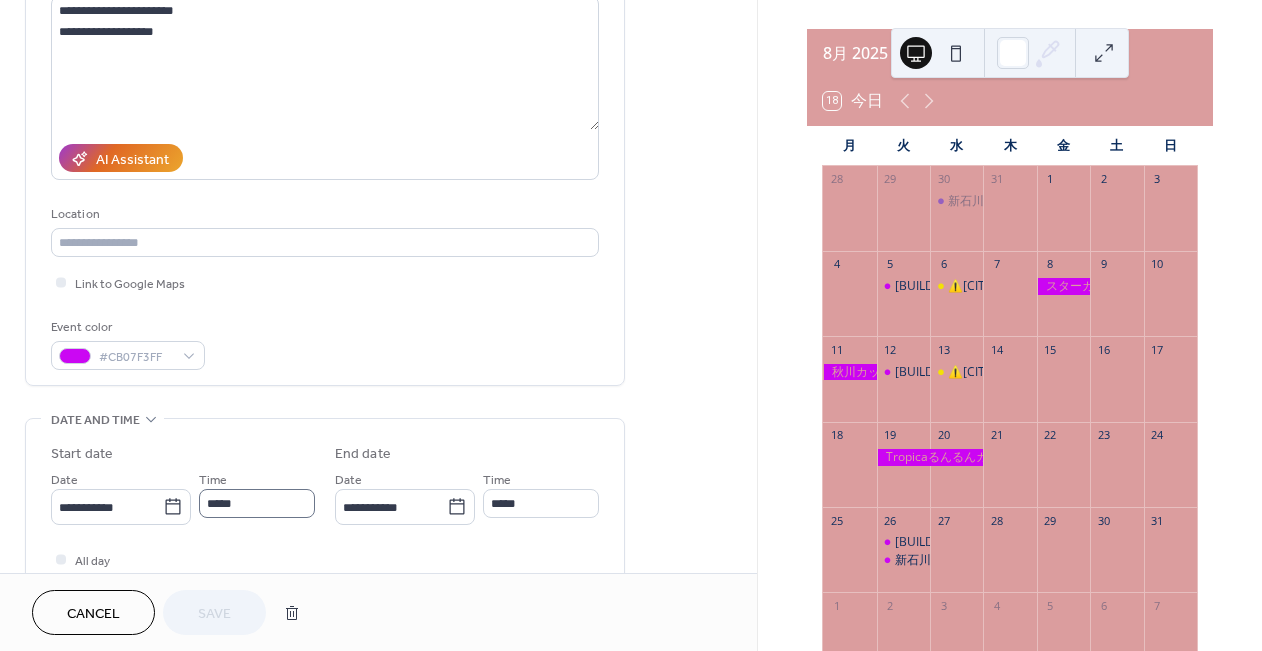 scroll, scrollTop: 236, scrollLeft: 0, axis: vertical 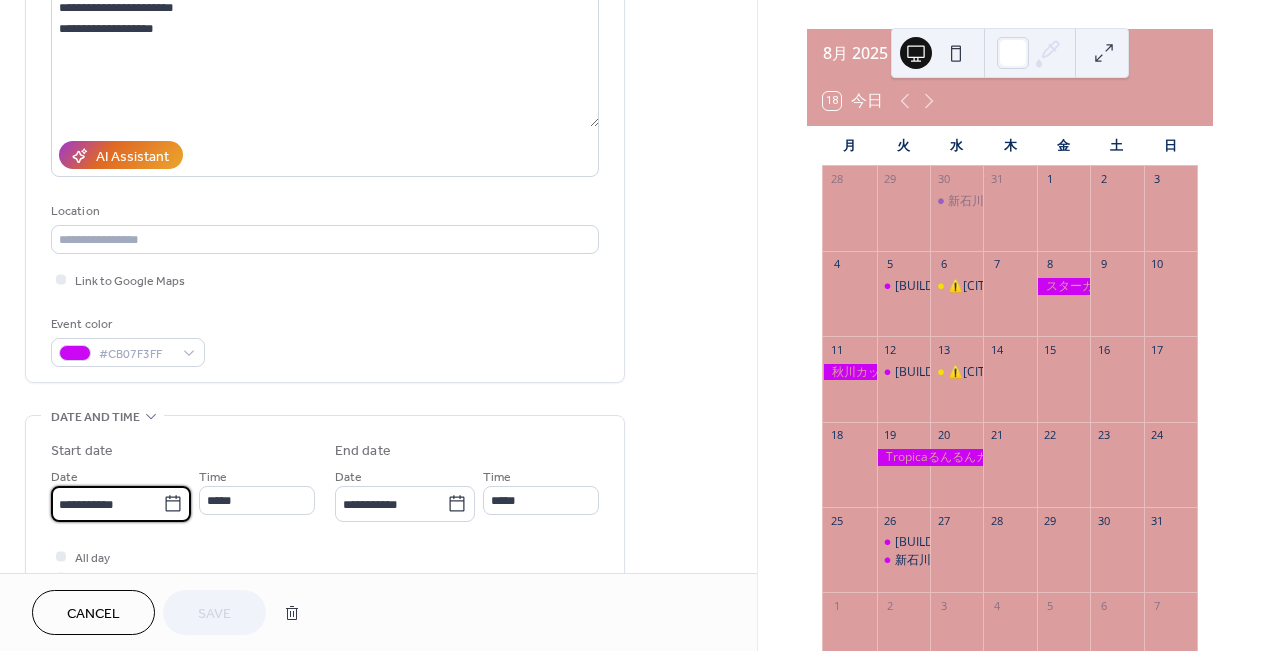 click on "**********" at bounding box center [107, 504] 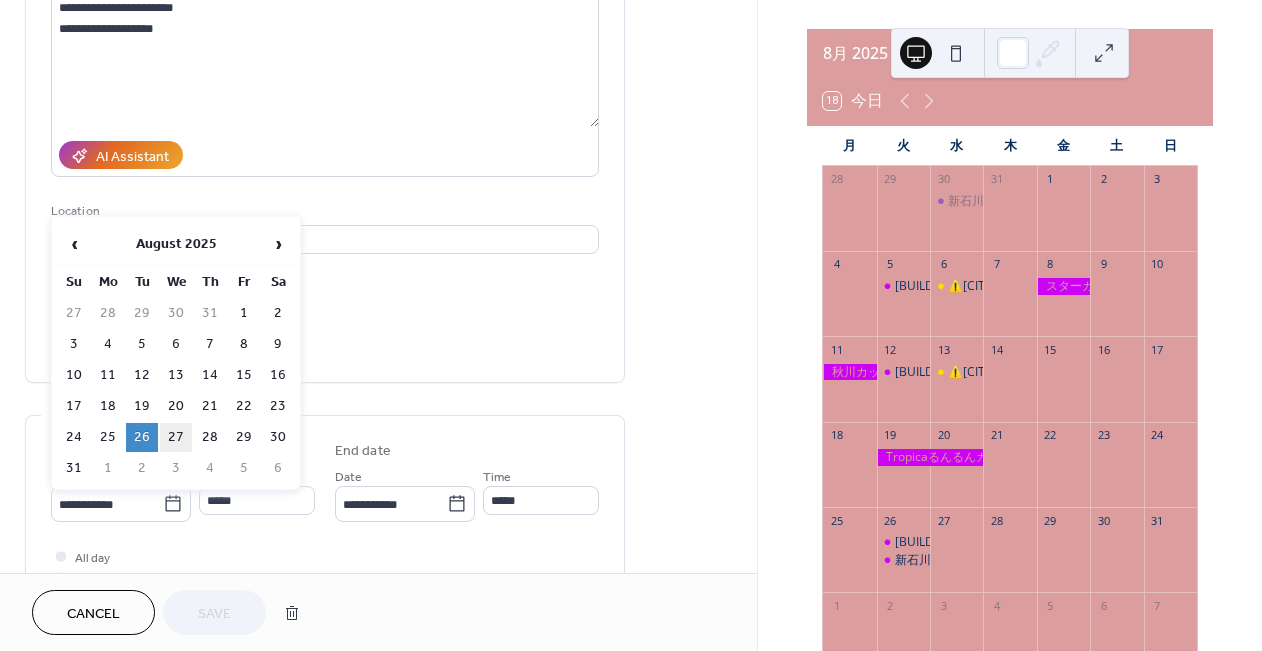 click on "27" at bounding box center (176, 437) 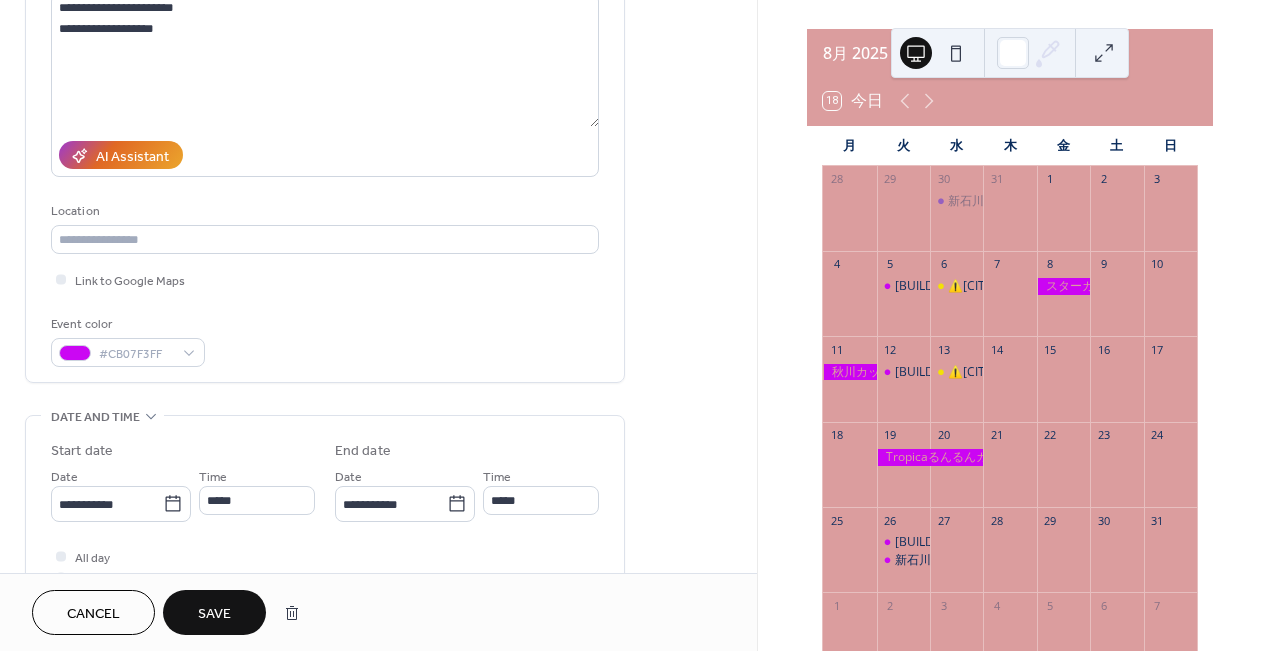click on "Save" at bounding box center [214, 614] 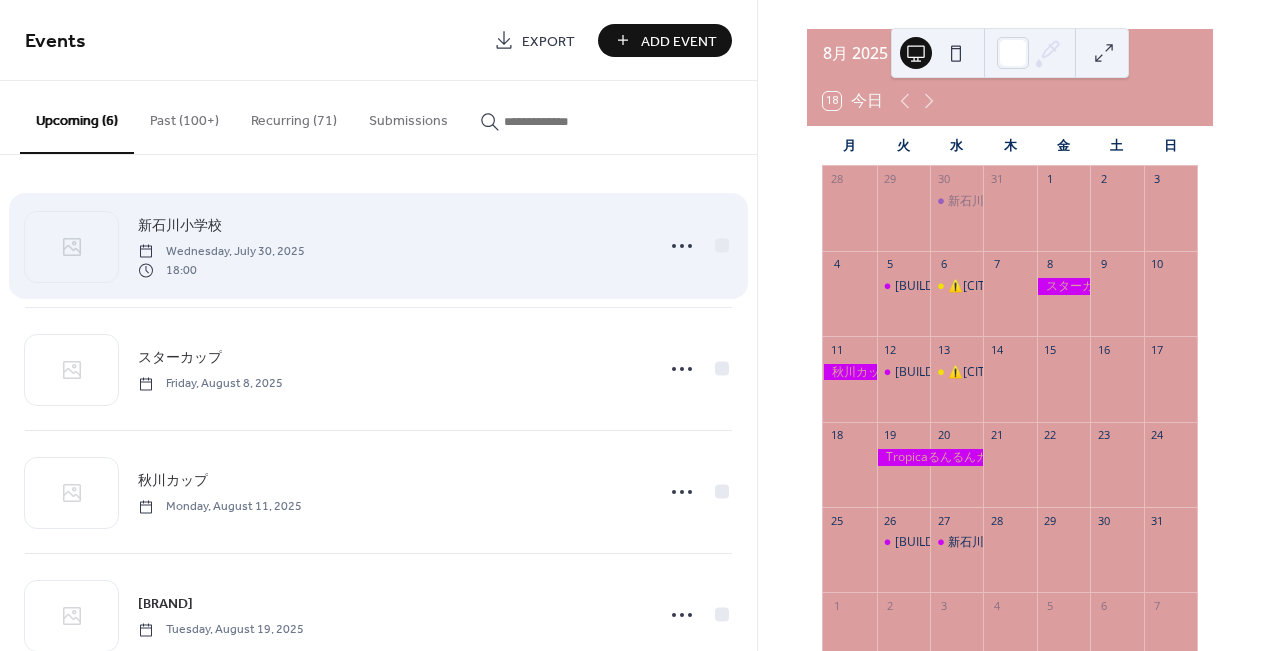 scroll, scrollTop: 0, scrollLeft: 0, axis: both 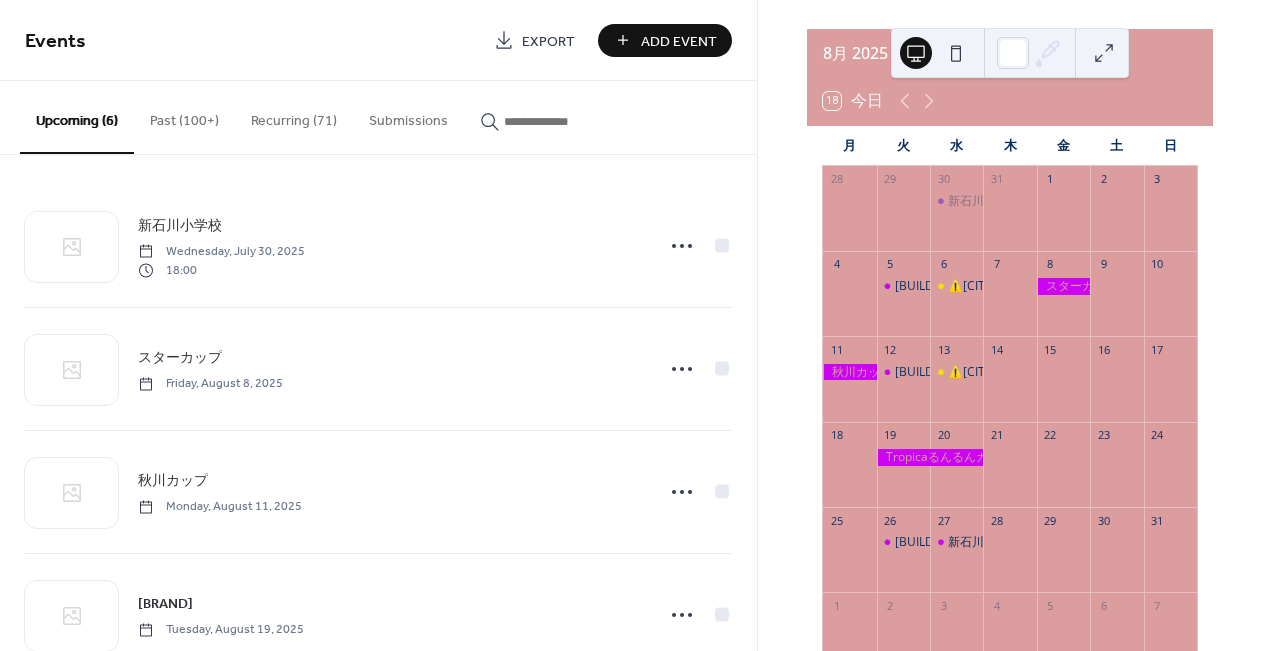 click on "Past (100+)" at bounding box center [184, 116] 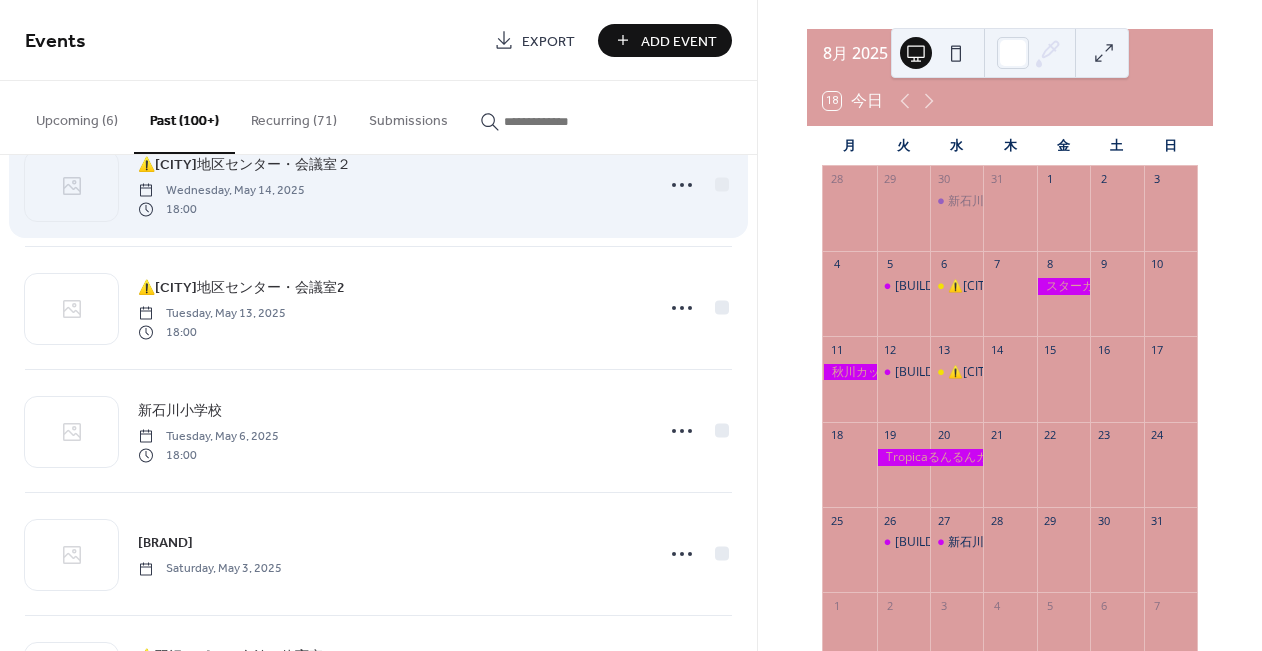 scroll, scrollTop: 554, scrollLeft: 0, axis: vertical 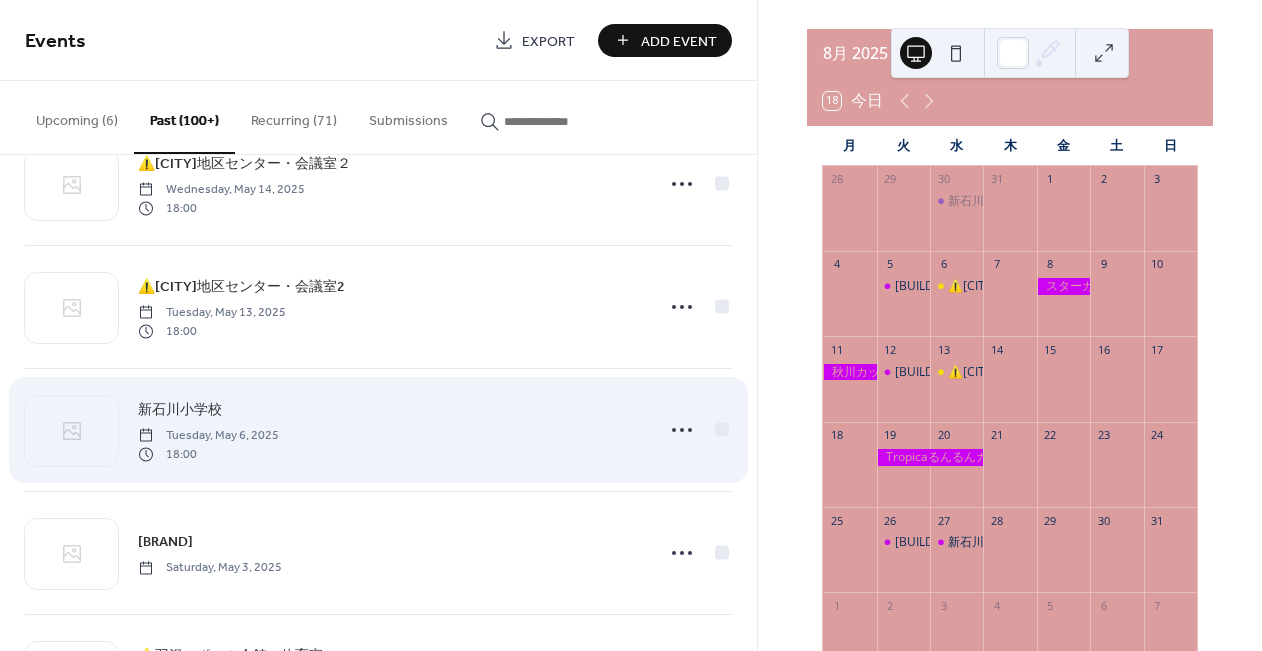 click on "新石川小学校" at bounding box center [180, 410] 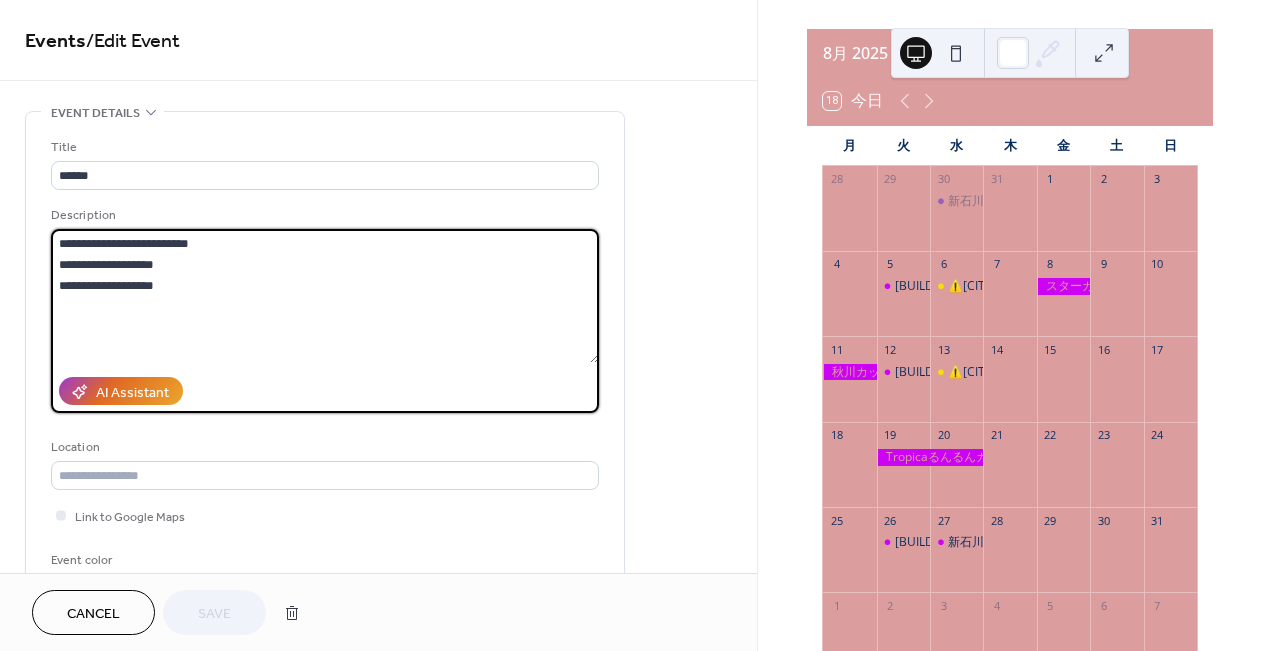 drag, startPoint x: 61, startPoint y: 247, endPoint x: 282, endPoint y: 297, distance: 226.58553 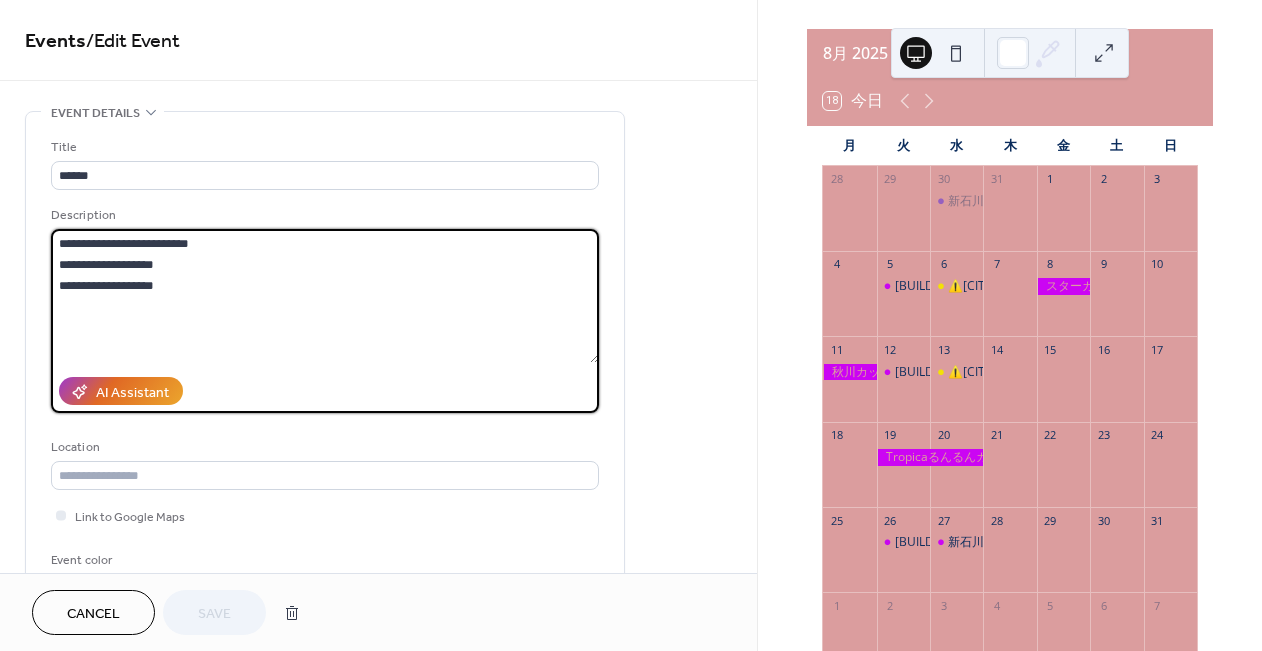 click on "**********" at bounding box center [325, 296] 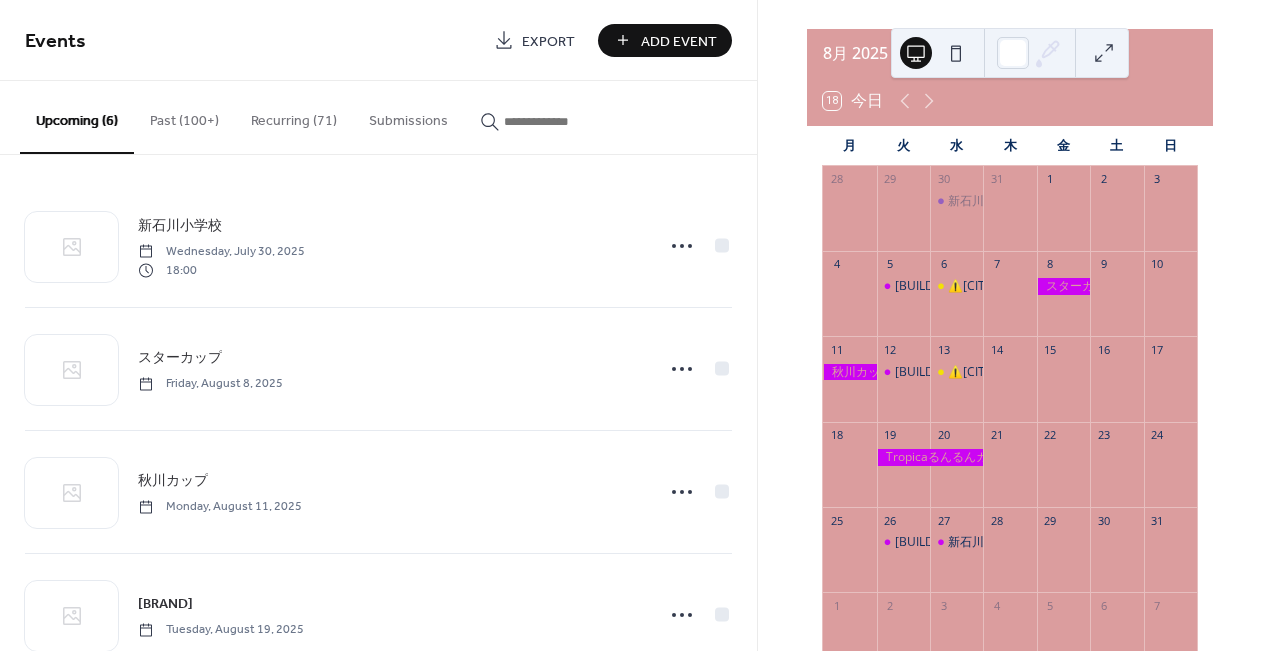 click on "Add Event" at bounding box center (679, 41) 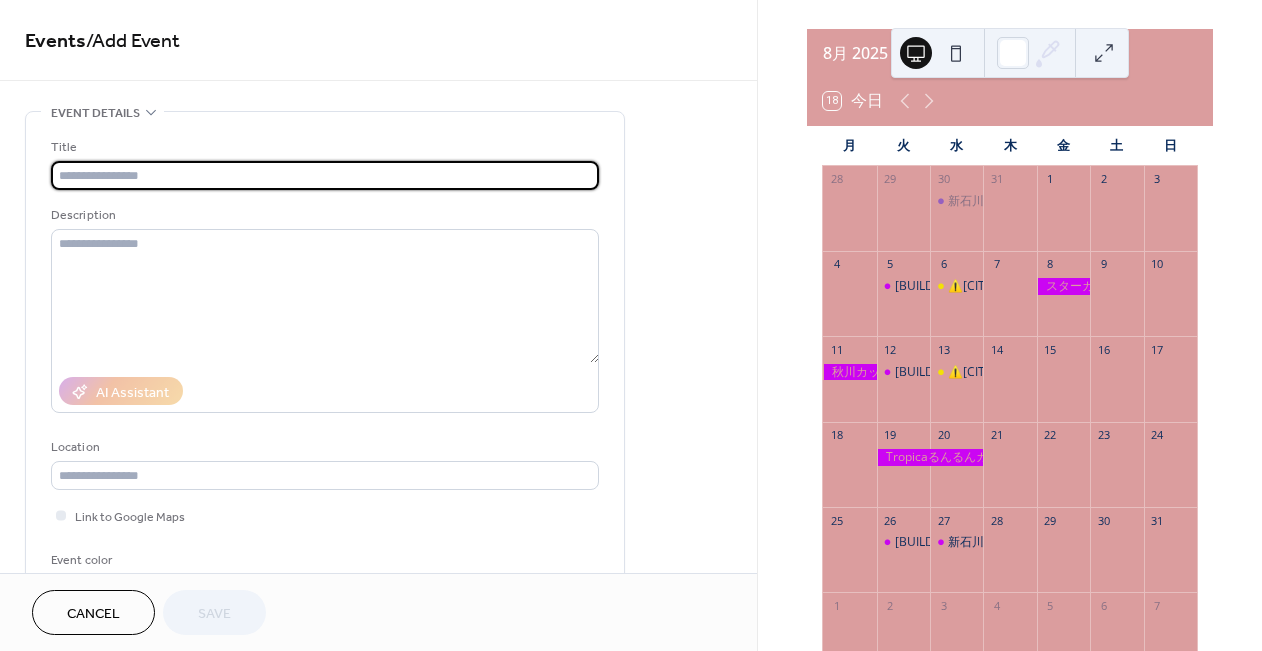 click at bounding box center (325, 175) 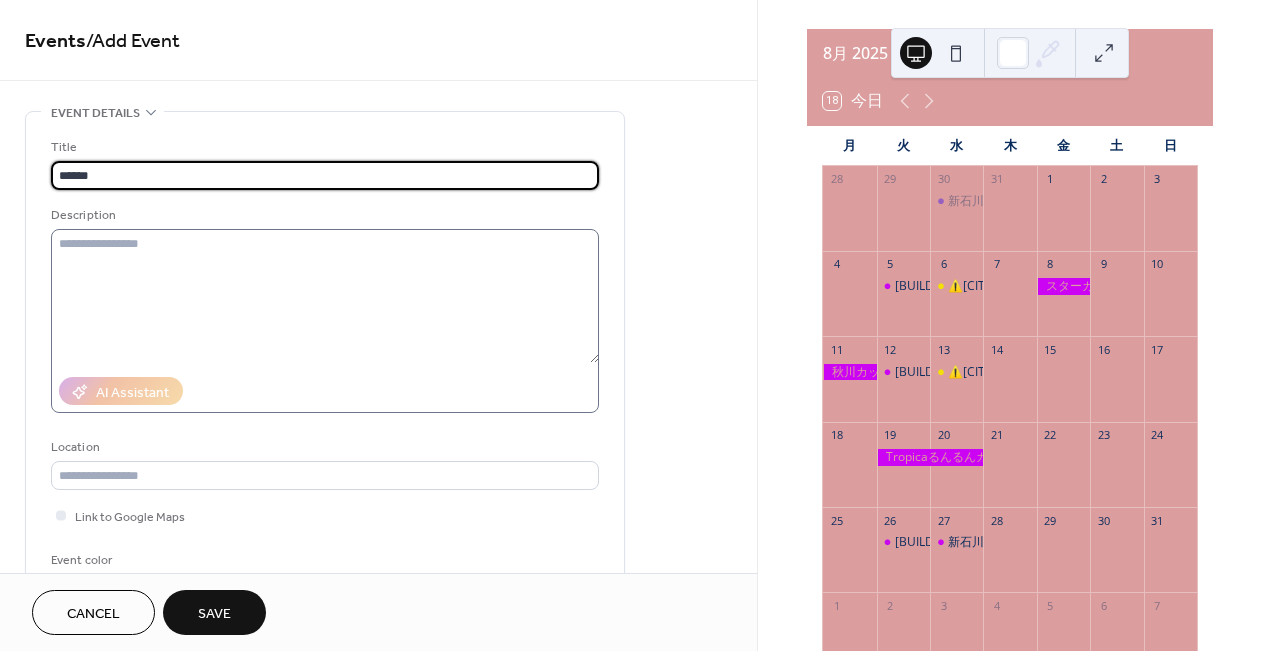 type on "******" 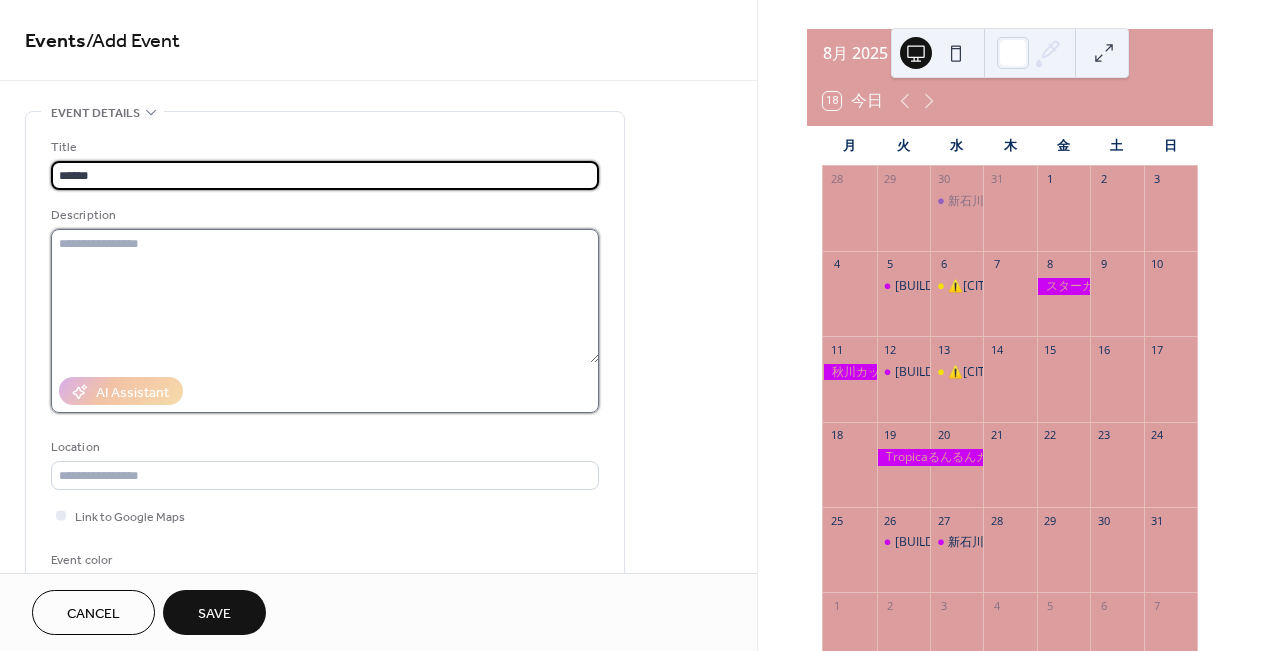 click at bounding box center [325, 296] 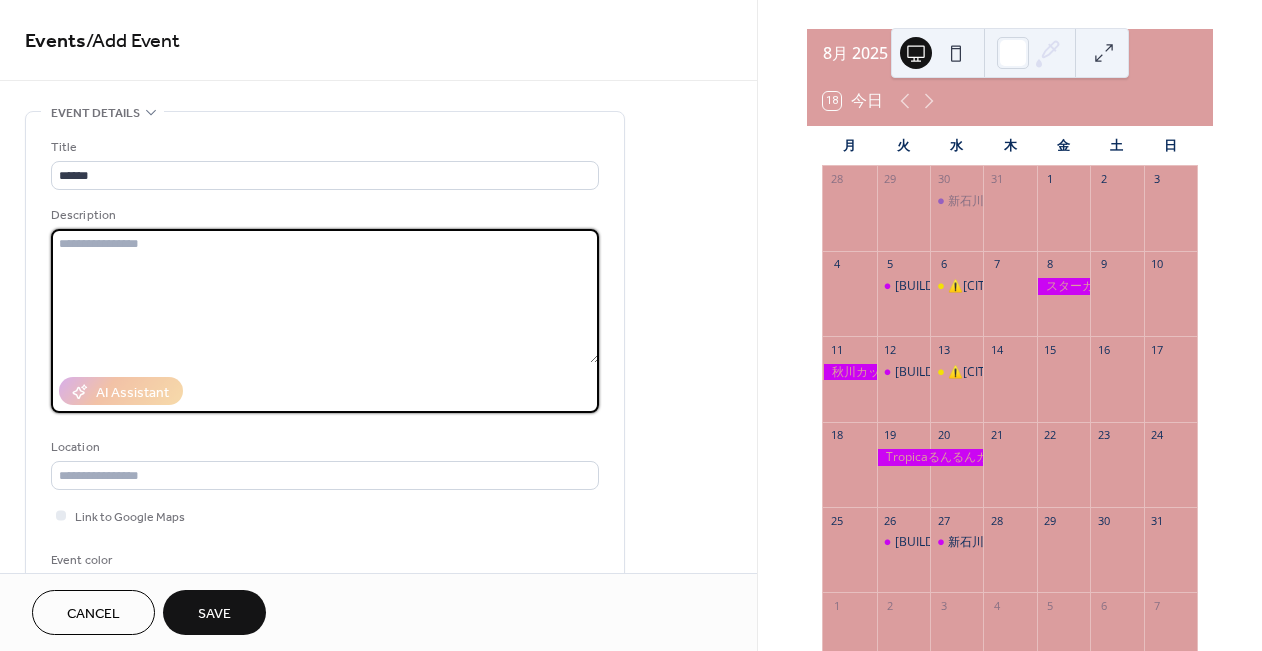 paste on "**********" 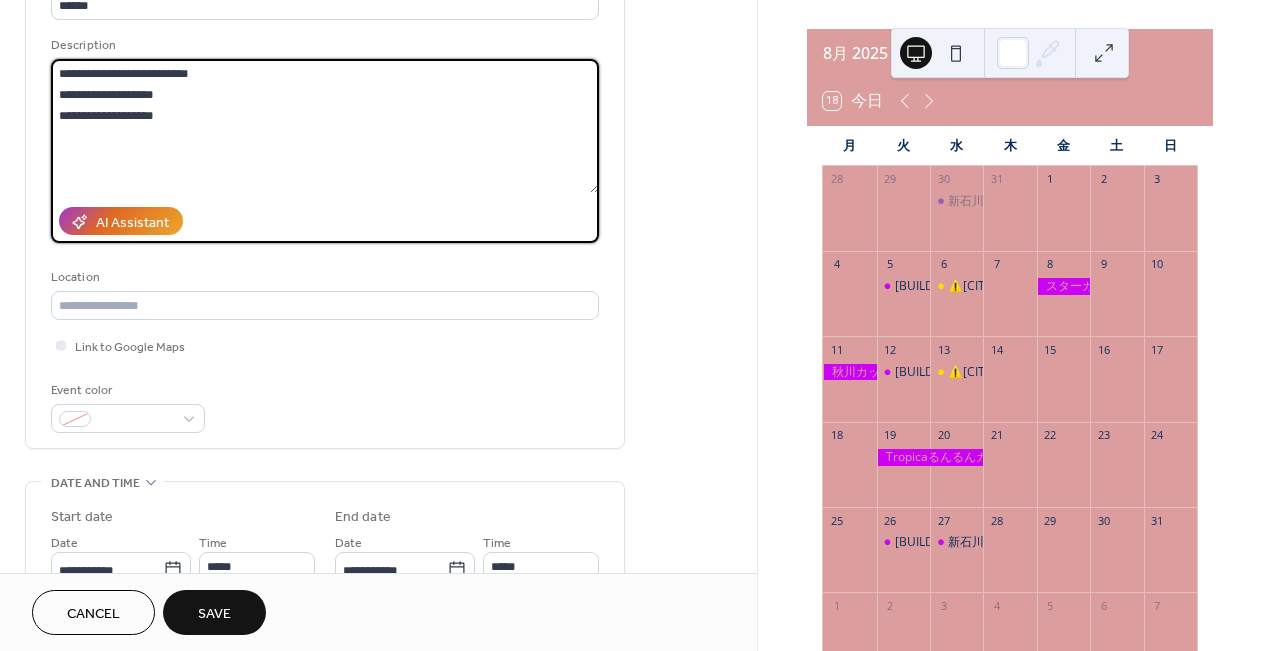 scroll, scrollTop: 172, scrollLeft: 0, axis: vertical 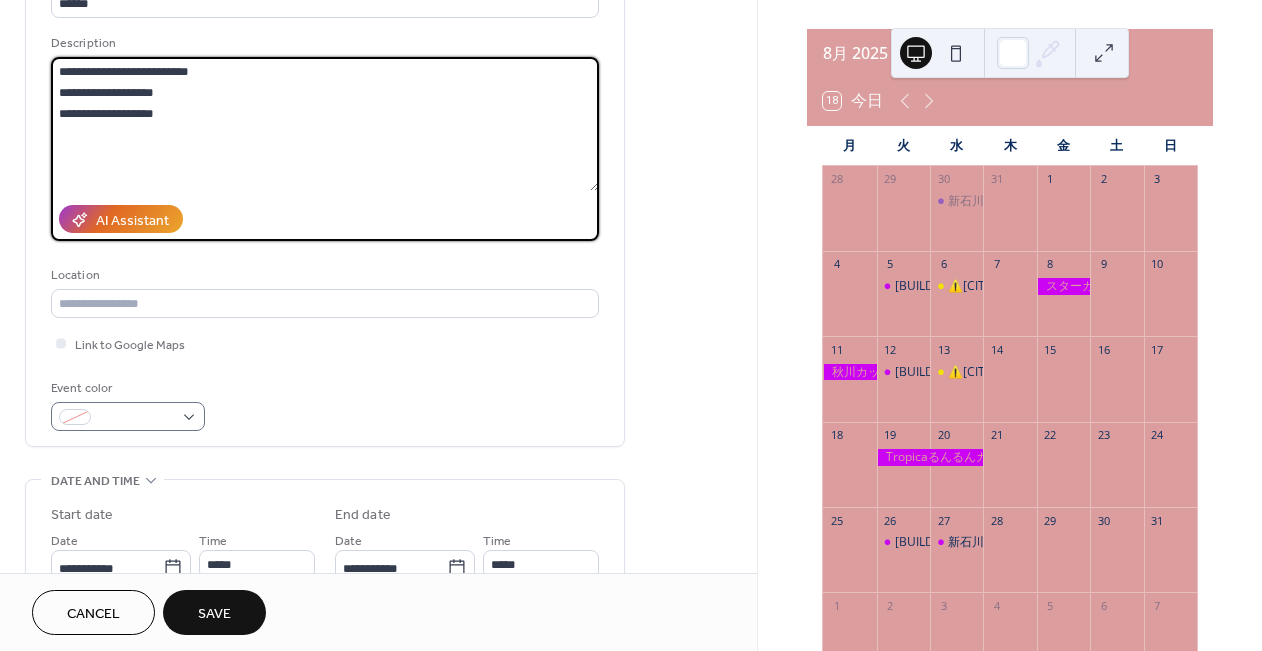 type on "**********" 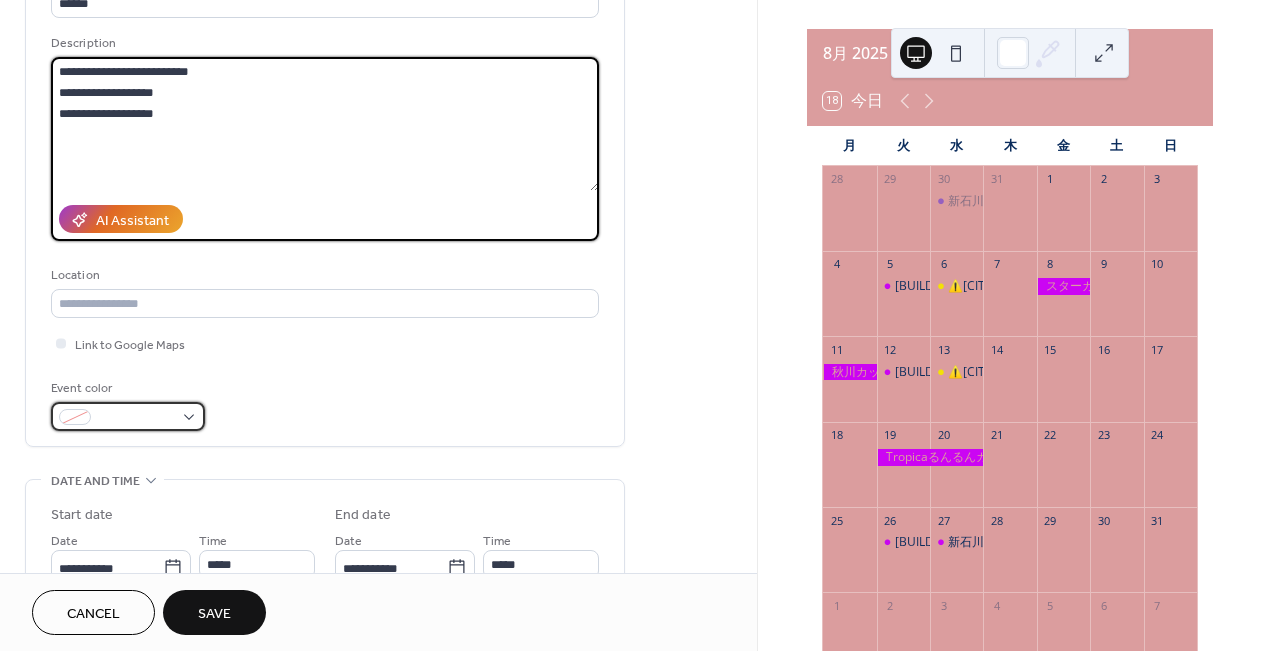 click at bounding box center (136, 418) 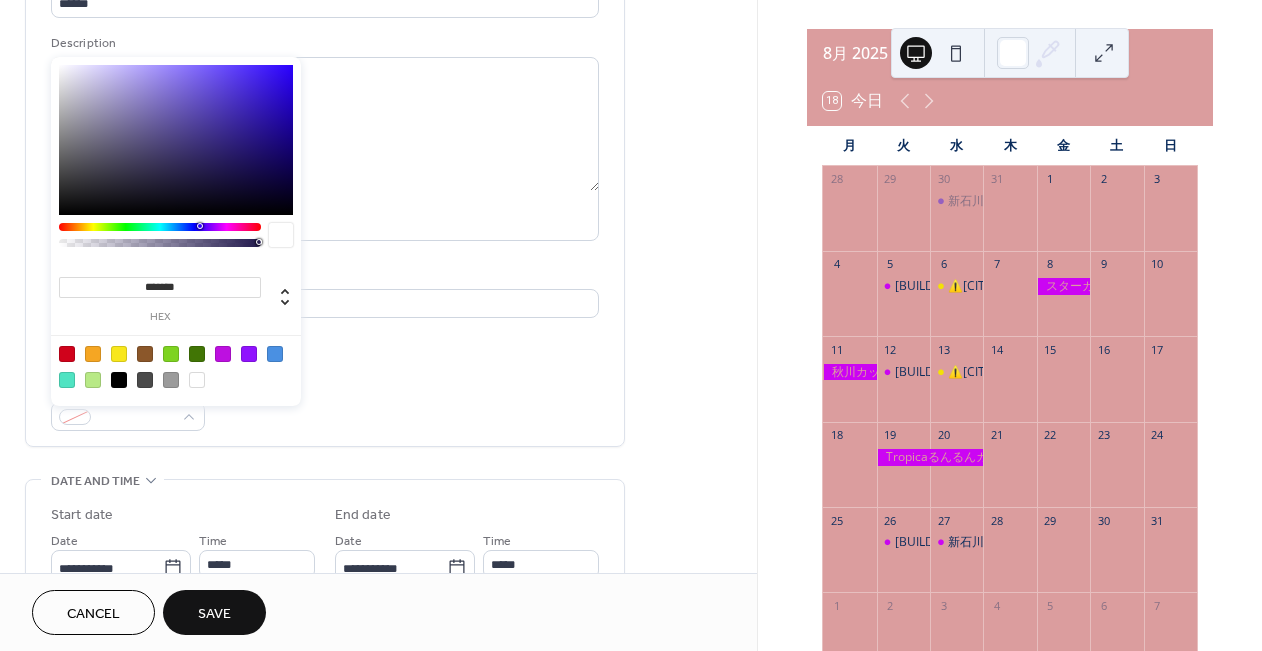 click at bounding box center [223, 354] 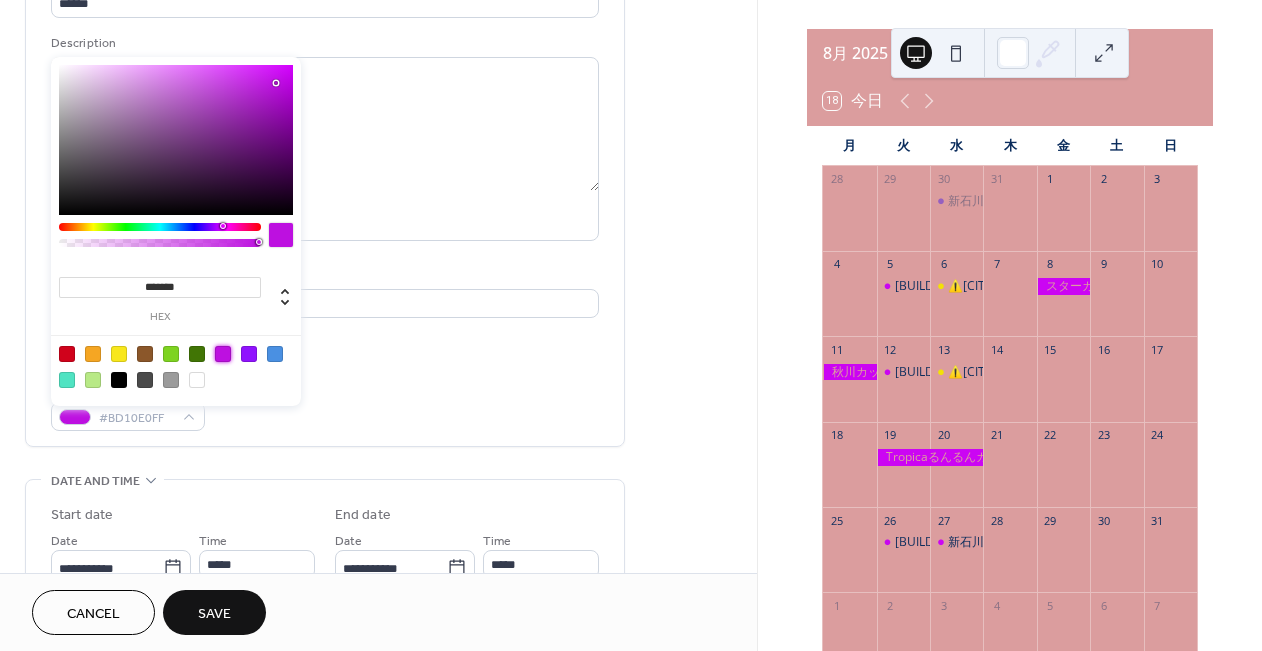 type on "*******" 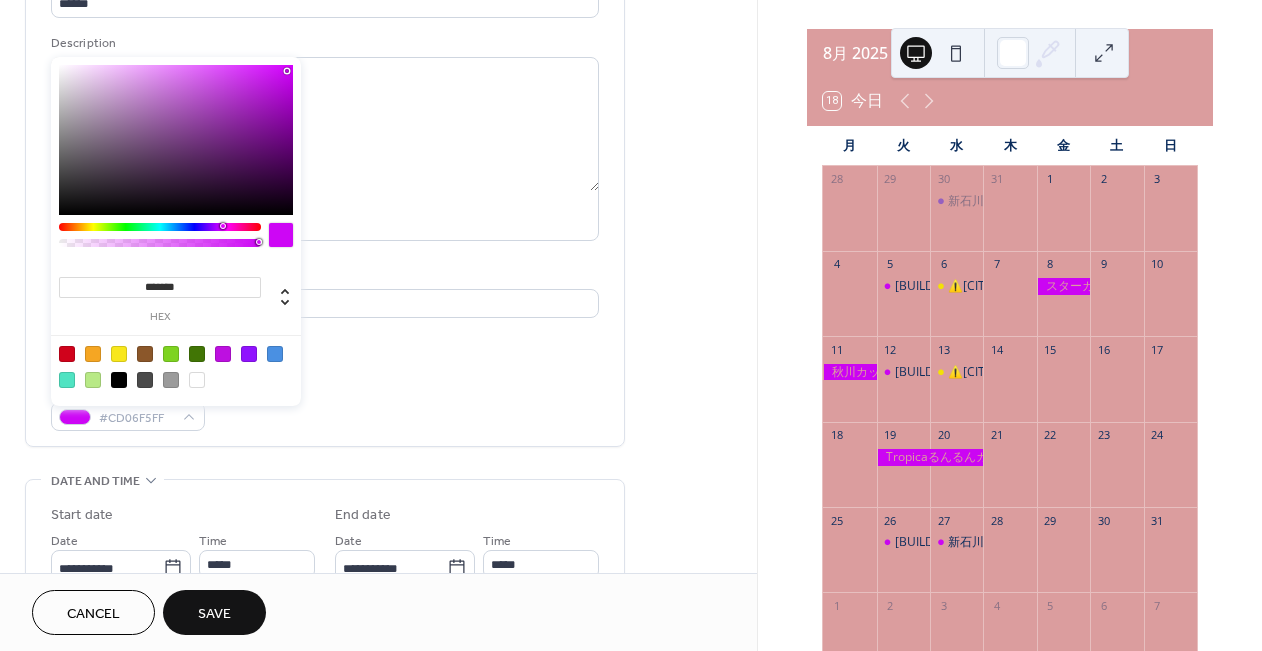 click at bounding box center [176, 140] 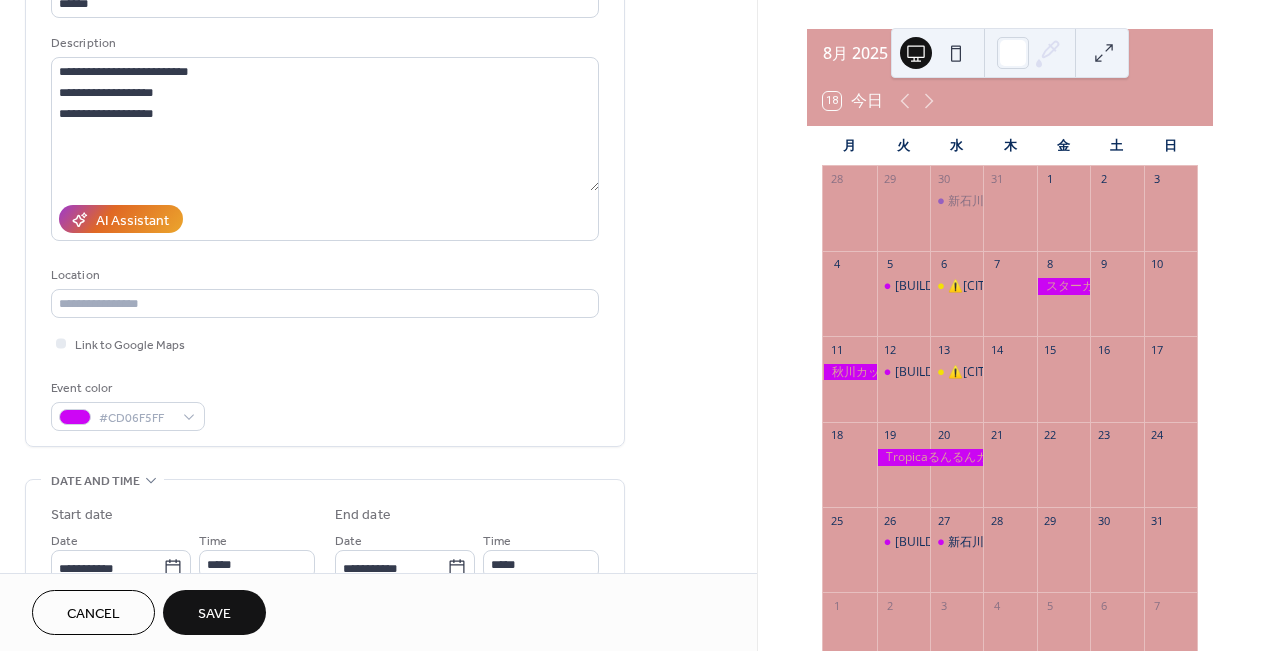 click on "**********" at bounding box center (325, 198) 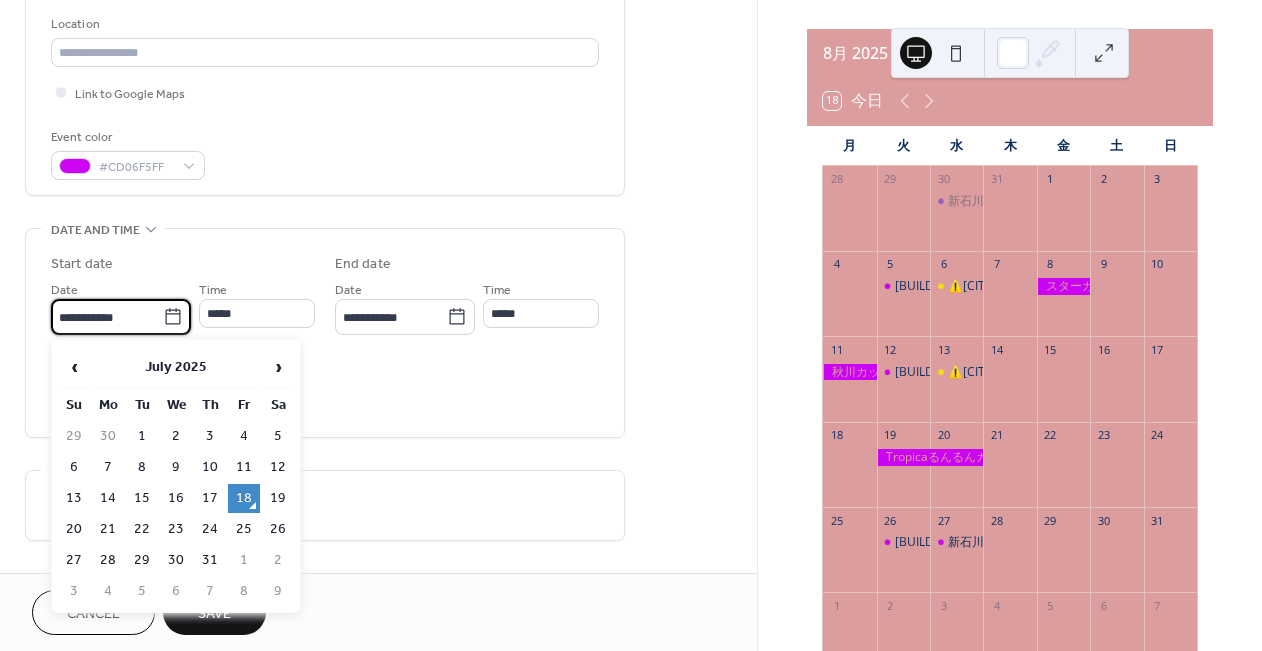 click on "**********" at bounding box center [107, 317] 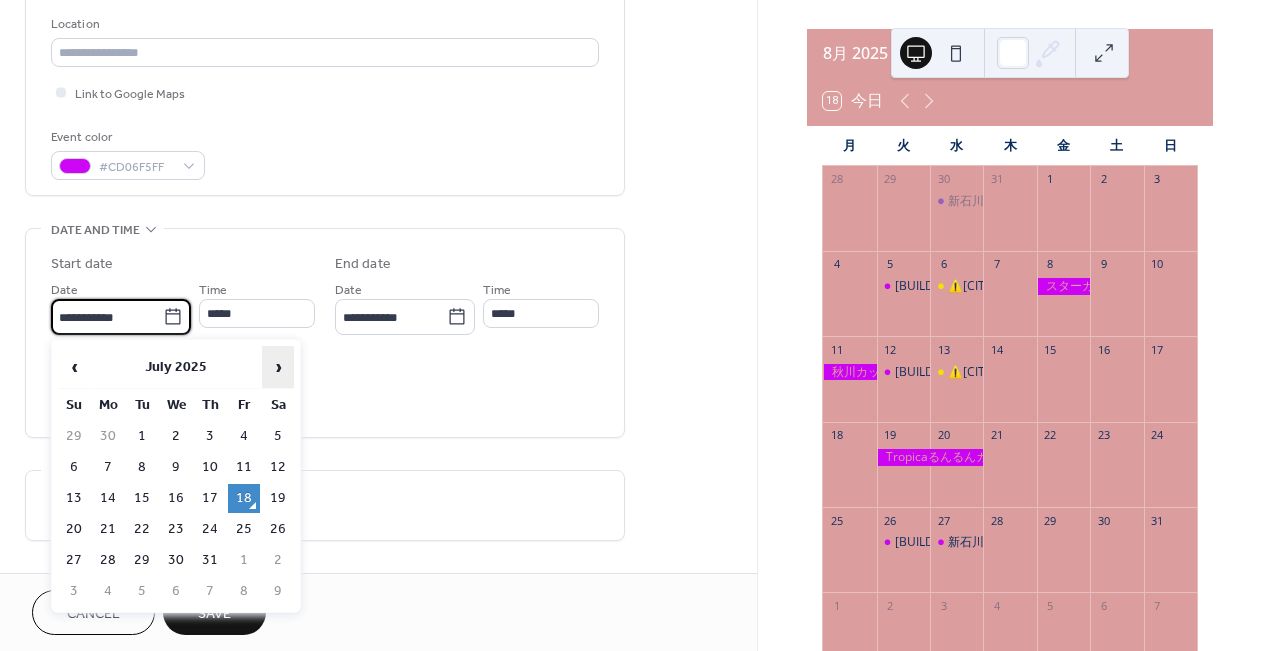 click on "›" at bounding box center [278, 367] 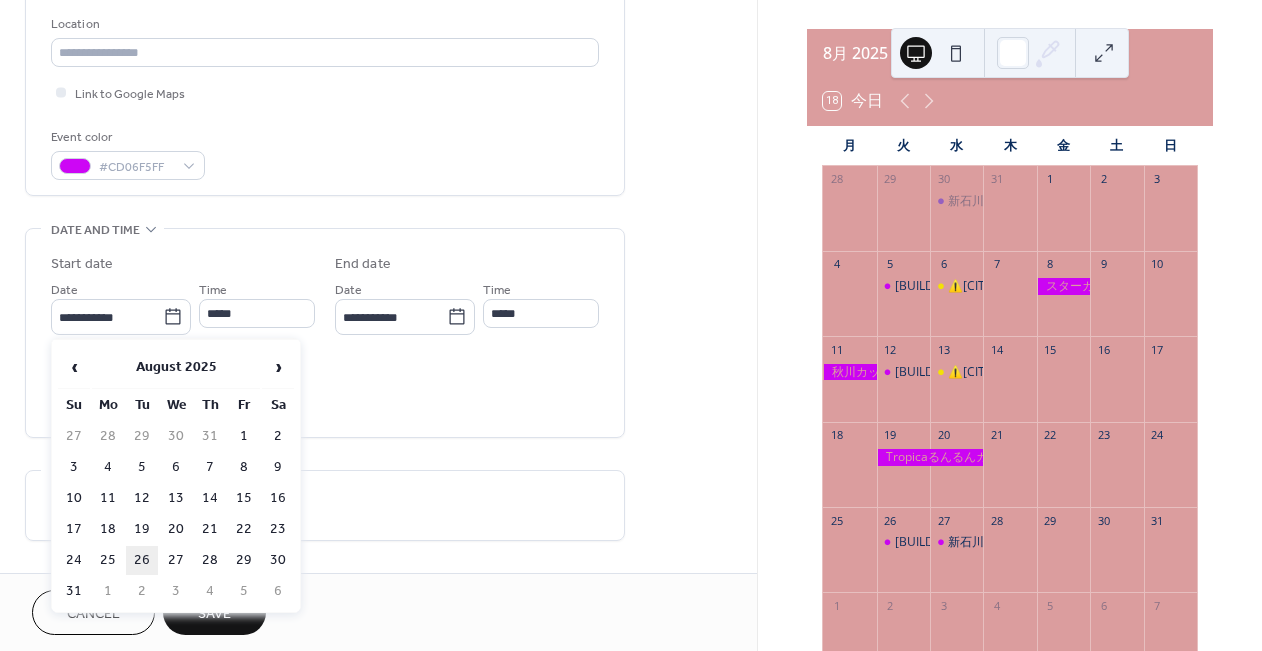 click on "26" at bounding box center (142, 560) 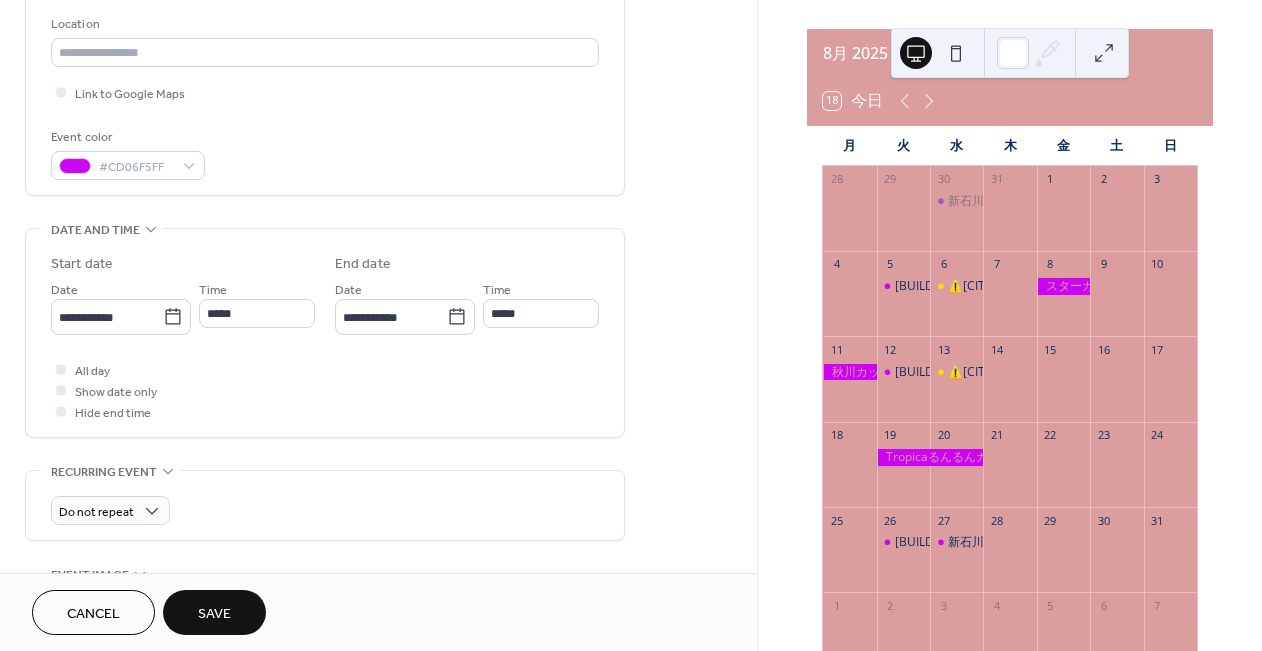 scroll, scrollTop: 424, scrollLeft: 0, axis: vertical 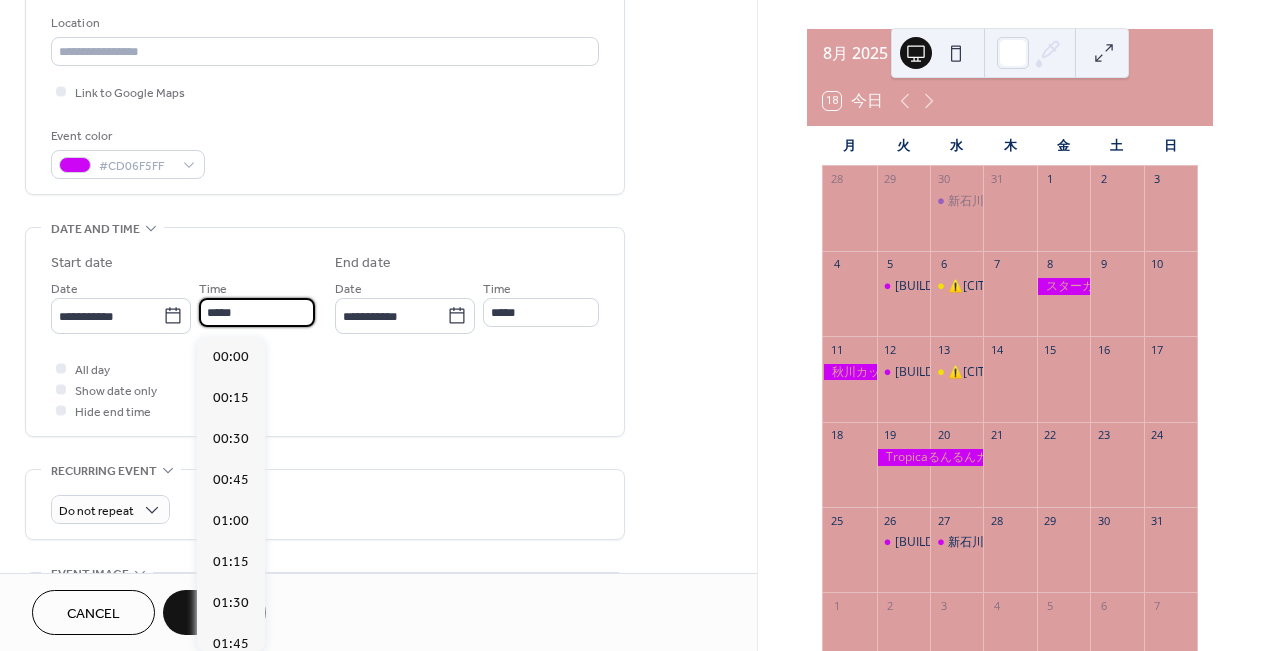 click on "*****" at bounding box center [257, 312] 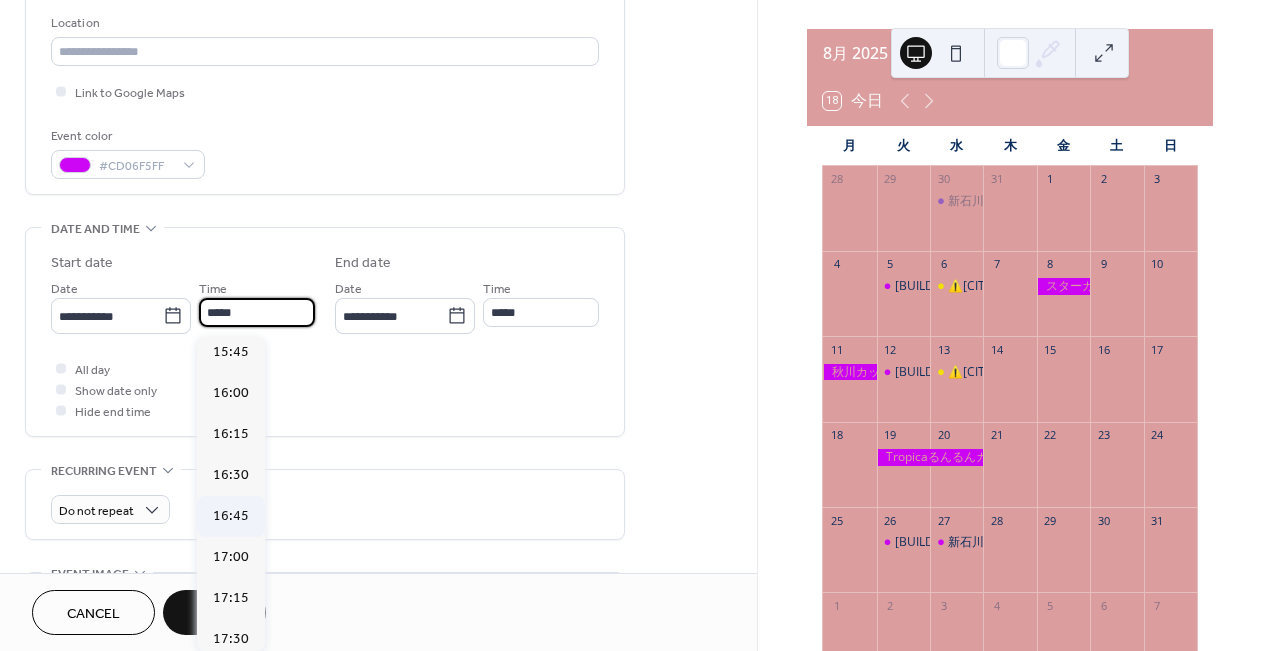 scroll, scrollTop: 2707, scrollLeft: 0, axis: vertical 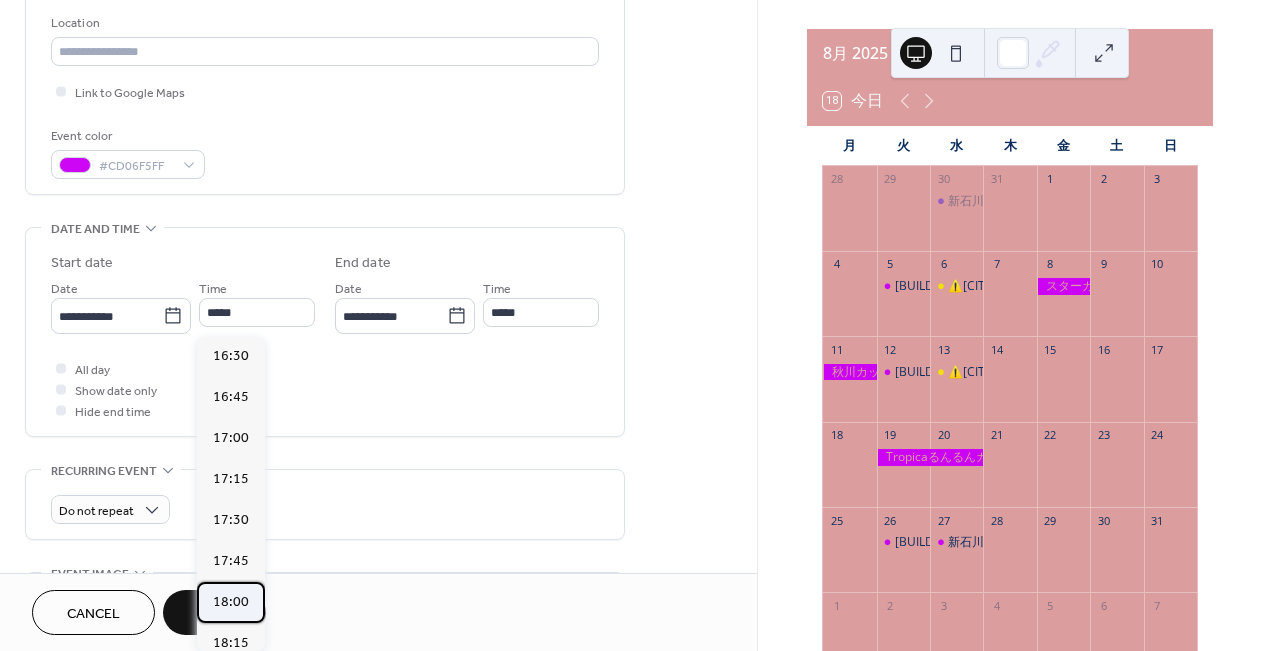 click on "18:00" at bounding box center (231, 602) 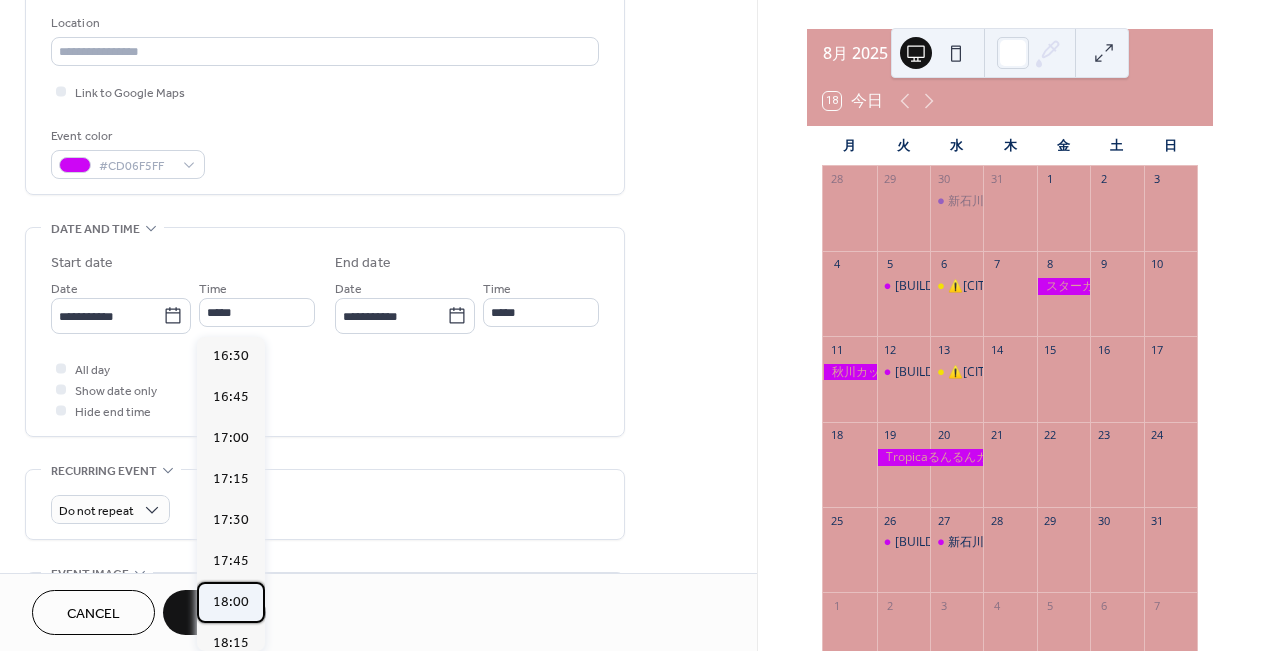 type on "*****" 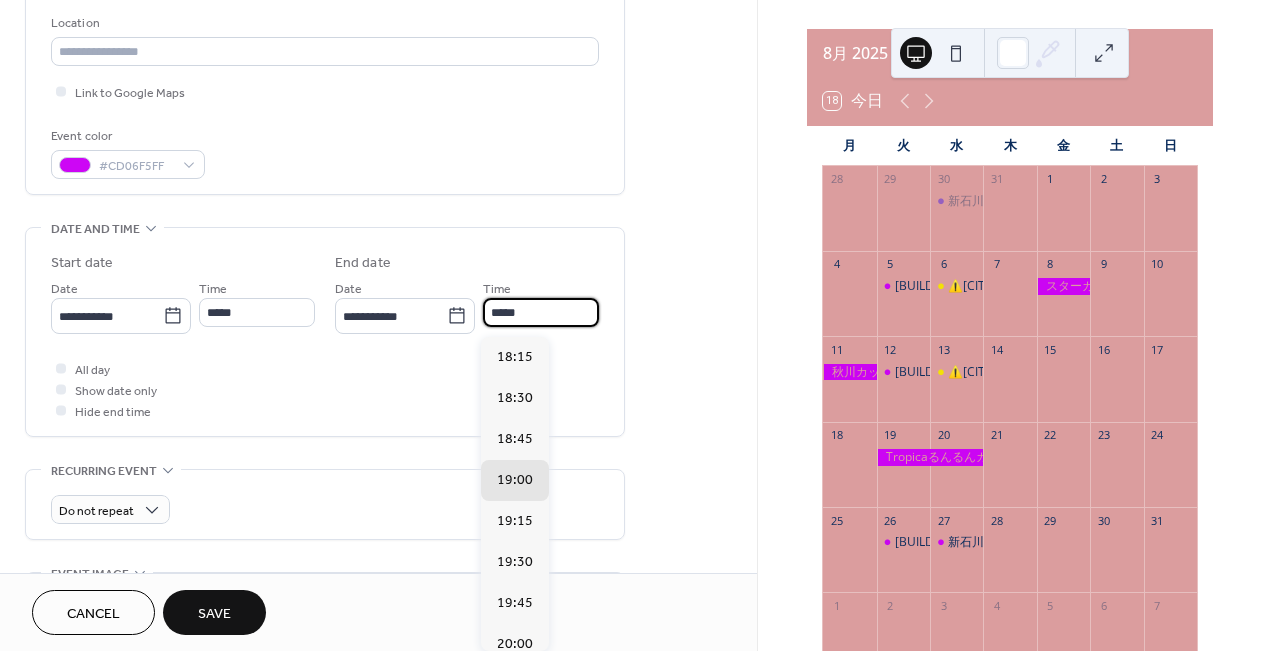 click on "*****" at bounding box center (541, 312) 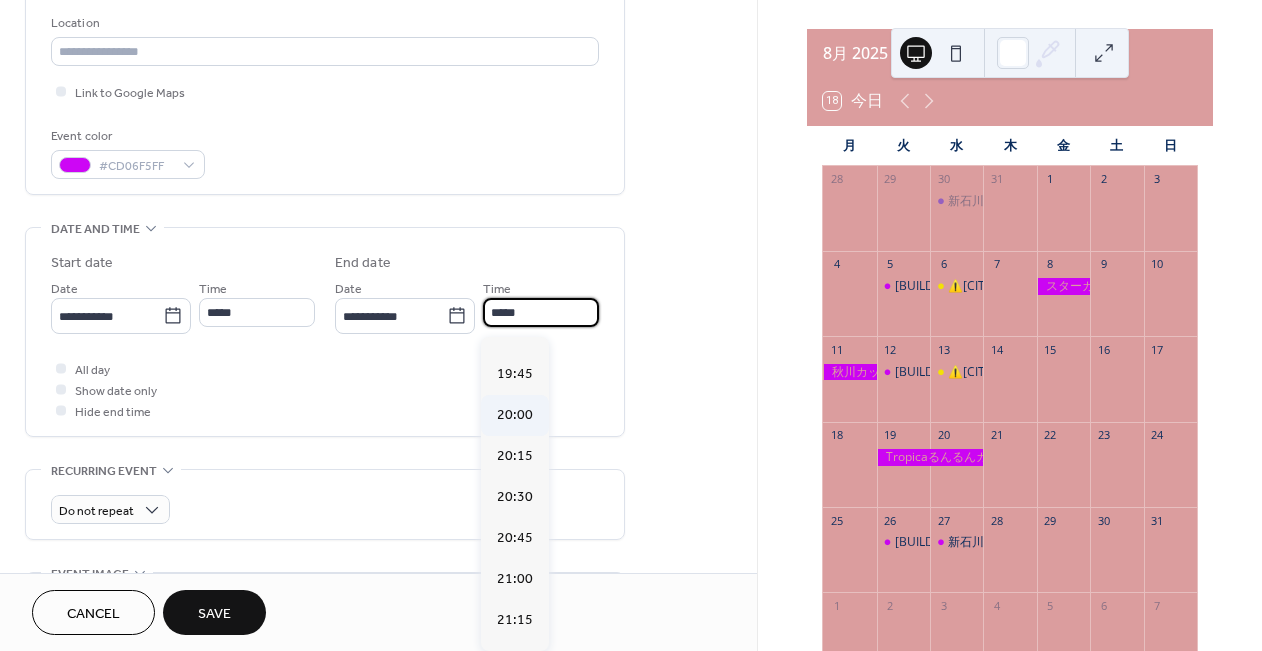 scroll, scrollTop: 239, scrollLeft: 0, axis: vertical 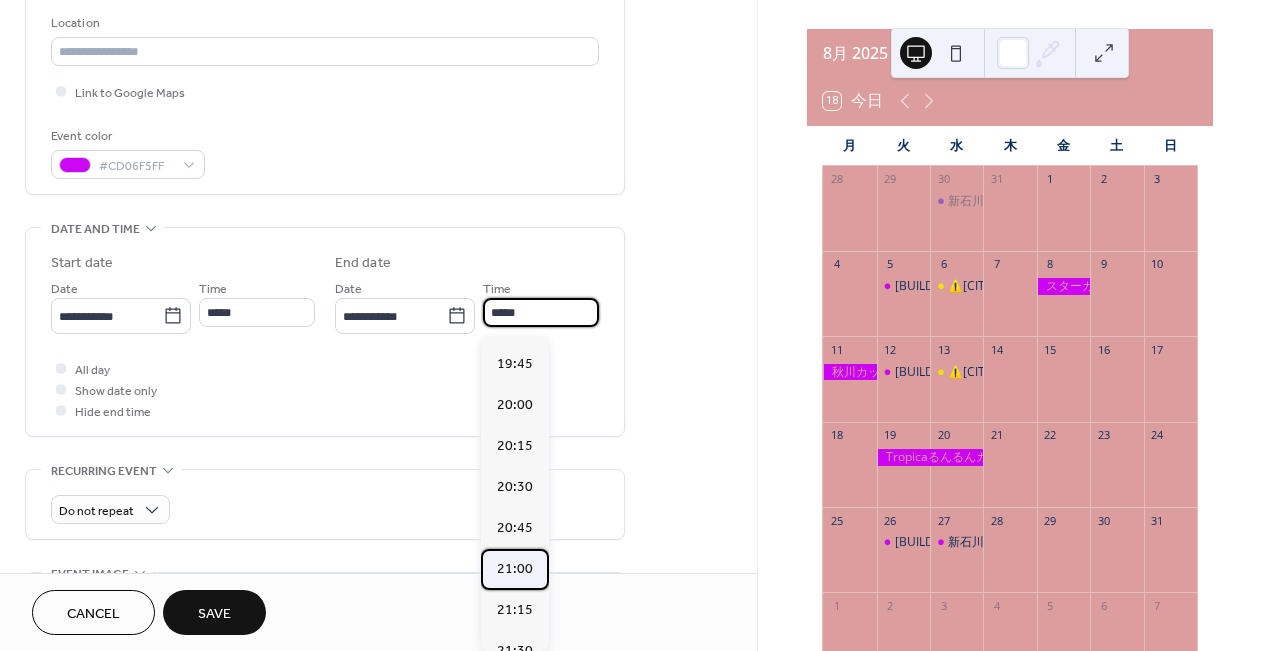 click on "21:00" at bounding box center (515, 569) 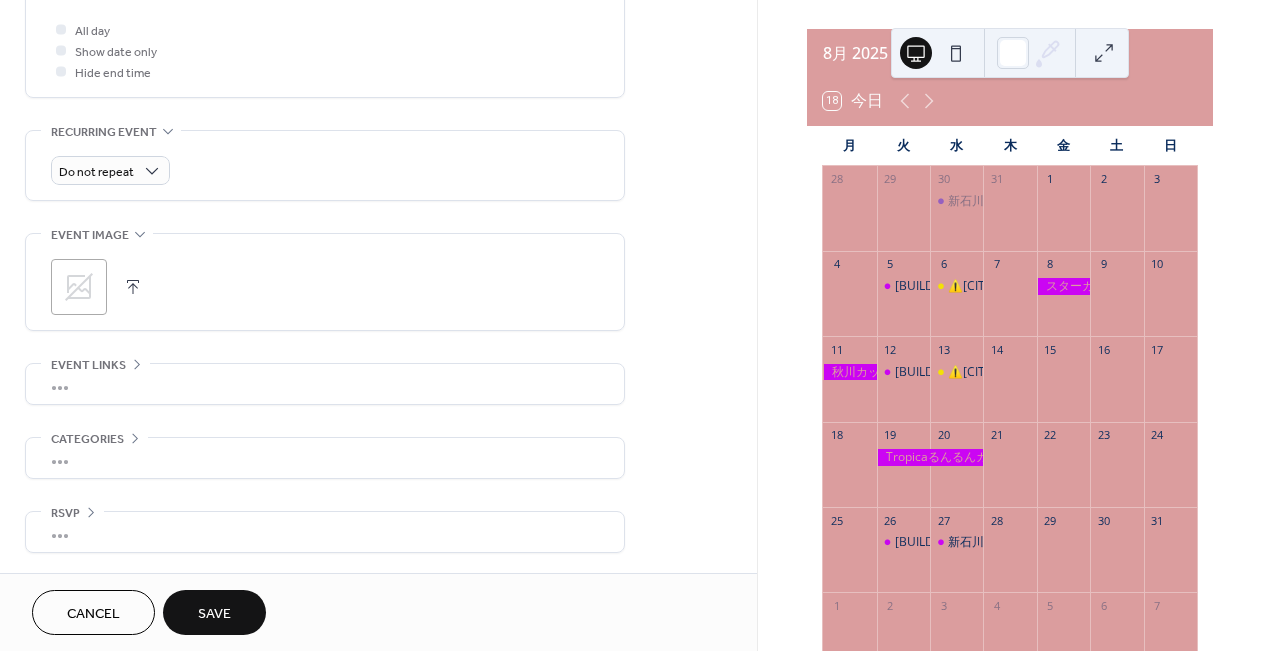 scroll, scrollTop: 762, scrollLeft: 0, axis: vertical 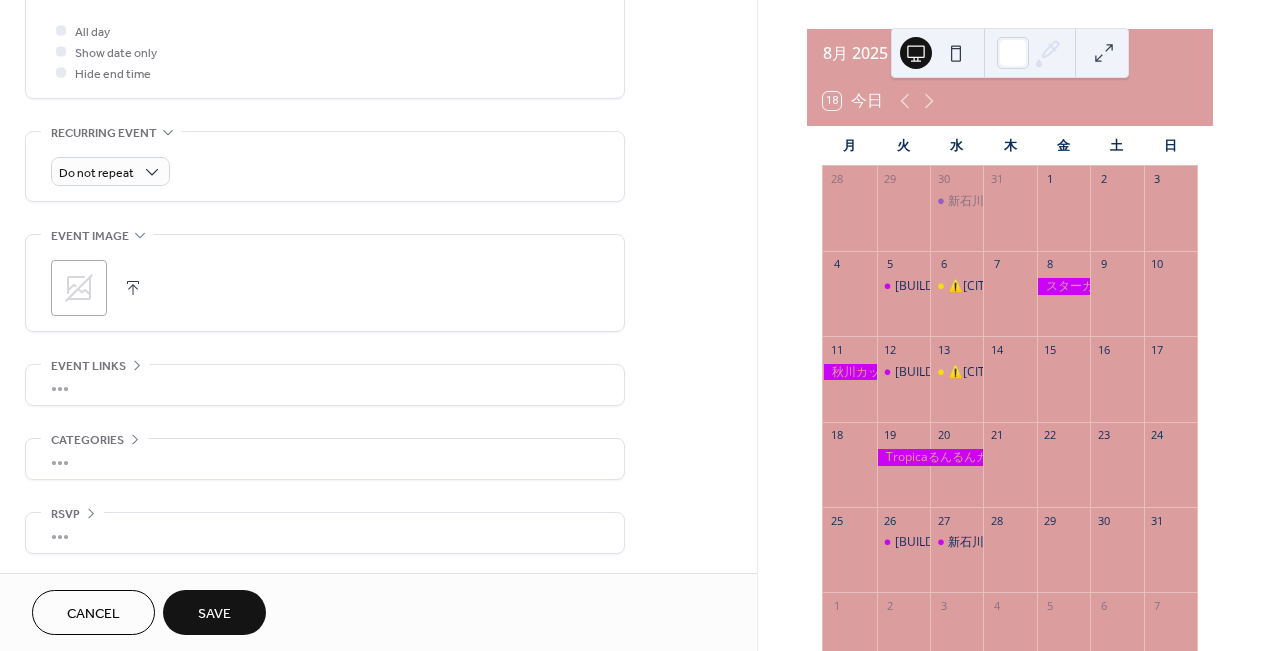 click on "Save" at bounding box center (214, 612) 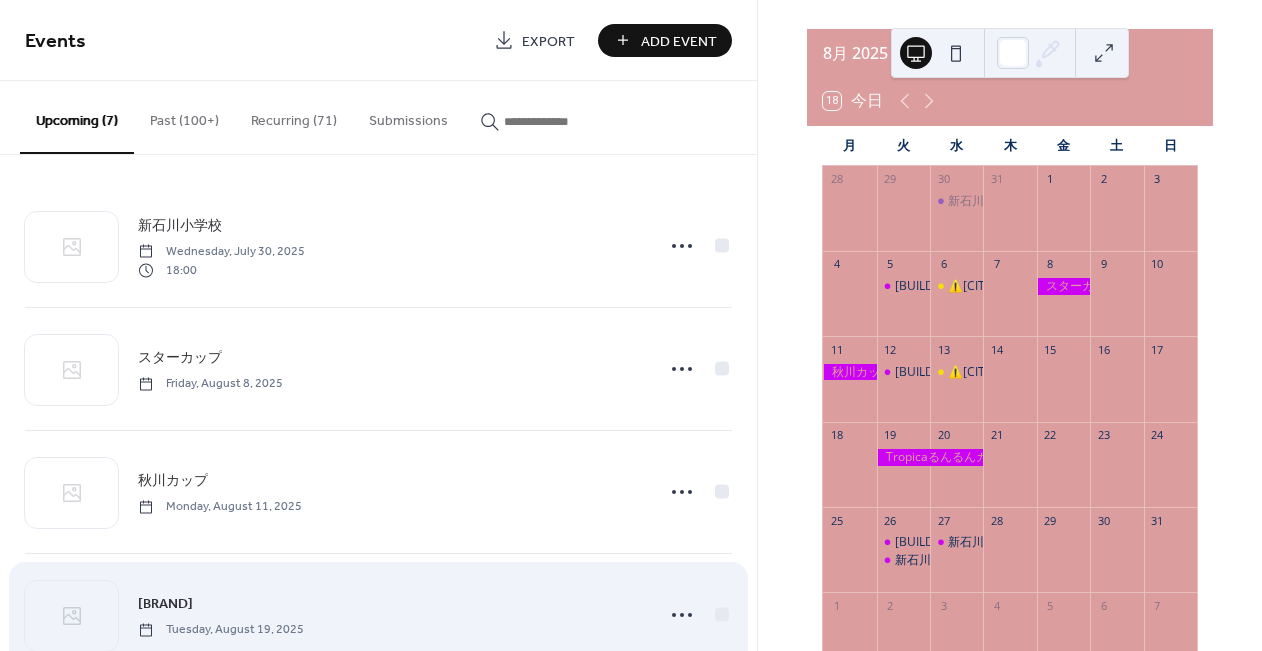click on "⚠️青葉スポーツセンター・研修室→第一体育室A" at bounding box center [1084, 372] 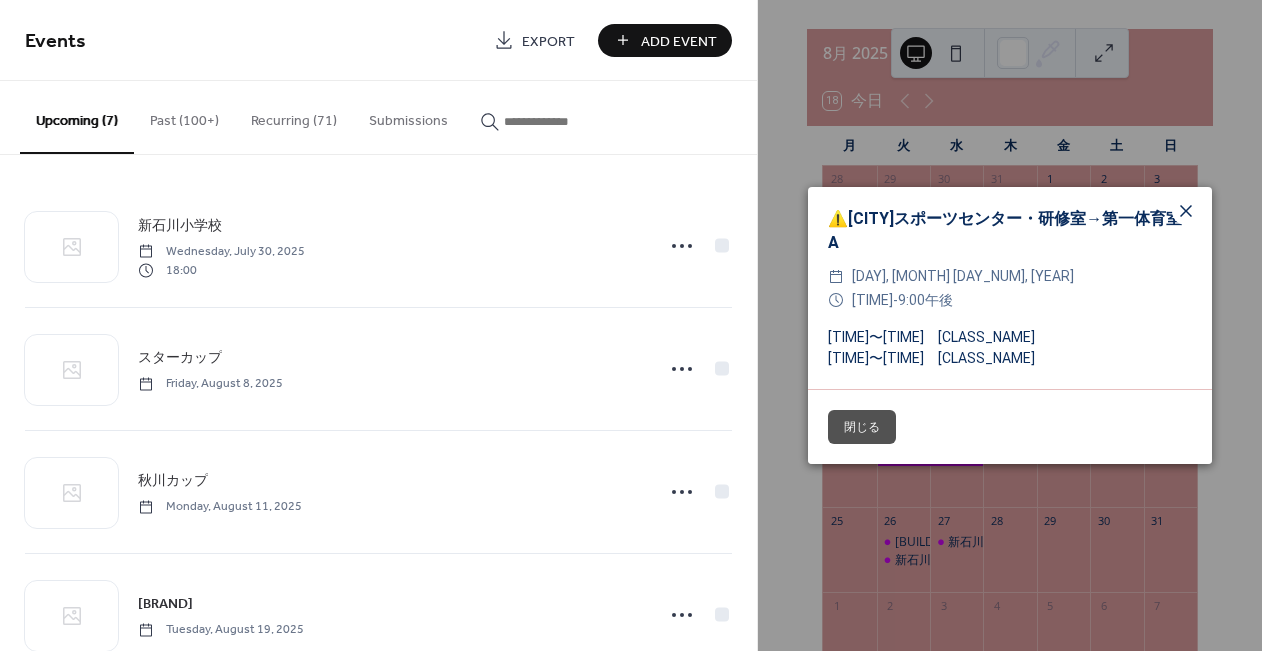 click 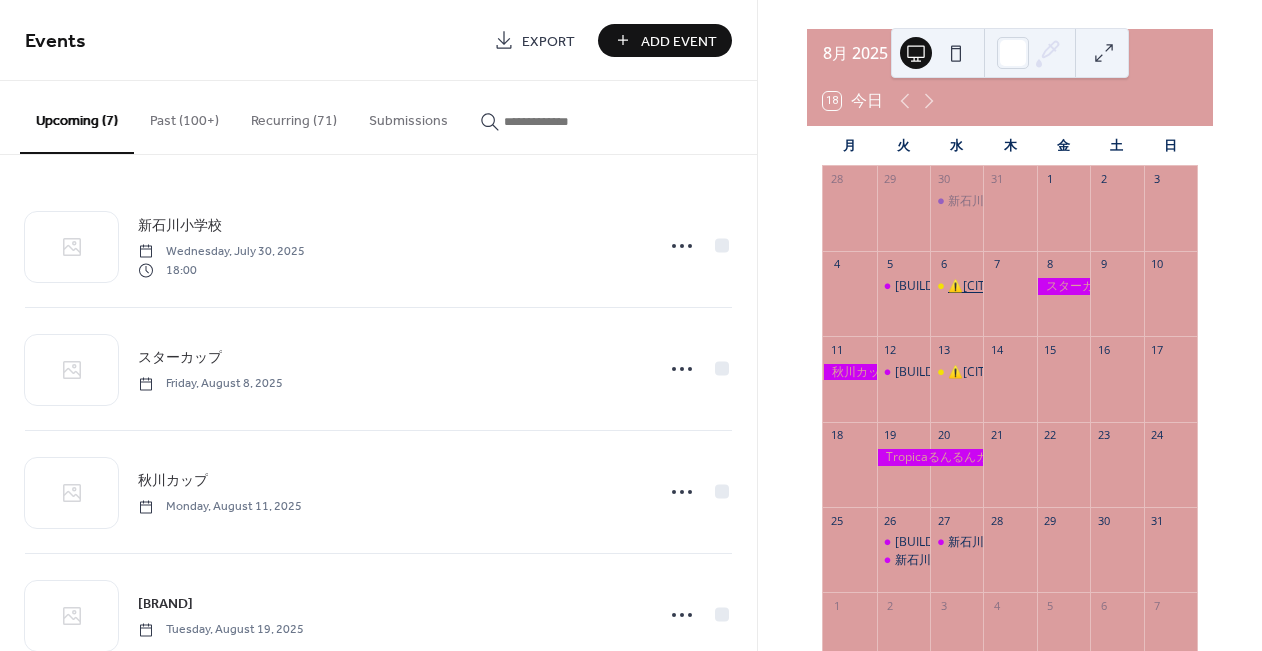 click on "⚠️青葉スポーツセンター・研修室→第一体育室A" at bounding box center (1084, 286) 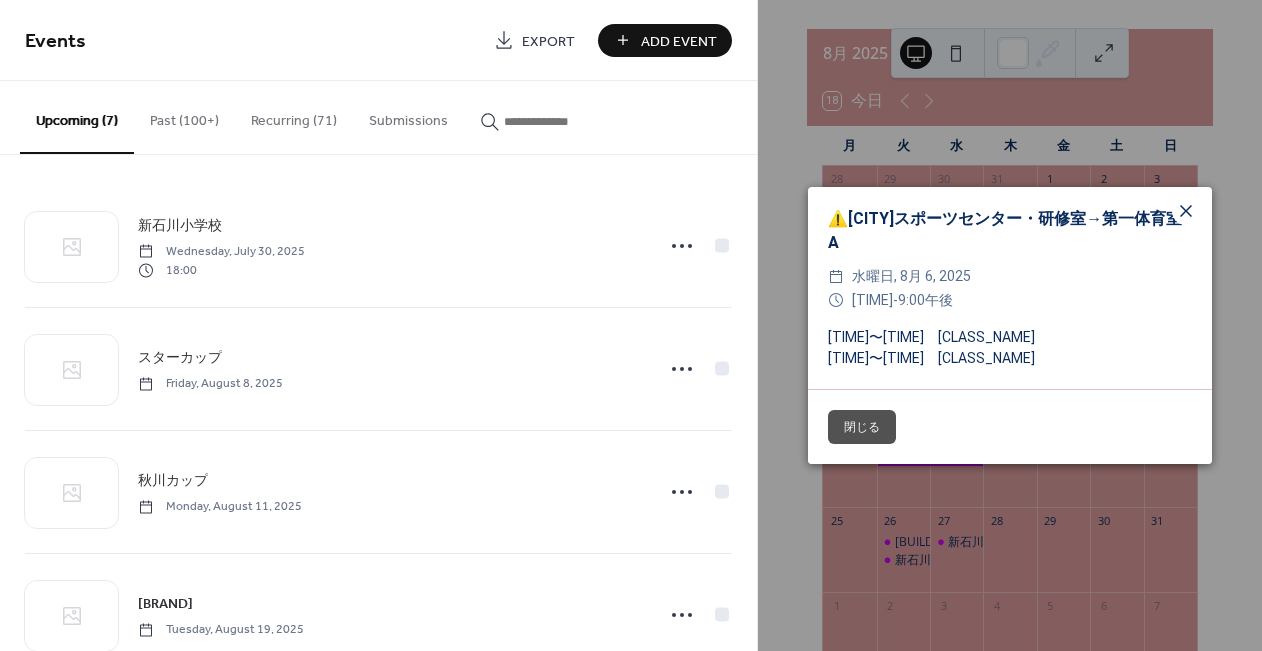 click 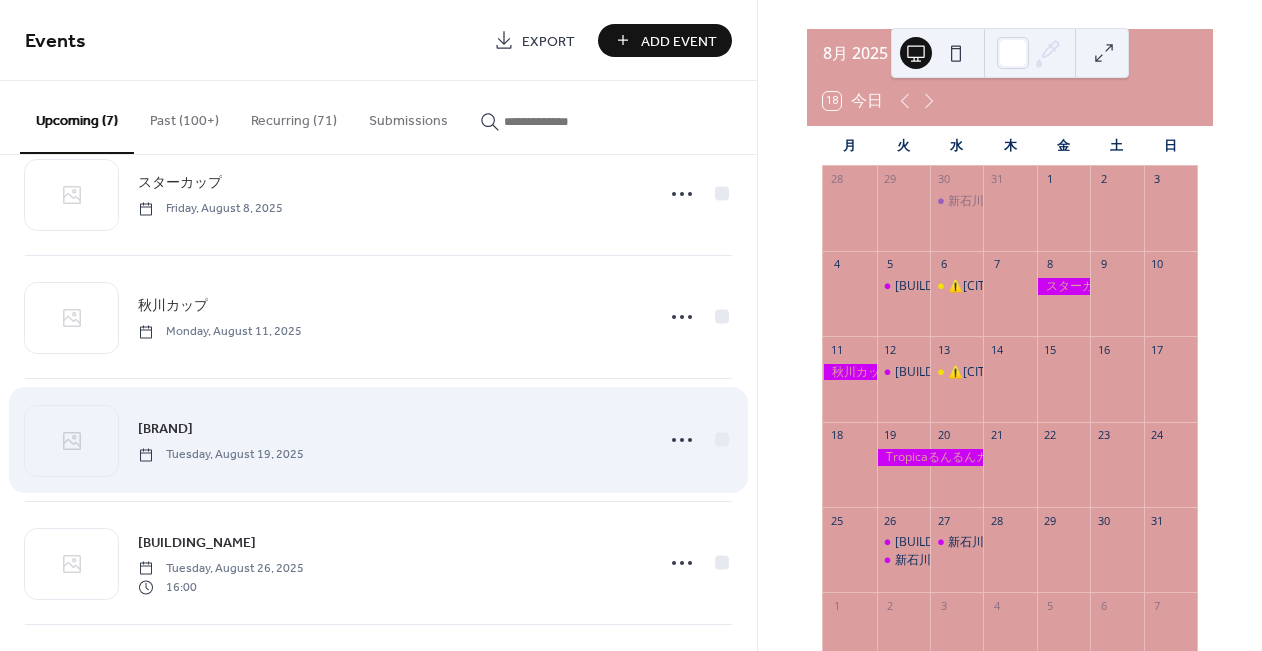 scroll, scrollTop: 312, scrollLeft: 0, axis: vertical 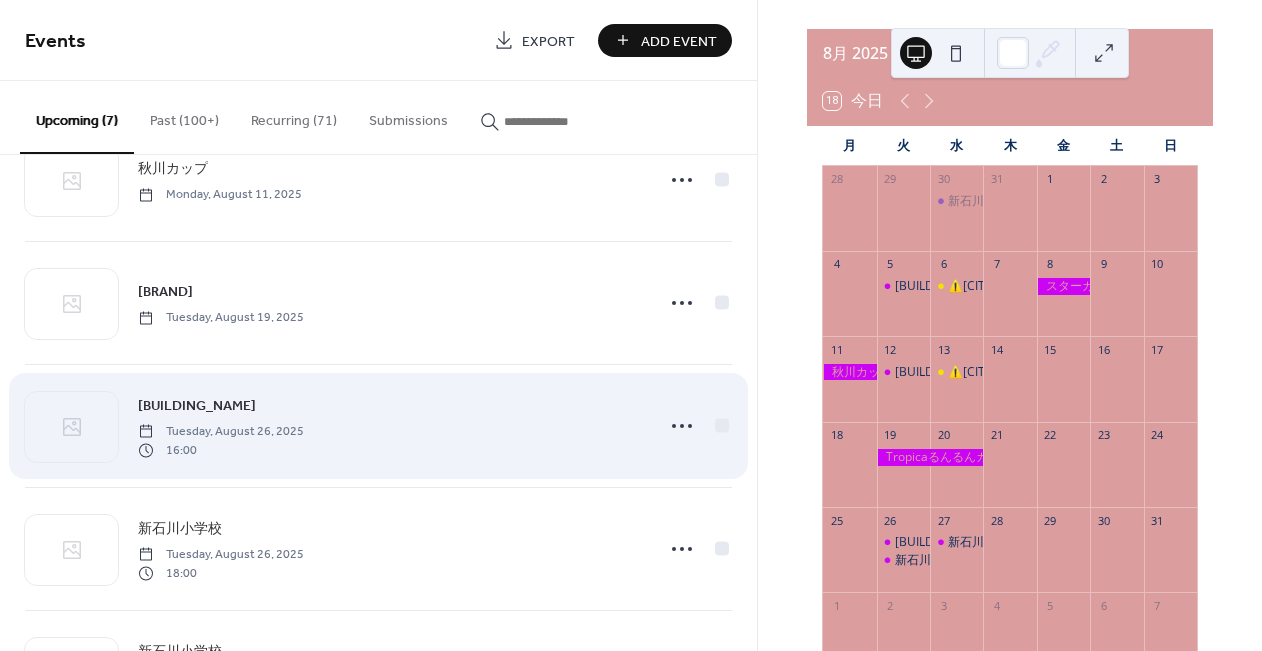 click on "Tuesday, August 26, 2025" at bounding box center (221, 432) 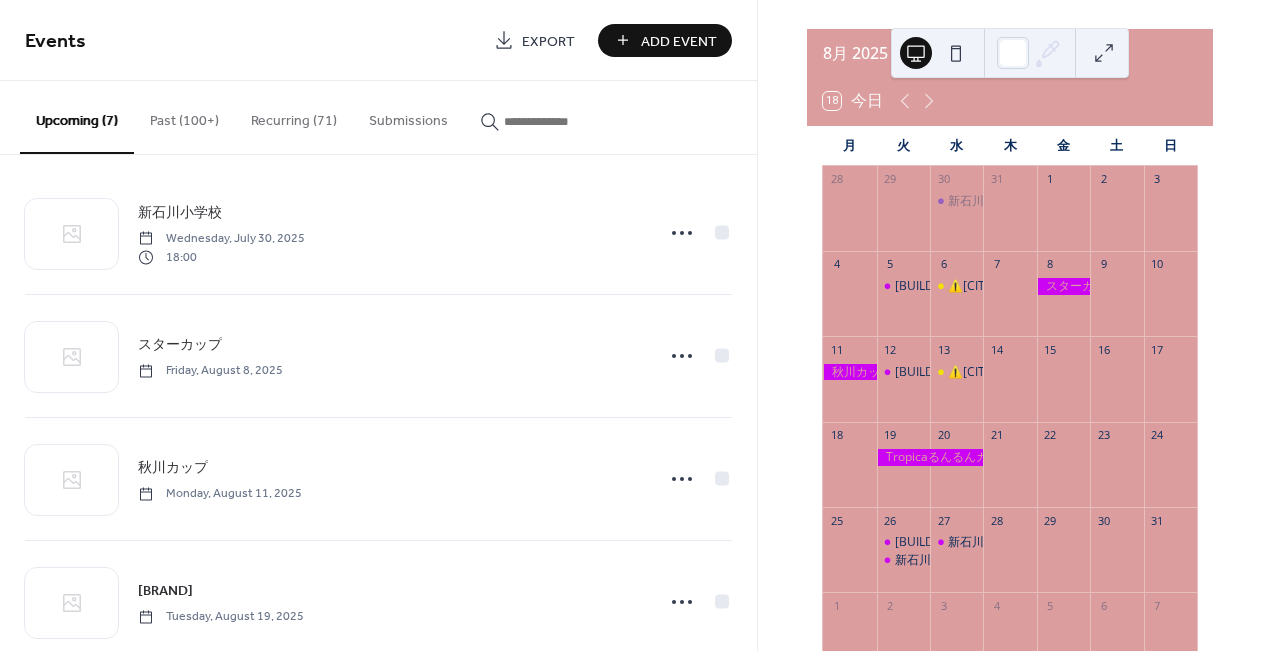scroll, scrollTop: 0, scrollLeft: 0, axis: both 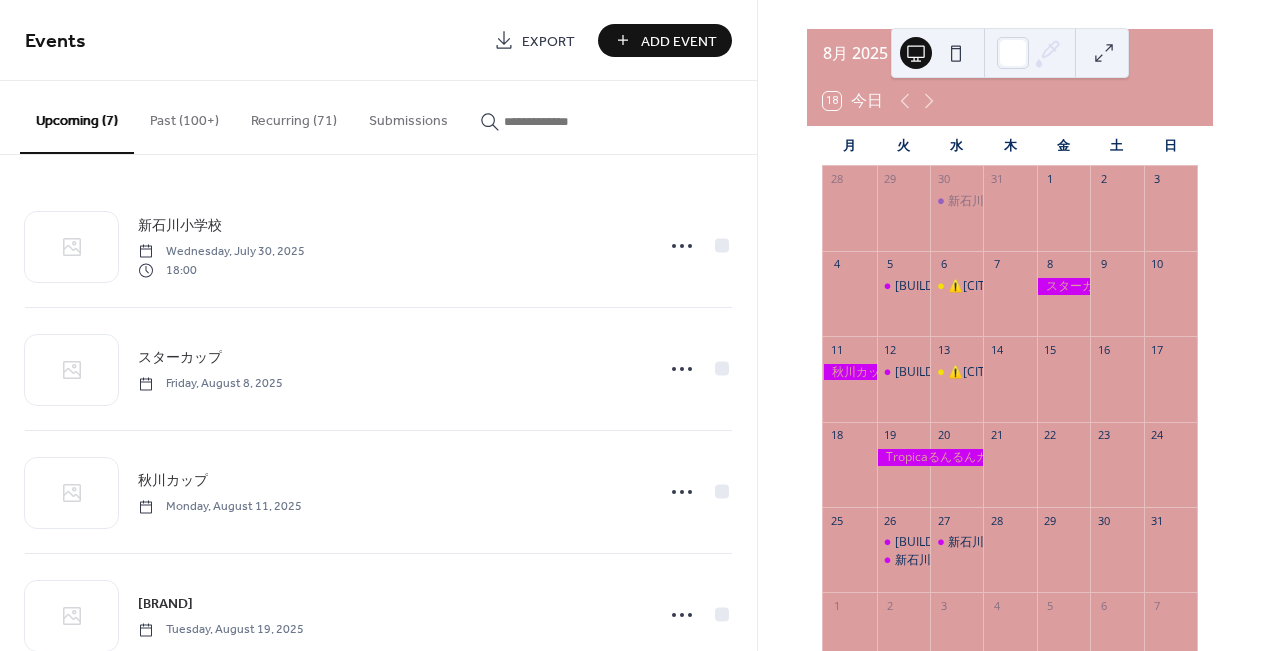 click on "Past (100+)" at bounding box center (184, 116) 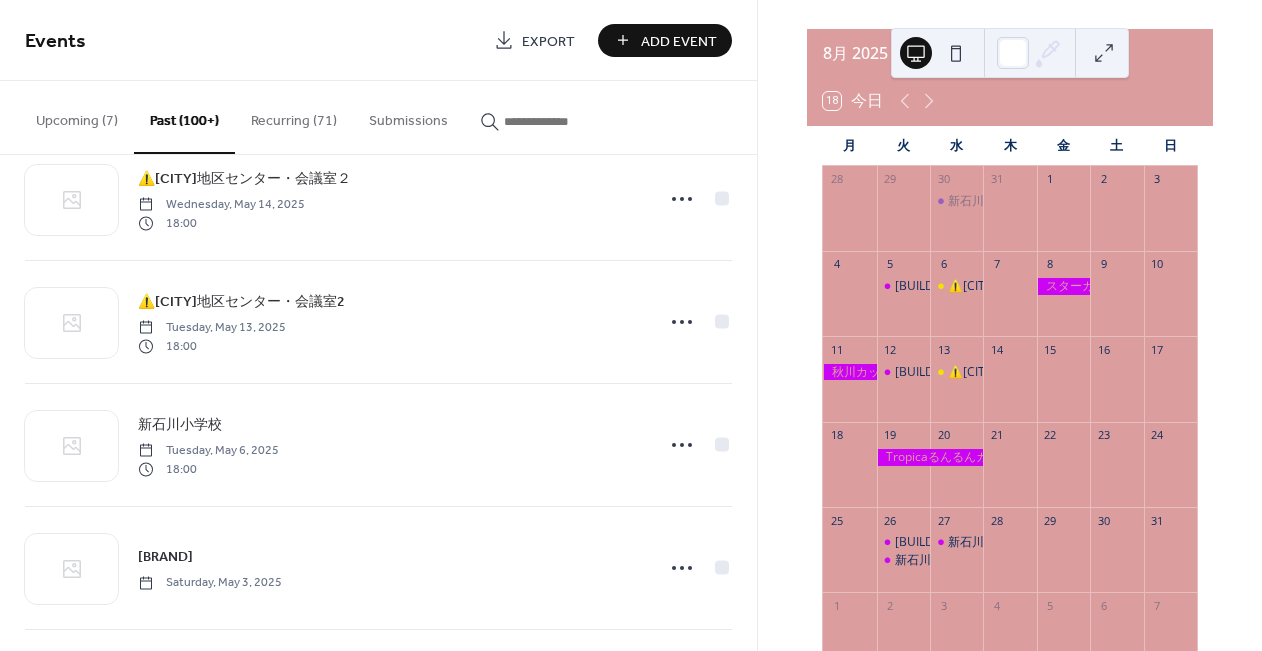 scroll, scrollTop: 553, scrollLeft: 0, axis: vertical 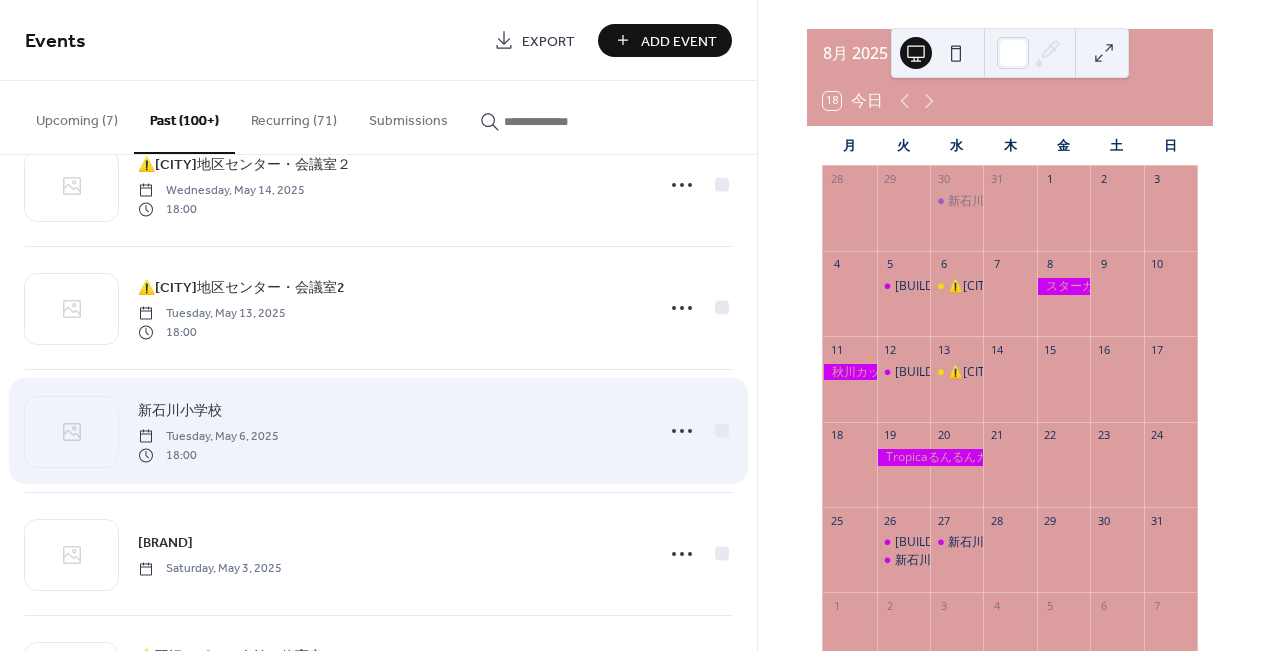click on "新石川小学校" at bounding box center (180, 411) 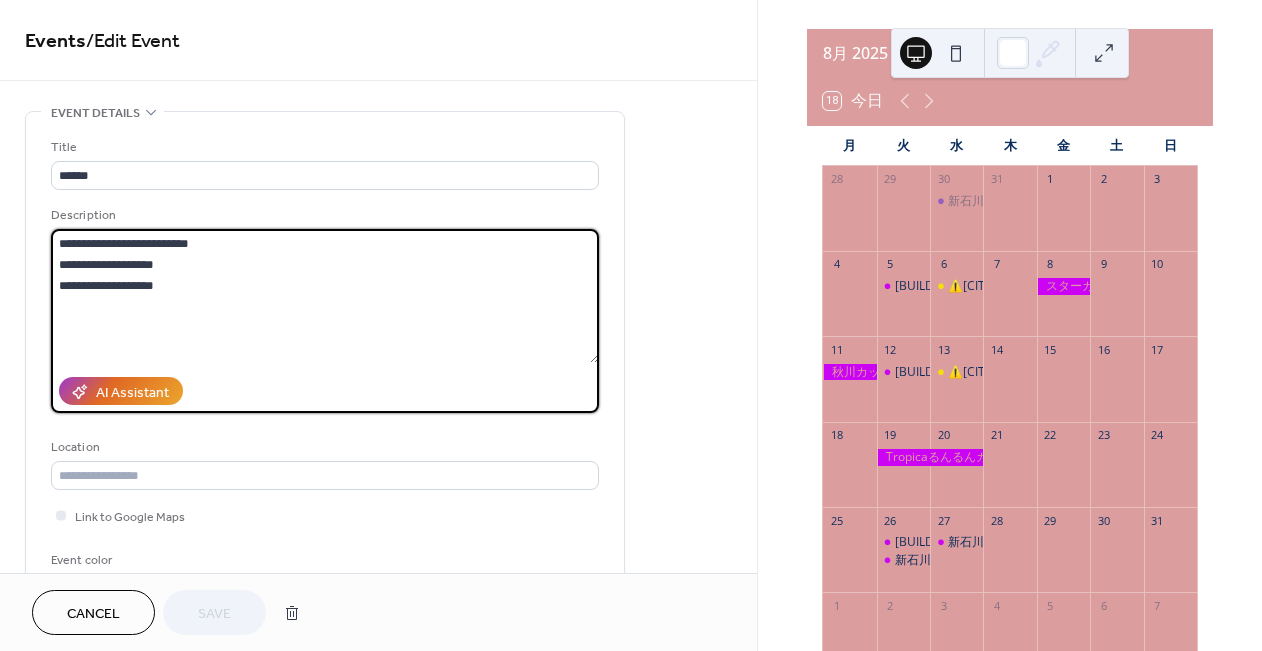 drag, startPoint x: 60, startPoint y: 246, endPoint x: 280, endPoint y: 297, distance: 225.83401 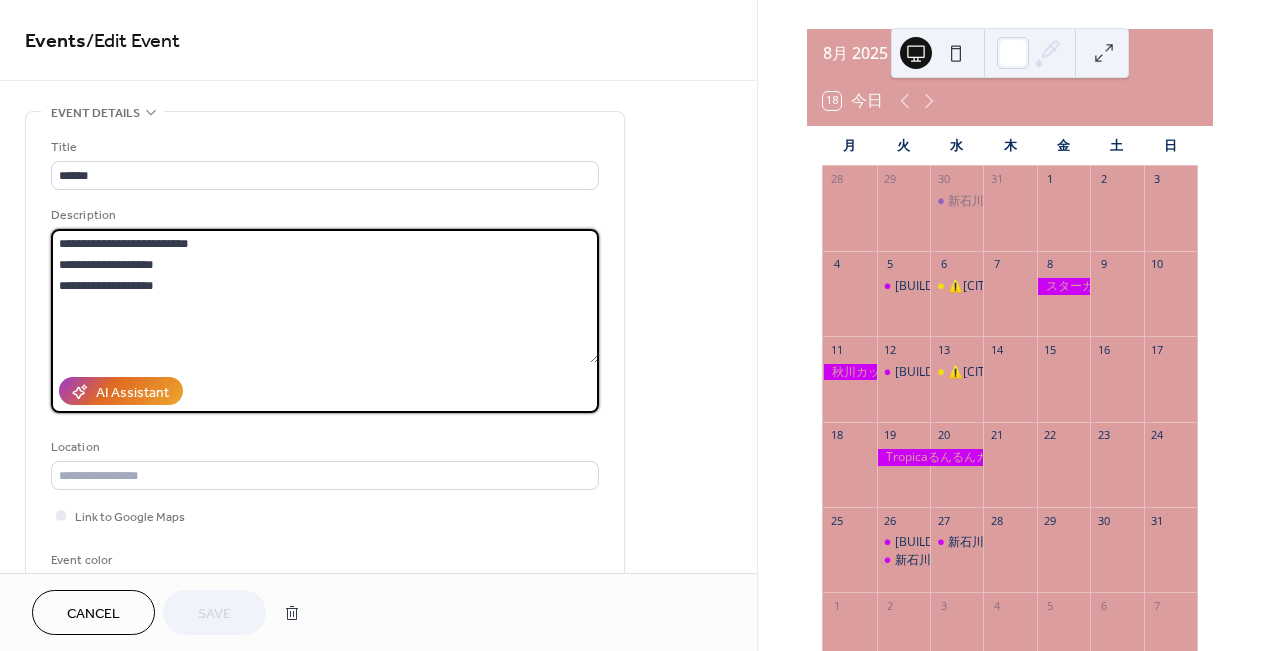 click on "**********" at bounding box center (325, 296) 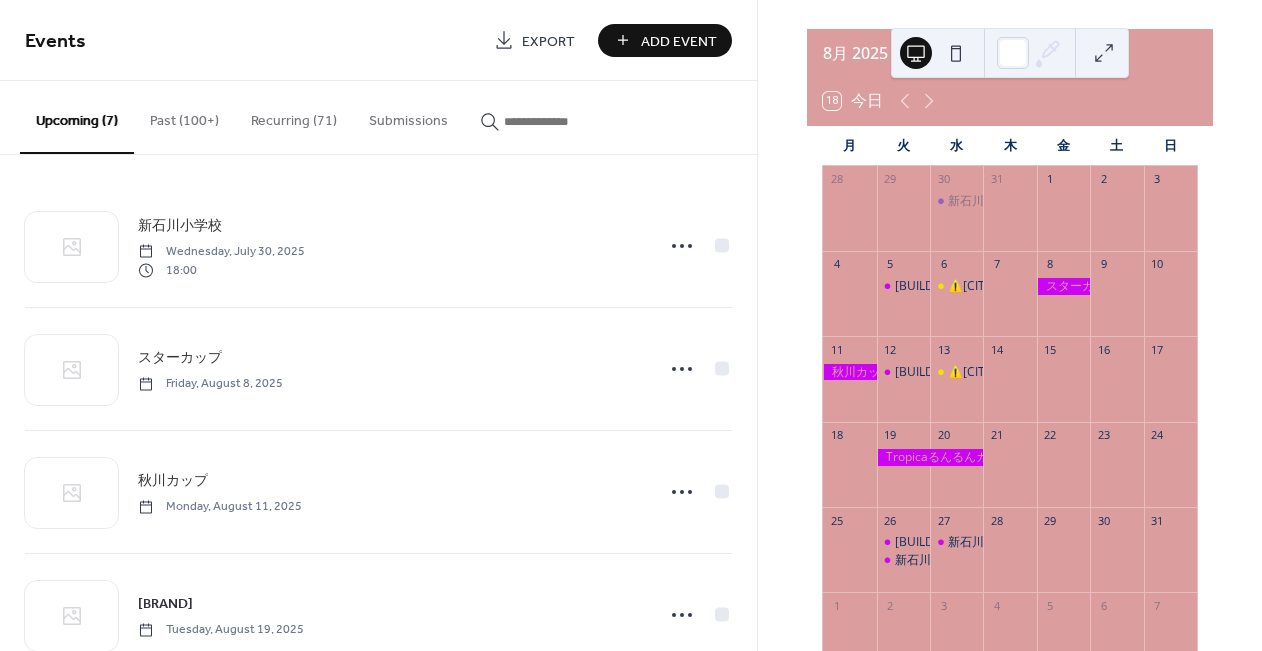 click on "Add Event" at bounding box center [679, 41] 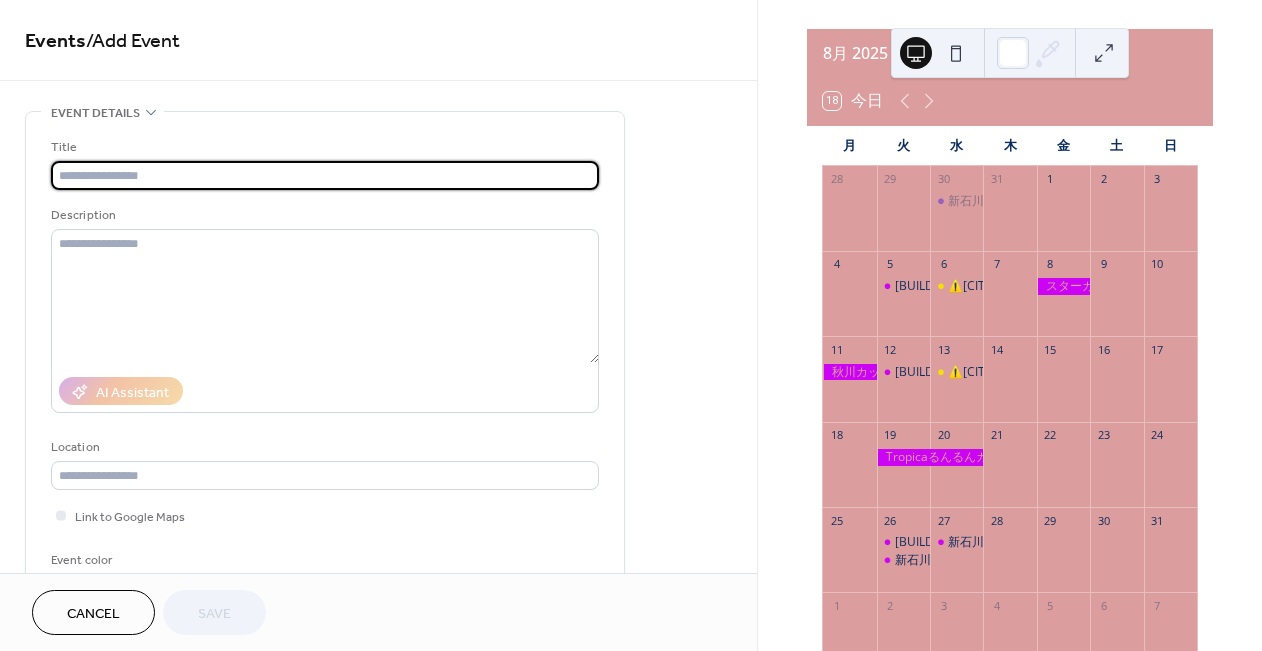 click at bounding box center [325, 175] 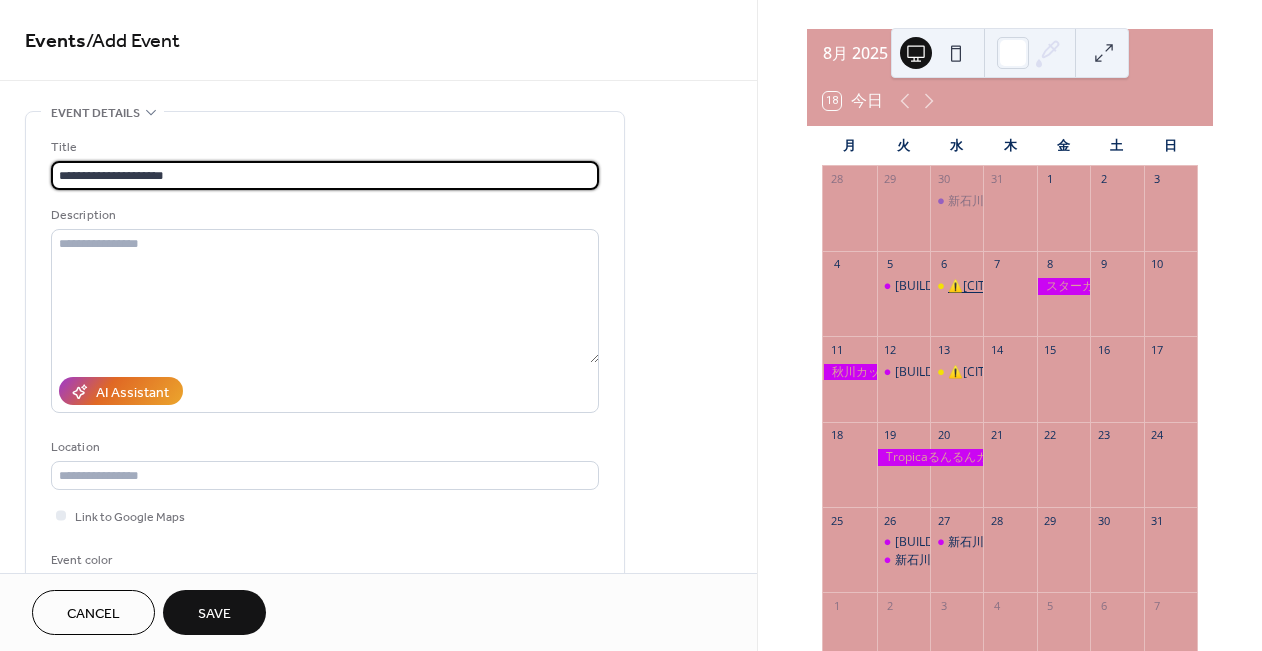 click on "⚠️青葉スポーツセンター・研修室→第一体育室A" at bounding box center (1084, 286) 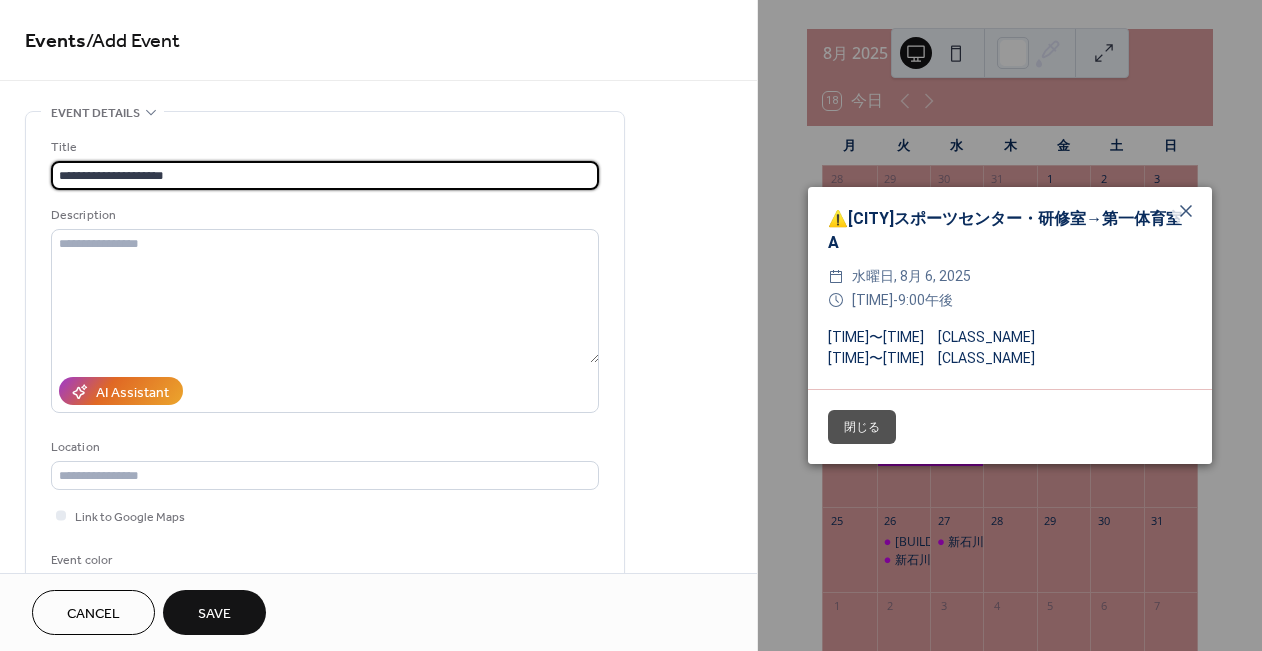 click on "**********" at bounding box center (325, 175) 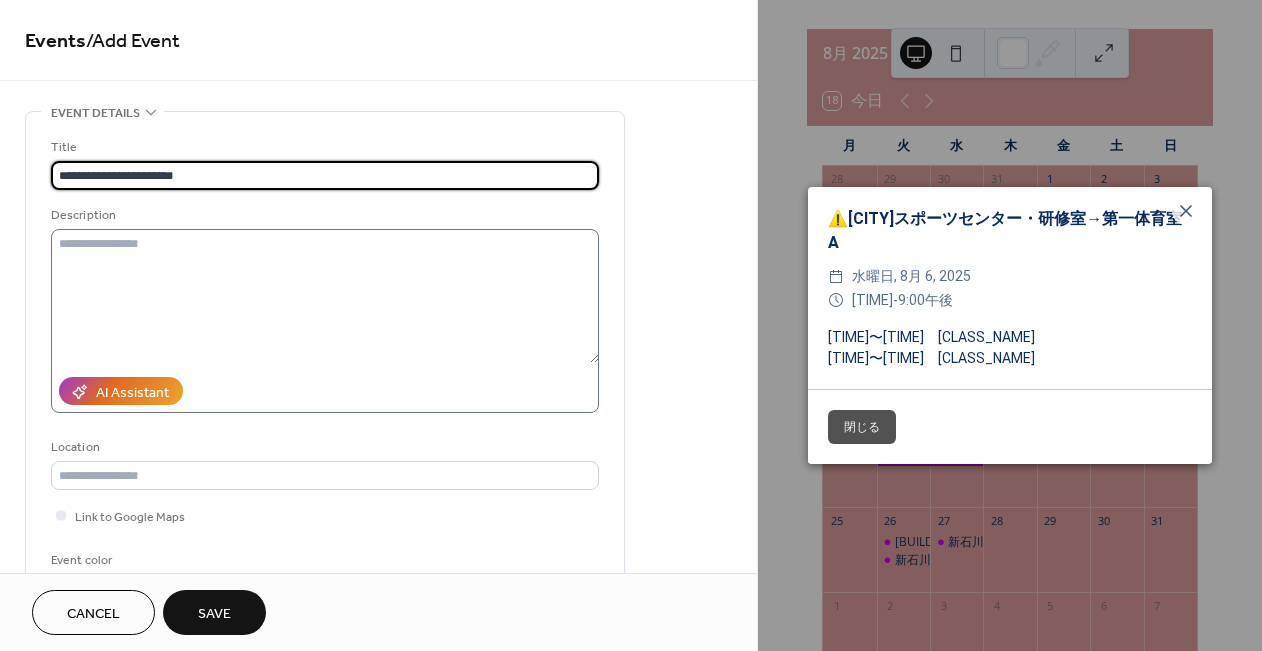 type on "**********" 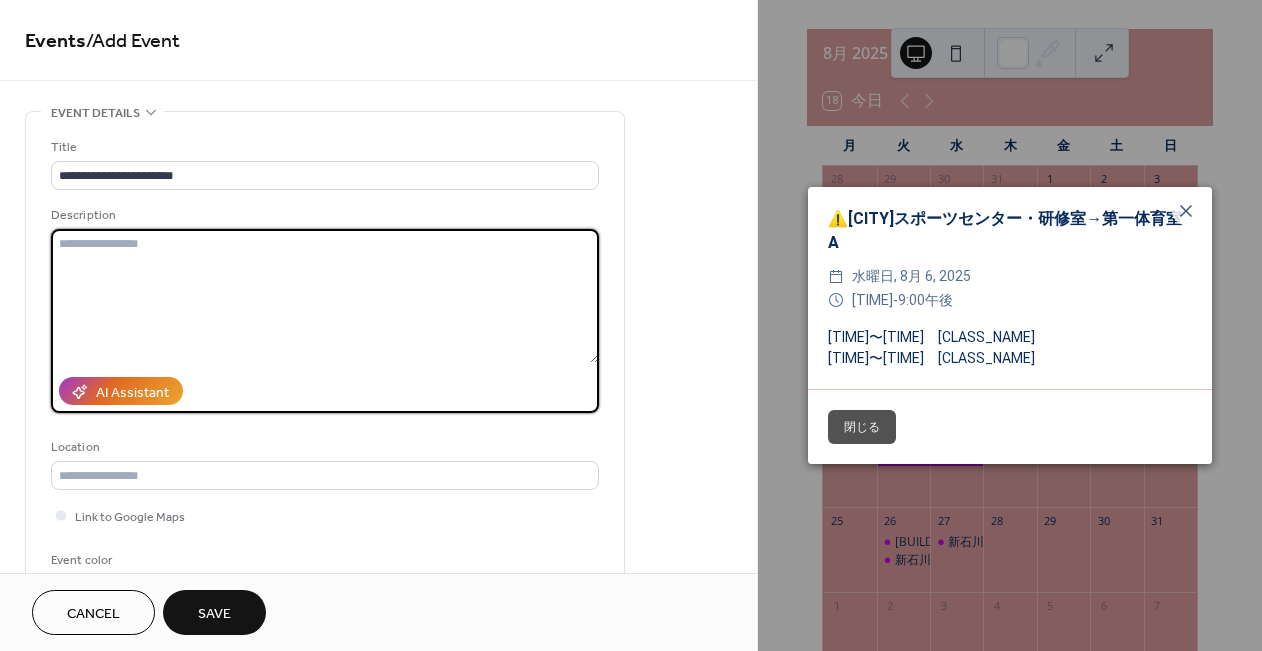 click at bounding box center [325, 296] 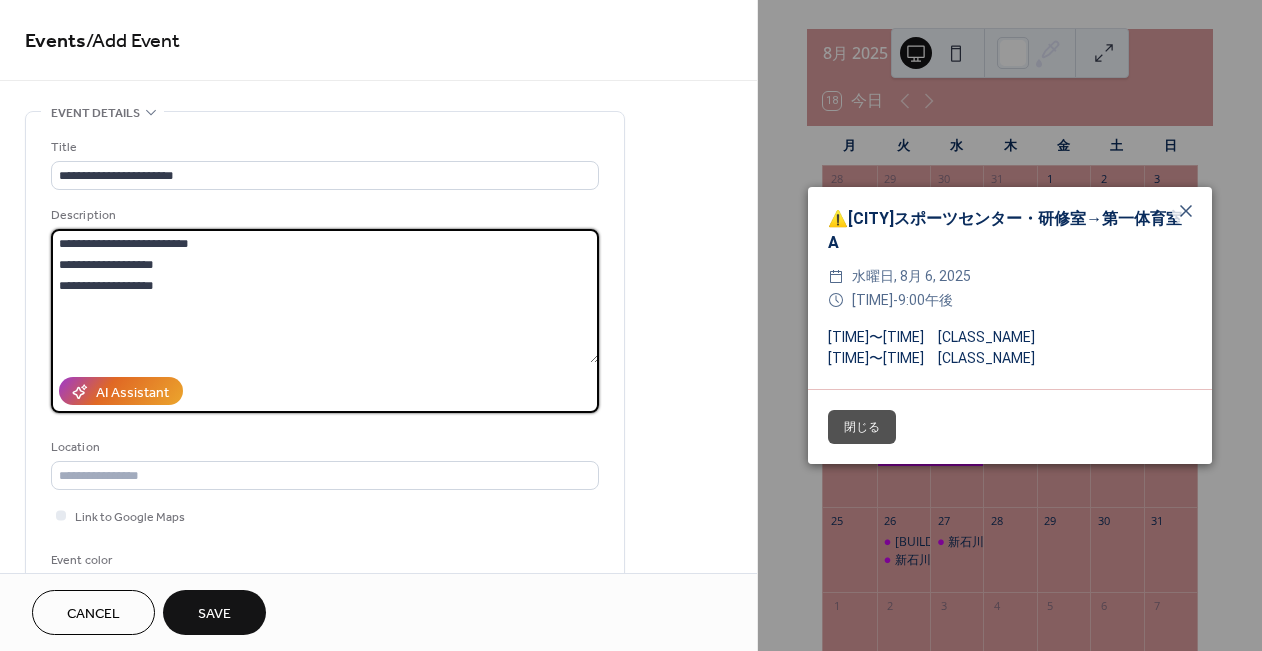 click on "**********" at bounding box center (325, 296) 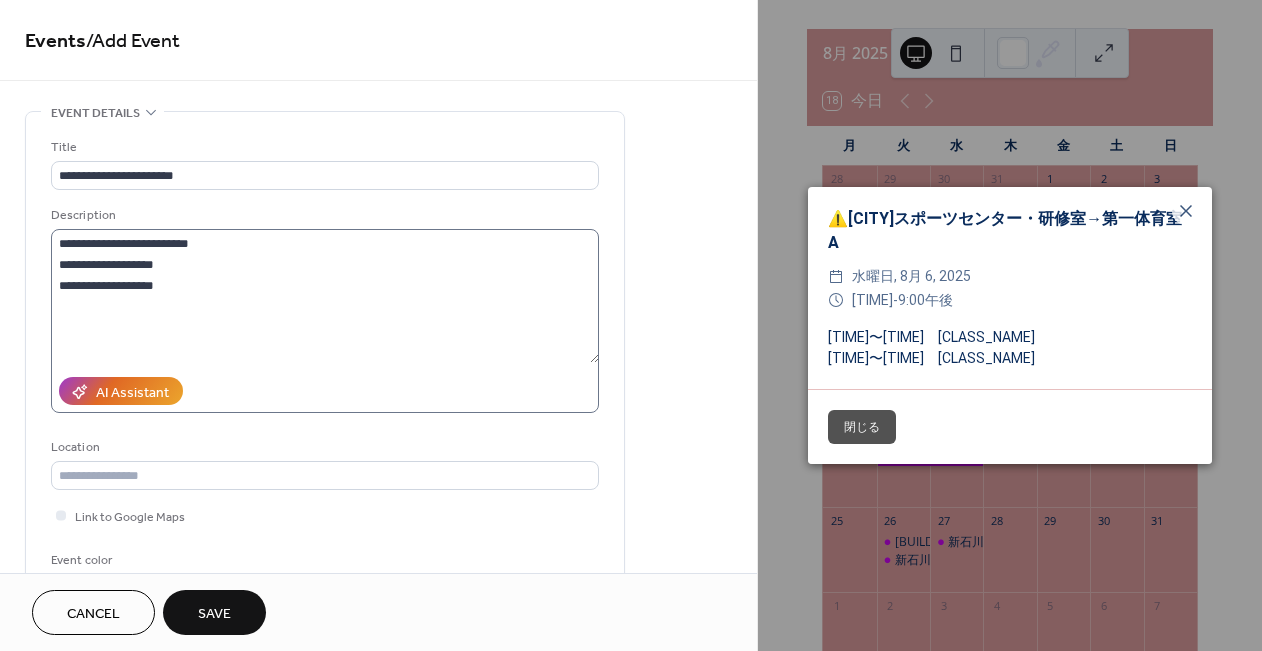 click on "**********" at bounding box center [325, 321] 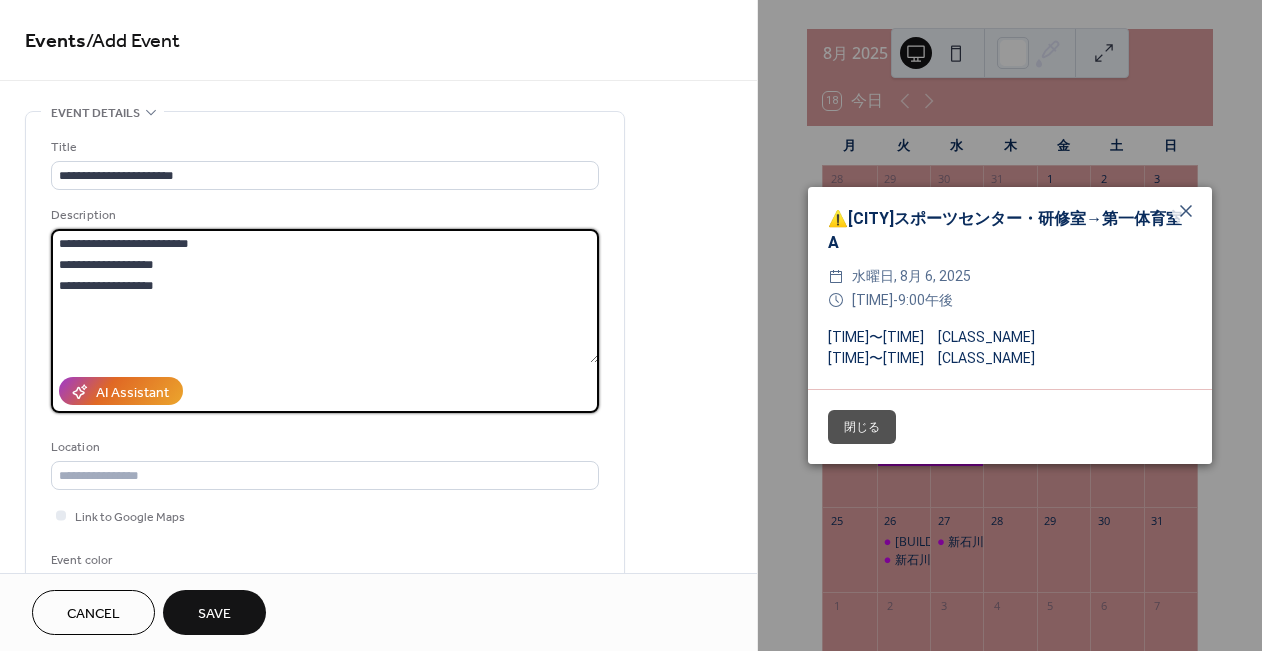 click on "**********" at bounding box center [325, 296] 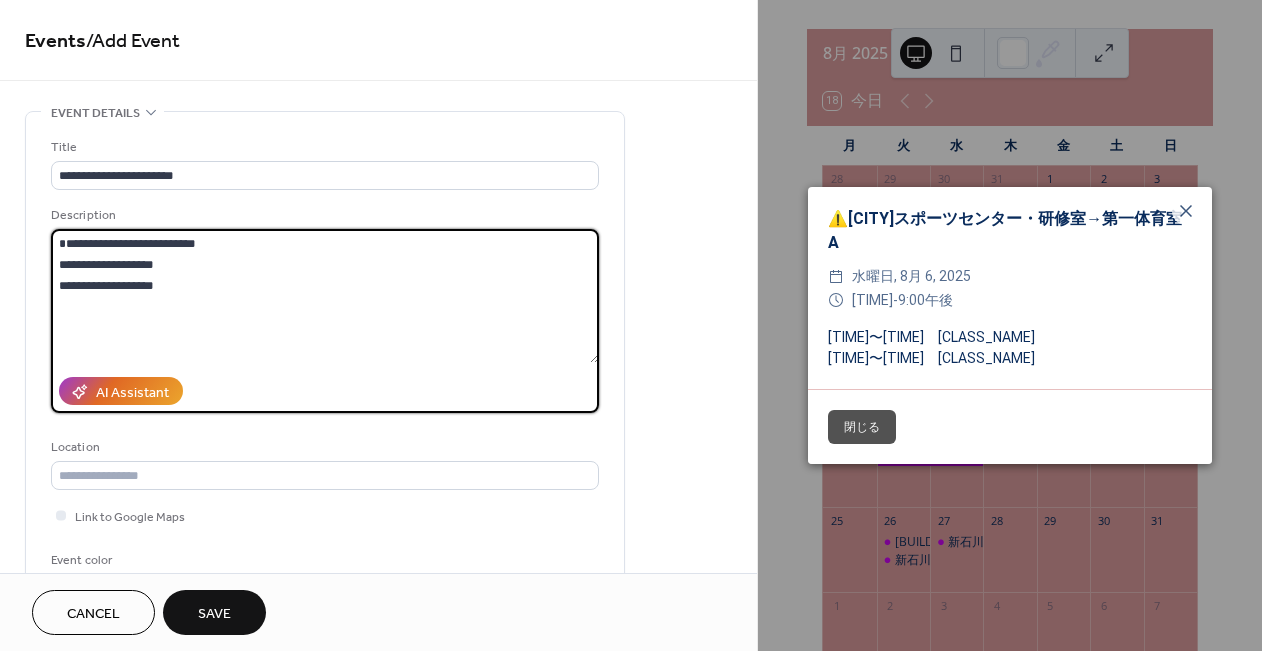 click on "**********" at bounding box center (325, 296) 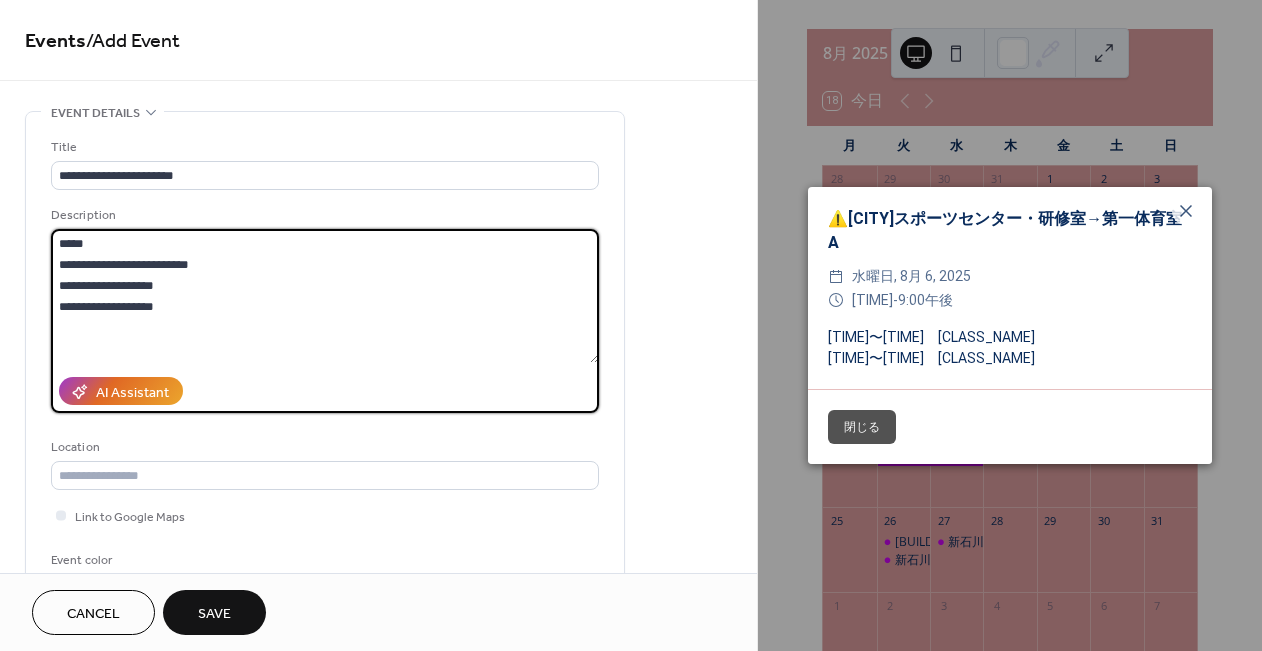 click on "**********" at bounding box center [325, 296] 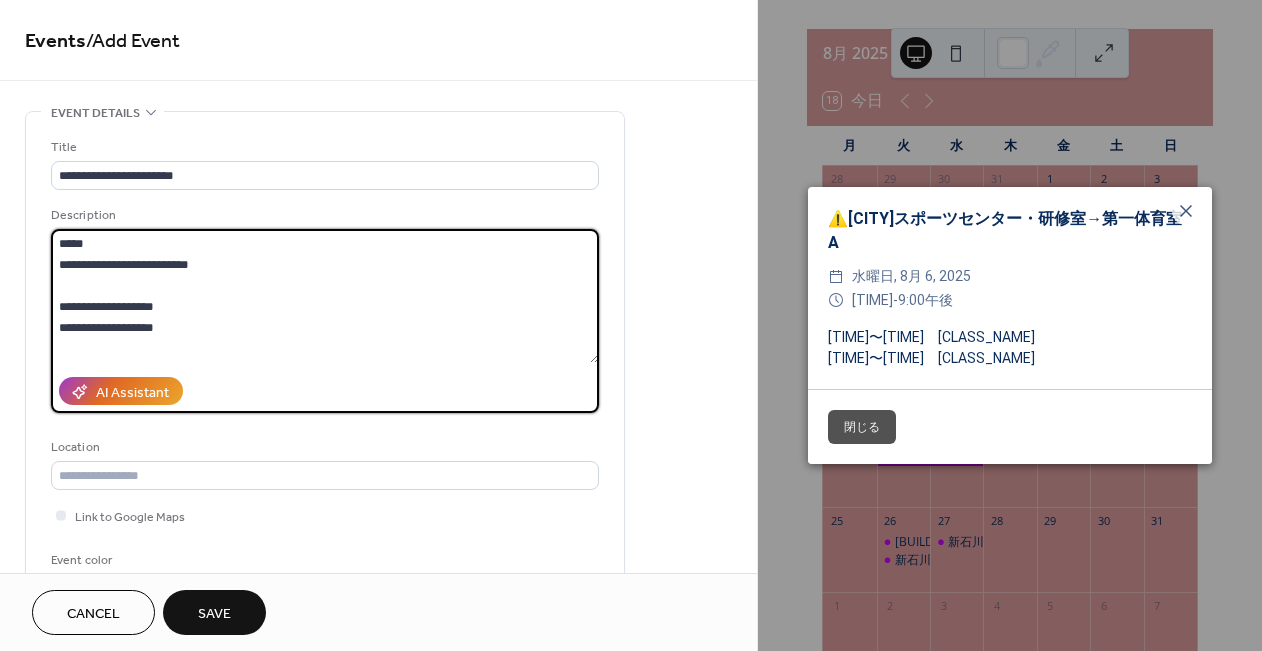 click on "**********" at bounding box center (325, 296) 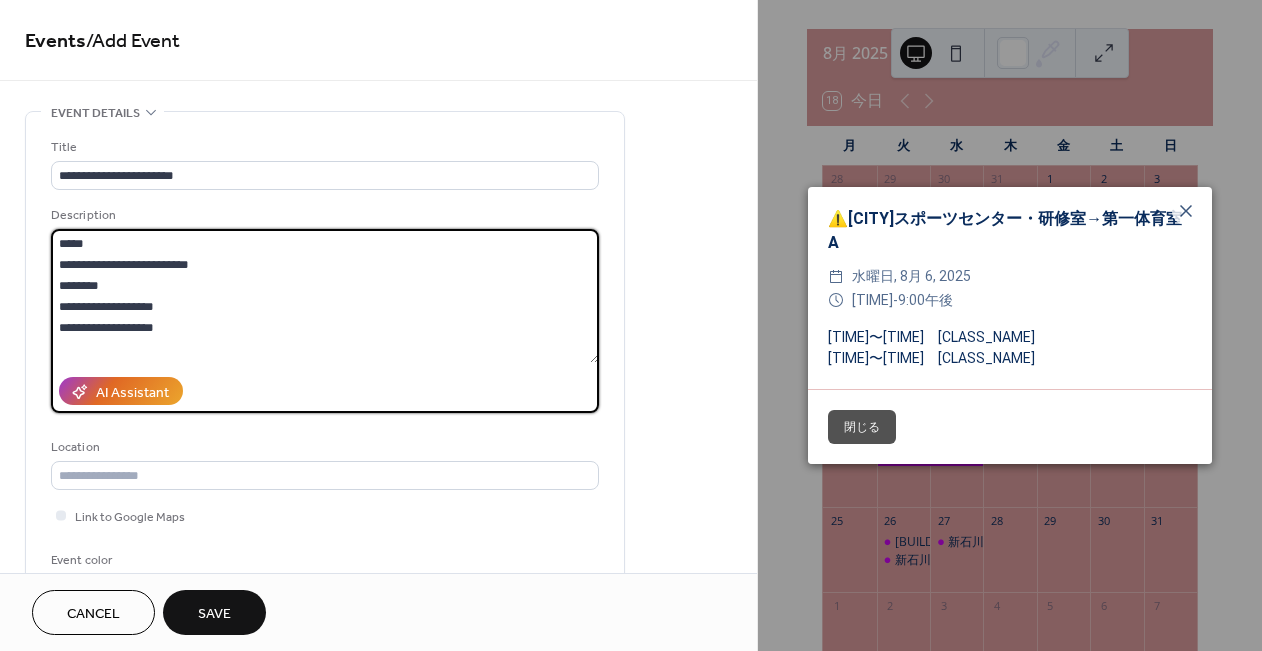 click on "AI Assistant" at bounding box center [325, 391] 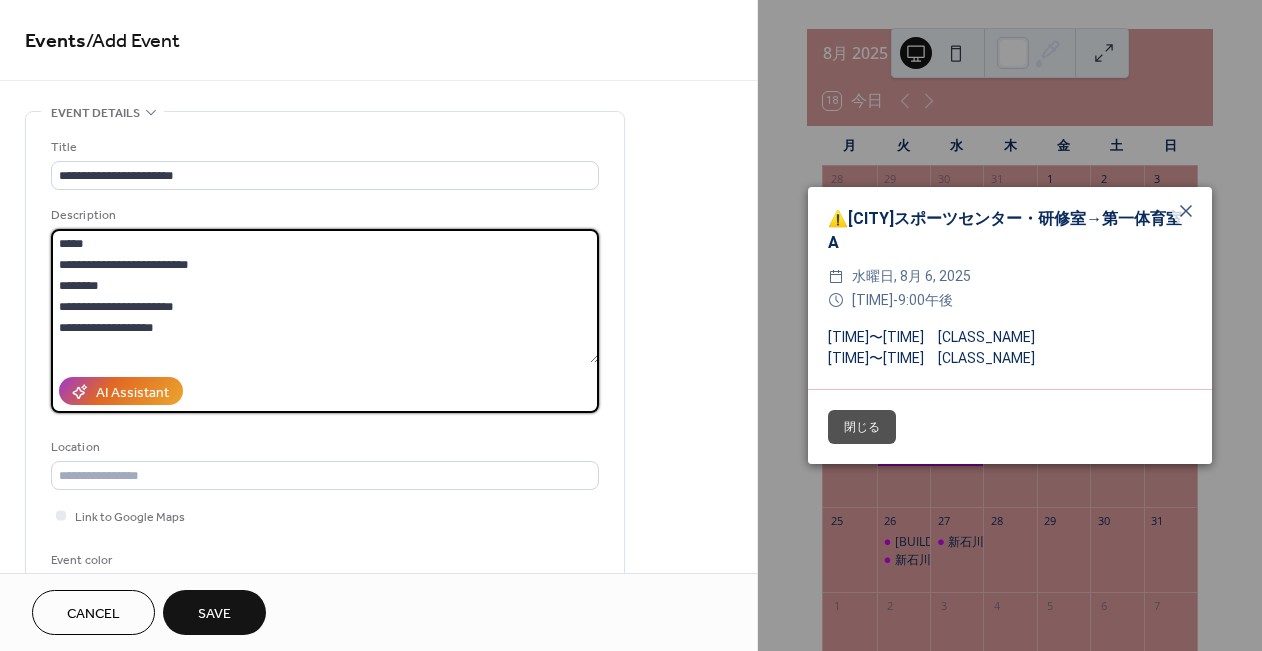 type on "**********" 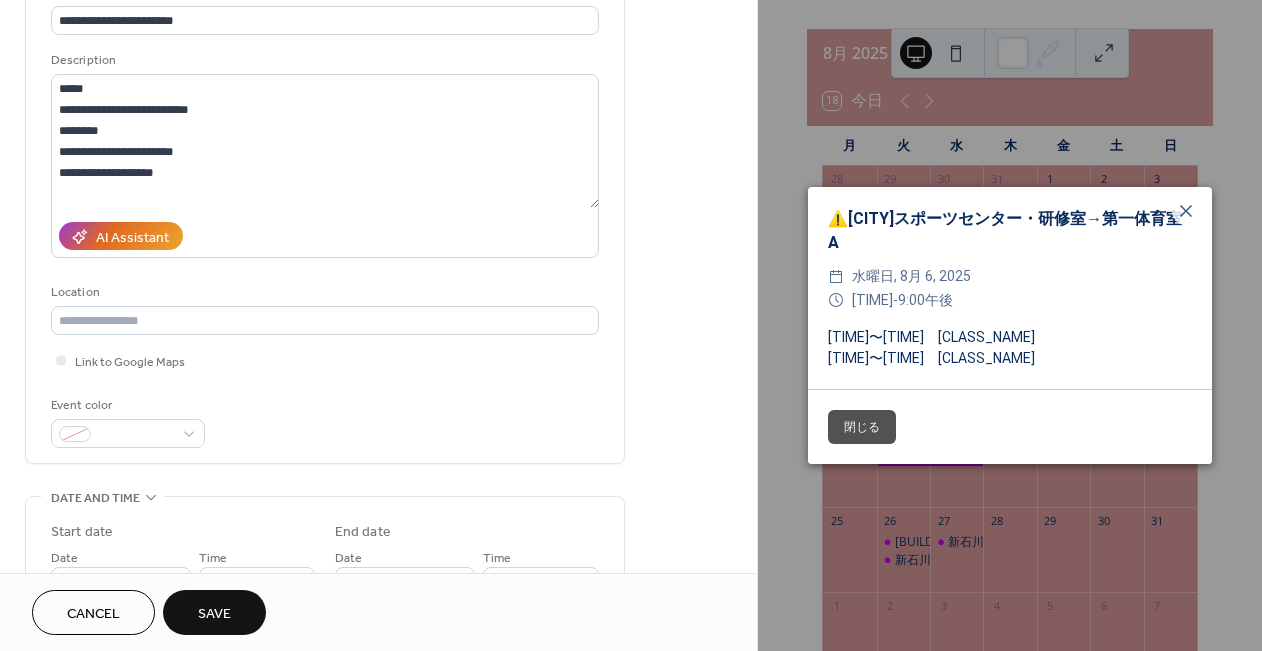 scroll, scrollTop: 156, scrollLeft: 0, axis: vertical 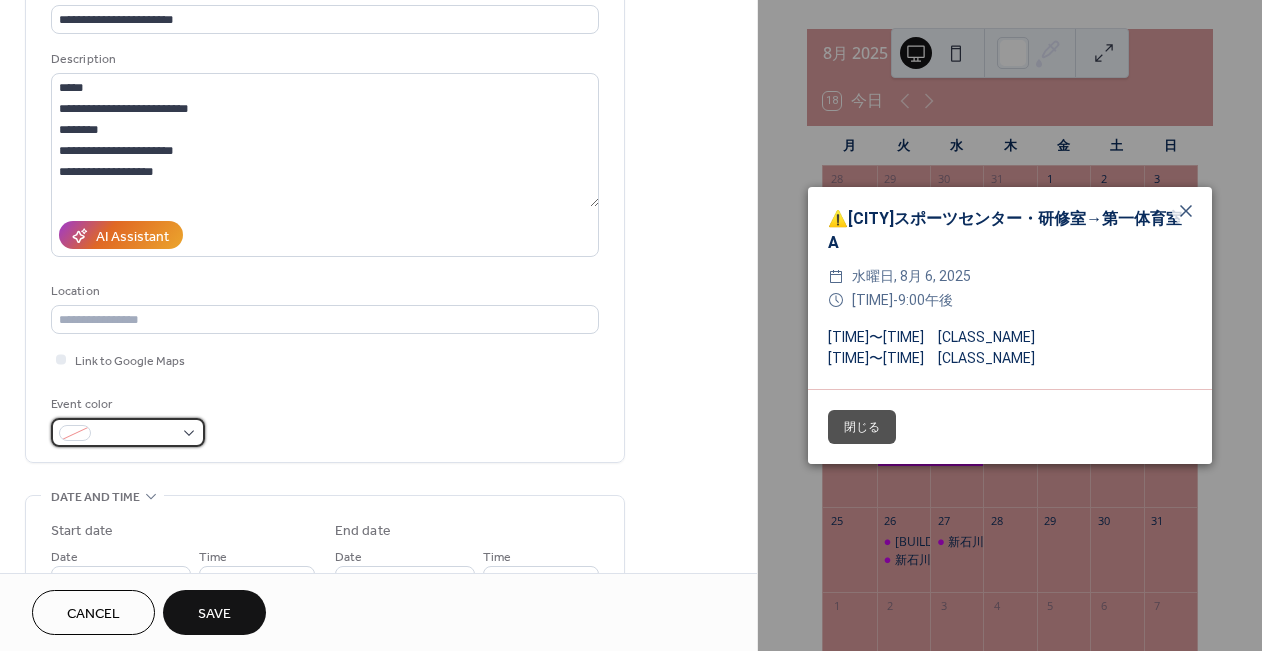 click at bounding box center [128, 432] 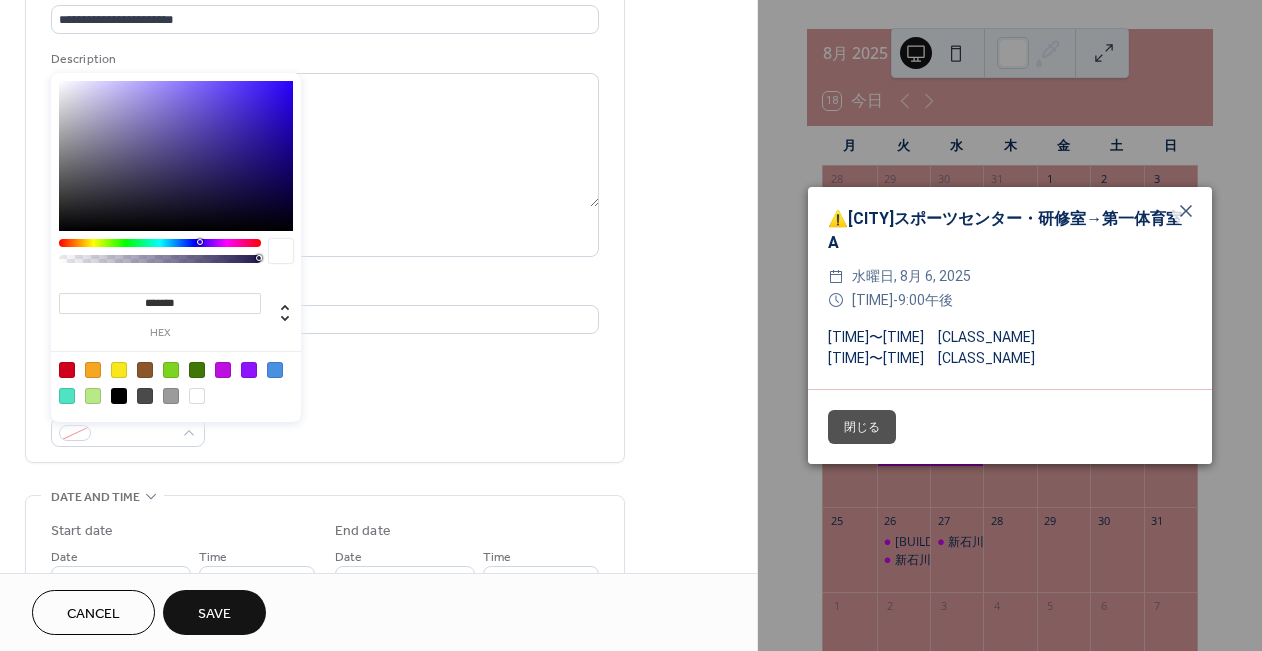 click at bounding box center (223, 370) 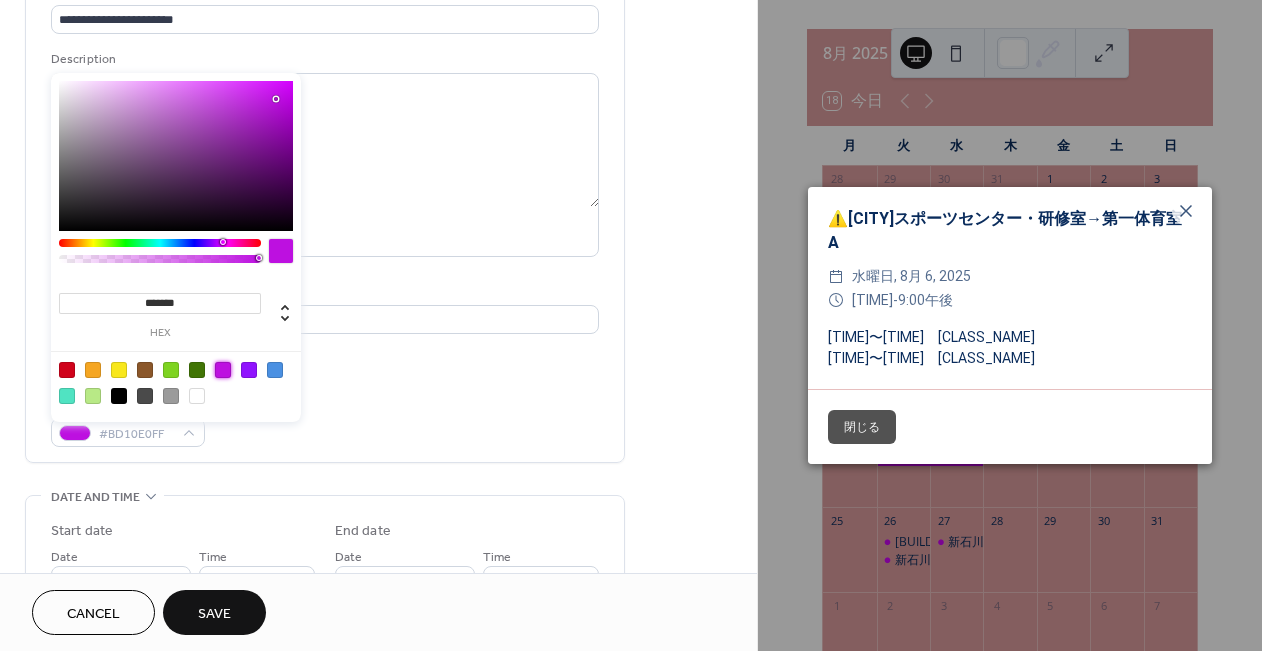 type on "*******" 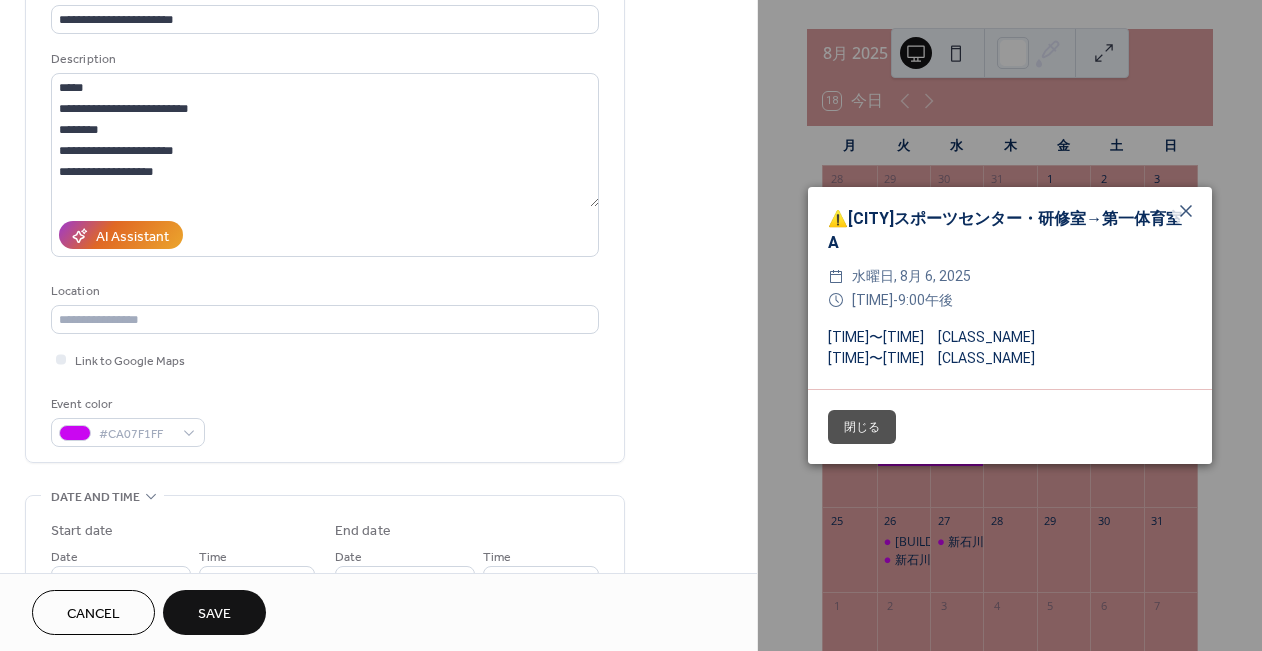 click on "Link to Google Maps" at bounding box center (325, 359) 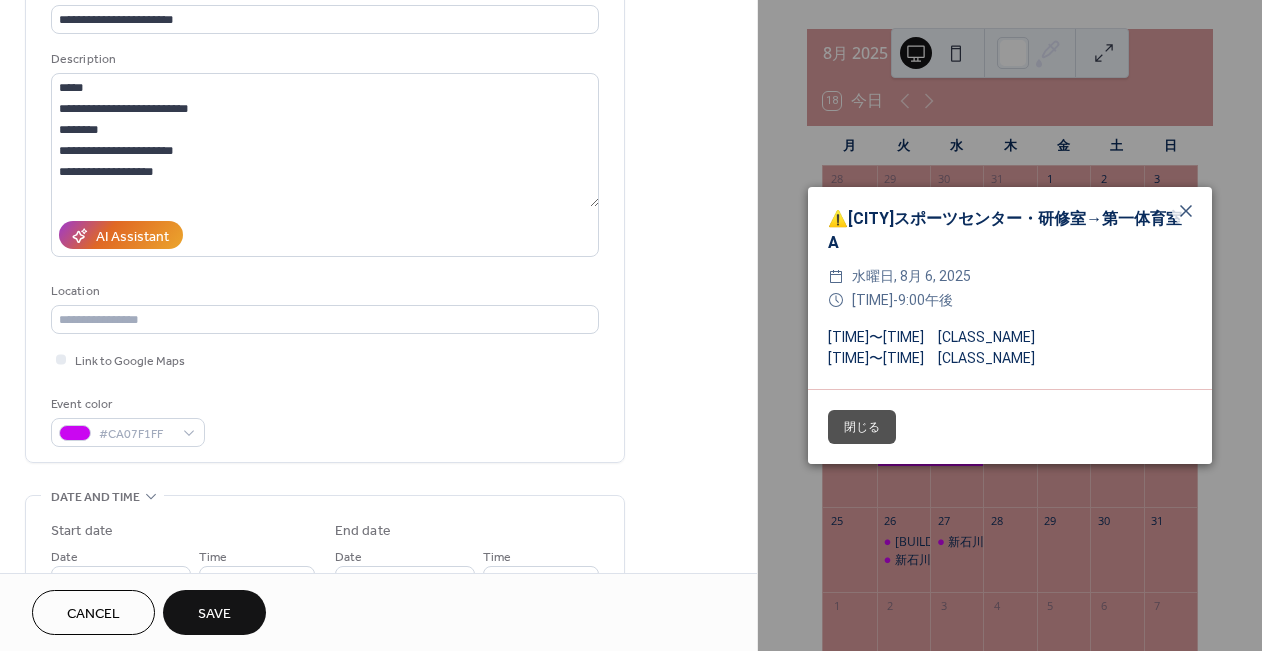 scroll, scrollTop: 316, scrollLeft: 0, axis: vertical 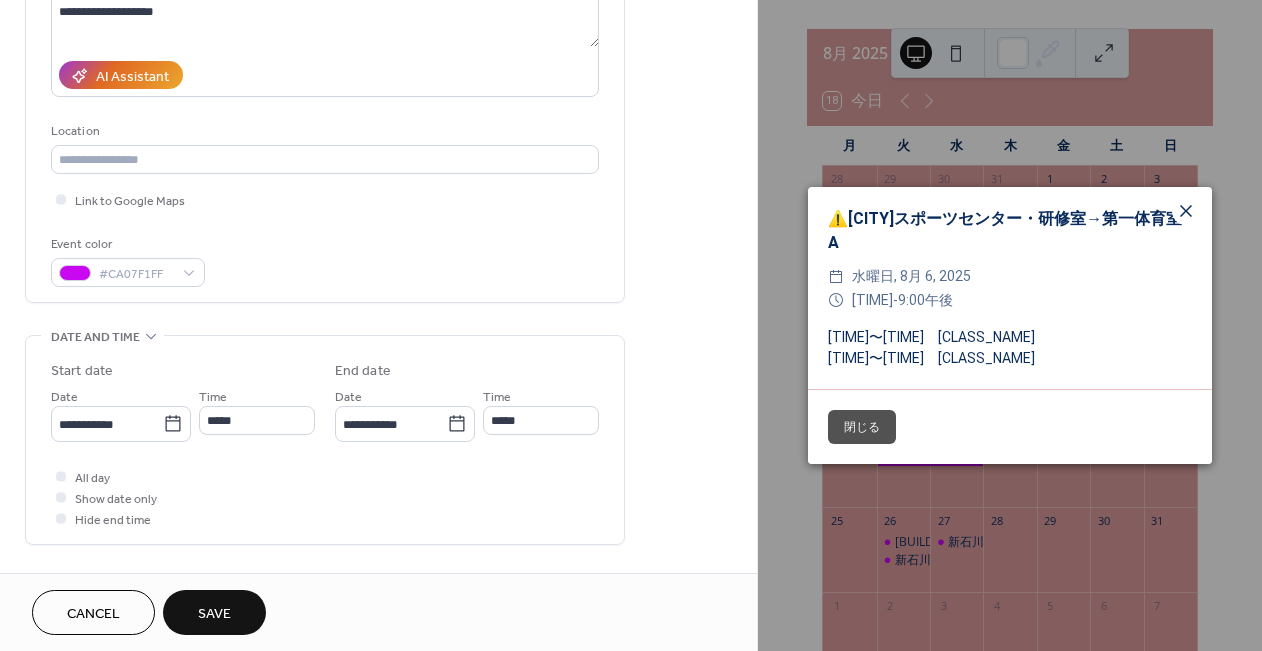 click 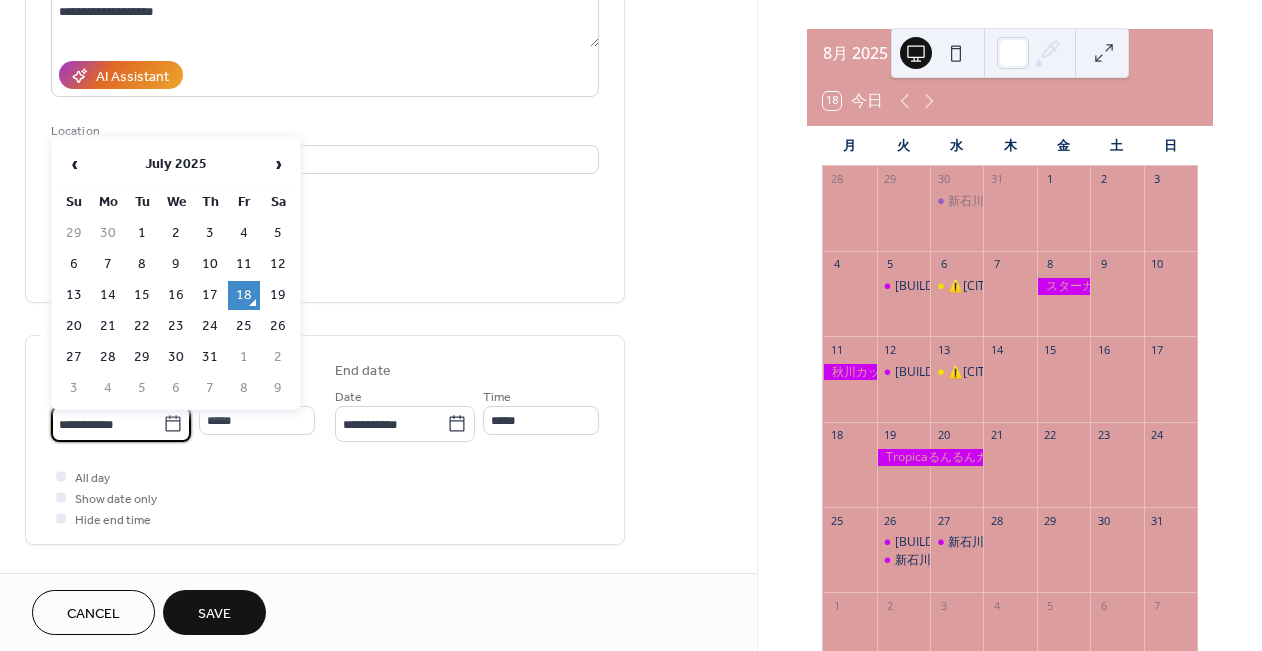 click on "**********" at bounding box center (107, 424) 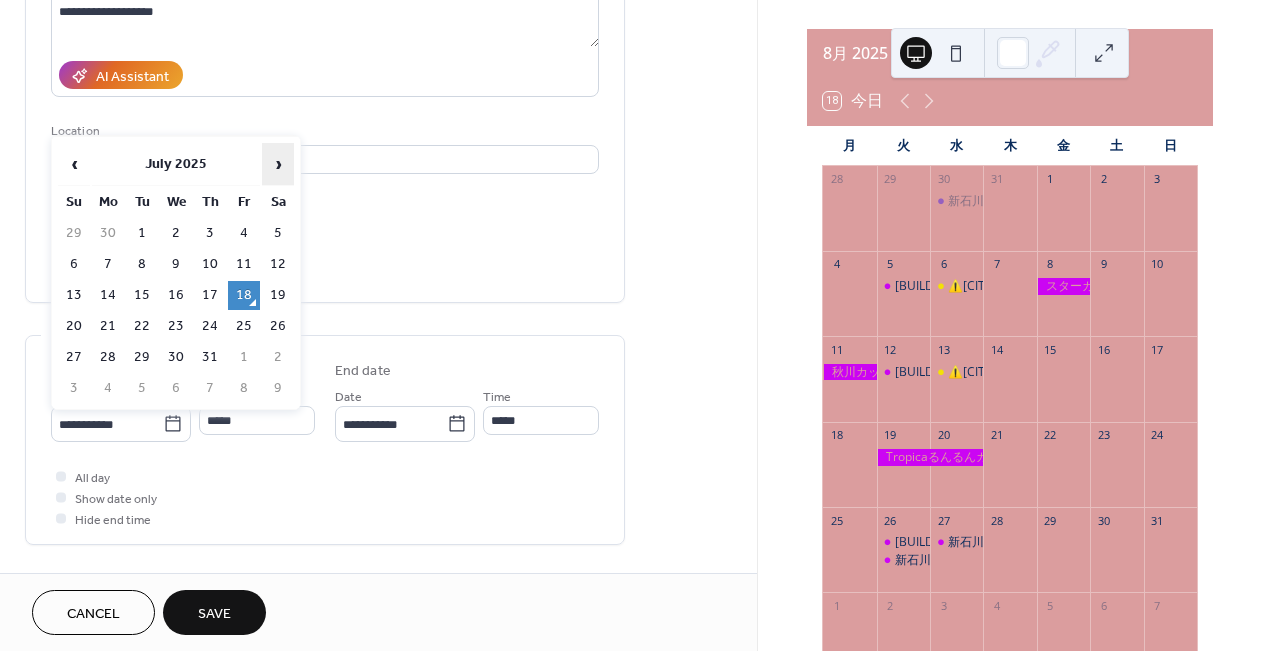 click on "›" at bounding box center (278, 164) 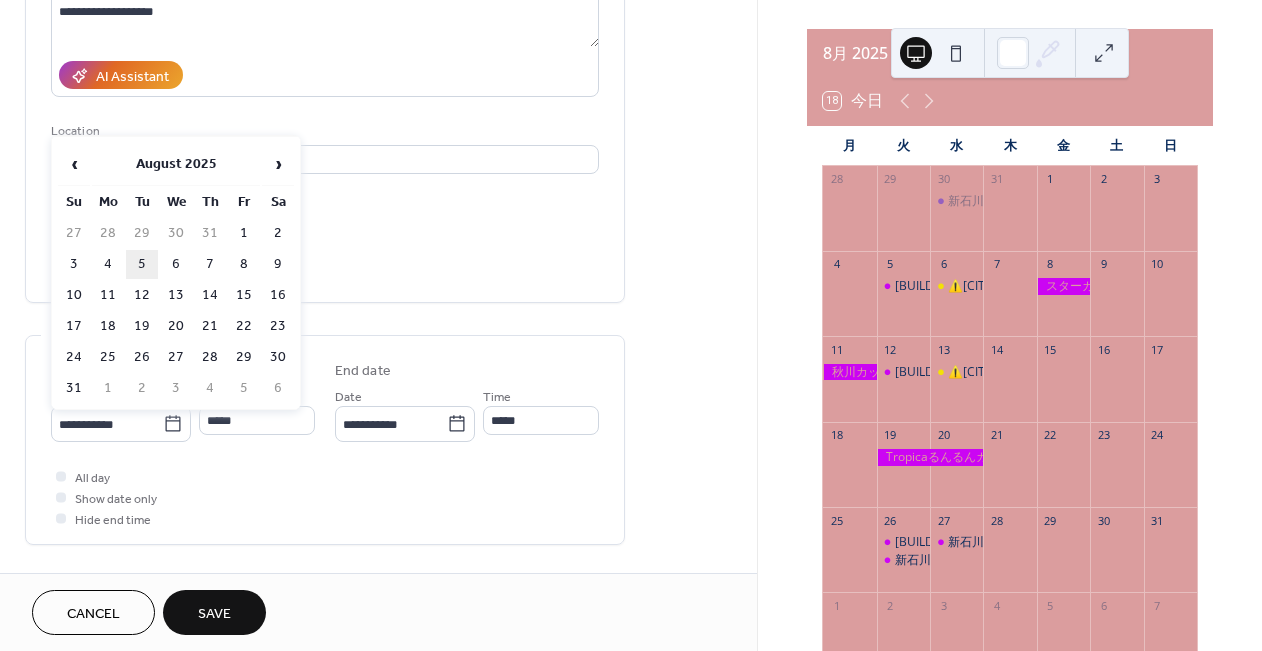 click on "5" at bounding box center (142, 264) 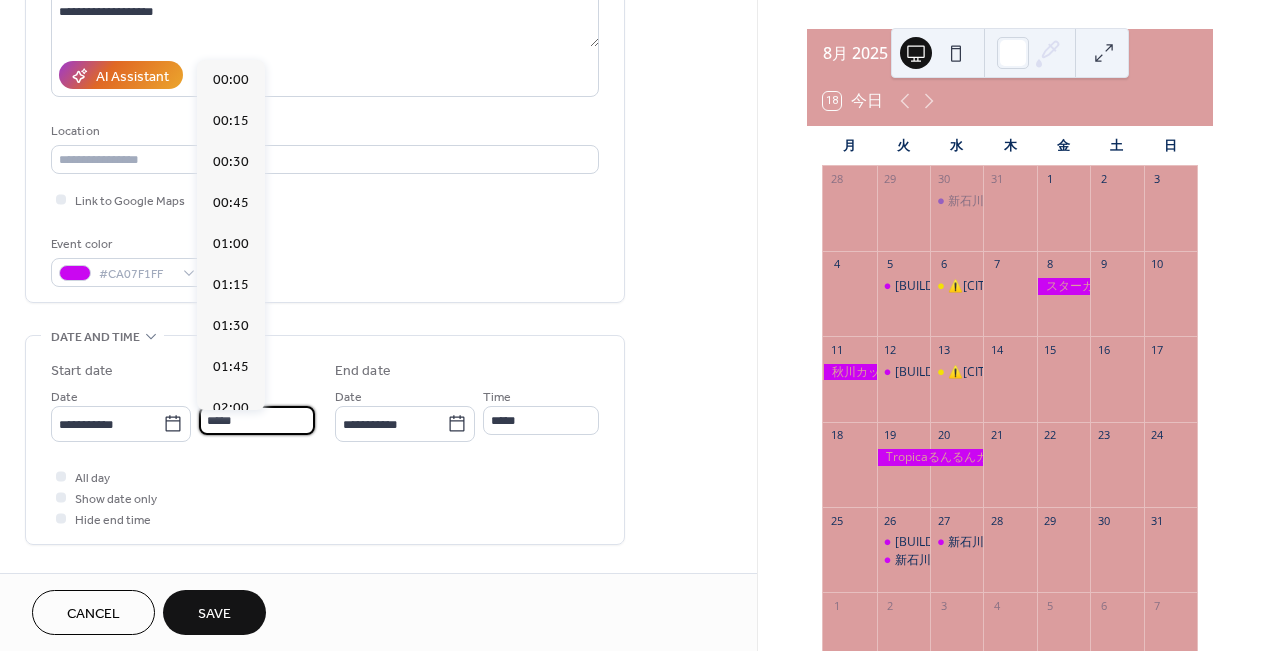 click on "*****" at bounding box center [257, 420] 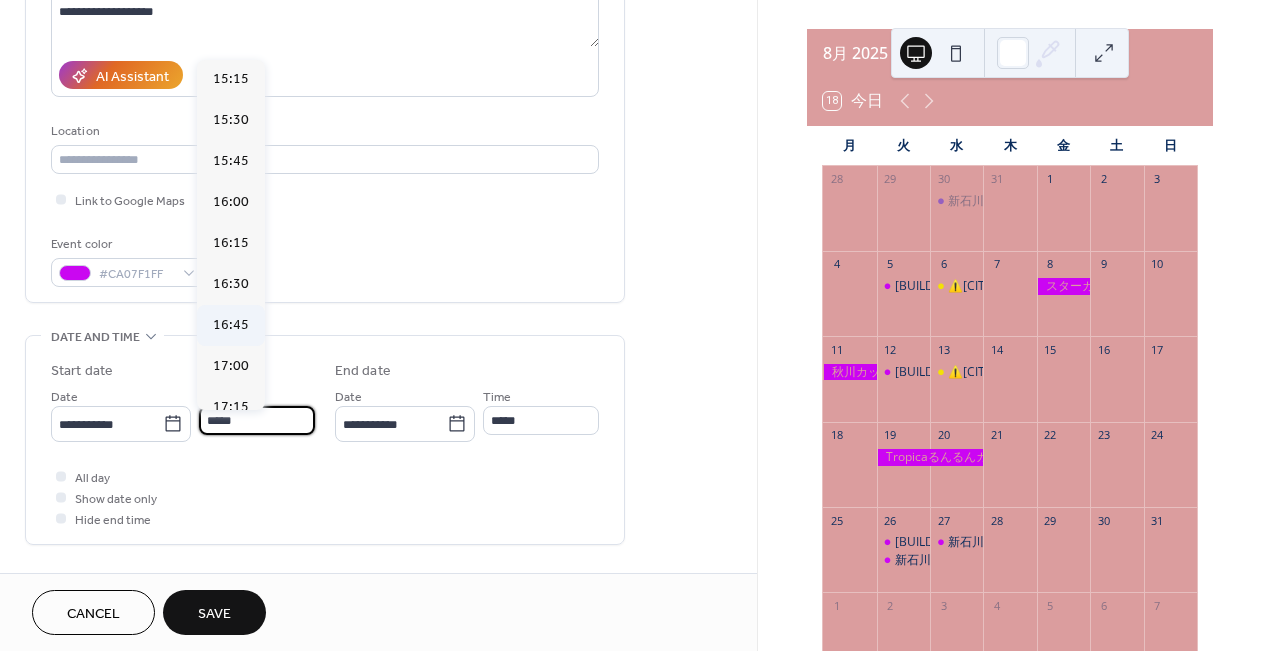 scroll, scrollTop: 2557, scrollLeft: 0, axis: vertical 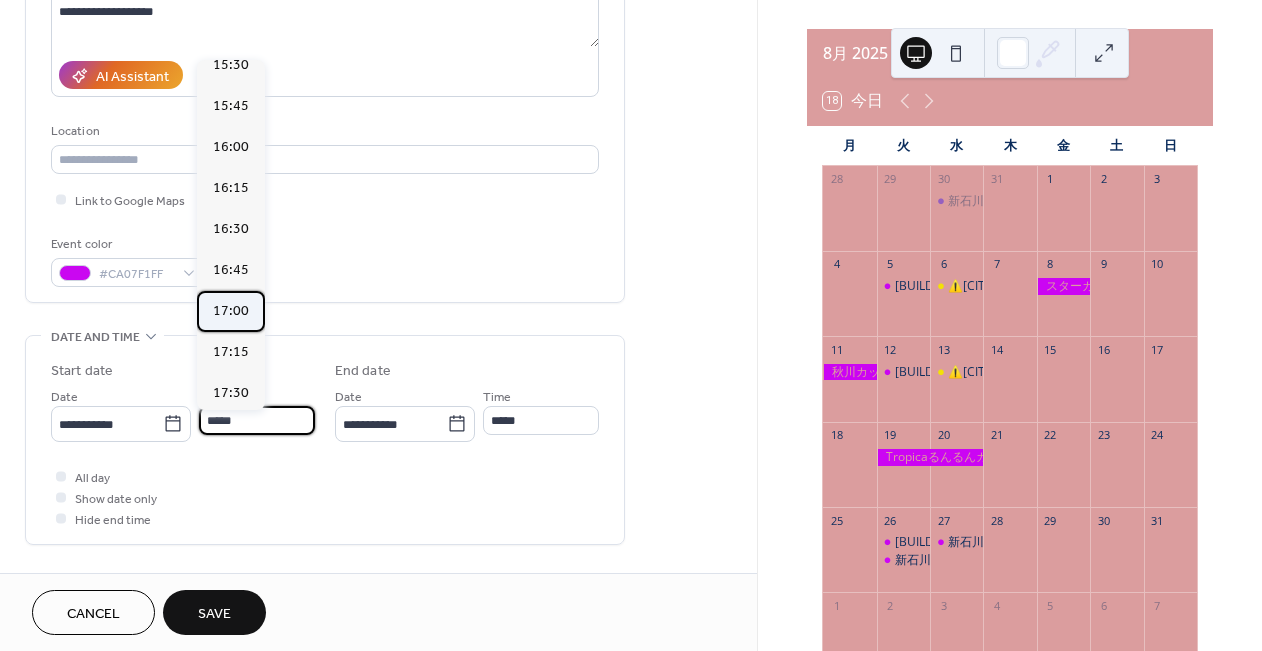 click on "17:00" at bounding box center (231, 311) 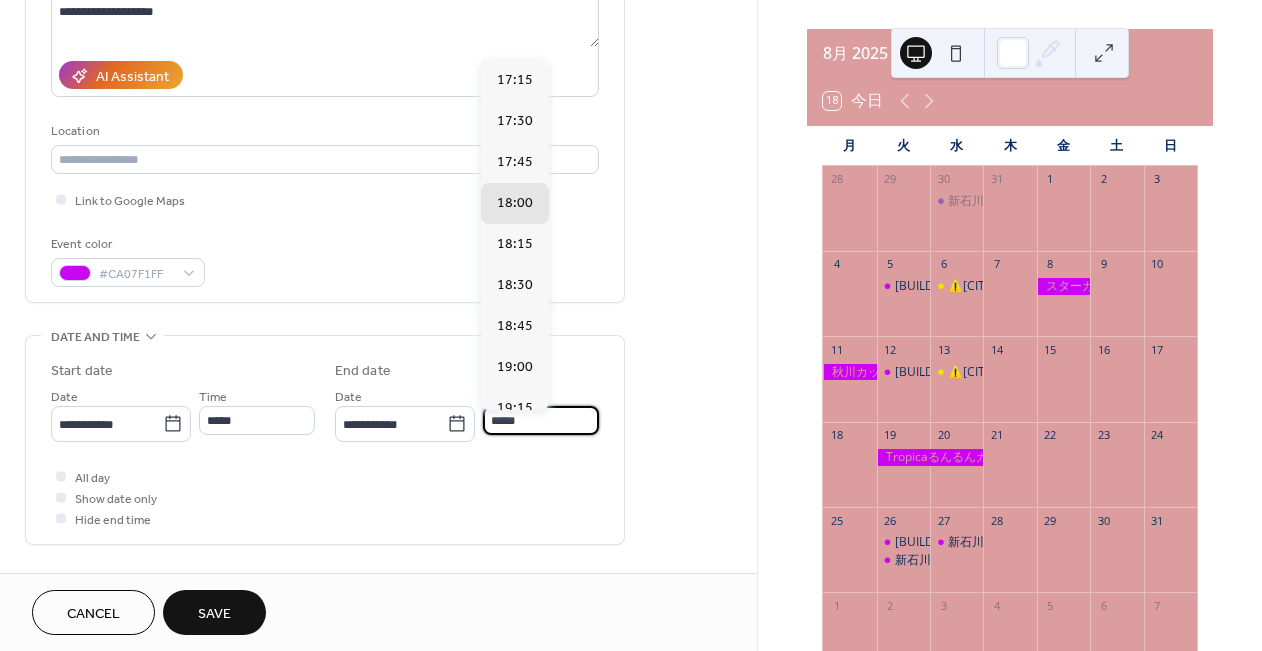 click on "*****" at bounding box center (541, 420) 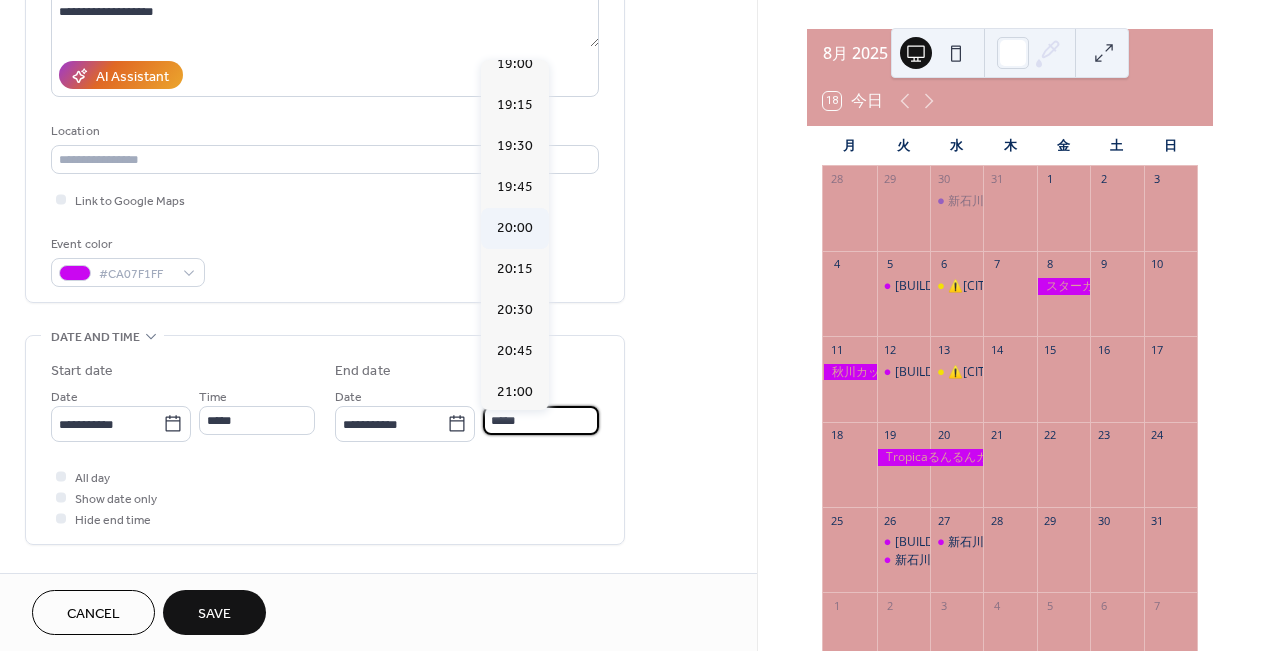 scroll, scrollTop: 304, scrollLeft: 0, axis: vertical 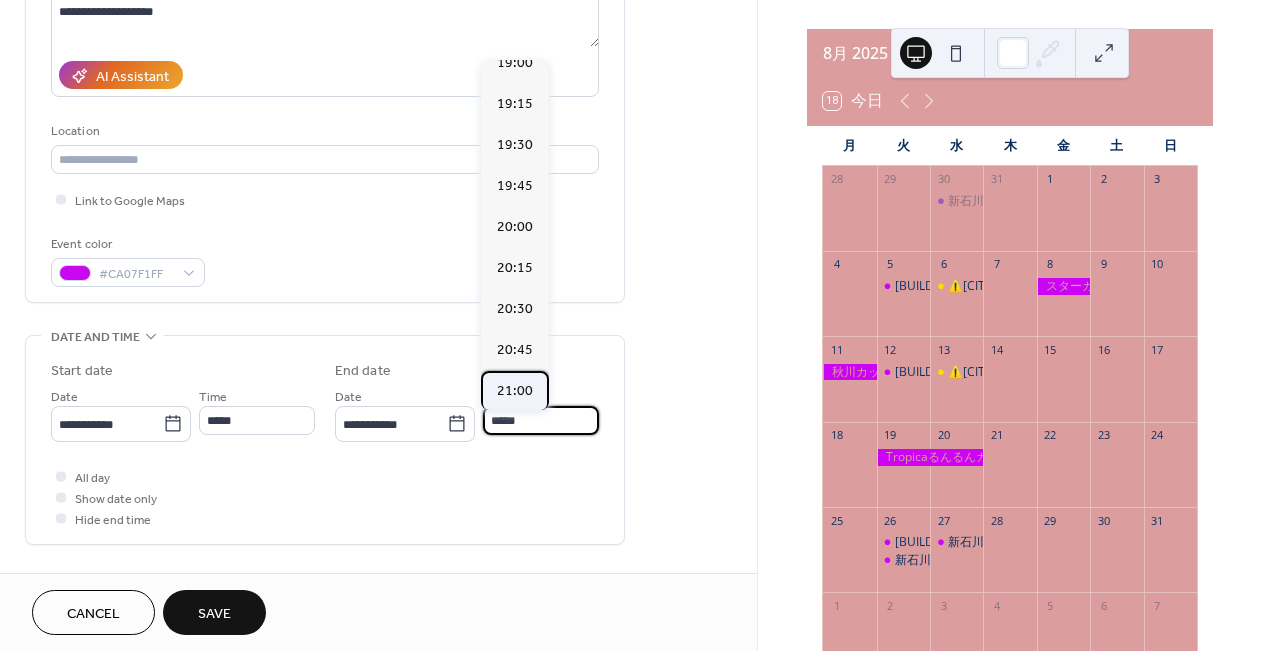 click on "21:00" at bounding box center (515, 391) 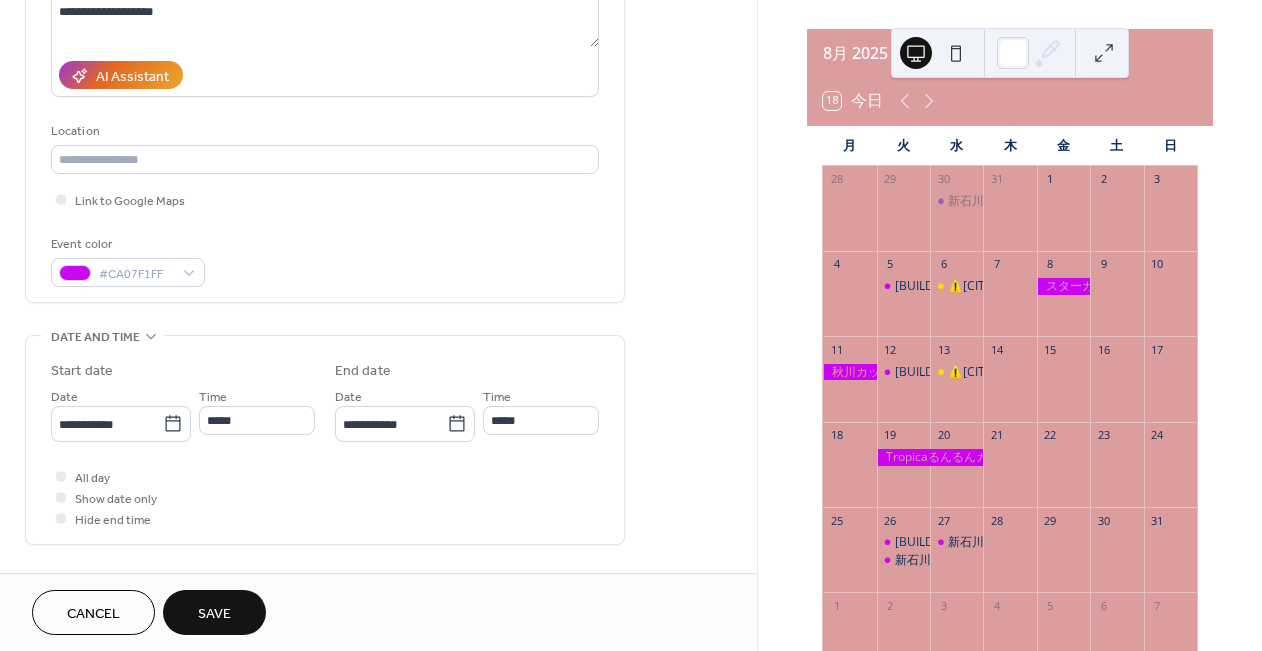 click on "All day Show date only Hide end time" at bounding box center [325, 497] 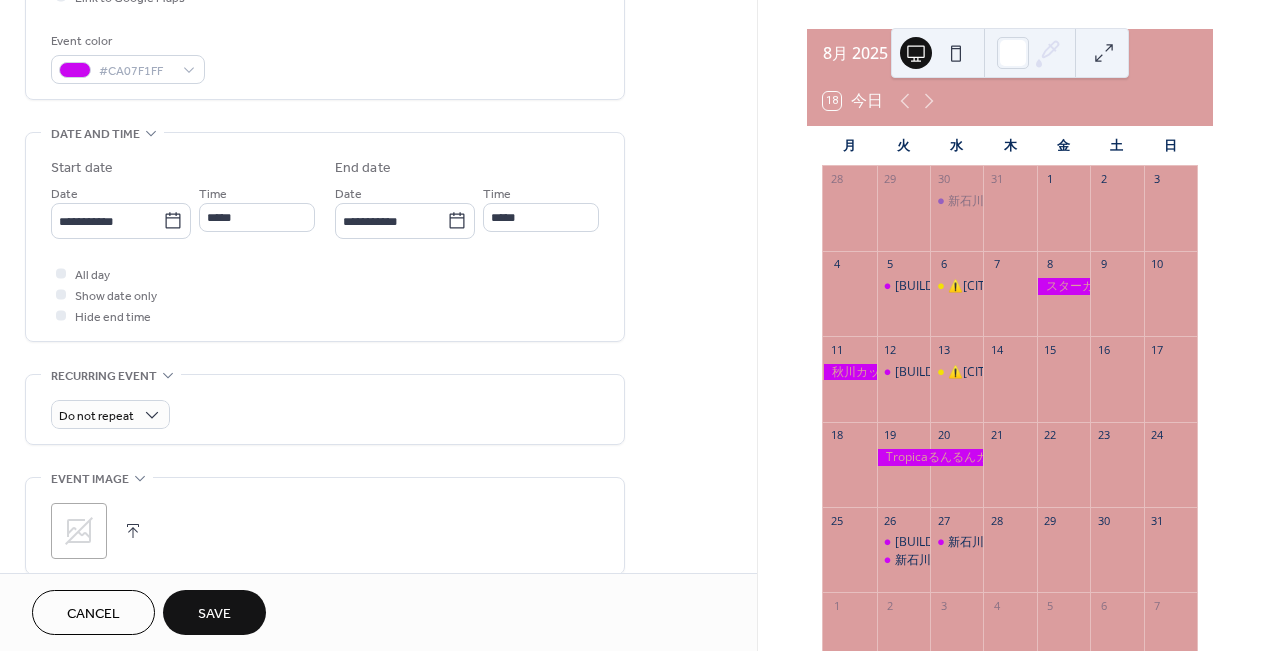 scroll, scrollTop: 527, scrollLeft: 0, axis: vertical 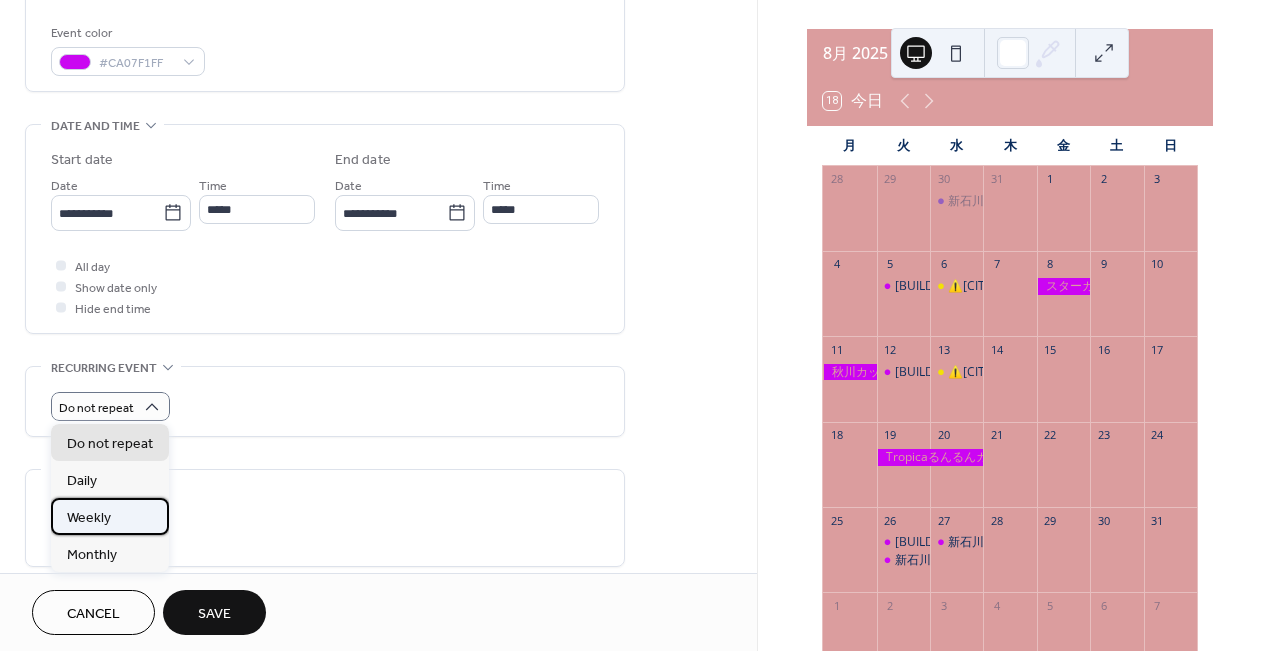 click on "Weekly" at bounding box center [110, 516] 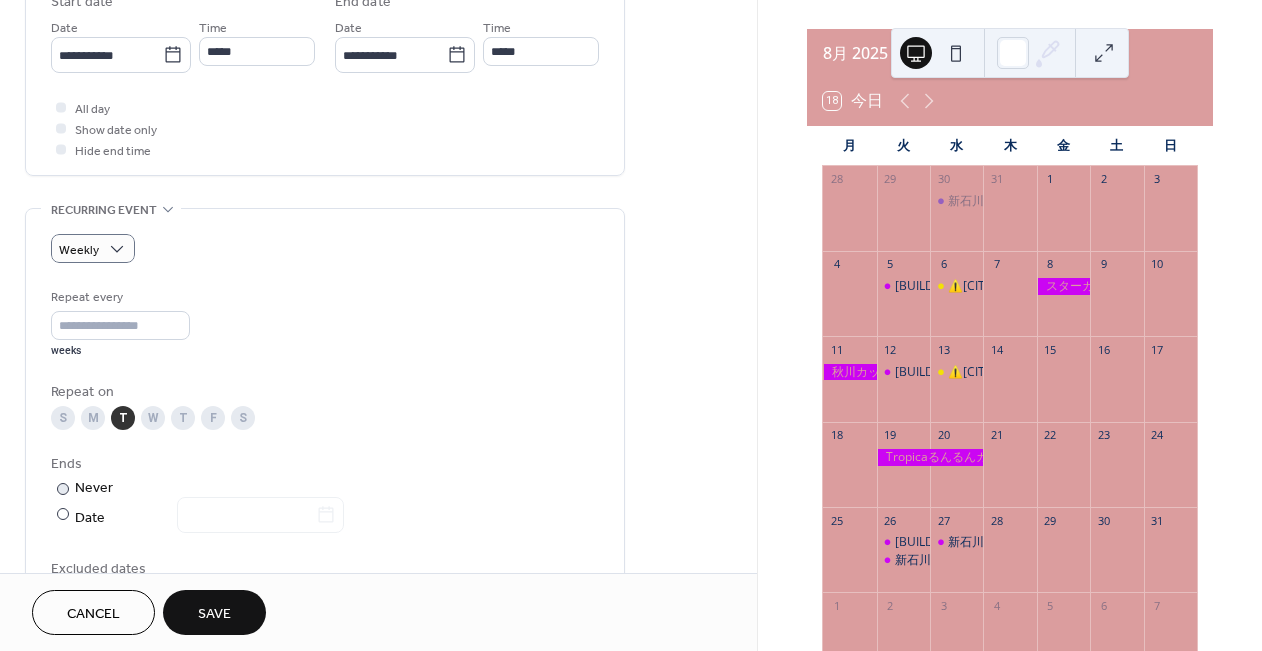 scroll, scrollTop: 697, scrollLeft: 0, axis: vertical 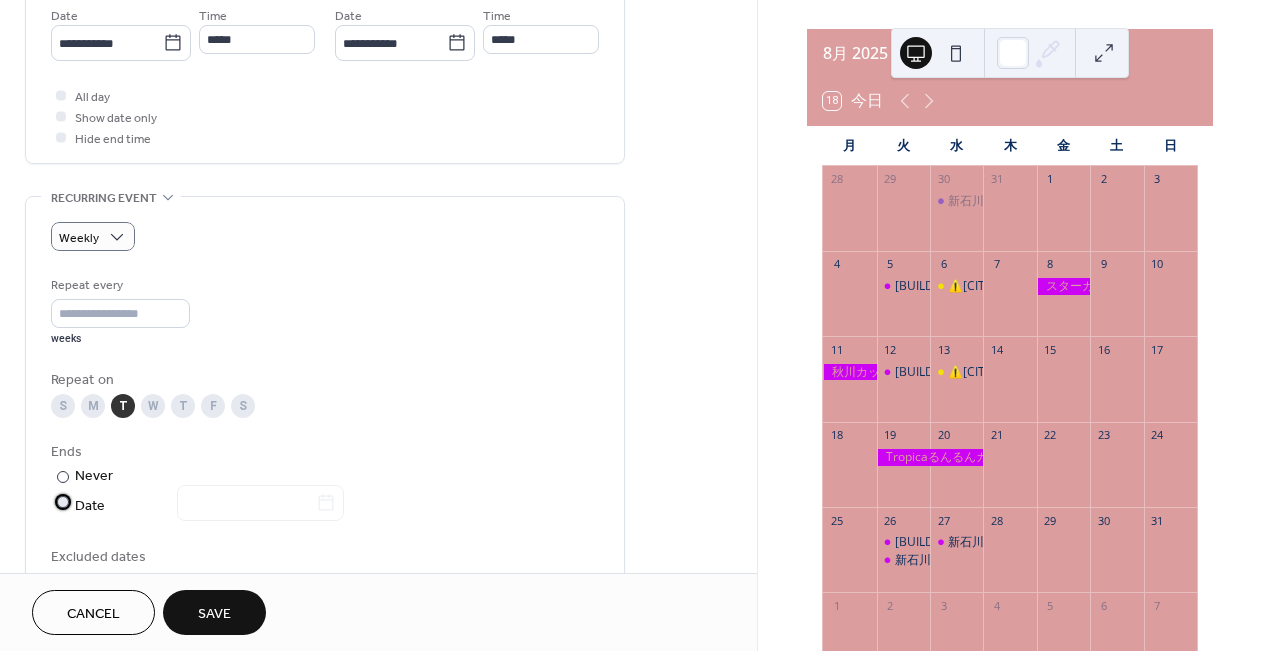 click on "Date" at bounding box center [209, 506] 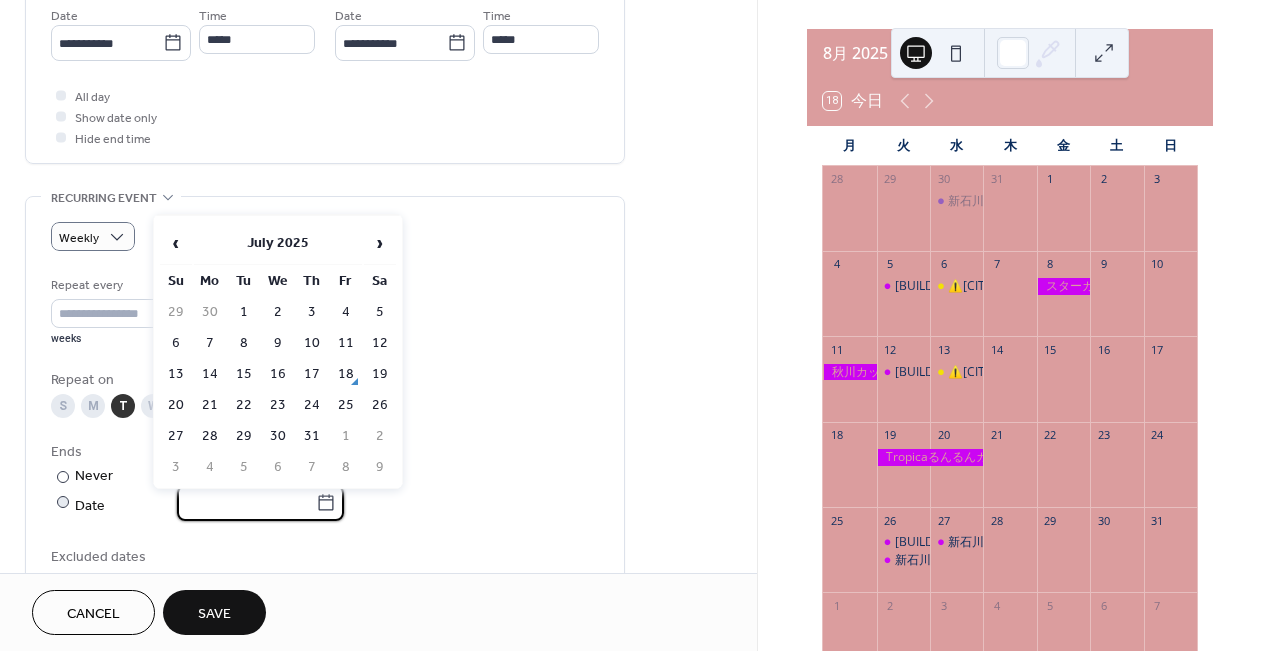 click at bounding box center (246, 503) 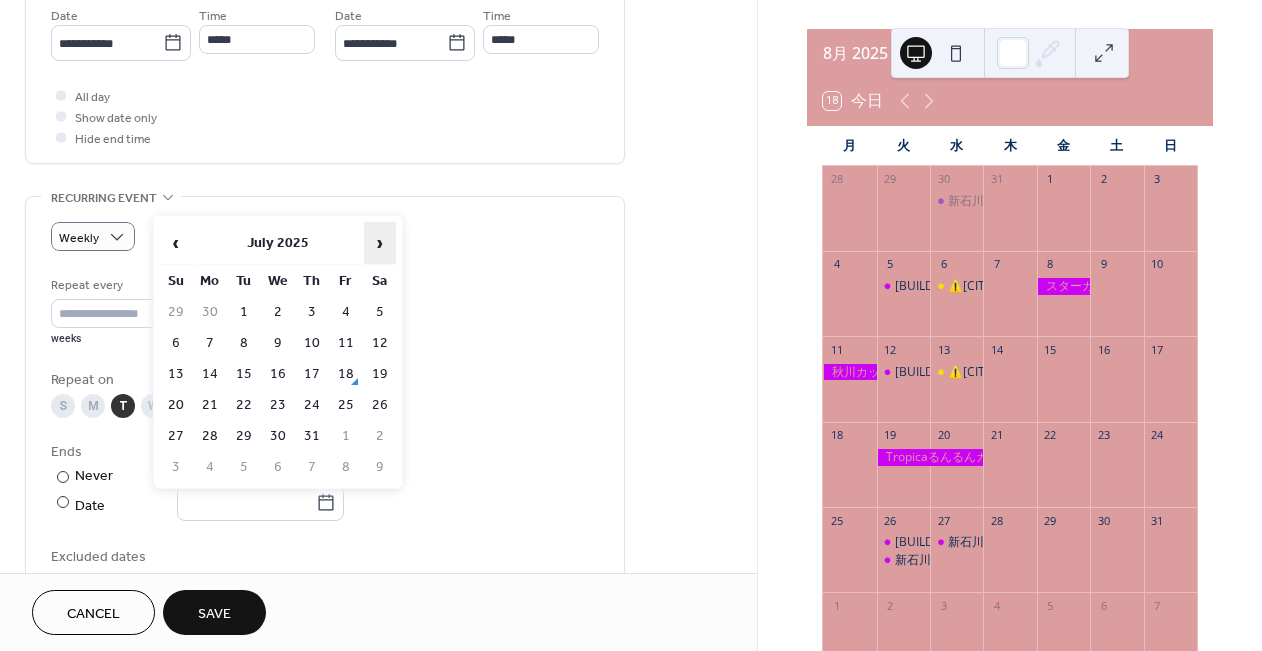 click on "›" at bounding box center [380, 243] 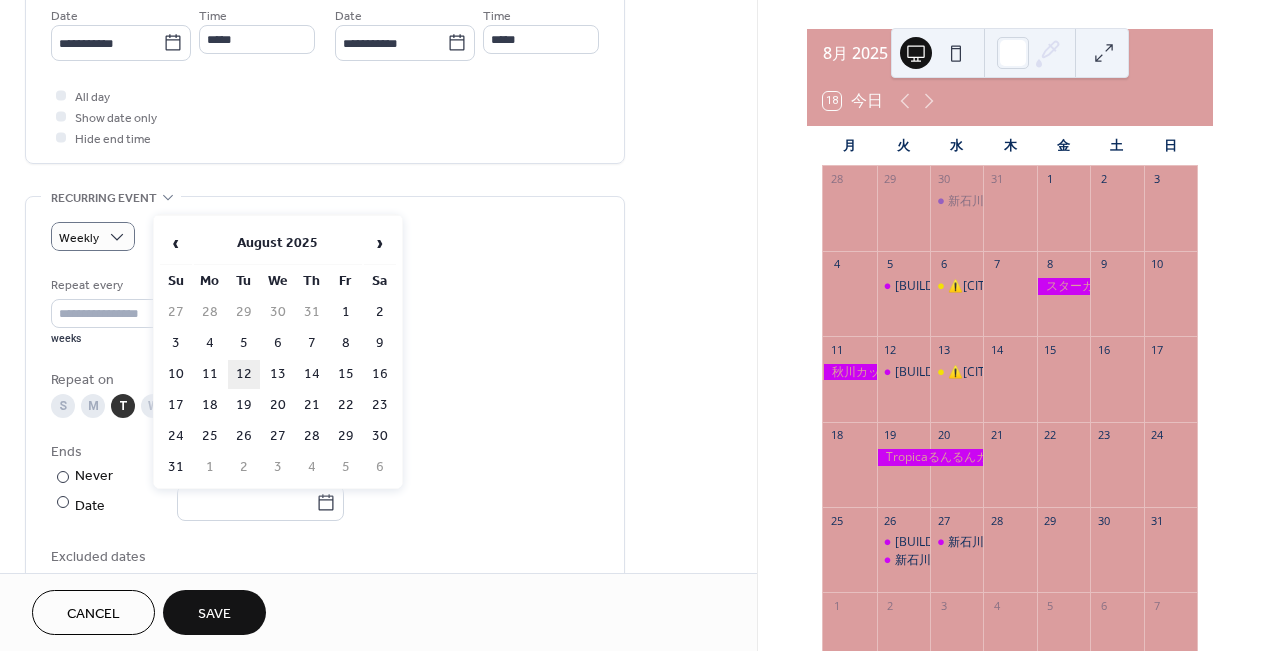 click on "12" at bounding box center [244, 374] 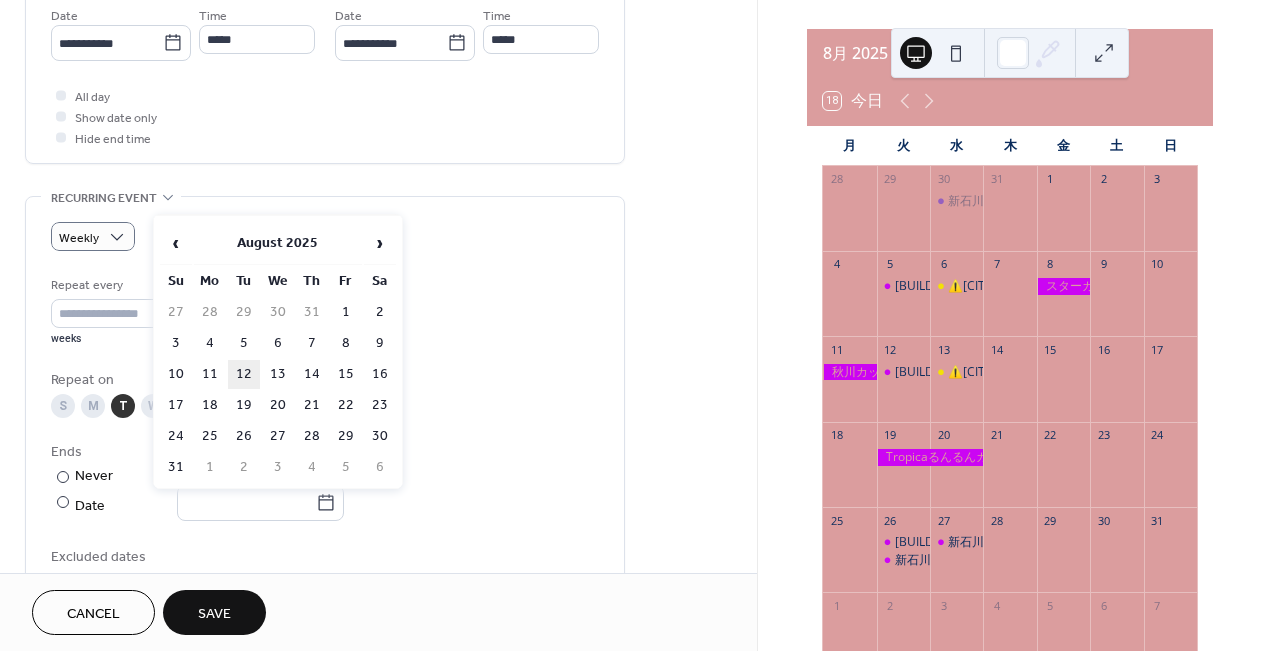 type on "**********" 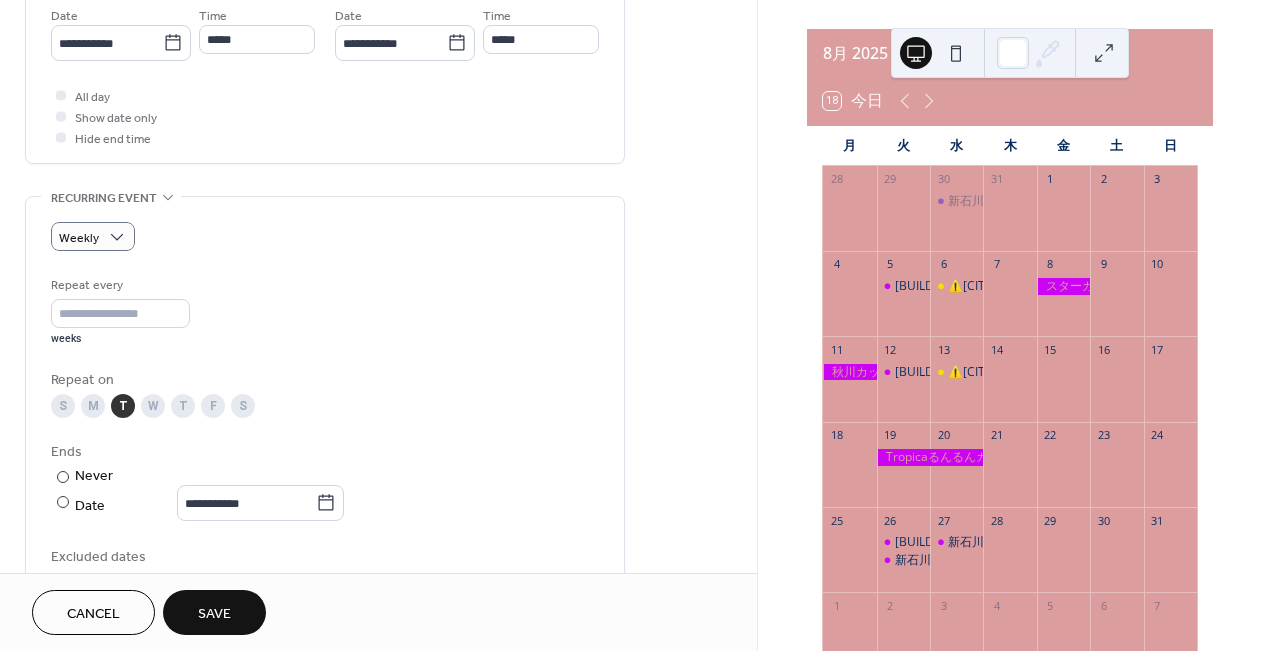 click on "Repeat on" at bounding box center [323, 380] 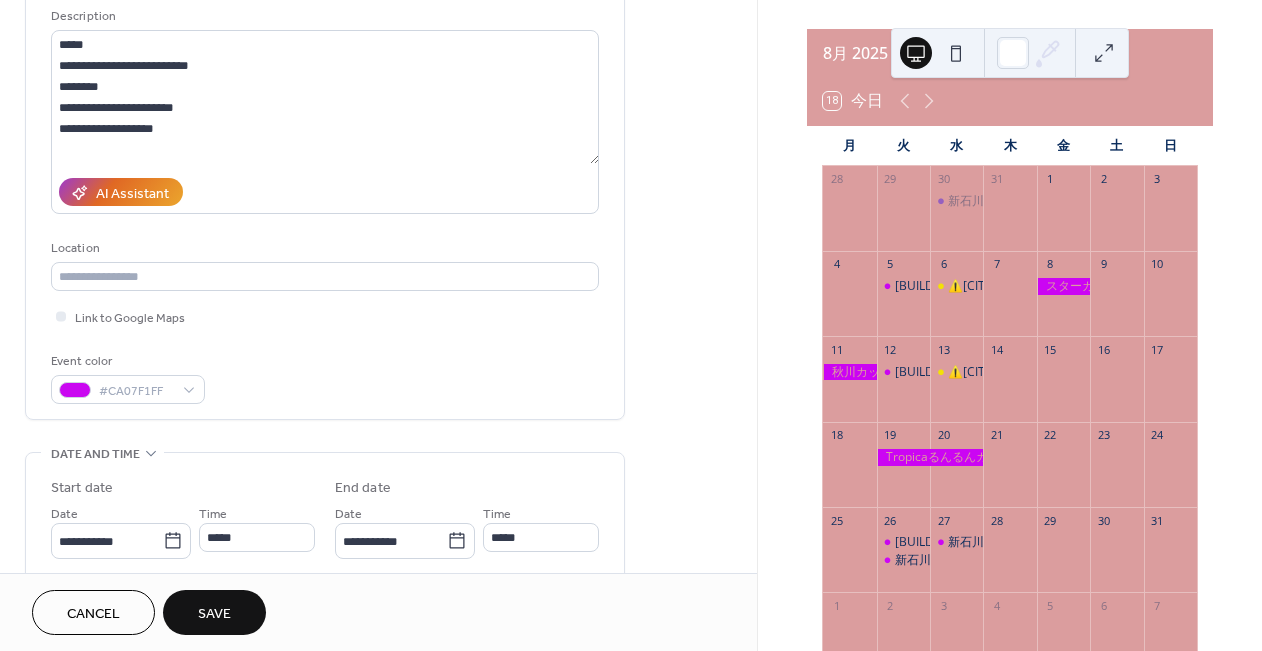scroll, scrollTop: 200, scrollLeft: 0, axis: vertical 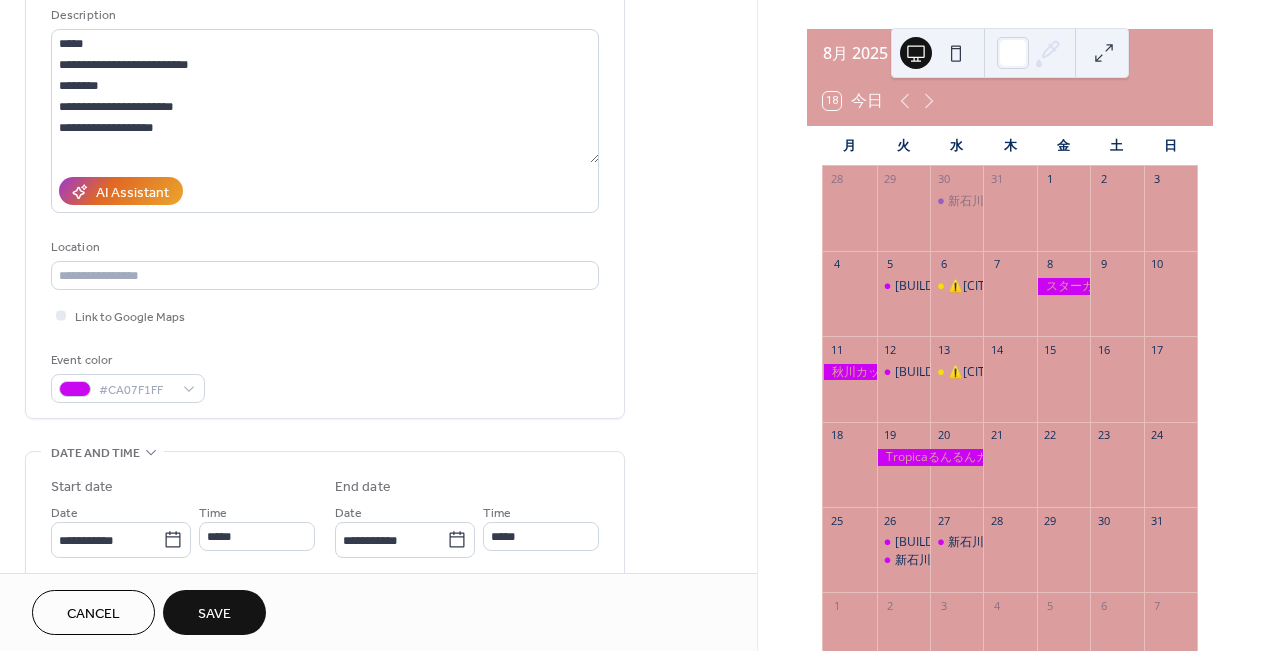 click on "Save" at bounding box center (214, 612) 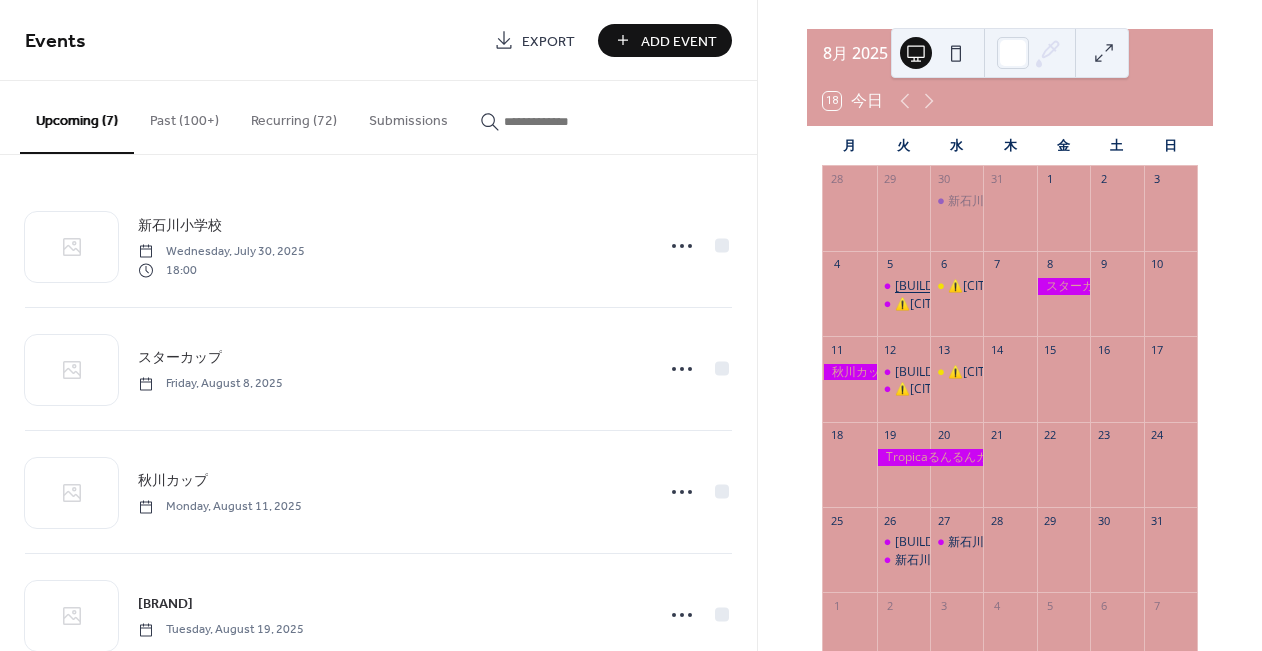 click on "たまプラーザYJビル" at bounding box center (947, 286) 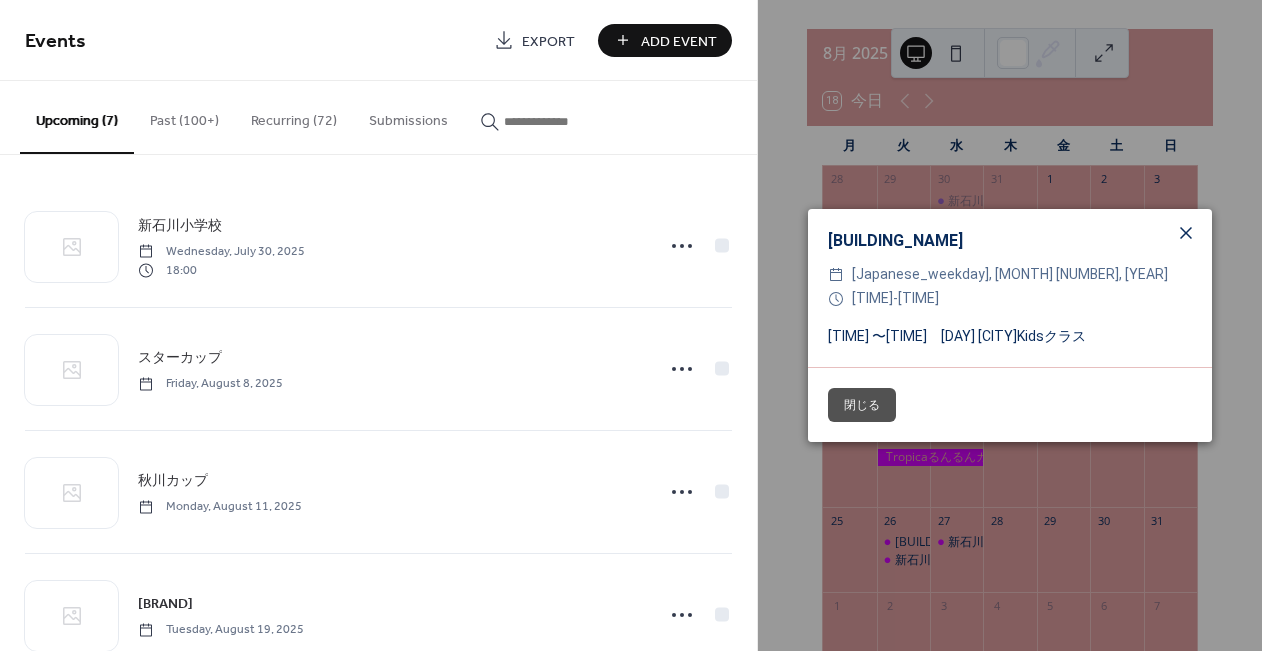 click 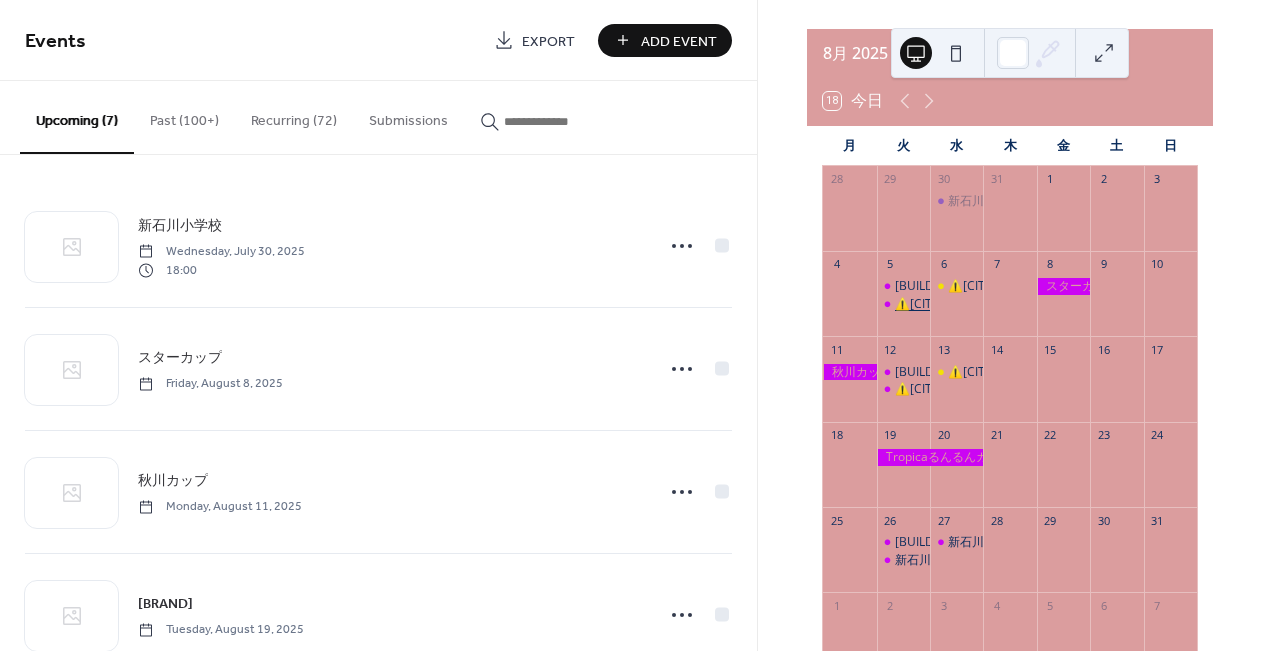 click on "⚠️青葉スポーツセンター・研修室→第一体育室A" at bounding box center [1031, 304] 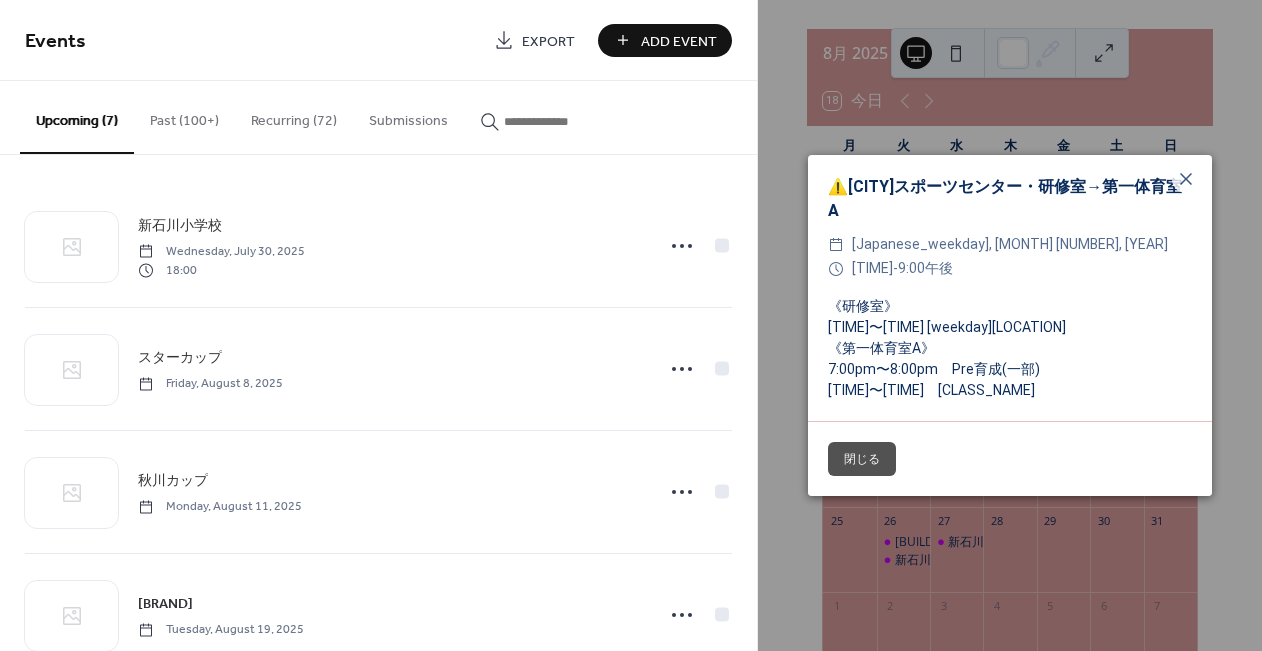 click on "閉じる" at bounding box center [862, 459] 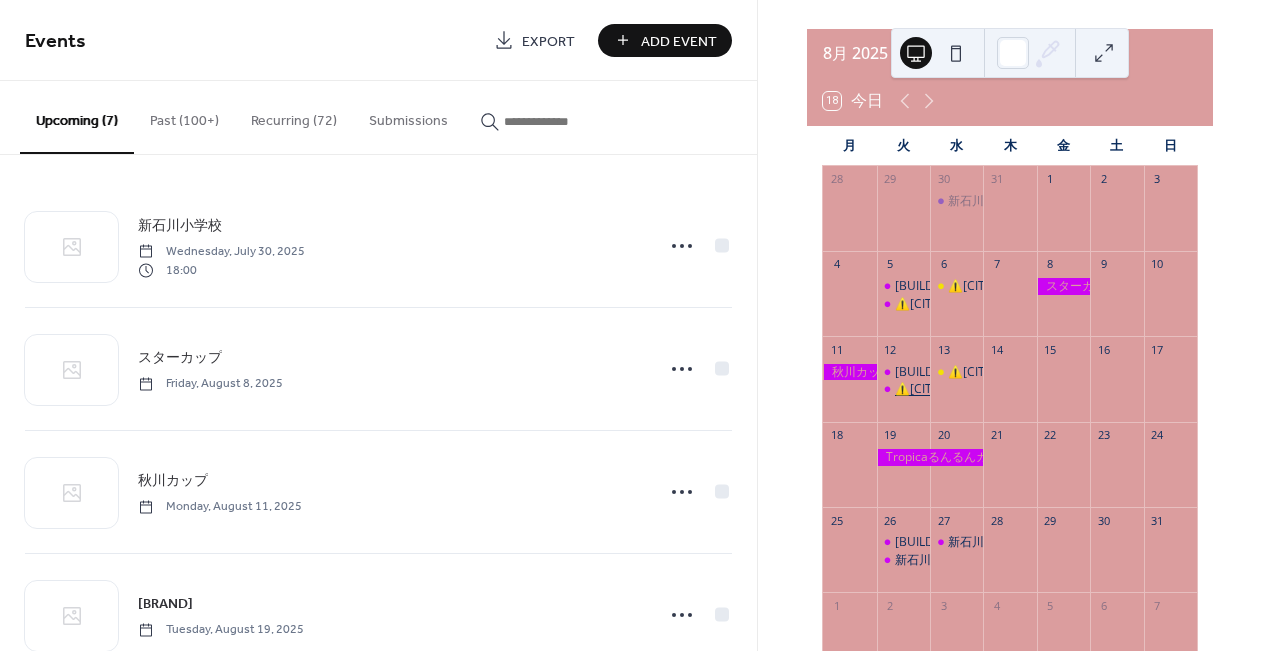 click on "⚠️青葉スポーツセンター・研修室→第一体育室A" at bounding box center [1031, 389] 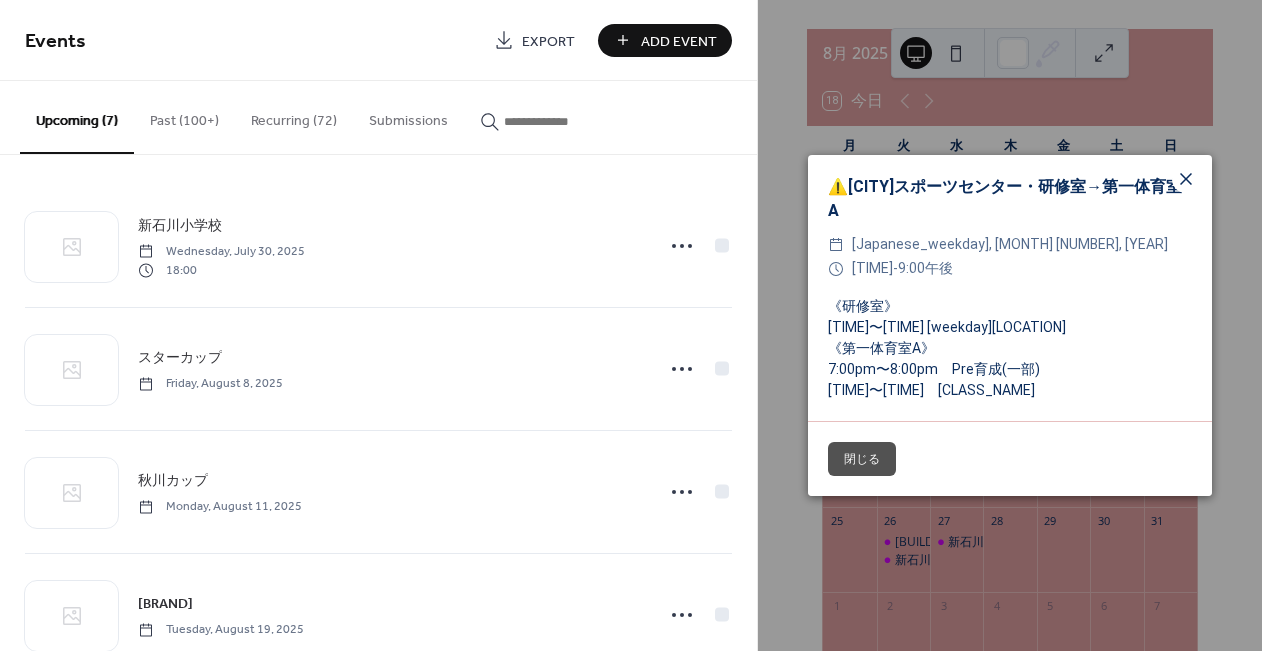 click 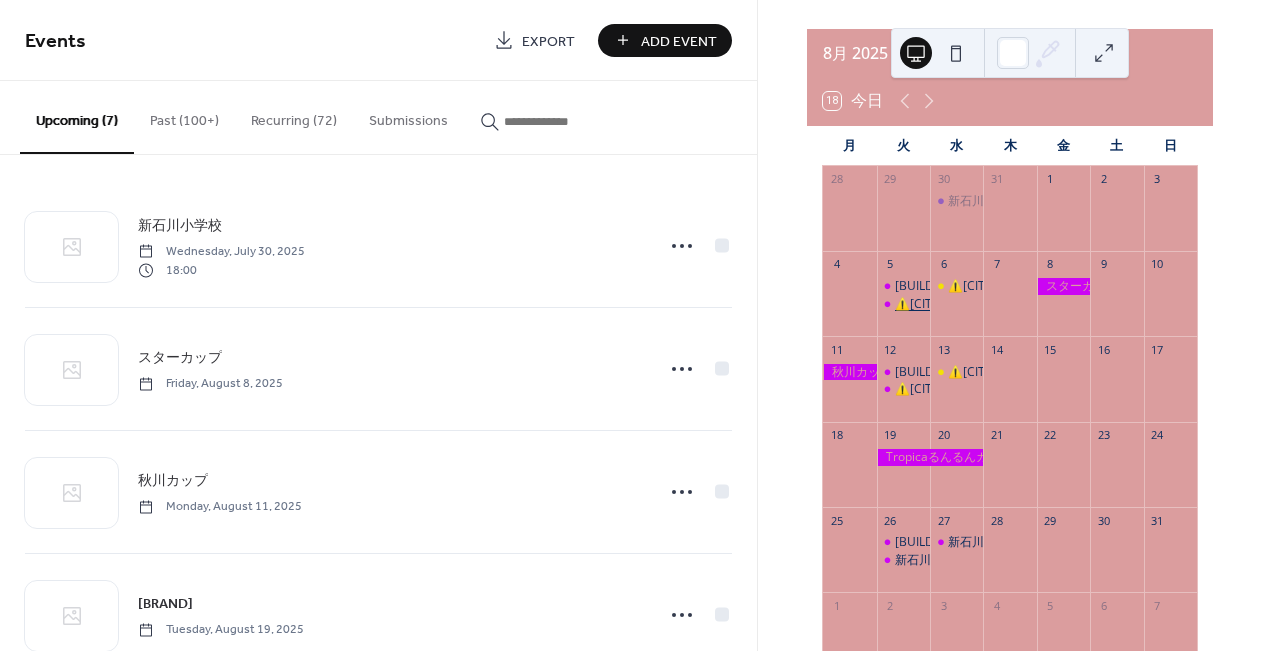 click on "⚠️青葉スポーツセンター・研修室→第一体育室A" at bounding box center (1031, 304) 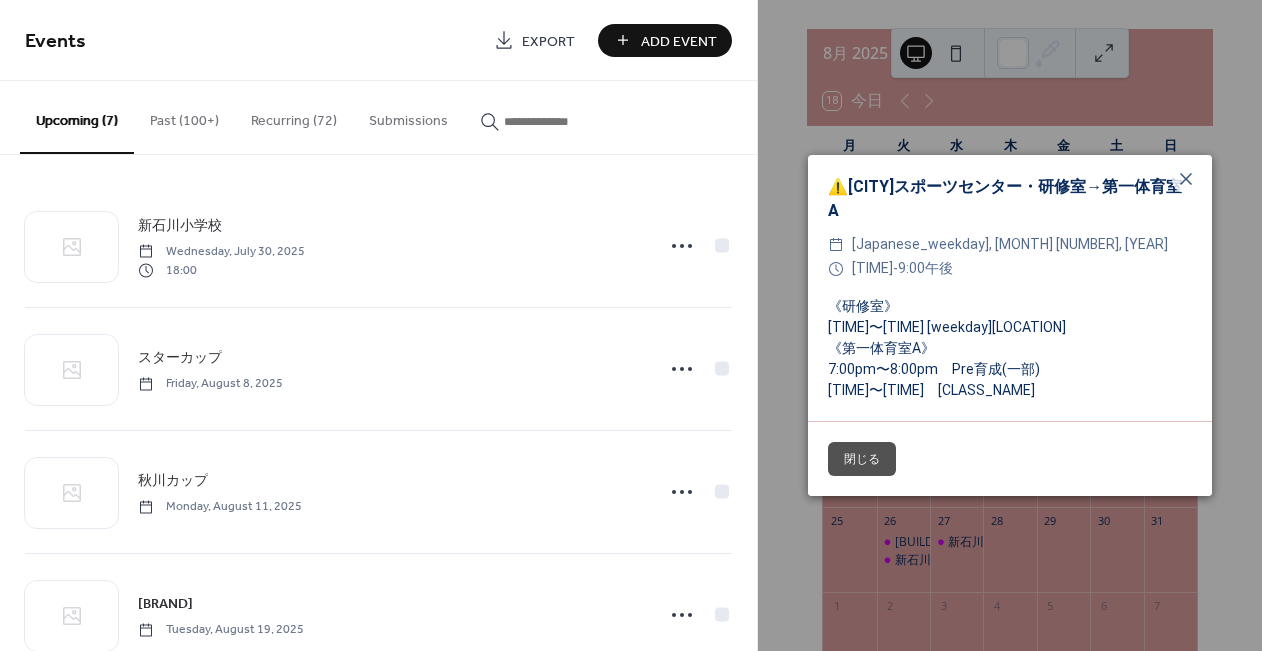 click on "Recurring (72)" at bounding box center [294, 116] 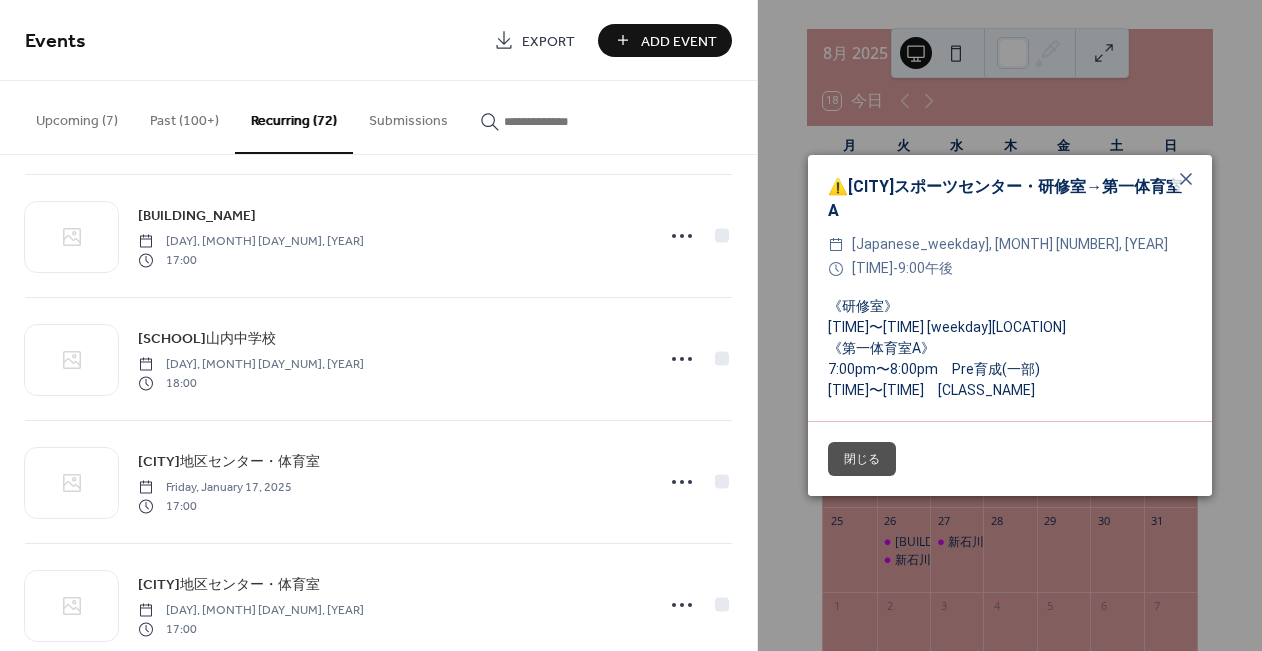 scroll, scrollTop: 3337, scrollLeft: 0, axis: vertical 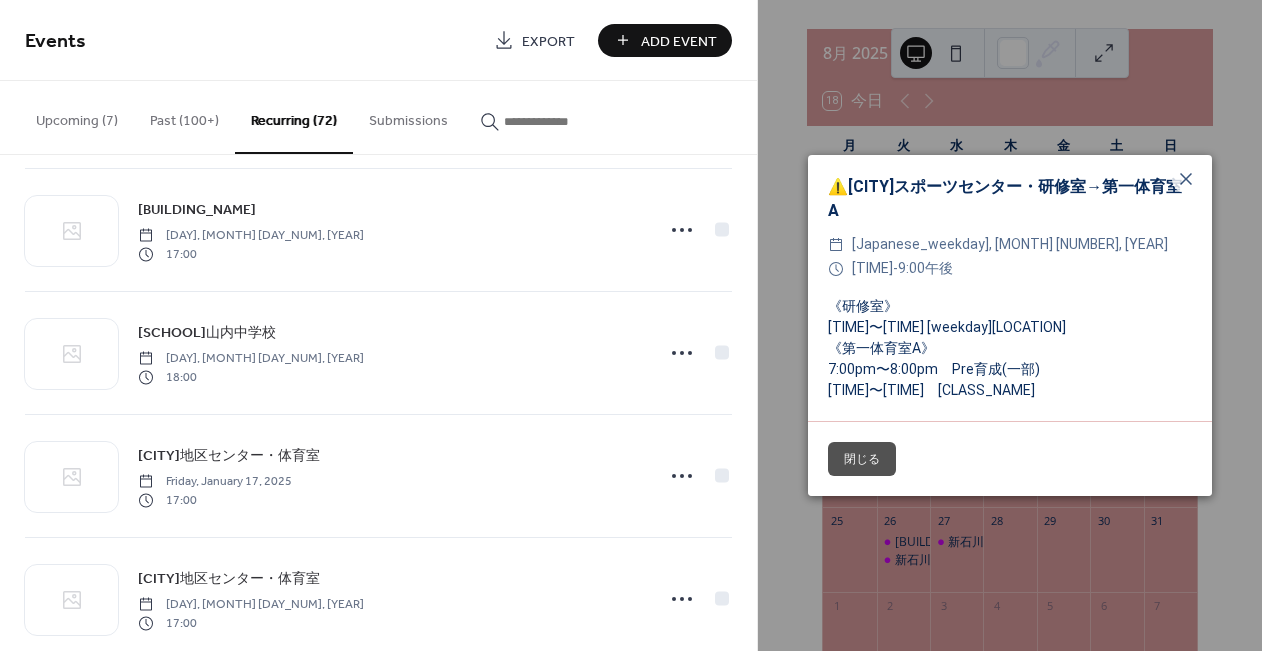 click on "Upcoming (7)" at bounding box center (77, 116) 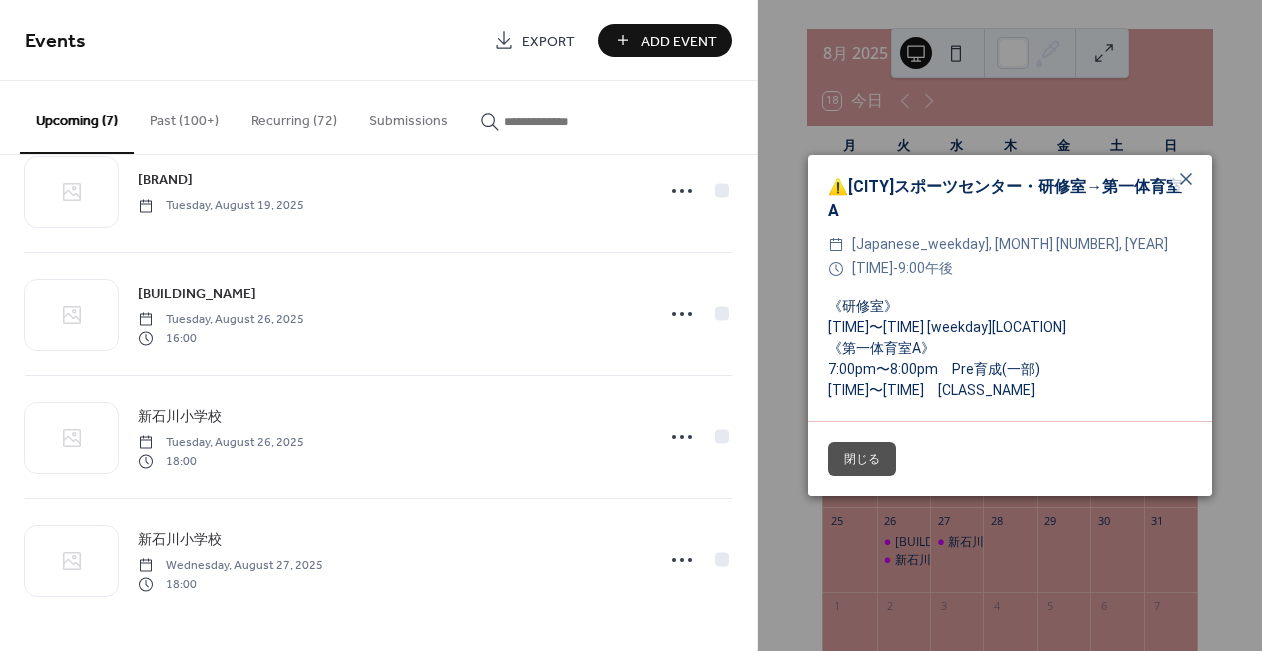 scroll, scrollTop: 424, scrollLeft: 0, axis: vertical 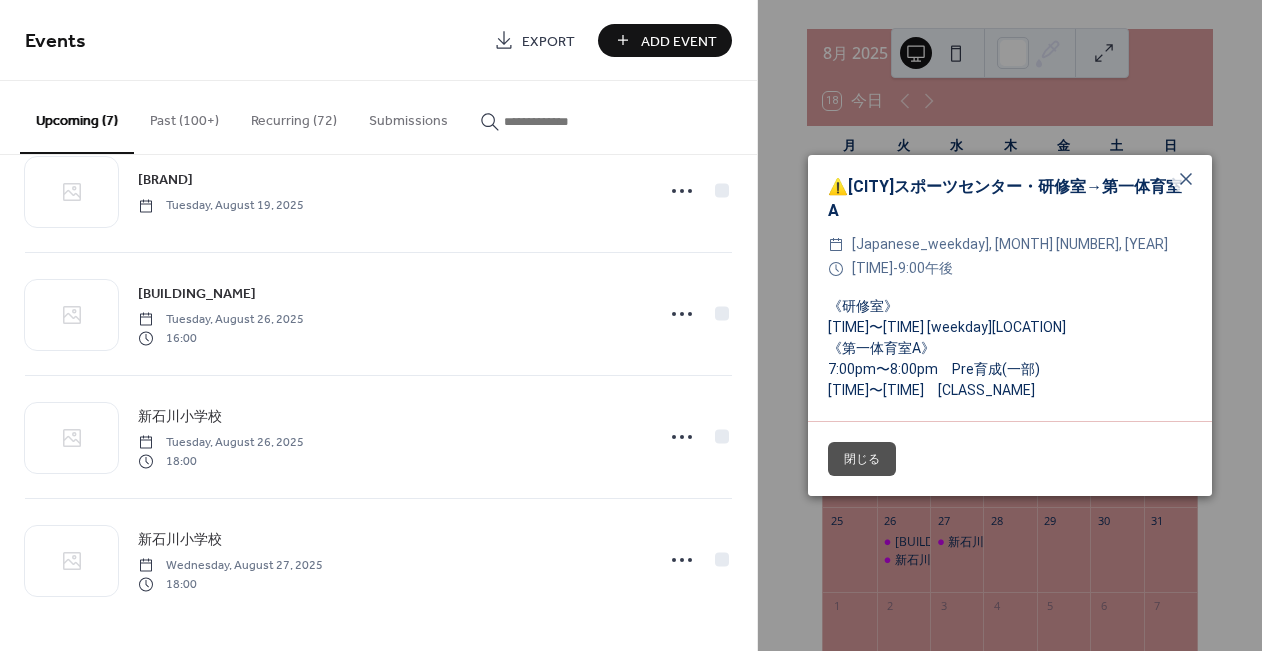 click on "Recurring (72)" at bounding box center (294, 116) 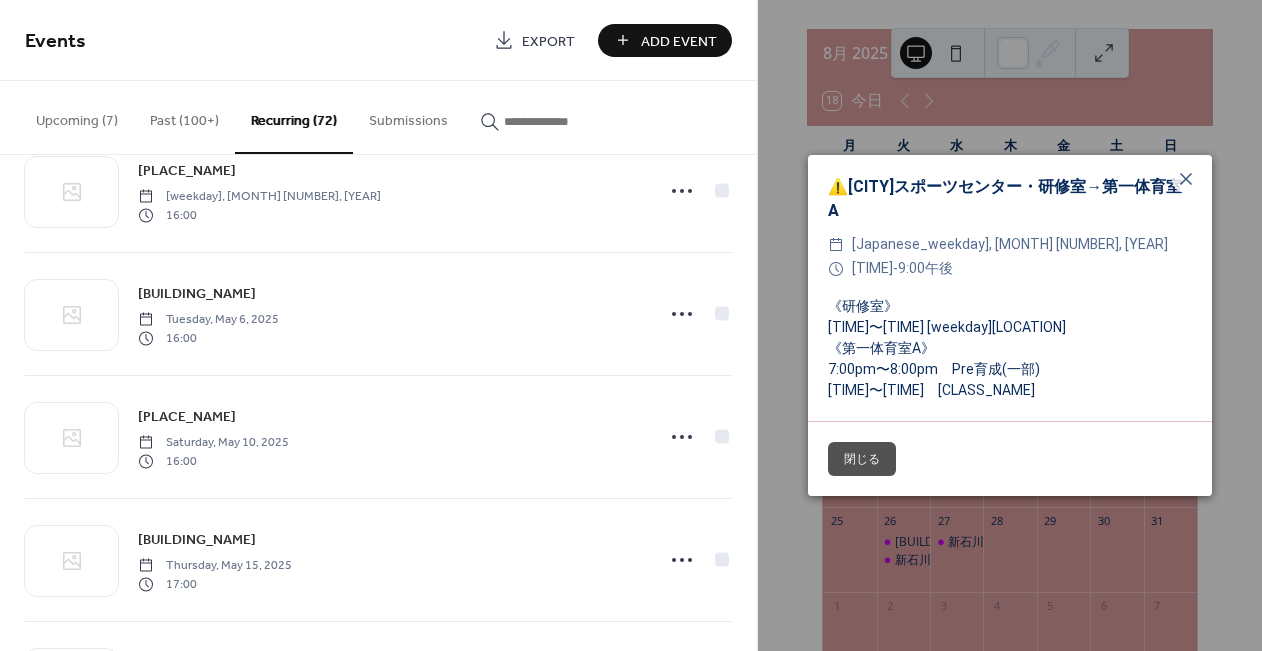 scroll, scrollTop: 4729, scrollLeft: 0, axis: vertical 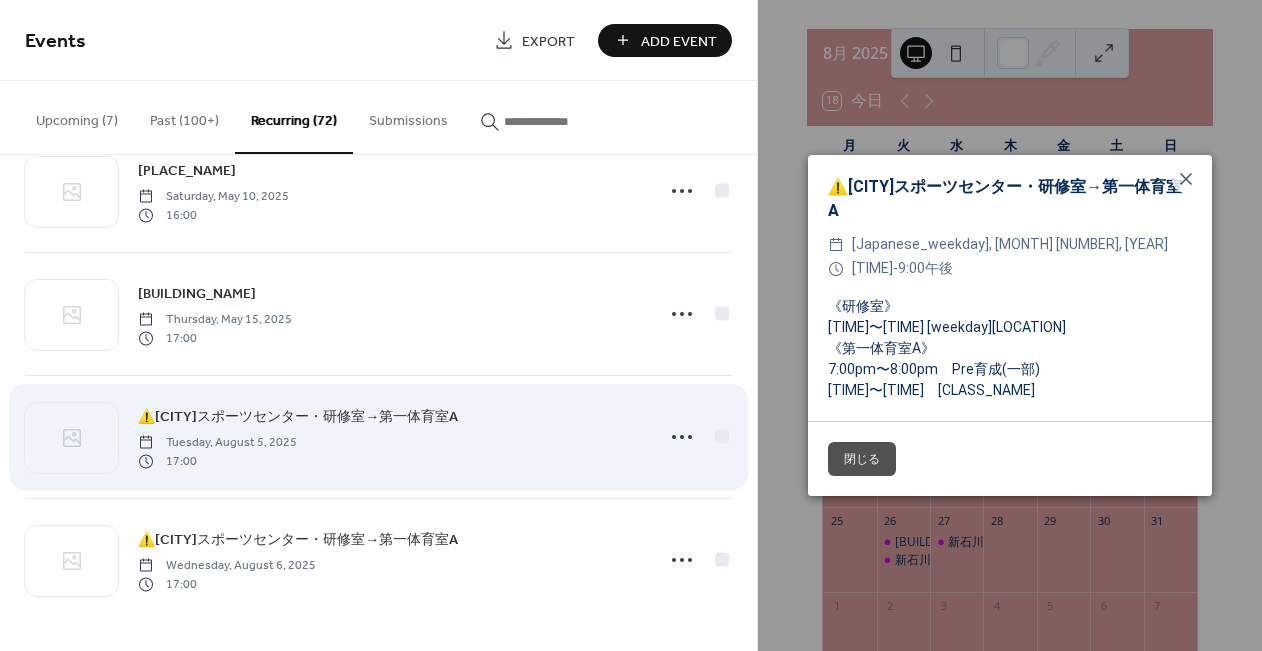 click on "⚠️青葉スポーツセンター・研修室→第一体育室A" at bounding box center [298, 417] 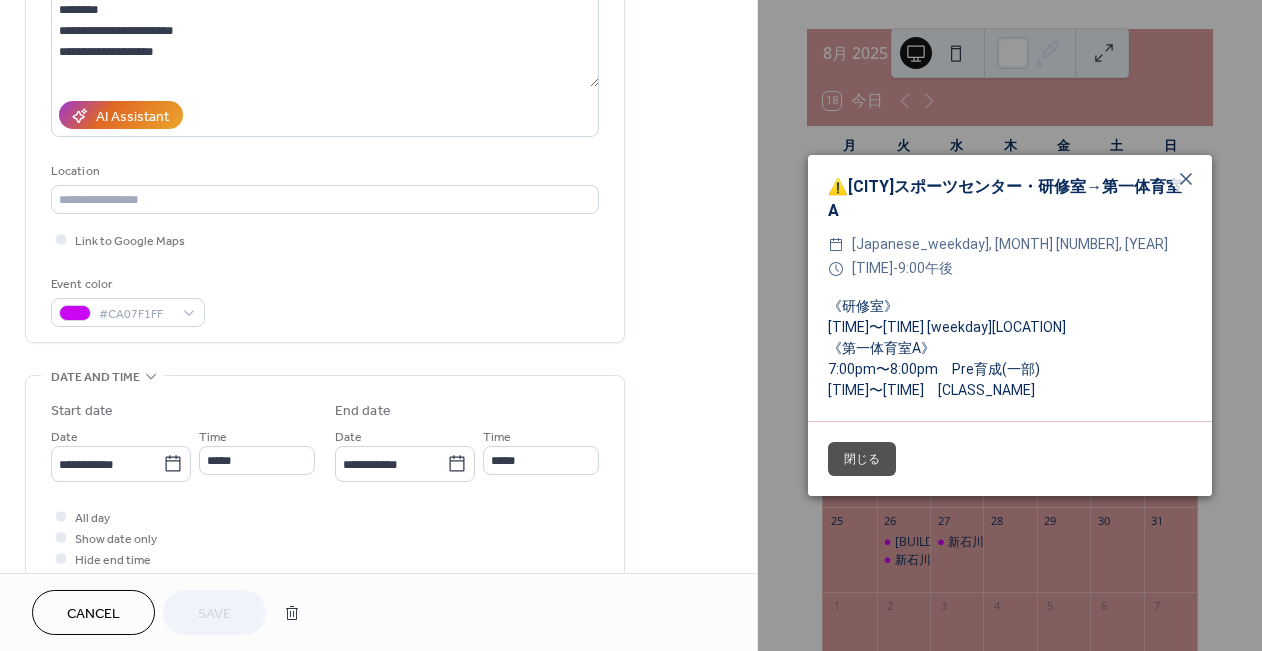 scroll, scrollTop: 288, scrollLeft: 0, axis: vertical 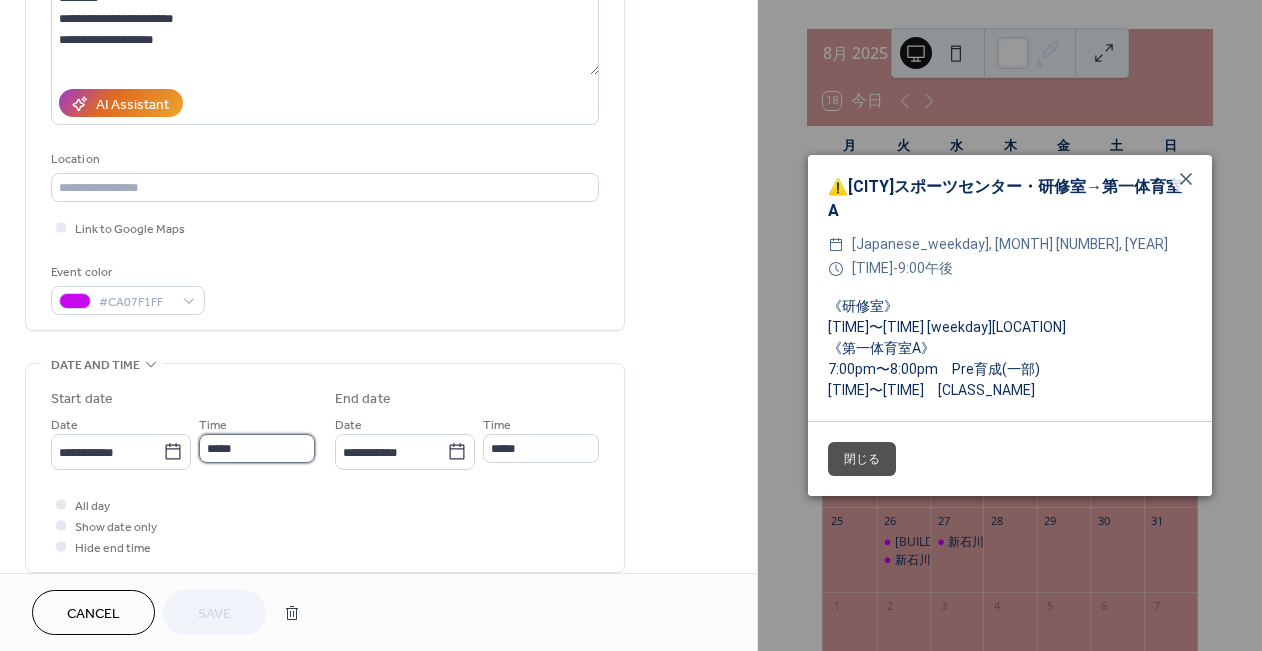 click on "*****" at bounding box center [257, 448] 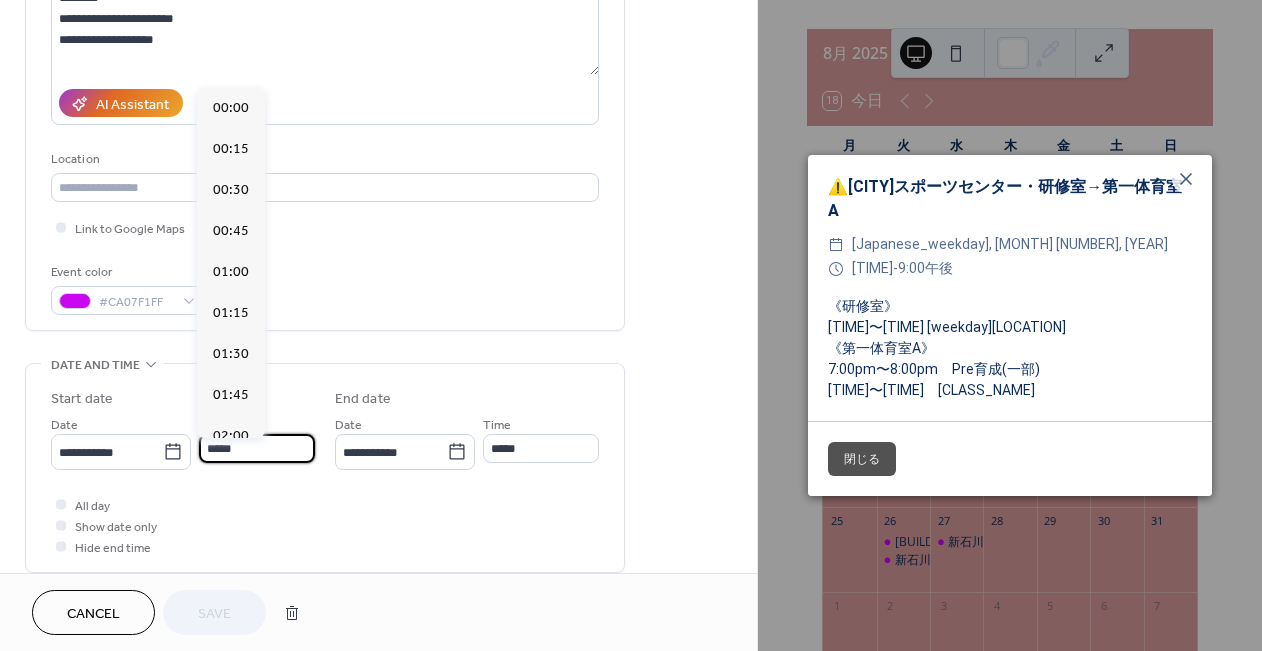 scroll, scrollTop: 2788, scrollLeft: 0, axis: vertical 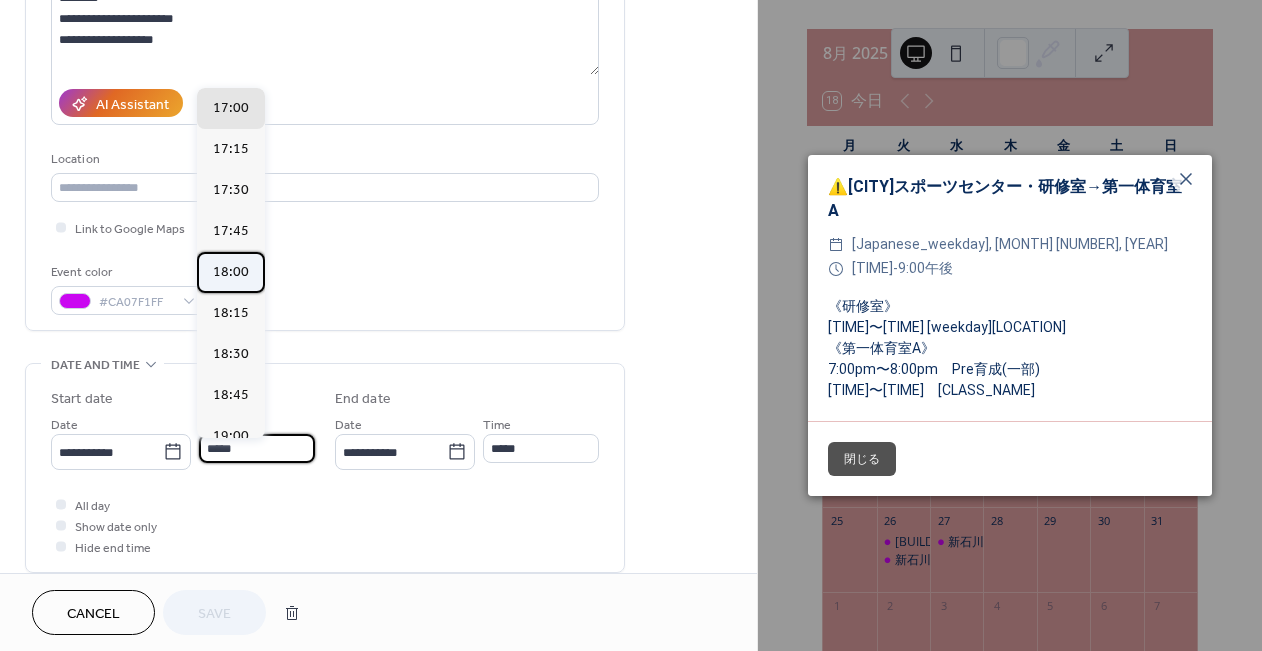 click on "18:00" at bounding box center [231, 272] 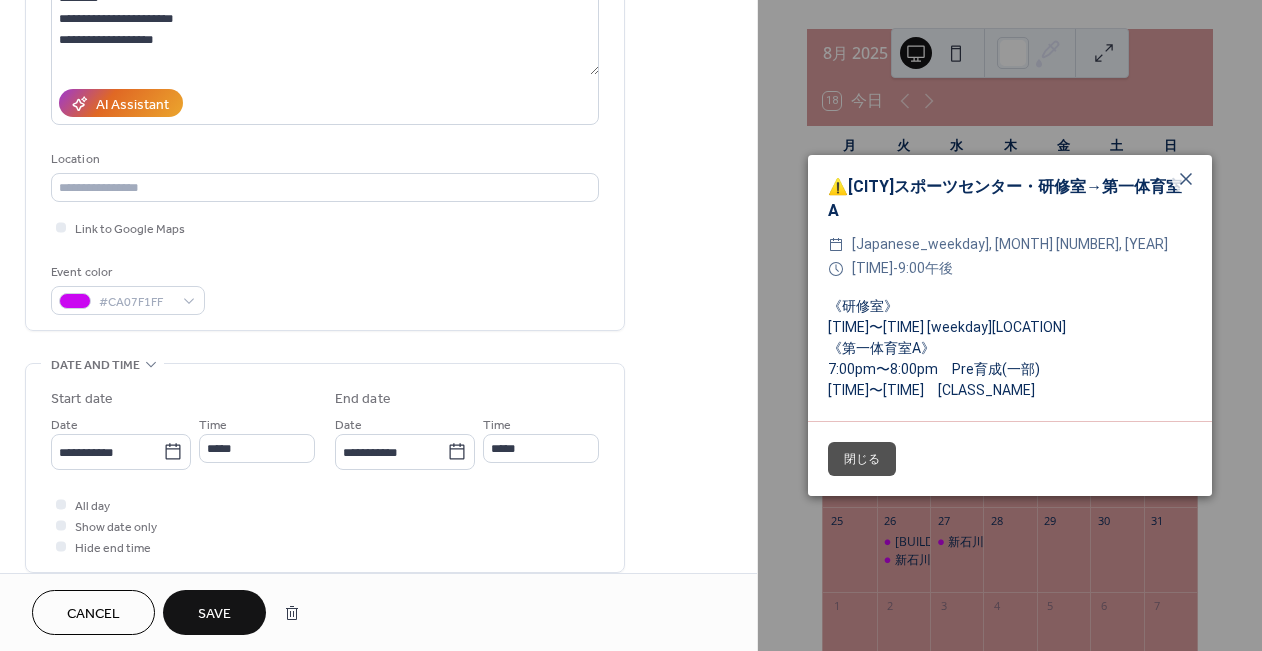 type on "*****" 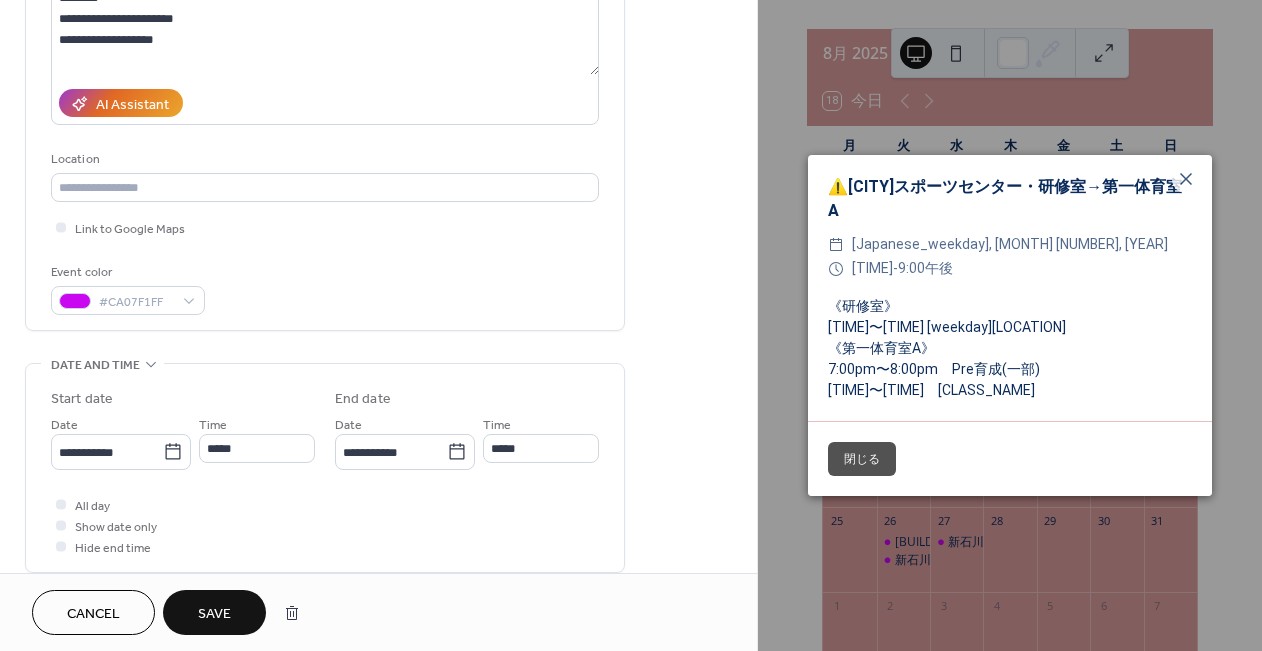 type on "*****" 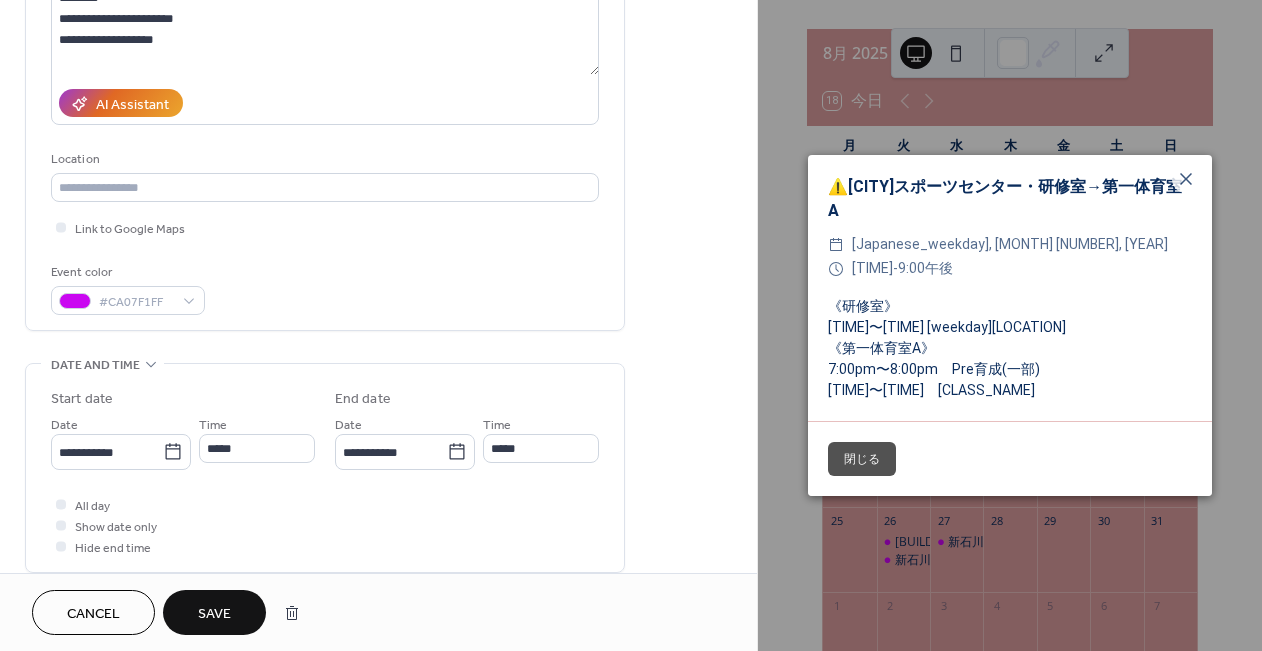 click on "Save" at bounding box center [214, 614] 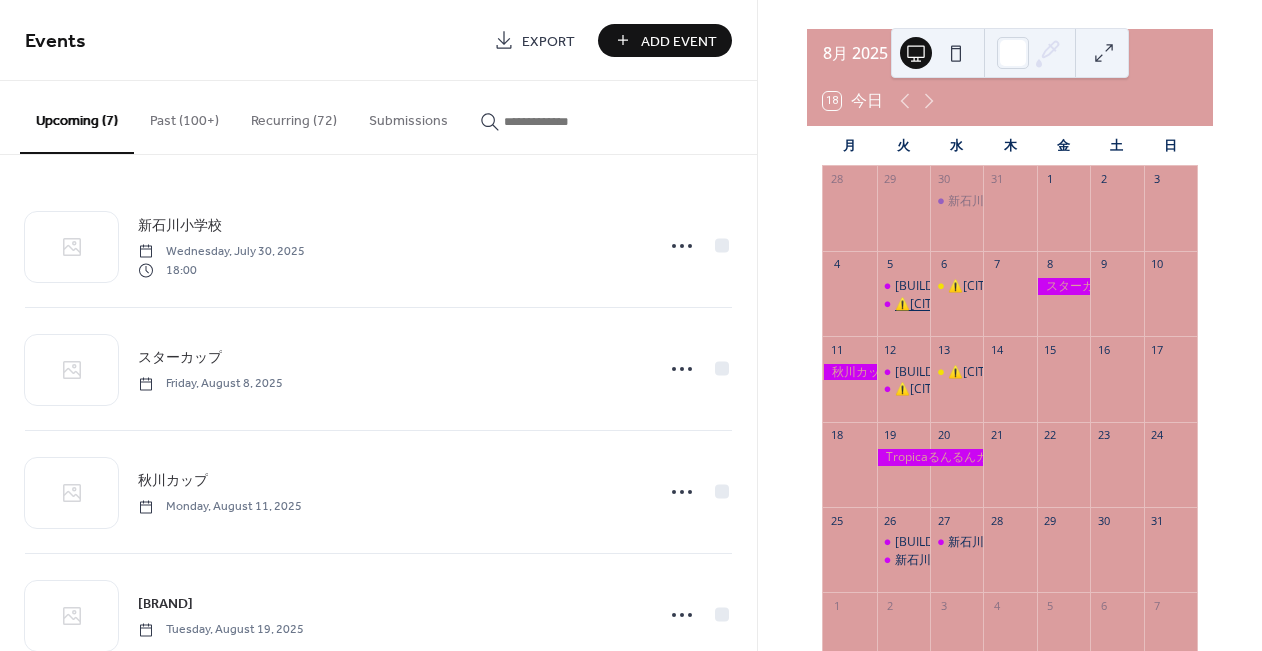 click on "⚠️青葉スポーツセンター・研修室→第一体育室A" at bounding box center (1031, 304) 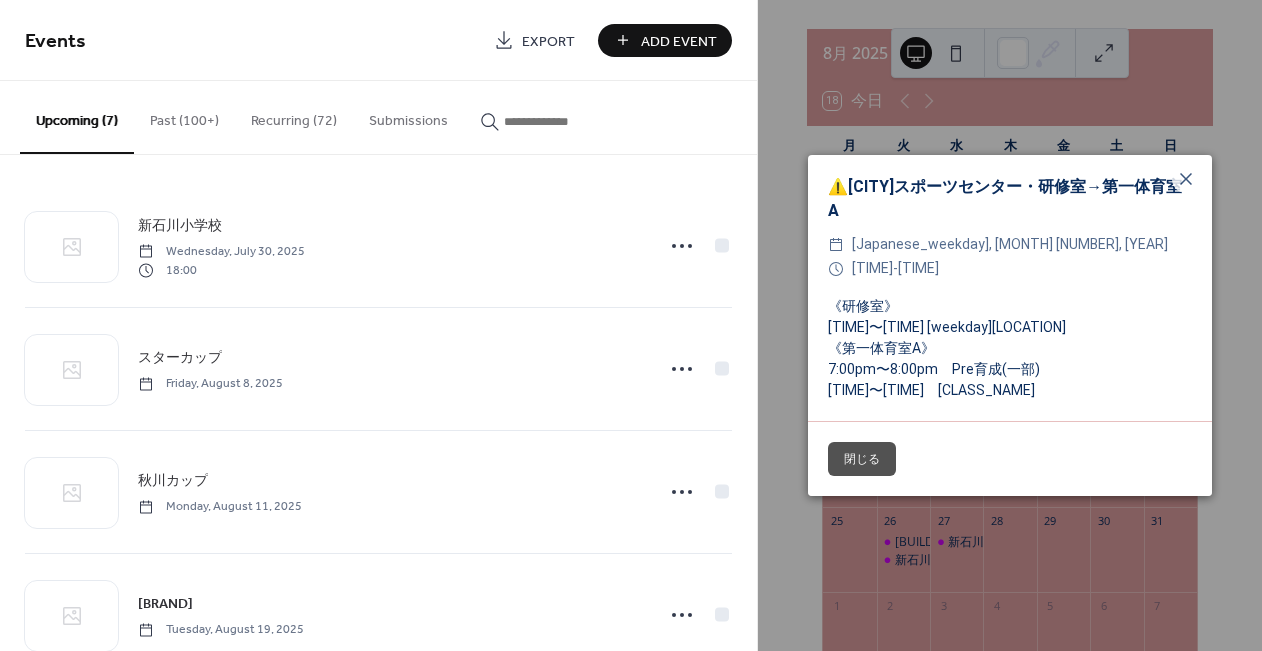 click on "Recurring (72)" at bounding box center [294, 116] 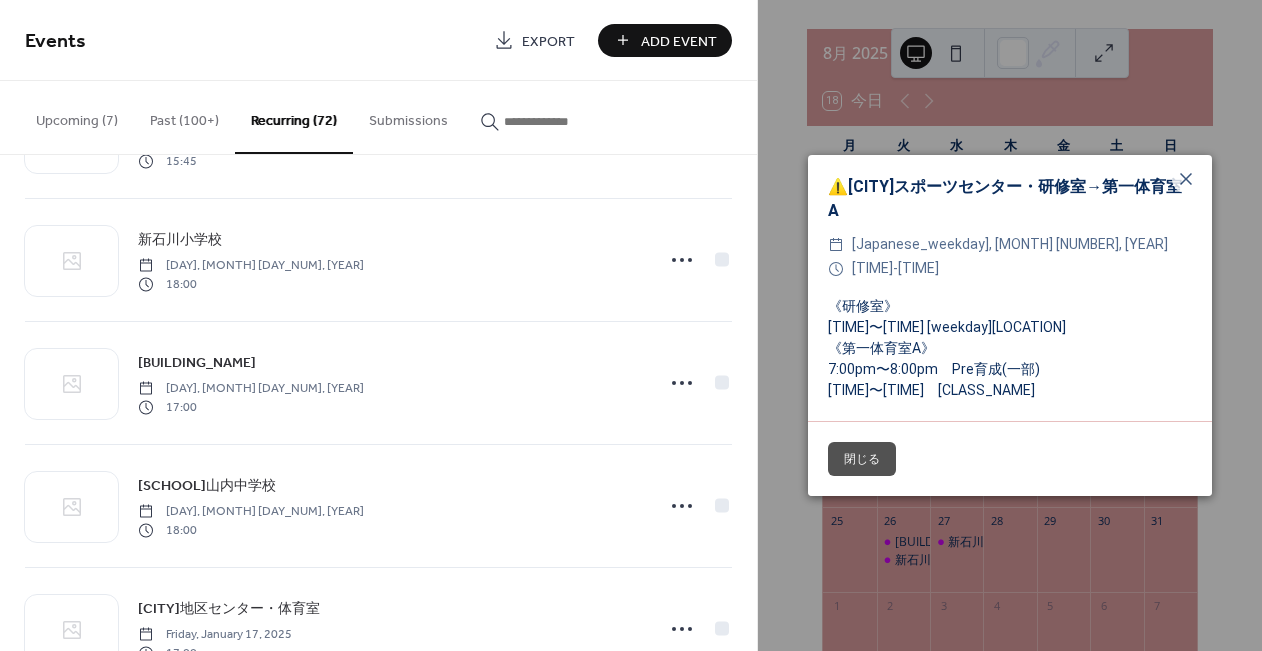 scroll, scrollTop: 3499, scrollLeft: 0, axis: vertical 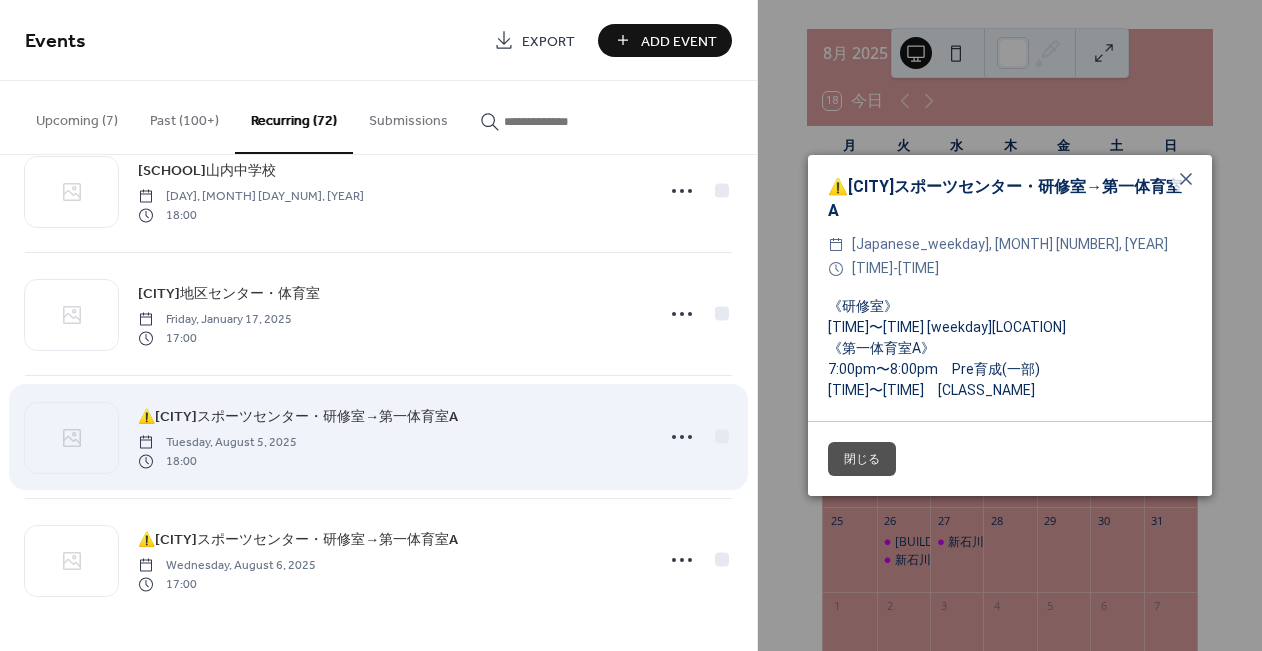 click on "⚠️青葉スポーツセンター・研修室→第一体育室A" at bounding box center (298, 417) 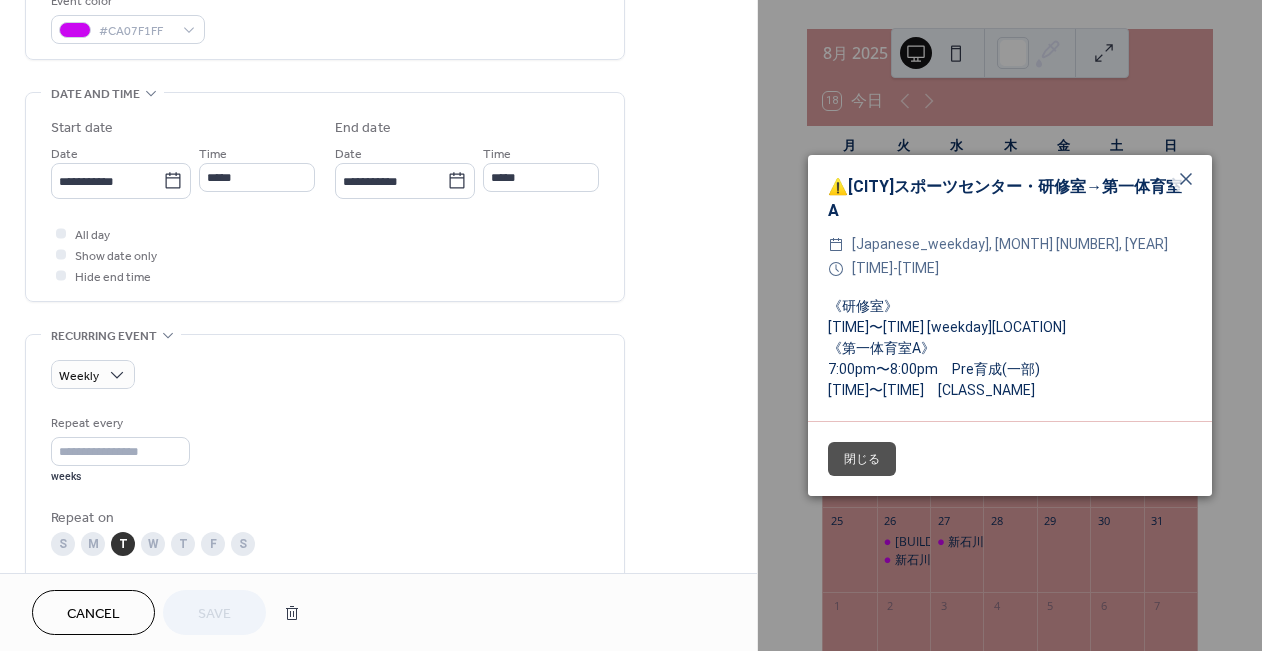 scroll, scrollTop: 558, scrollLeft: 0, axis: vertical 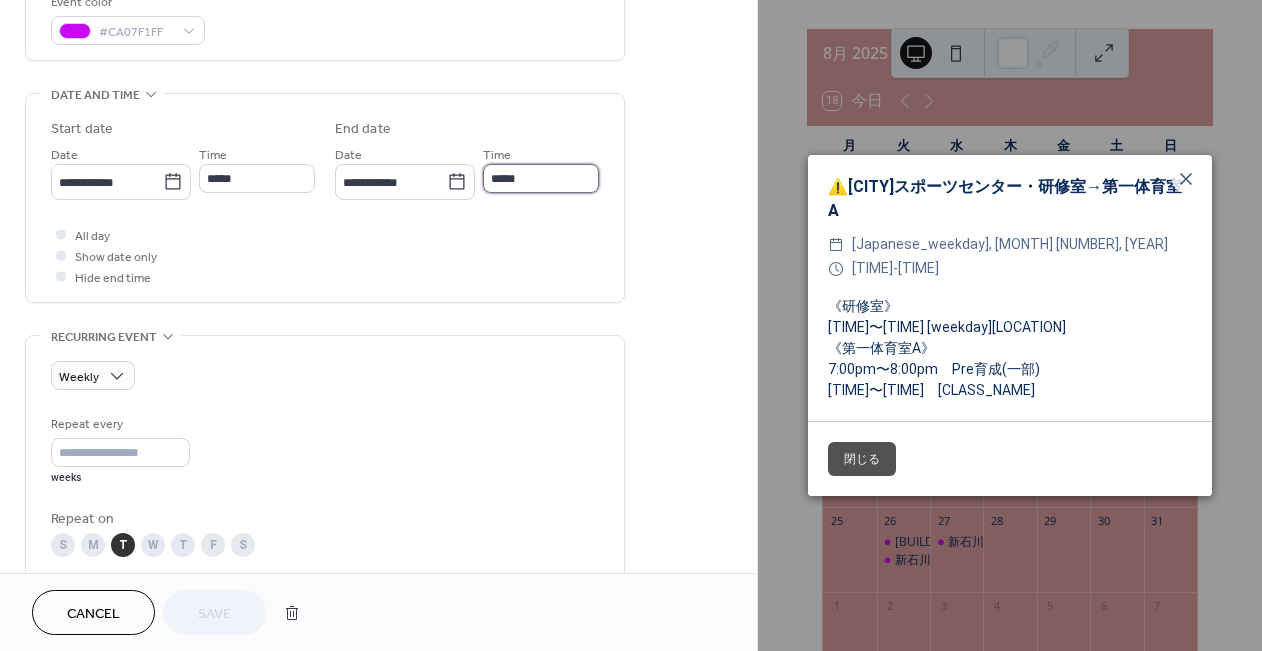 click on "*****" at bounding box center [541, 178] 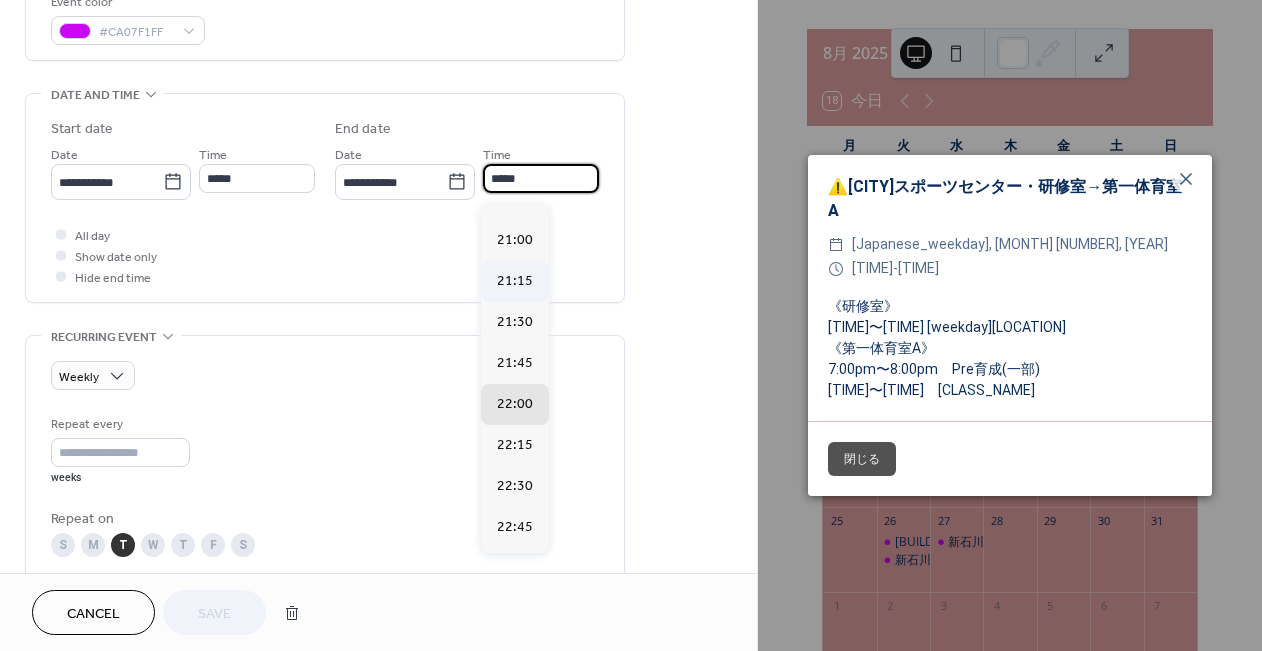 scroll, scrollTop: 431, scrollLeft: 0, axis: vertical 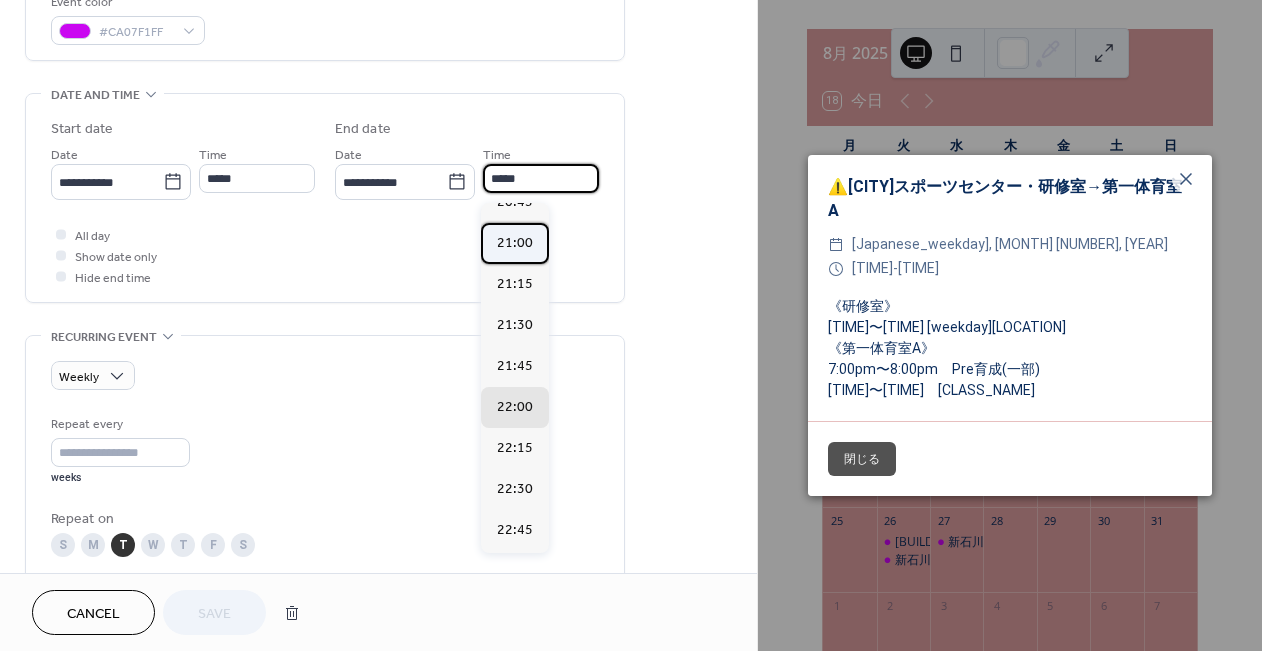 click on "21:00" at bounding box center [515, 243] 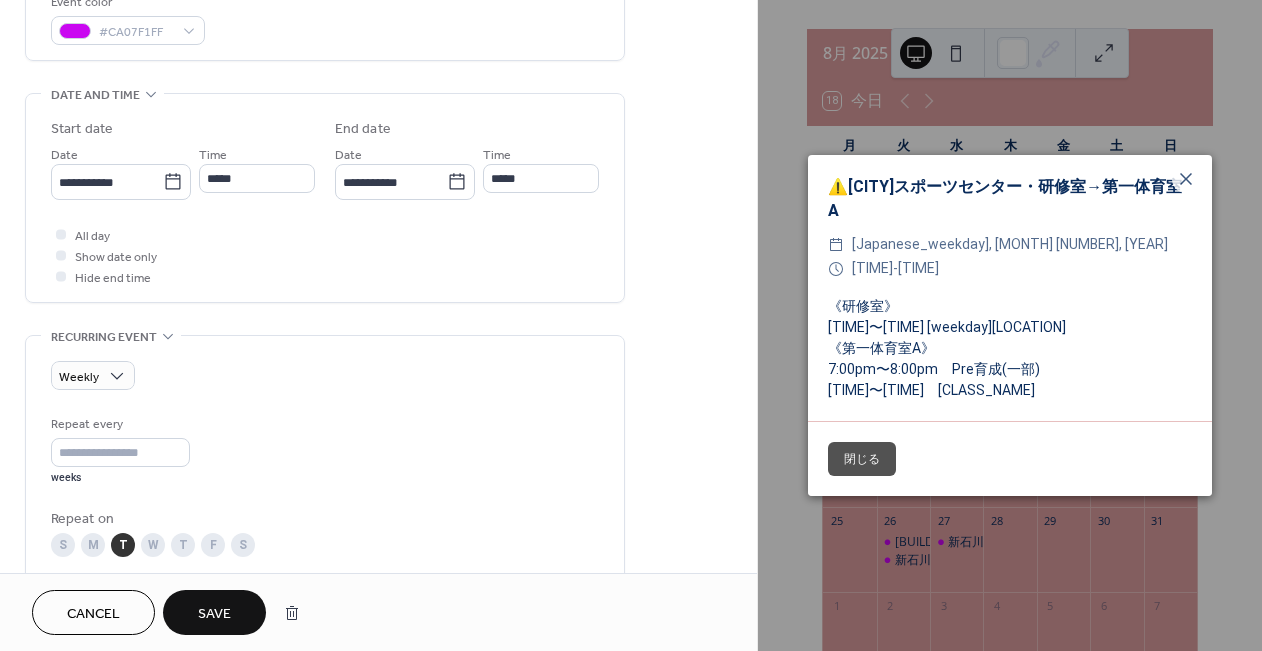 type on "*****" 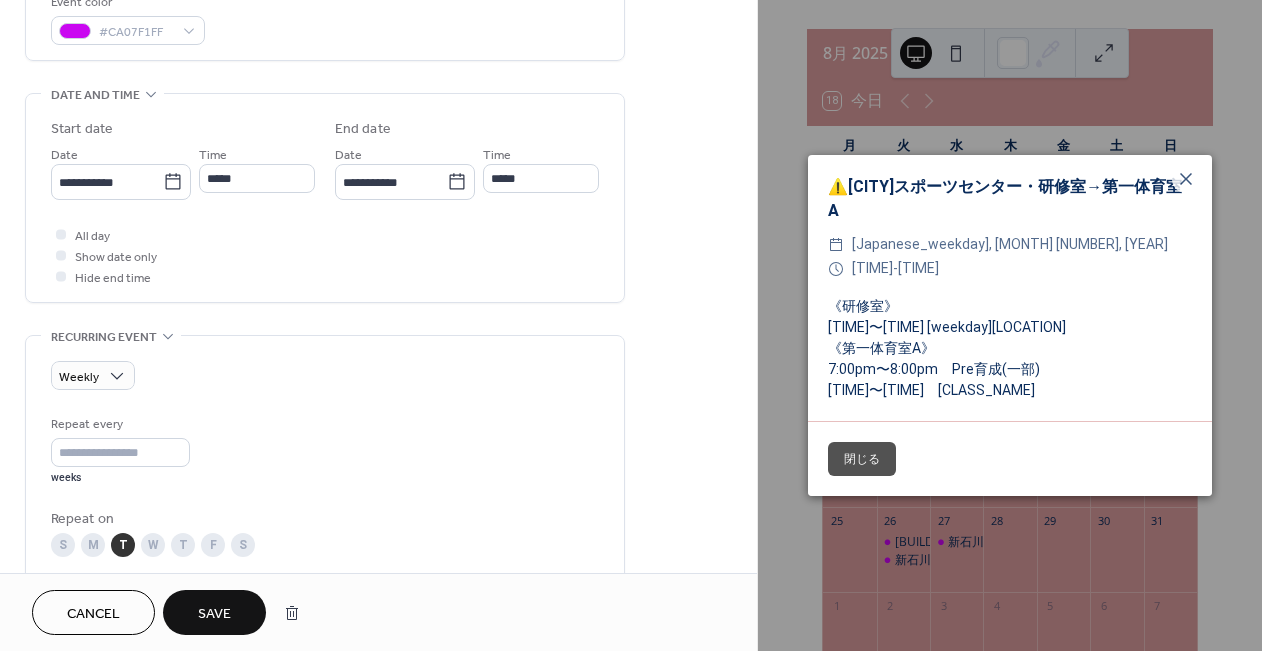 click on "Save" at bounding box center (214, 614) 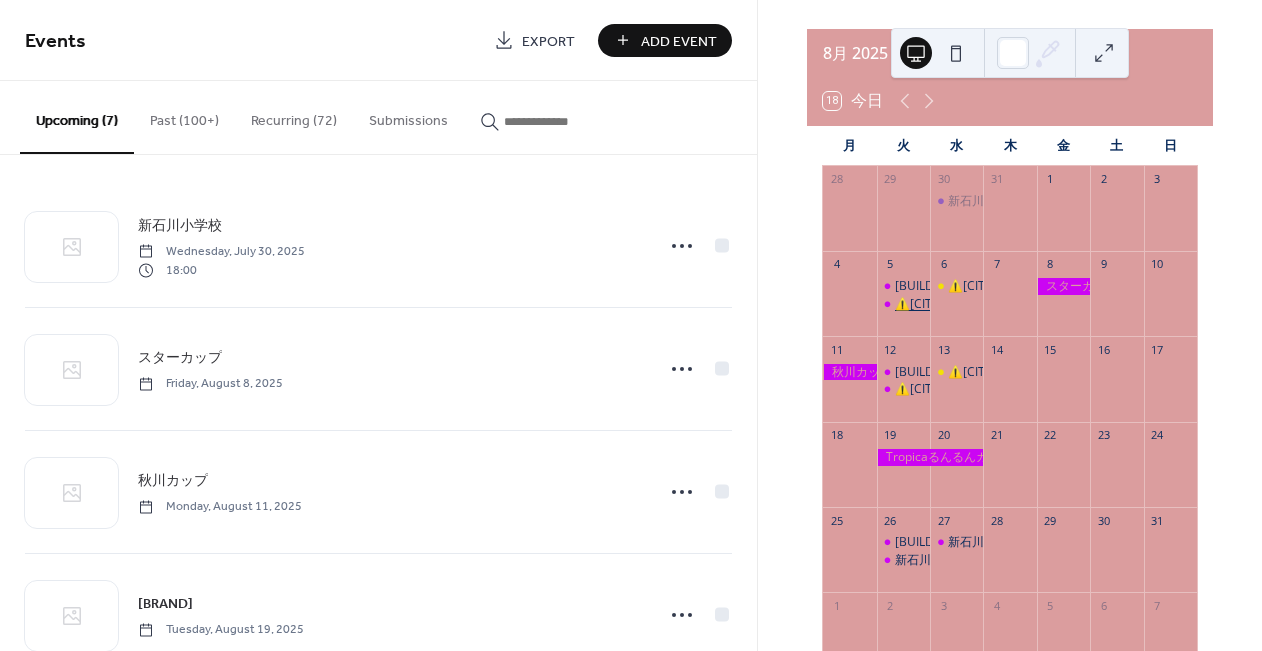 click on "⚠️青葉スポーツセンター・研修室→第一体育室A" at bounding box center [1031, 304] 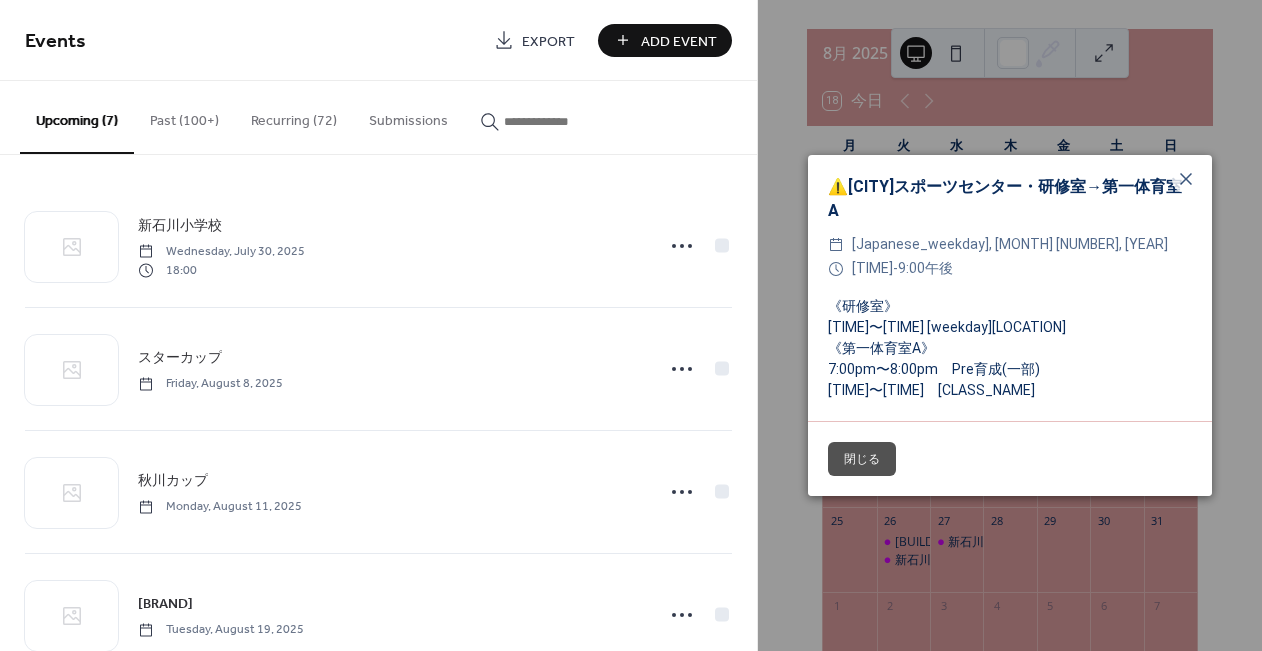 click on "閉じる" at bounding box center (862, 459) 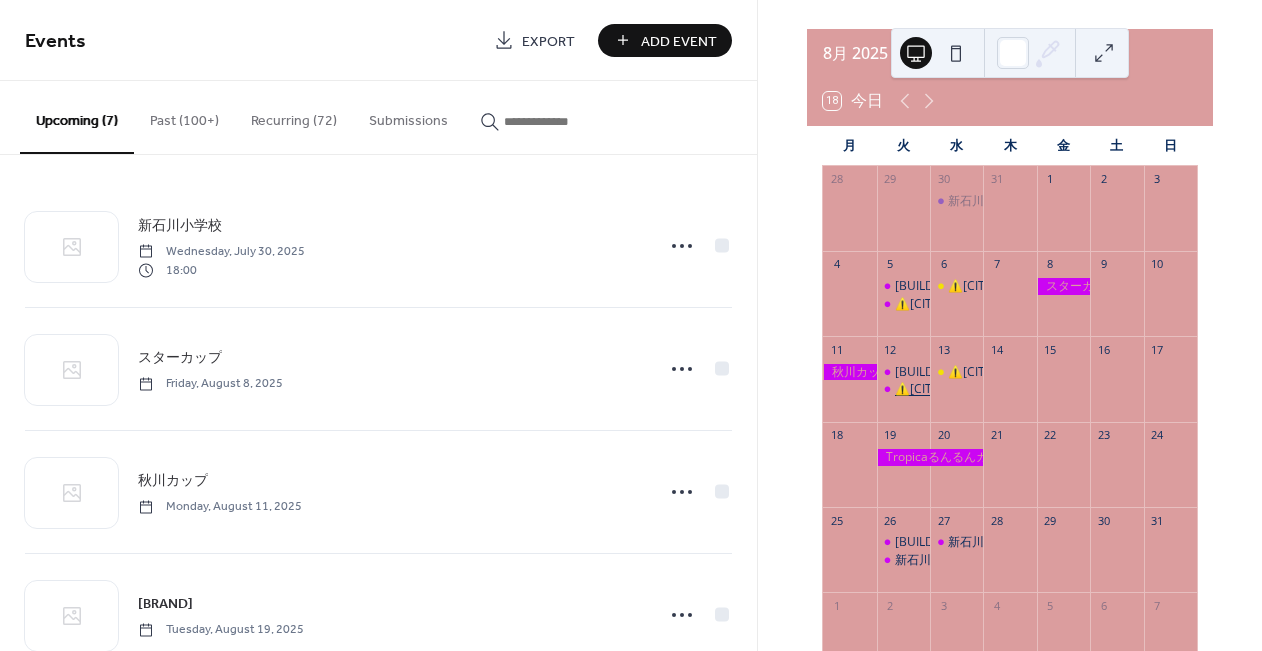 click on "⚠️青葉スポーツセンター・研修室→第一体育室A" at bounding box center (1031, 389) 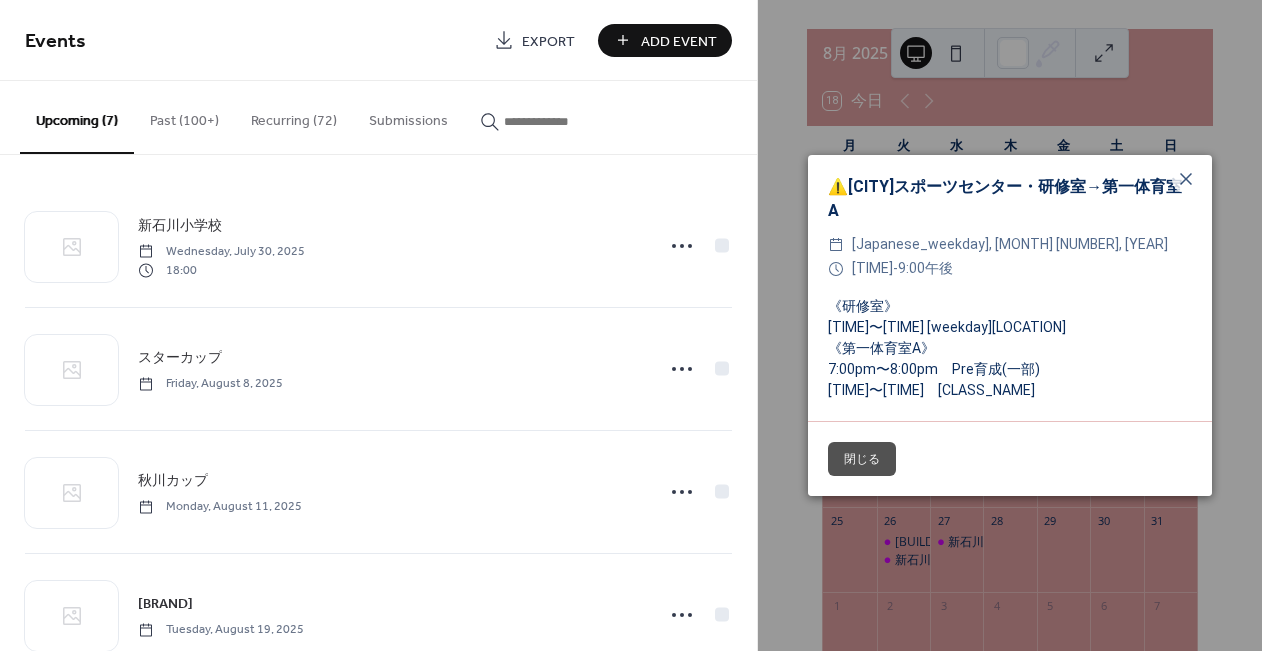 click on "閉じる" at bounding box center (862, 459) 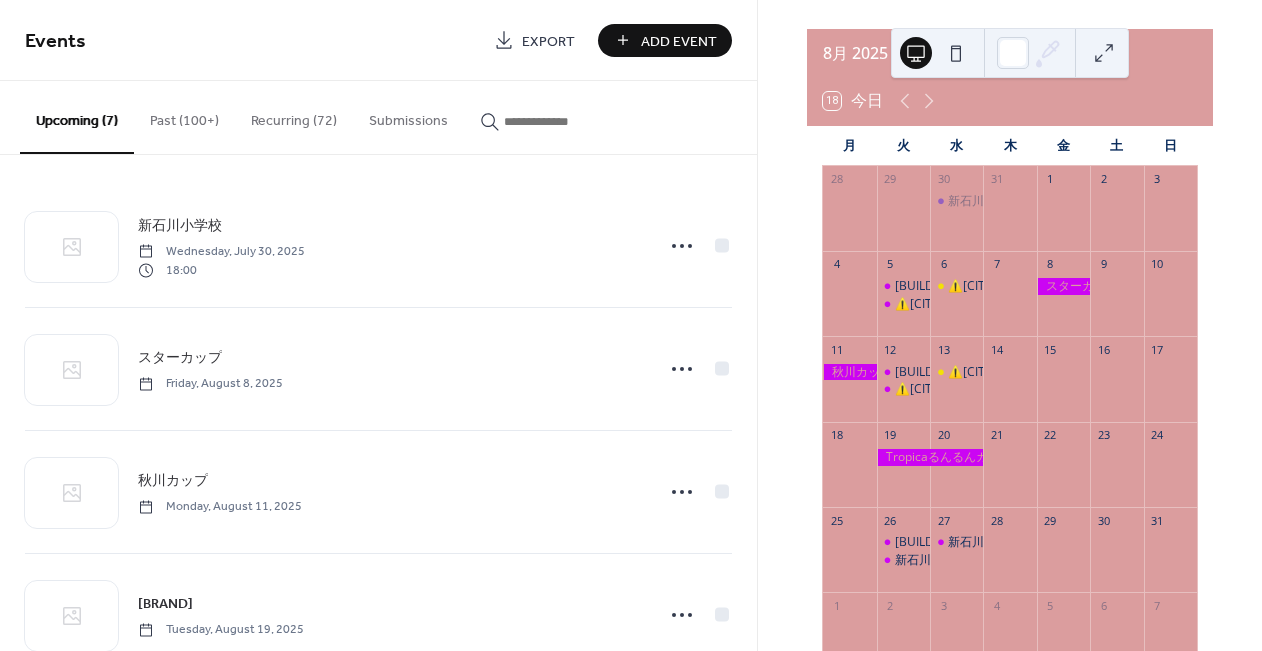 click at bounding box center (1009, 303) 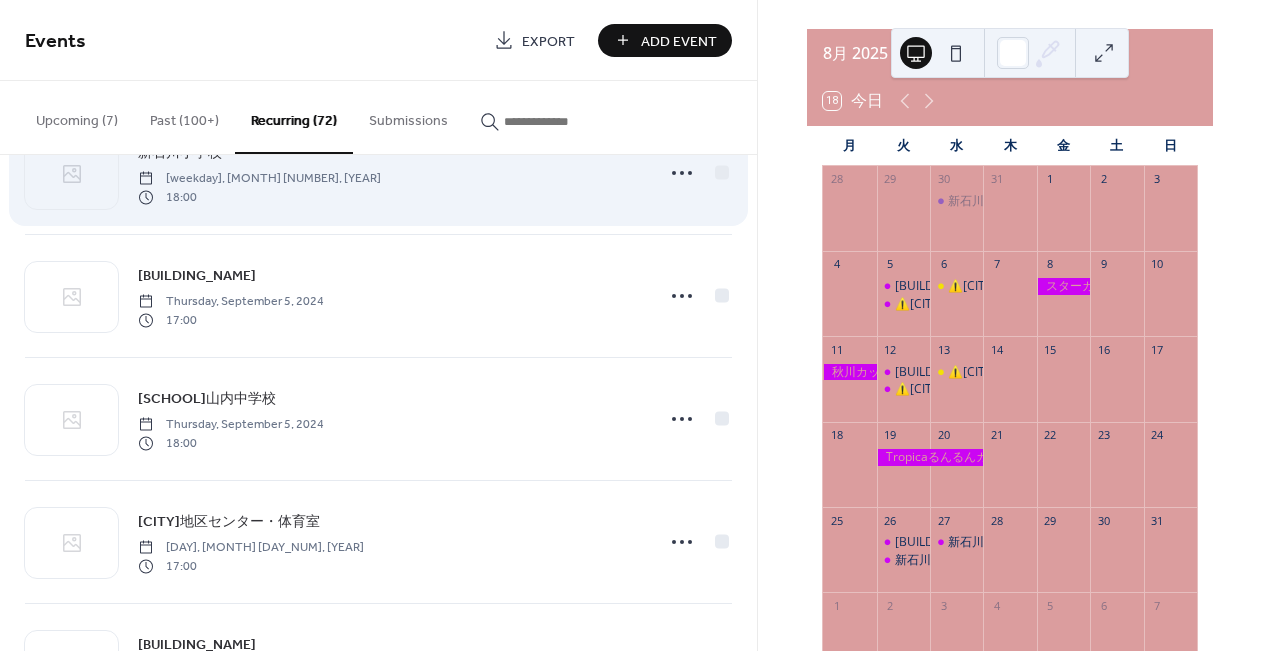 scroll, scrollTop: 199, scrollLeft: 0, axis: vertical 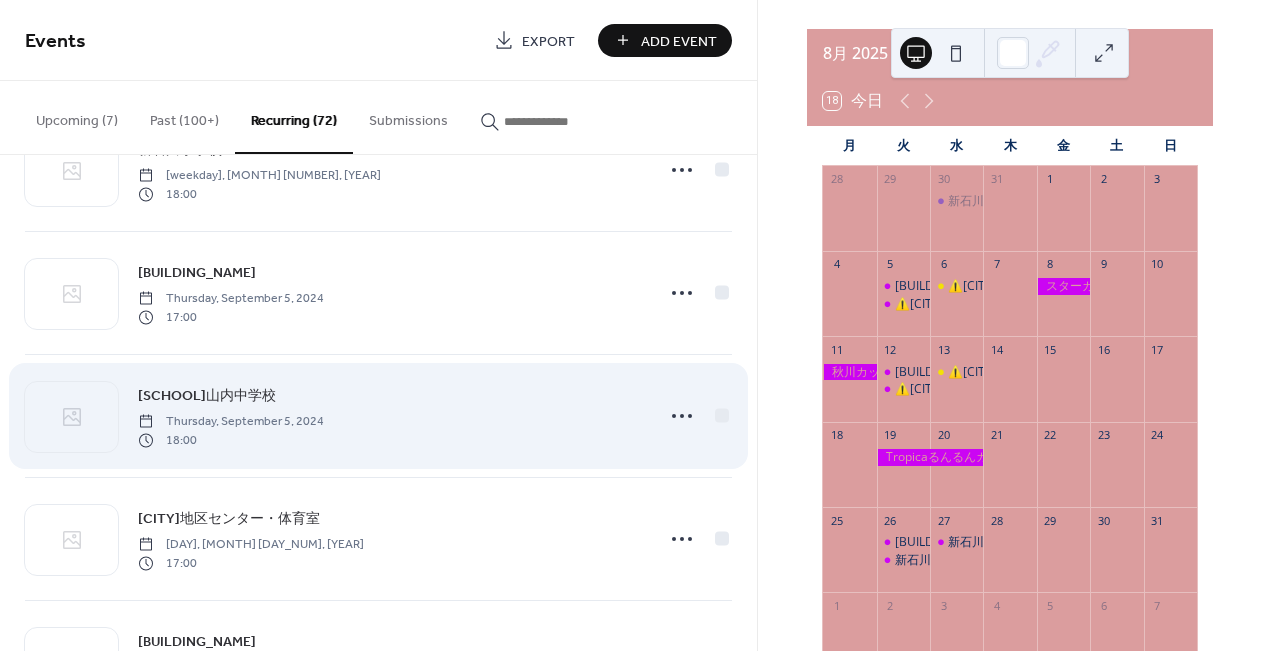 click on "山内中学校" at bounding box center (207, 396) 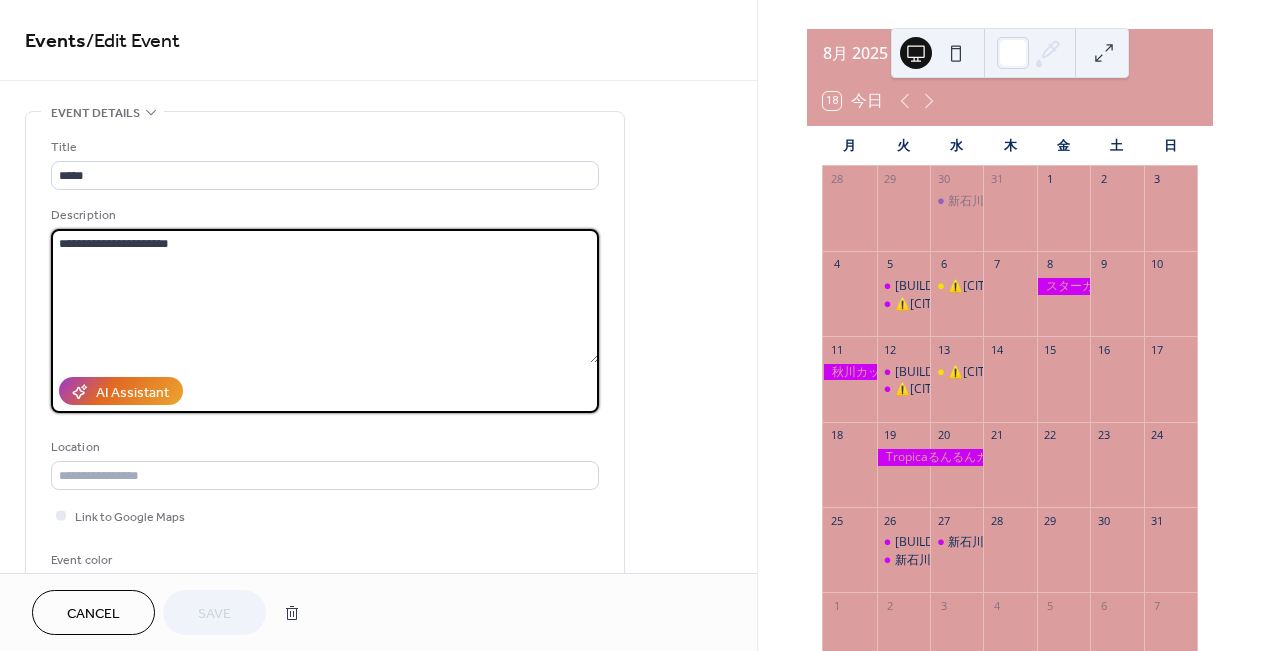 drag, startPoint x: 60, startPoint y: 248, endPoint x: 281, endPoint y: 248, distance: 221 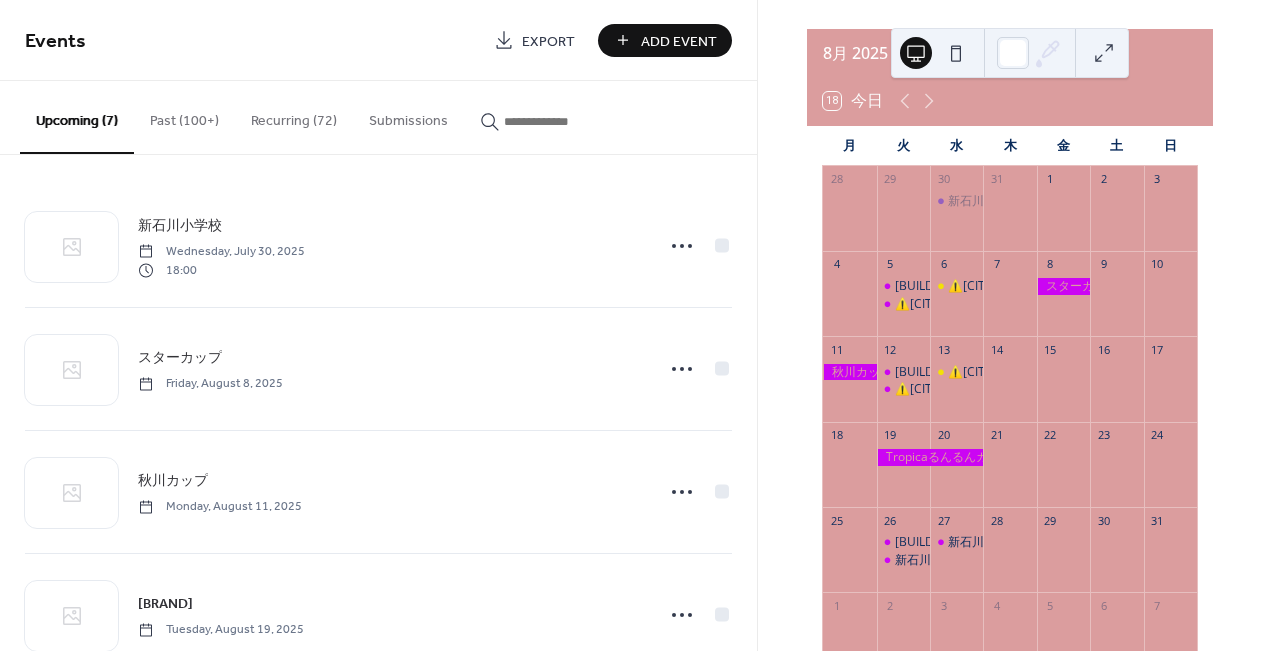 click on "Add Event" at bounding box center [665, 40] 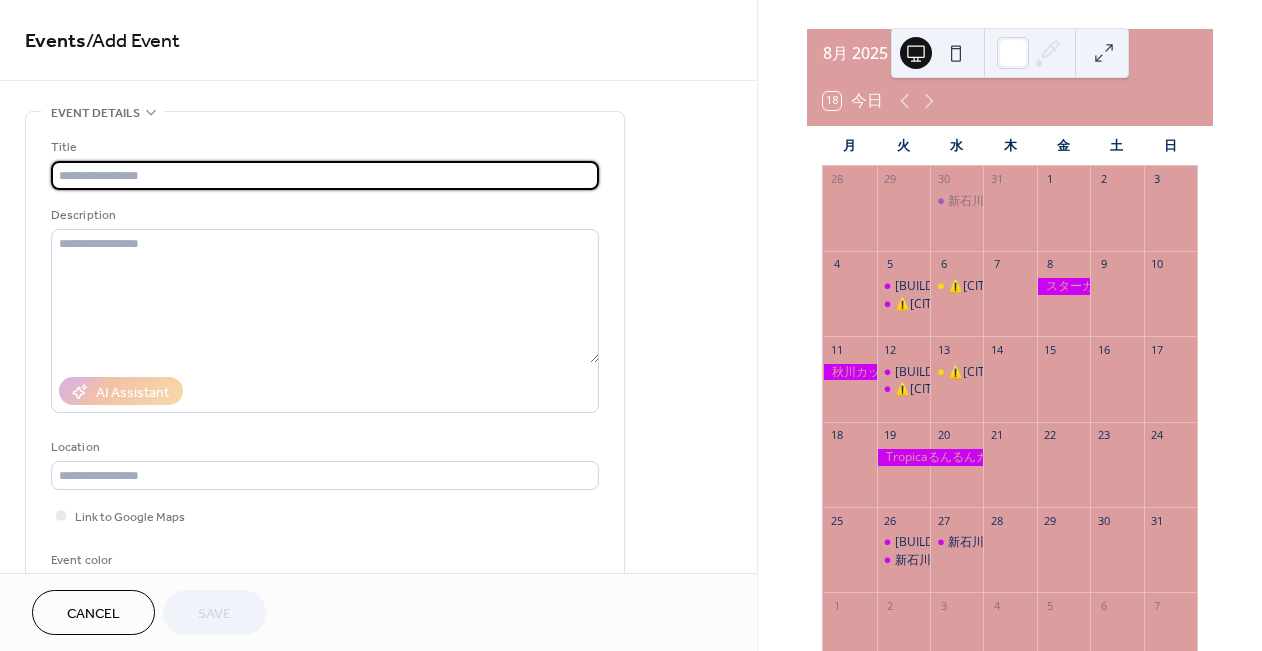 click at bounding box center (325, 175) 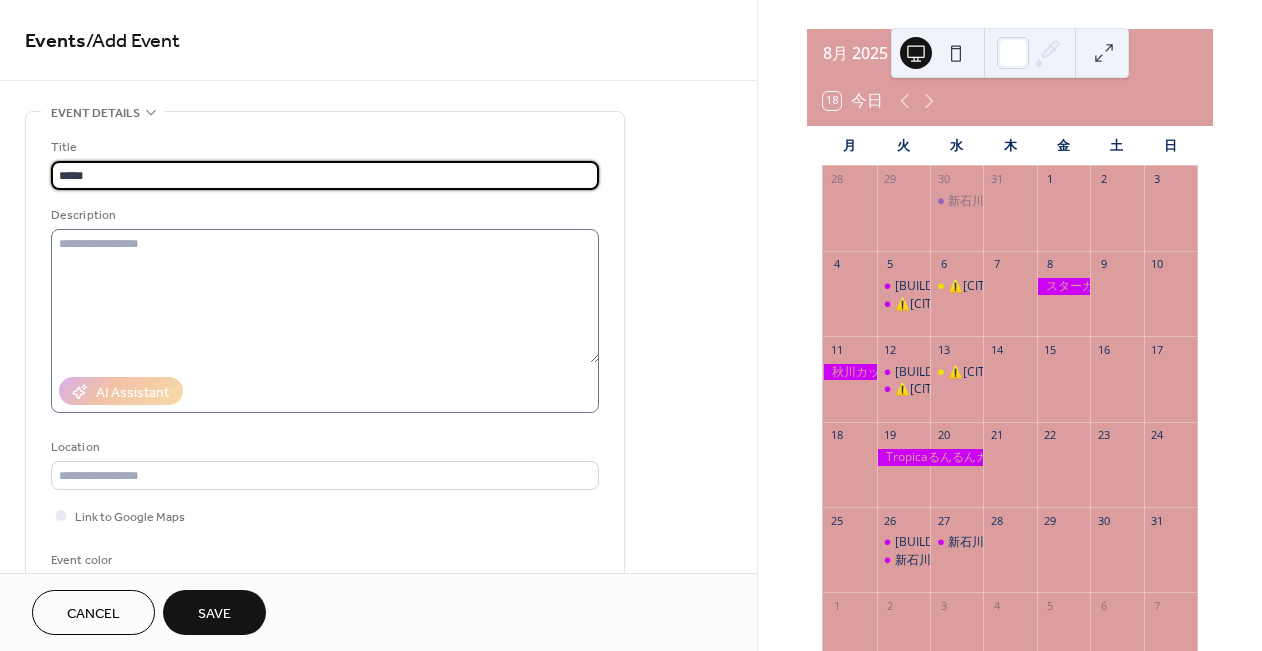 type on "*****" 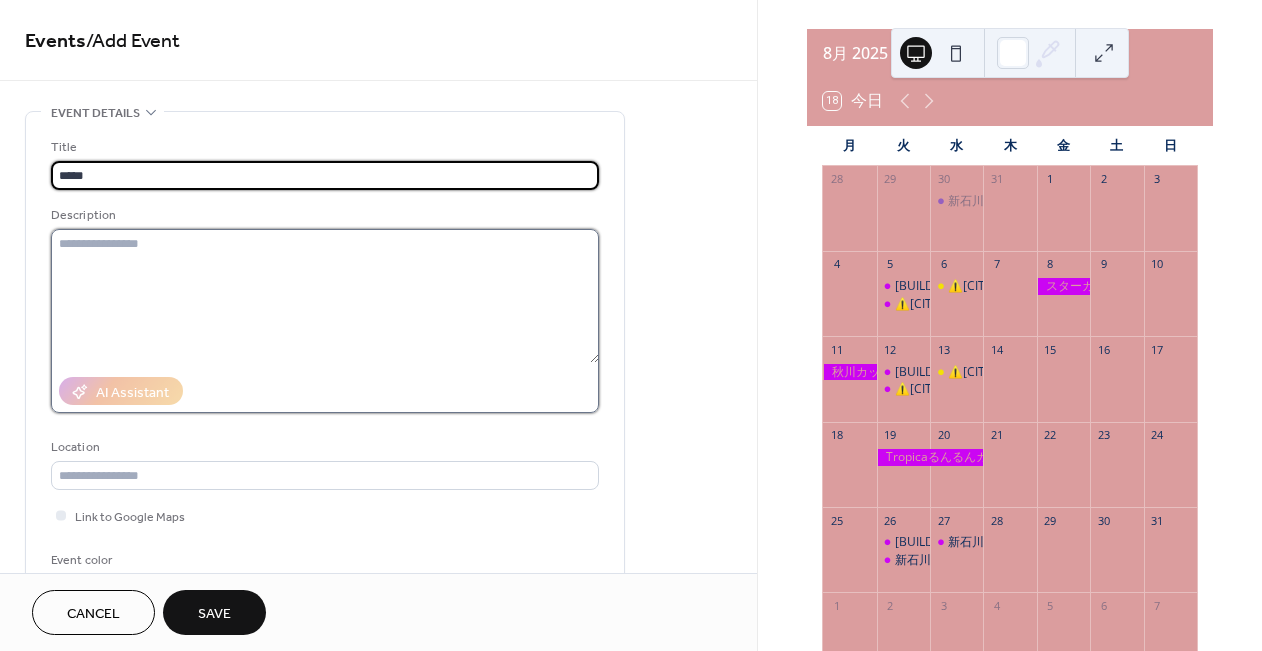click at bounding box center [325, 296] 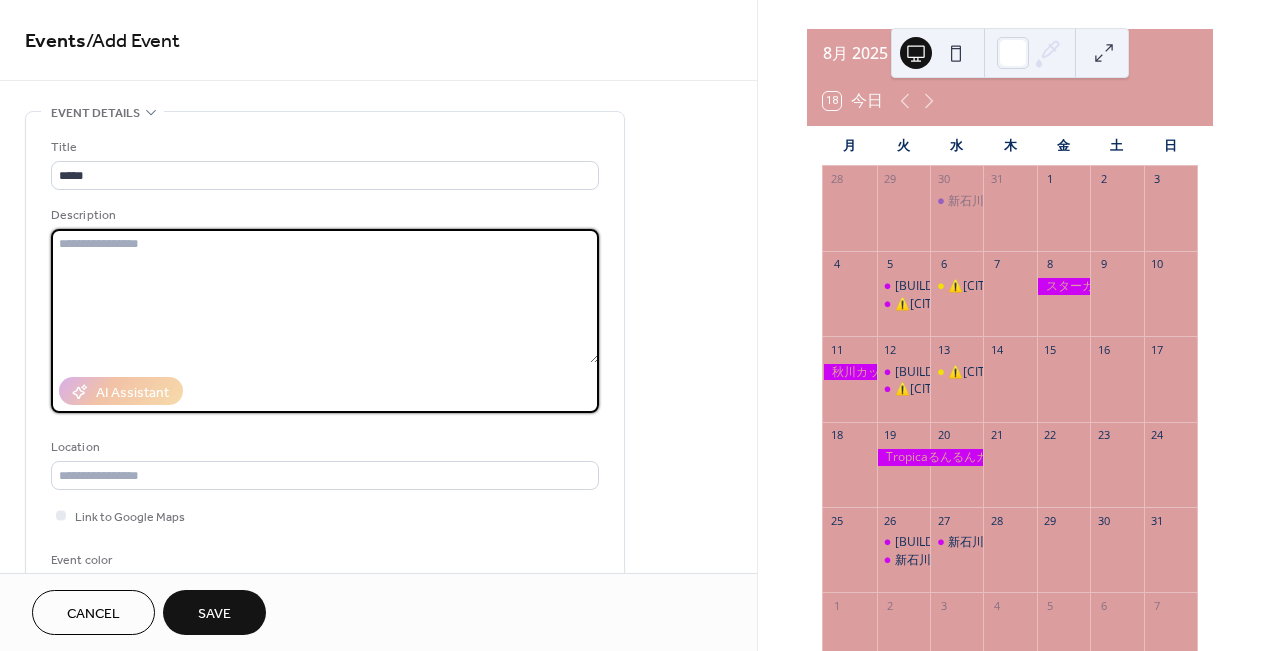 paste on "**********" 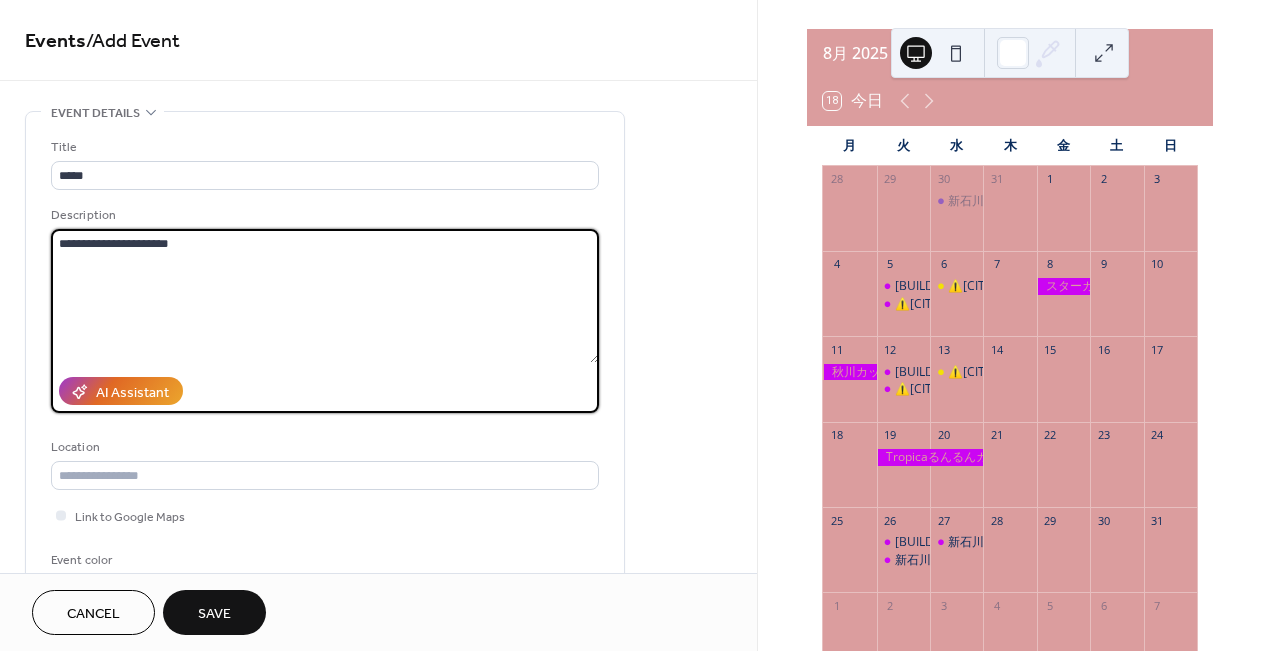 click on "**********" at bounding box center (325, 296) 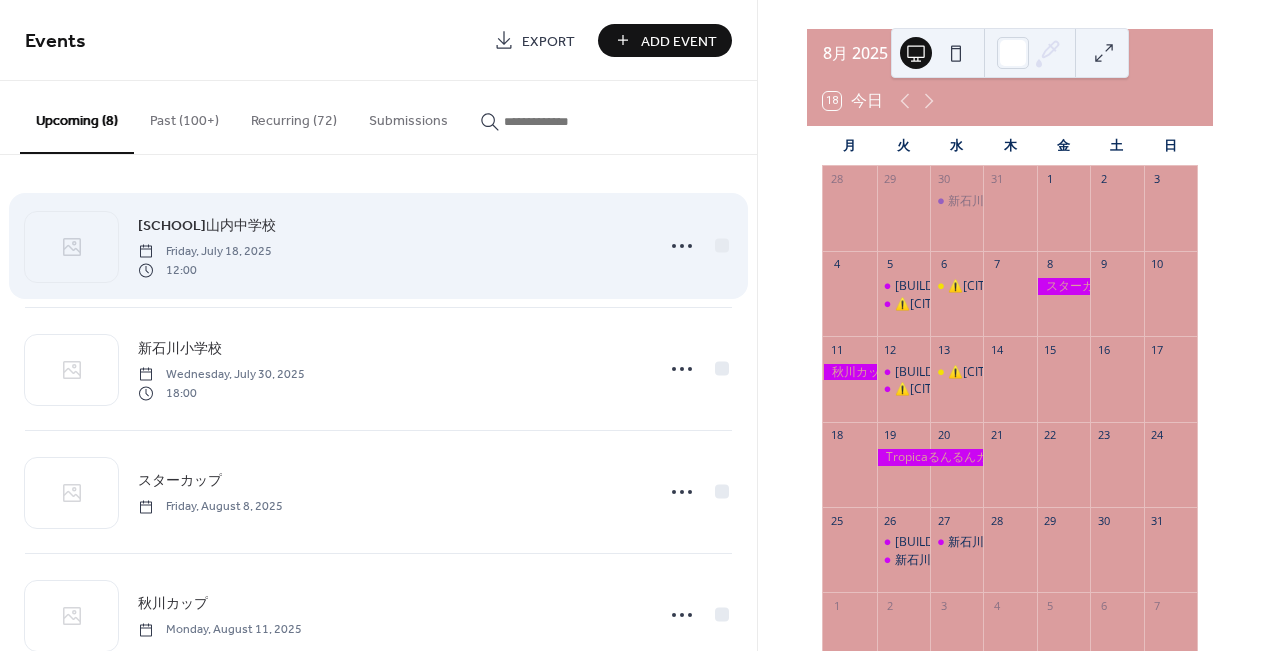 click on "山内中学校" at bounding box center [207, 226] 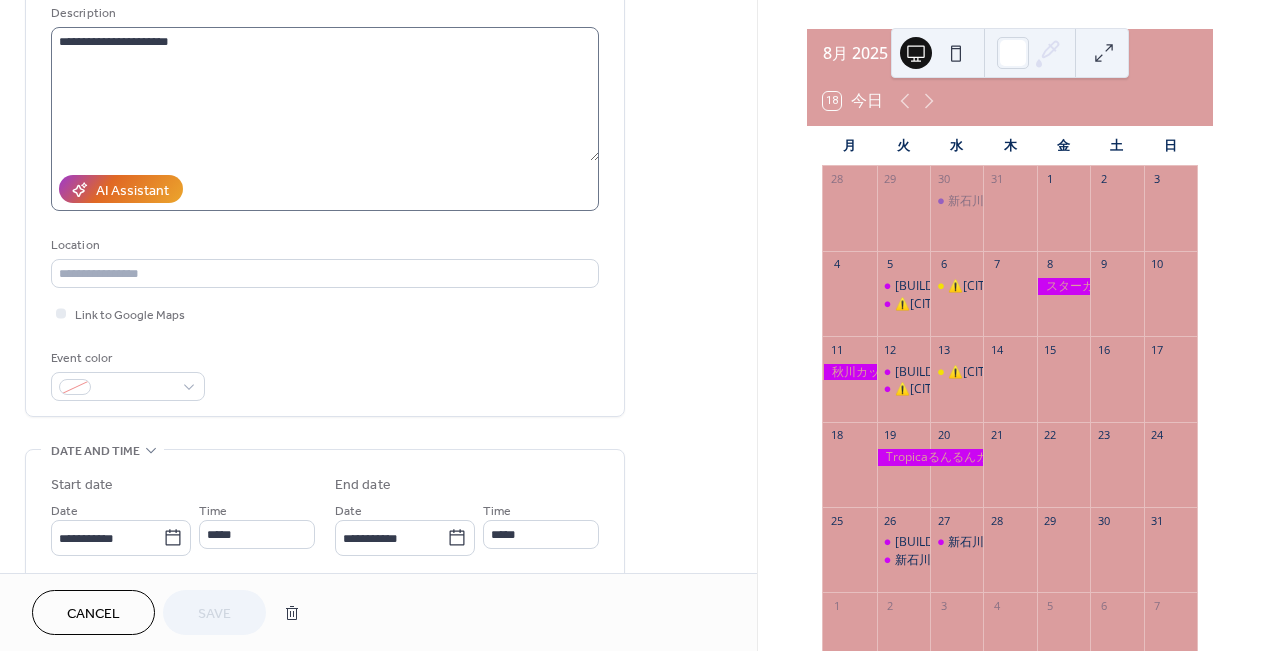 scroll, scrollTop: 240, scrollLeft: 0, axis: vertical 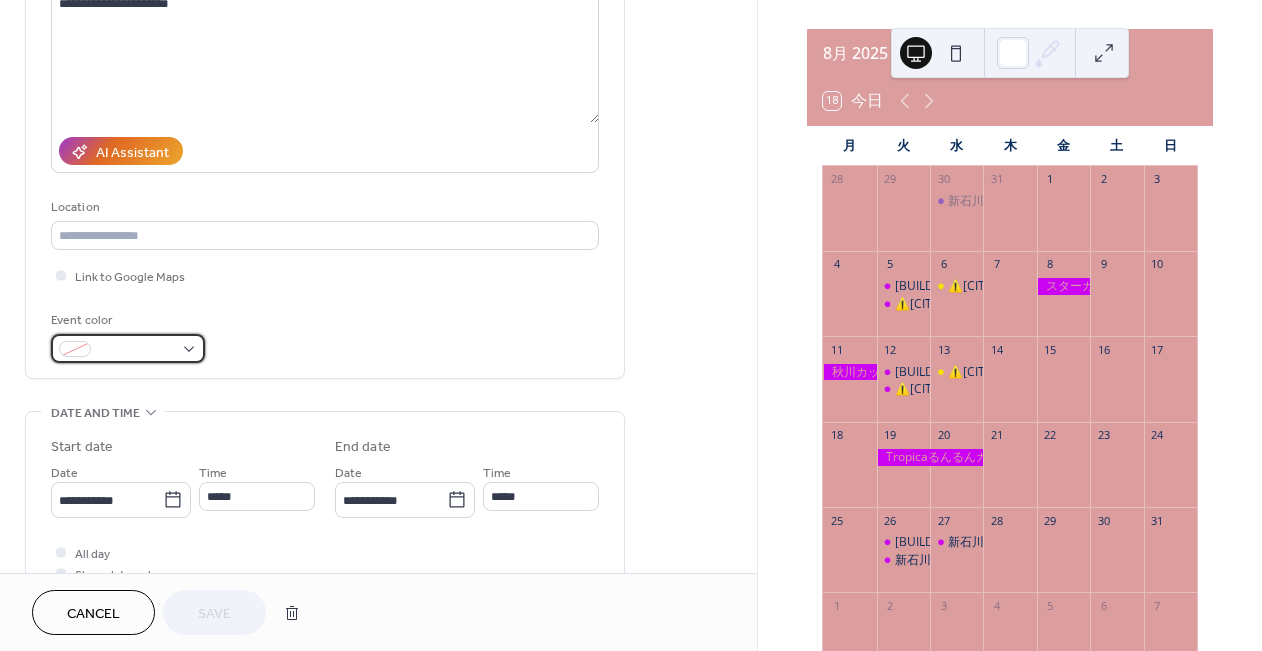 click at bounding box center (128, 348) 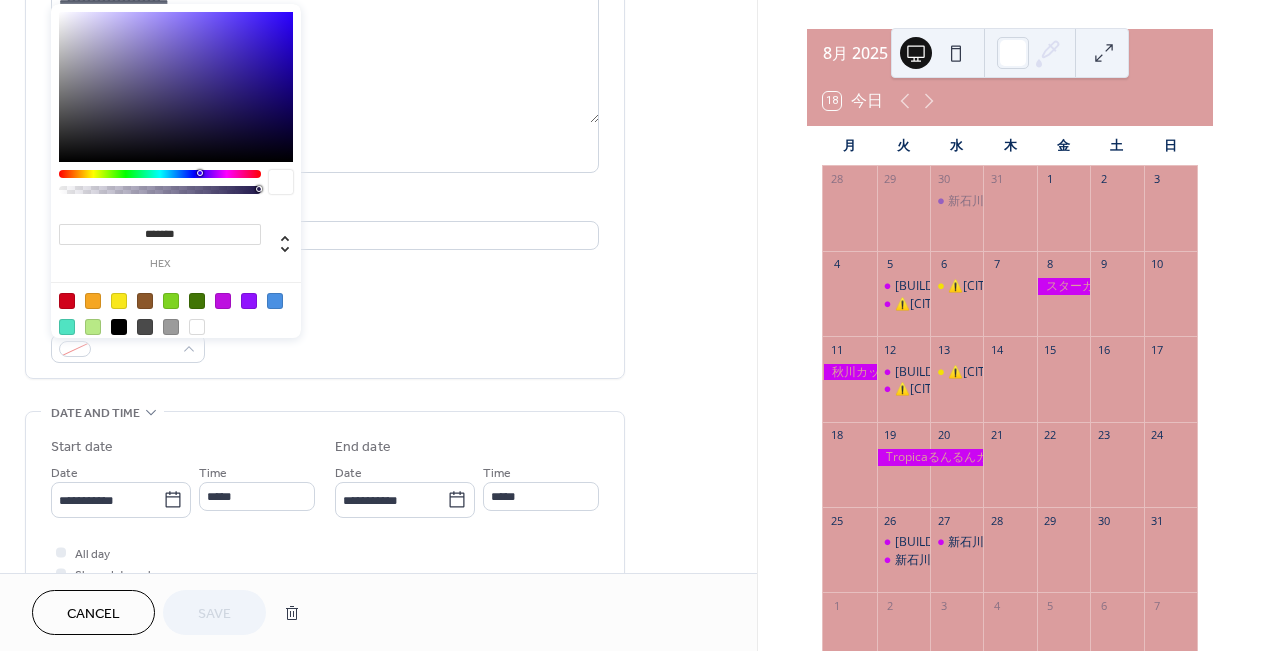 click at bounding box center [223, 301] 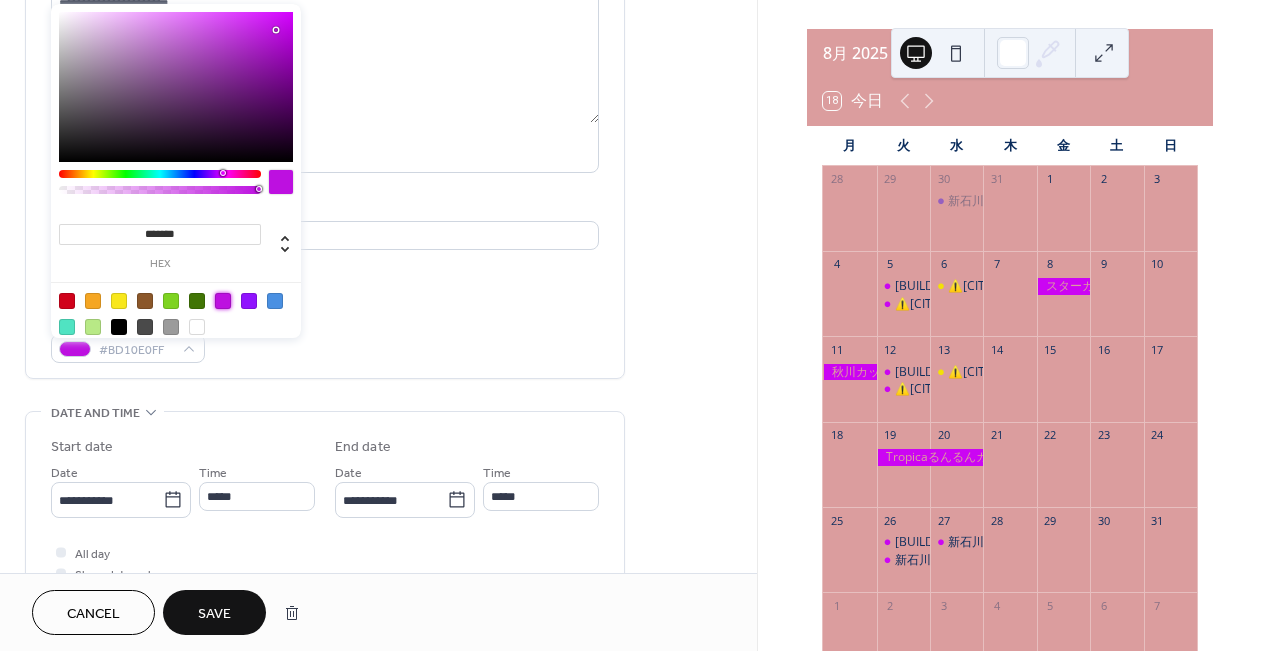type on "*******" 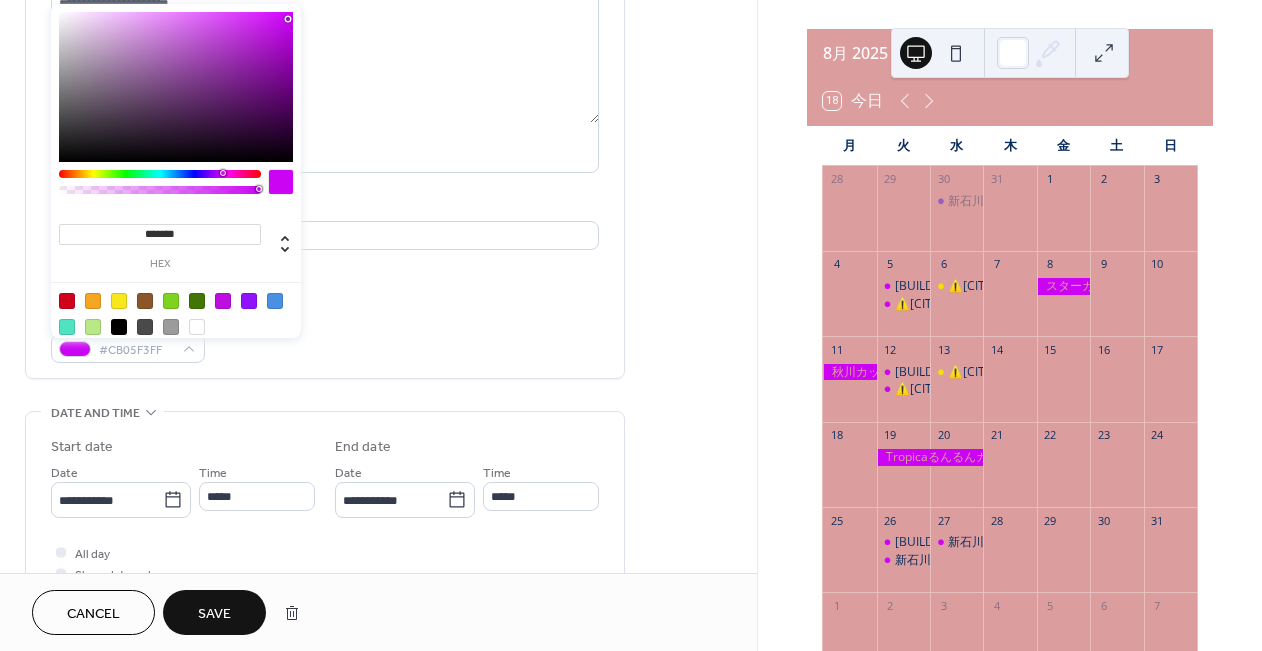 click at bounding box center (176, 87) 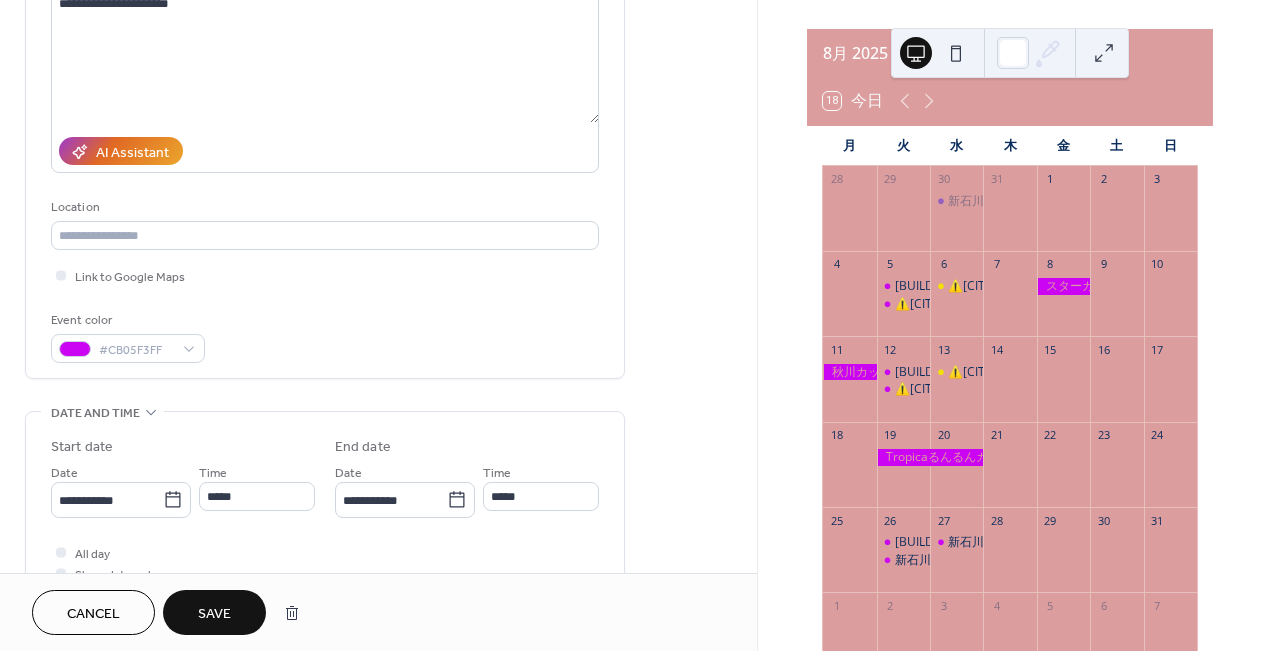 click on "Link to Google Maps" at bounding box center [325, 275] 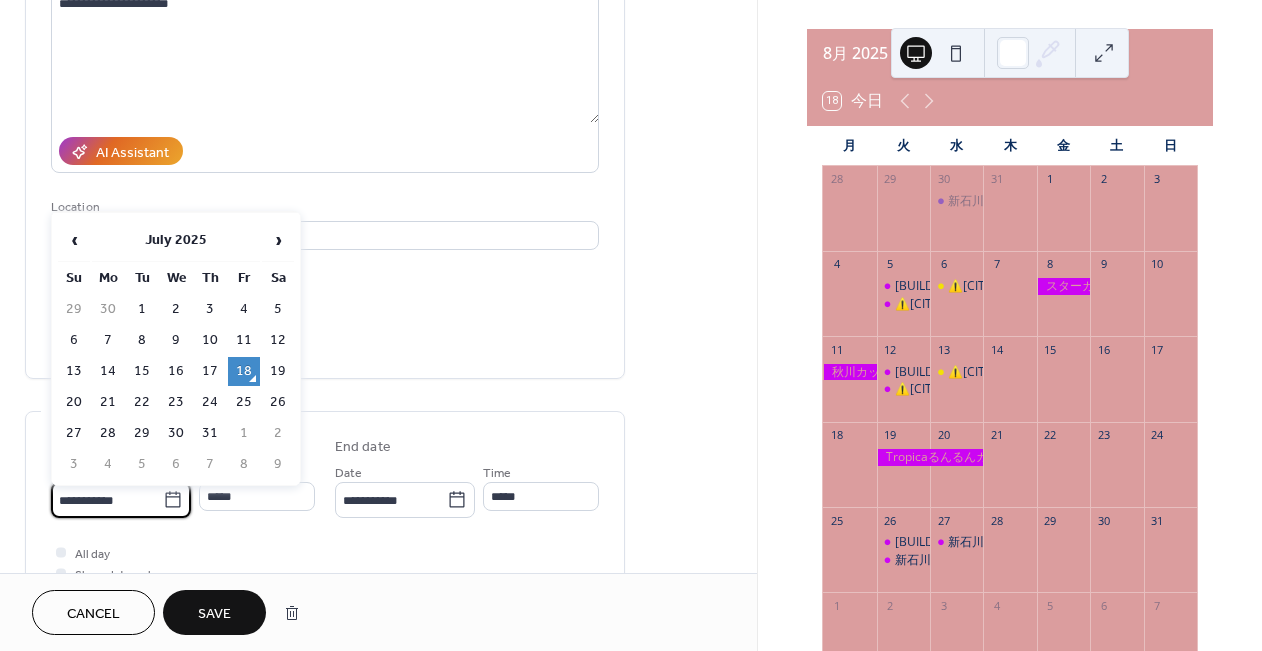 click on "**********" at bounding box center (107, 500) 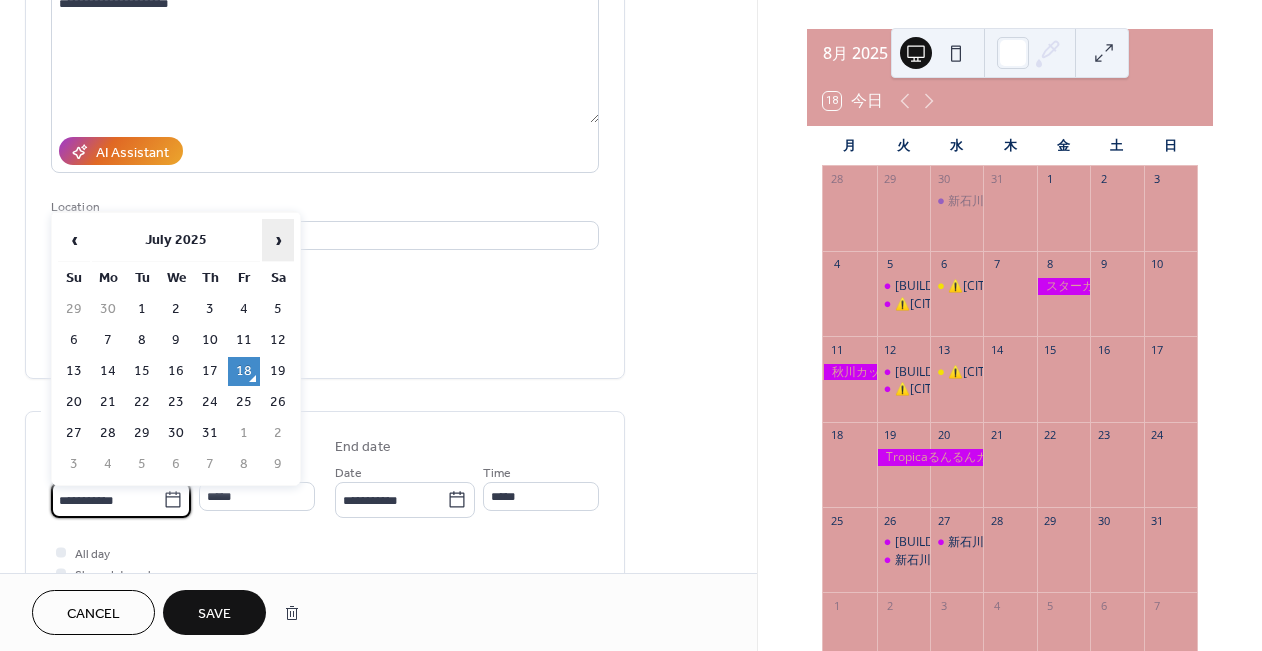 click on "›" at bounding box center (278, 240) 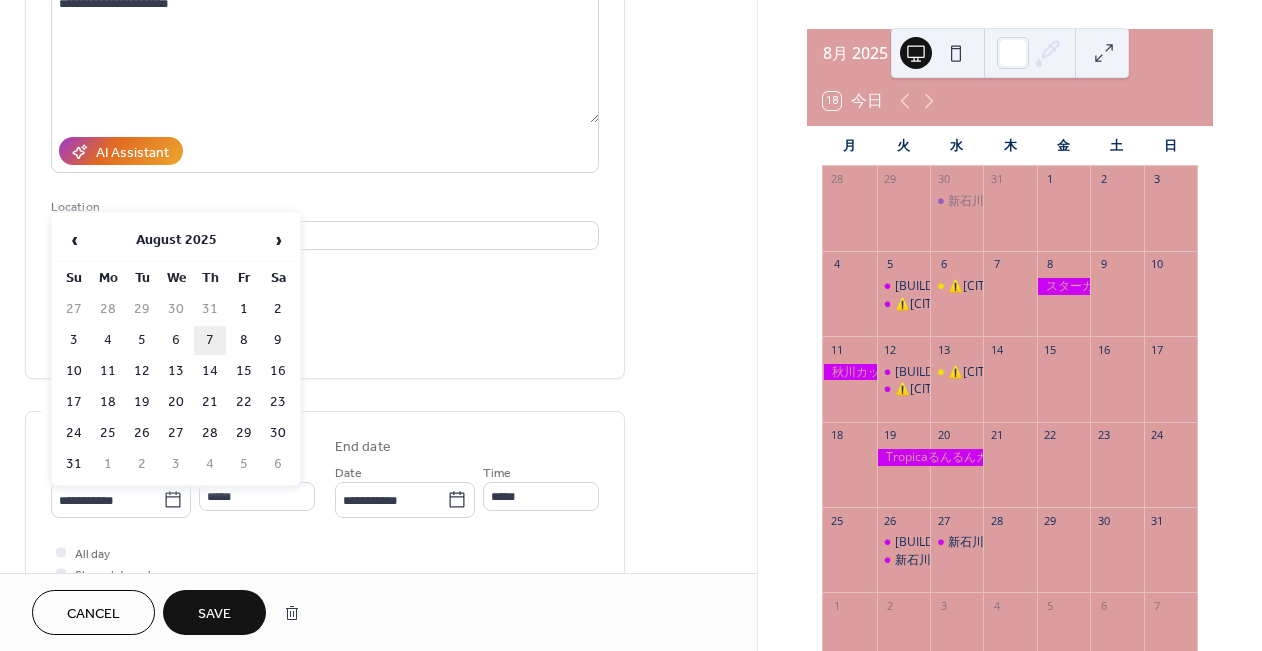 click on "7" at bounding box center (210, 340) 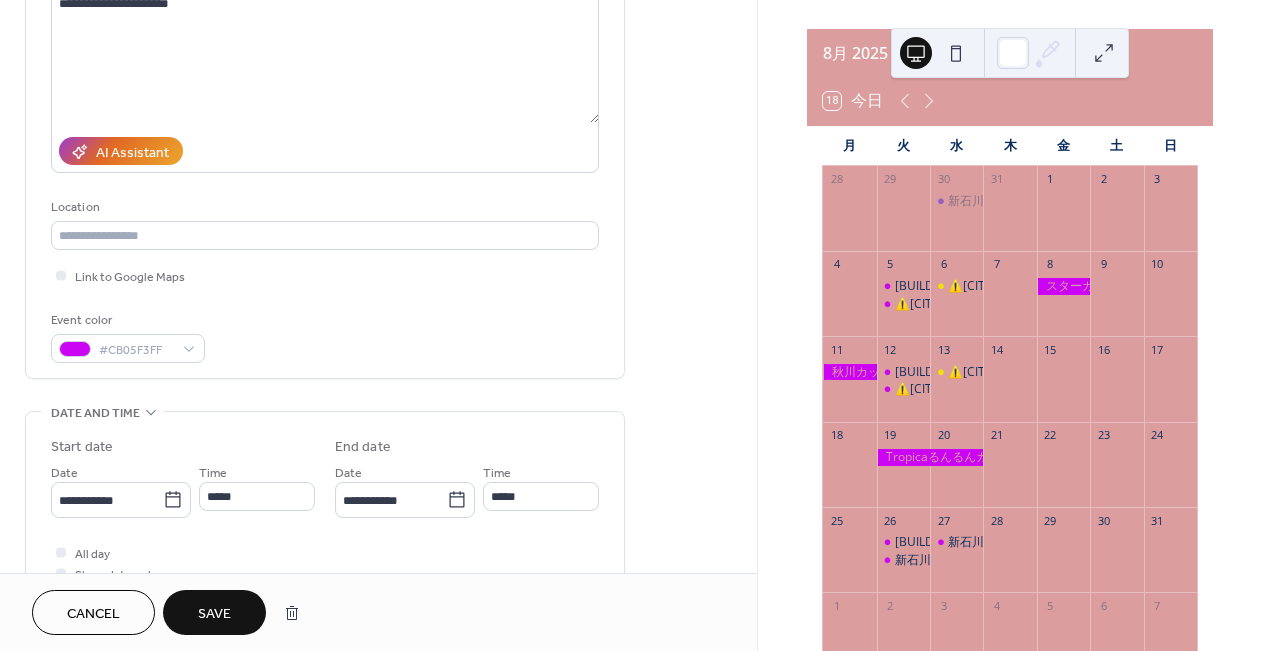 type on "**********" 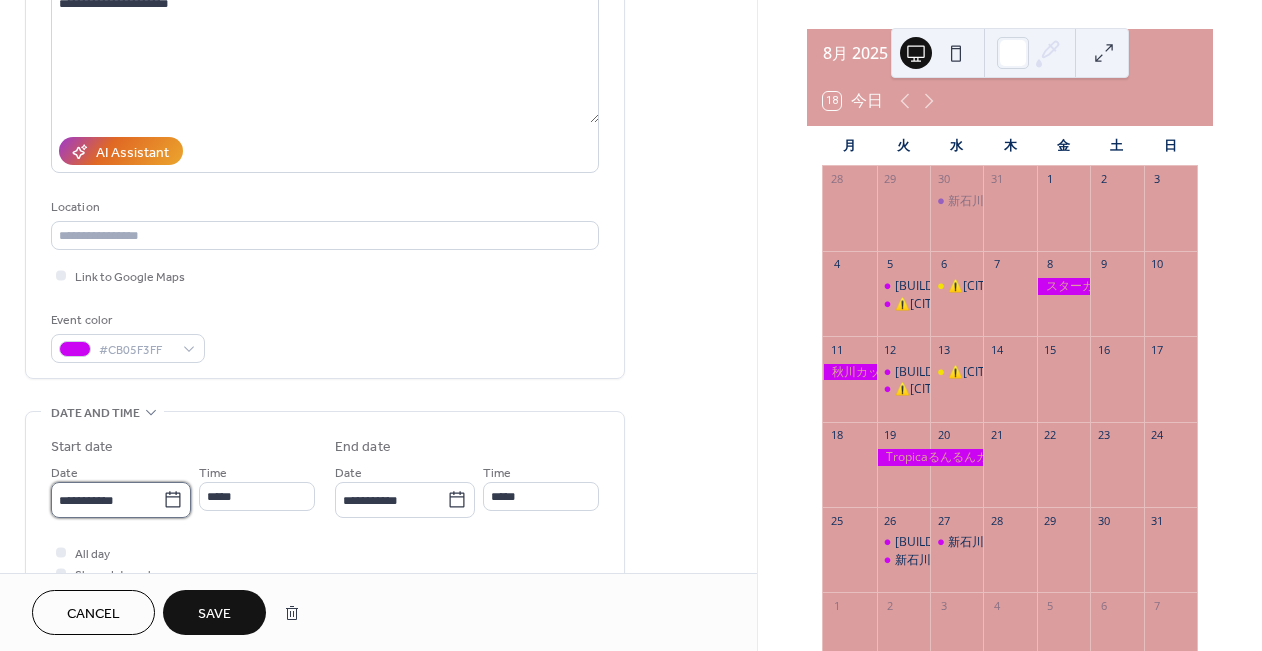 click on "**********" at bounding box center (107, 500) 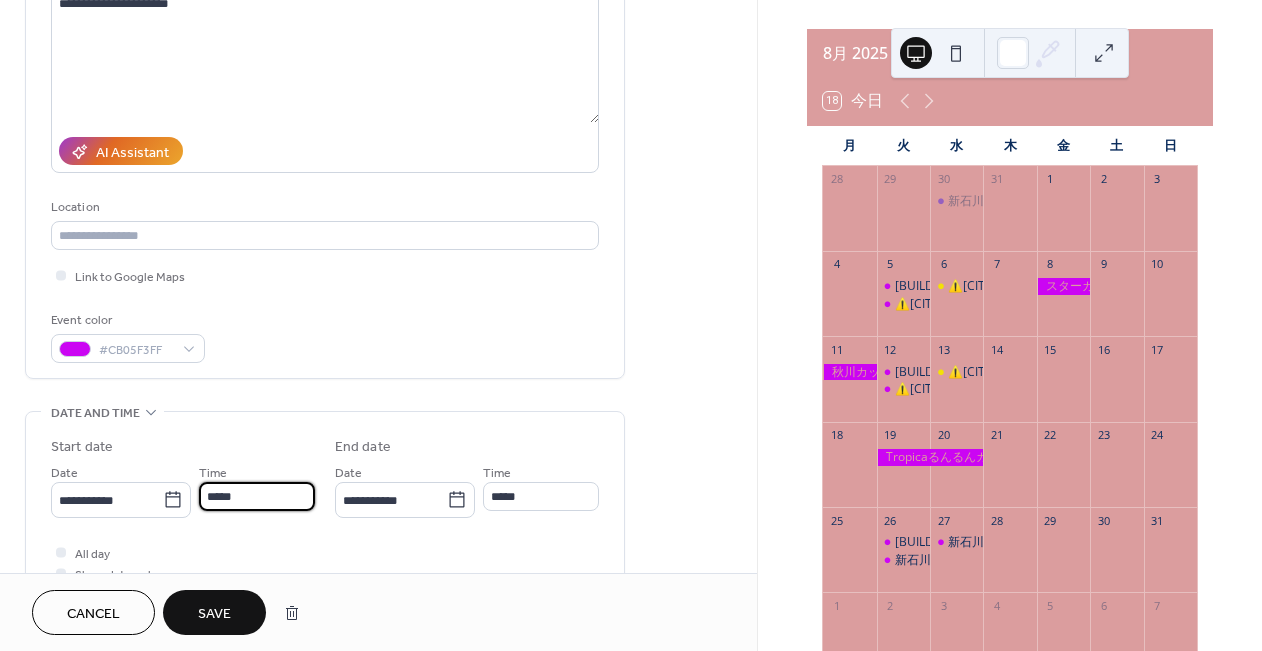 click on "*****" at bounding box center [257, 496] 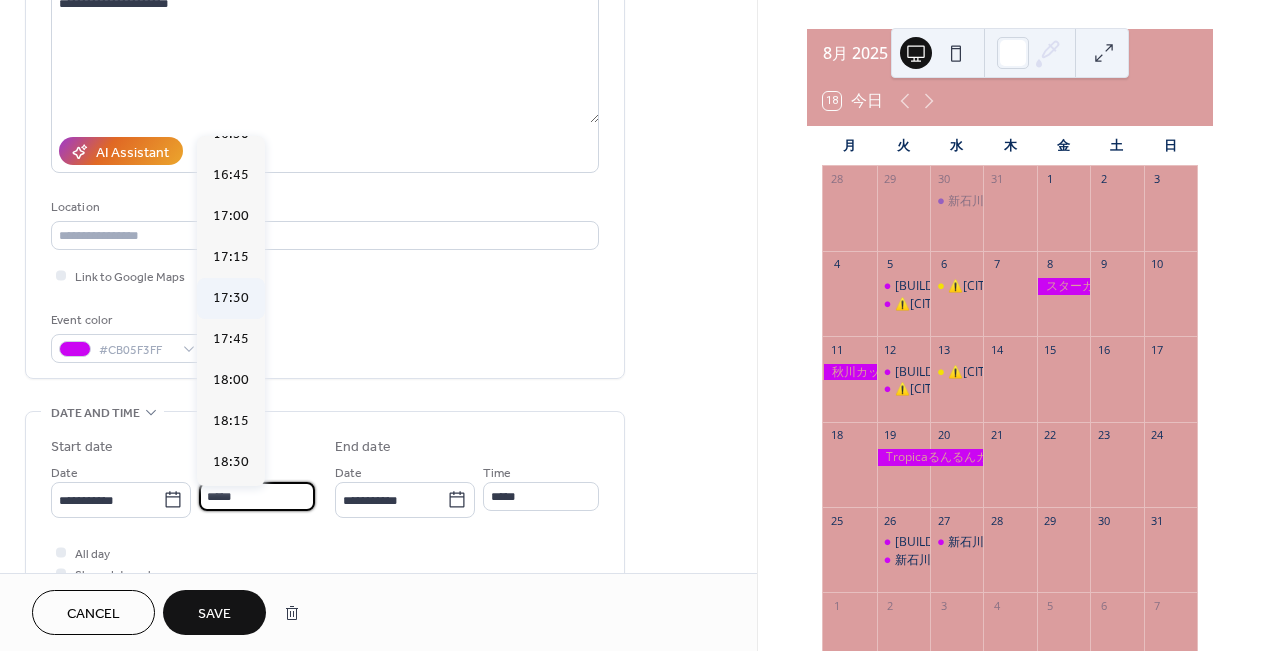 scroll, scrollTop: 2733, scrollLeft: 0, axis: vertical 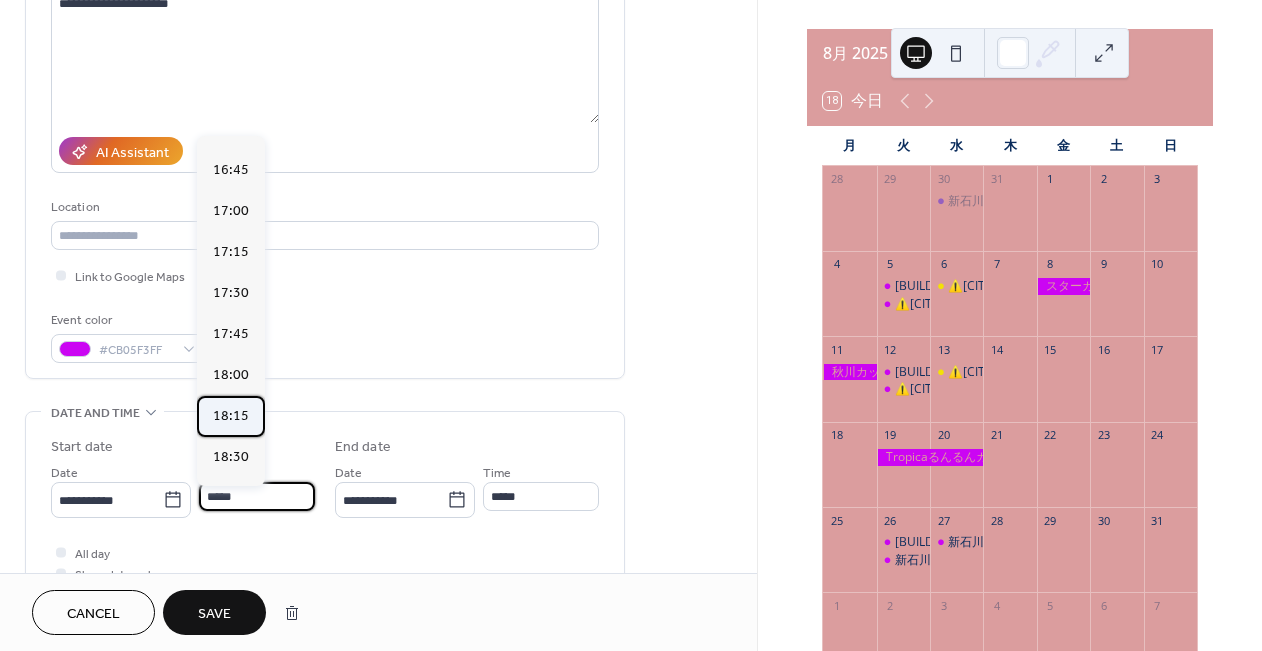 click on "18:15" at bounding box center (231, 416) 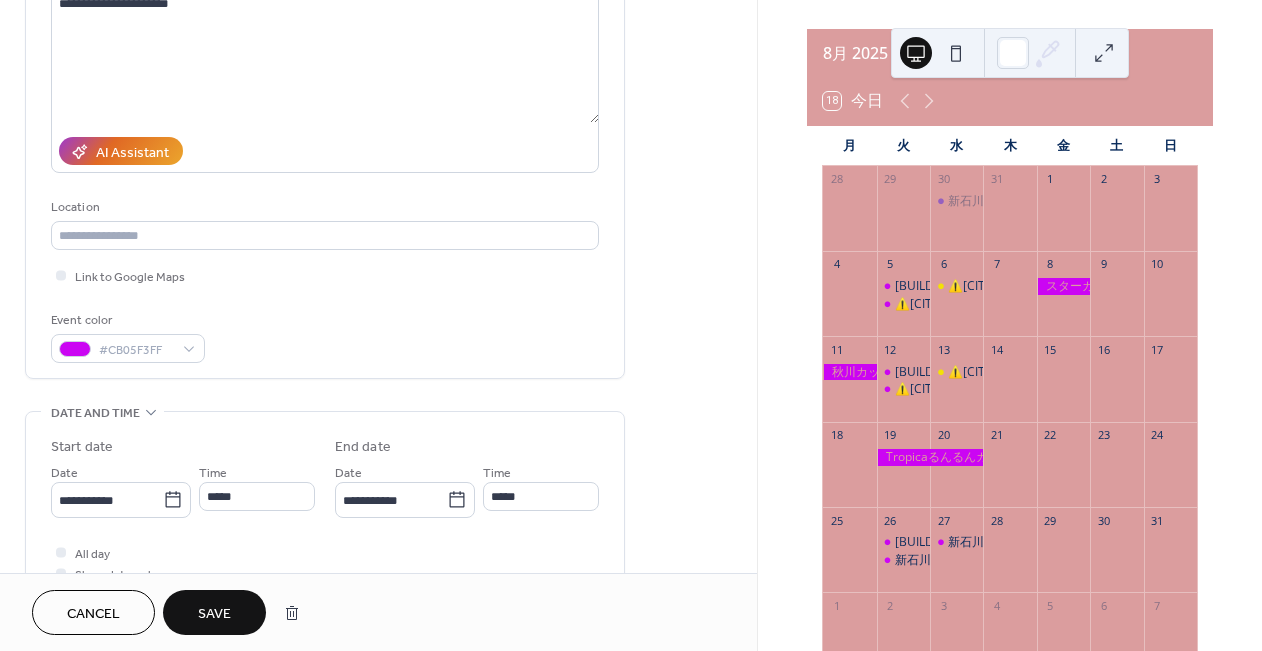 type on "*****" 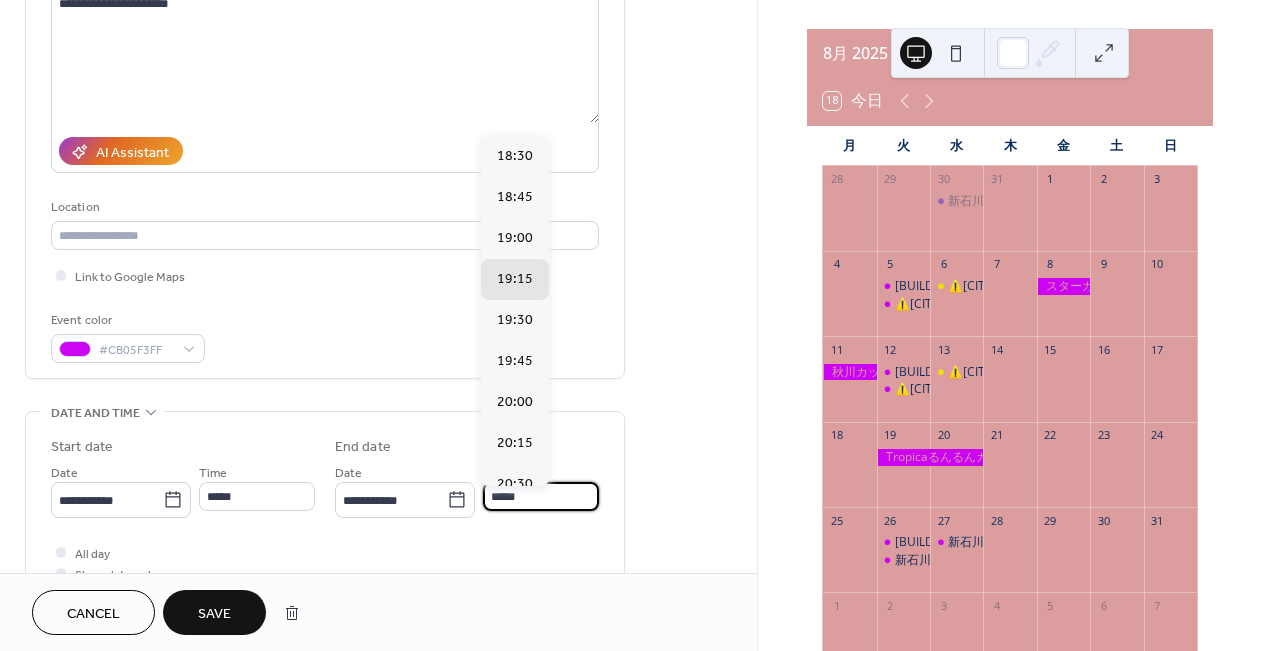 click on "*****" at bounding box center [541, 496] 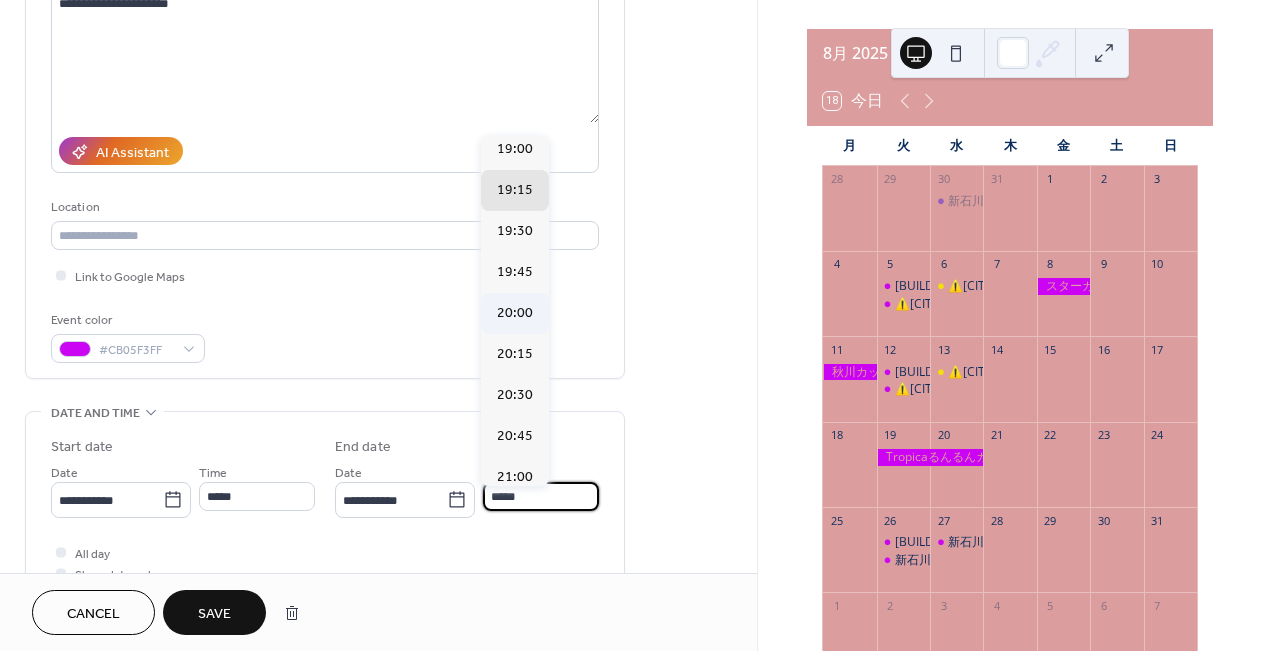 scroll, scrollTop: 95, scrollLeft: 0, axis: vertical 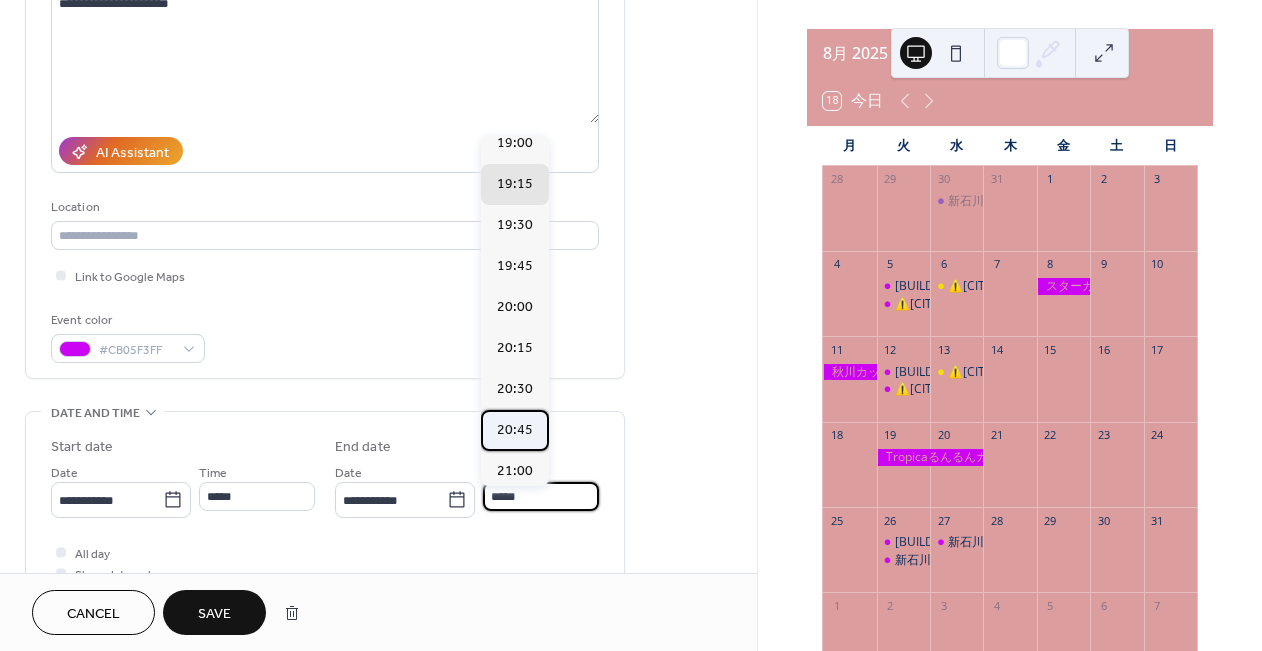 click on "20:45" at bounding box center (515, 430) 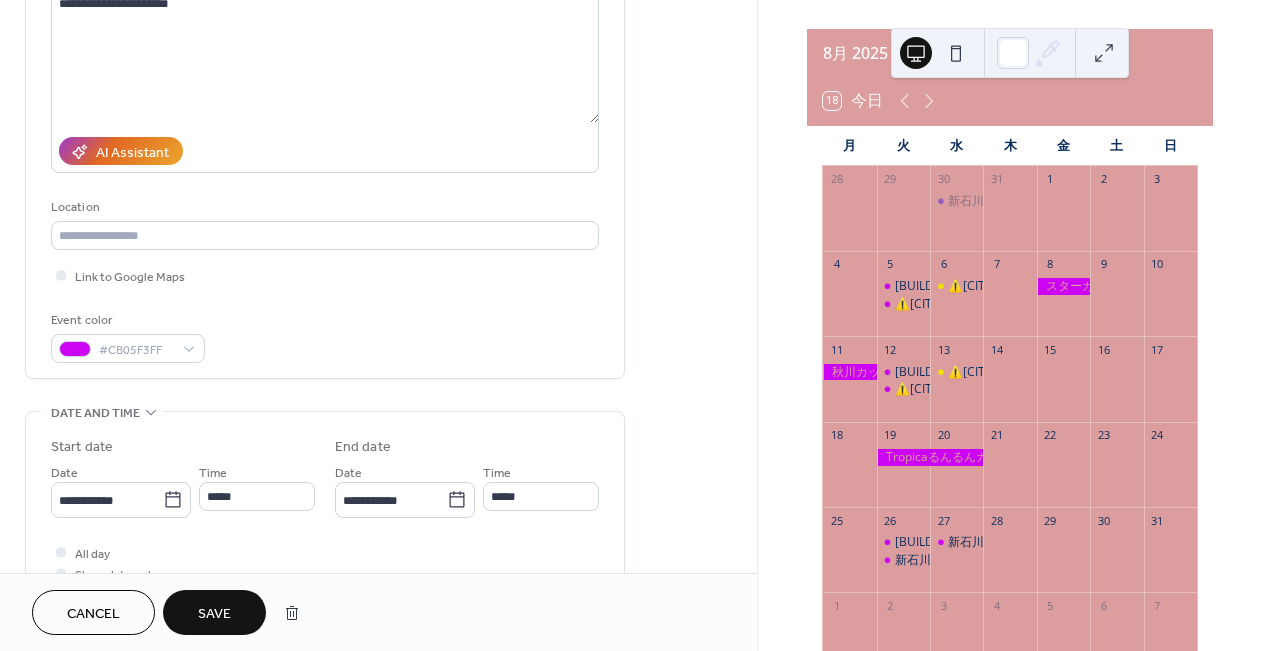 type on "*****" 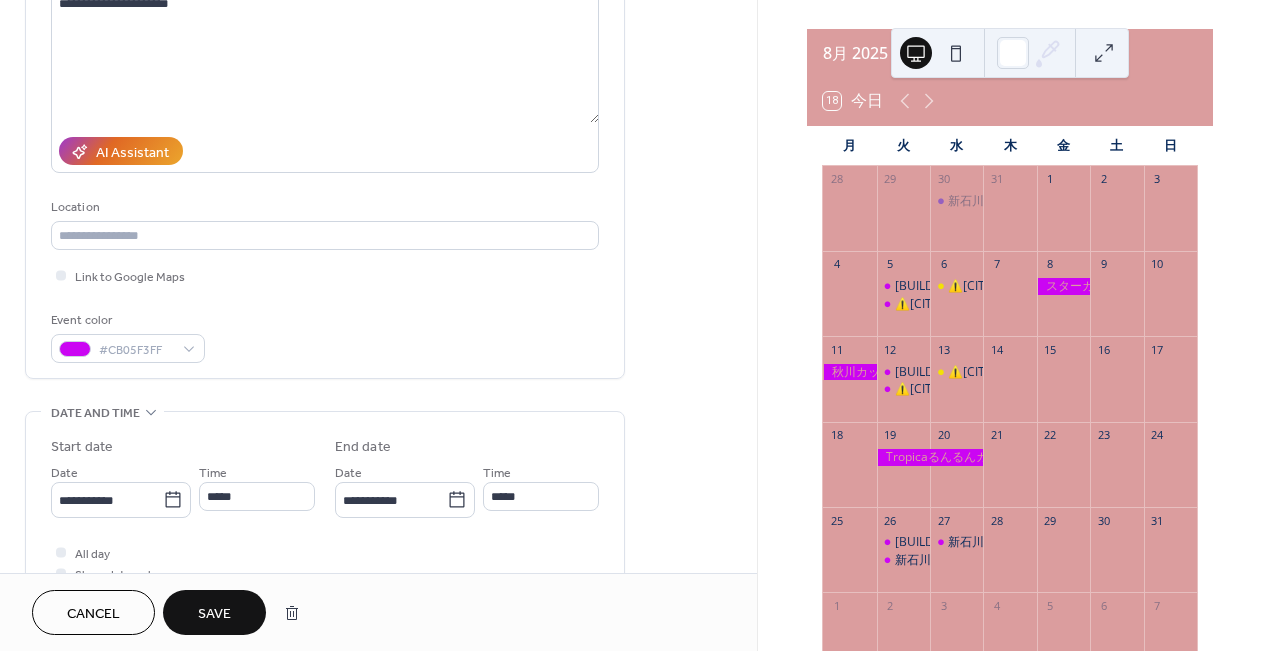 click on "All day Show date only Hide end time" at bounding box center (325, 573) 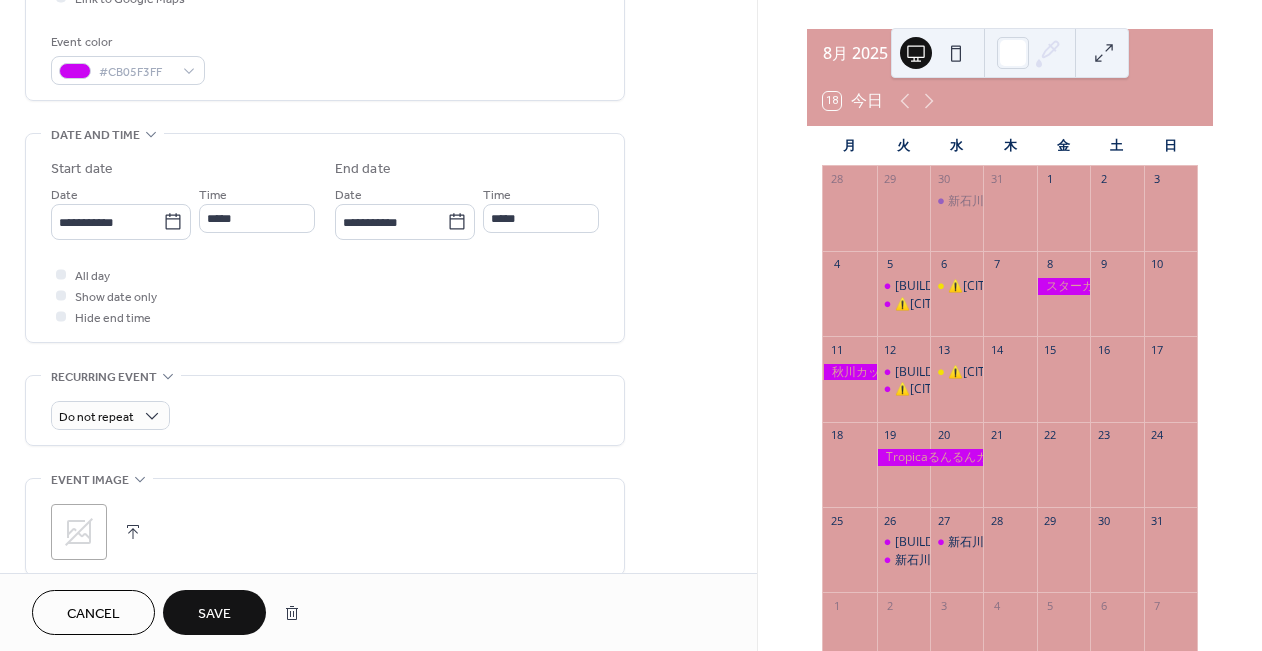 scroll, scrollTop: 591, scrollLeft: 0, axis: vertical 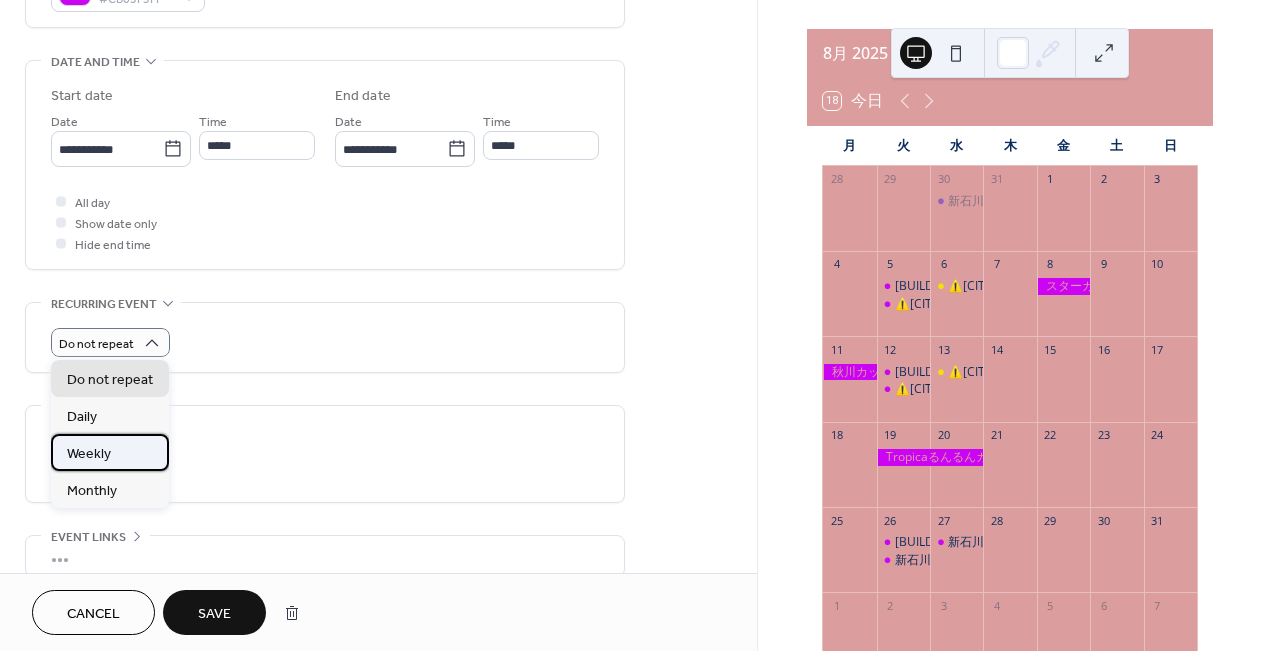 click on "Weekly" at bounding box center [110, 452] 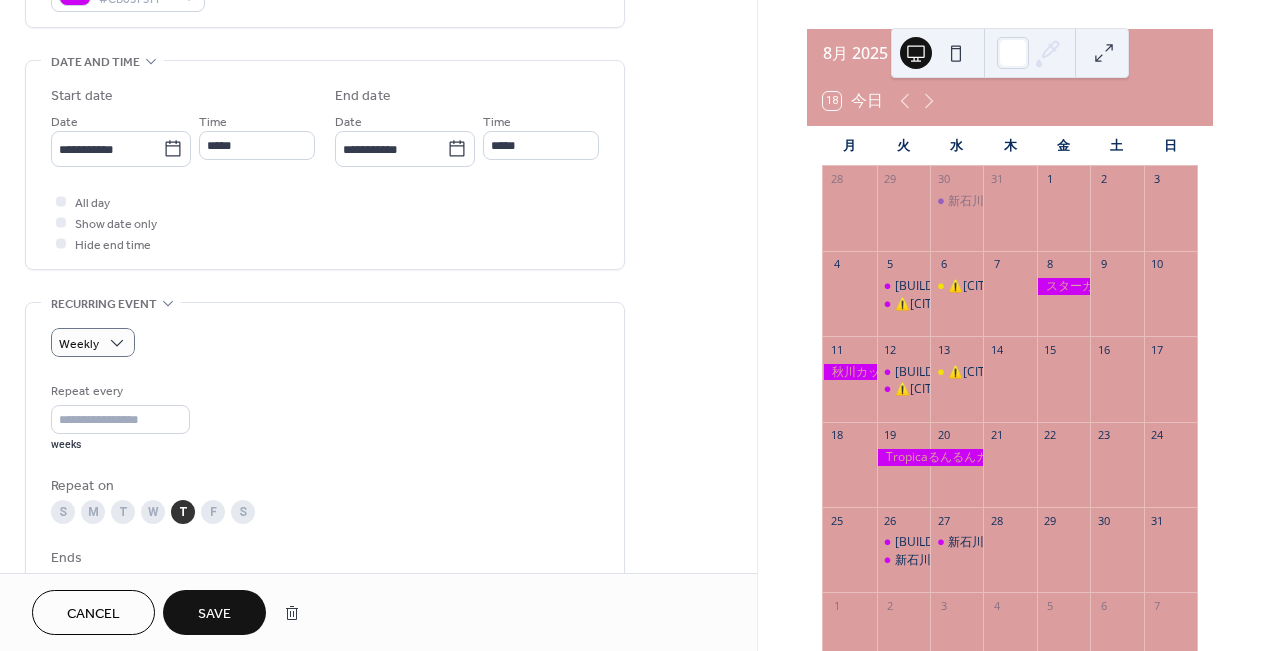 scroll, scrollTop: 795, scrollLeft: 0, axis: vertical 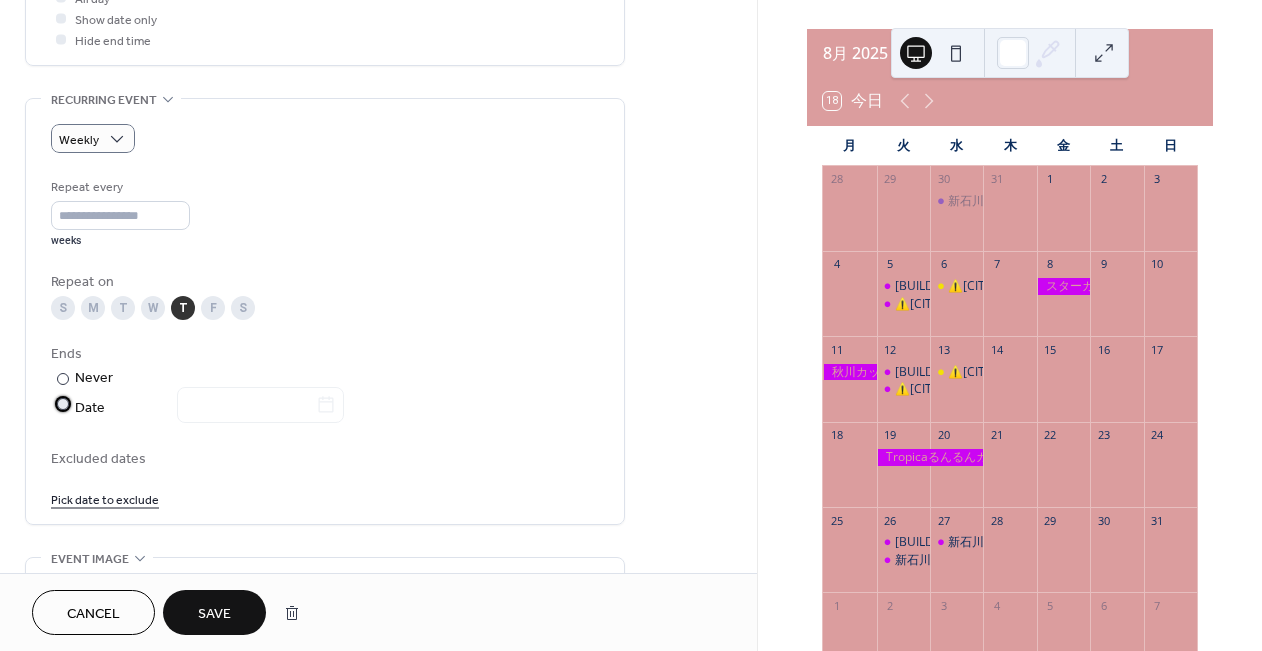 click at bounding box center [248, 406] 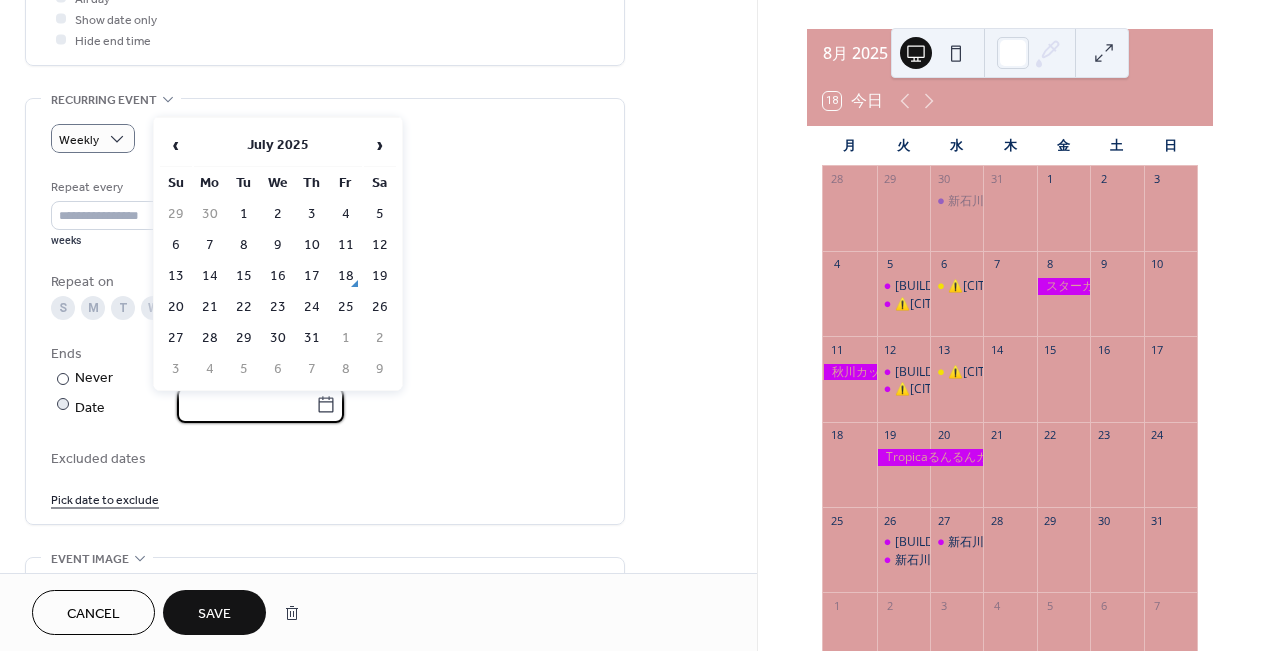 click at bounding box center (246, 405) 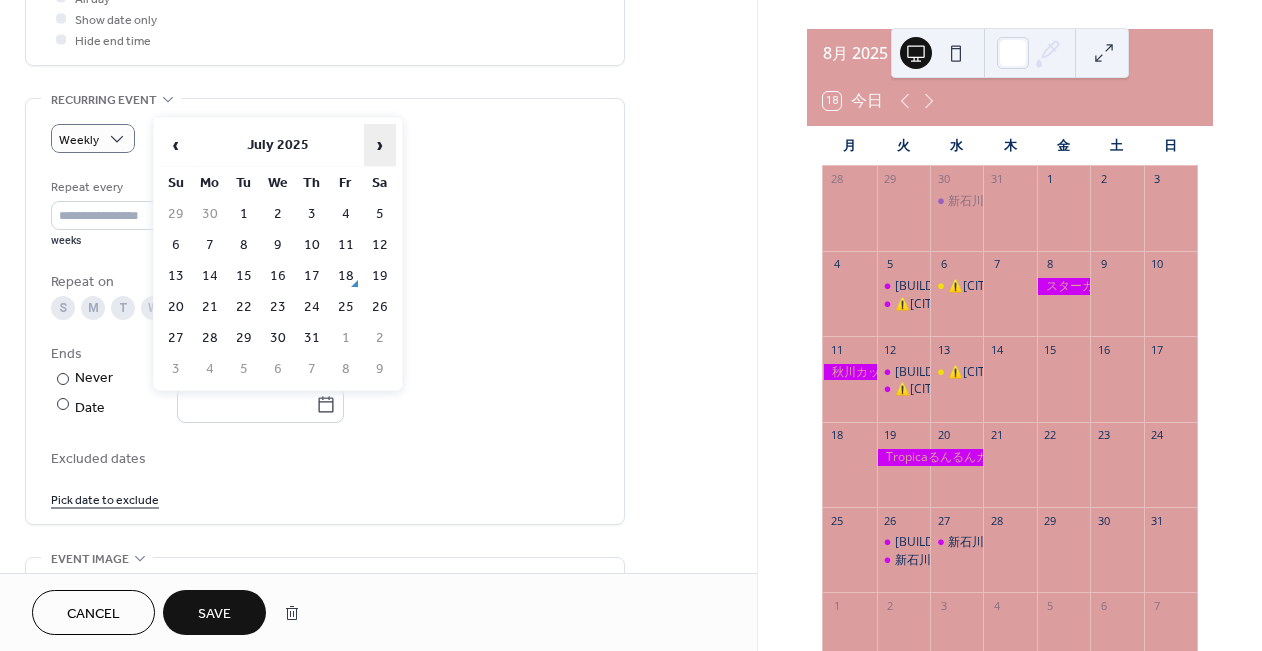 click on "›" at bounding box center [380, 145] 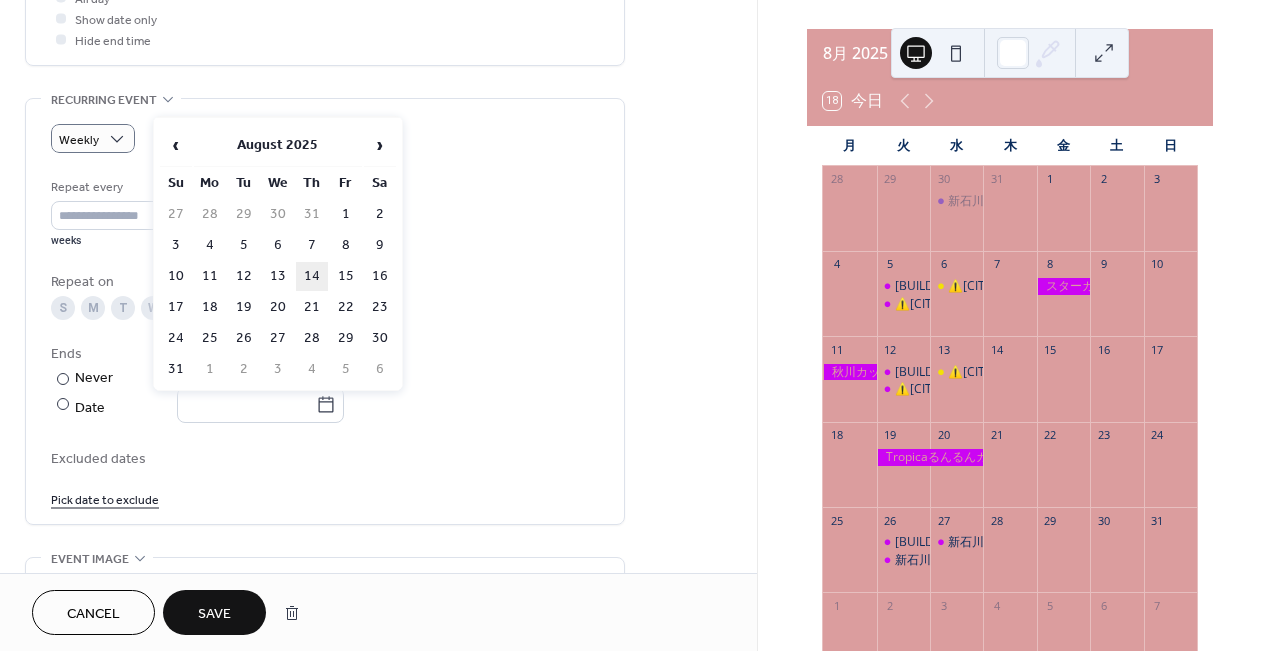 click on "14" at bounding box center (312, 276) 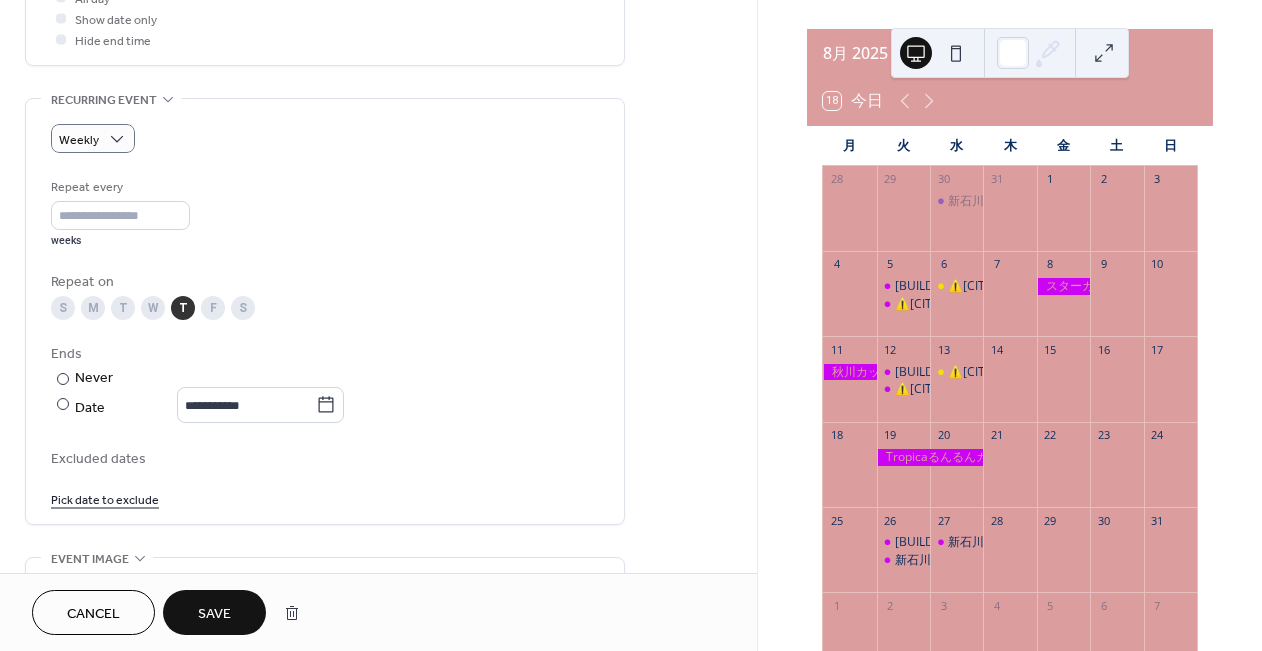 click on "**********" at bounding box center [325, 343] 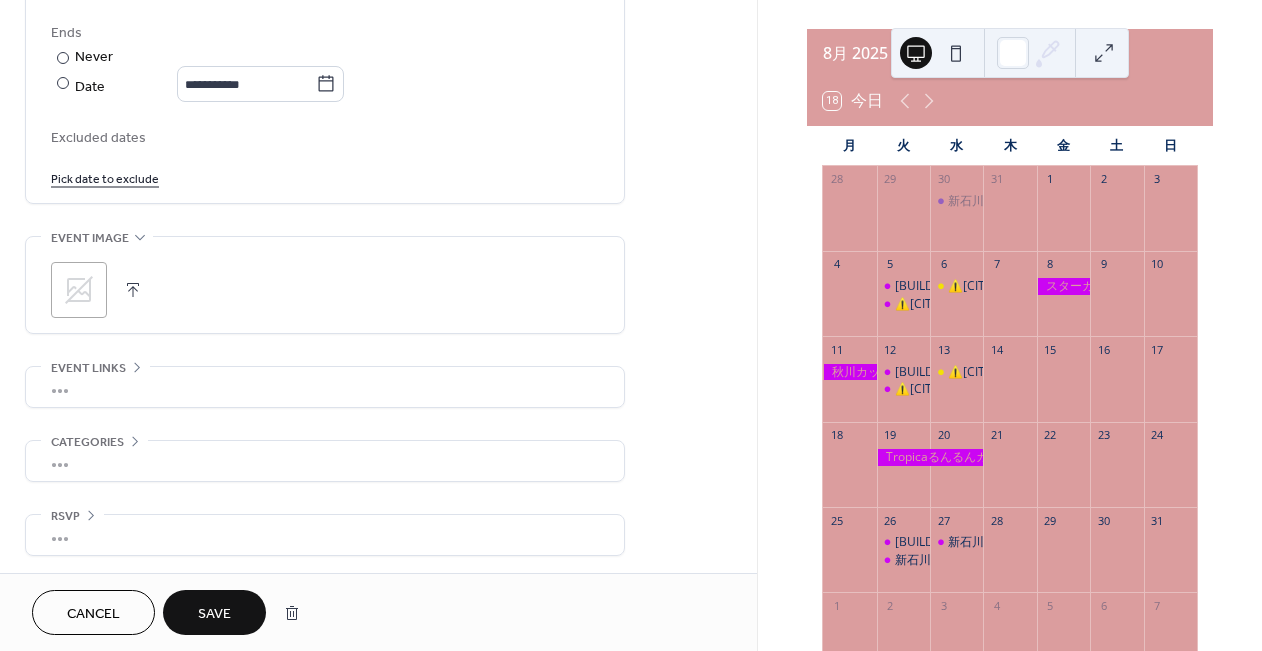 scroll, scrollTop: 1115, scrollLeft: 0, axis: vertical 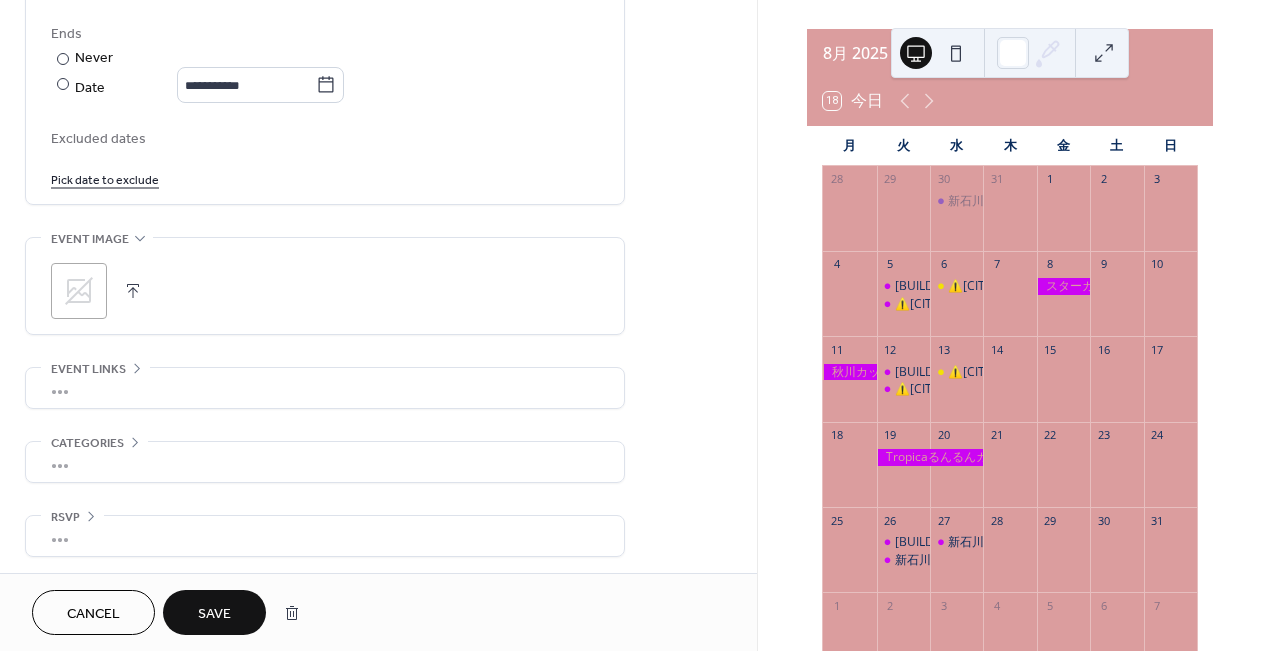 click on "Save" at bounding box center (214, 614) 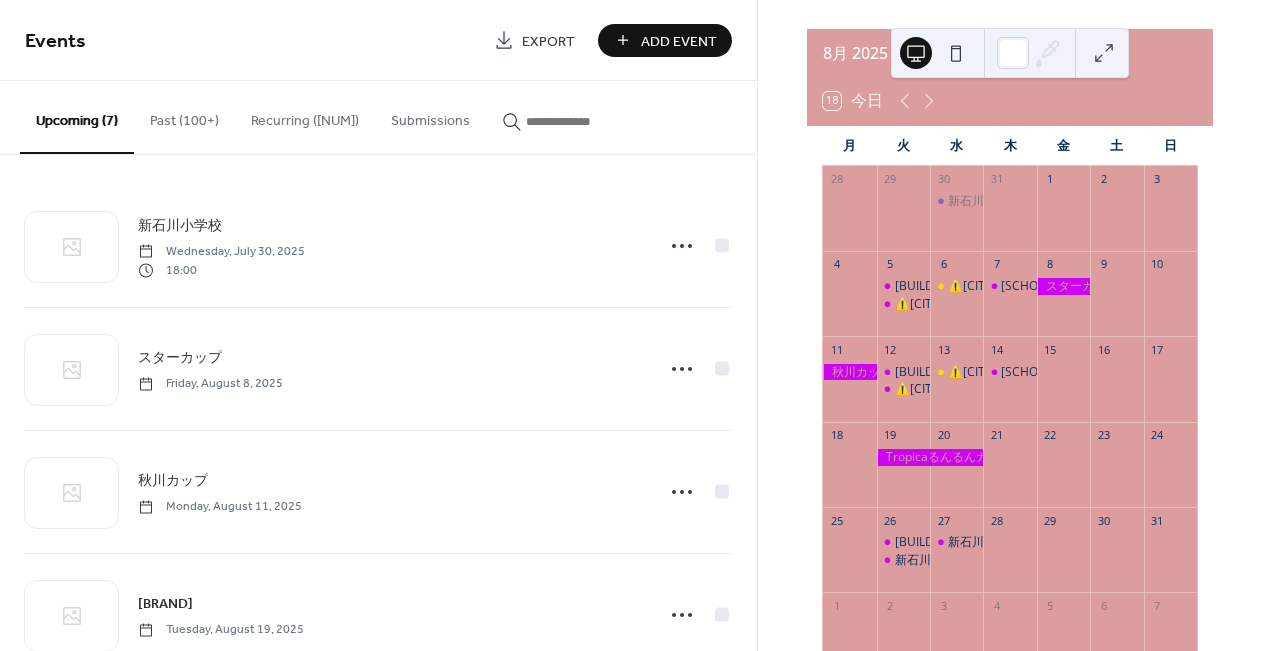 click on "Add Event" at bounding box center [665, 40] 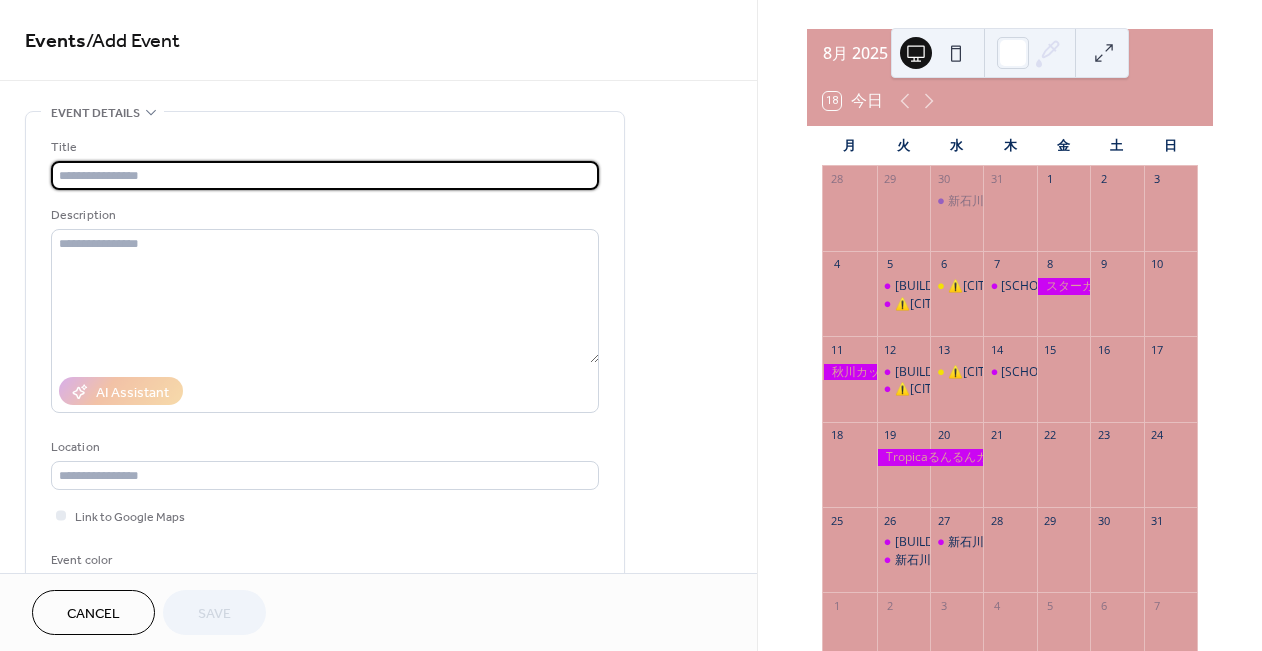 click at bounding box center (325, 175) 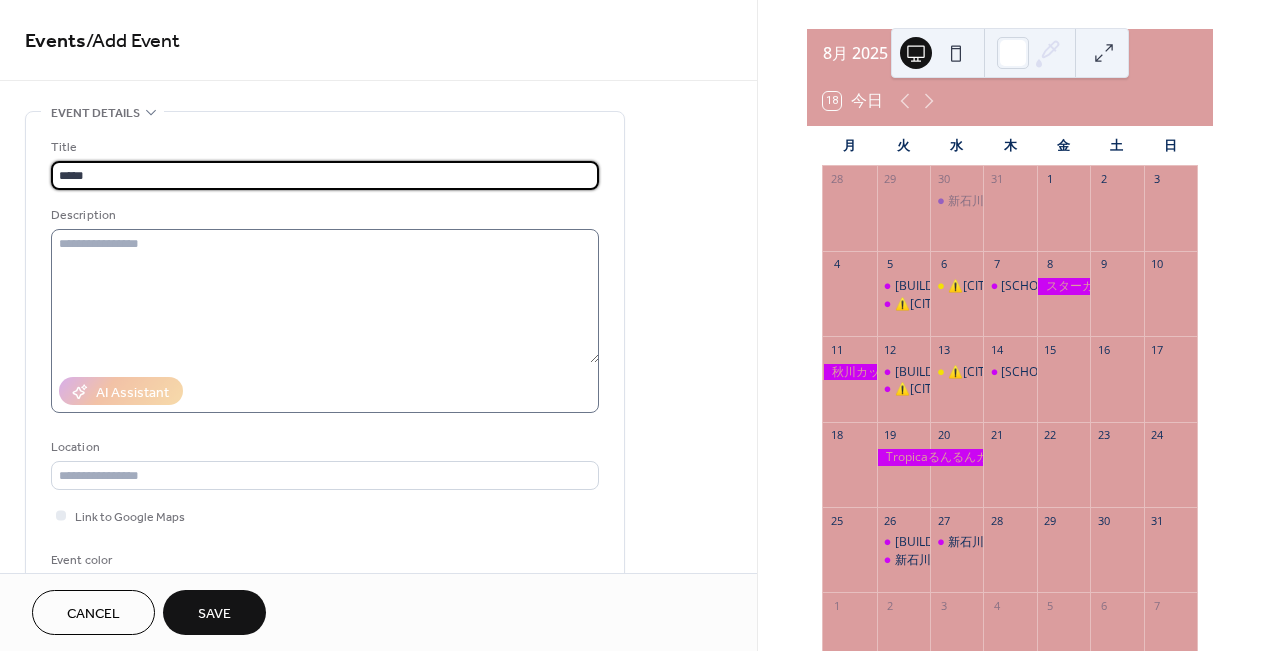 type on "*****" 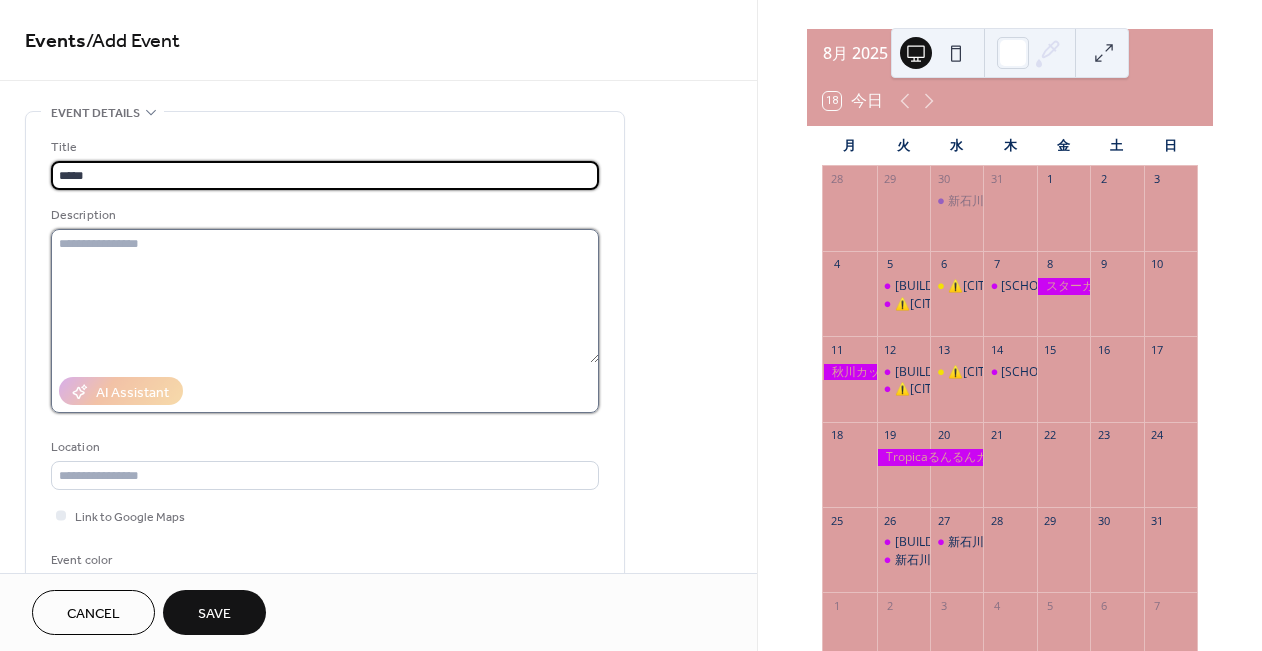 click at bounding box center [325, 296] 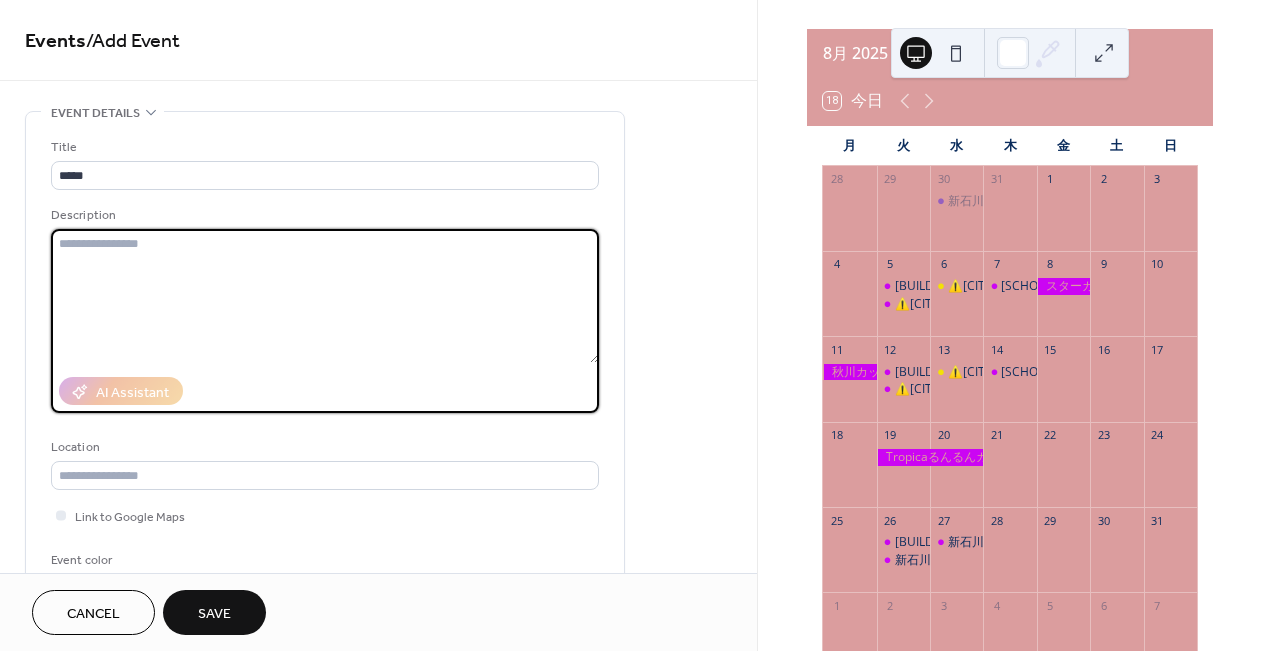 paste on "**********" 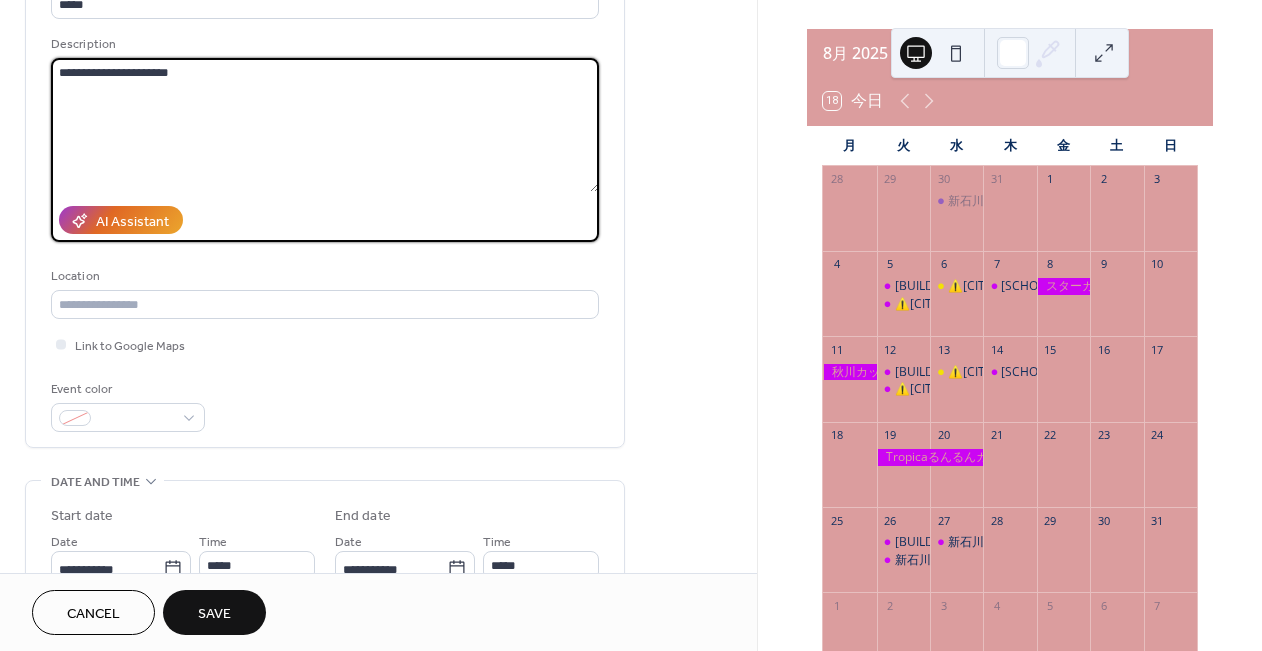 scroll, scrollTop: 183, scrollLeft: 0, axis: vertical 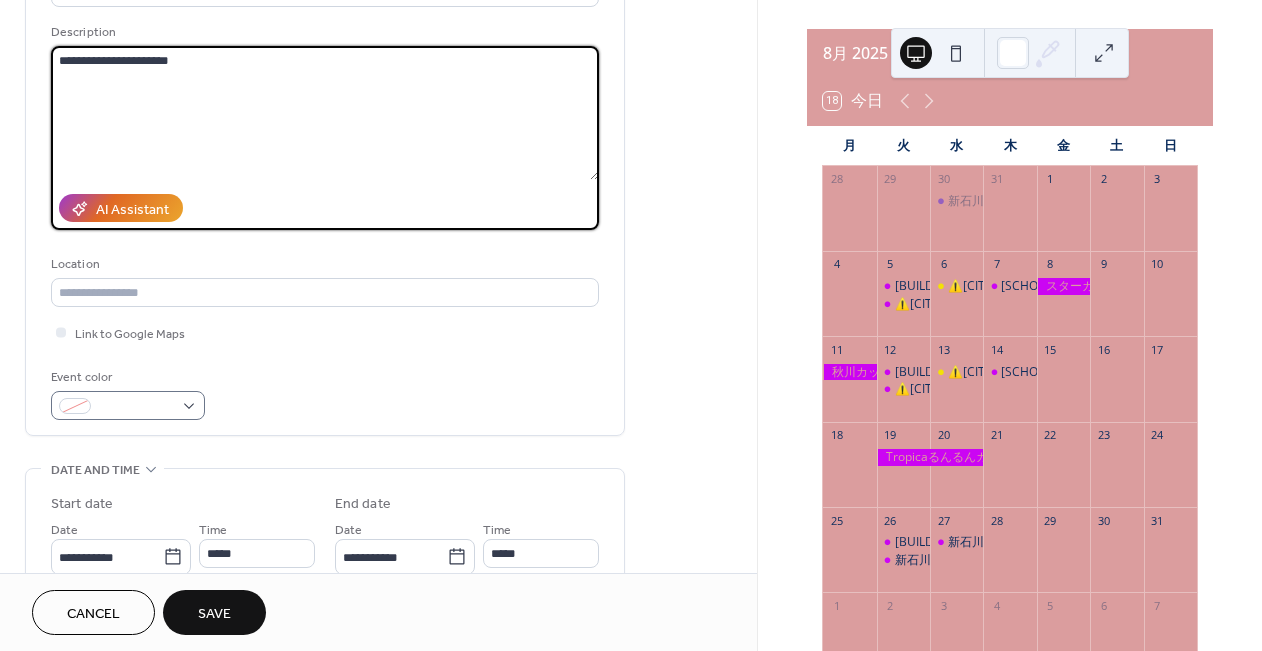 type on "**********" 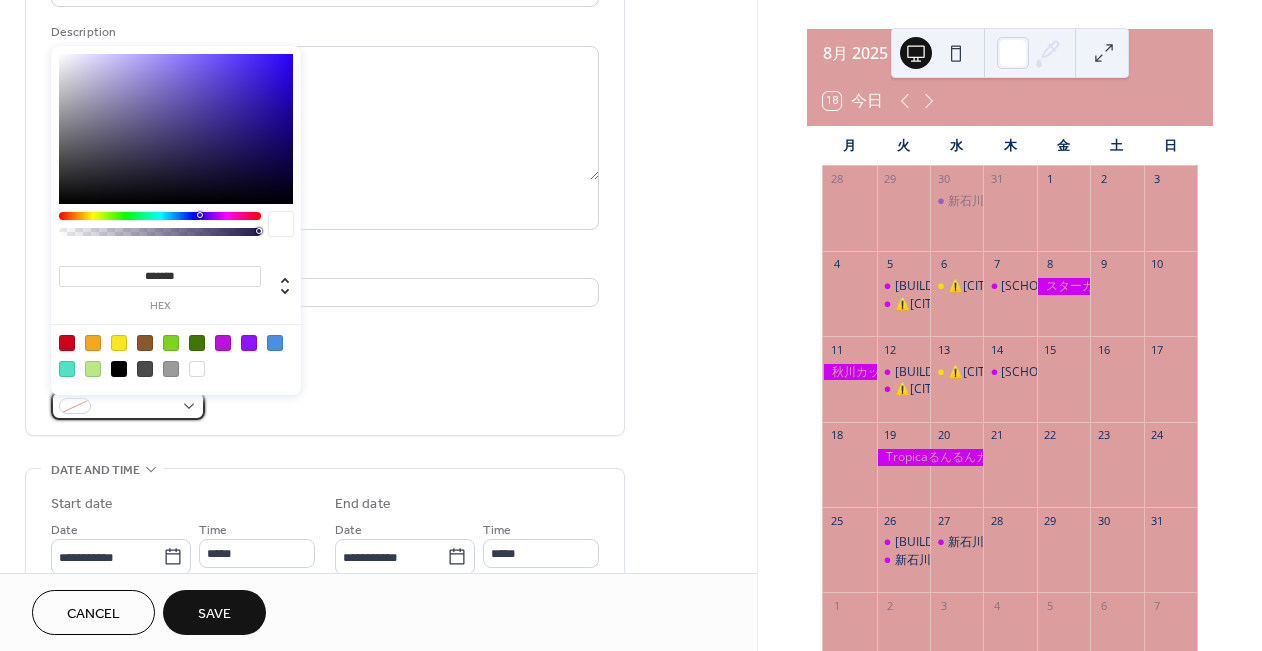 click at bounding box center [128, 405] 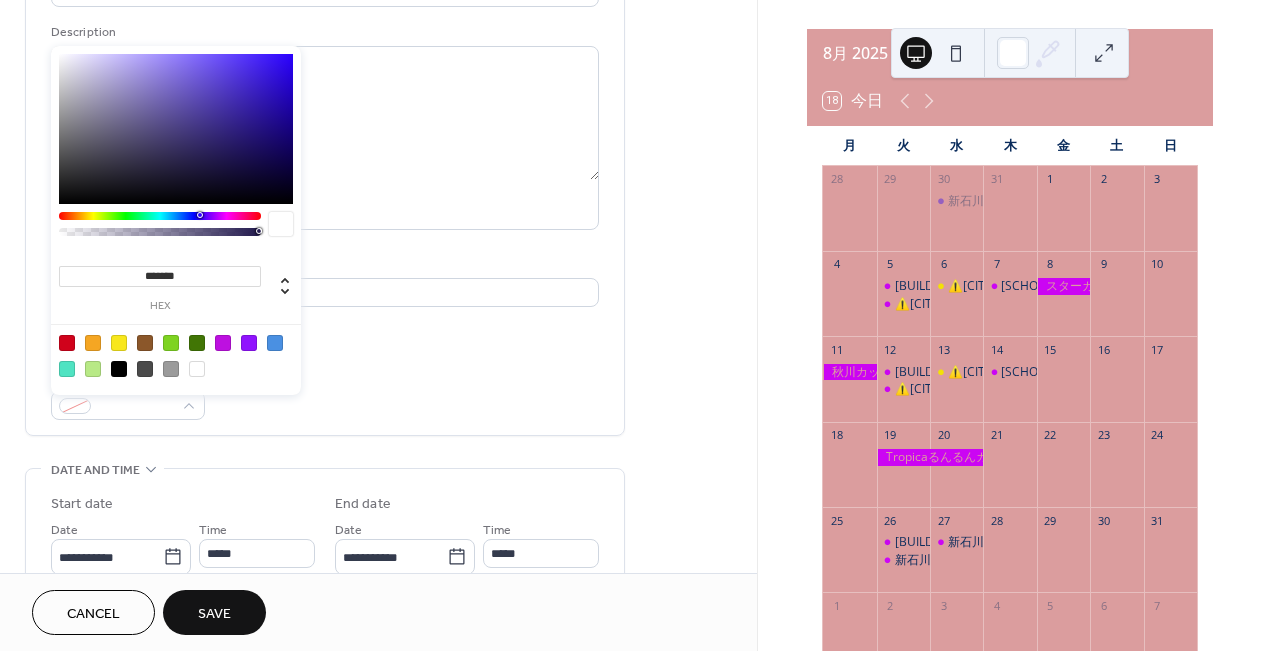 click at bounding box center (223, 343) 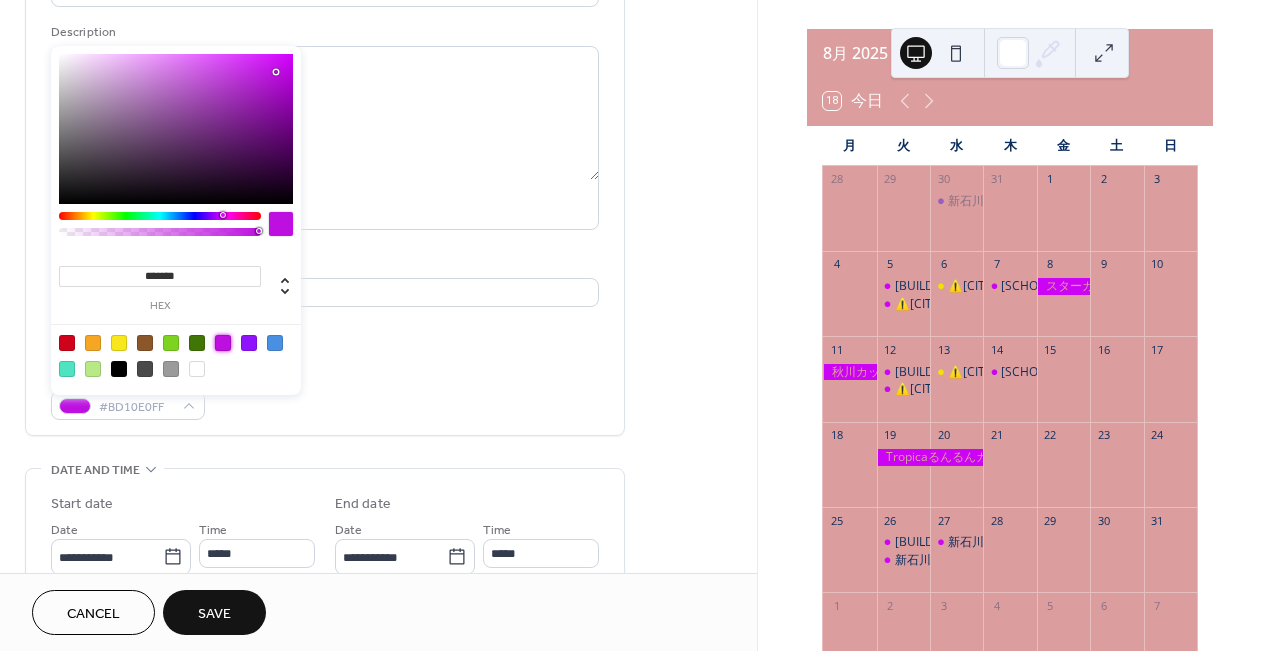 type on "*******" 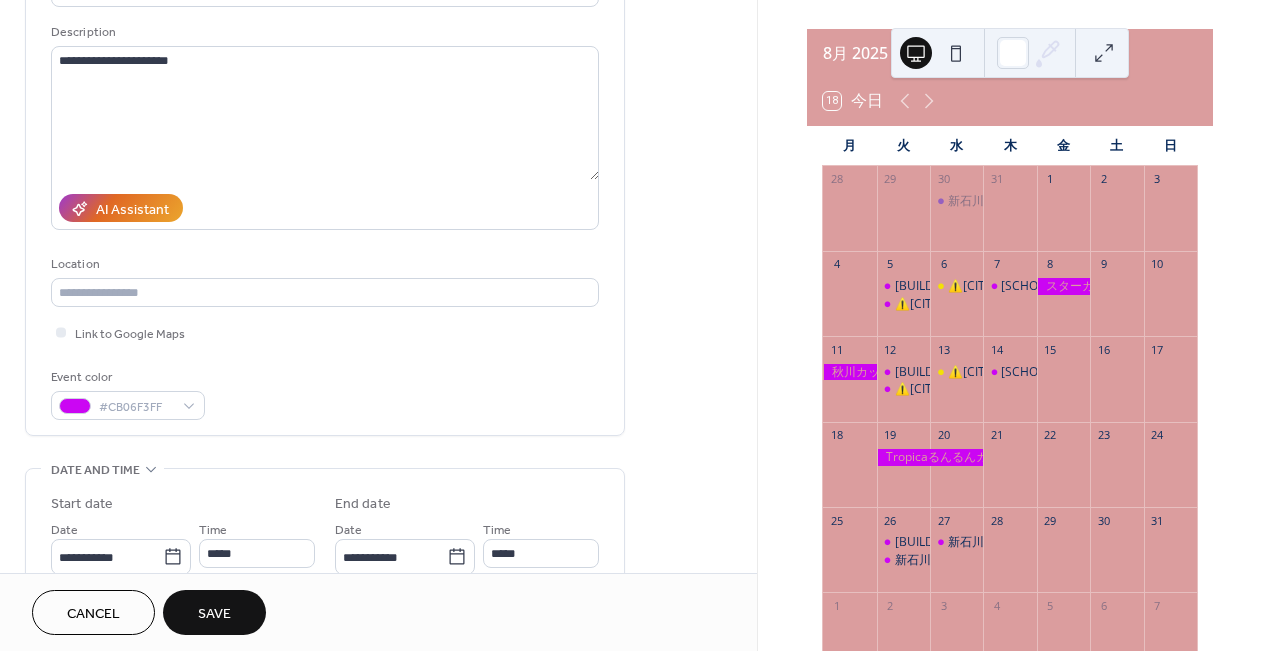 click on "Location" at bounding box center (323, 264) 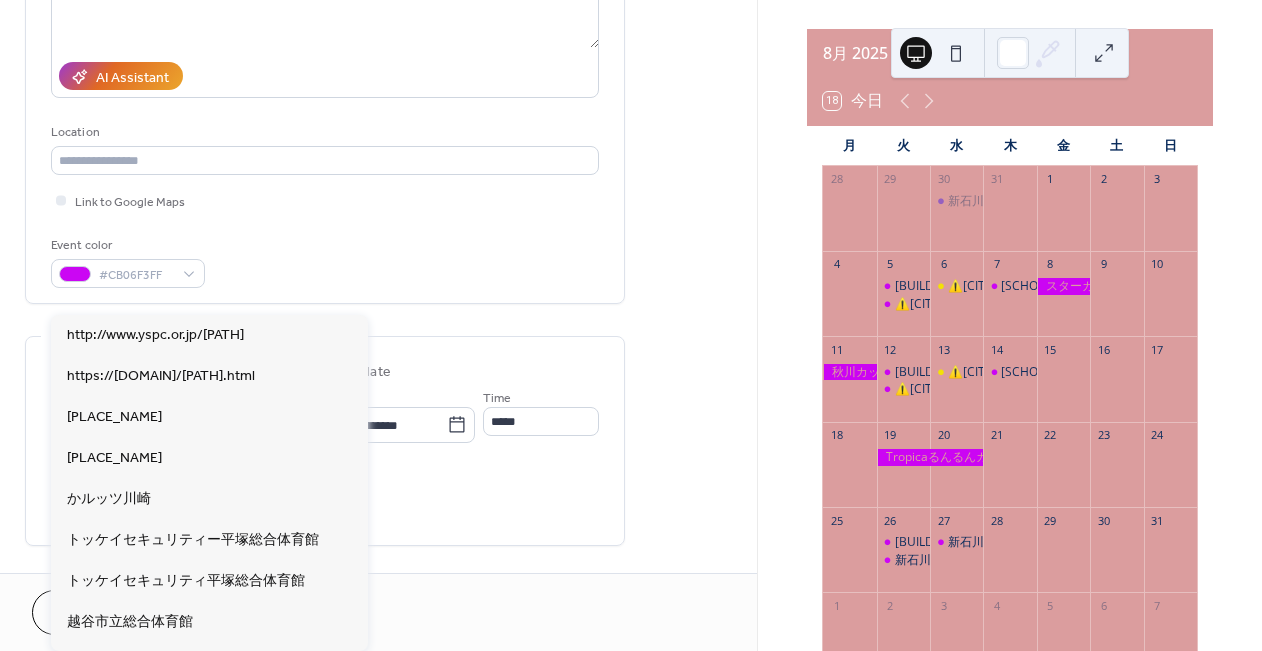 scroll, scrollTop: 312, scrollLeft: 0, axis: vertical 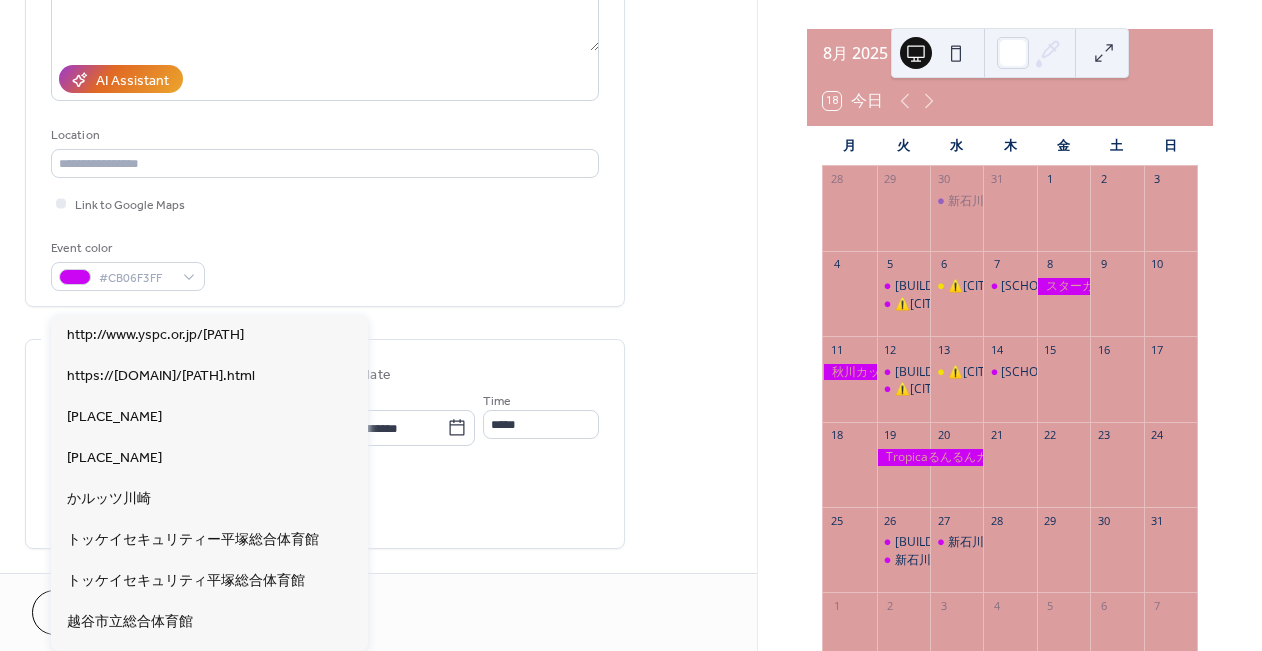 click on "Event color #CB06F3FF" at bounding box center (325, 264) 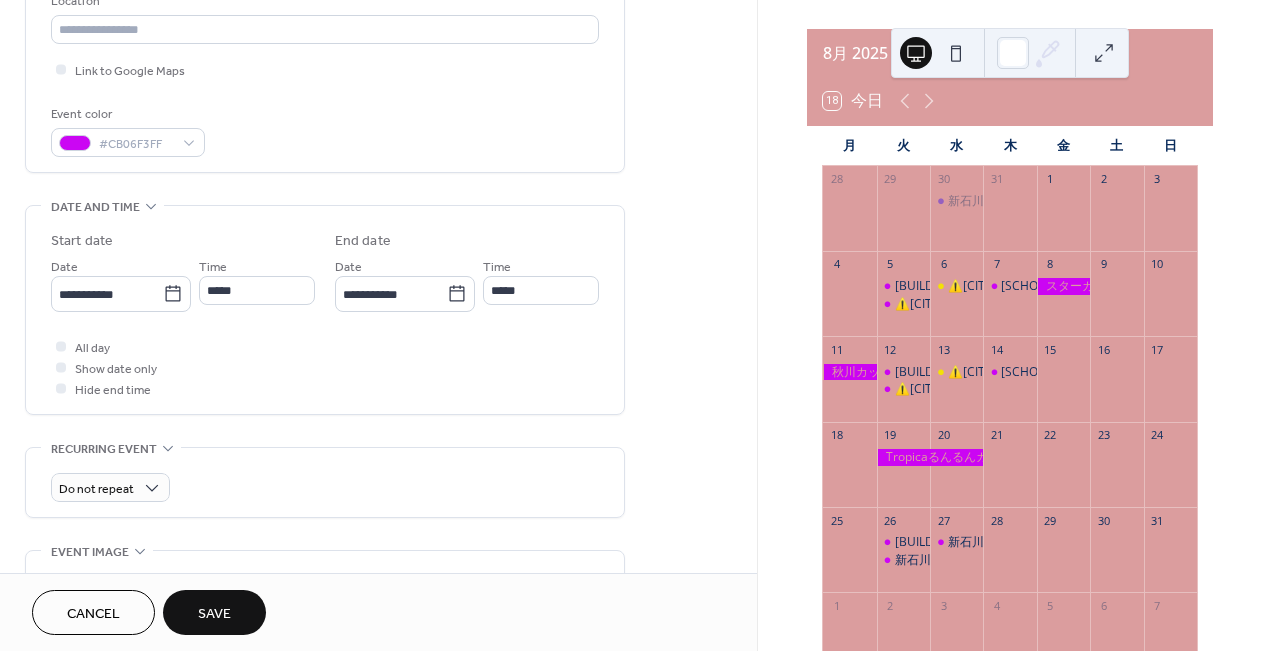 scroll, scrollTop: 448, scrollLeft: 0, axis: vertical 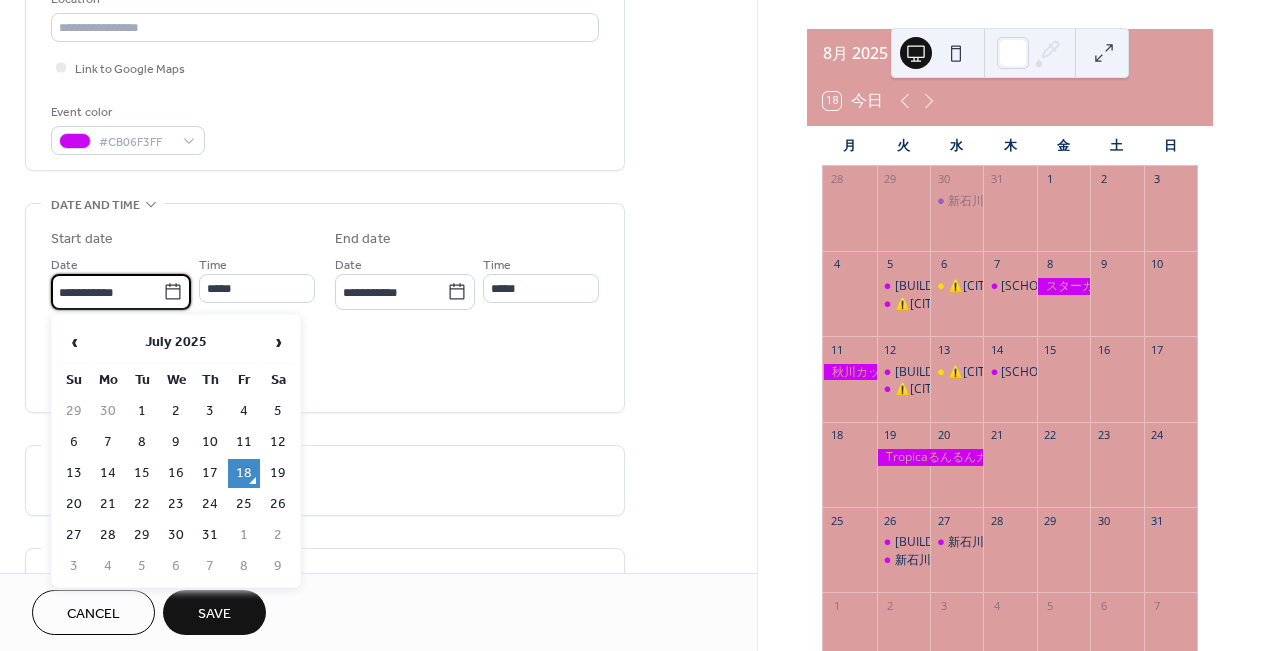 click on "**********" at bounding box center (107, 292) 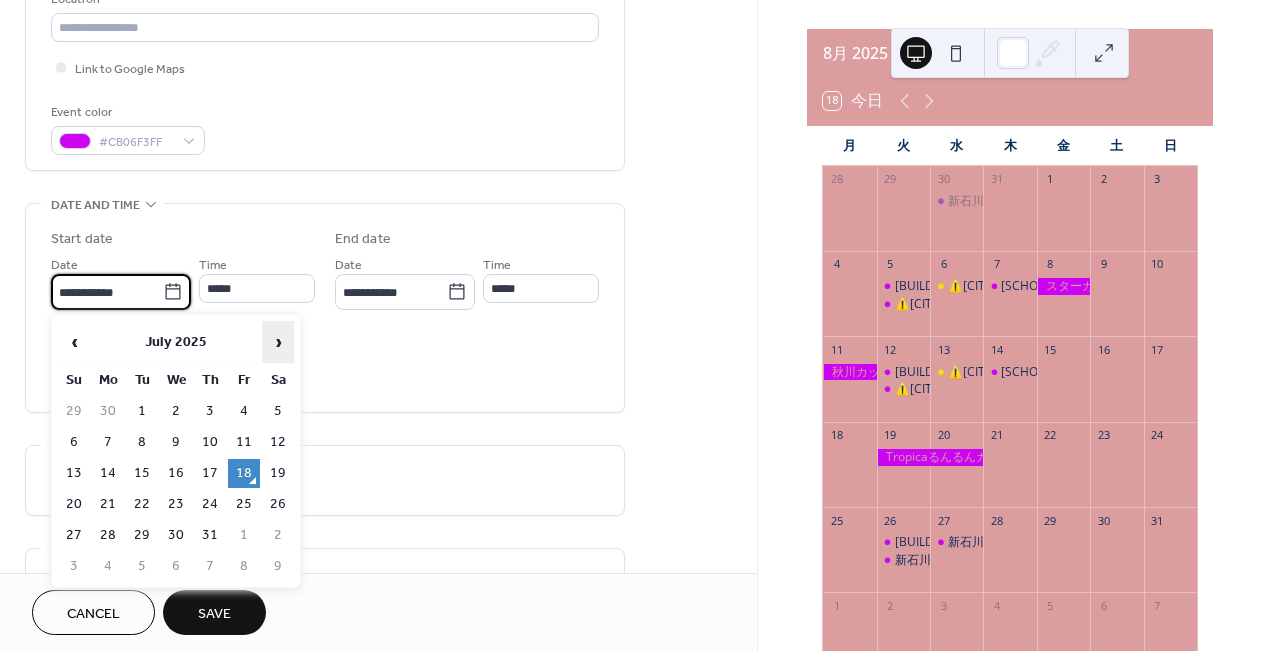 click on "›" at bounding box center (278, 342) 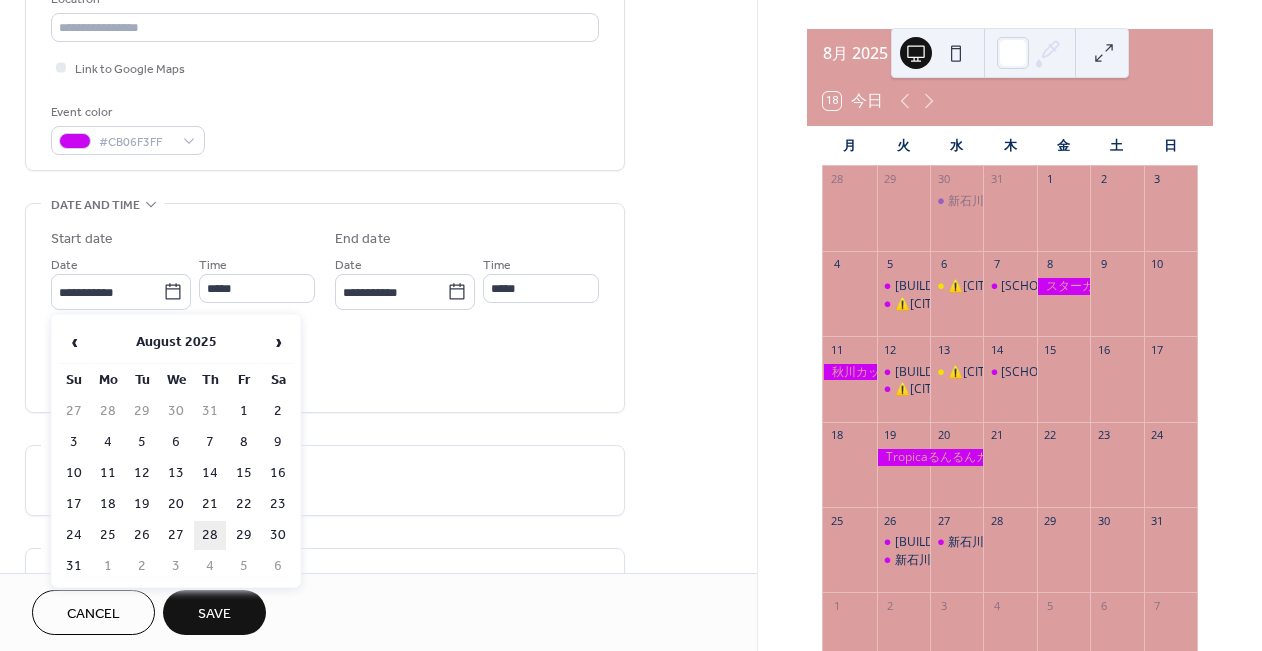 click on "28" at bounding box center [210, 535] 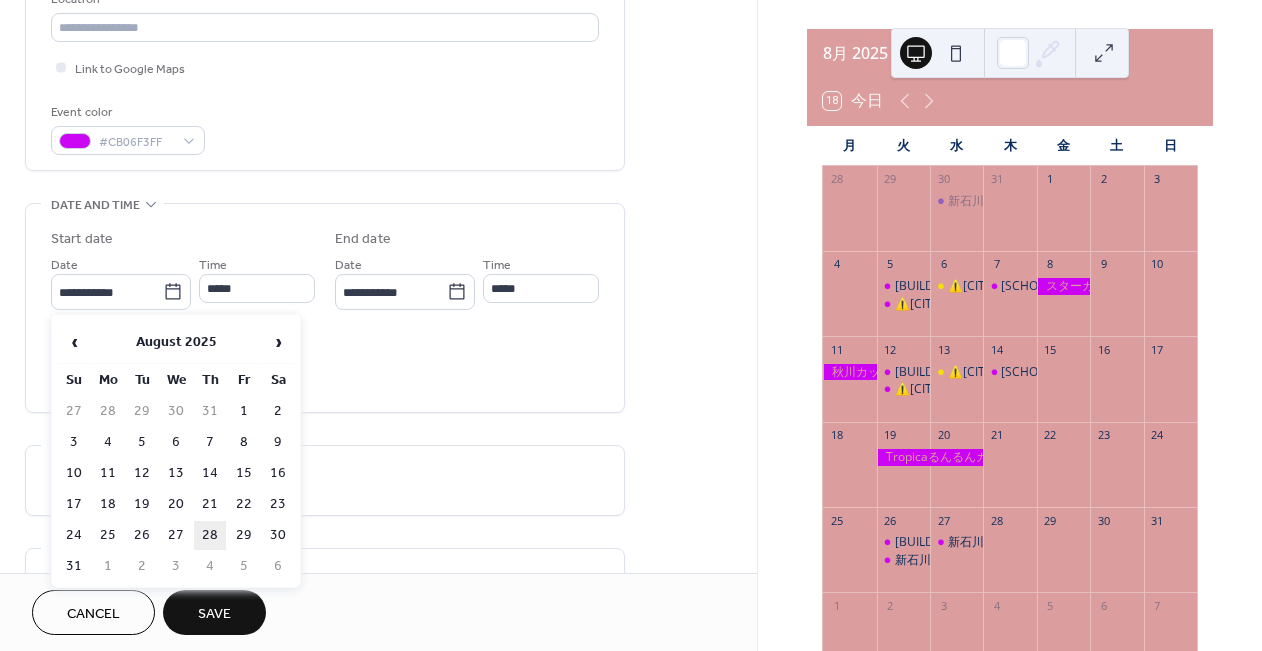 type on "**********" 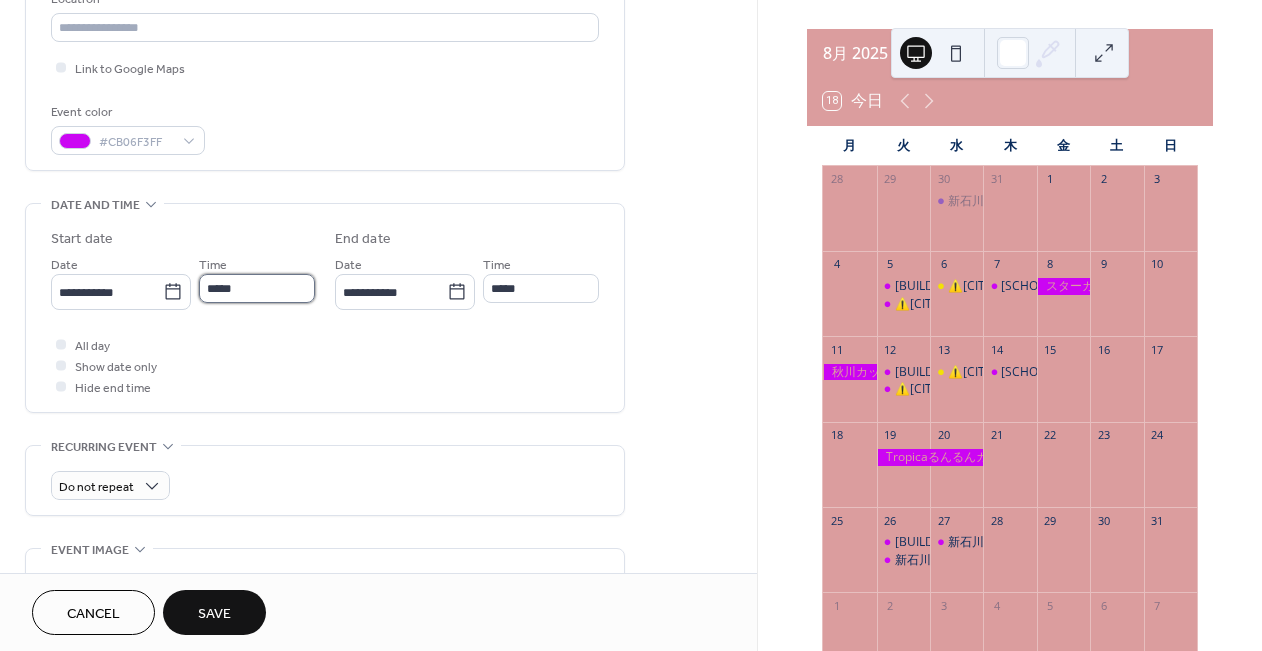 click on "*****" at bounding box center [257, 288] 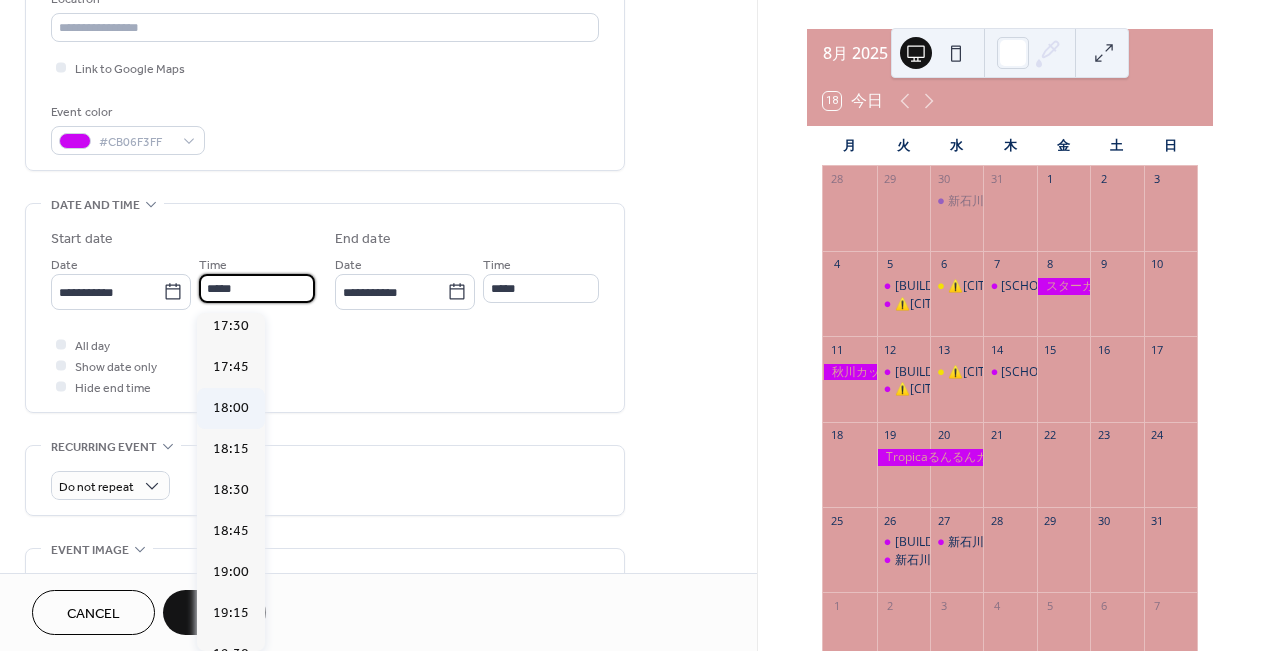 scroll, scrollTop: 2876, scrollLeft: 0, axis: vertical 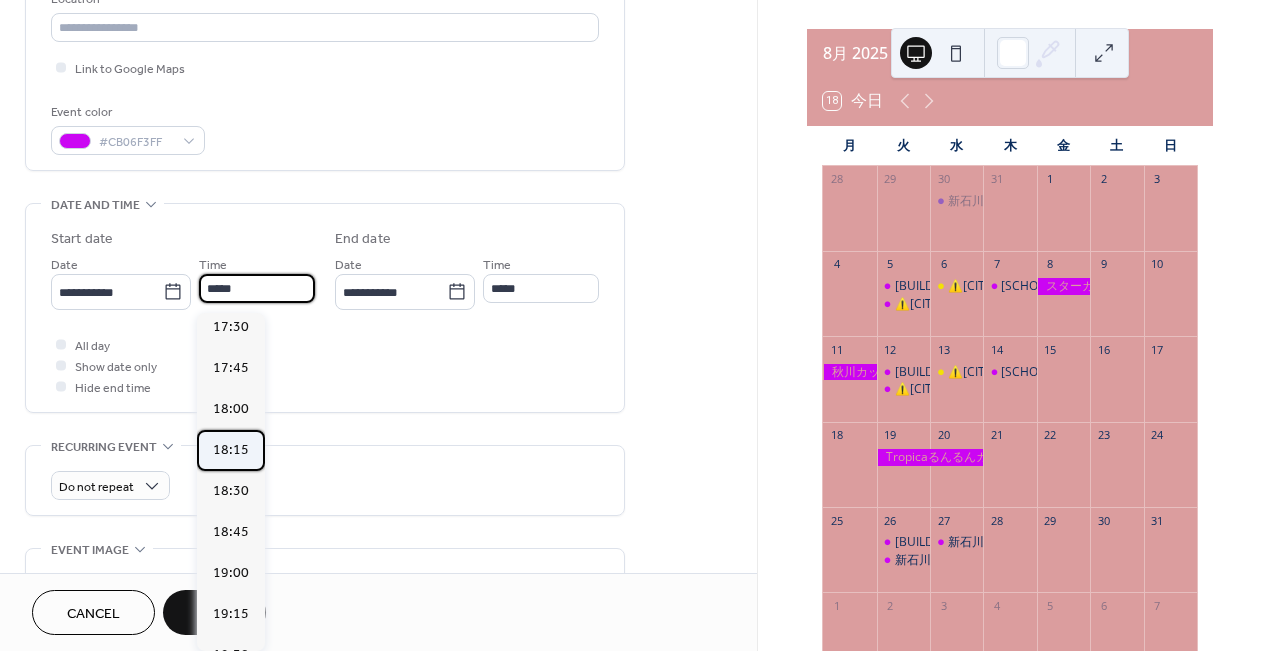 click on "18:15" at bounding box center [231, 450] 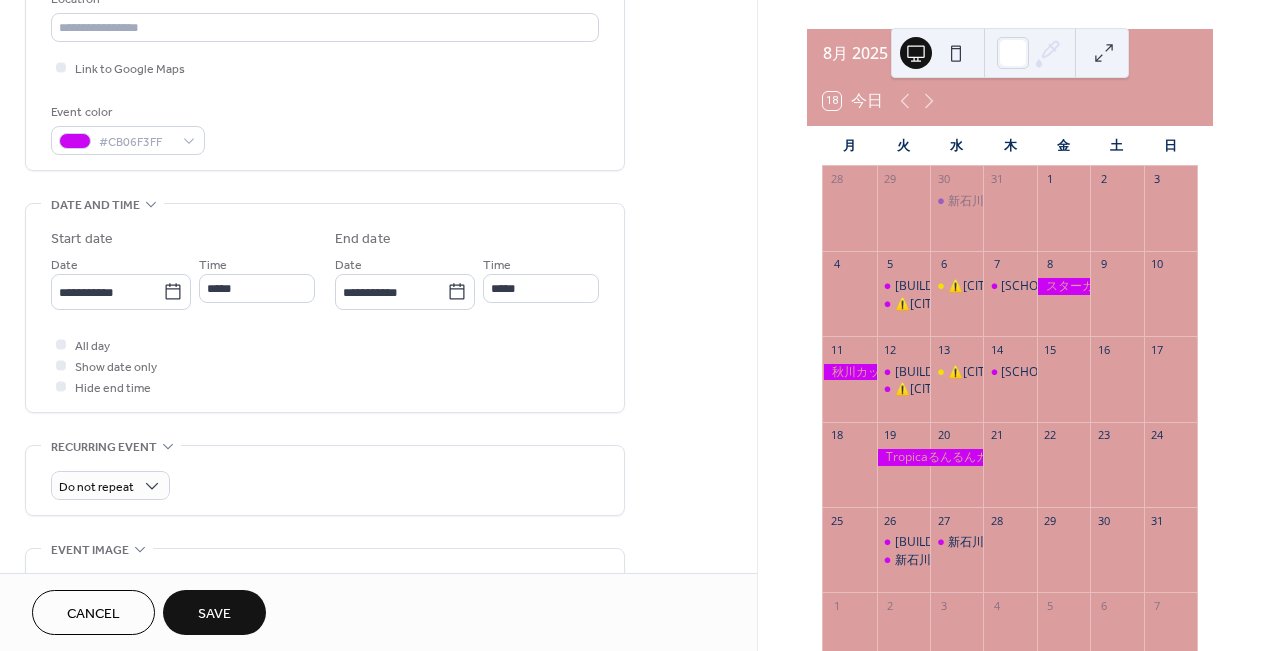 type on "*****" 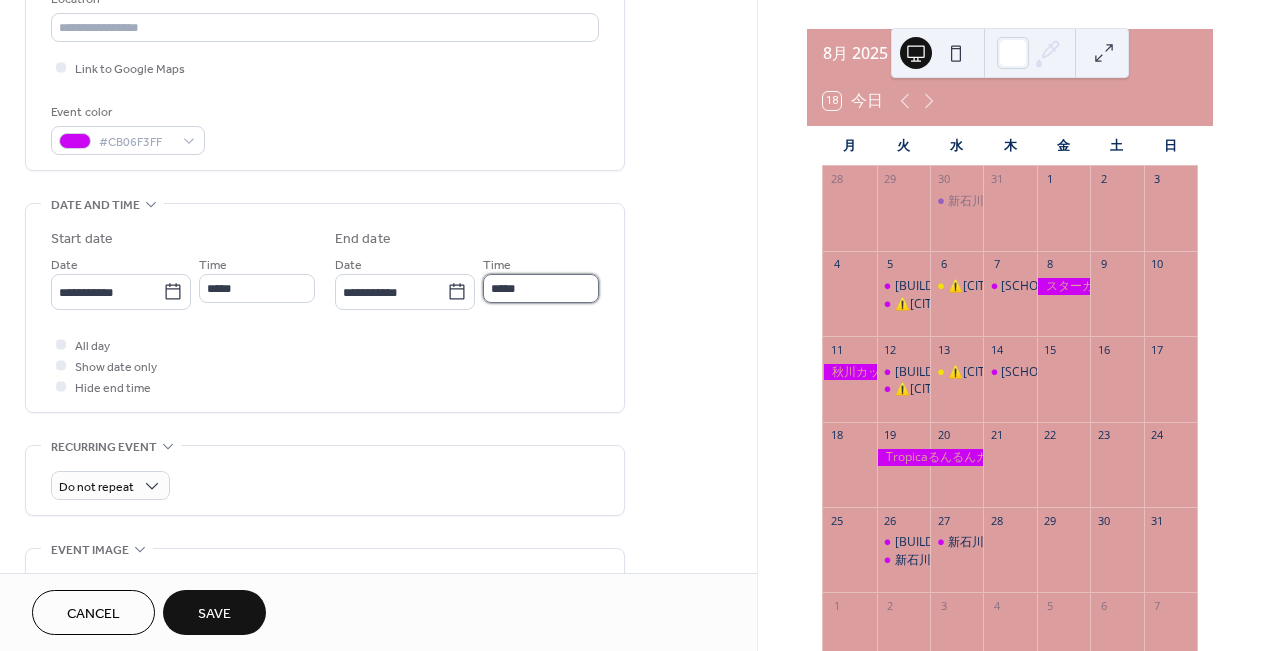 click on "*****" at bounding box center [541, 288] 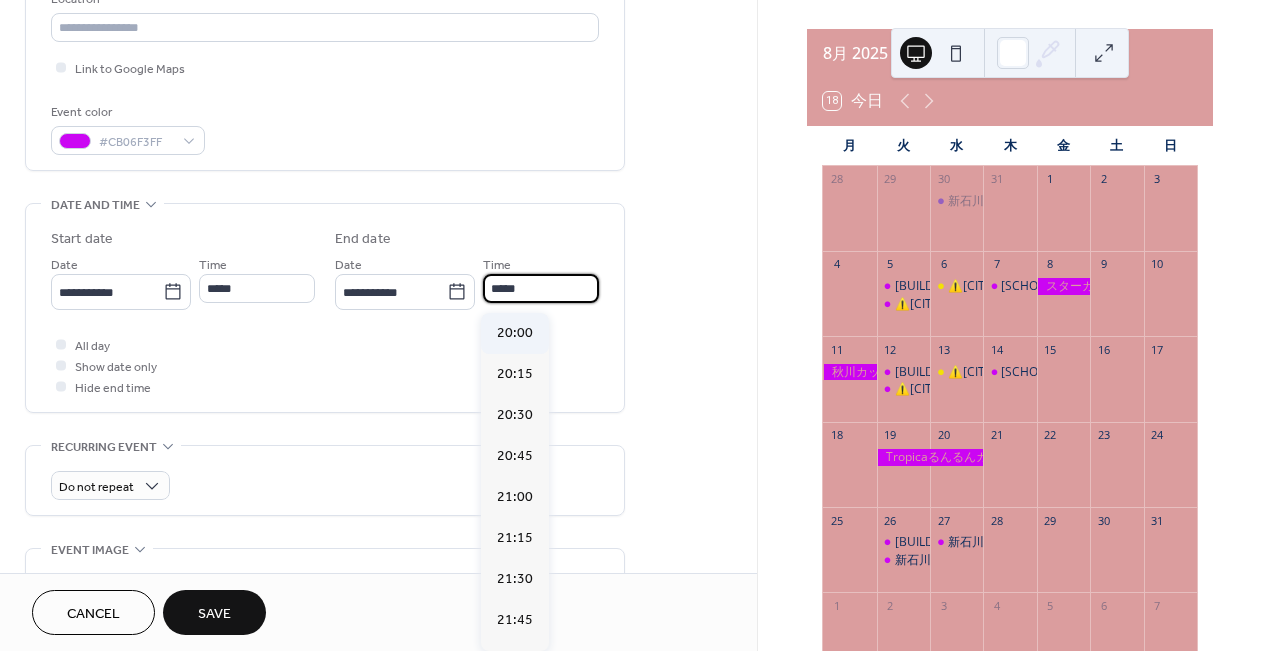 scroll, scrollTop: 249, scrollLeft: 0, axis: vertical 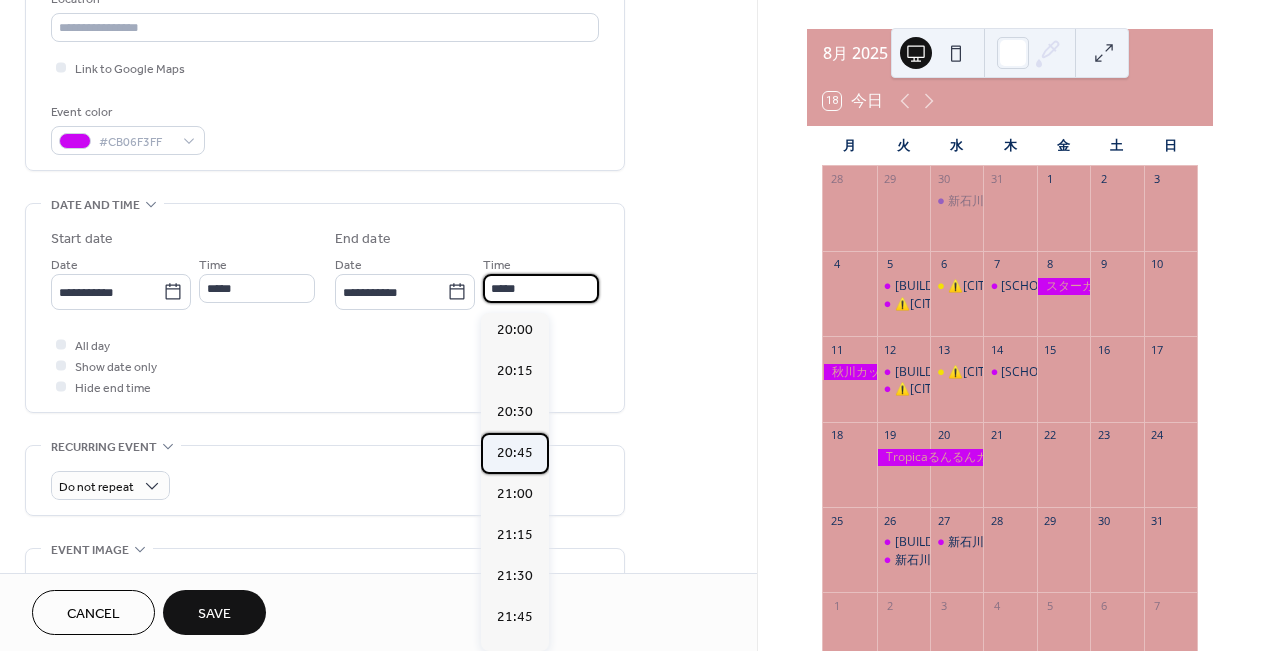 click on "20:45" at bounding box center [515, 453] 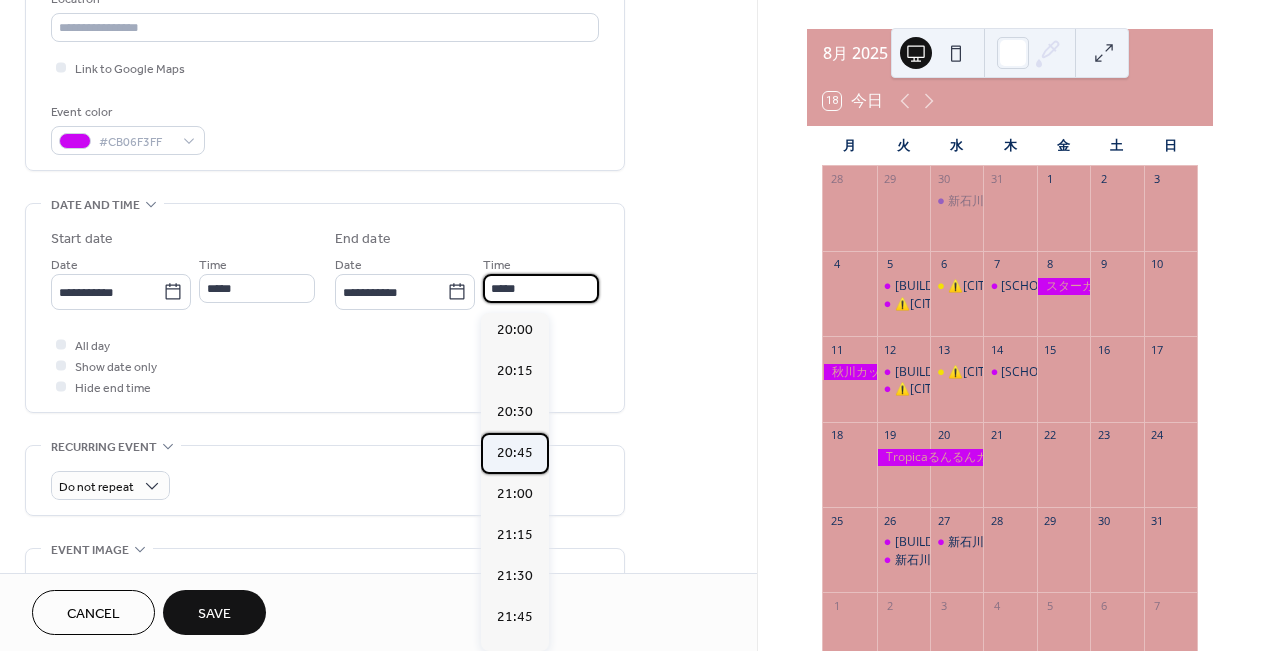 type on "*****" 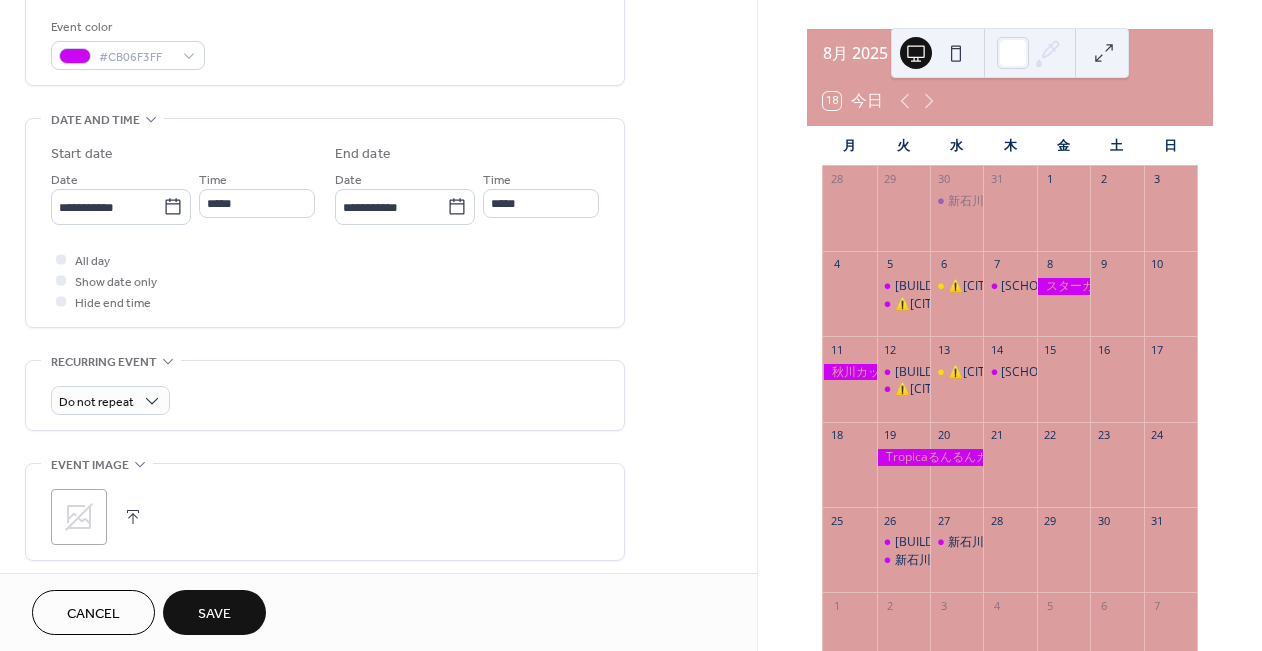 scroll, scrollTop: 596, scrollLeft: 0, axis: vertical 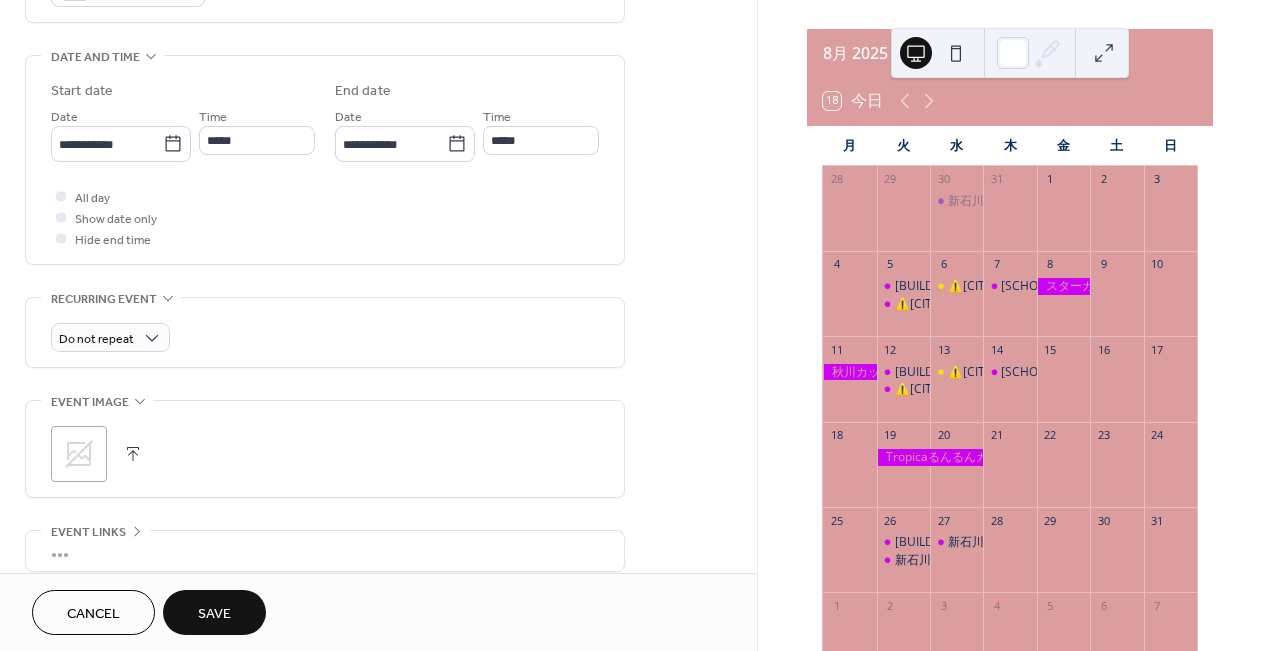 click on "Save" at bounding box center [214, 614] 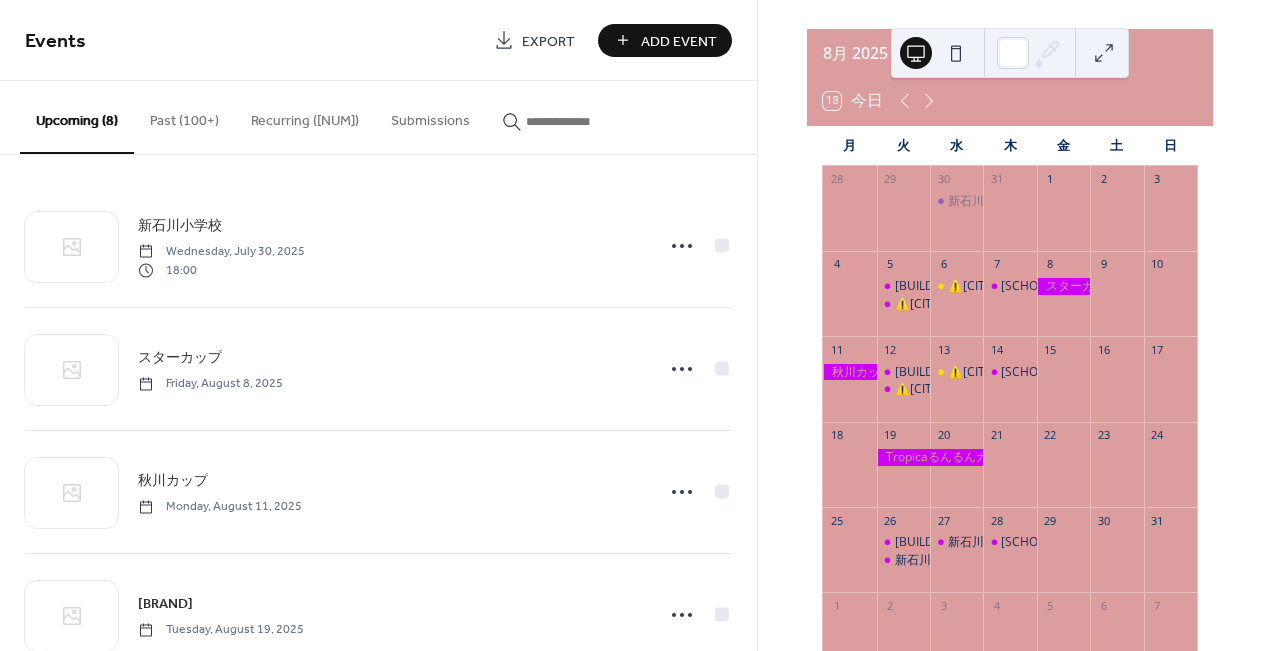click on "Add Event" at bounding box center (679, 41) 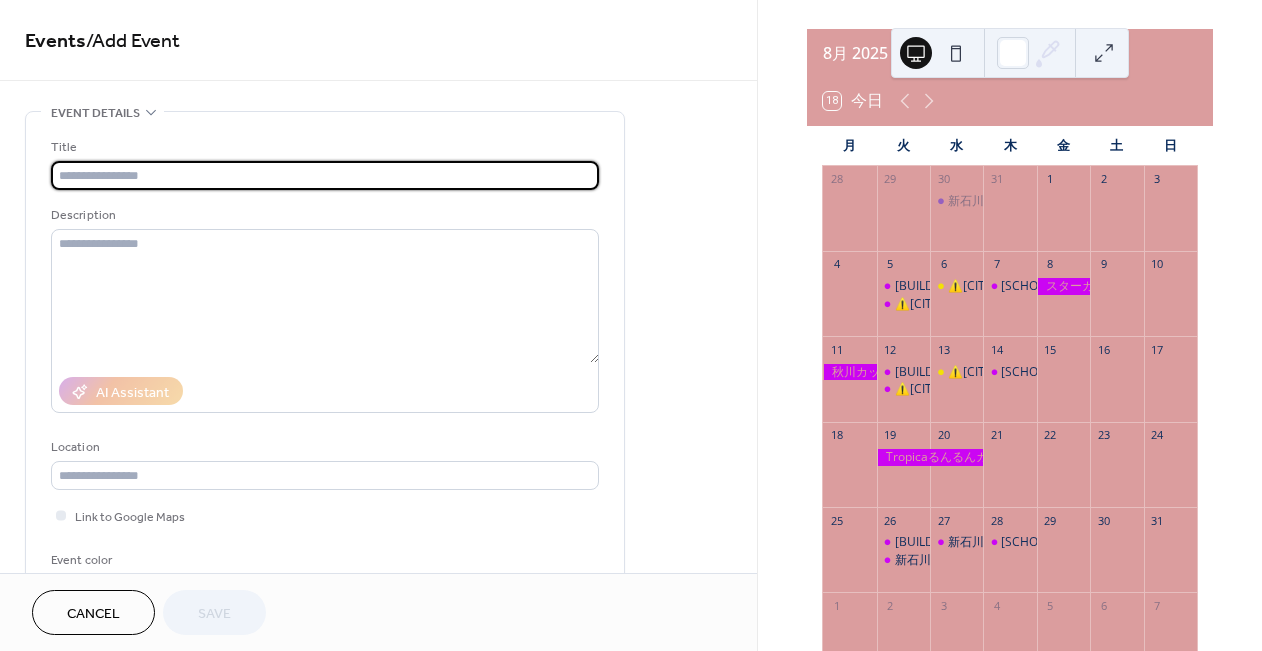 click on "Cancel" at bounding box center (93, 614) 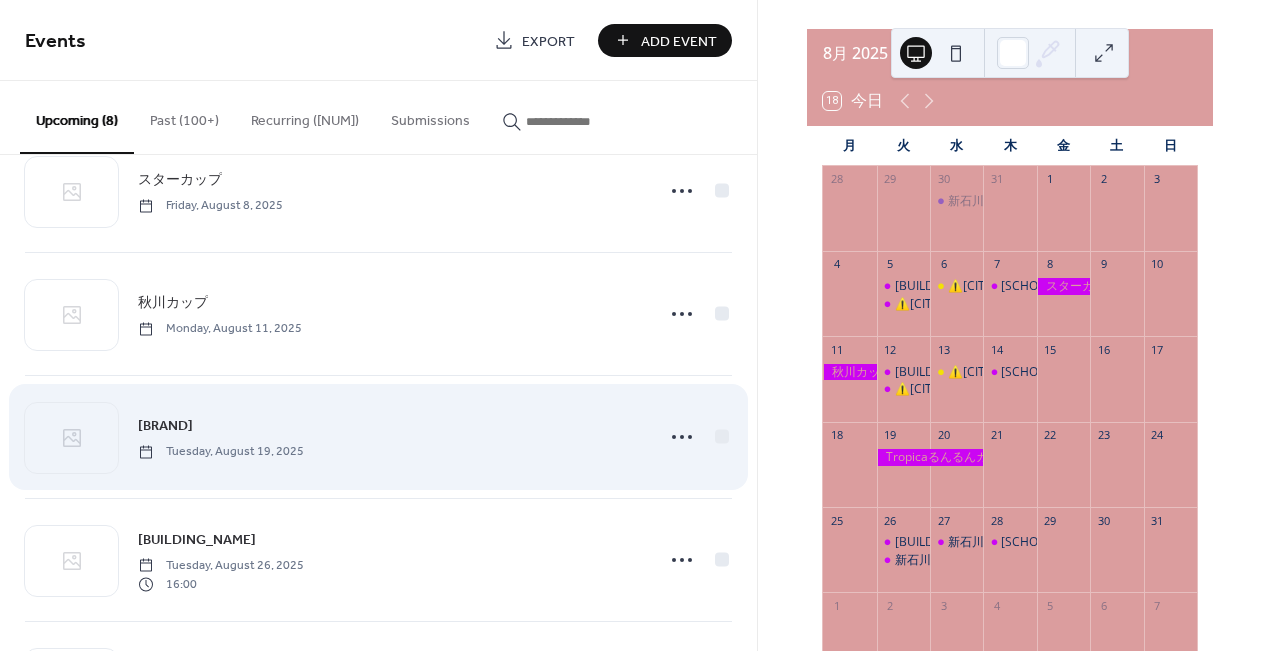 scroll, scrollTop: 185, scrollLeft: 0, axis: vertical 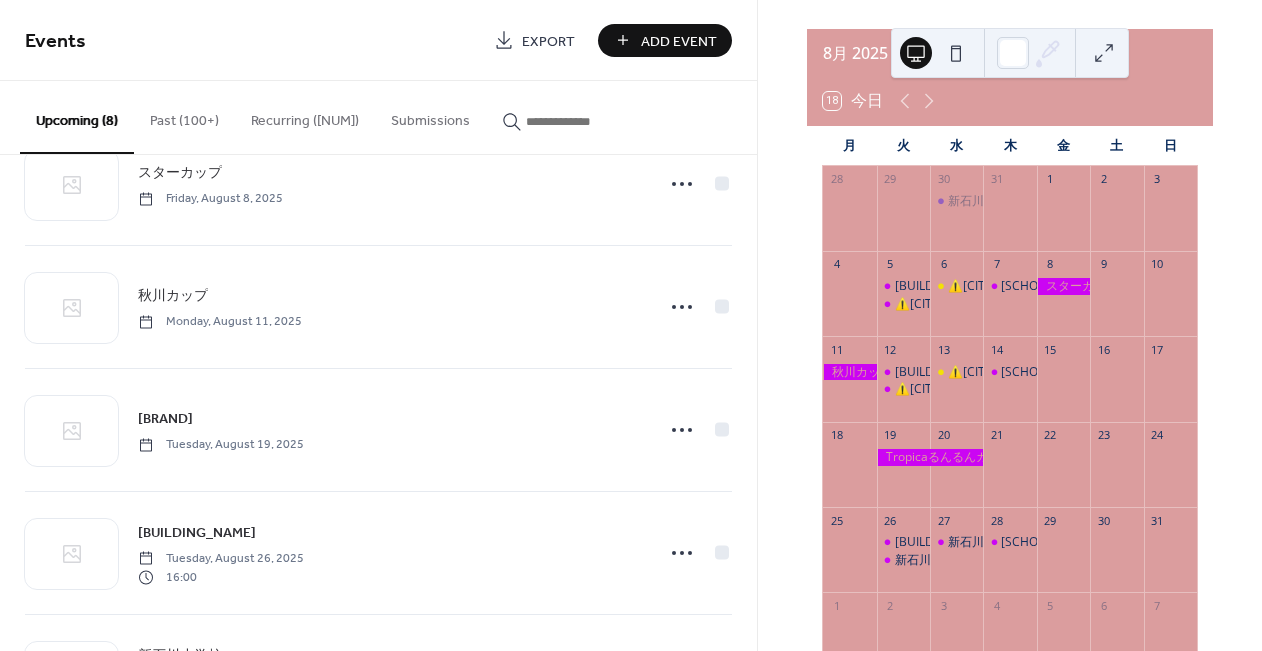 click on "Past (100+)" at bounding box center [184, 116] 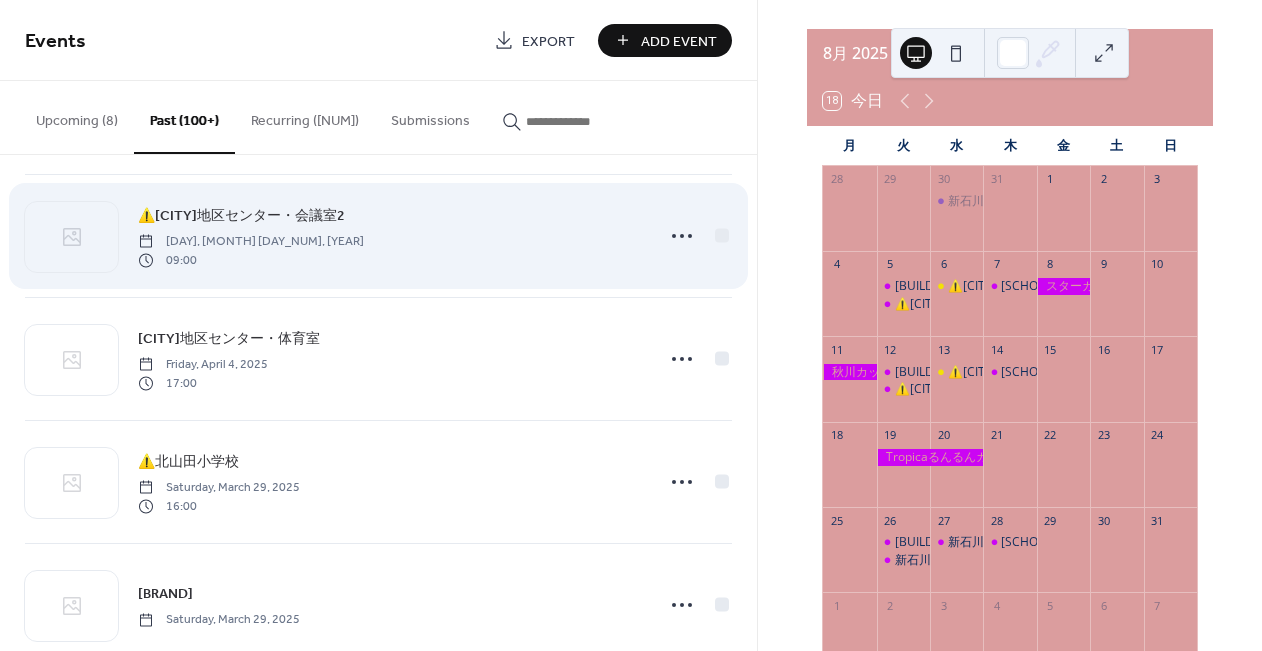 scroll, scrollTop: 1856, scrollLeft: 0, axis: vertical 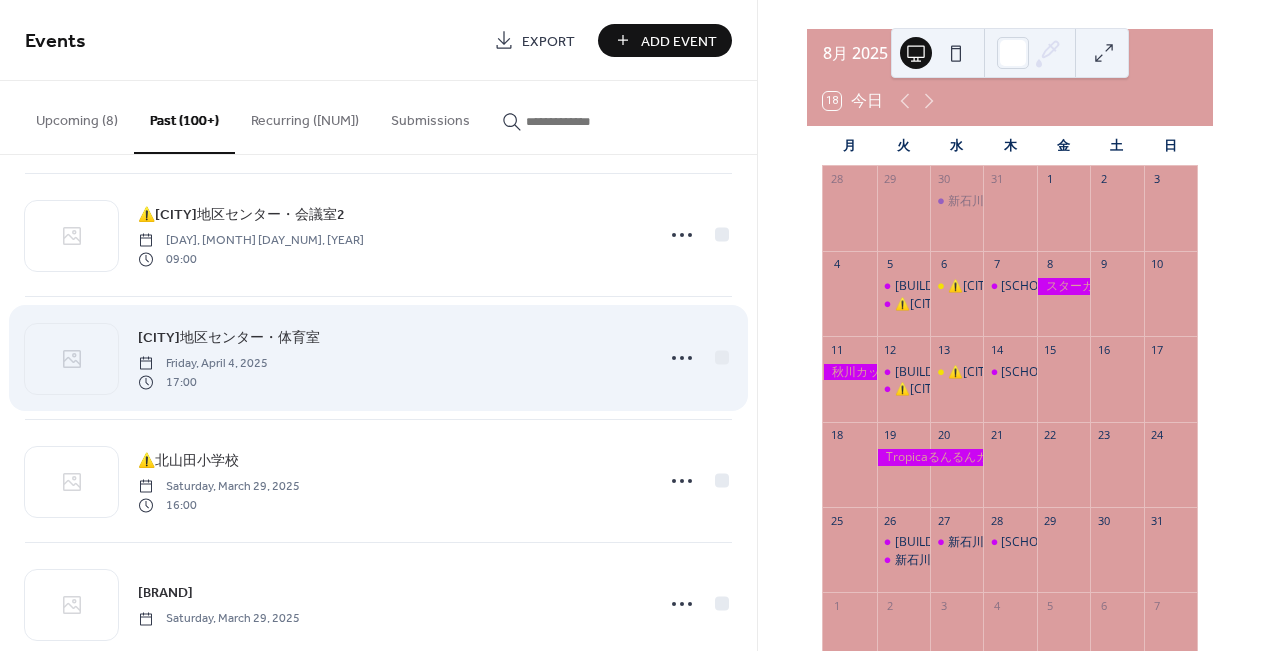 click on "菅田地区センター・体育室" at bounding box center (229, 338) 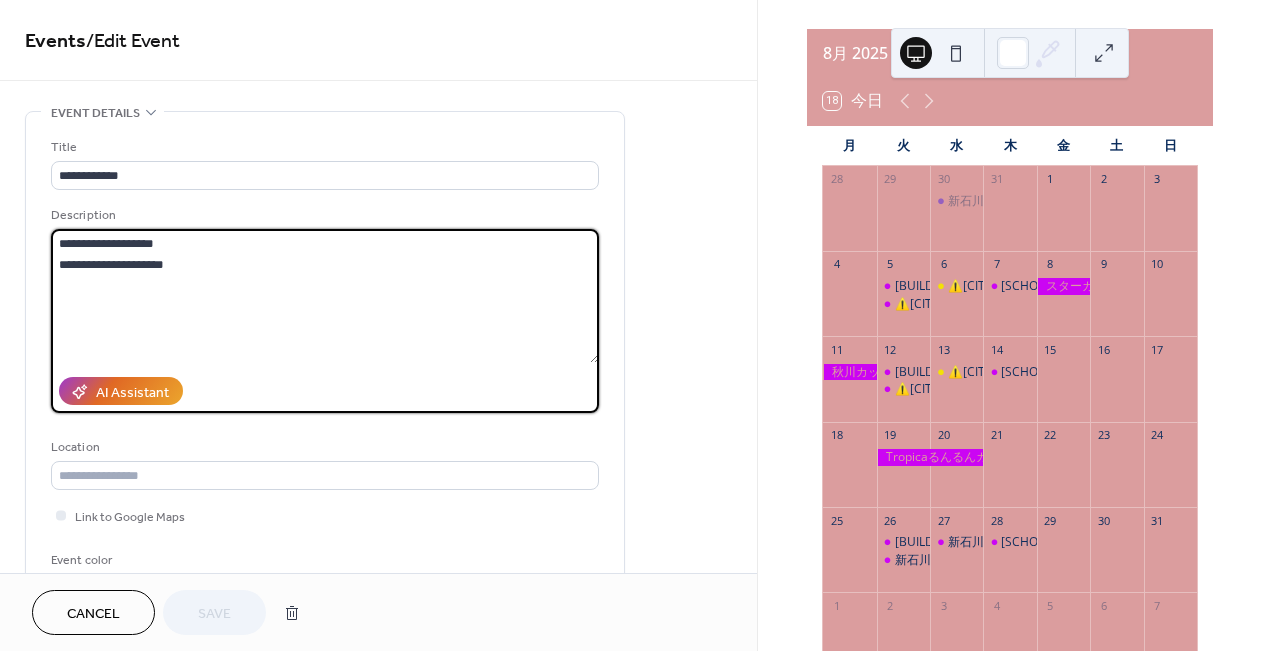 drag, startPoint x: 59, startPoint y: 246, endPoint x: 285, endPoint y: 285, distance: 229.34036 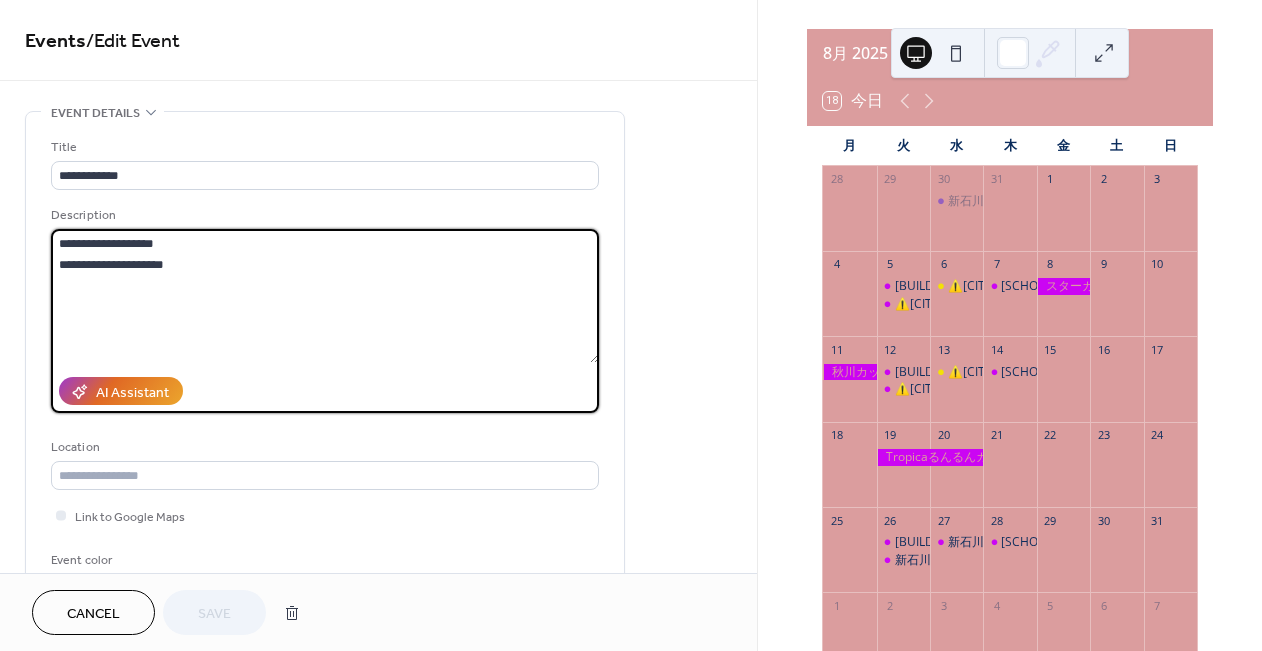 click on "**********" at bounding box center [325, 296] 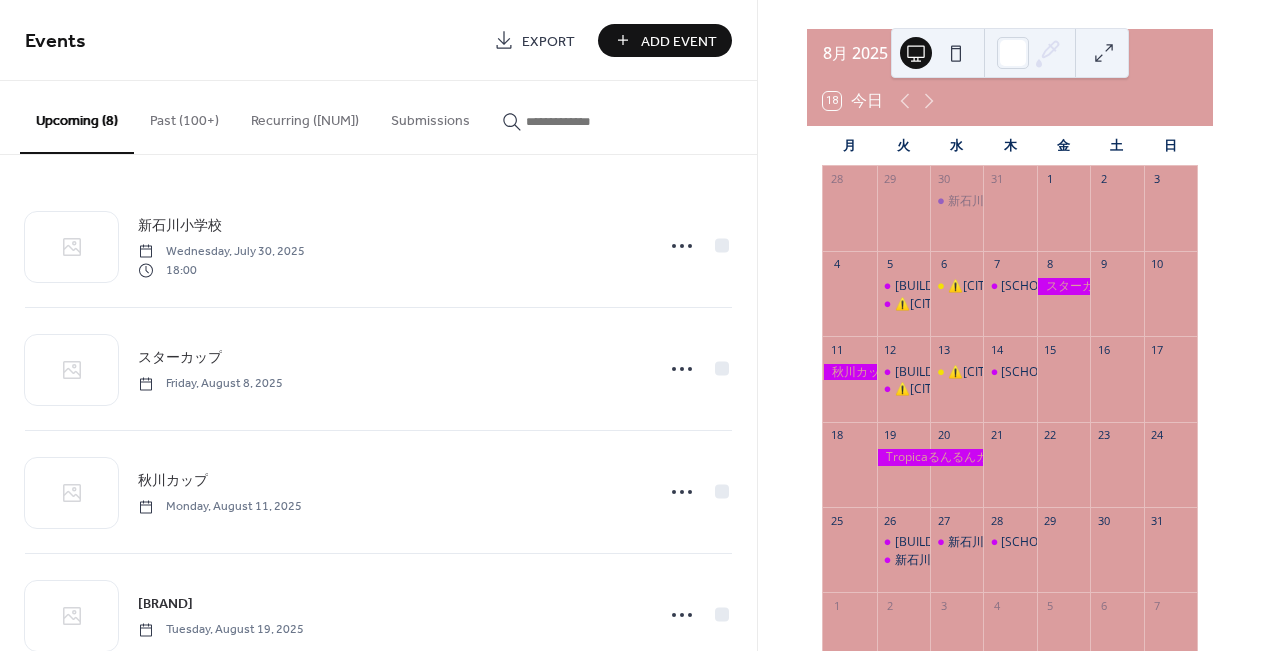 click on "Add Event" at bounding box center [679, 41] 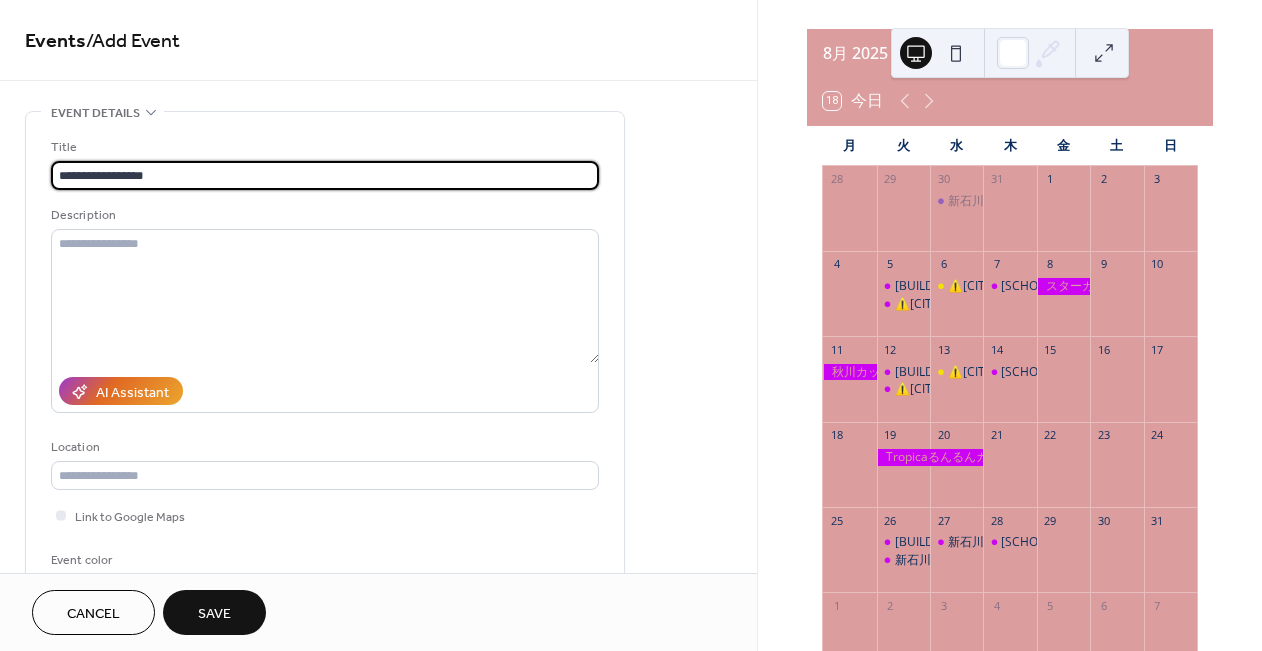 click on "**********" at bounding box center (325, 175) 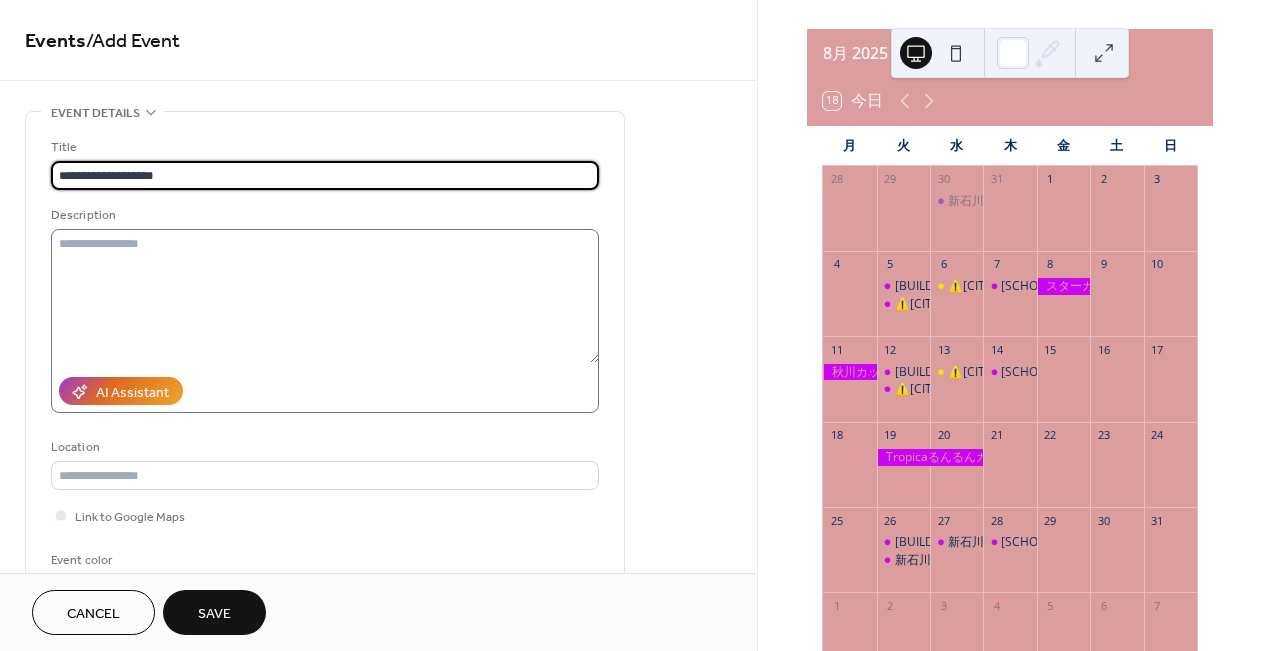 type on "**********" 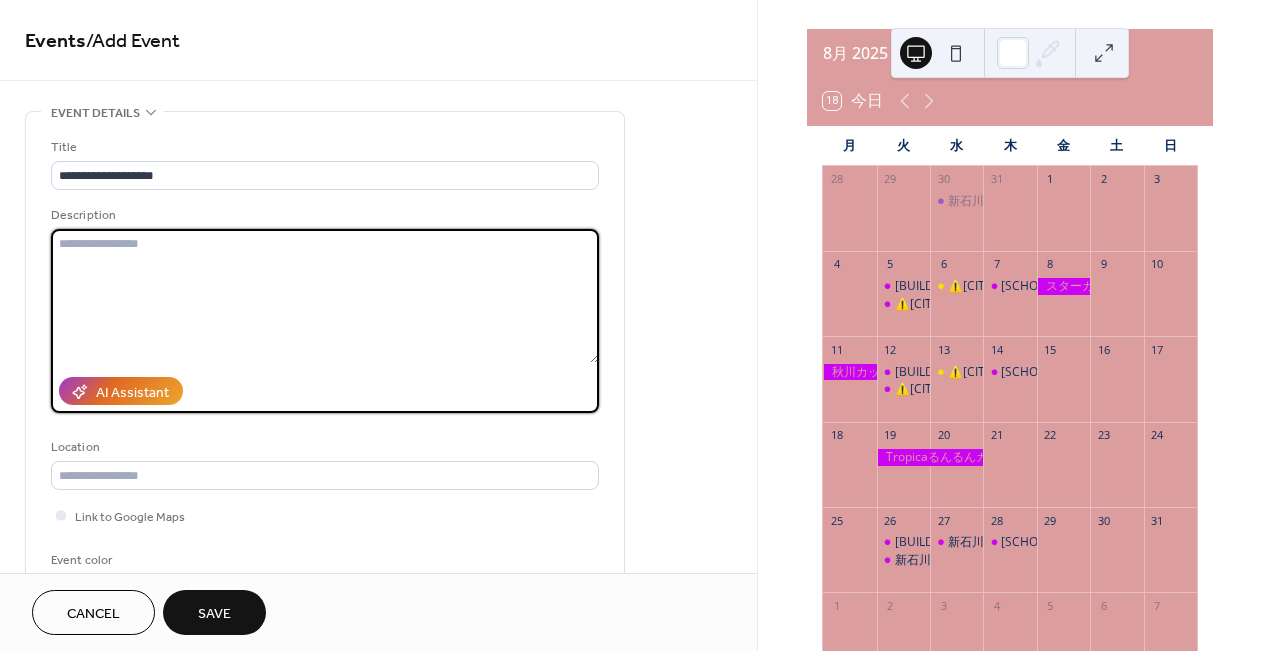 click at bounding box center [325, 296] 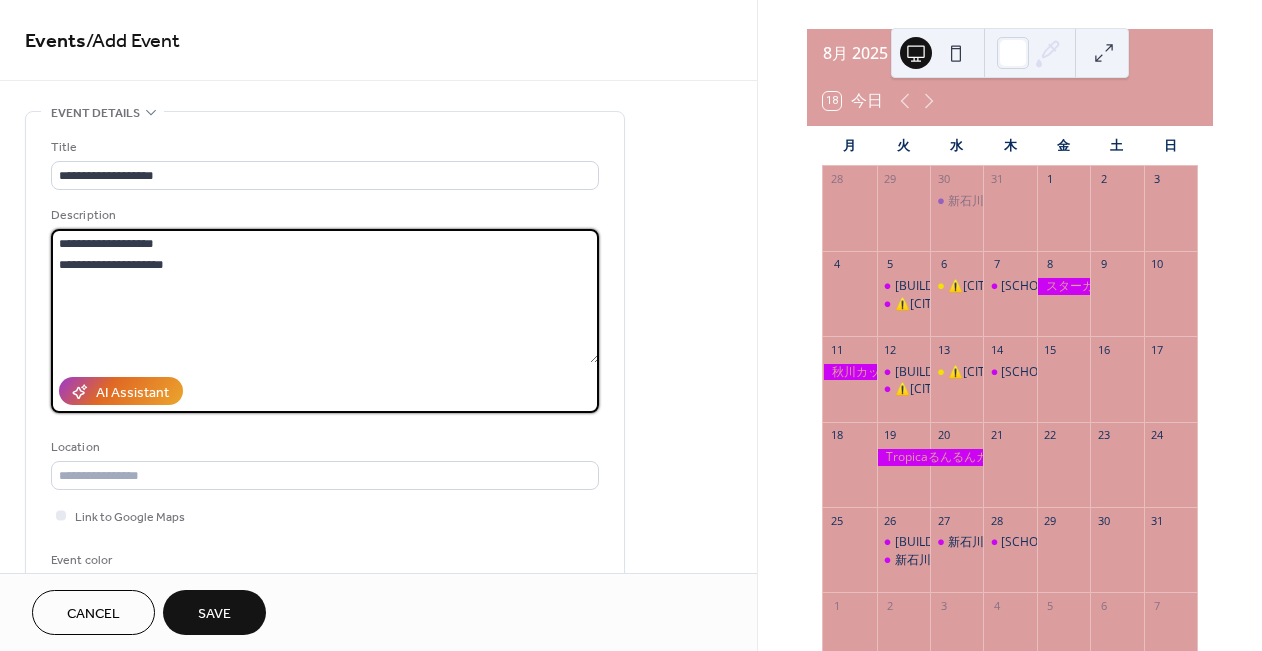 click on "**********" at bounding box center [325, 296] 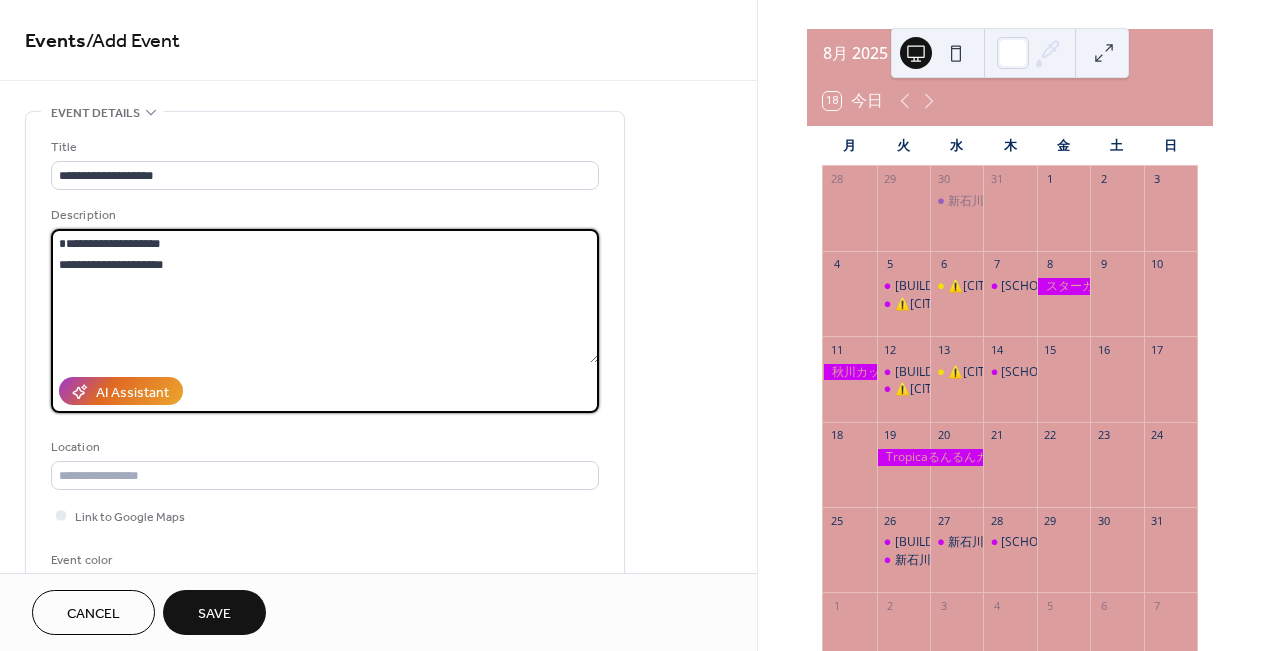 click on "**********" at bounding box center [325, 296] 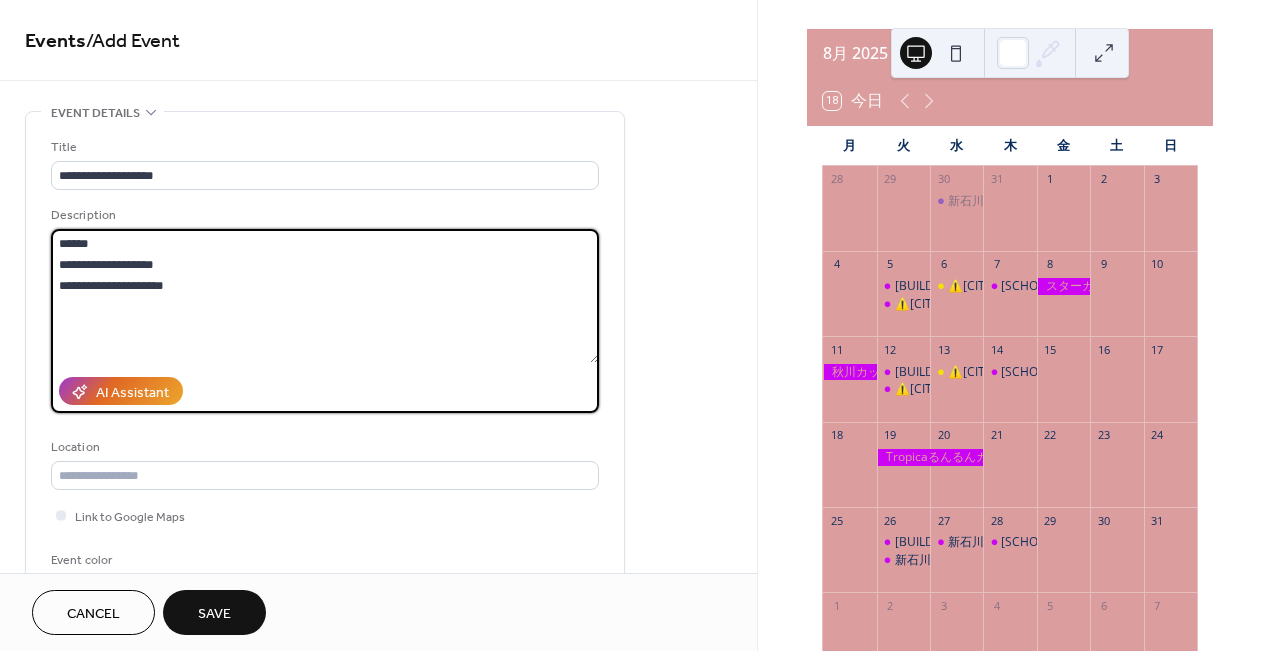 click on "**********" at bounding box center [325, 296] 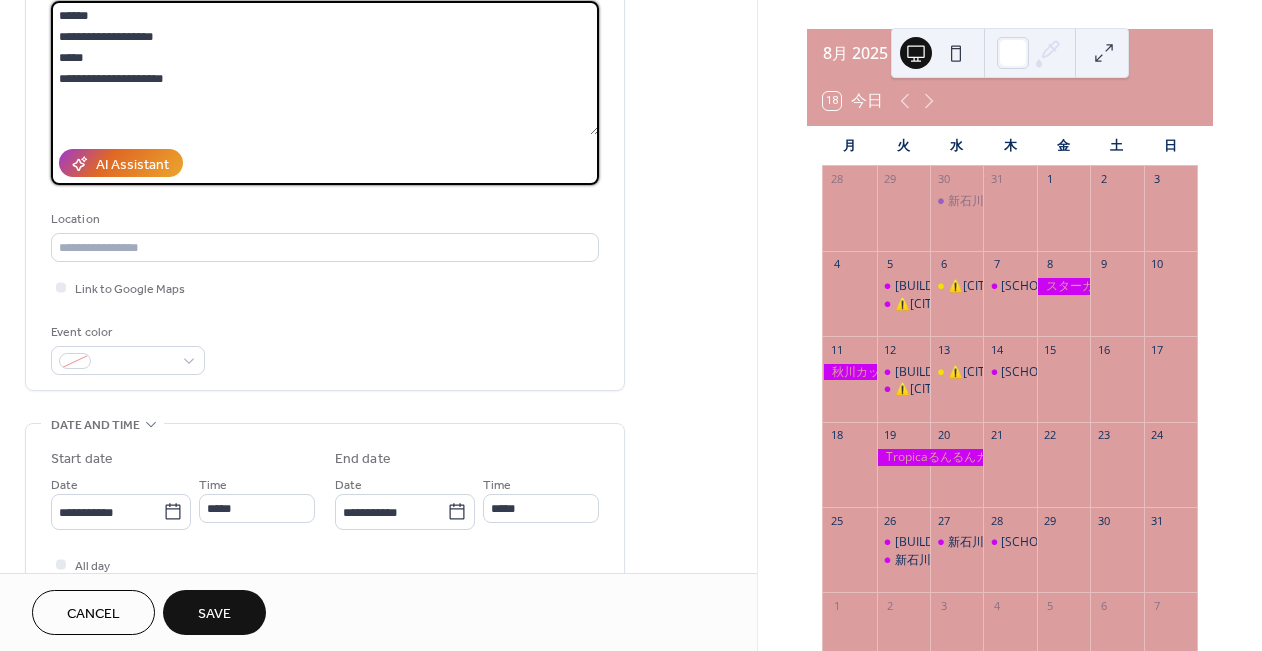 scroll, scrollTop: 229, scrollLeft: 0, axis: vertical 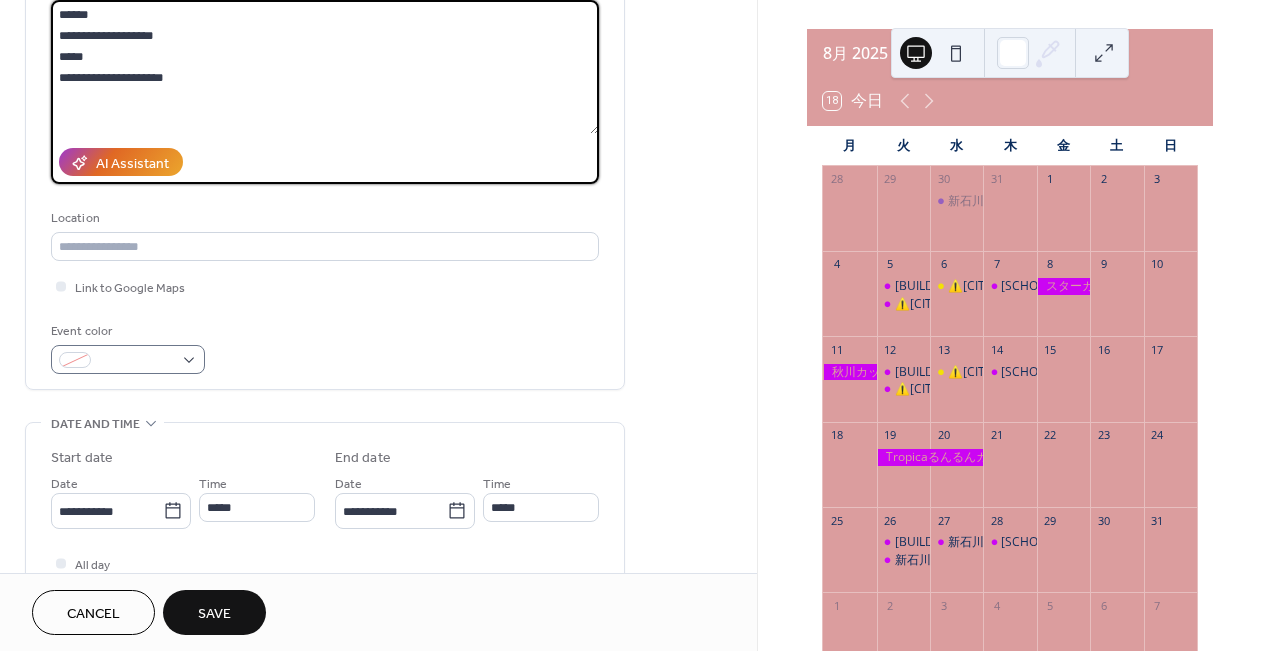 type on "**********" 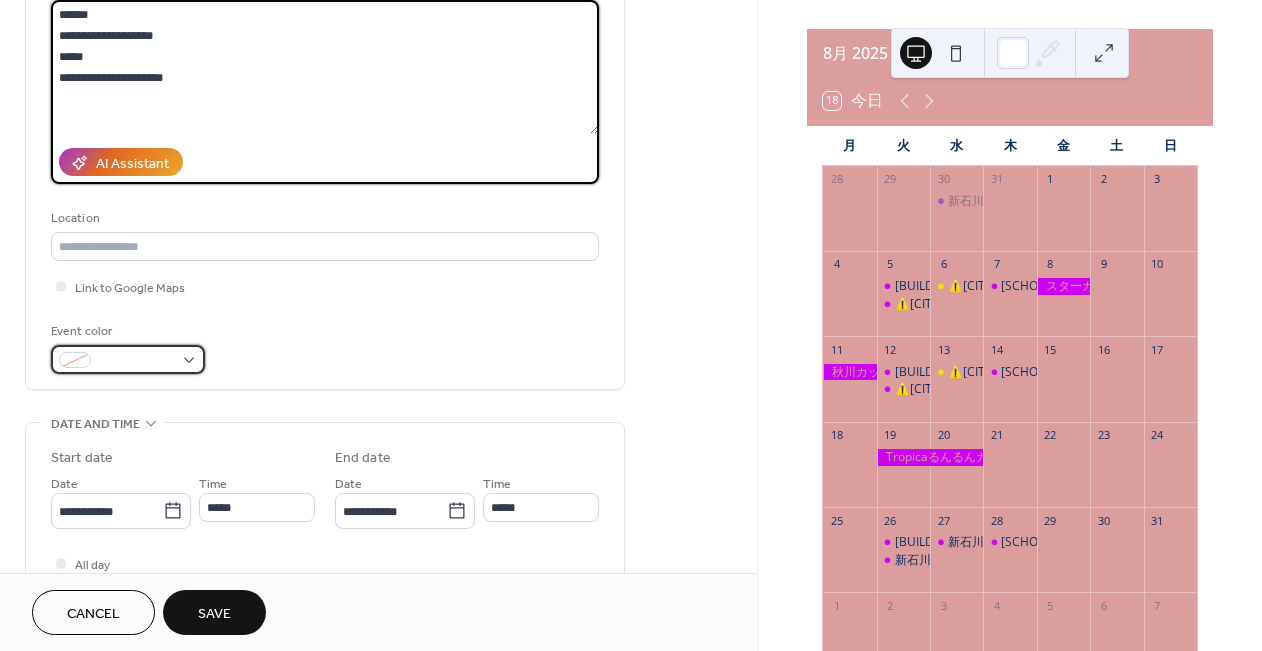 click at bounding box center [136, 361] 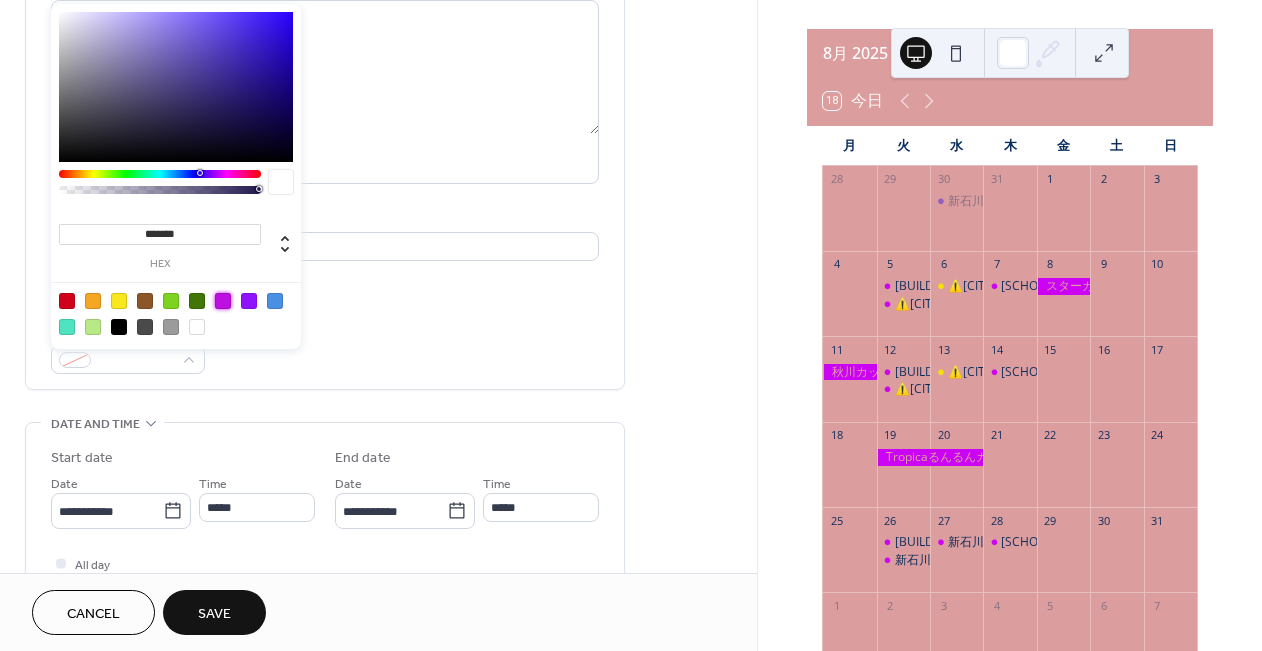 click at bounding box center (223, 301) 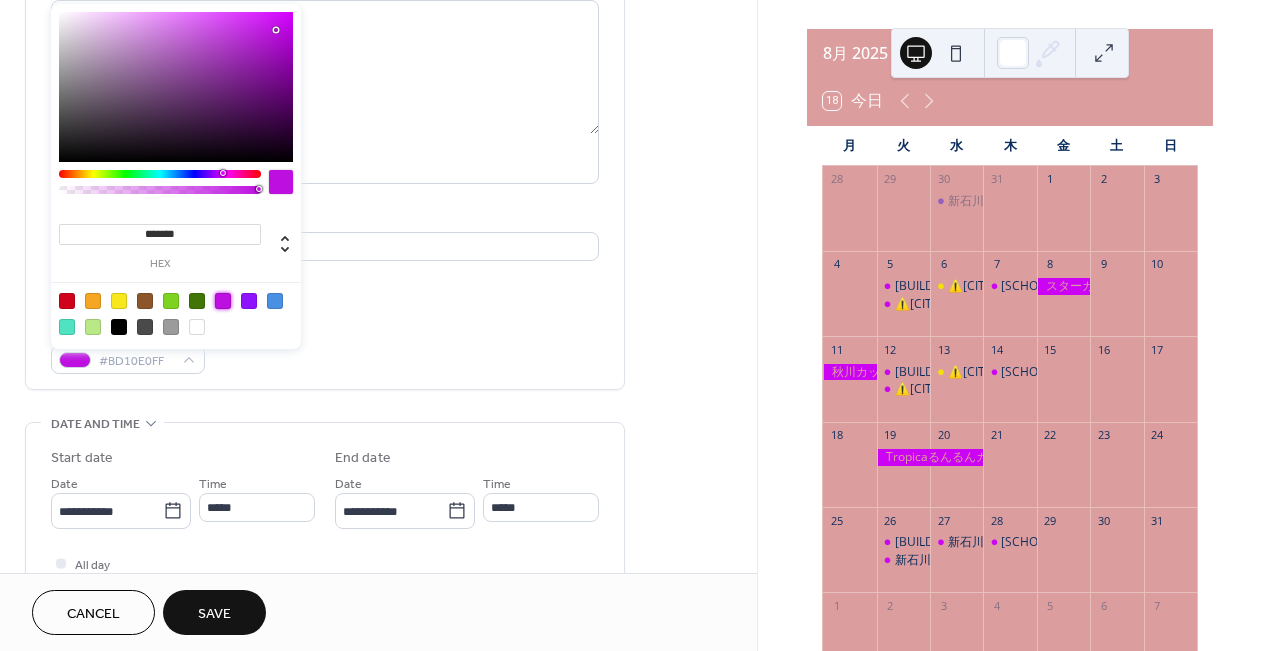 type on "*******" 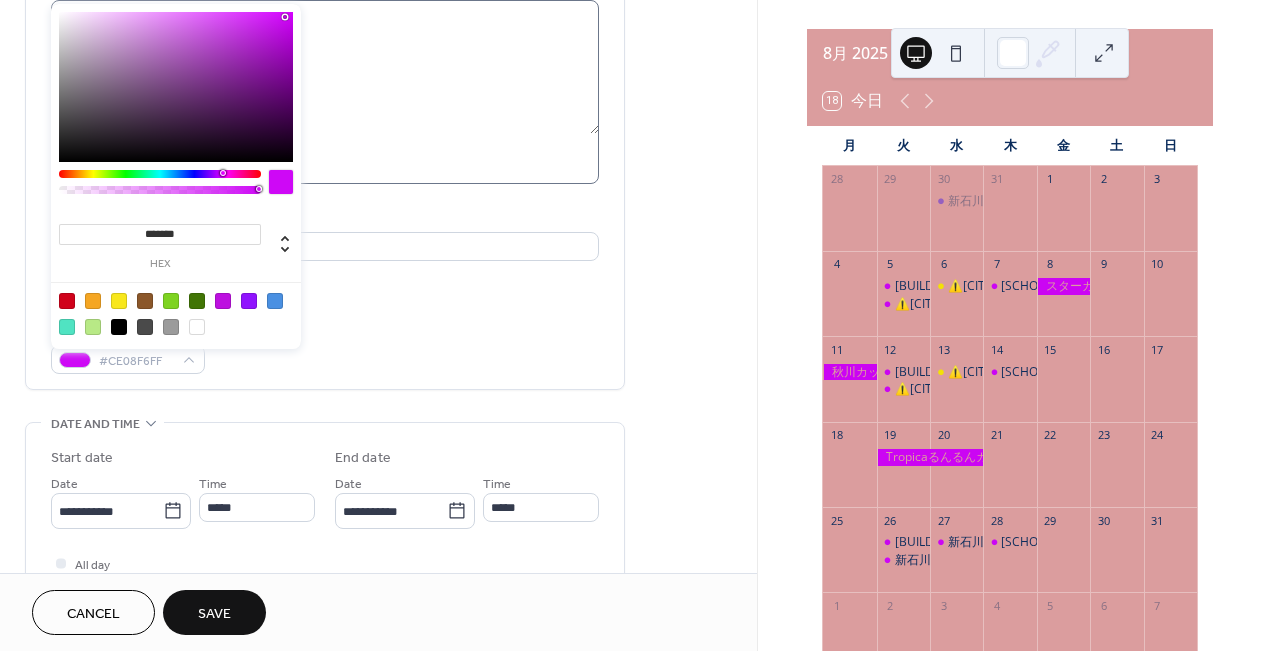 click on "**********" at bounding box center (325, 92) 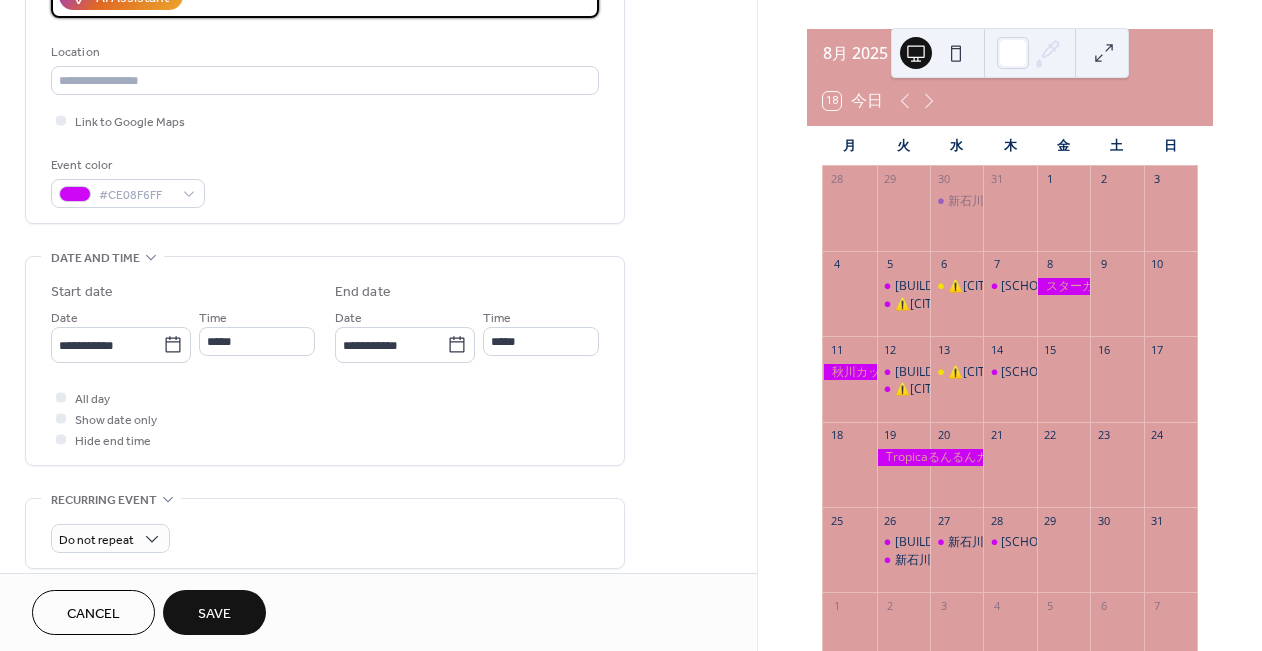 scroll, scrollTop: 425, scrollLeft: 0, axis: vertical 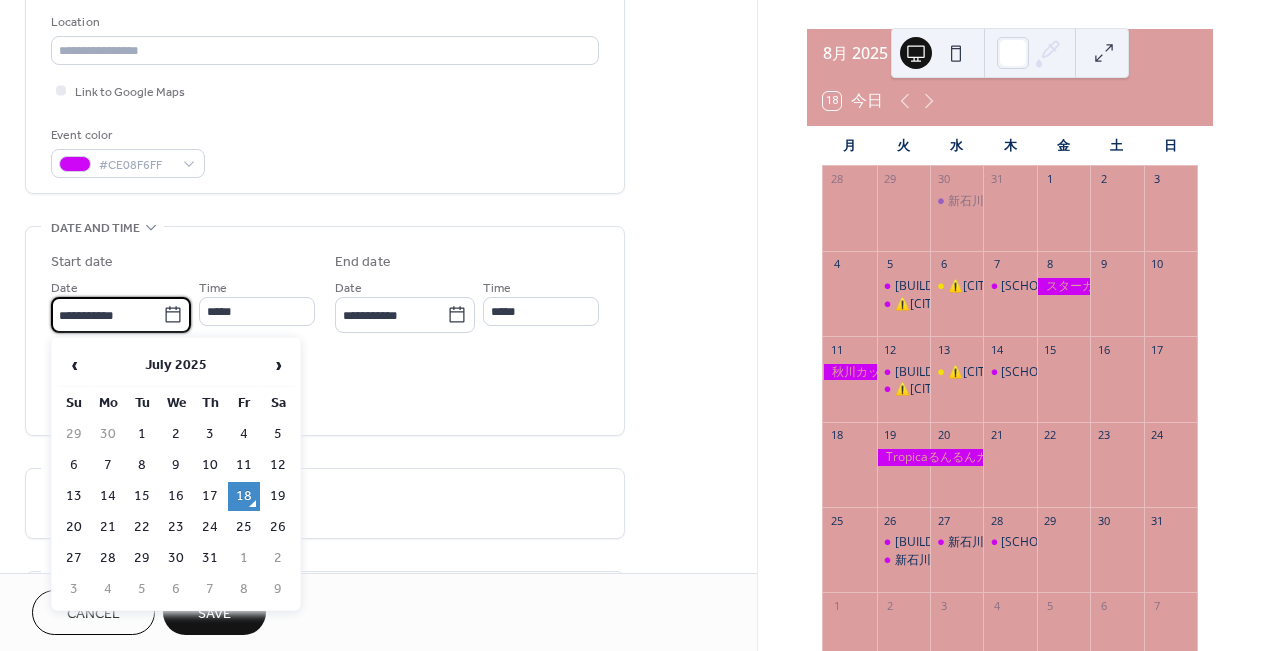 click on "**********" at bounding box center [107, 315] 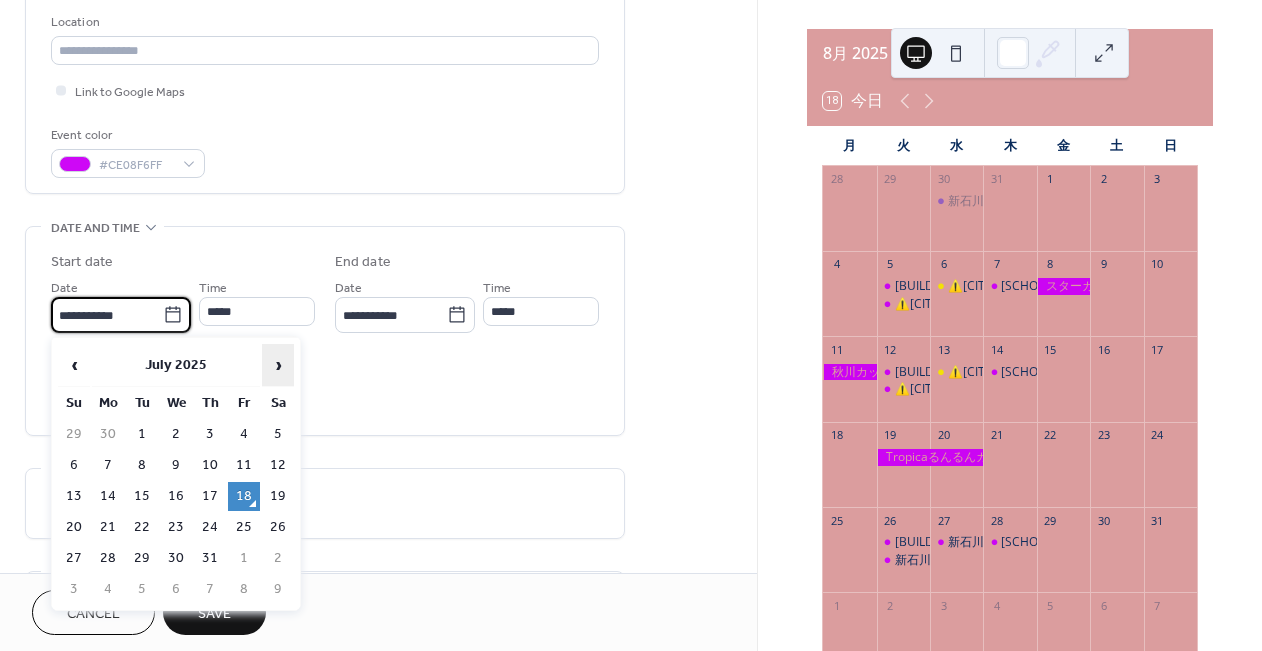 click on "›" at bounding box center [278, 365] 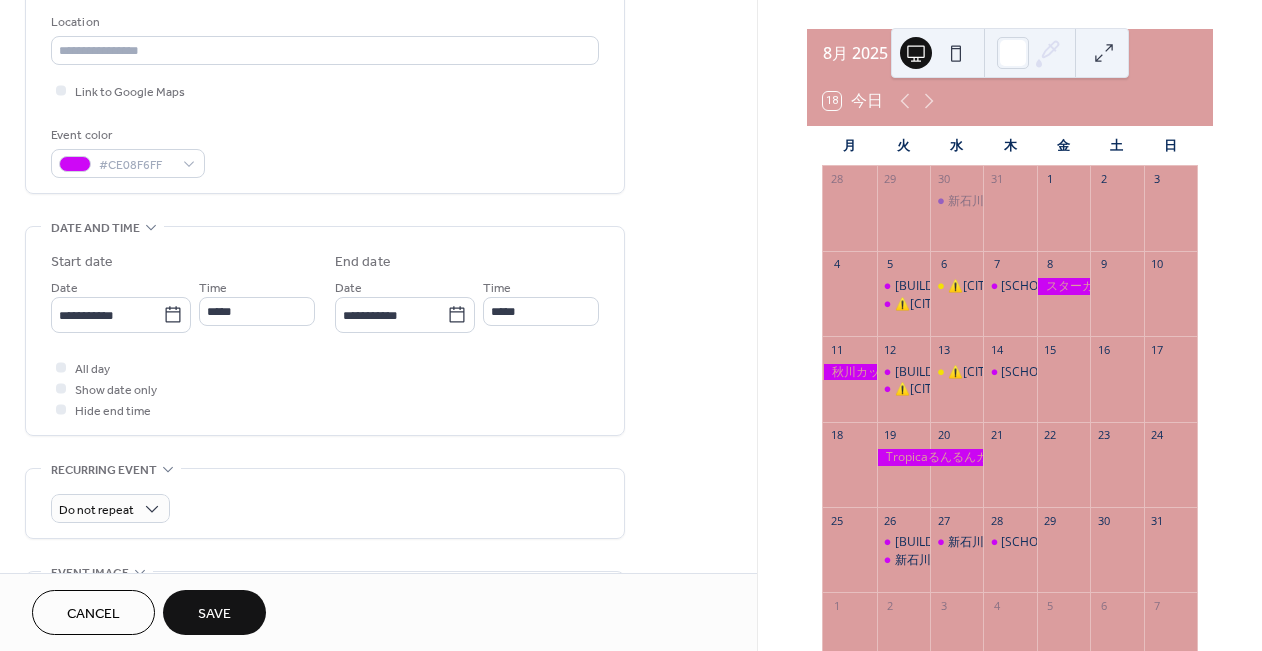 click on "All day Show date only Hide end time" at bounding box center [325, 388] 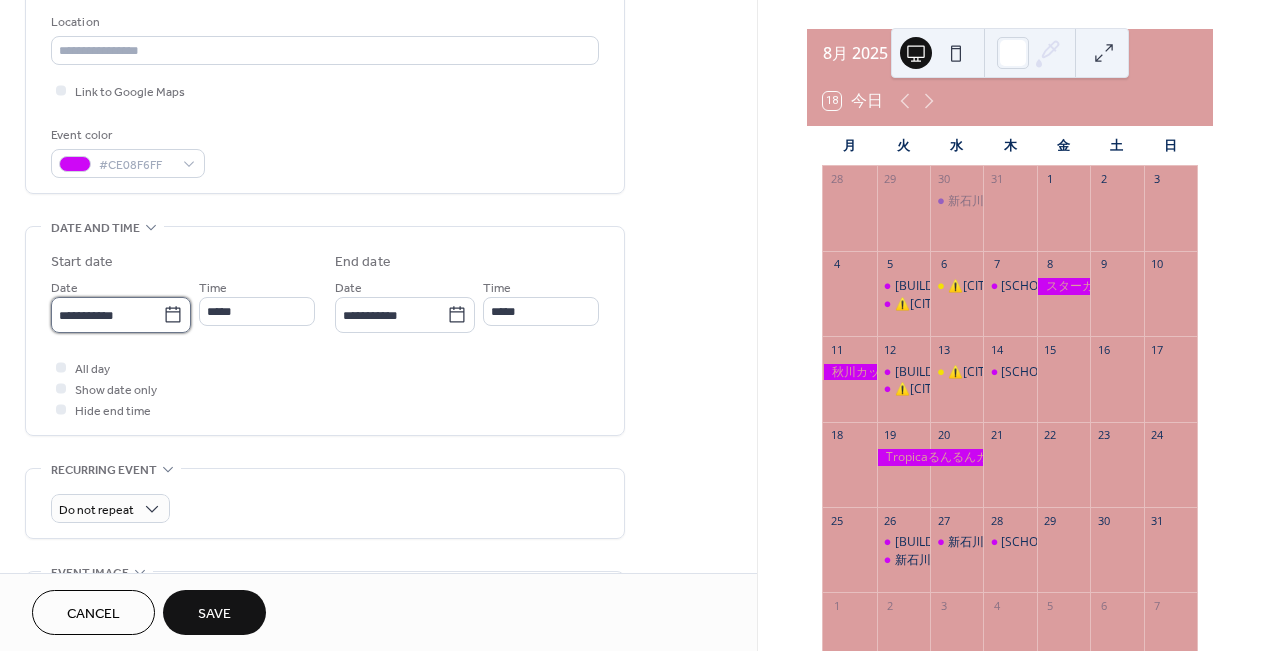 click on "**********" at bounding box center (107, 315) 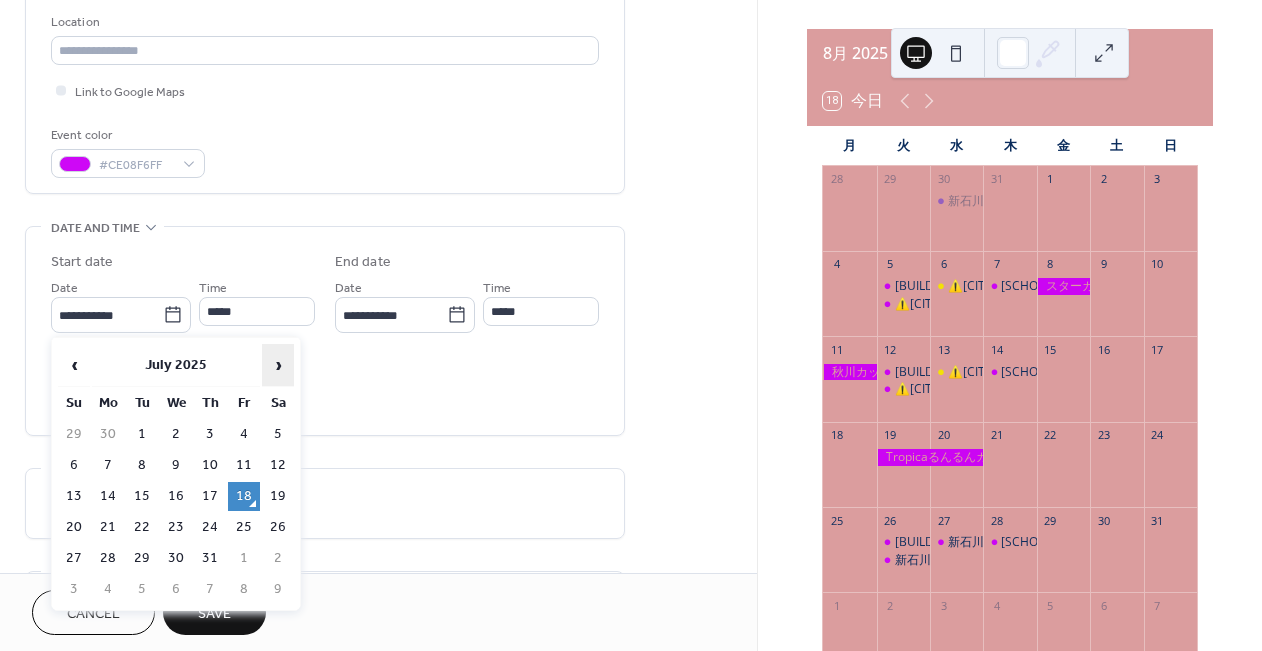 click on "›" at bounding box center (278, 365) 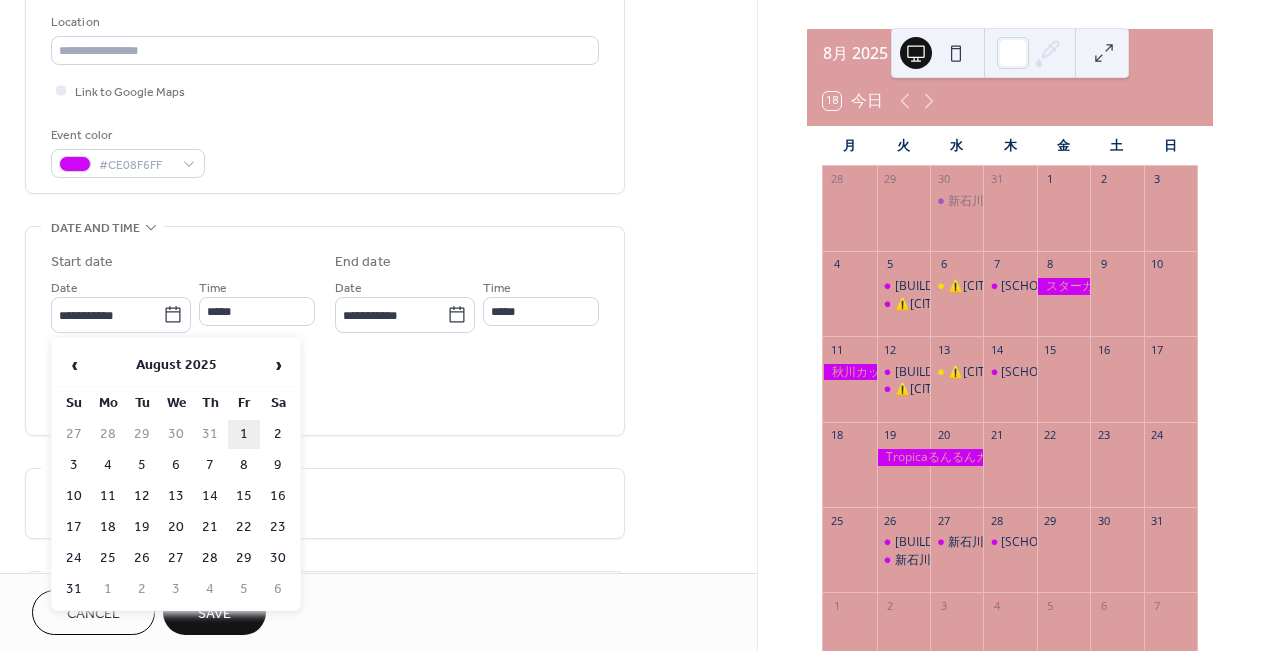 click on "1" at bounding box center (244, 434) 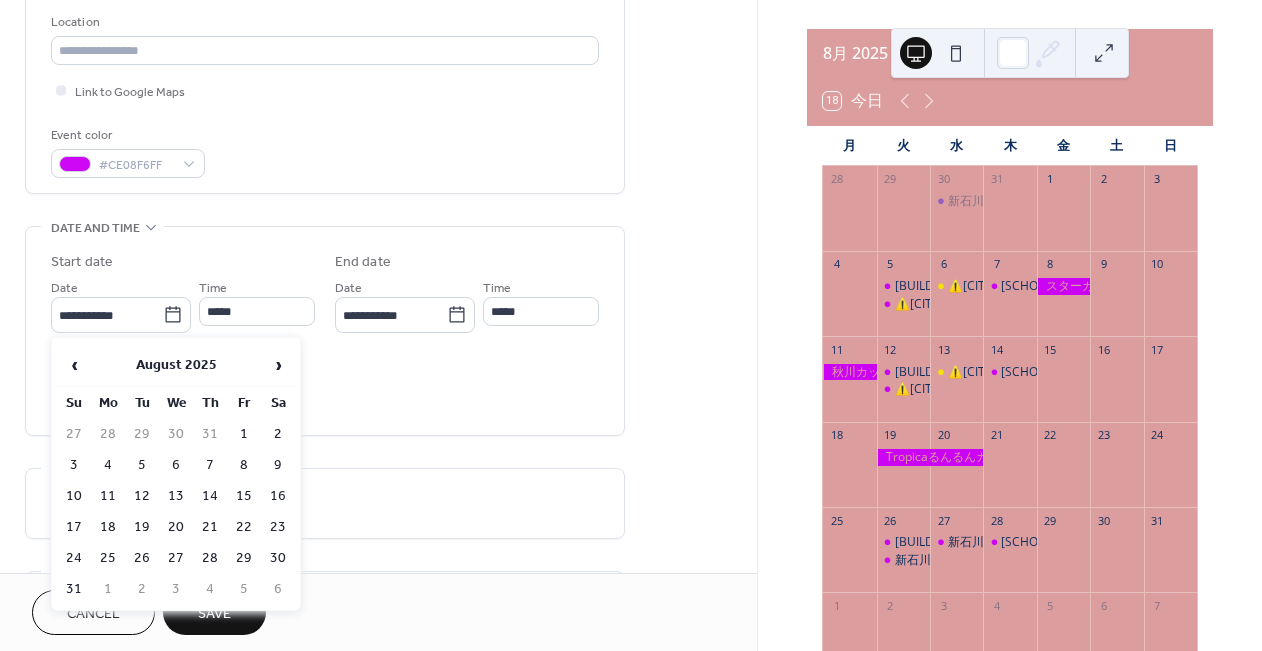 type on "**********" 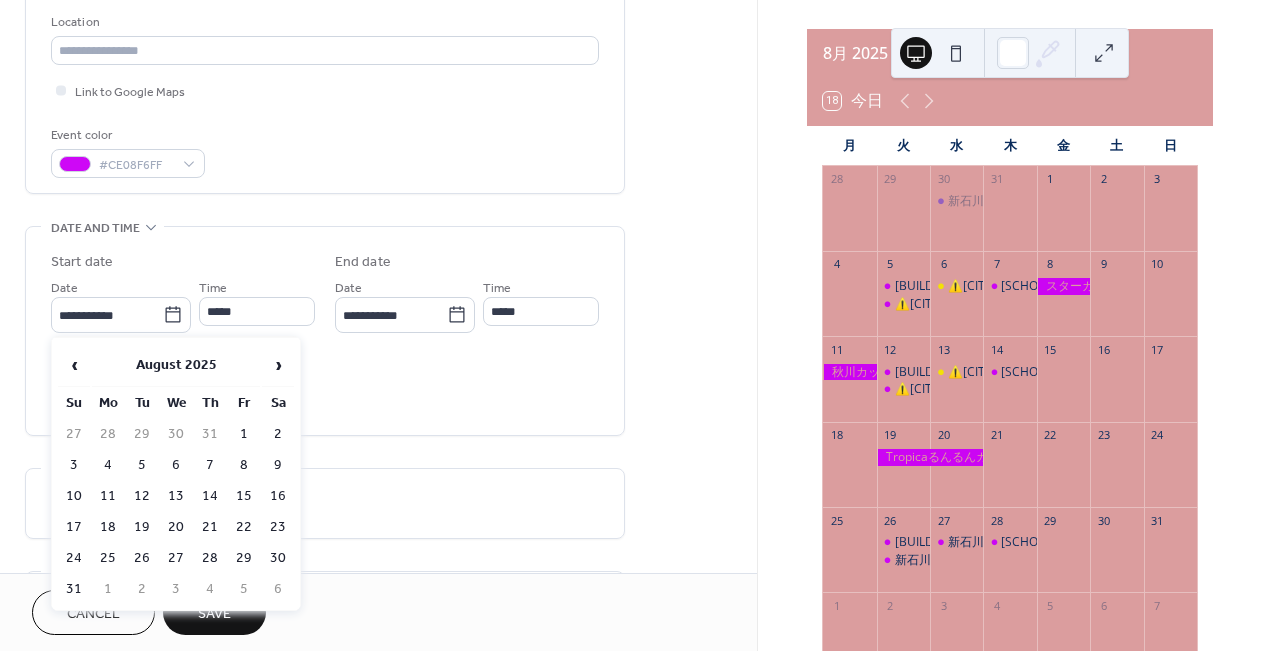 type on "**********" 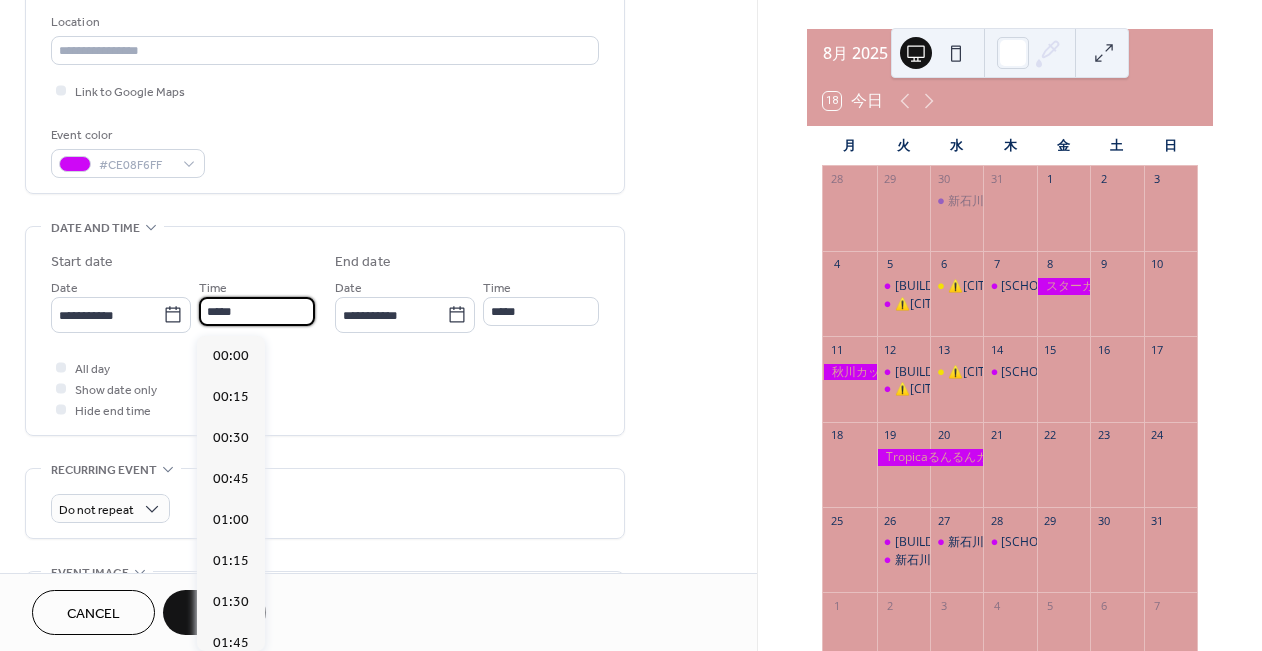 click on "*****" at bounding box center (257, 311) 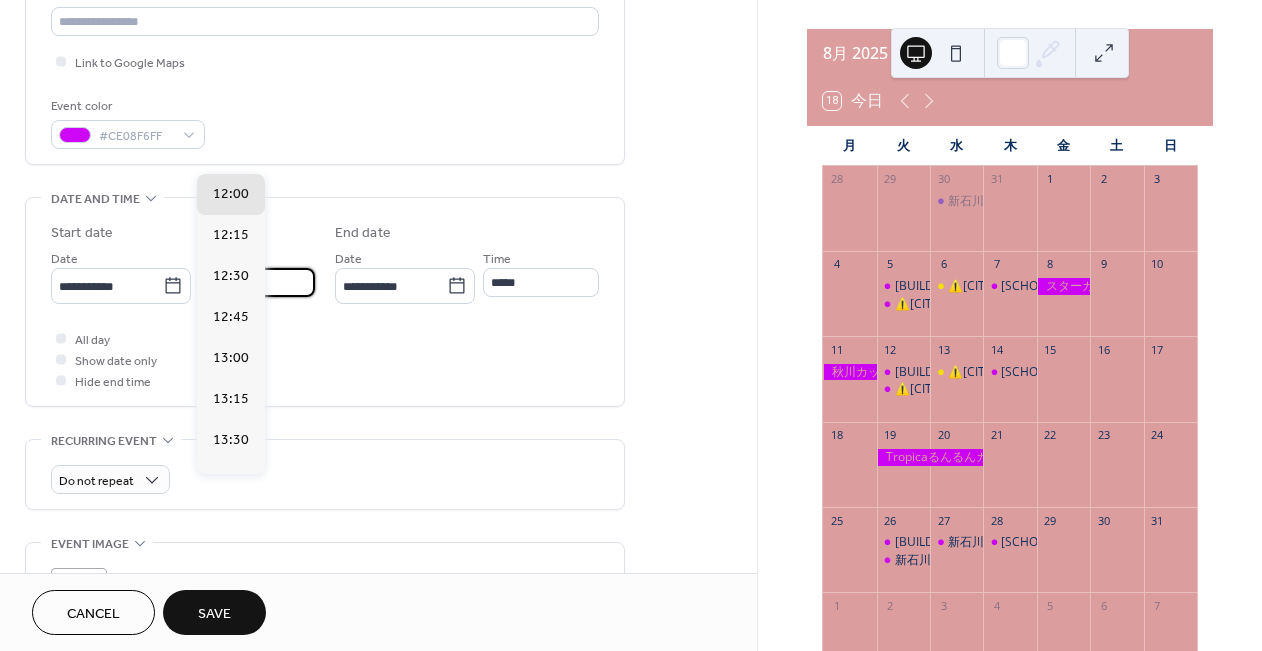 scroll, scrollTop: 599, scrollLeft: 0, axis: vertical 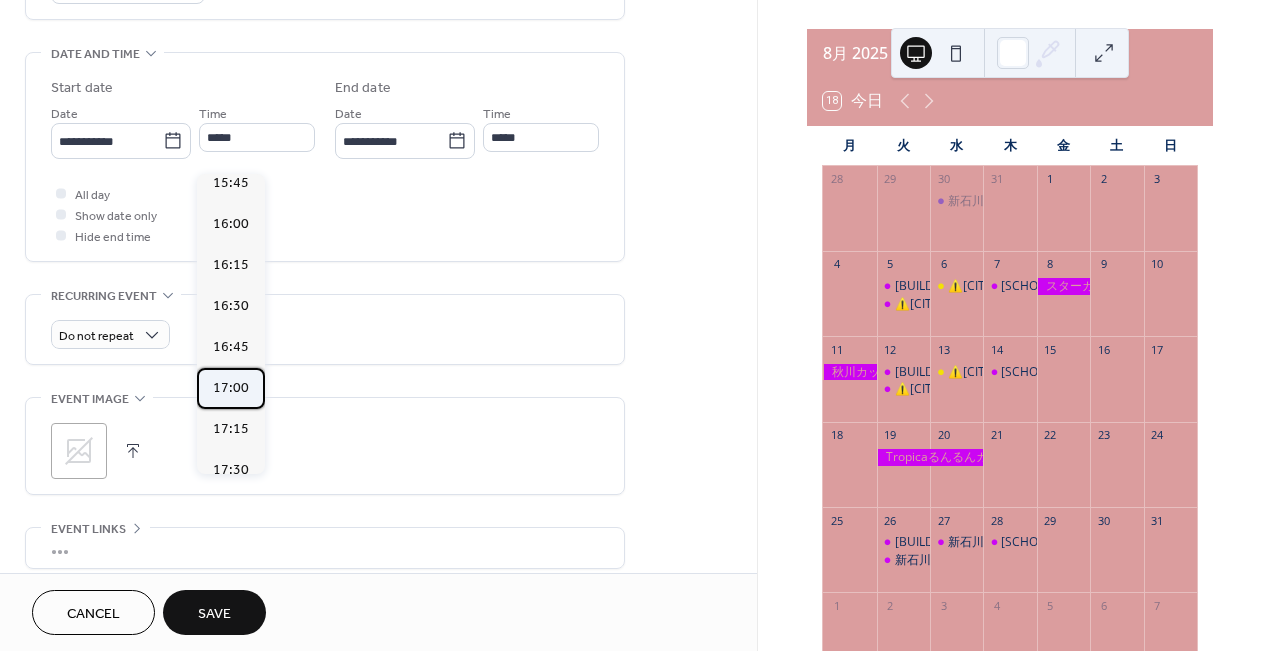 click on "17:00" at bounding box center [231, 388] 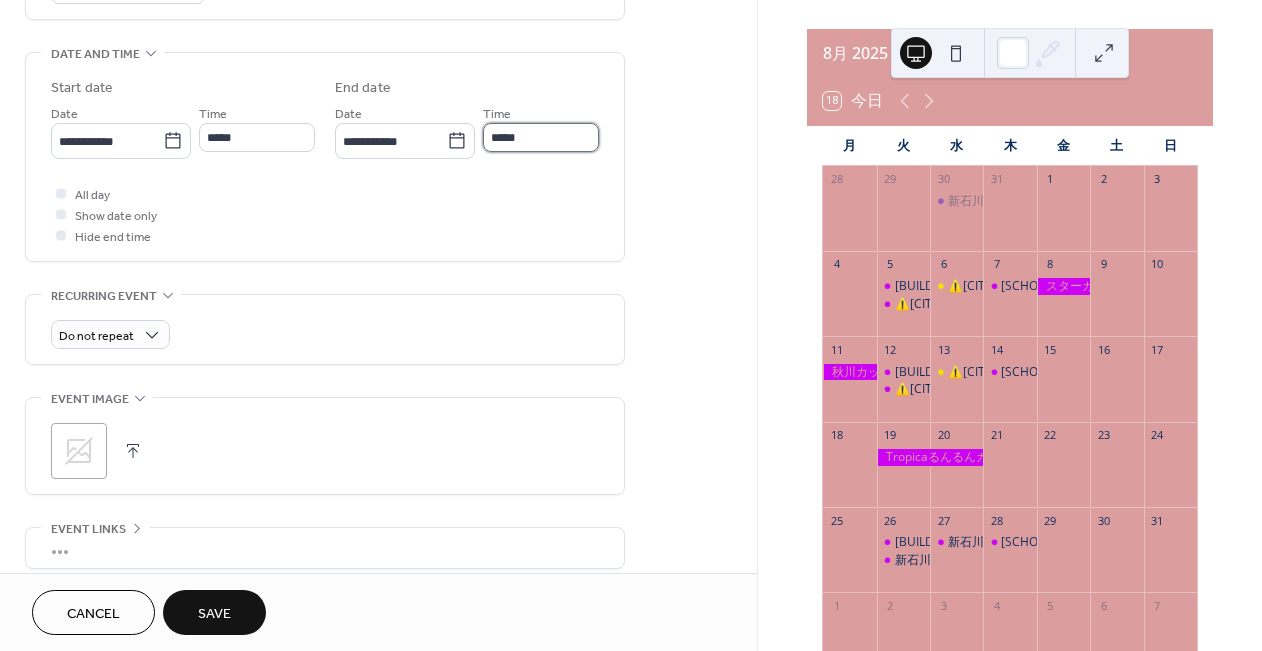click on "*****" at bounding box center (541, 137) 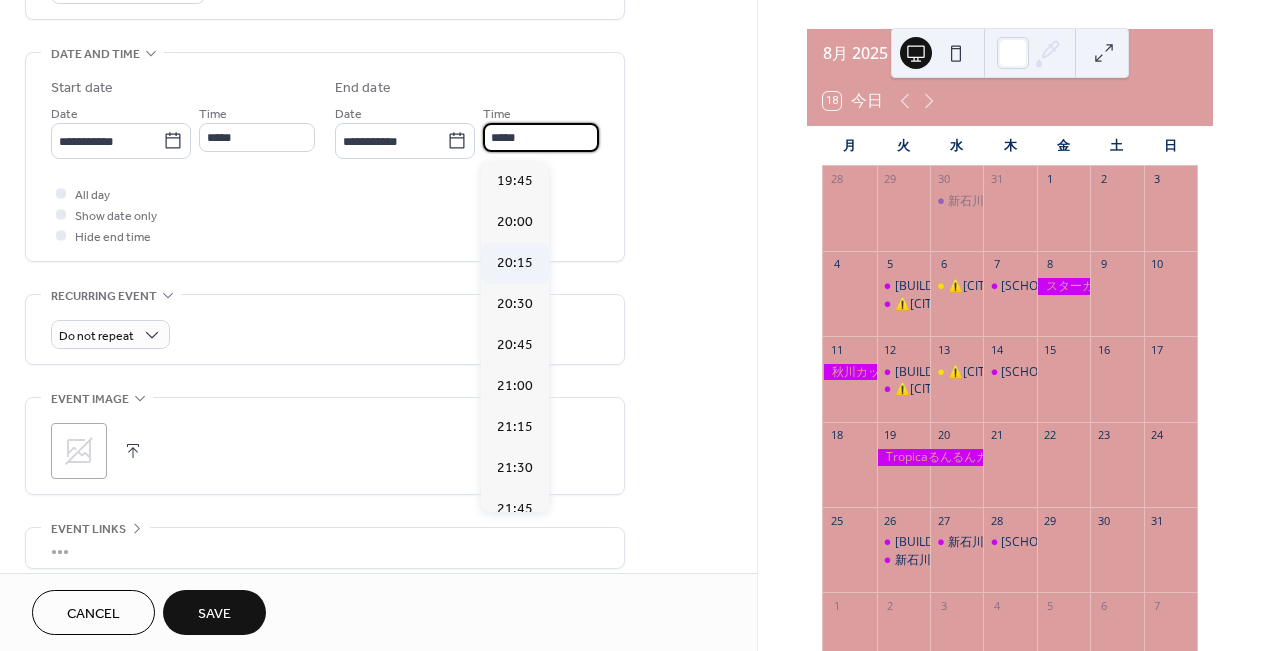 scroll, scrollTop: 412, scrollLeft: 0, axis: vertical 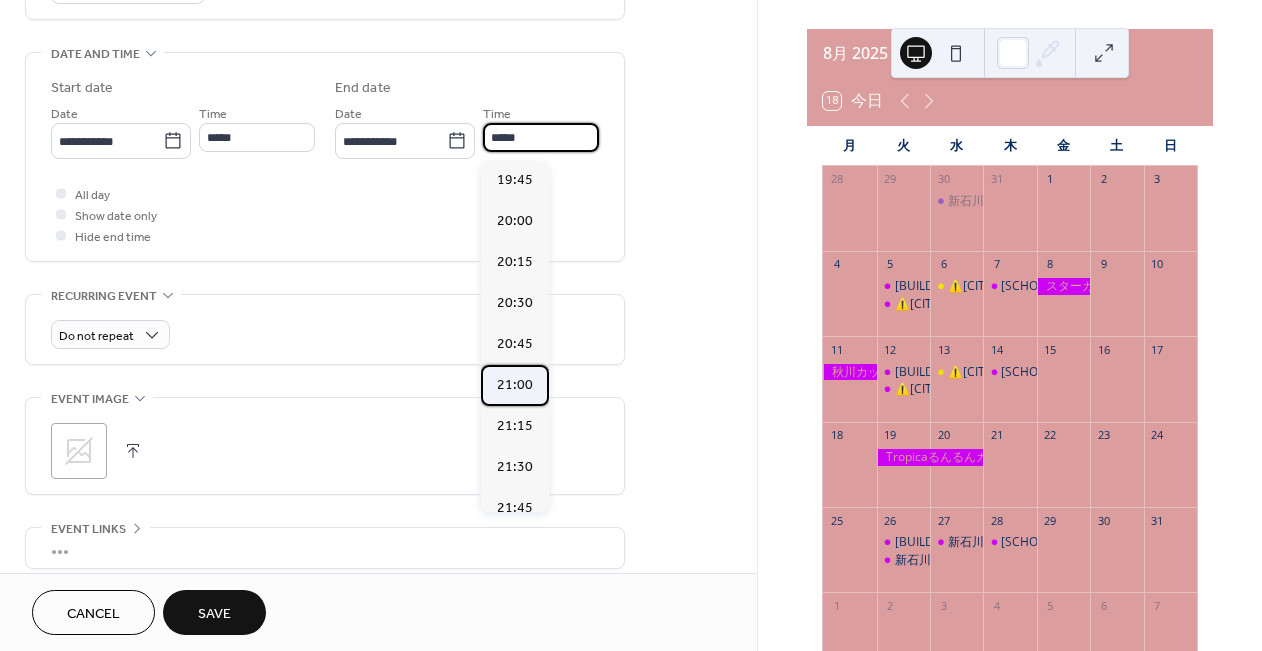 click on "21:00" at bounding box center [515, 385] 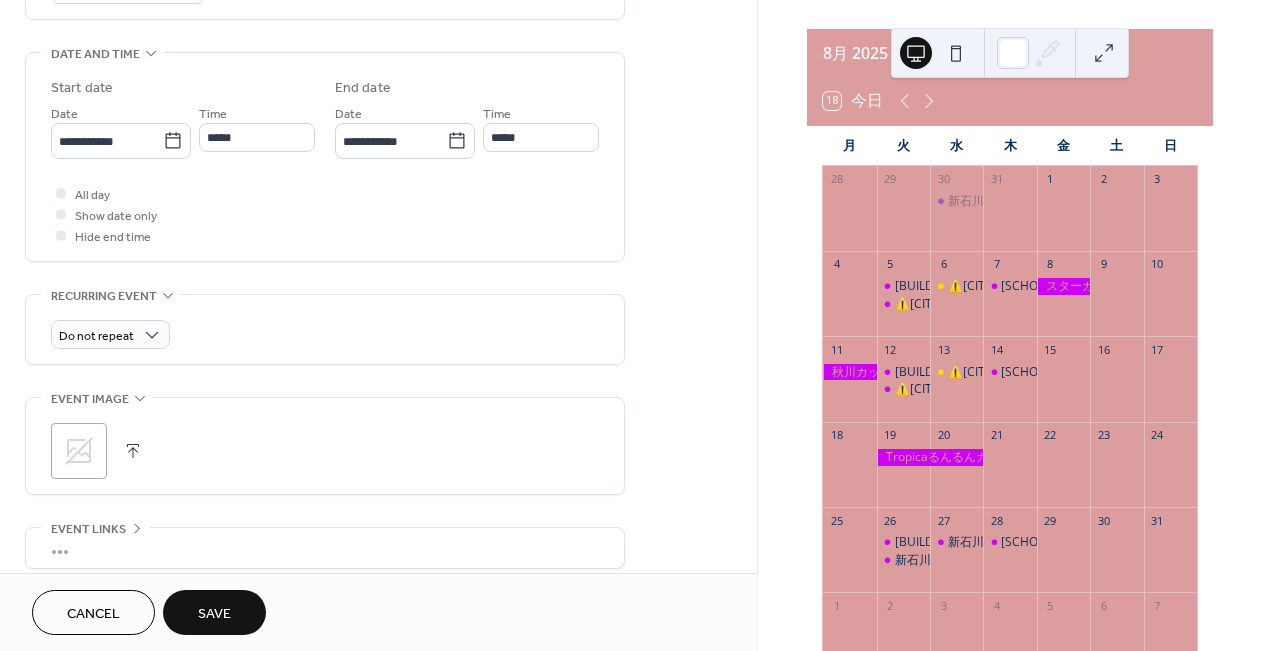 type on "*****" 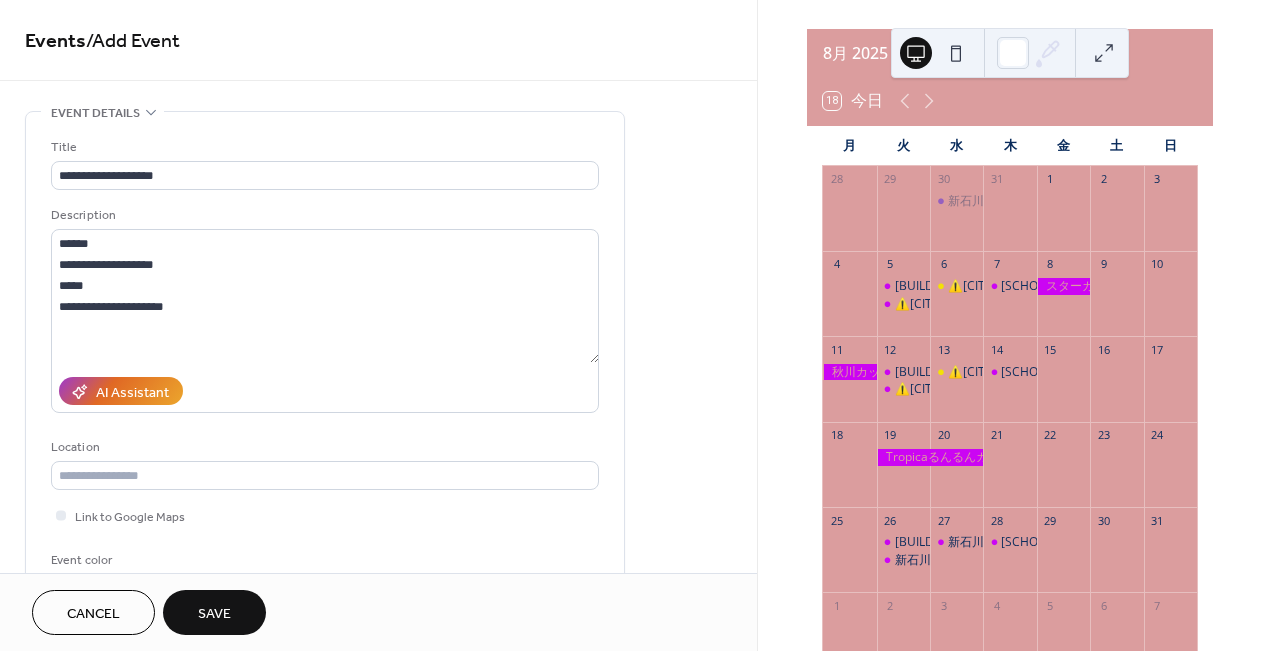 scroll, scrollTop: 0, scrollLeft: 0, axis: both 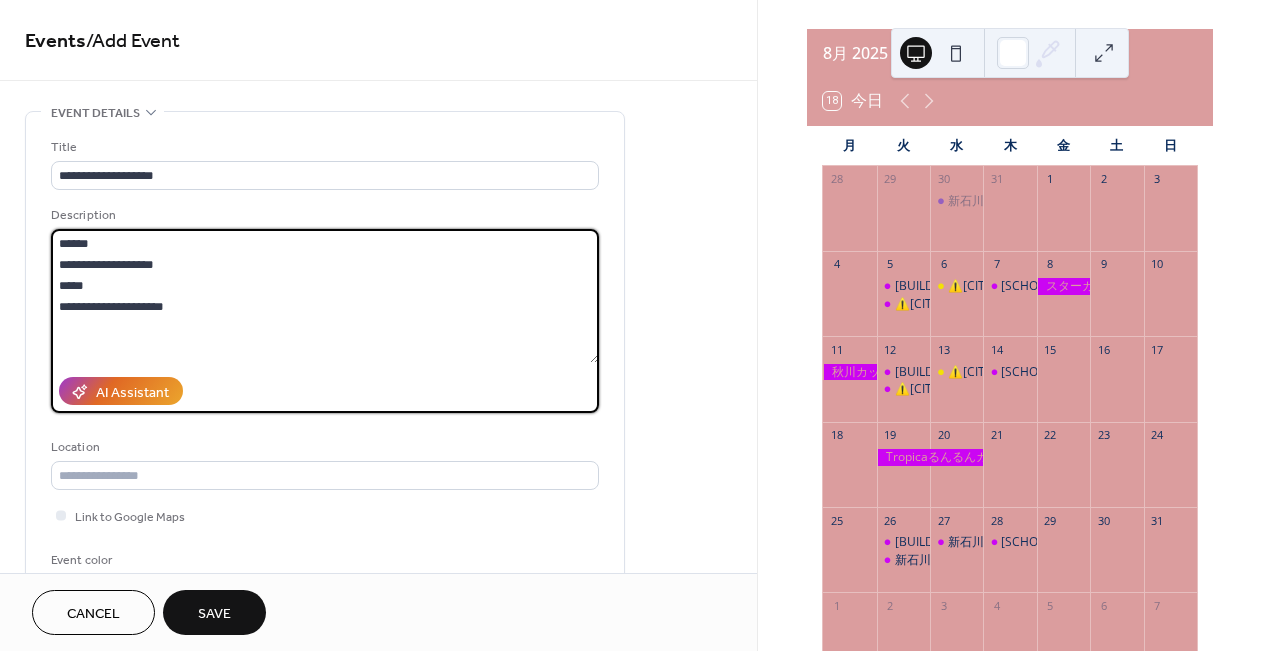 click on "**********" at bounding box center (325, 296) 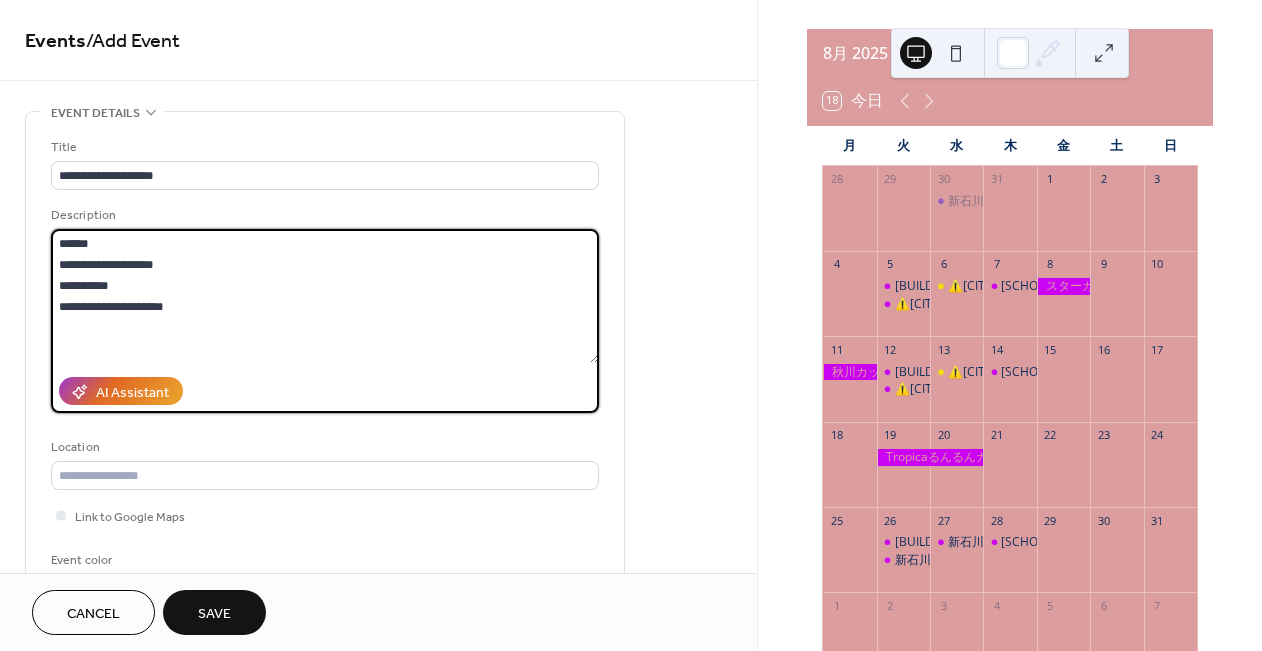 type on "**********" 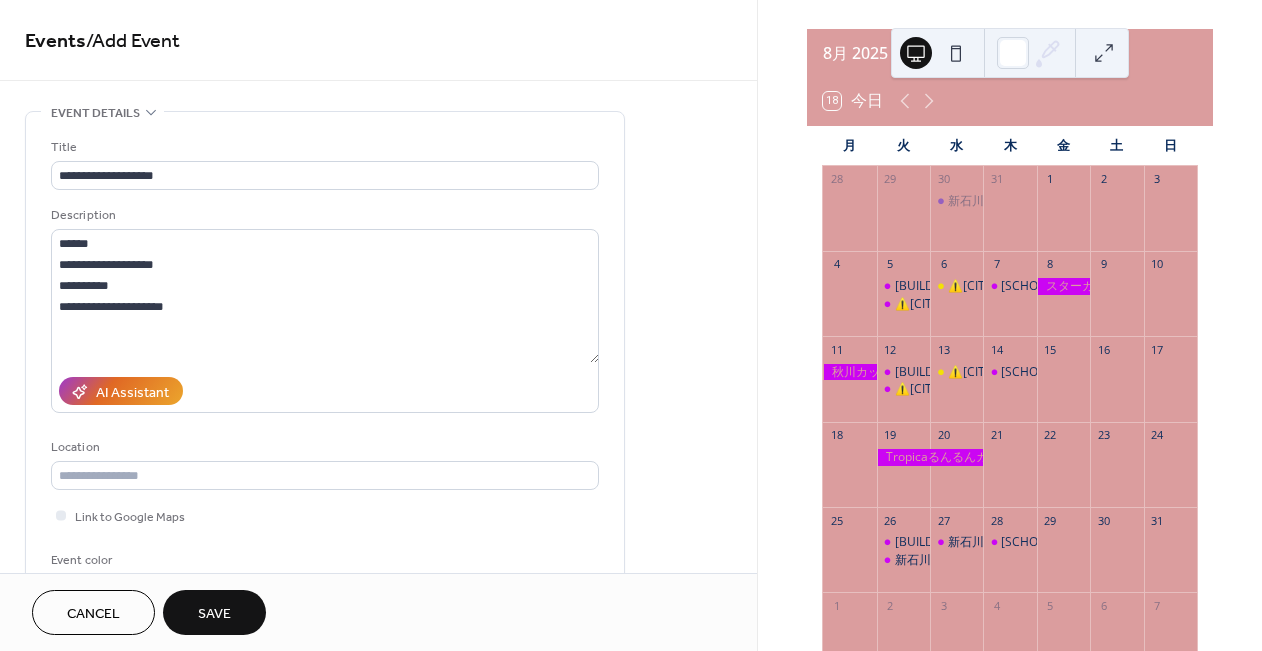 click on "AI Assistant" at bounding box center (325, 391) 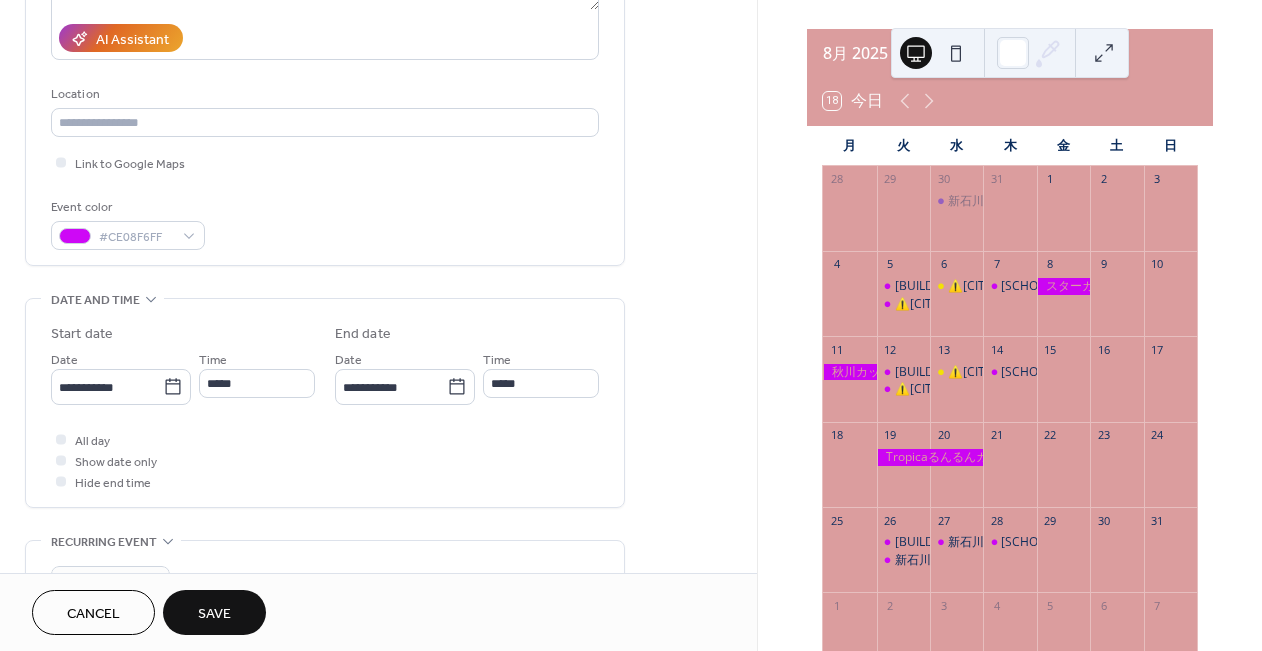 scroll, scrollTop: 390, scrollLeft: 0, axis: vertical 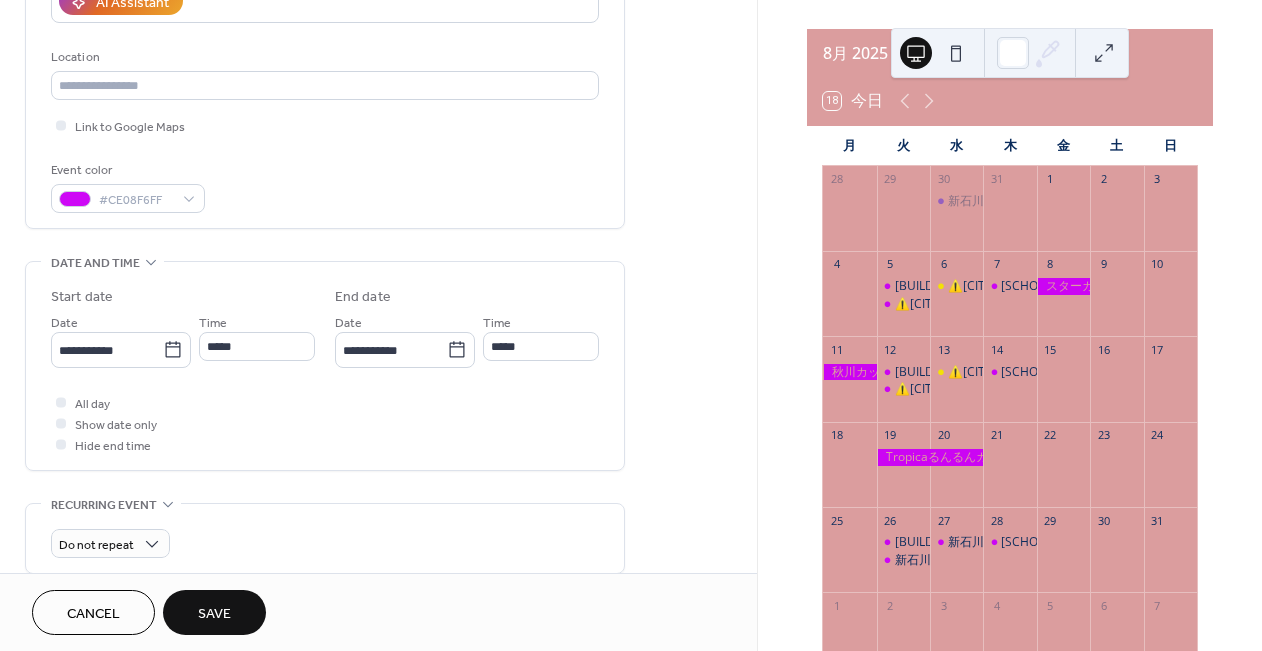 click on "Save" at bounding box center [214, 614] 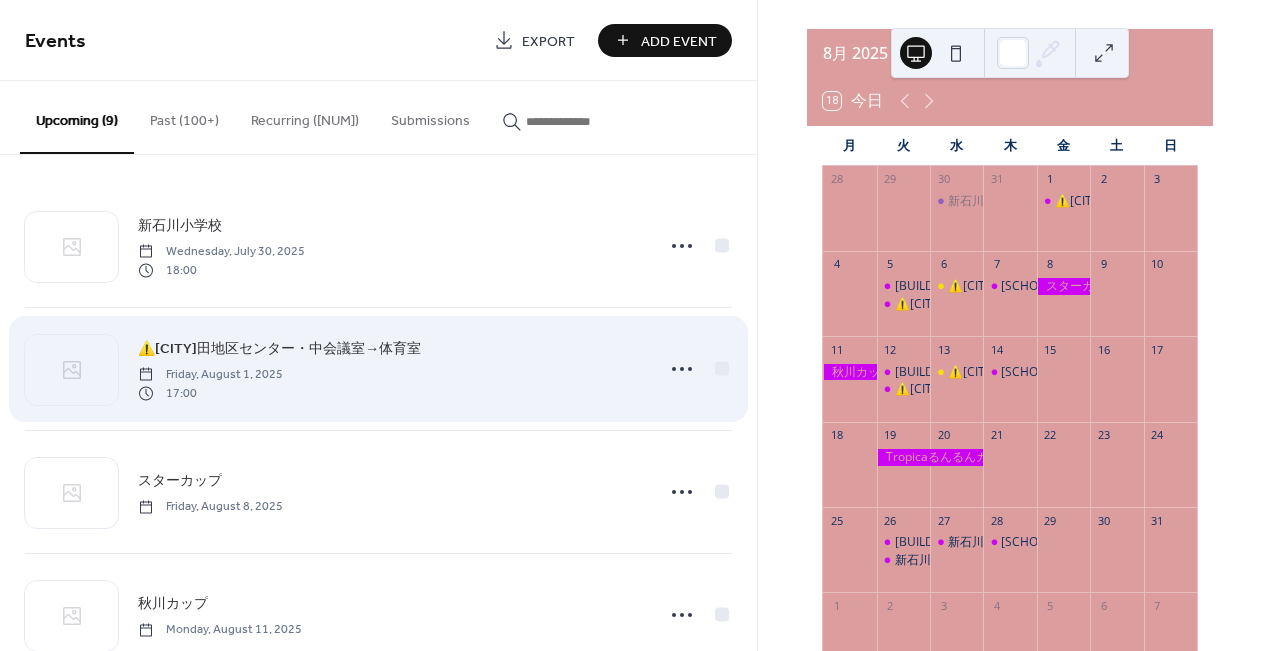 click on "⚠️菅田地区センター・中会議室→体育室" at bounding box center (279, 349) 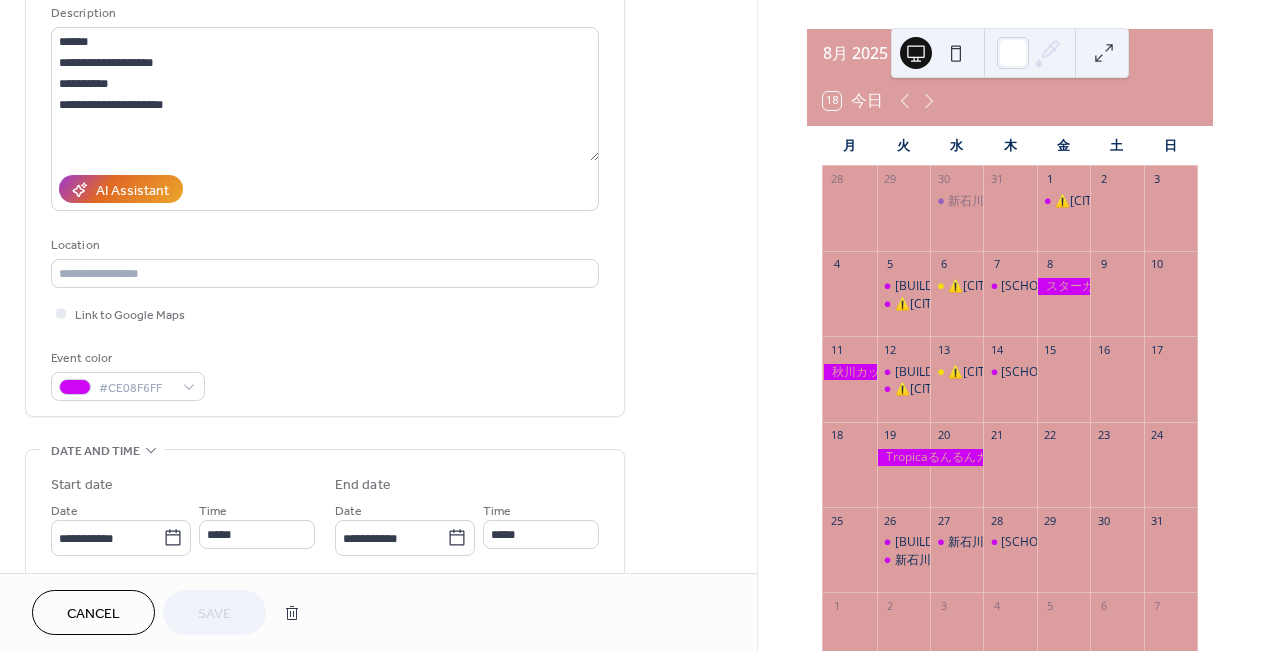 scroll, scrollTop: 203, scrollLeft: 0, axis: vertical 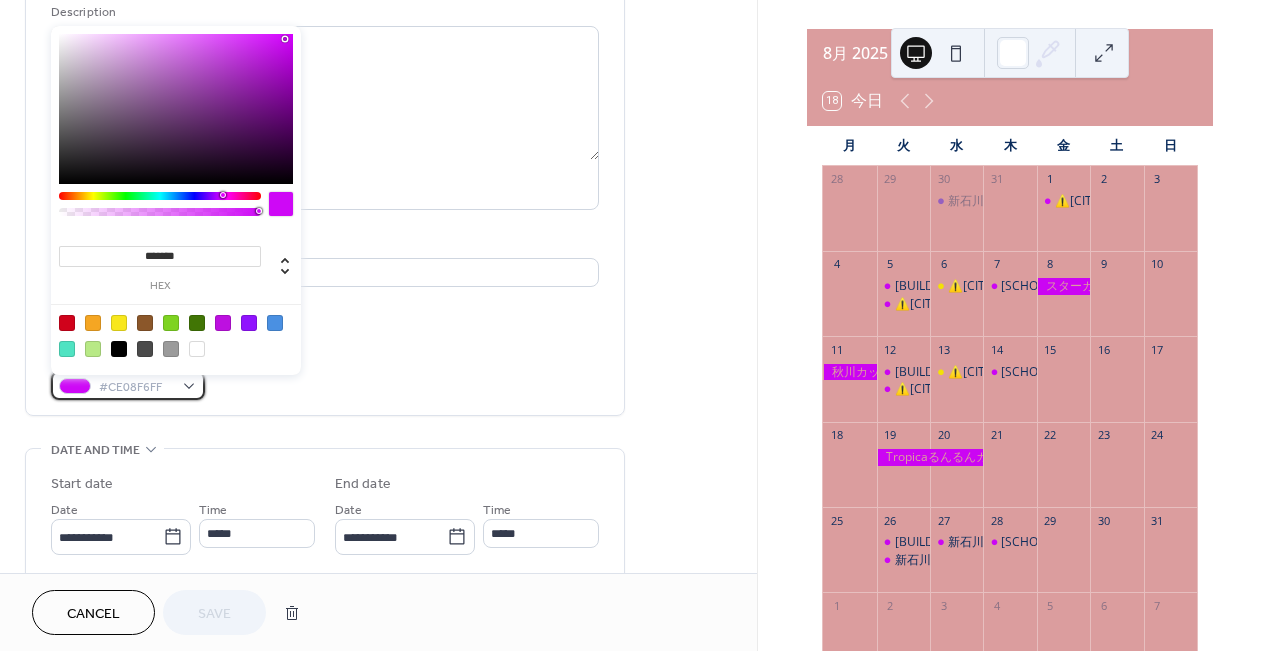 click on "#CE08F6FF" at bounding box center [128, 385] 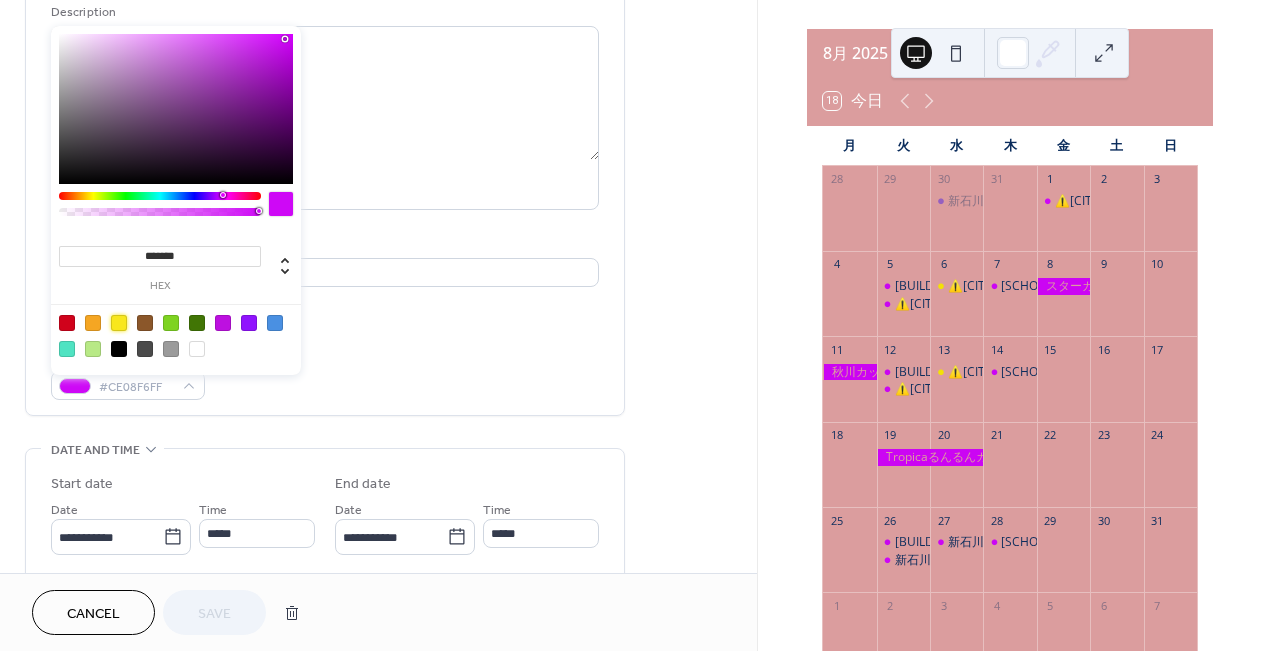 click at bounding box center [119, 323] 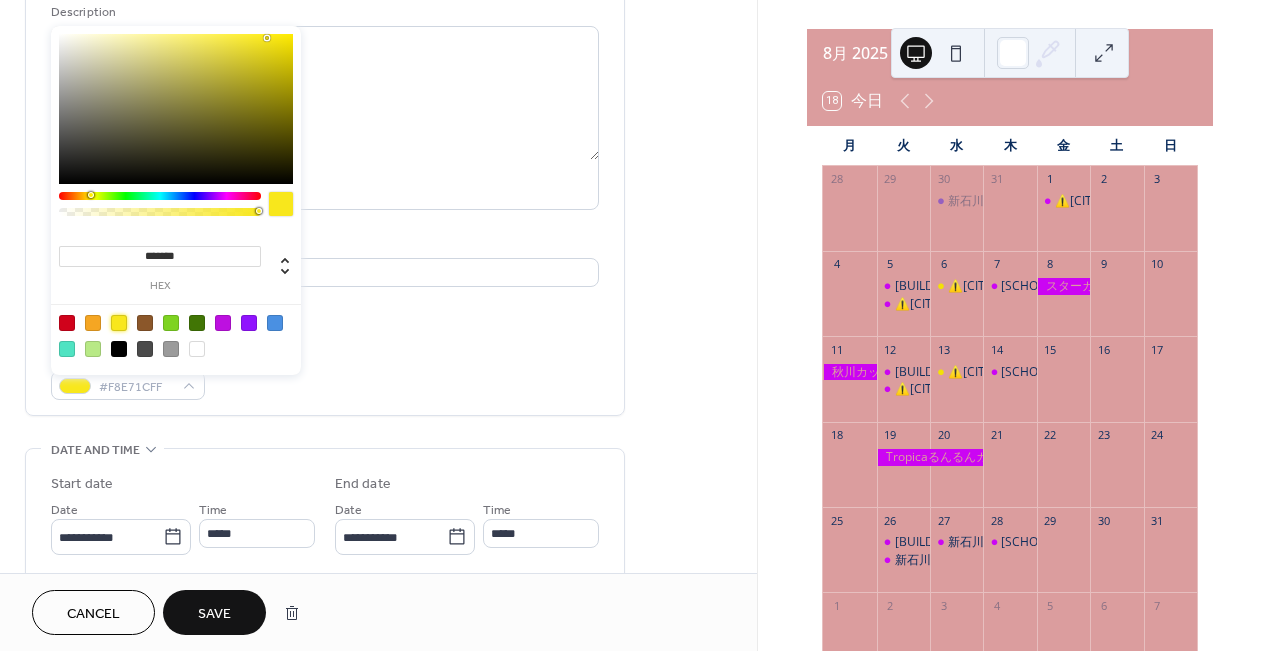 type on "*******" 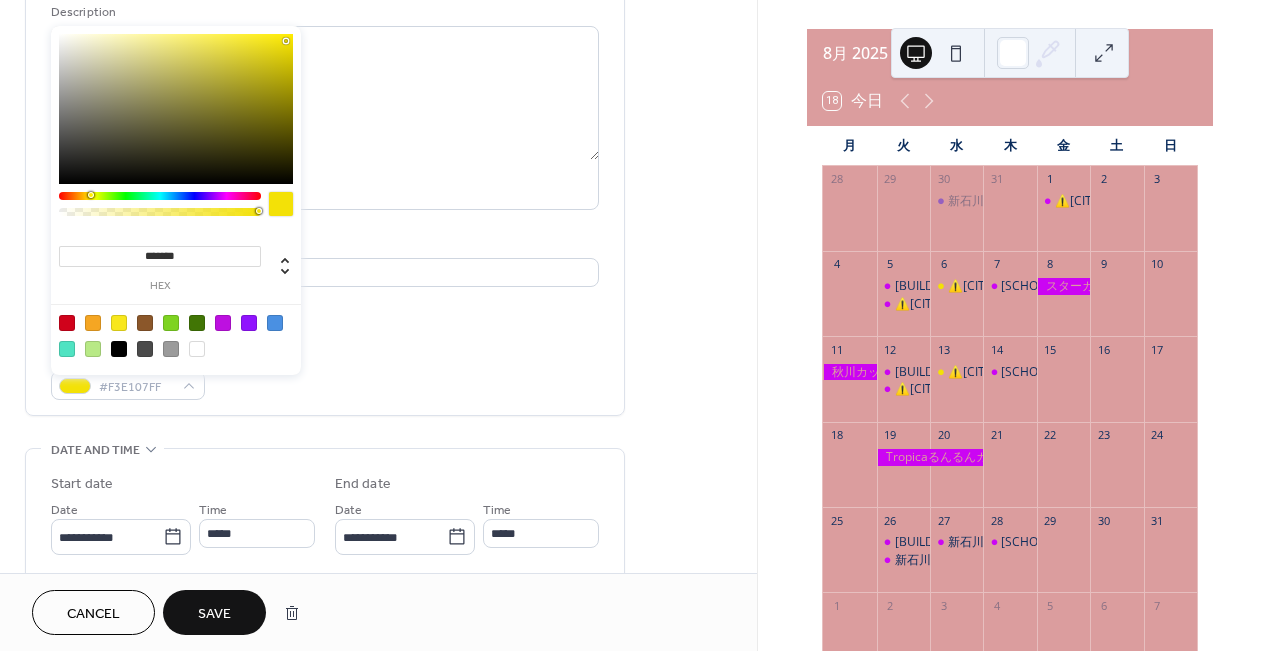 click at bounding box center [176, 109] 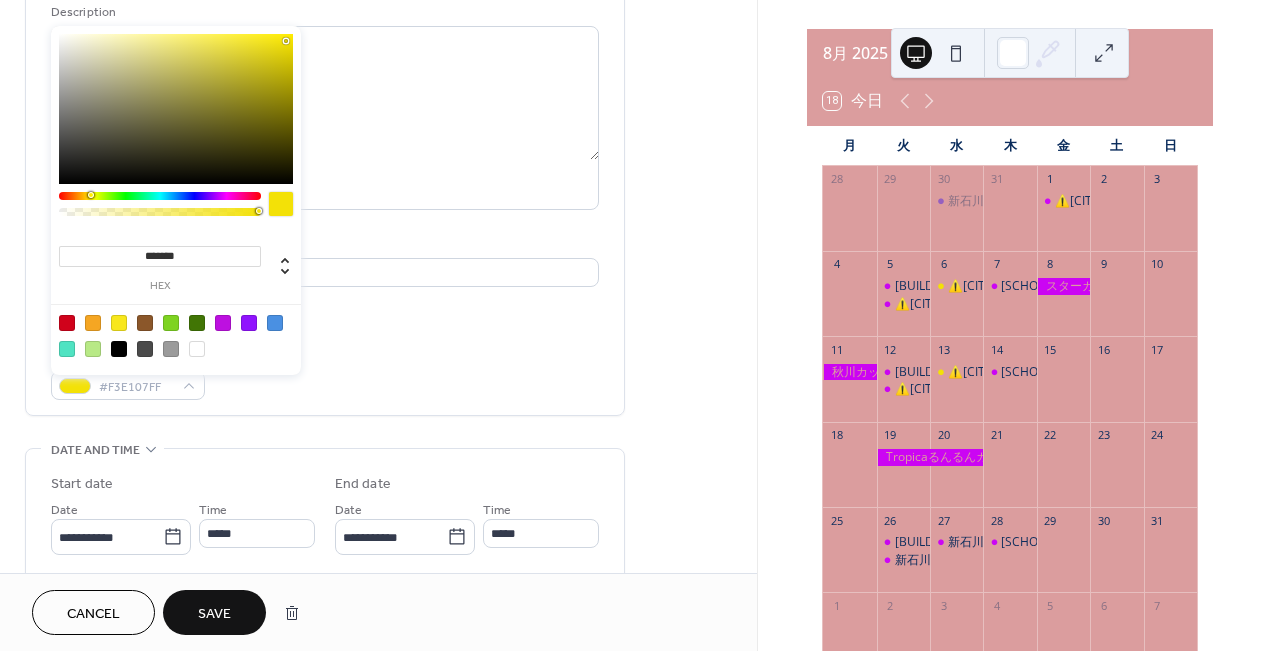 click on "Link to Google Maps" at bounding box center [325, 312] 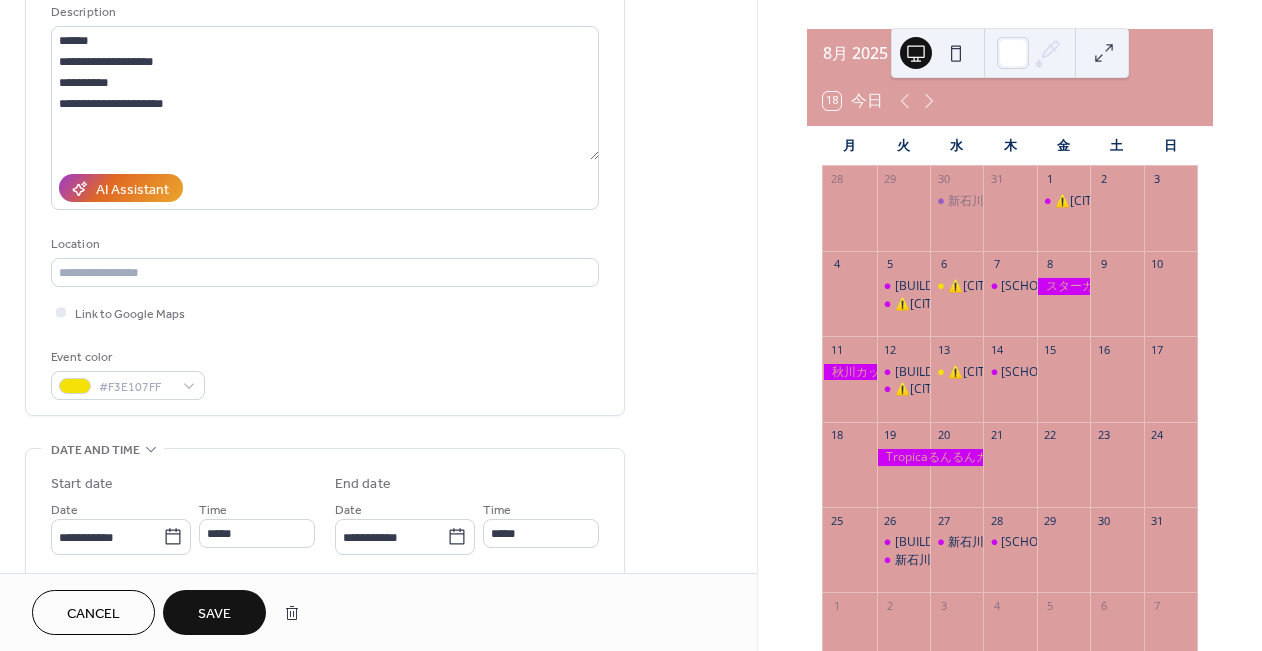 click on "Save" at bounding box center (214, 614) 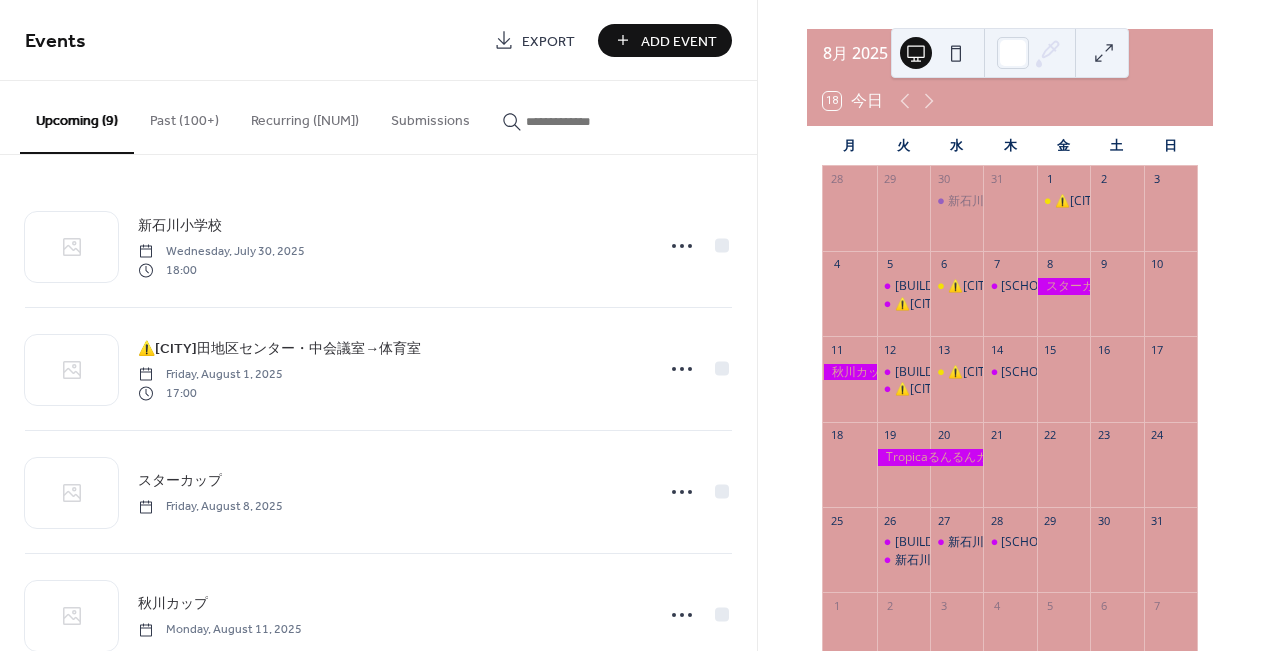 click on "⚠️青葉スポーツセンター・研修室→第一体育室A" at bounding box center (903, 304) 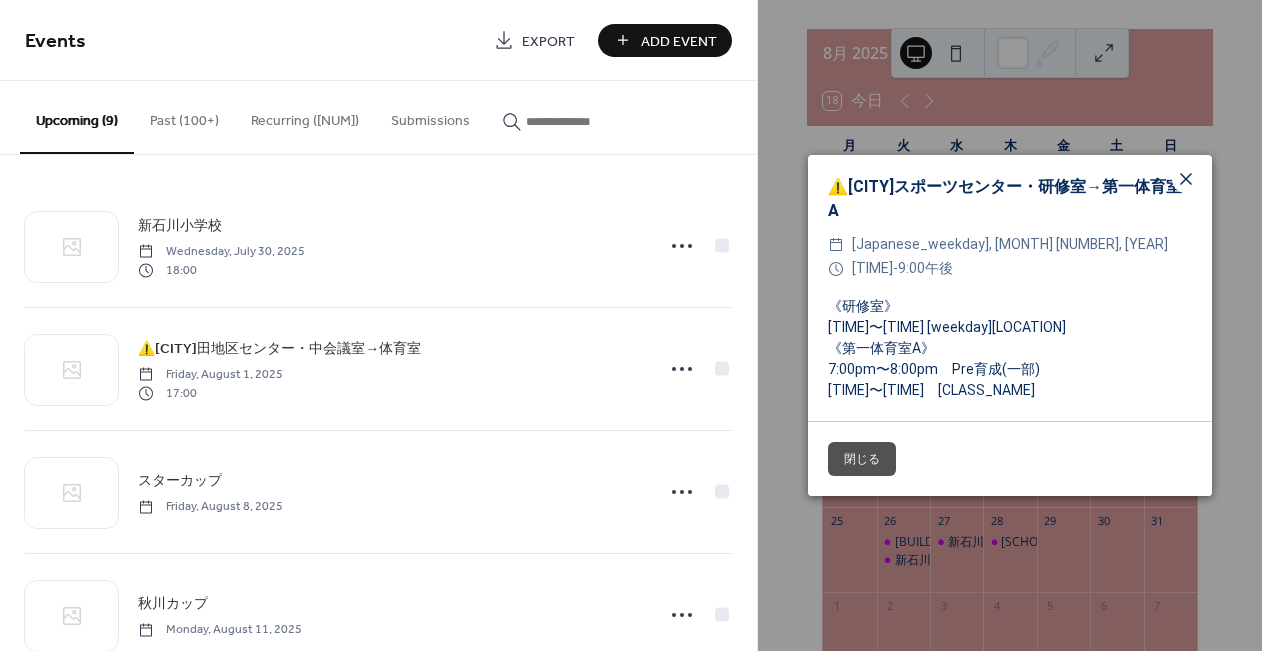 click 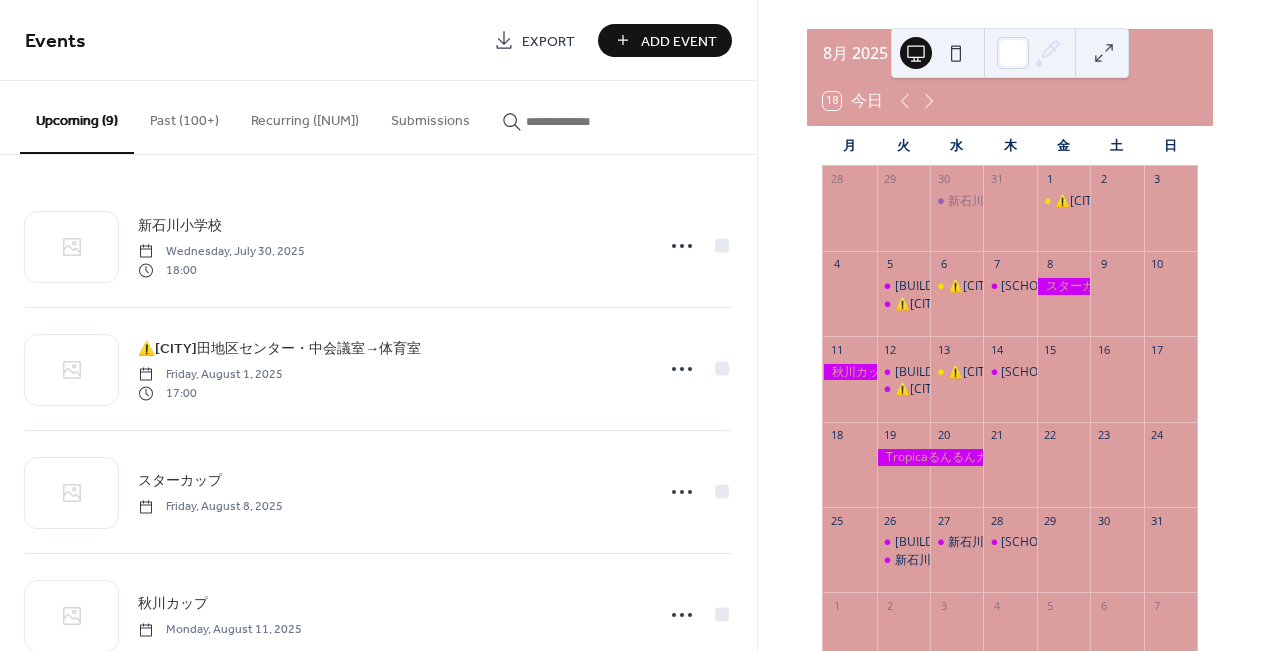 click on "Add Event" at bounding box center [679, 41] 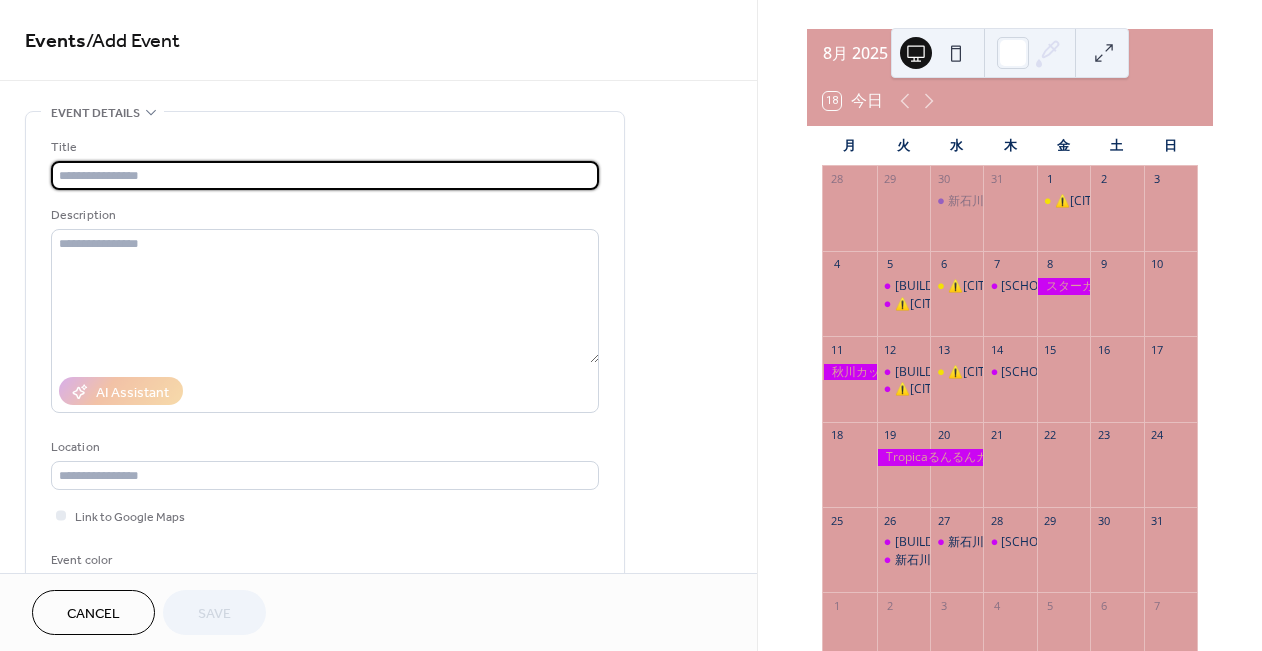 click at bounding box center [325, 175] 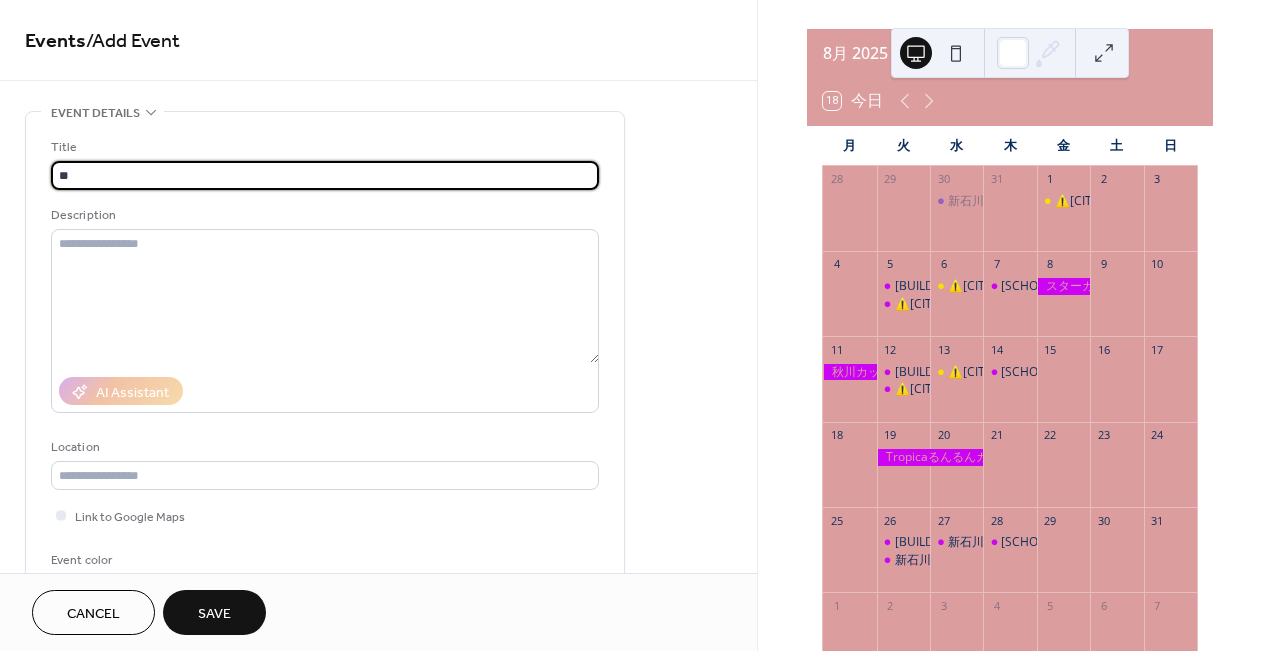 type on "*" 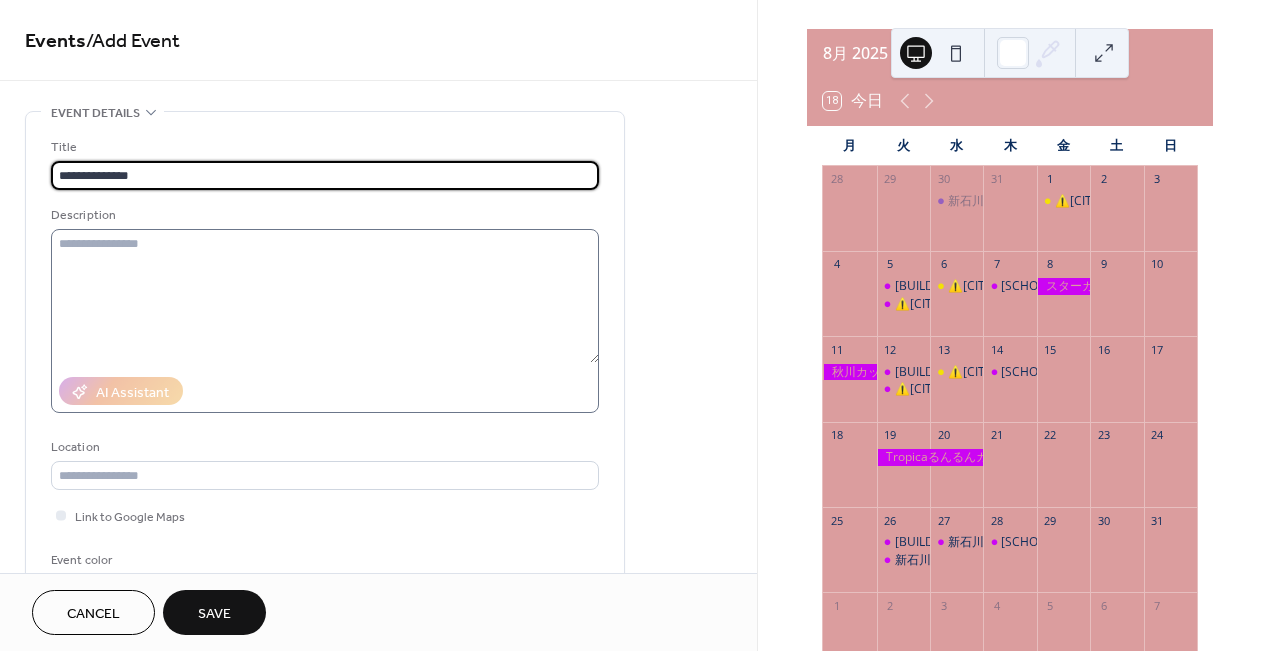 type on "**********" 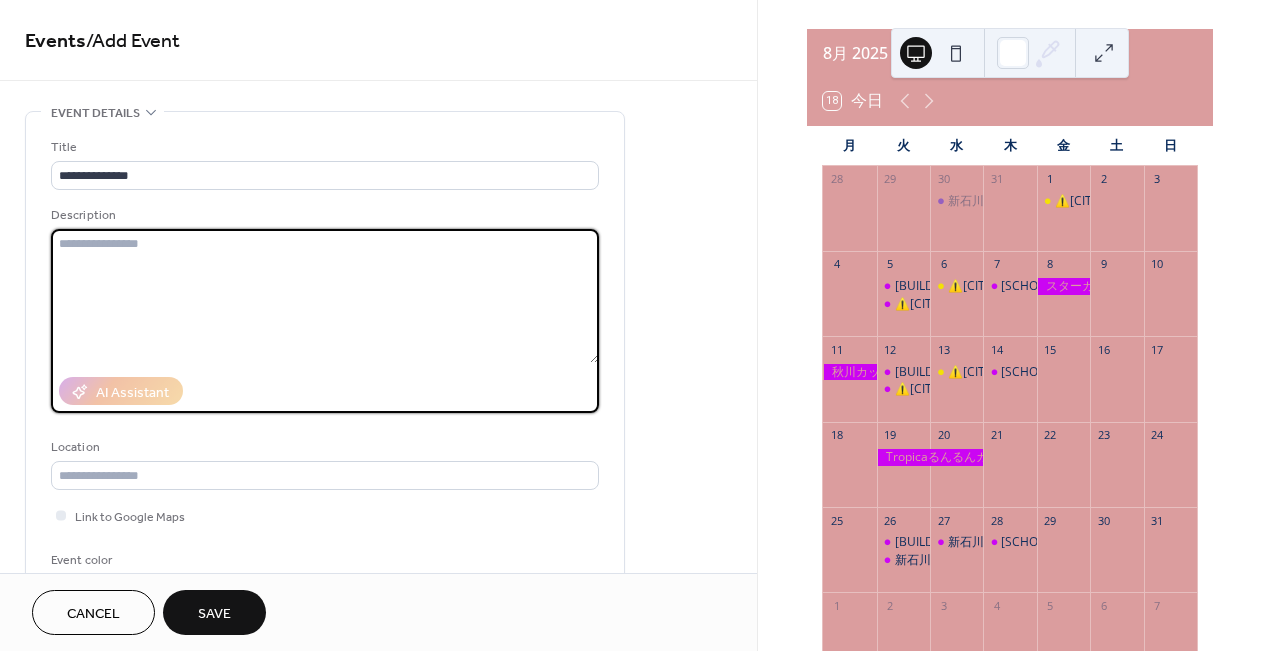 click at bounding box center [325, 296] 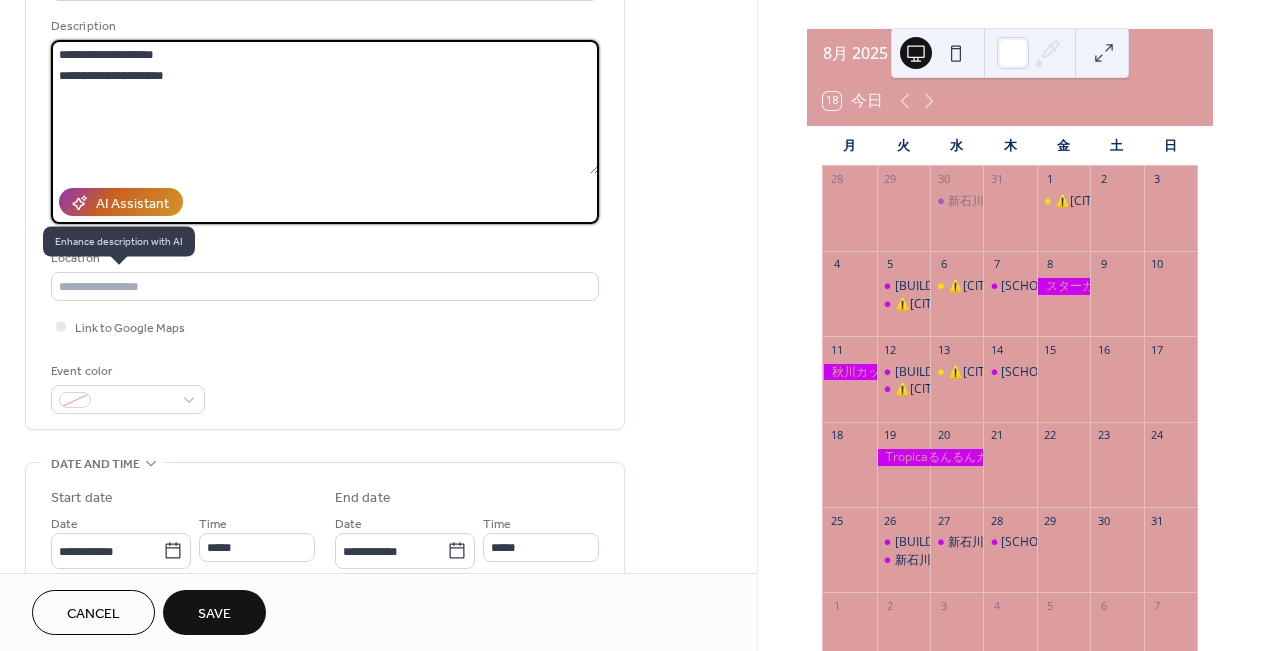 scroll, scrollTop: 202, scrollLeft: 0, axis: vertical 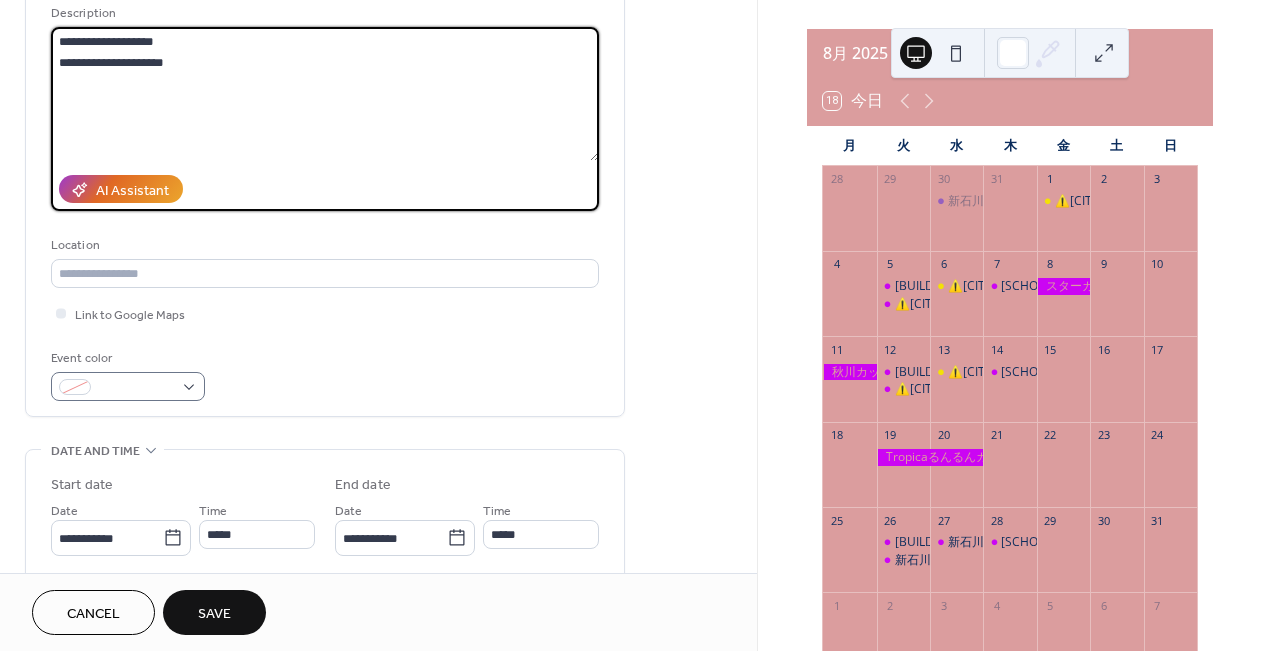 type on "**********" 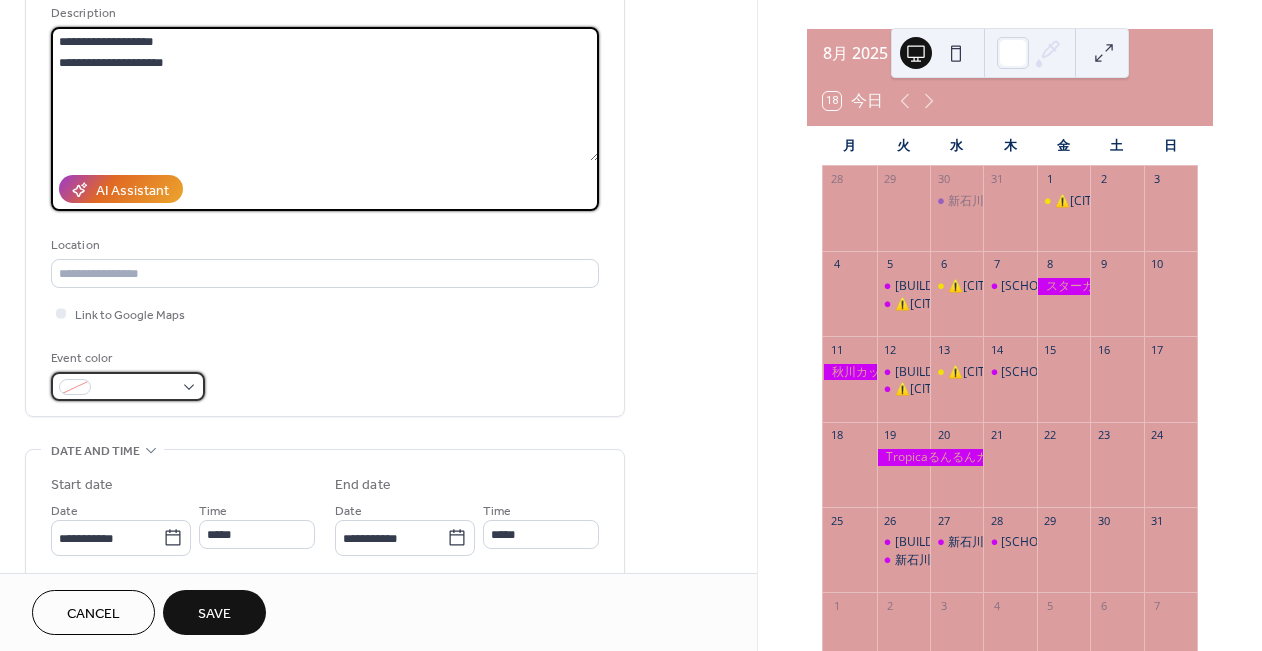 click at bounding box center (136, 388) 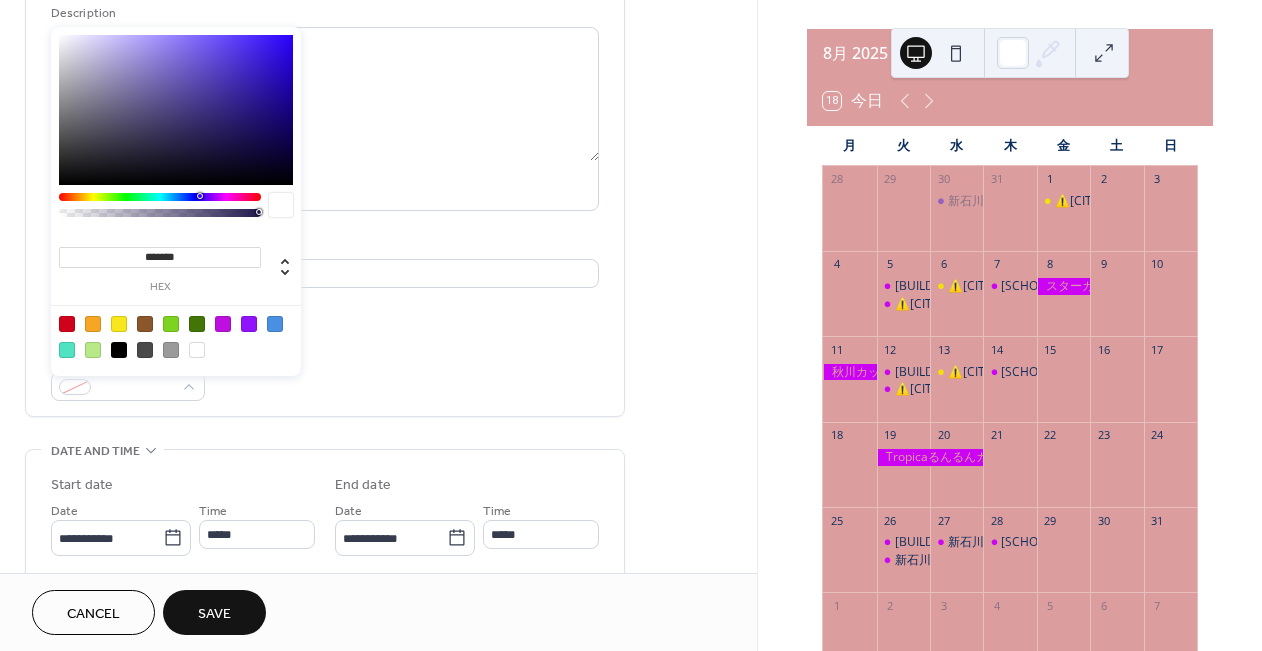 click at bounding box center (119, 324) 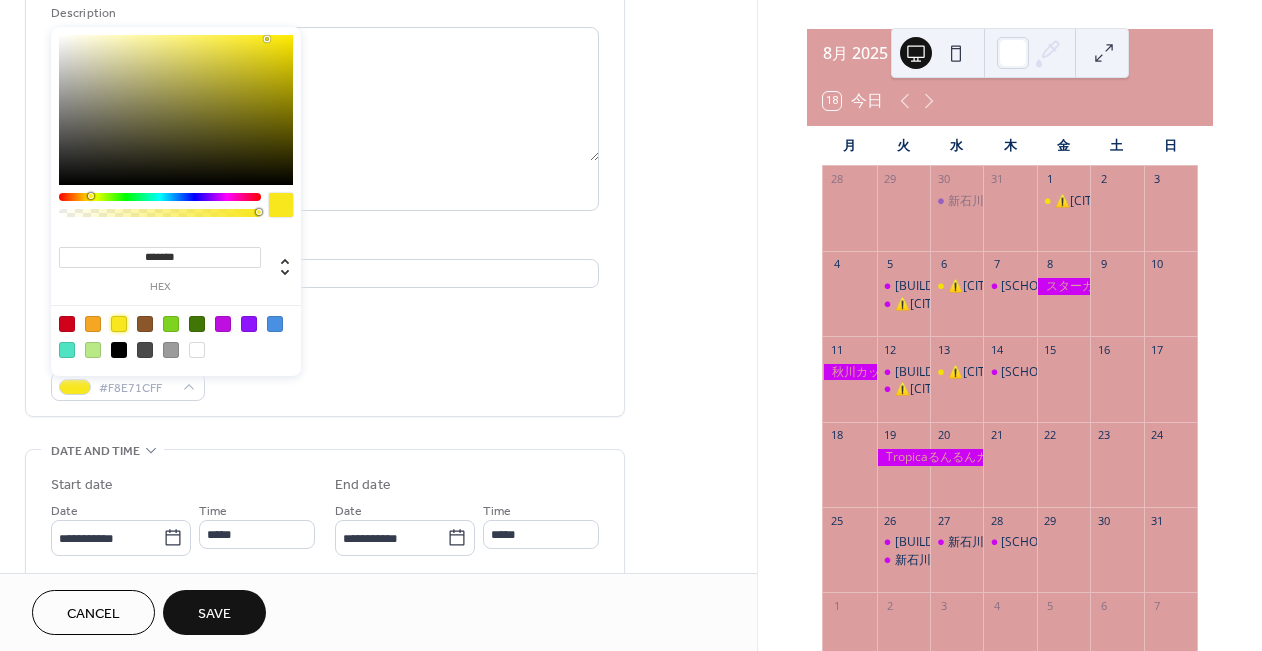 type on "*******" 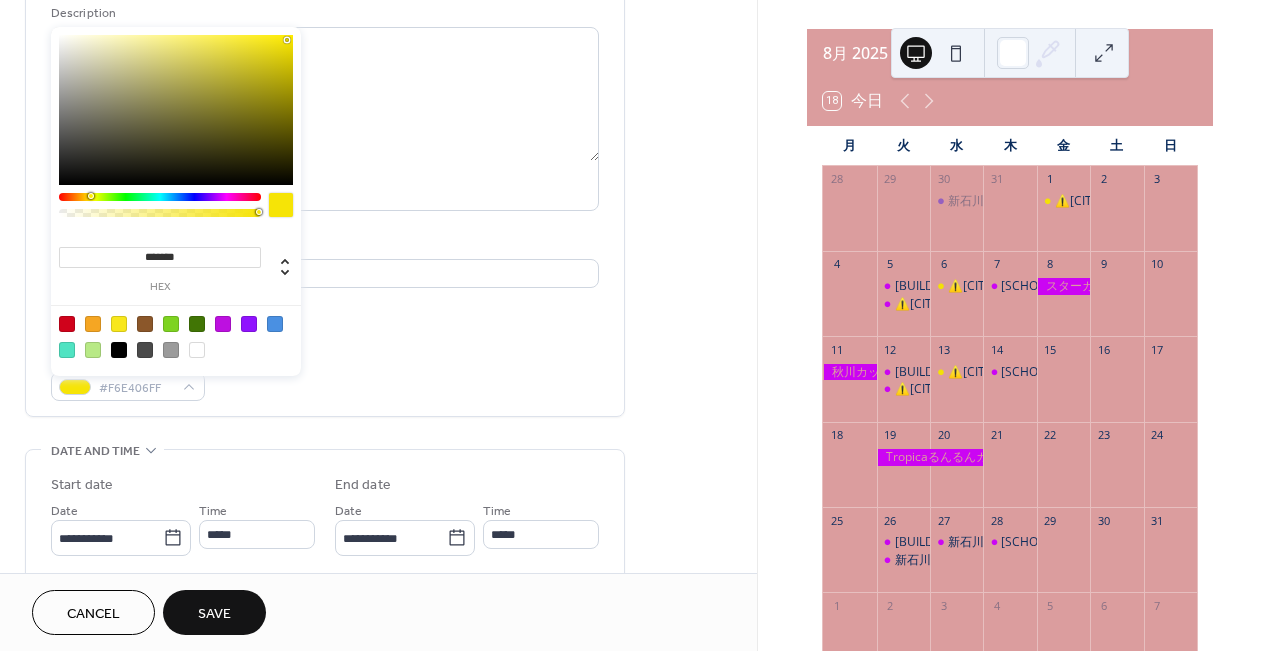 click at bounding box center (176, 110) 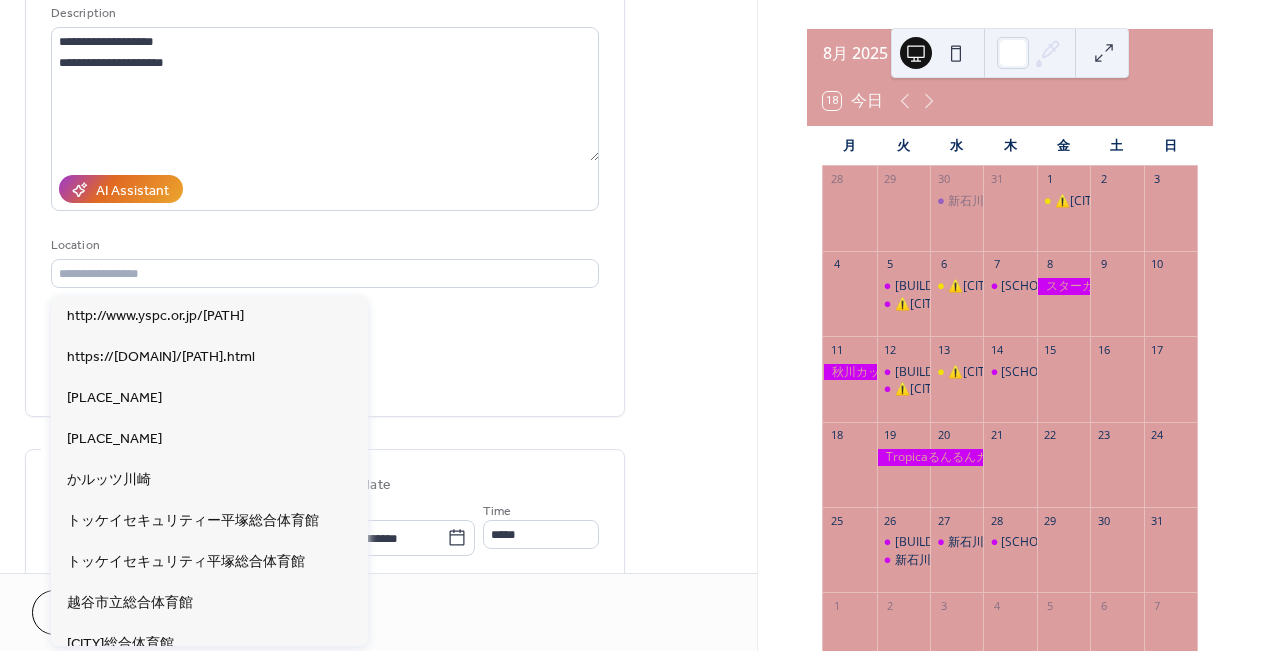 click on "Event color #F6E406FF" at bounding box center [325, 374] 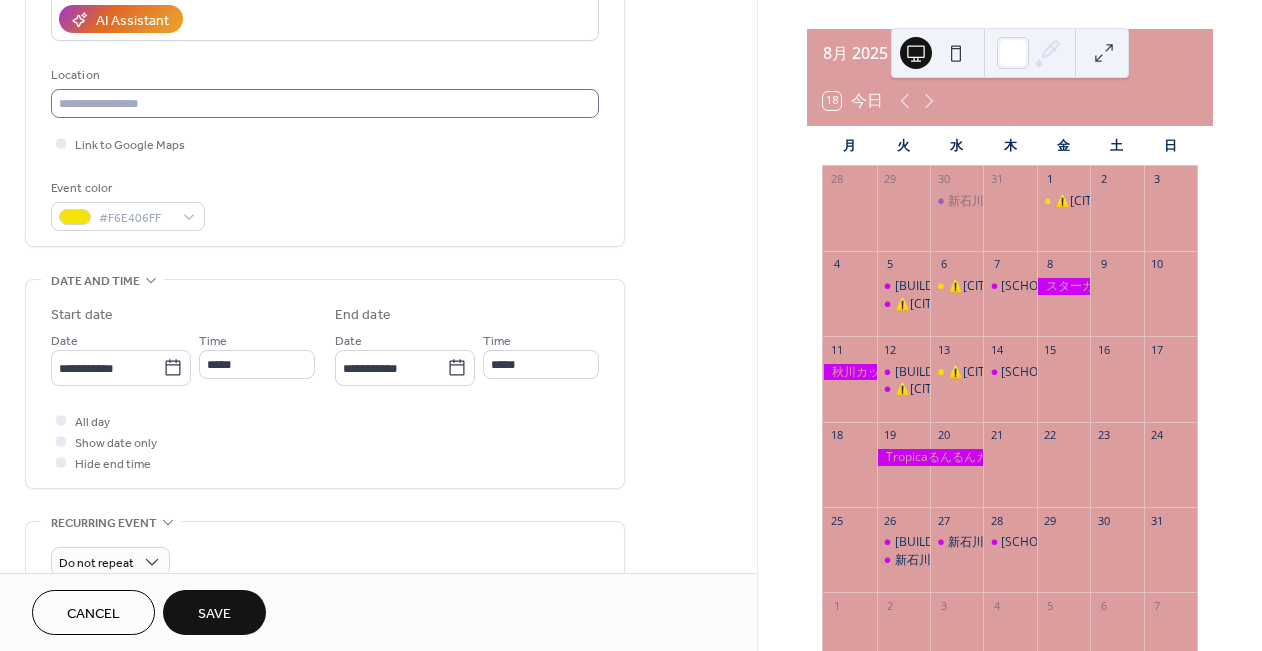 scroll, scrollTop: 374, scrollLeft: 0, axis: vertical 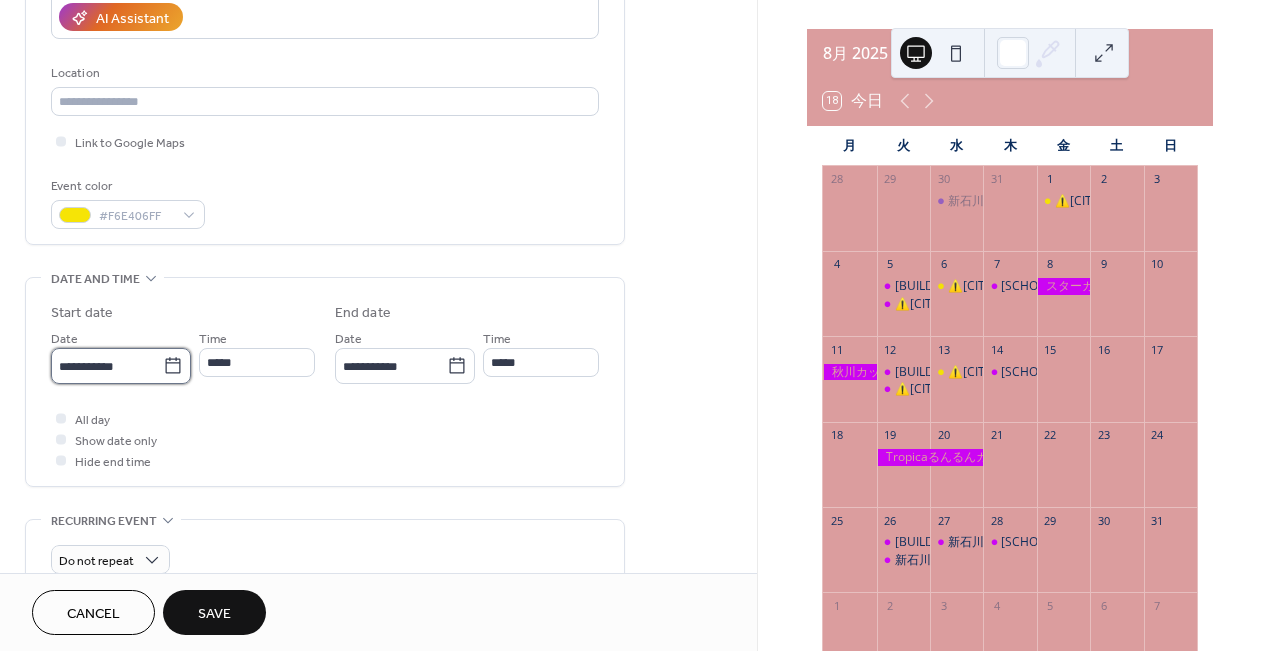 click on "**********" at bounding box center [107, 366] 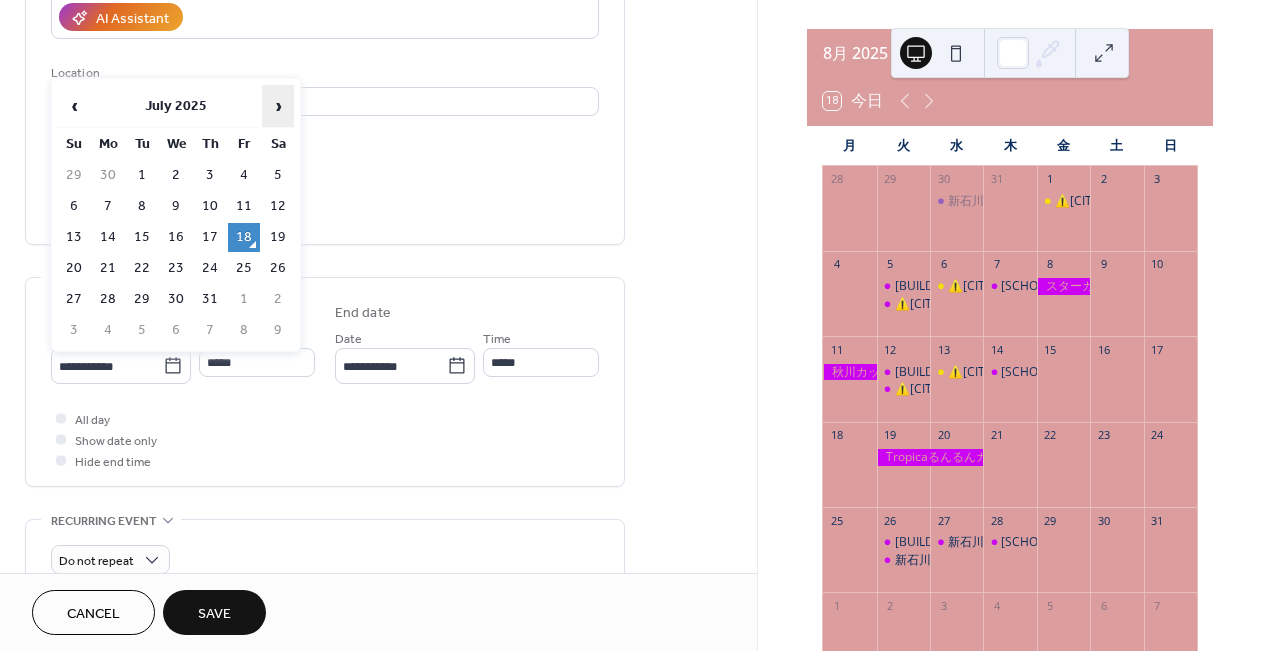 click on "›" at bounding box center [278, 106] 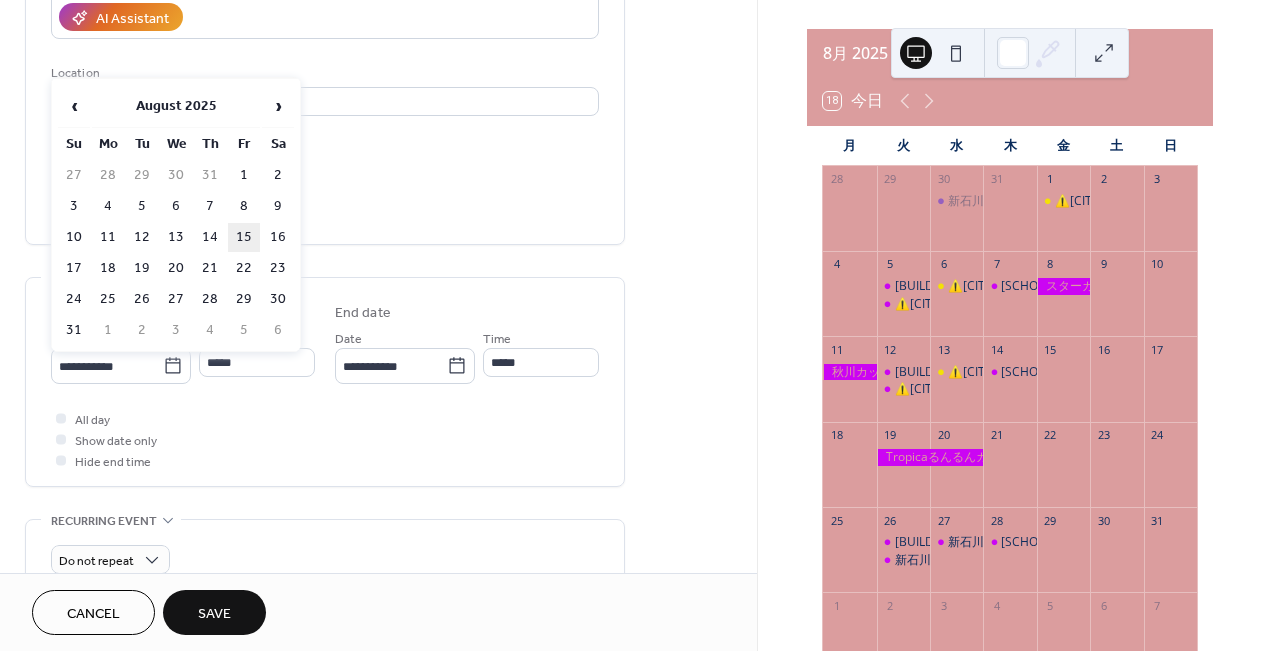 click on "15" at bounding box center [244, 237] 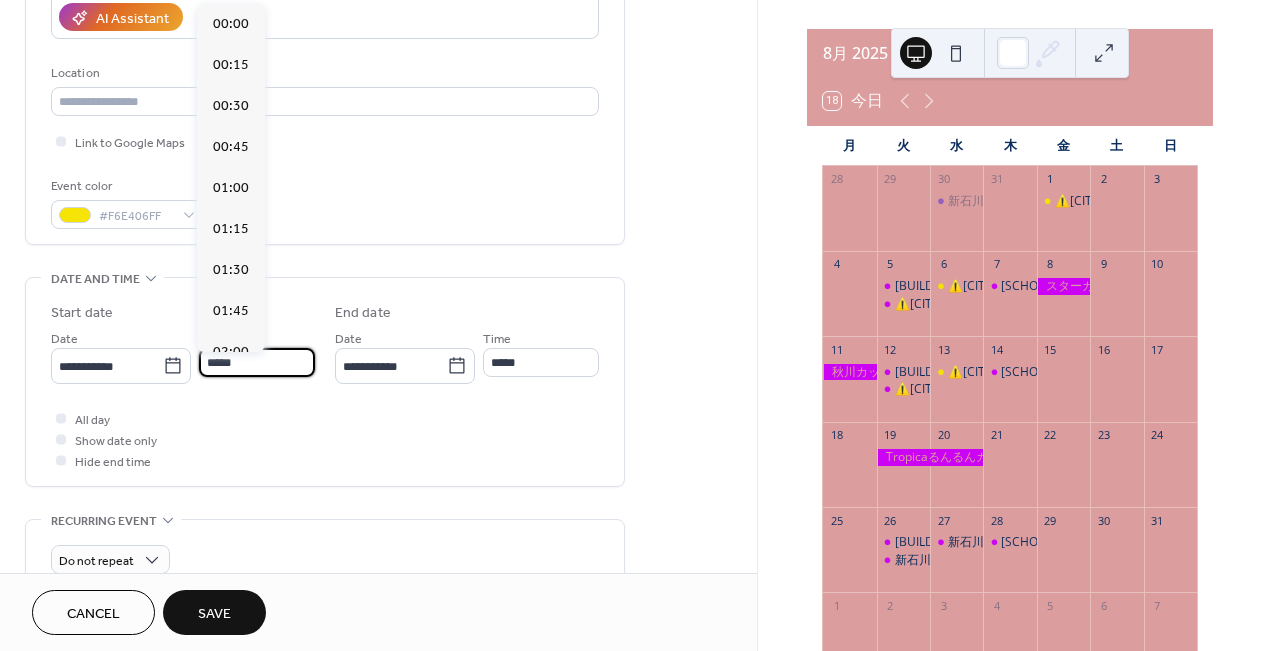 click on "*****" at bounding box center (257, 362) 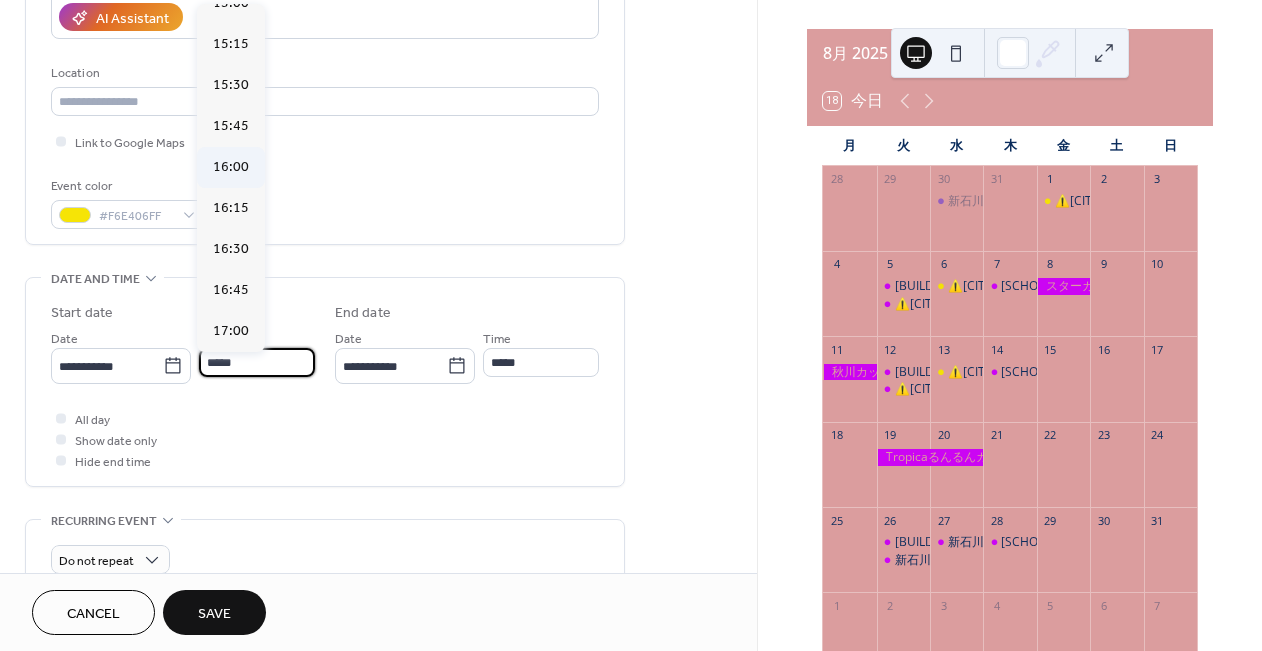 scroll, scrollTop: 2509, scrollLeft: 0, axis: vertical 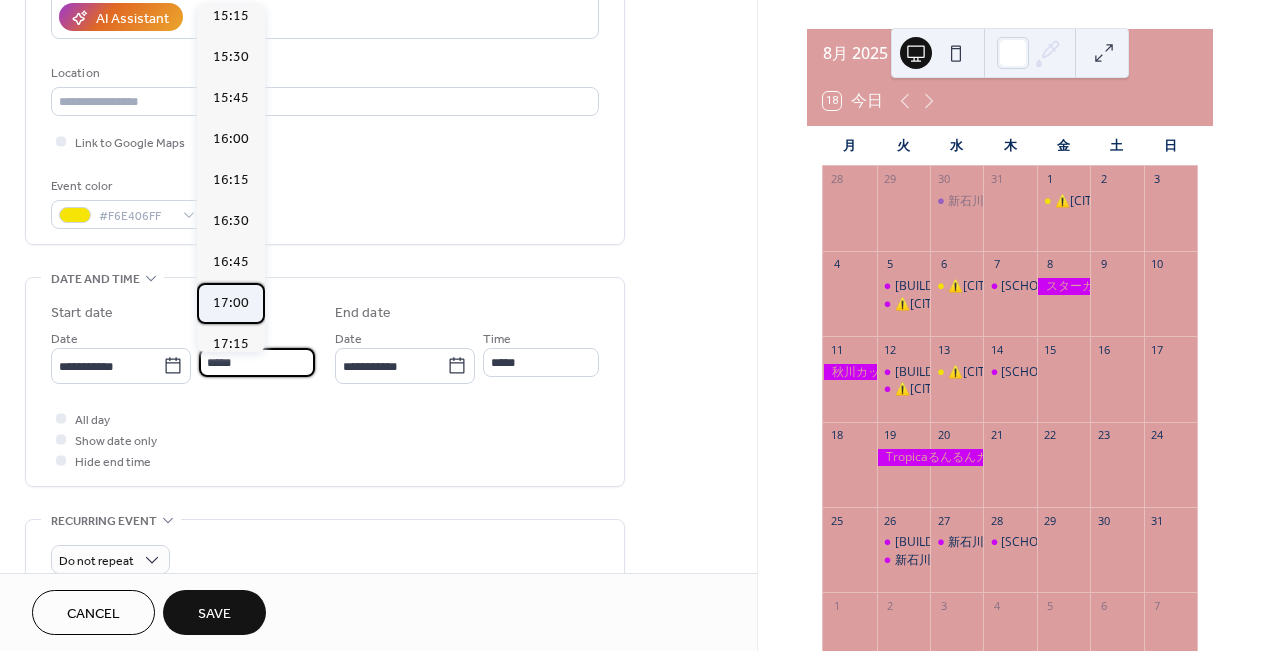 click on "17:00" at bounding box center [231, 303] 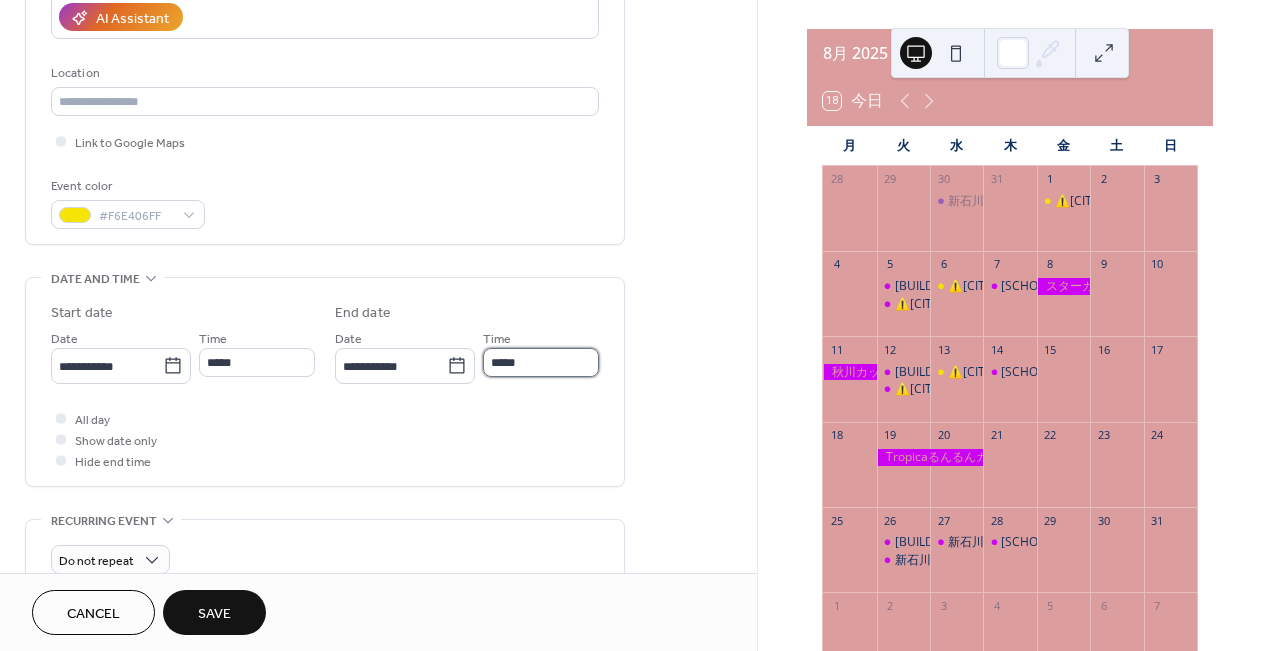 click on "*****" at bounding box center [541, 362] 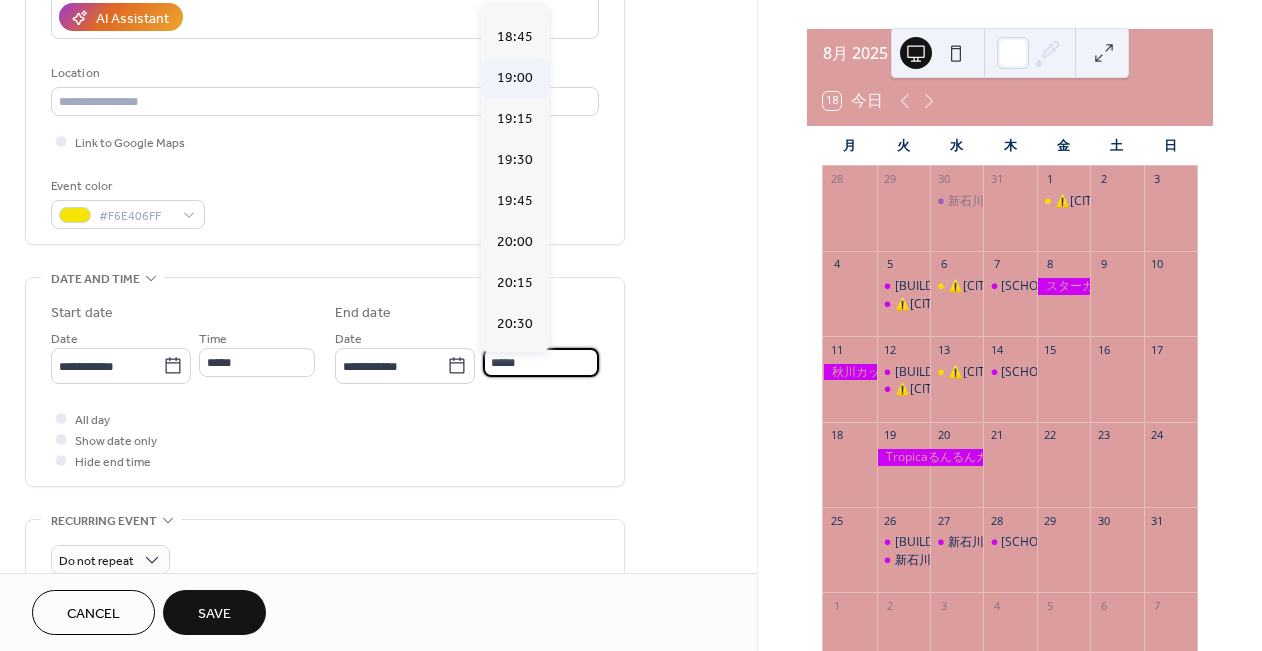 scroll, scrollTop: 304, scrollLeft: 0, axis: vertical 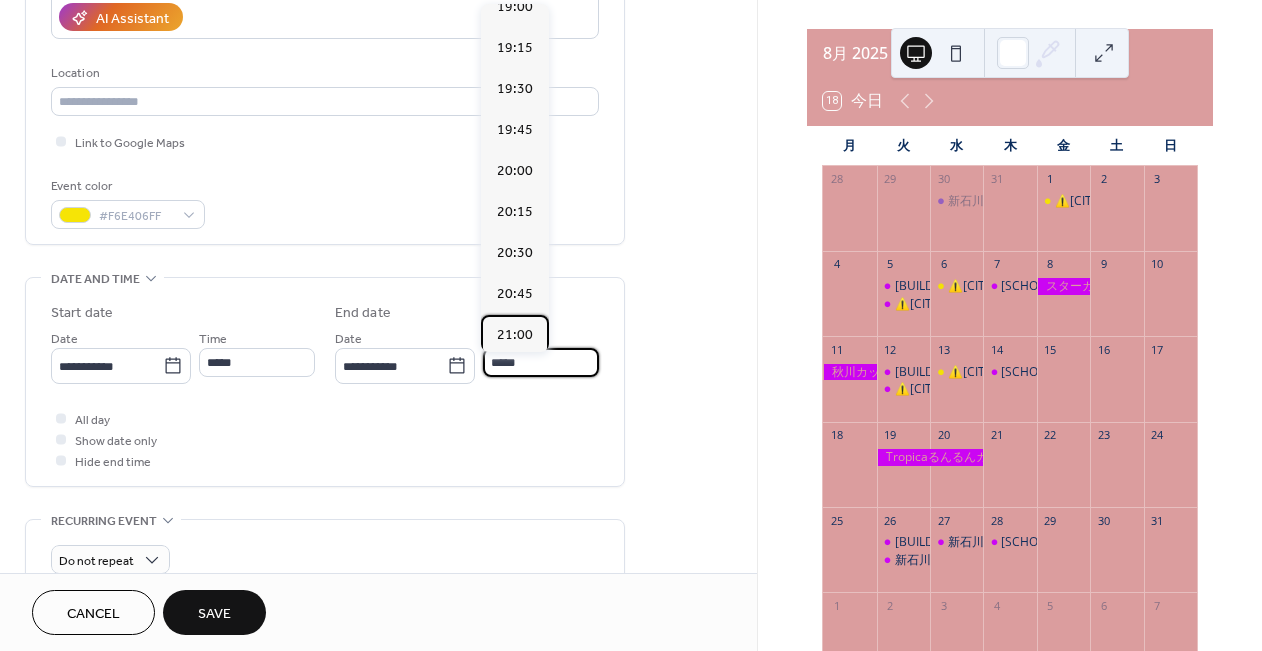 click on "21:00" at bounding box center (515, 335) 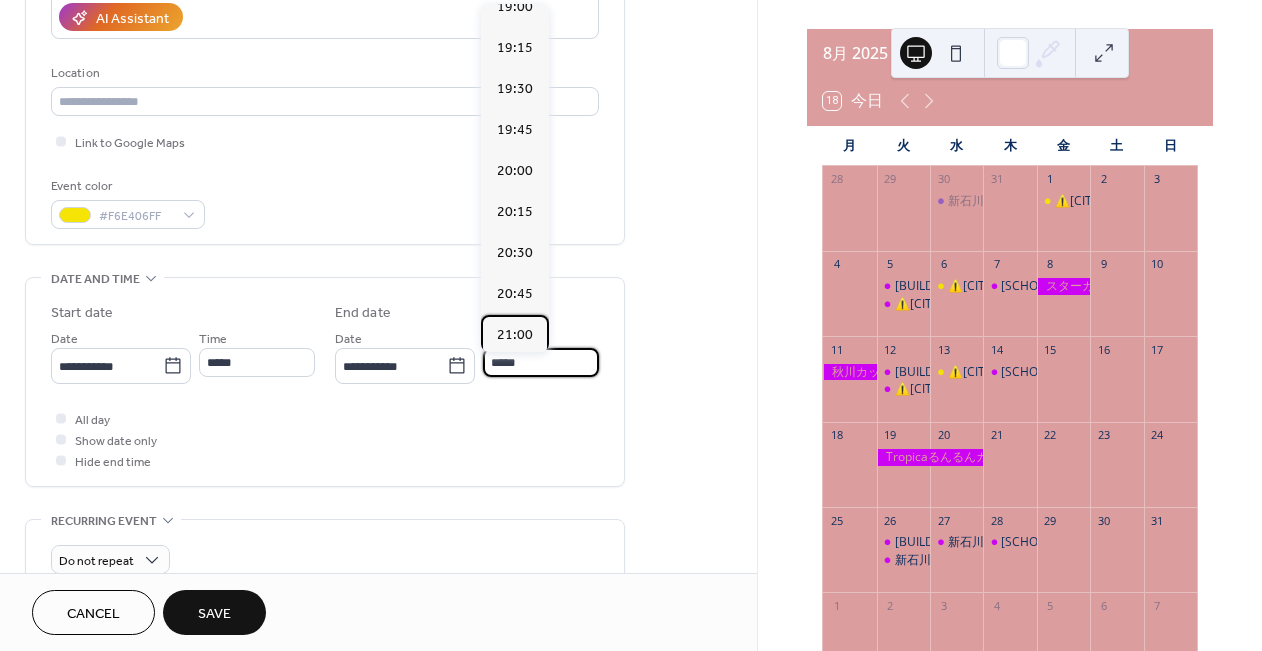 type on "*****" 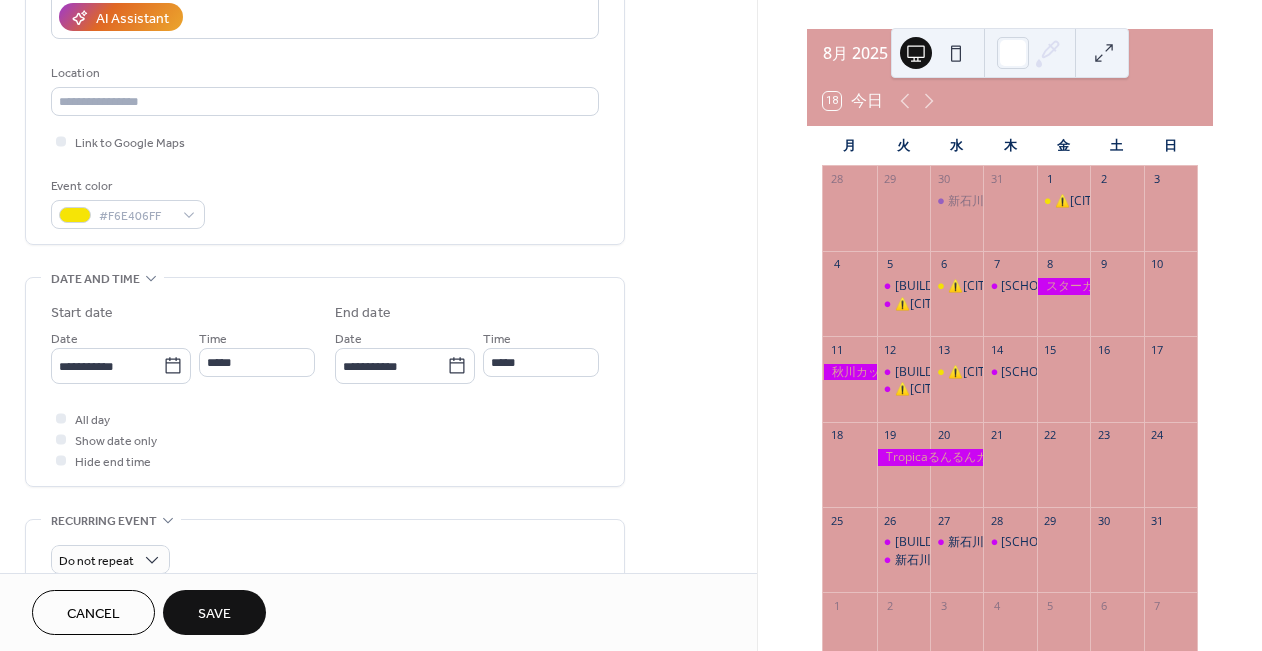 click on "All day Show date only Hide end time" at bounding box center [325, 439] 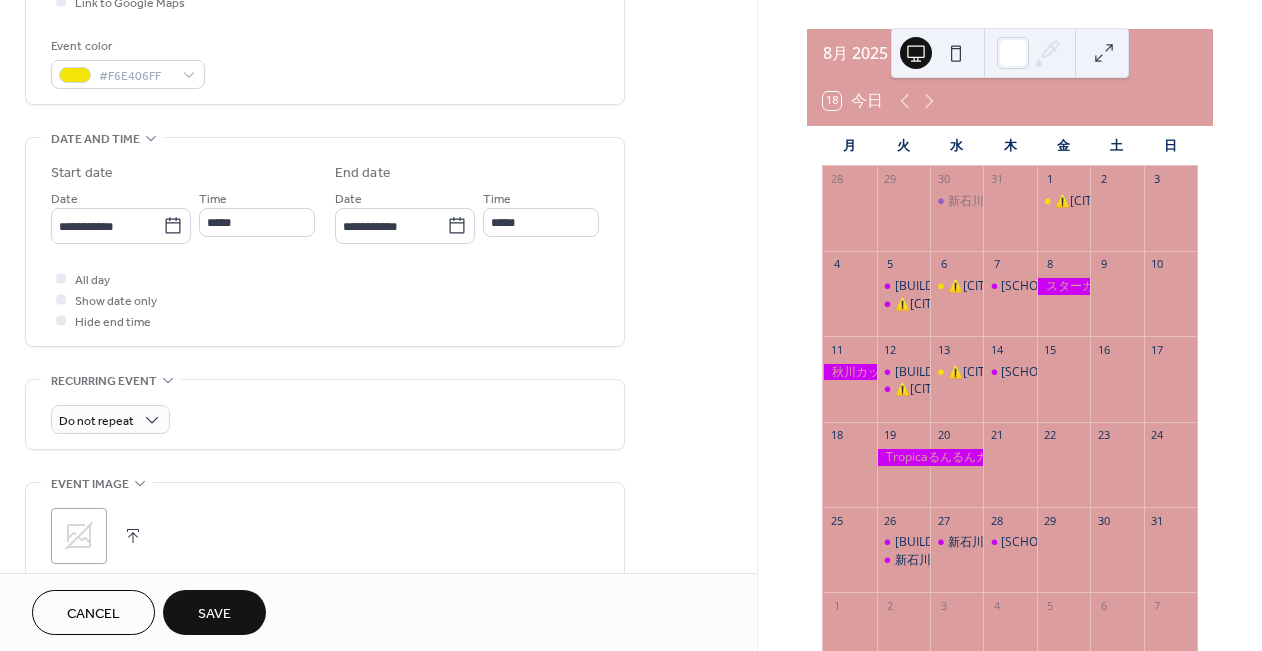 scroll, scrollTop: 697, scrollLeft: 0, axis: vertical 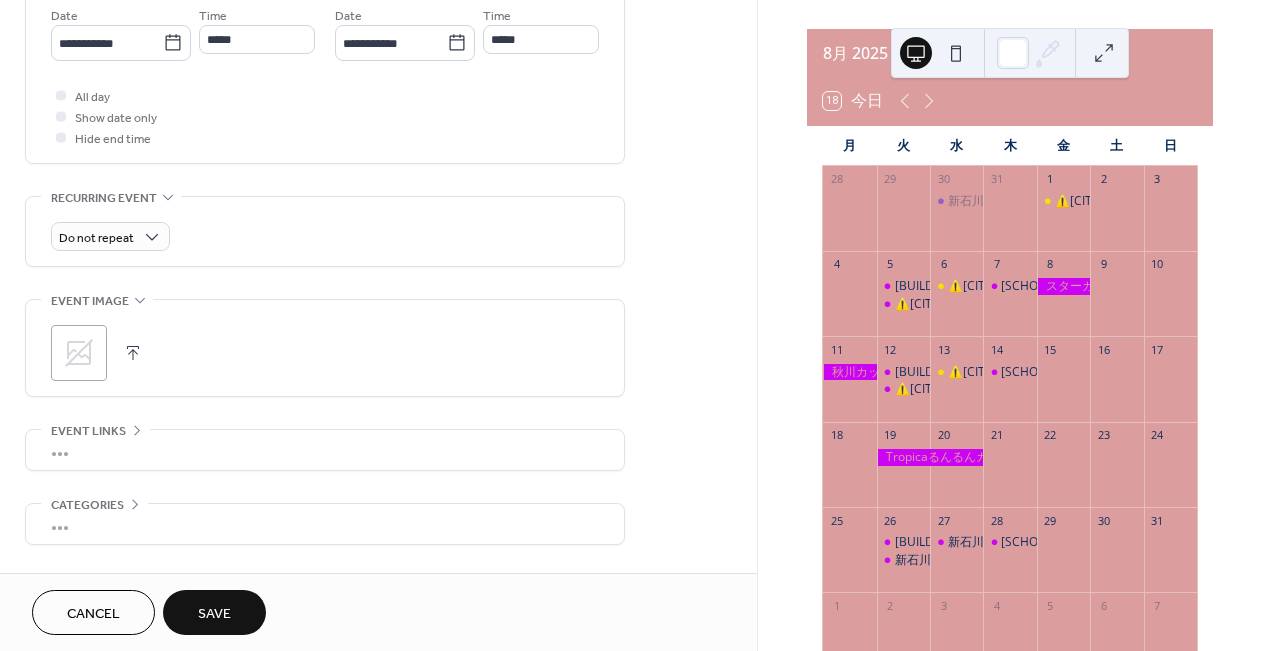 click on "Save" at bounding box center (214, 614) 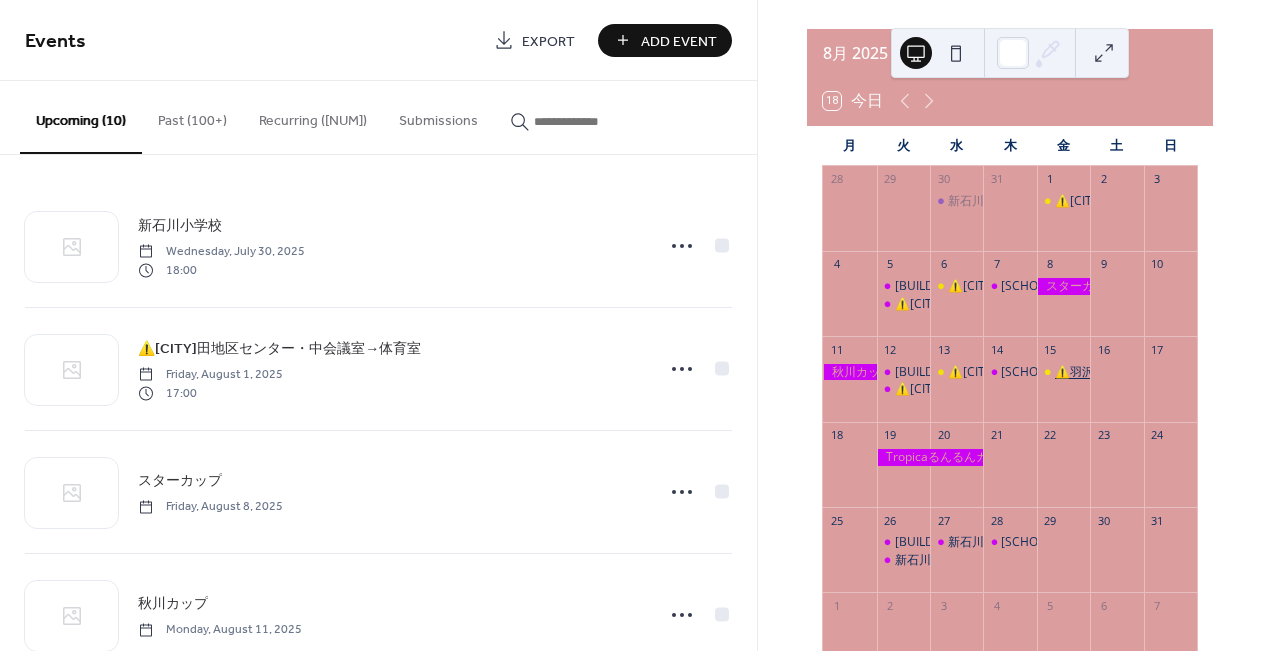 click on "⚠️羽沢スポーツ会館・体育室" at bounding box center [1134, 372] 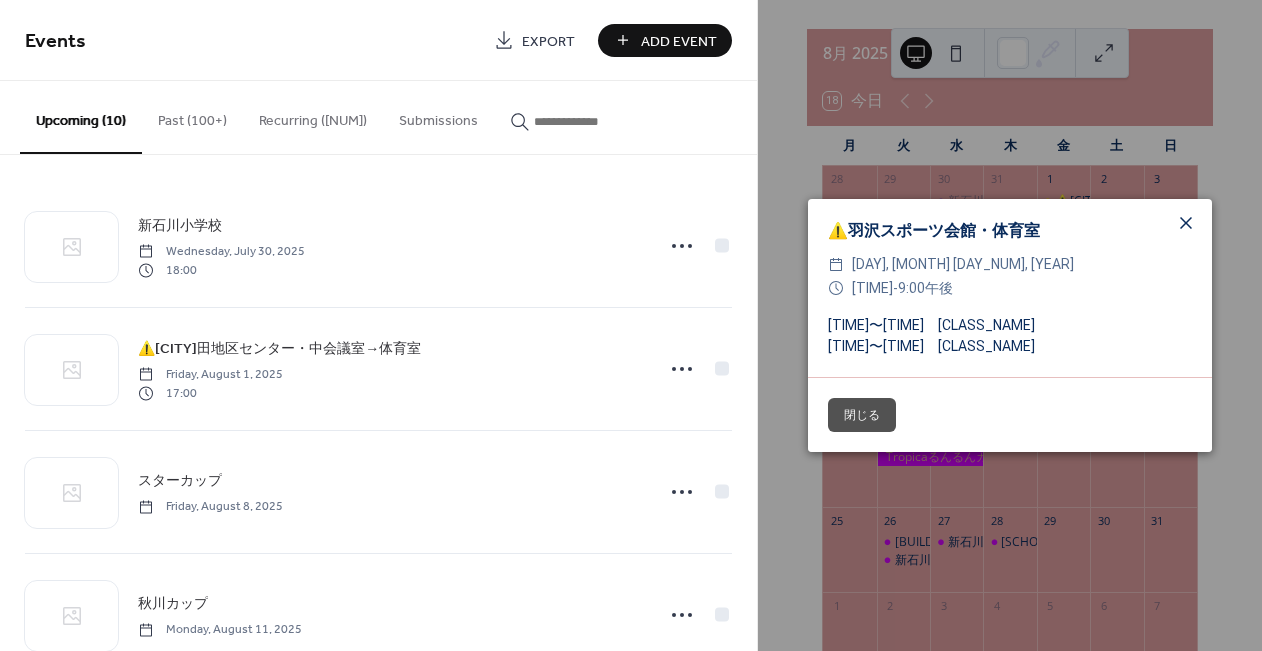 click 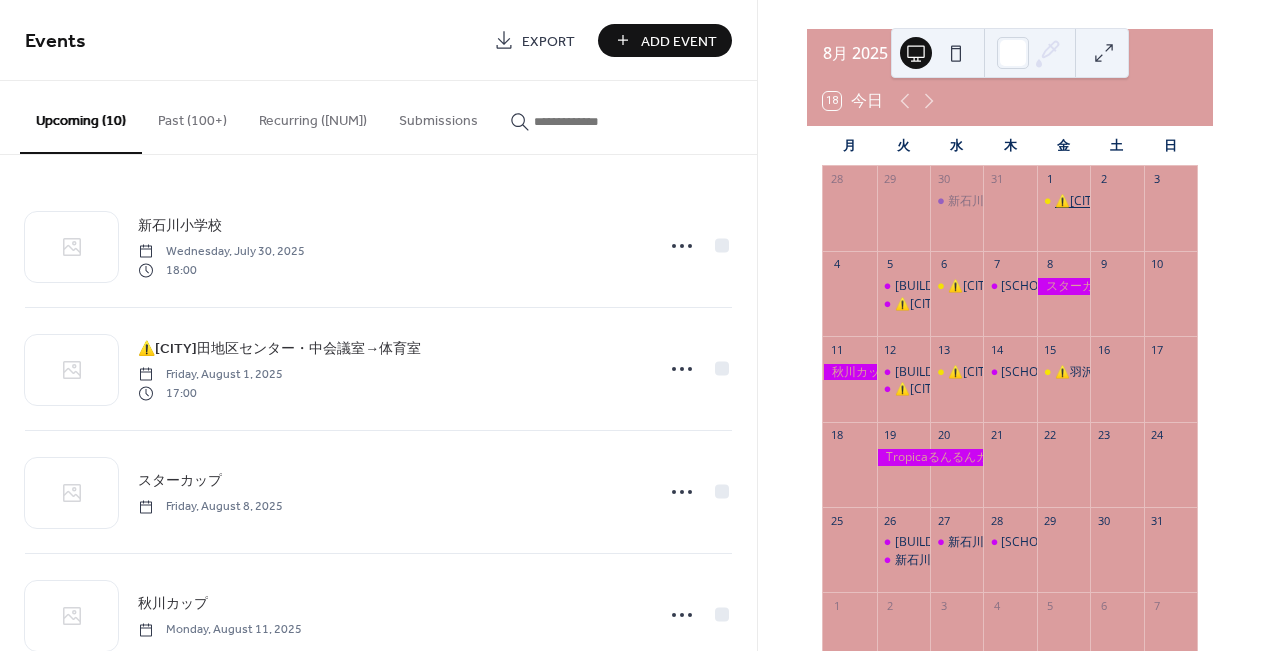 click on "⚠️菅田地区センター・中会議室→体育室" at bounding box center (1175, 201) 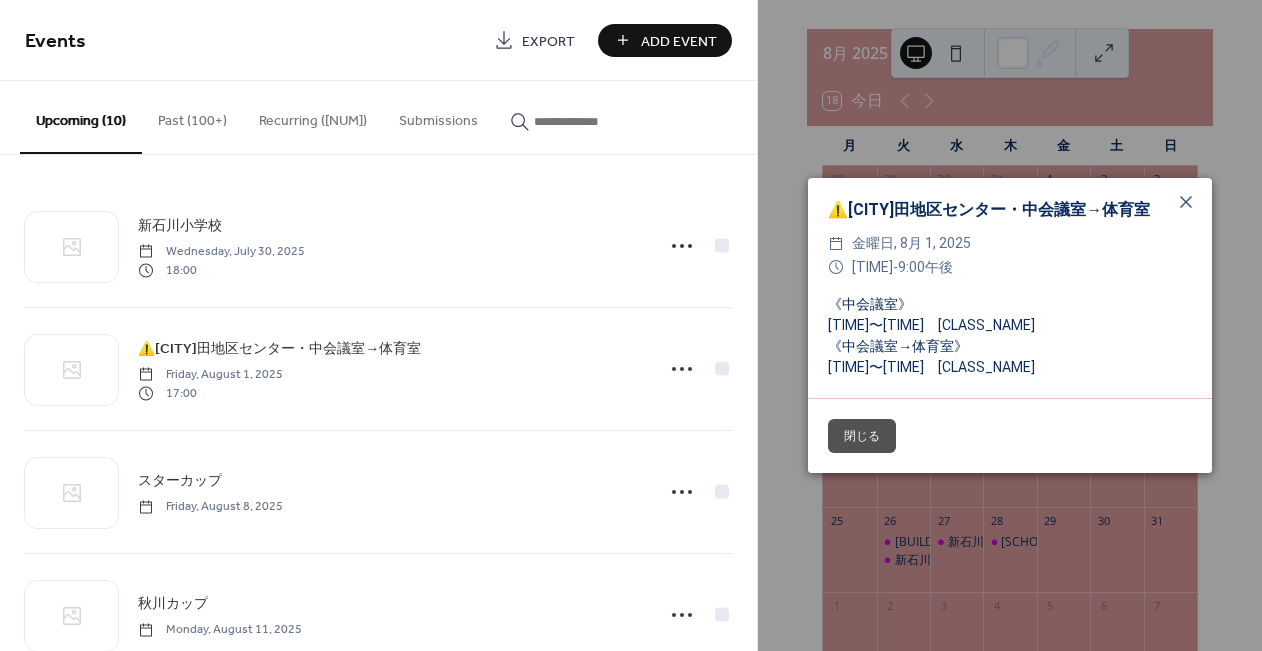 click on "閉じる" at bounding box center (862, 436) 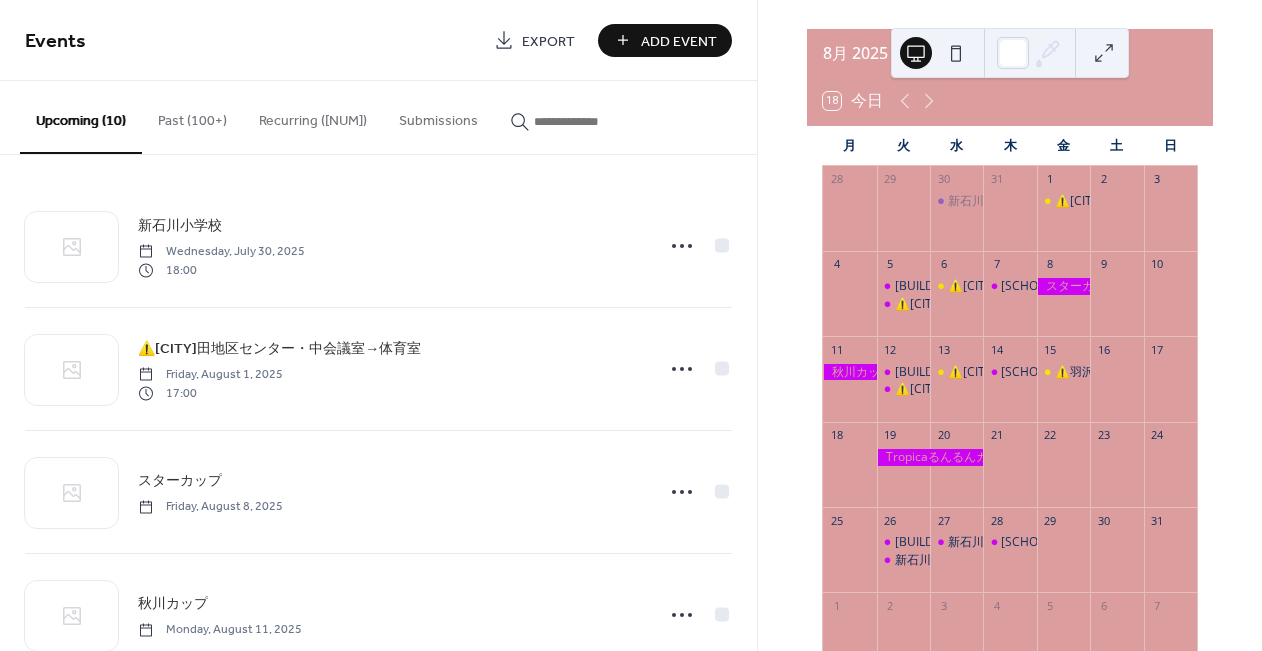 click at bounding box center (1063, 474) 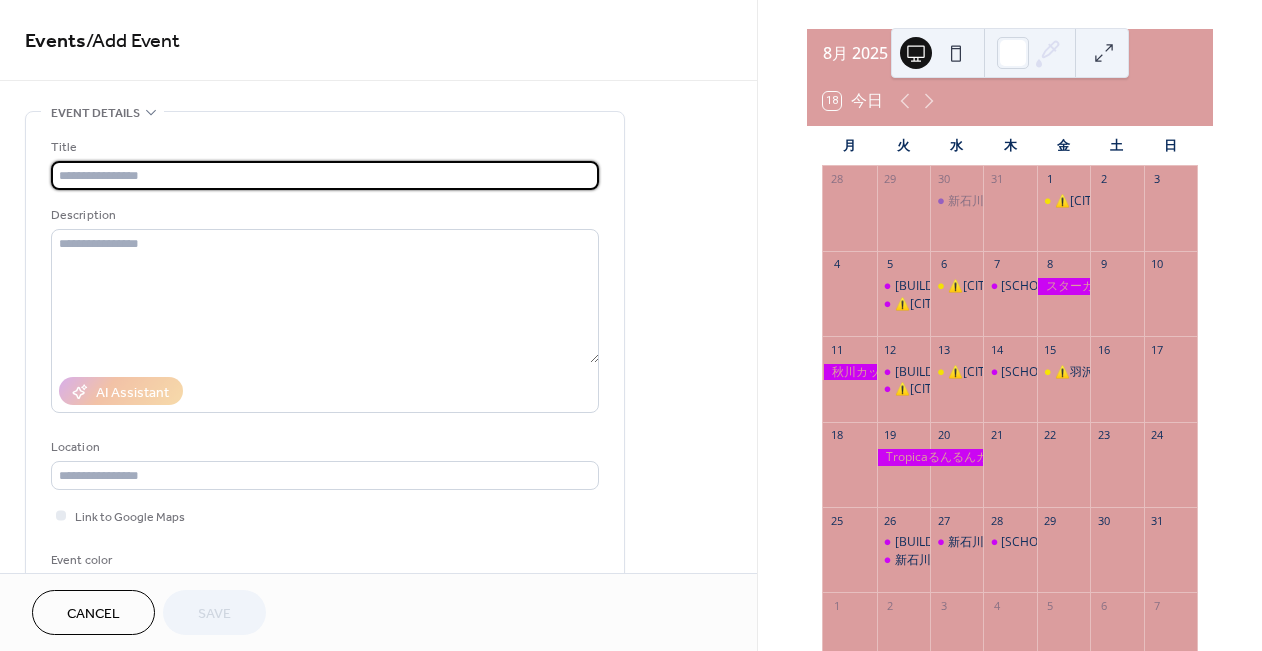 click at bounding box center [325, 175] 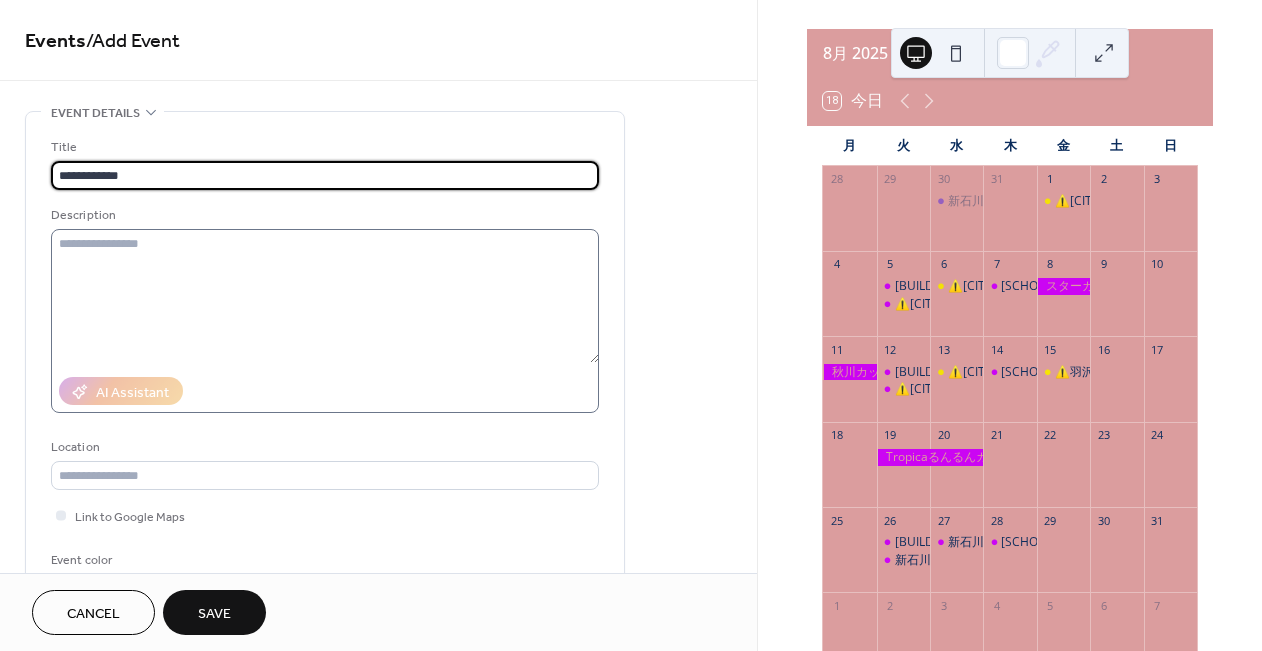 type on "**********" 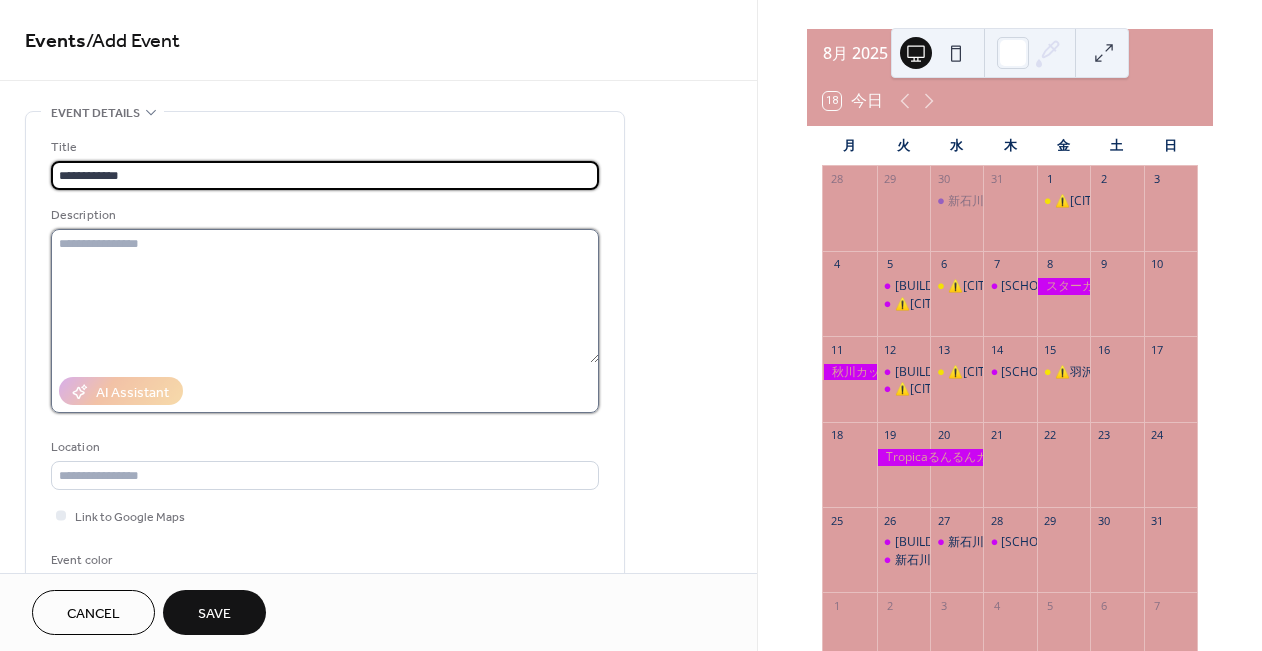 click at bounding box center [325, 296] 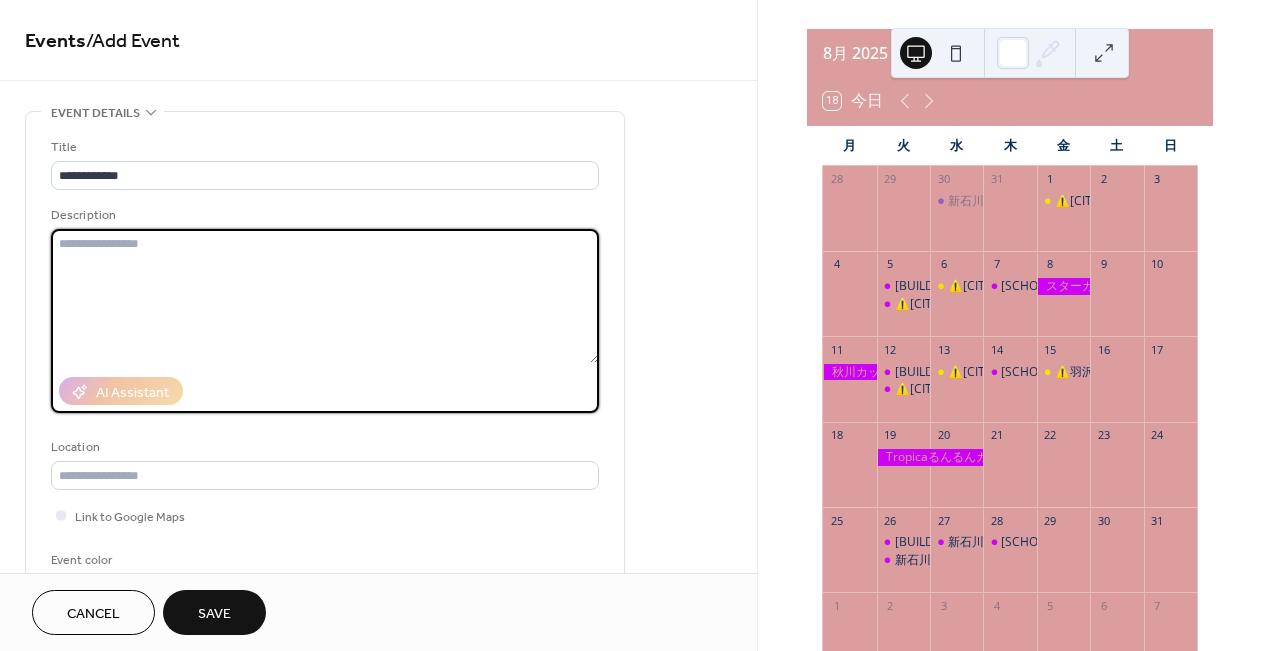 paste on "**********" 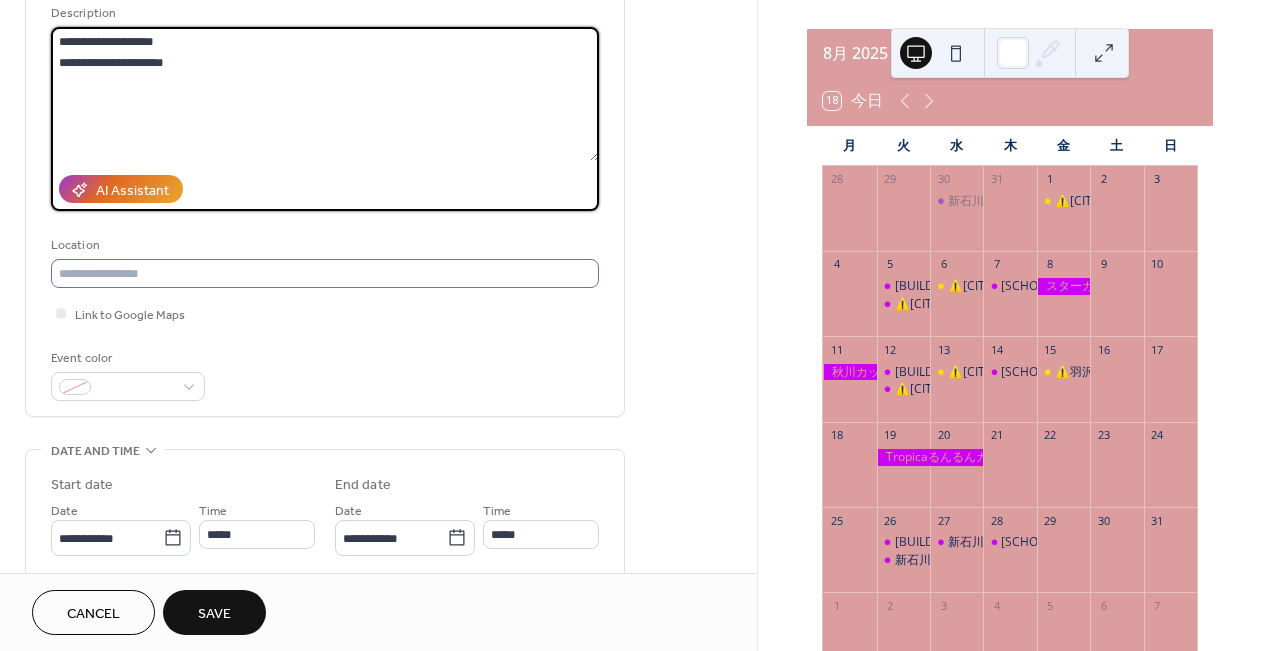 scroll, scrollTop: 203, scrollLeft: 0, axis: vertical 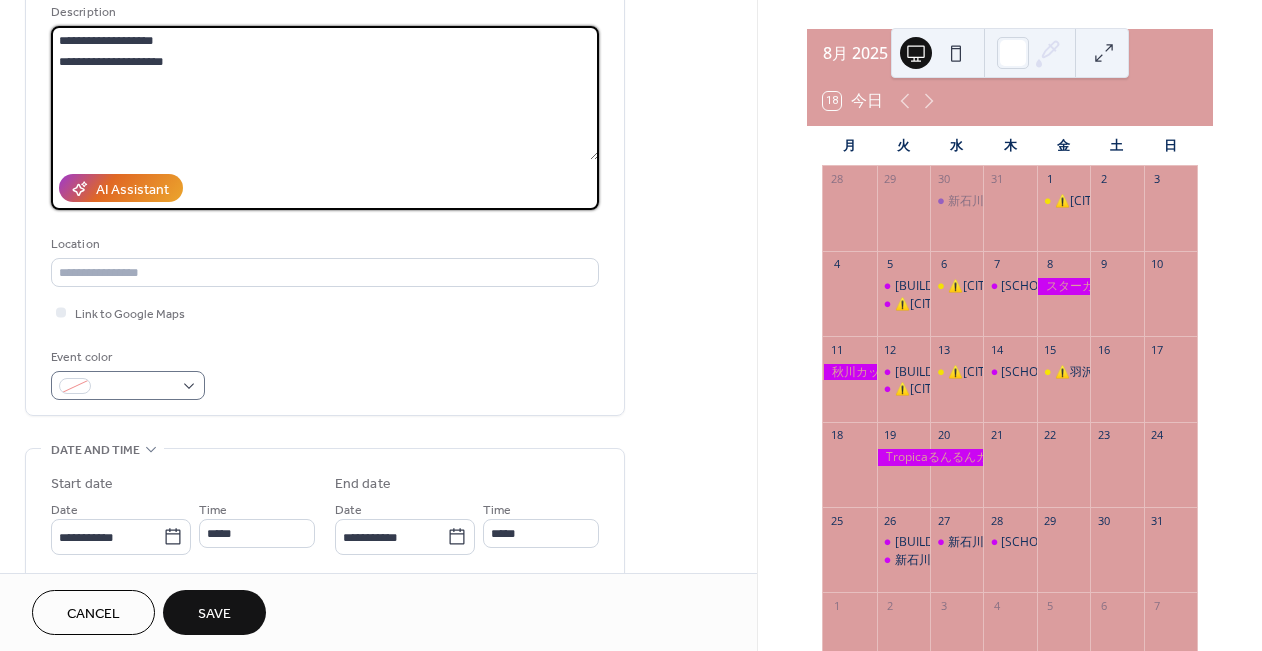 type on "**********" 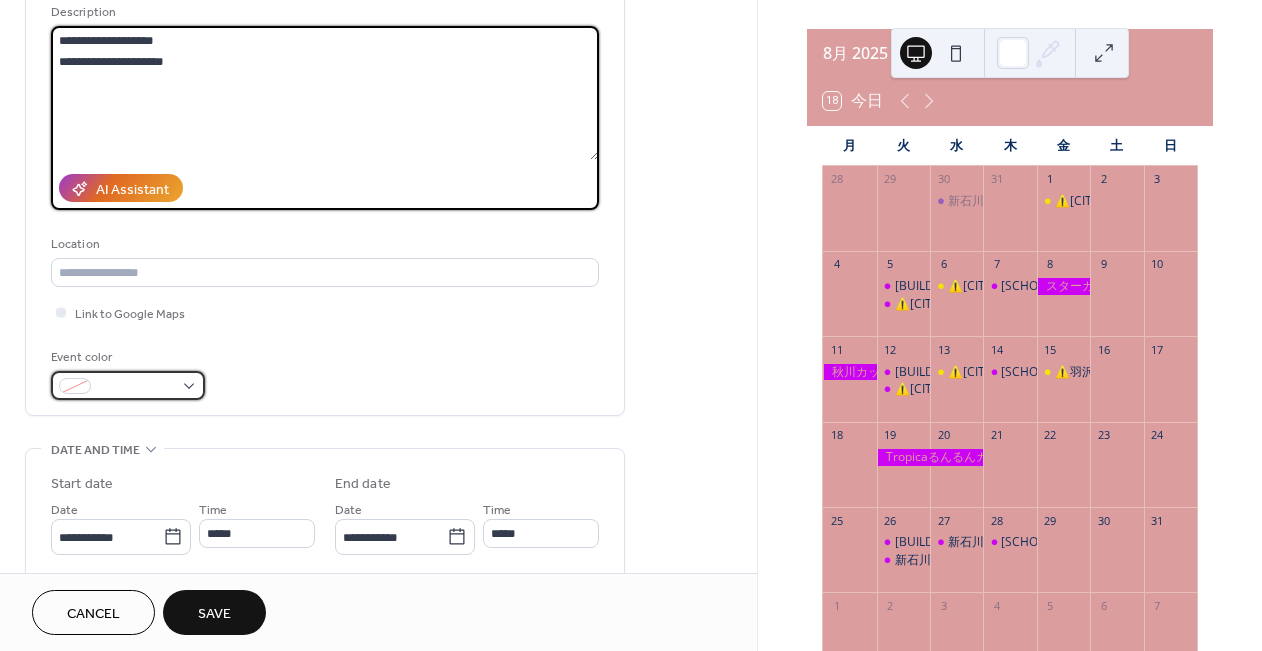 click at bounding box center (128, 385) 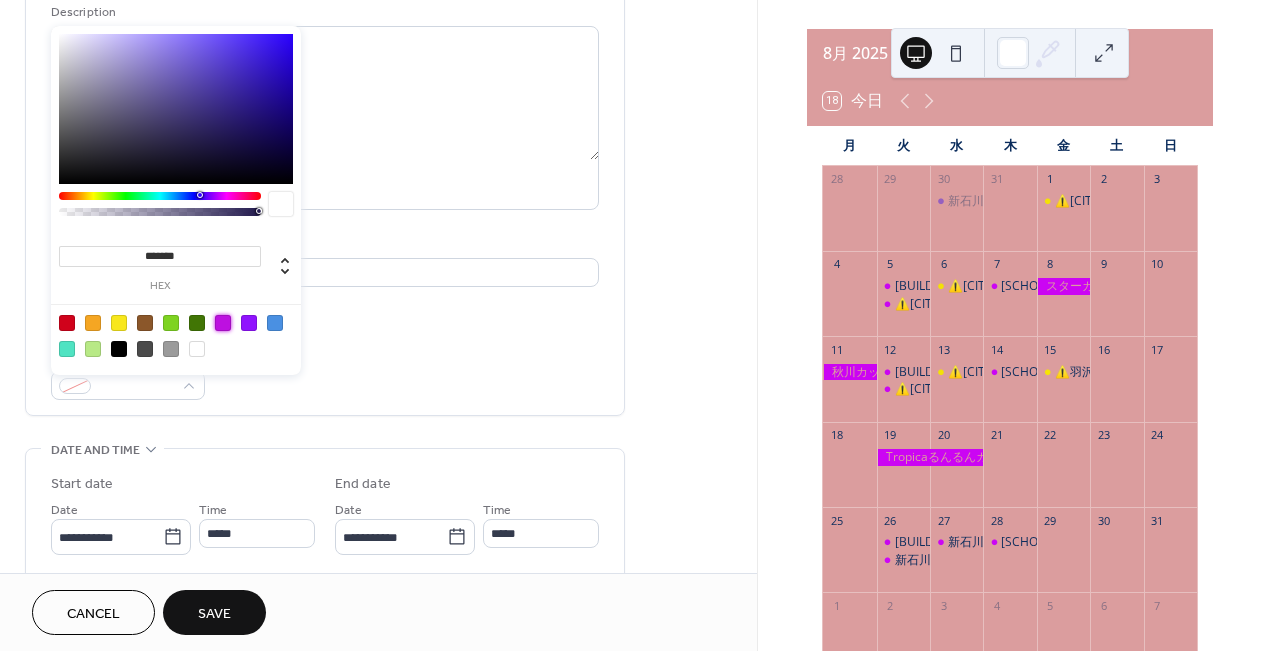 click at bounding box center [223, 323] 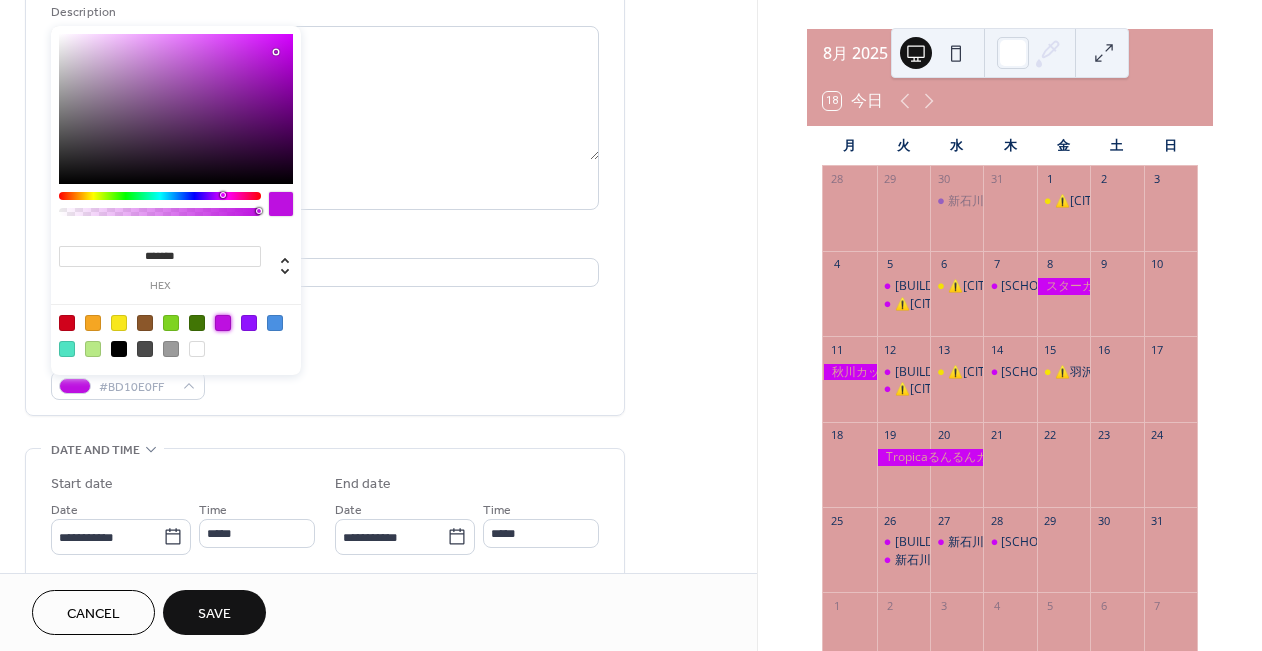type on "*******" 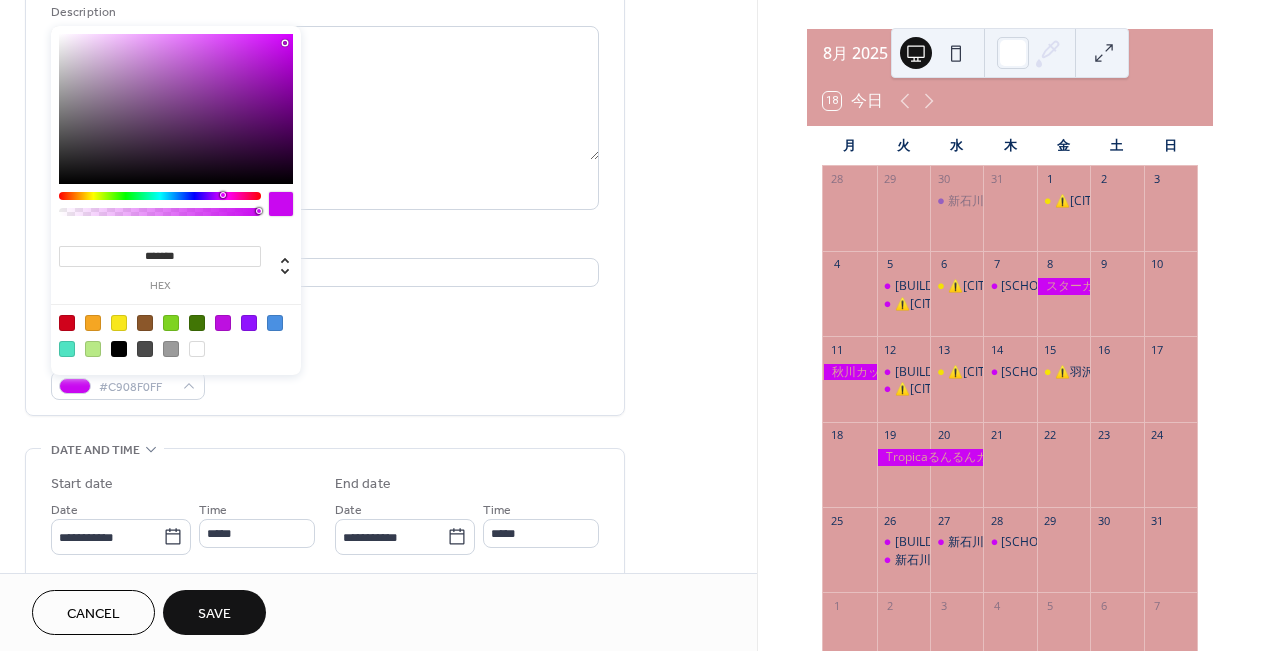 click at bounding box center [176, 109] 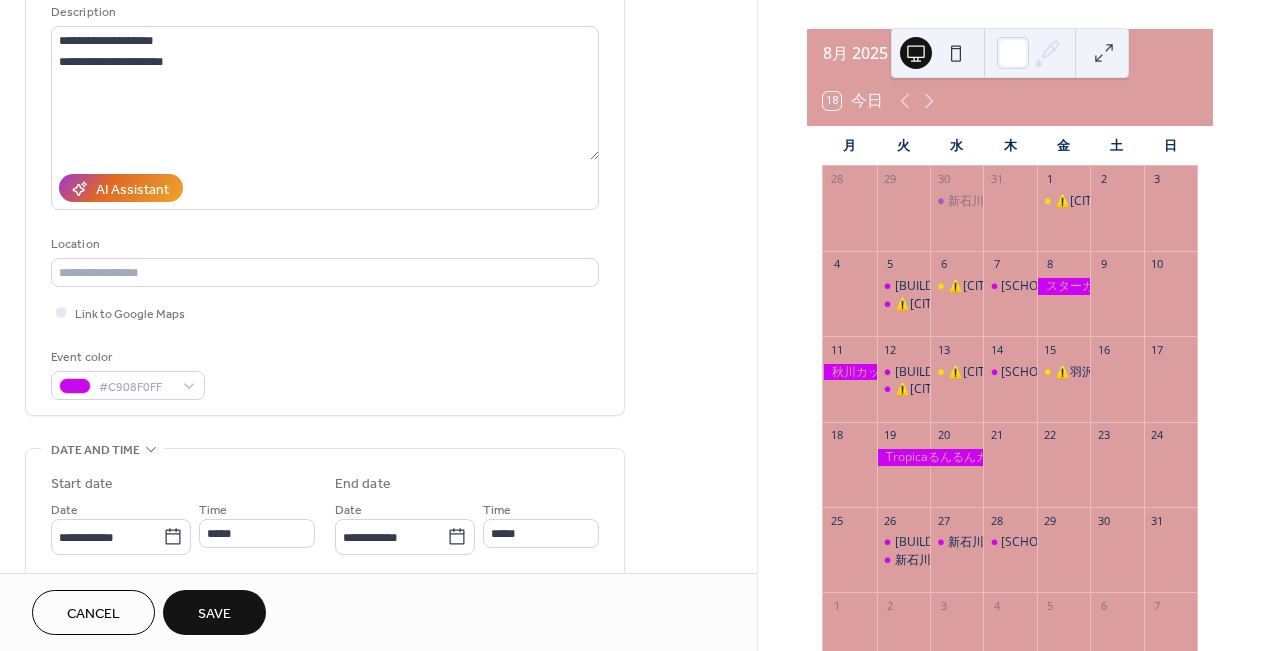 click on "Event color #C908F0FF" at bounding box center [325, 373] 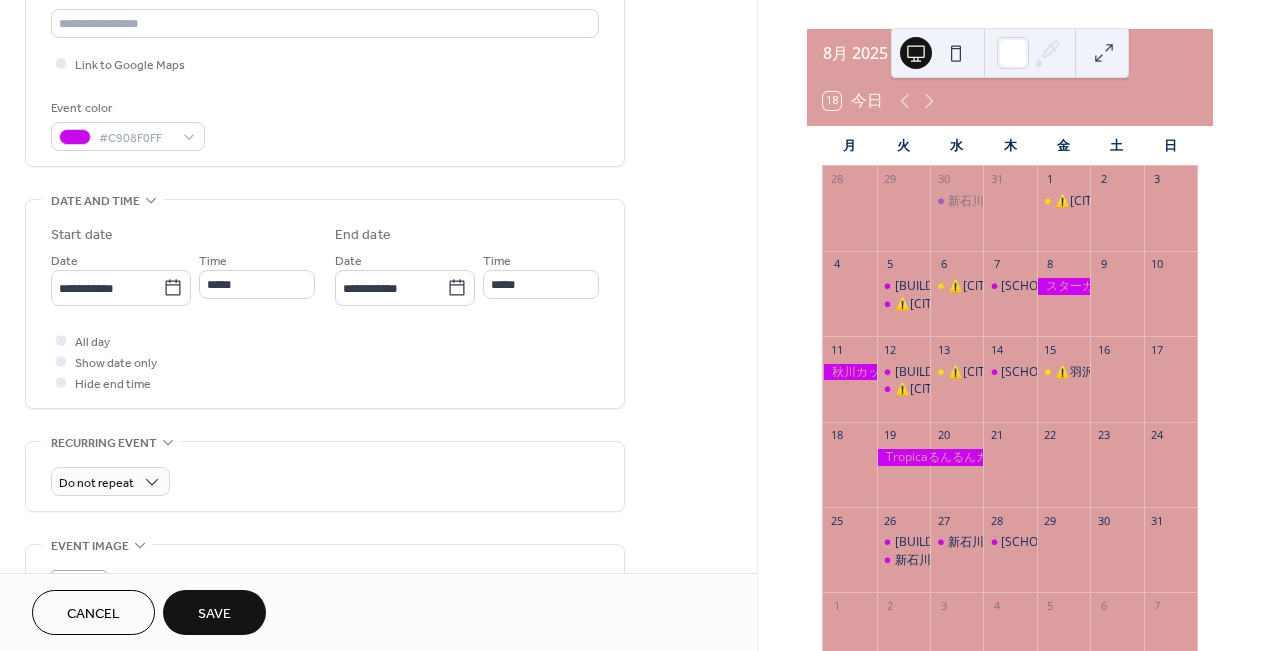 scroll, scrollTop: 459, scrollLeft: 0, axis: vertical 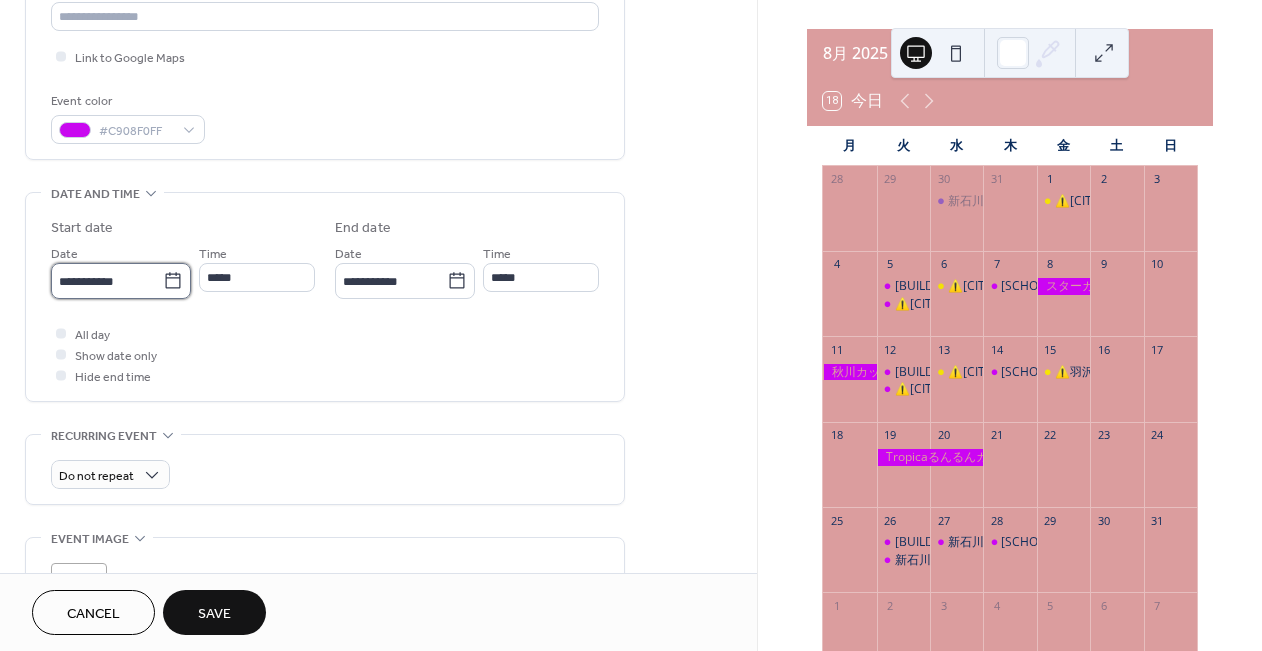 click on "**********" at bounding box center [107, 281] 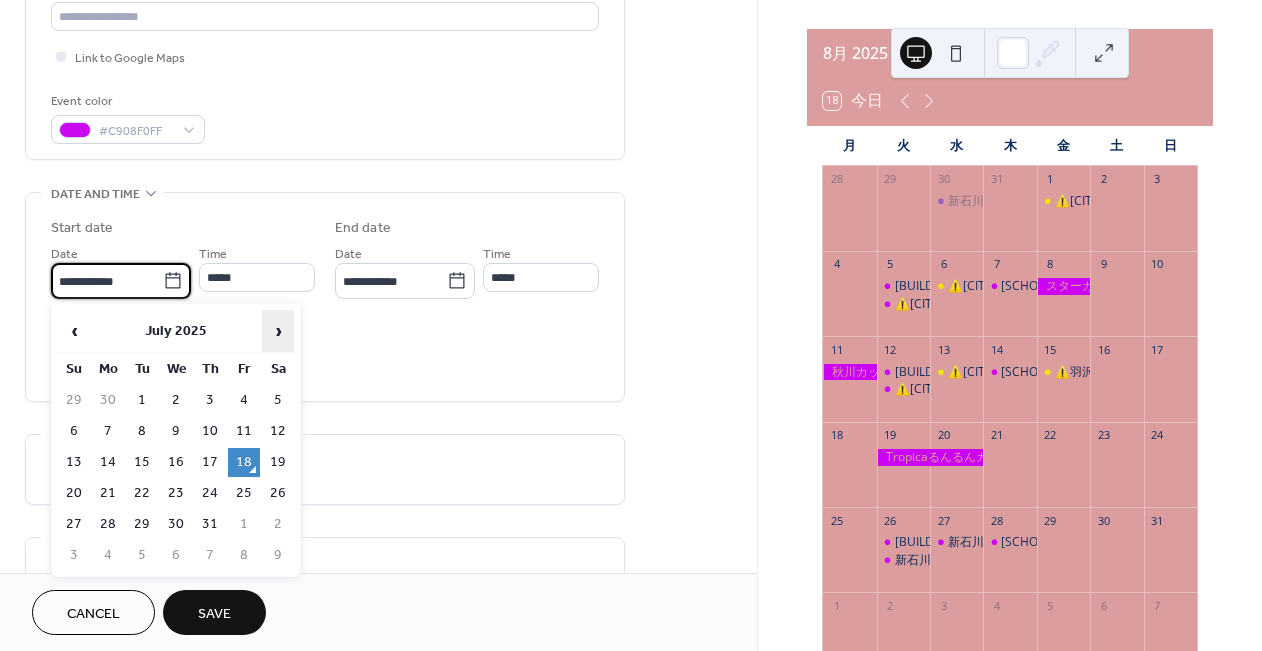 click on "›" at bounding box center (278, 331) 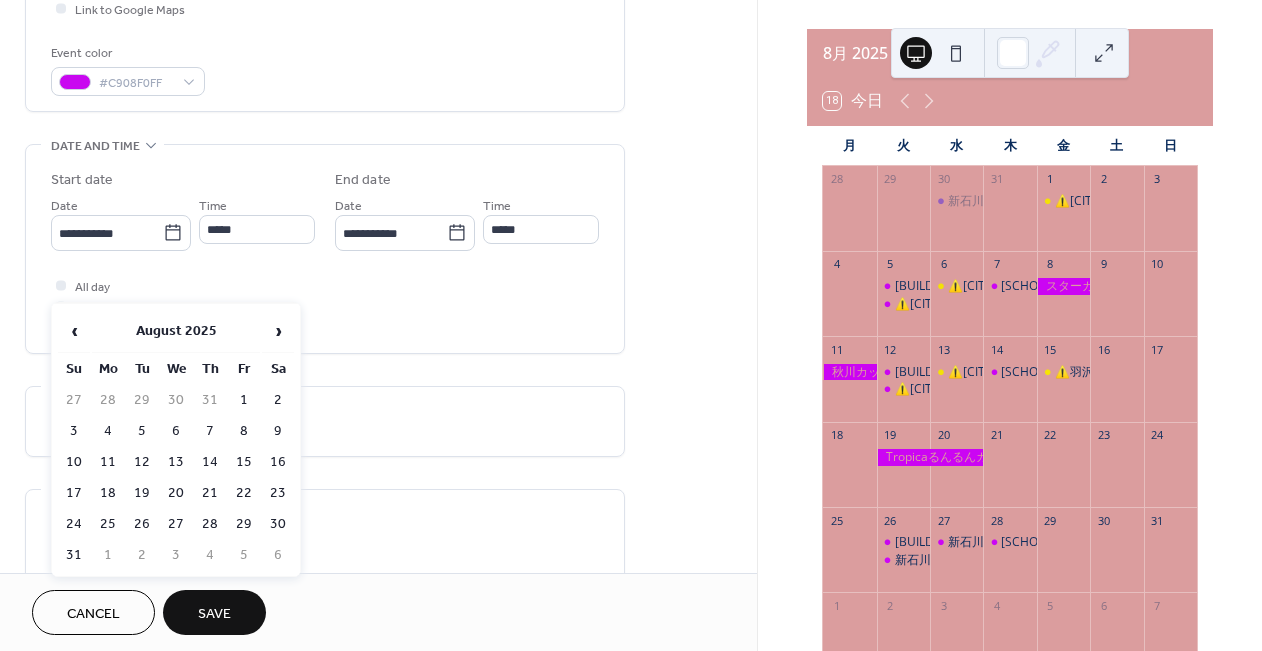 scroll, scrollTop: 549, scrollLeft: 0, axis: vertical 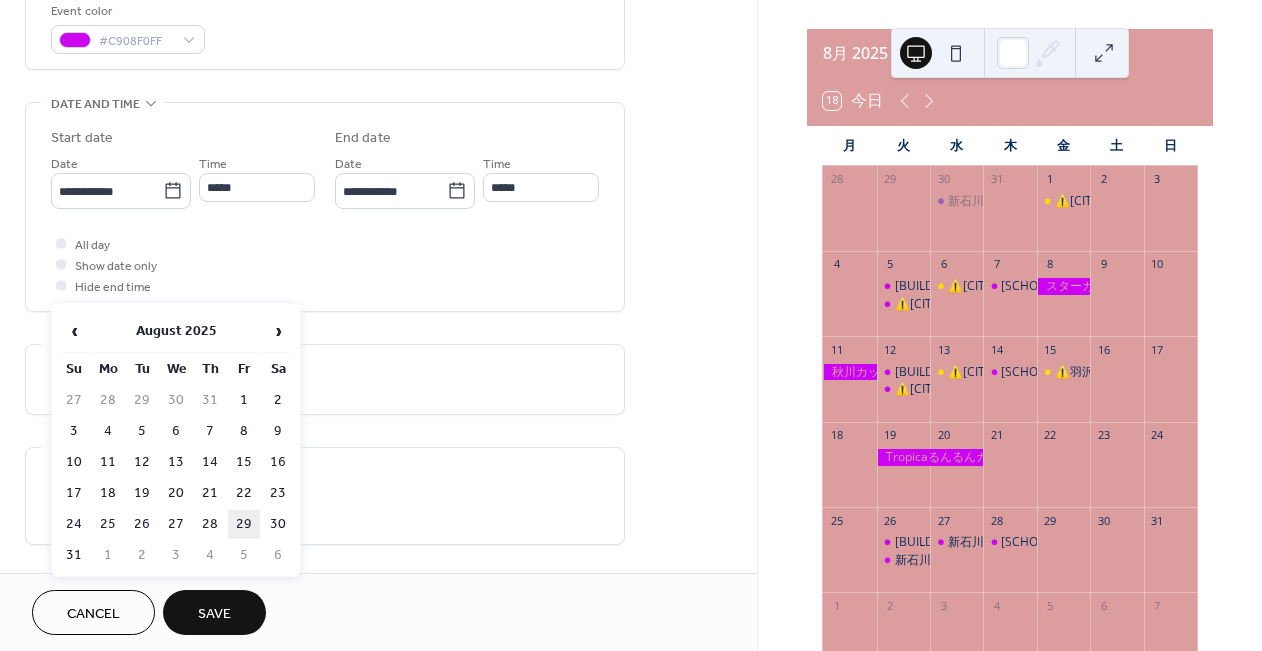 click on "29" at bounding box center (244, 524) 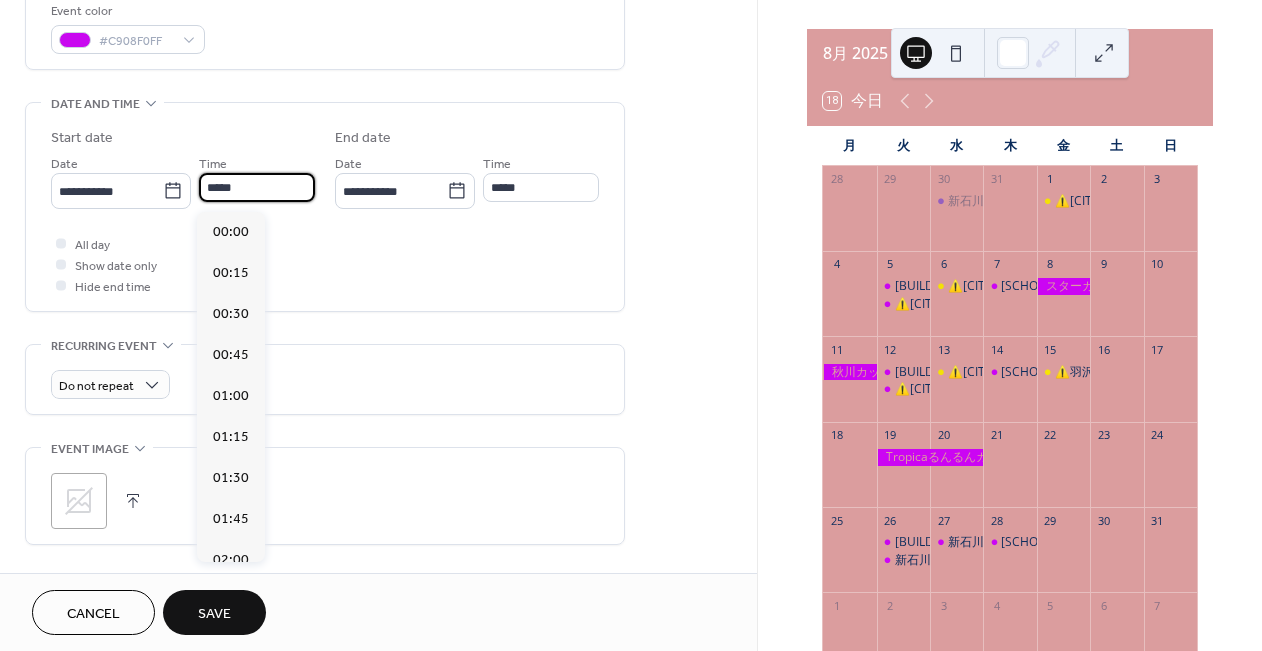 click on "*****" at bounding box center [257, 187] 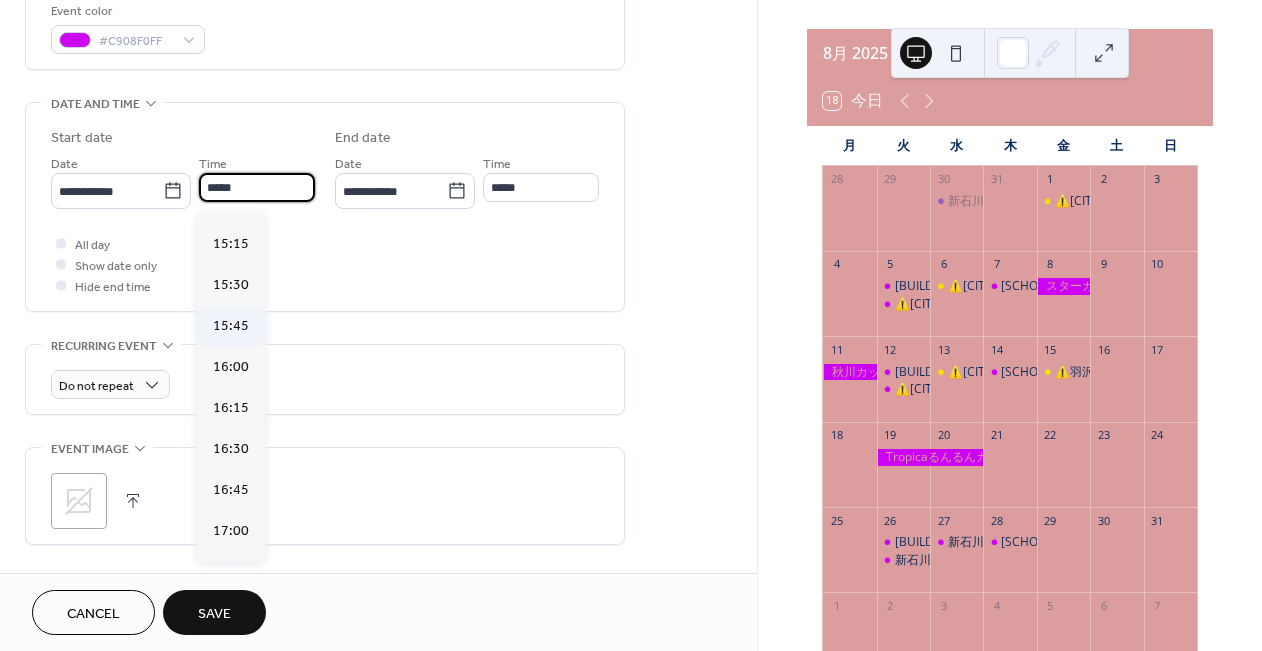 scroll, scrollTop: 2556, scrollLeft: 0, axis: vertical 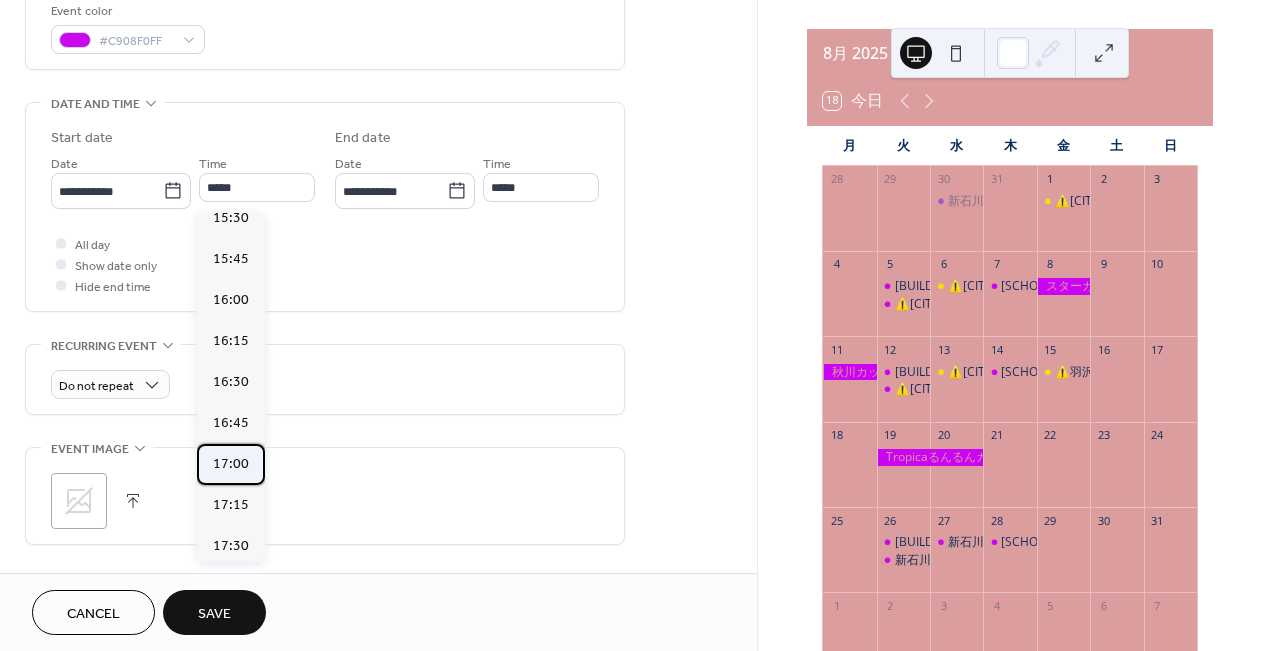 click on "17:00" at bounding box center [231, 464] 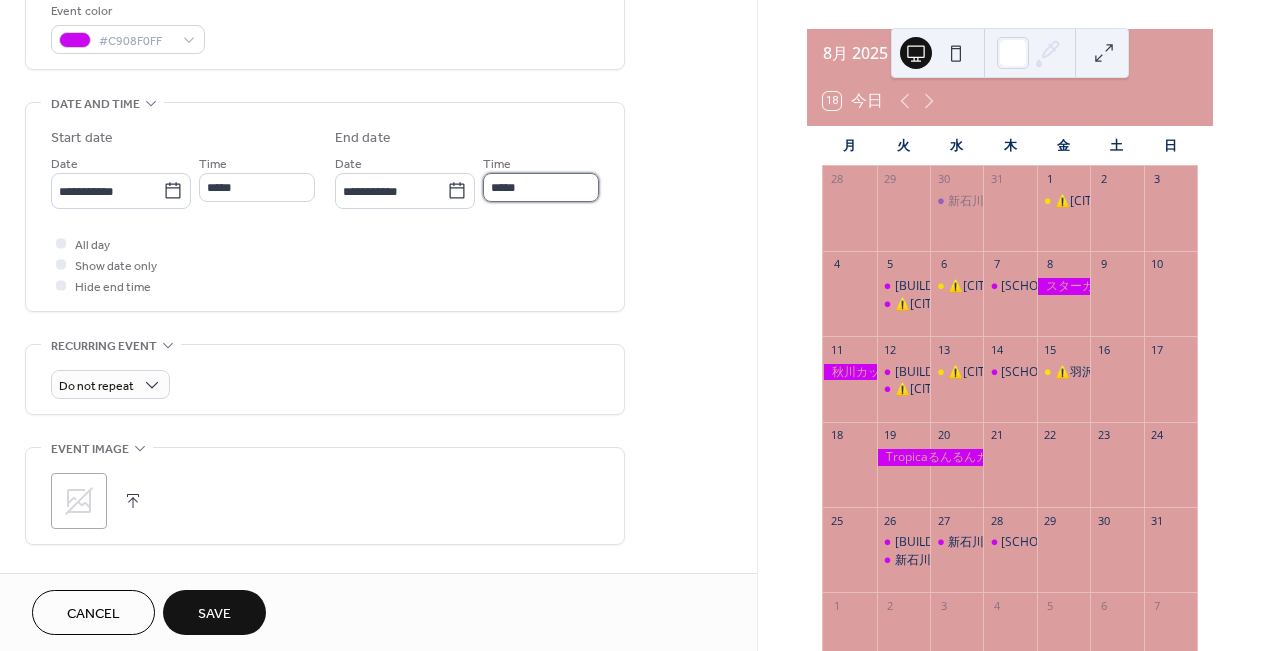 click on "*****" at bounding box center [541, 187] 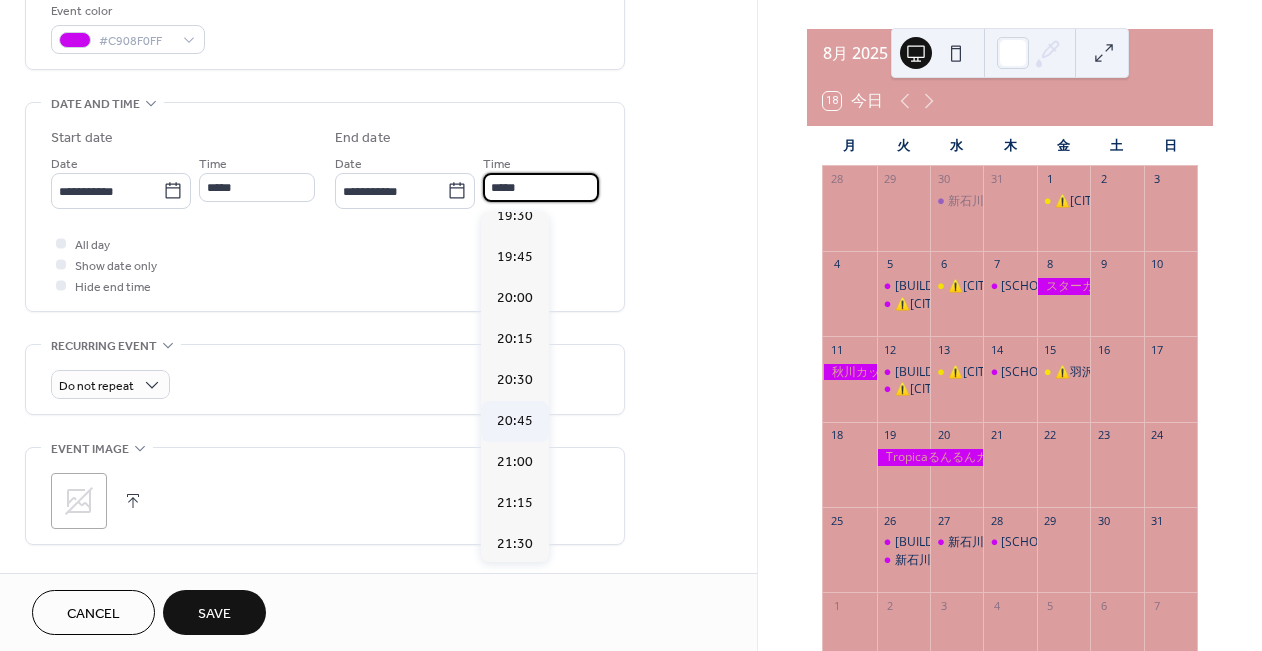 scroll, scrollTop: 386, scrollLeft: 0, axis: vertical 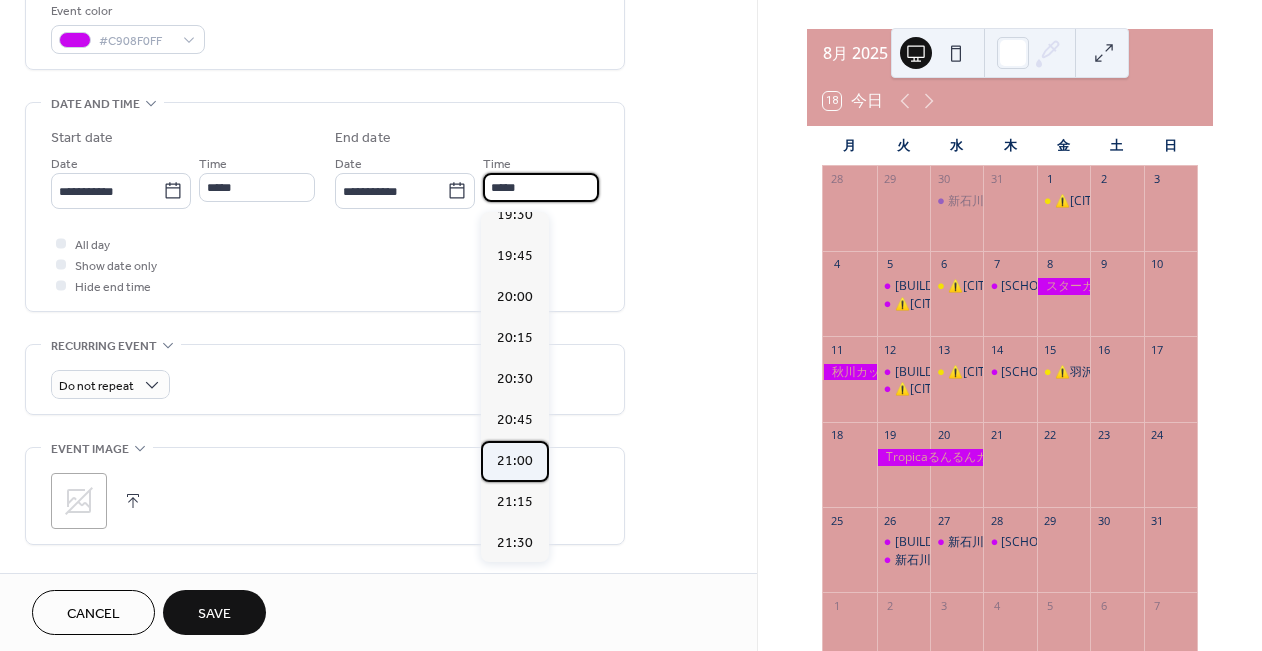 click on "21:00" at bounding box center (515, 461) 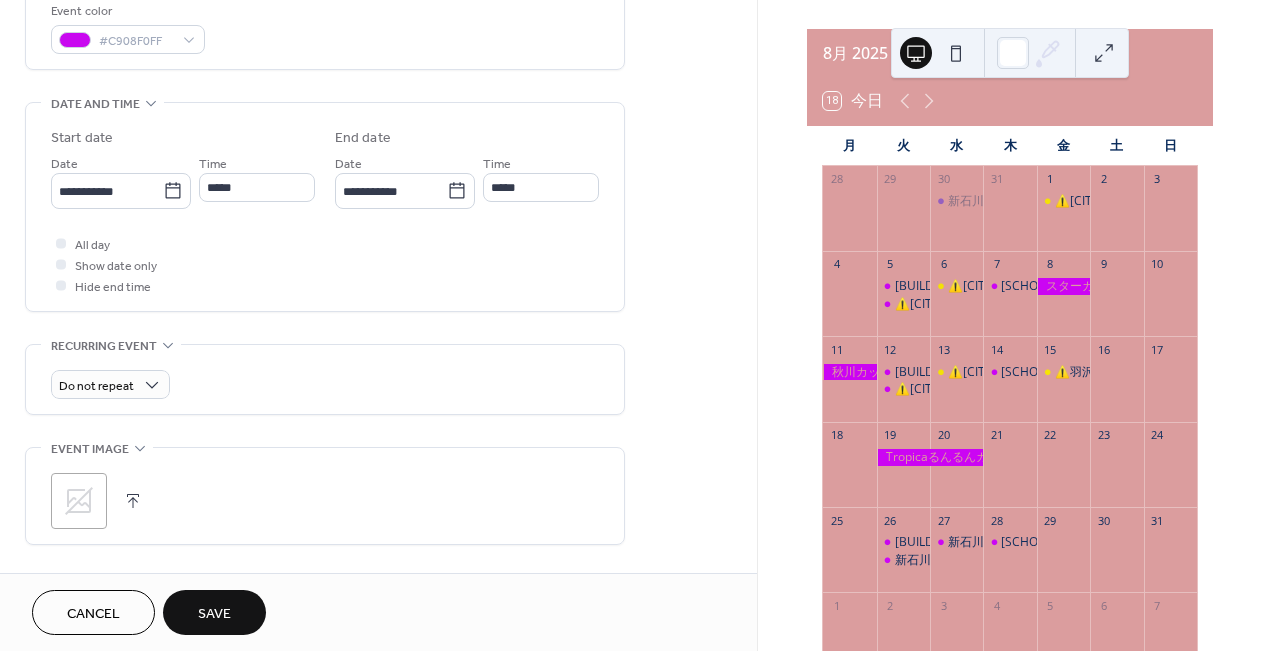 click on ";" at bounding box center (325, 501) 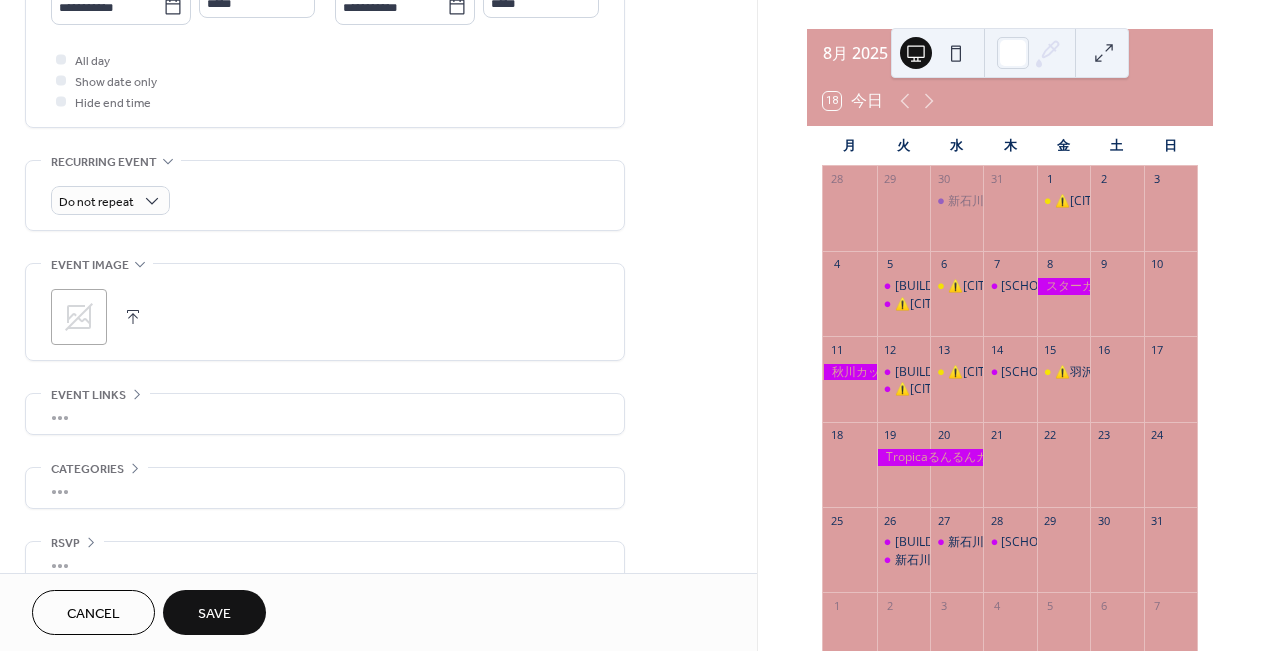 scroll, scrollTop: 734, scrollLeft: 0, axis: vertical 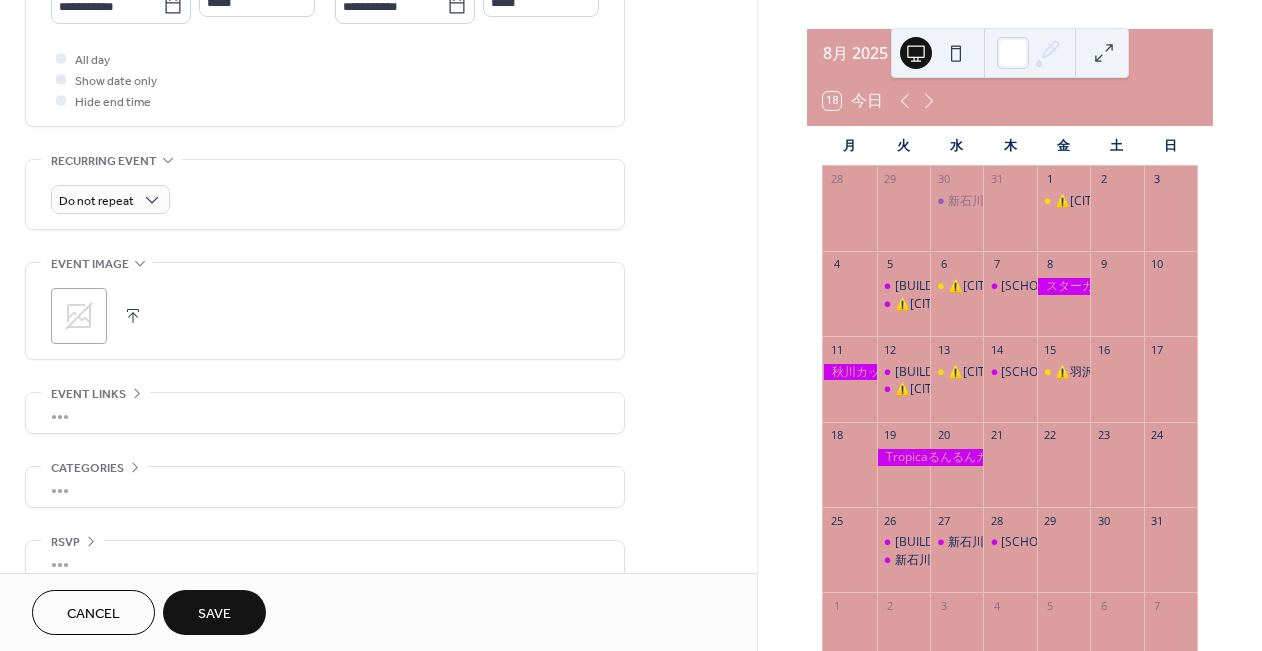 click on "Save" at bounding box center (214, 614) 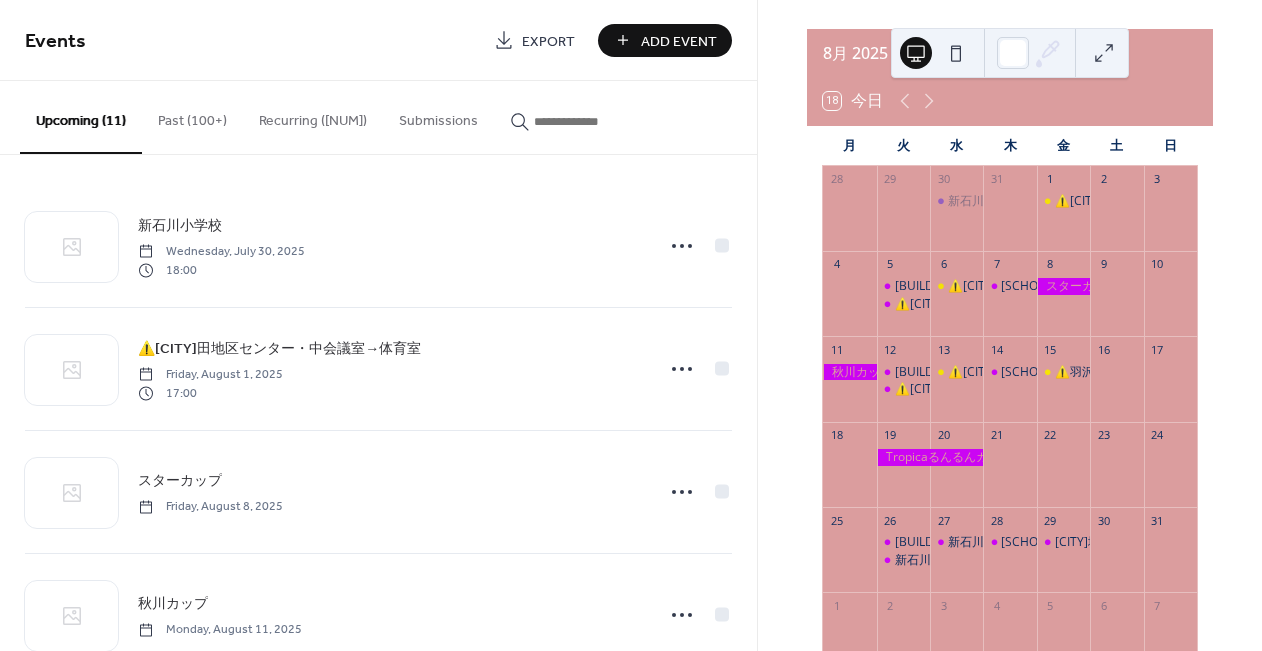 click on "Add Event" at bounding box center (679, 41) 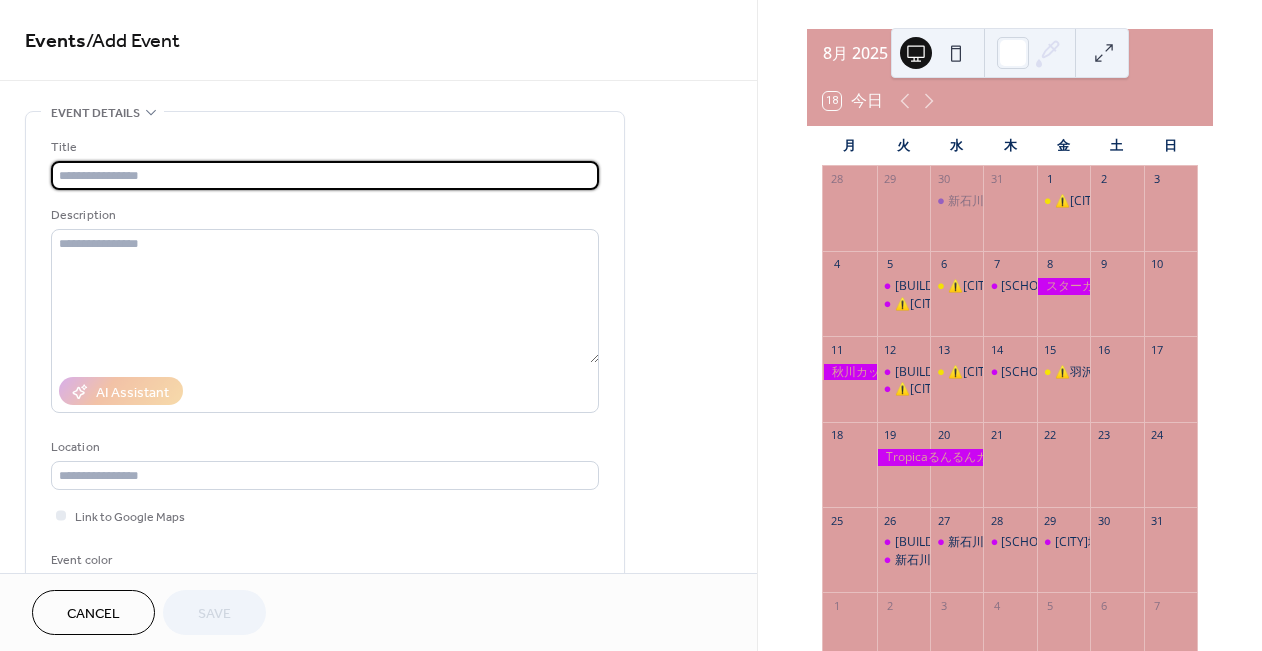 click at bounding box center [325, 175] 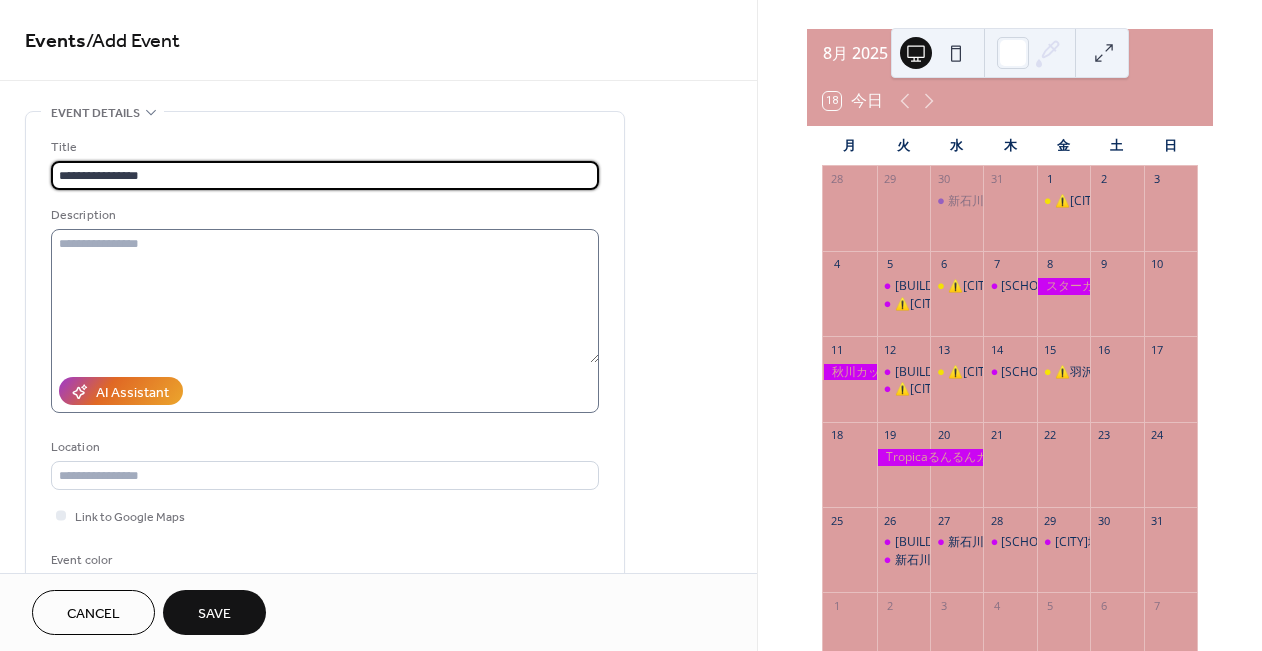 type on "**********" 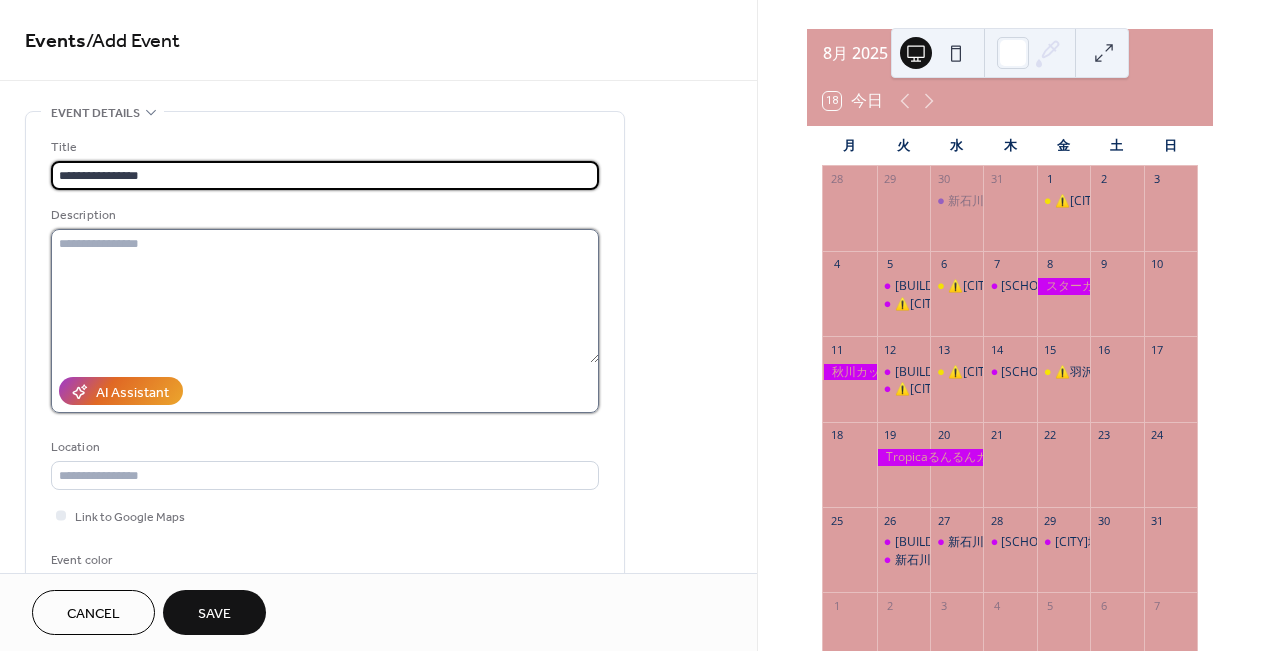 click at bounding box center (325, 296) 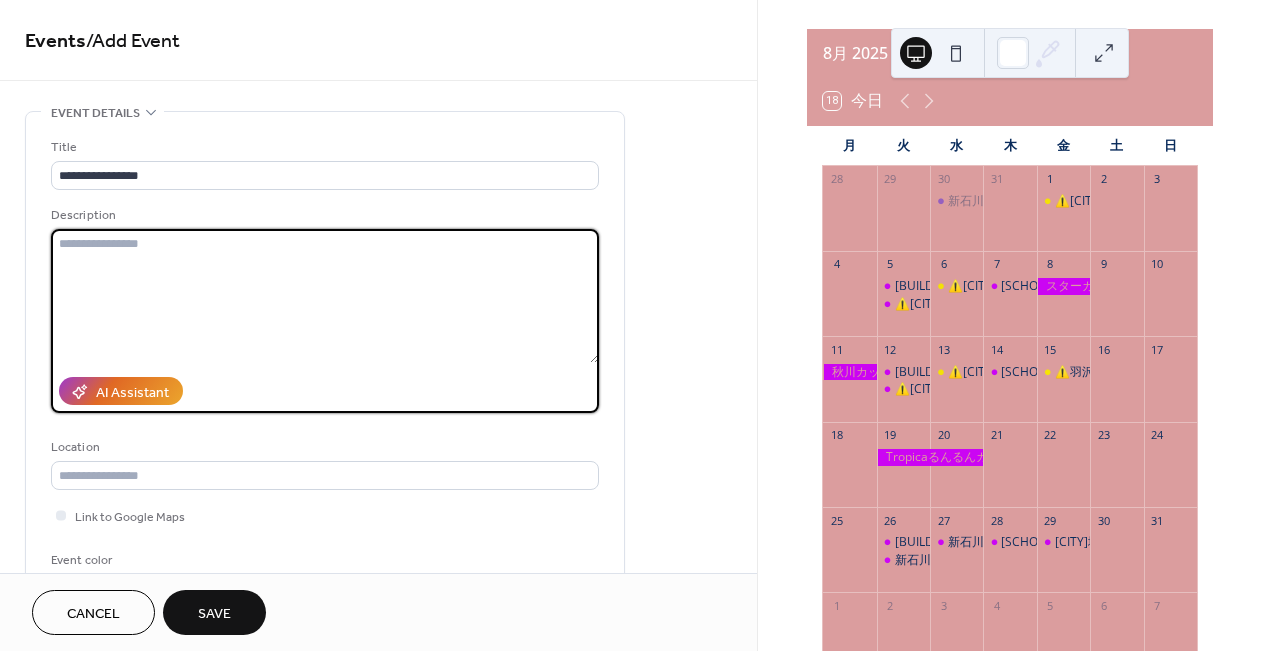 paste on "**********" 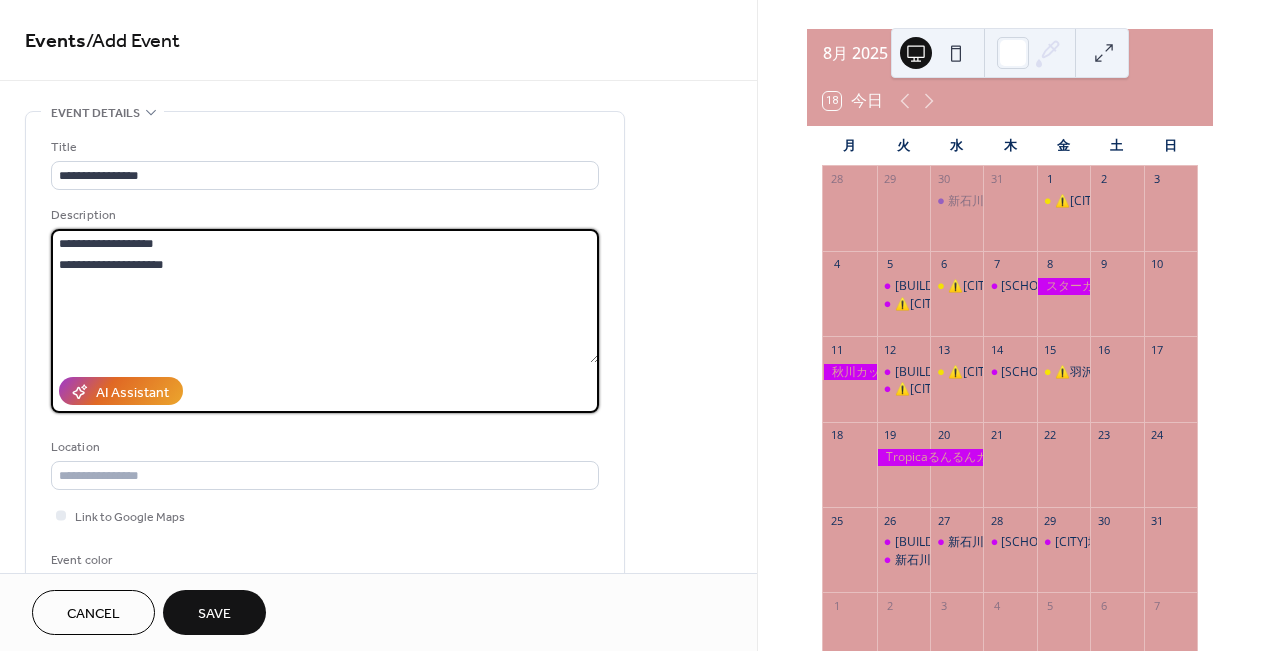 drag, startPoint x: 233, startPoint y: 252, endPoint x: 61, endPoint y: 269, distance: 172.83807 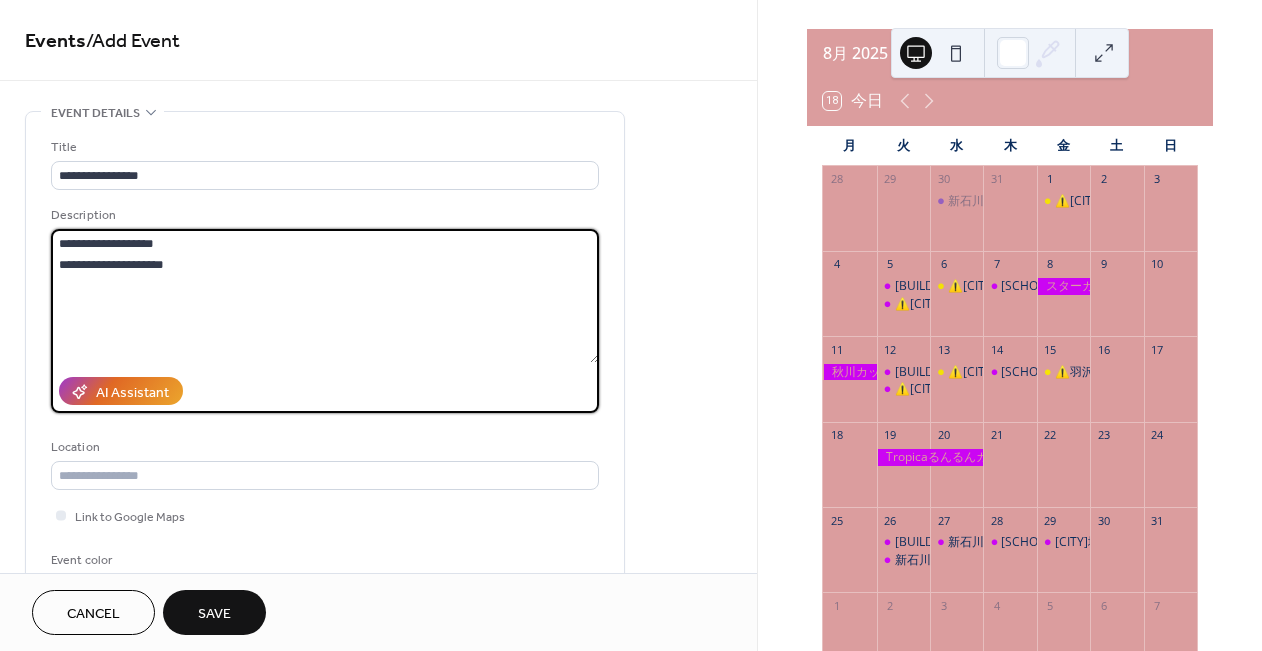 click on "**********" at bounding box center [325, 296] 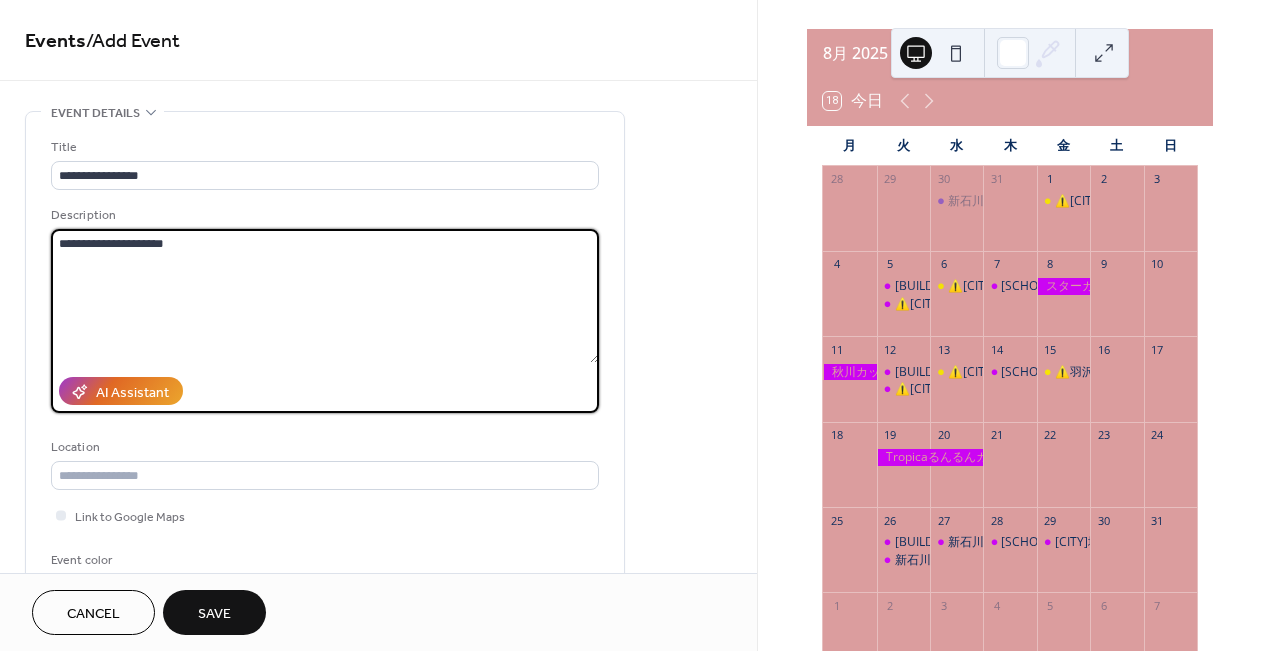 click on "**********" at bounding box center [325, 296] 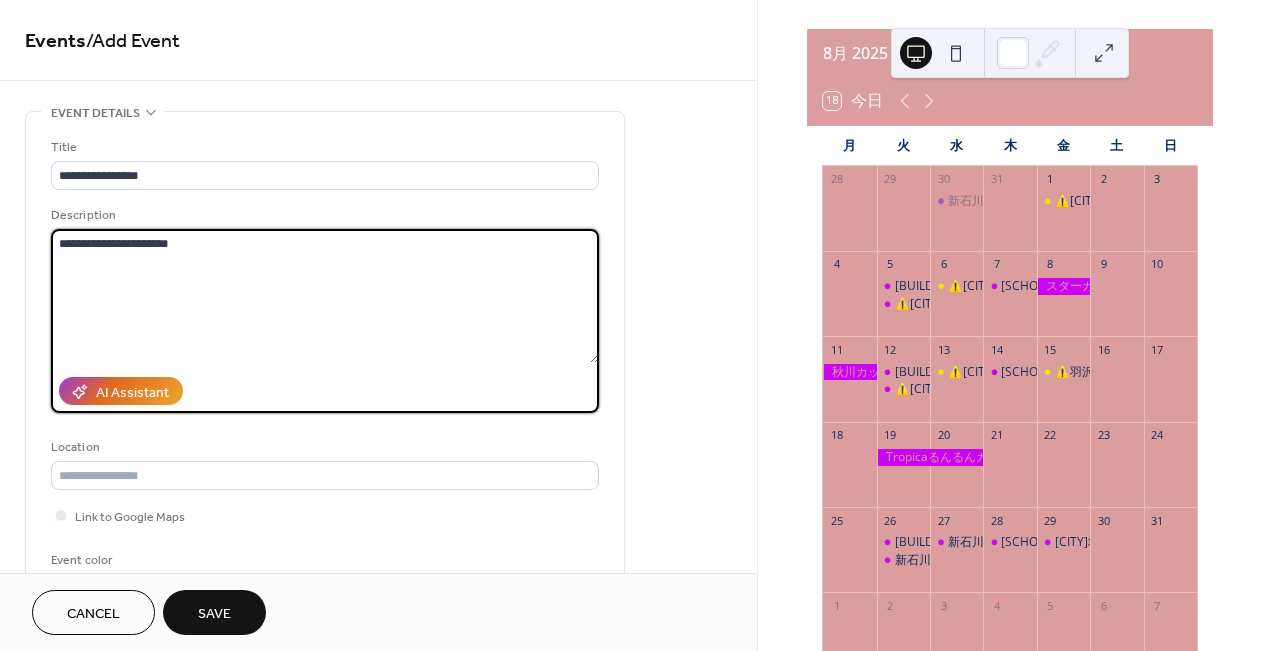 click on "**********" at bounding box center [325, 296] 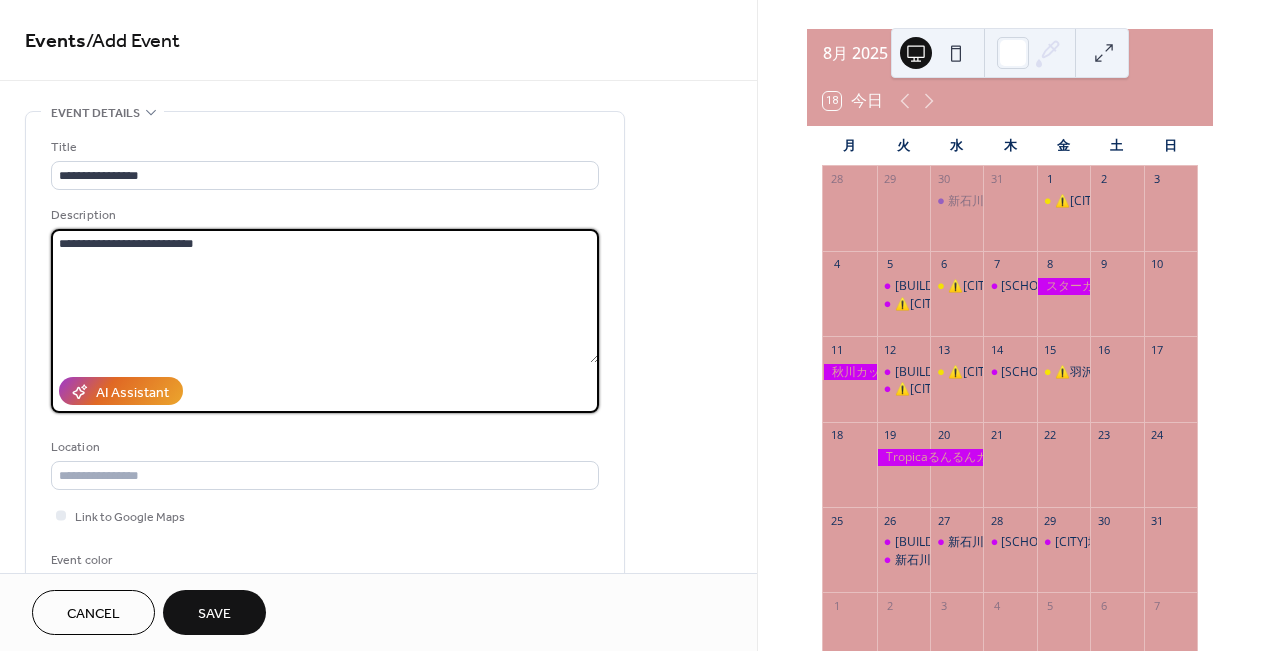 click on "**********" at bounding box center (325, 296) 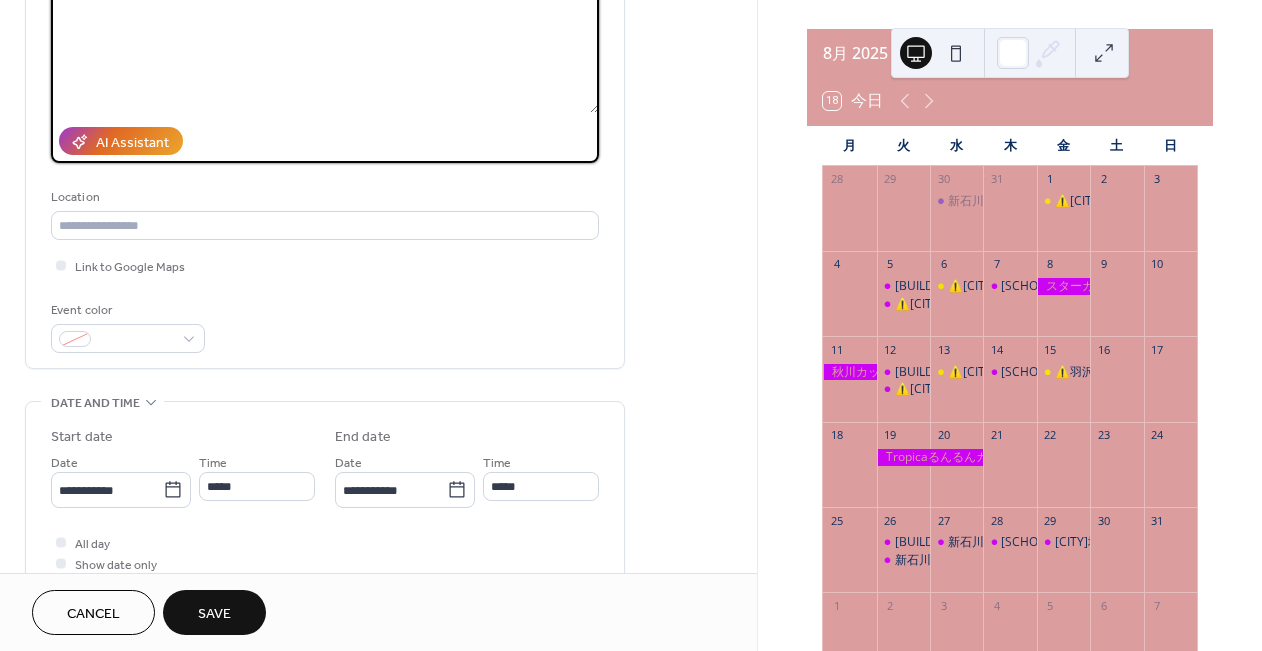 scroll, scrollTop: 253, scrollLeft: 0, axis: vertical 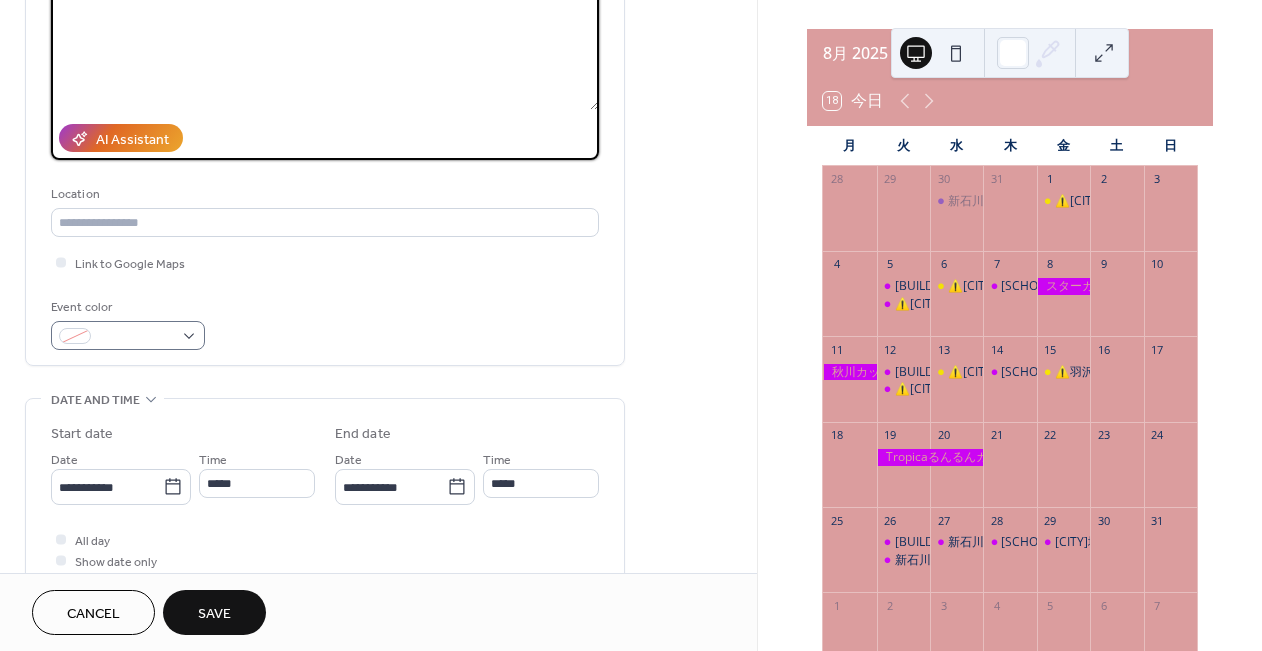 type on "**********" 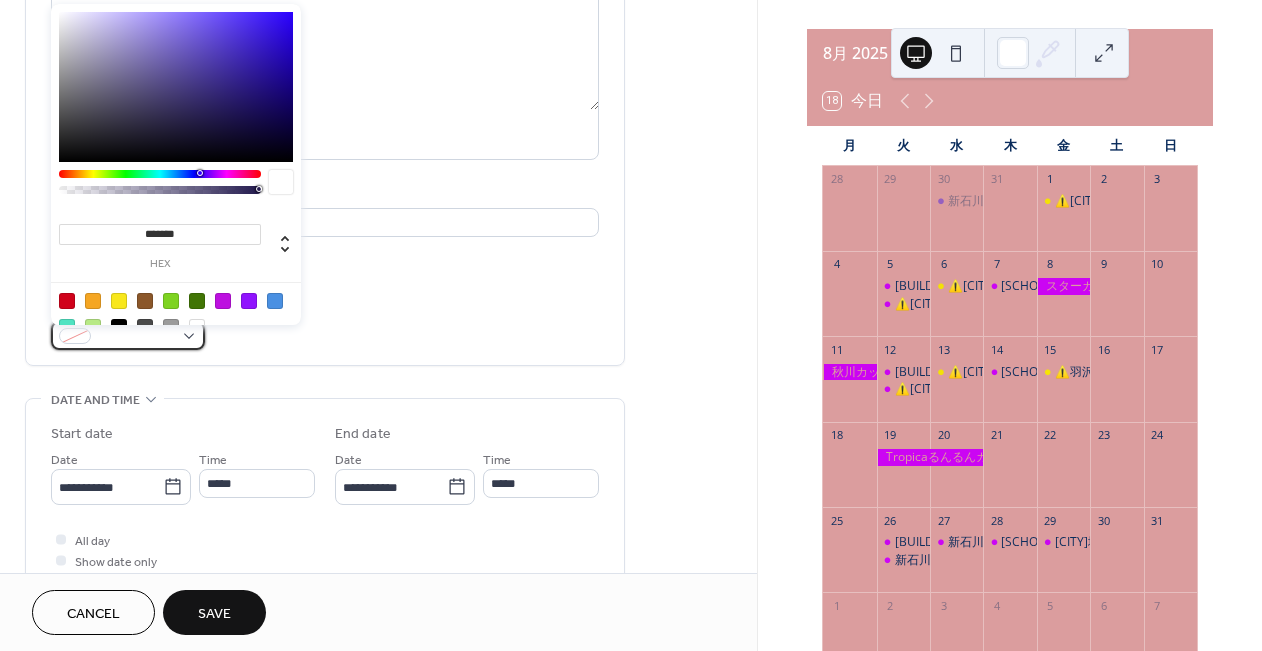click at bounding box center [136, 337] 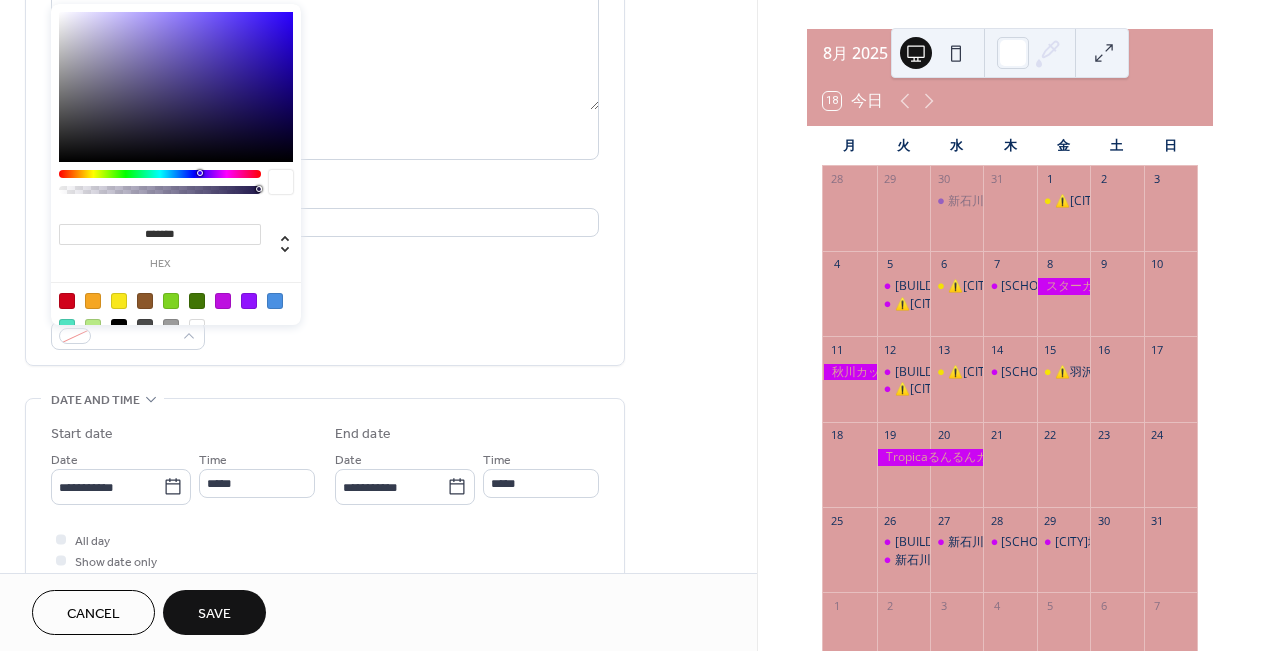click at bounding box center [119, 301] 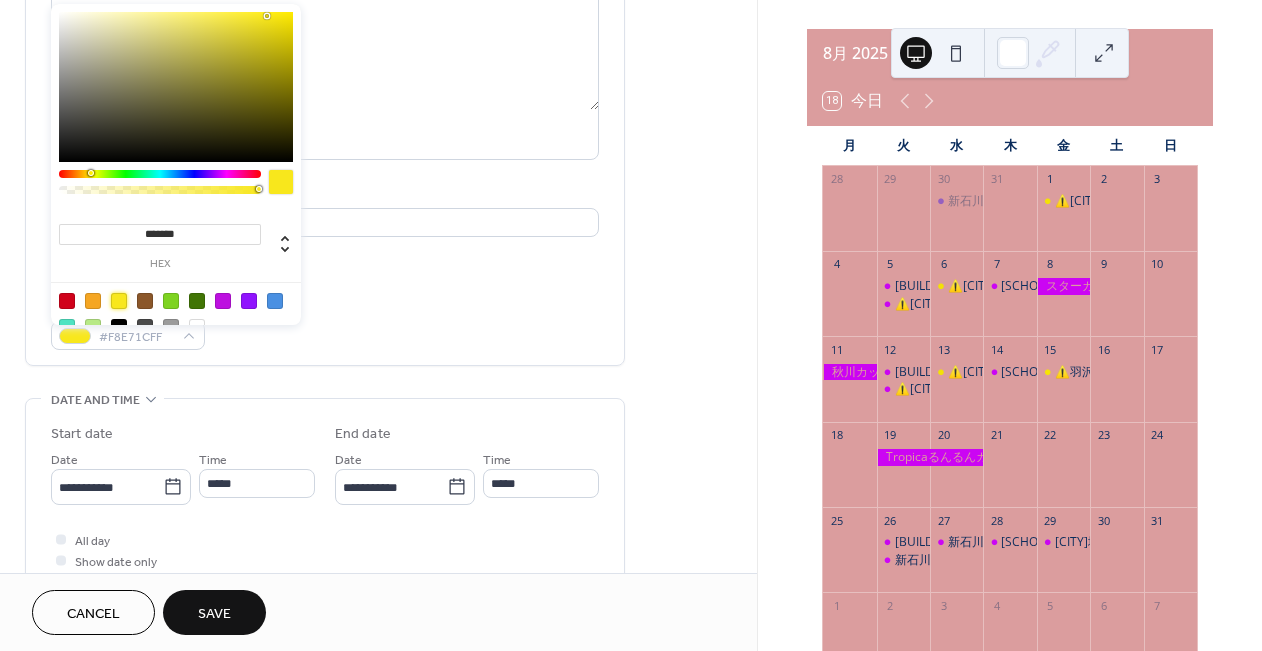 type on "*******" 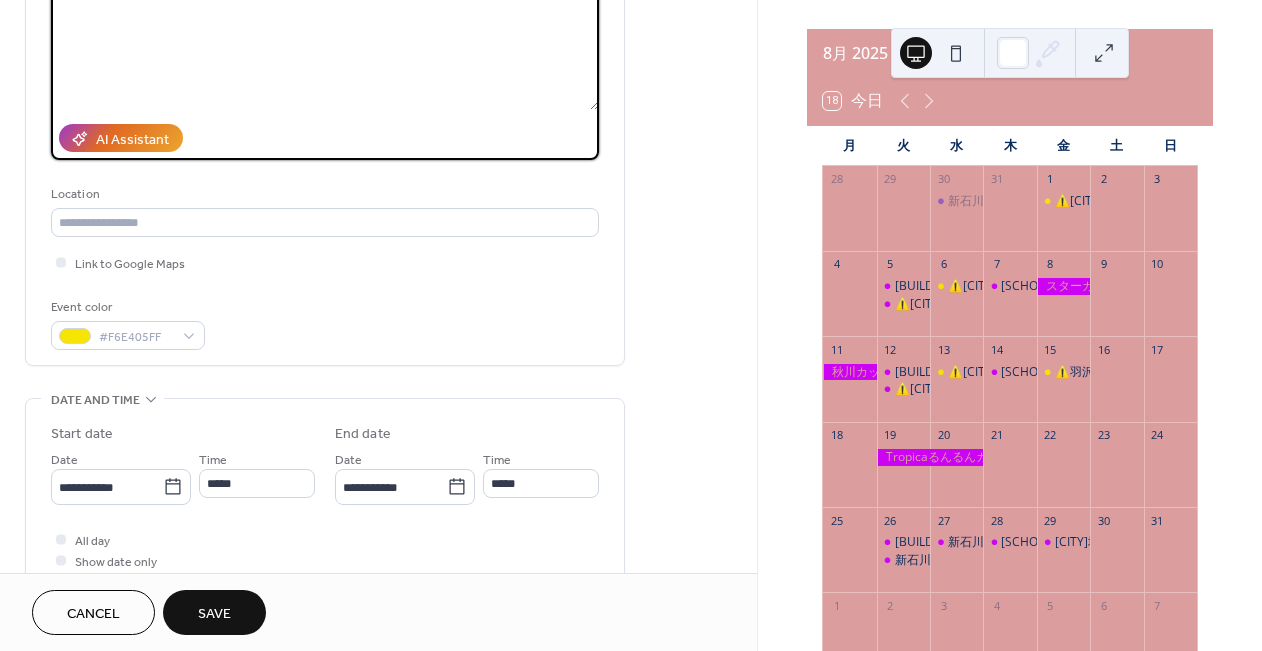 click on "**********" at bounding box center [325, 43] 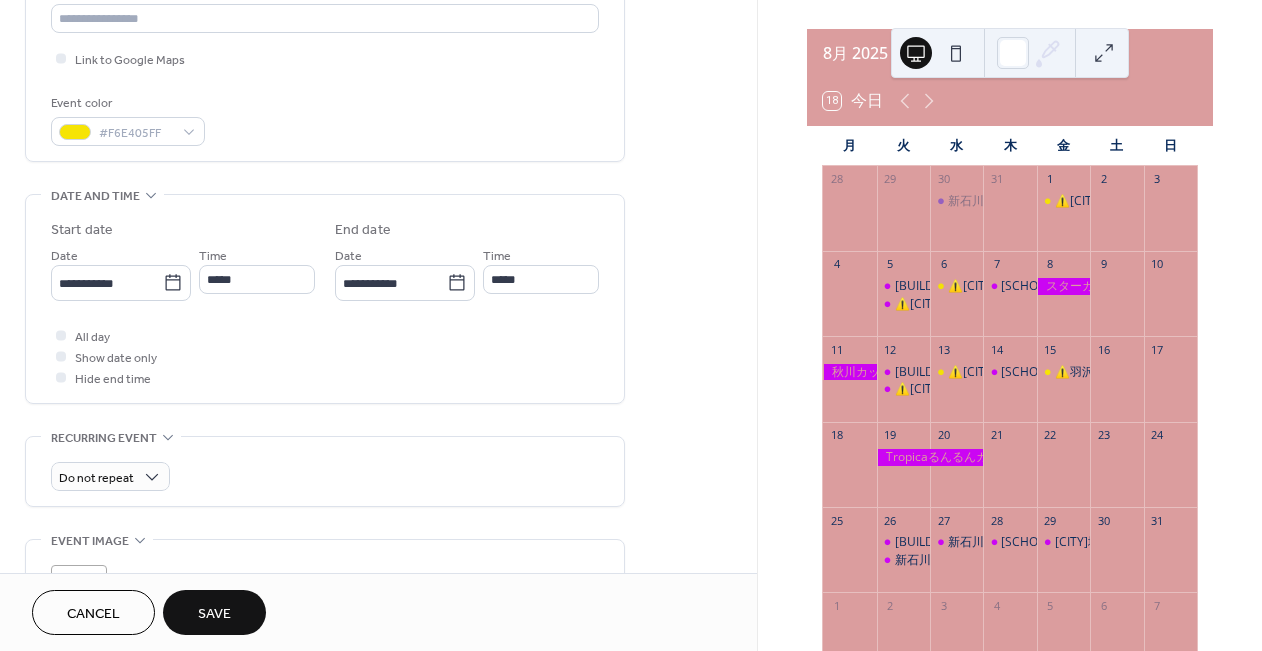scroll, scrollTop: 462, scrollLeft: 0, axis: vertical 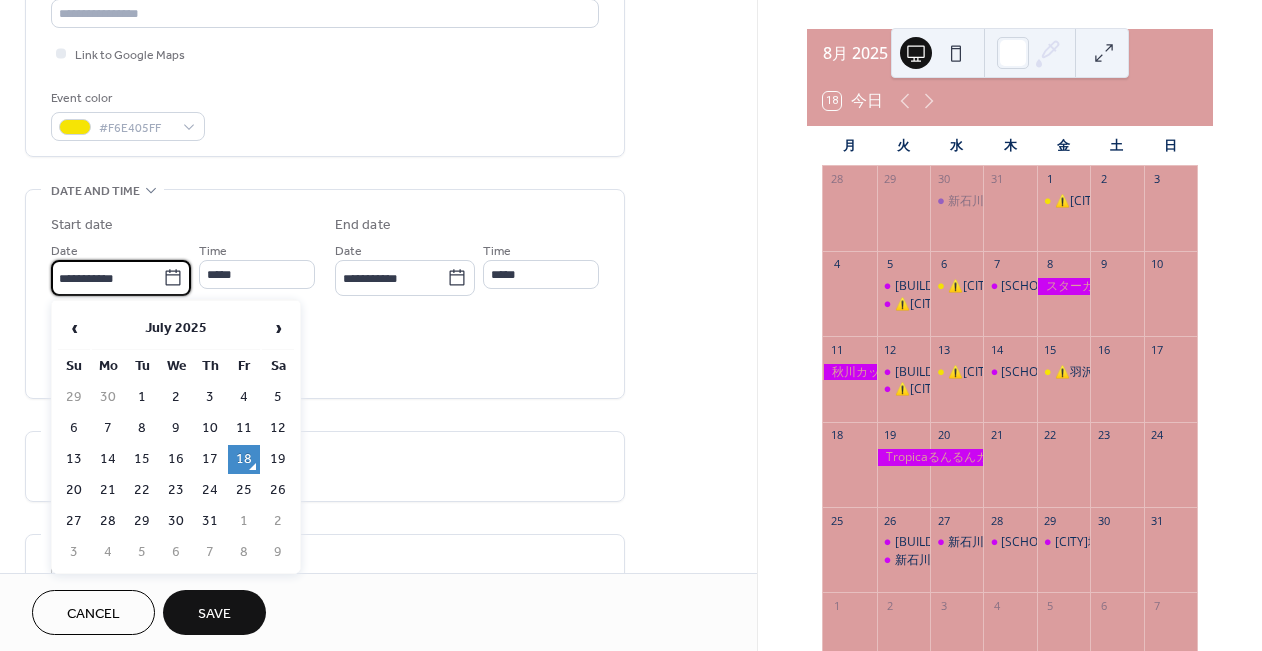 click on "**********" at bounding box center [107, 278] 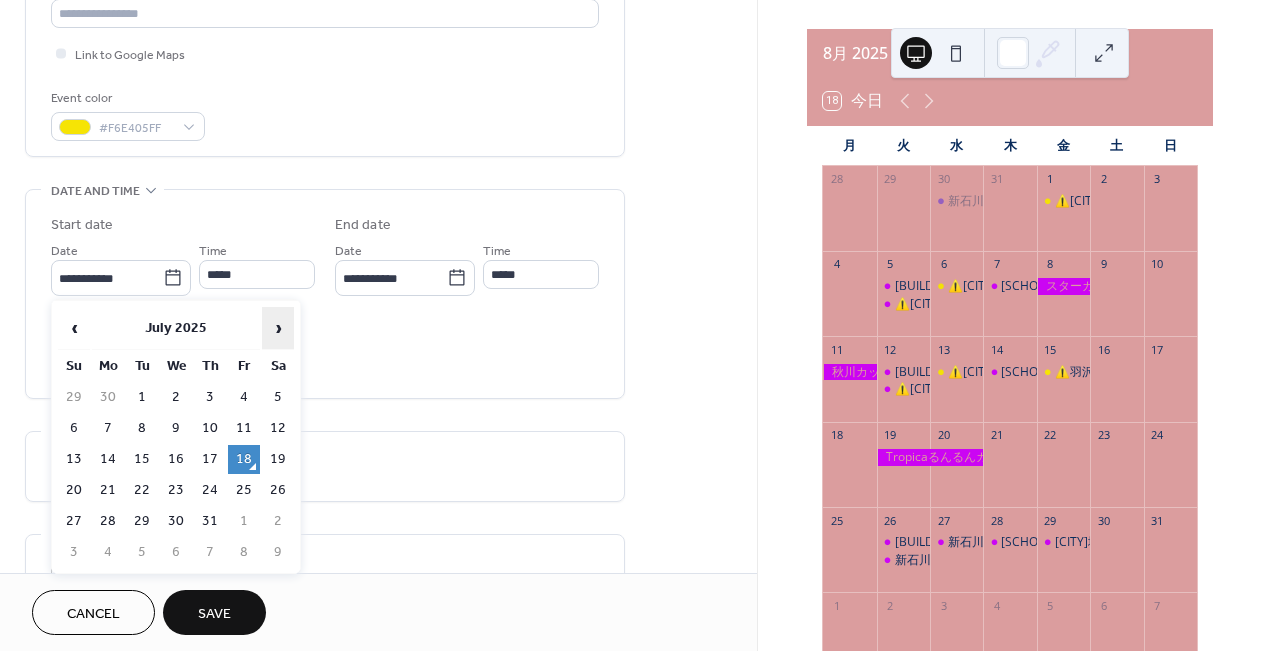 click on "›" at bounding box center (278, 328) 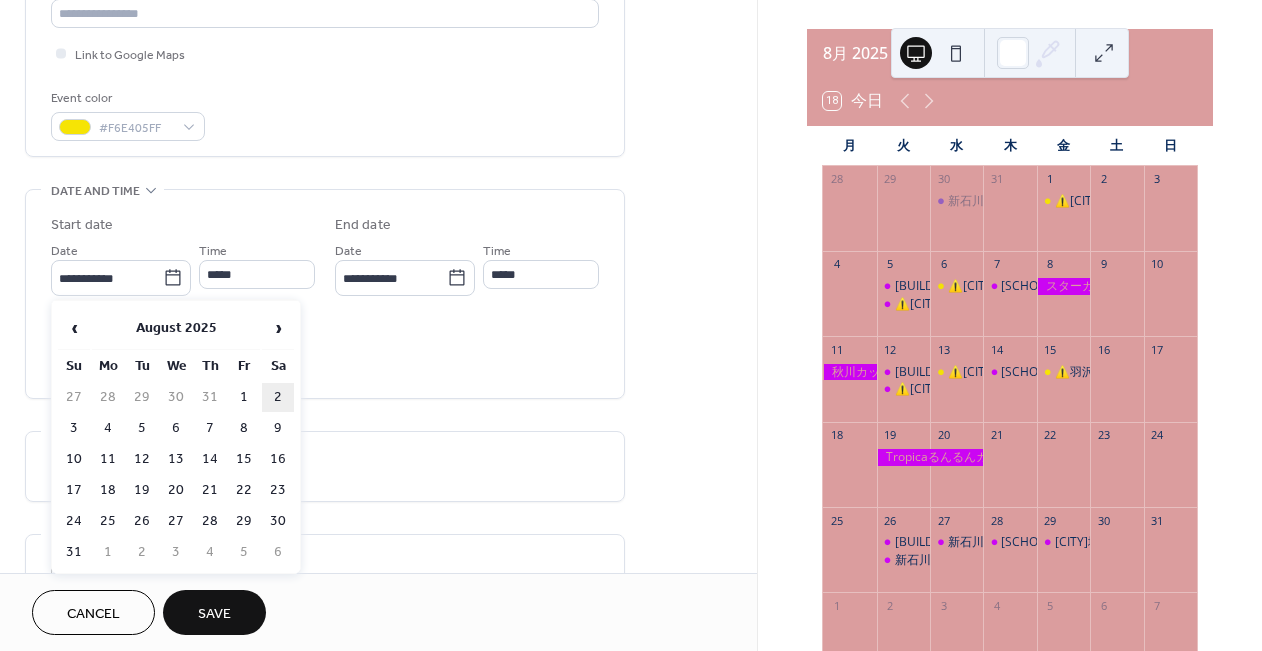 click on "2" at bounding box center [278, 397] 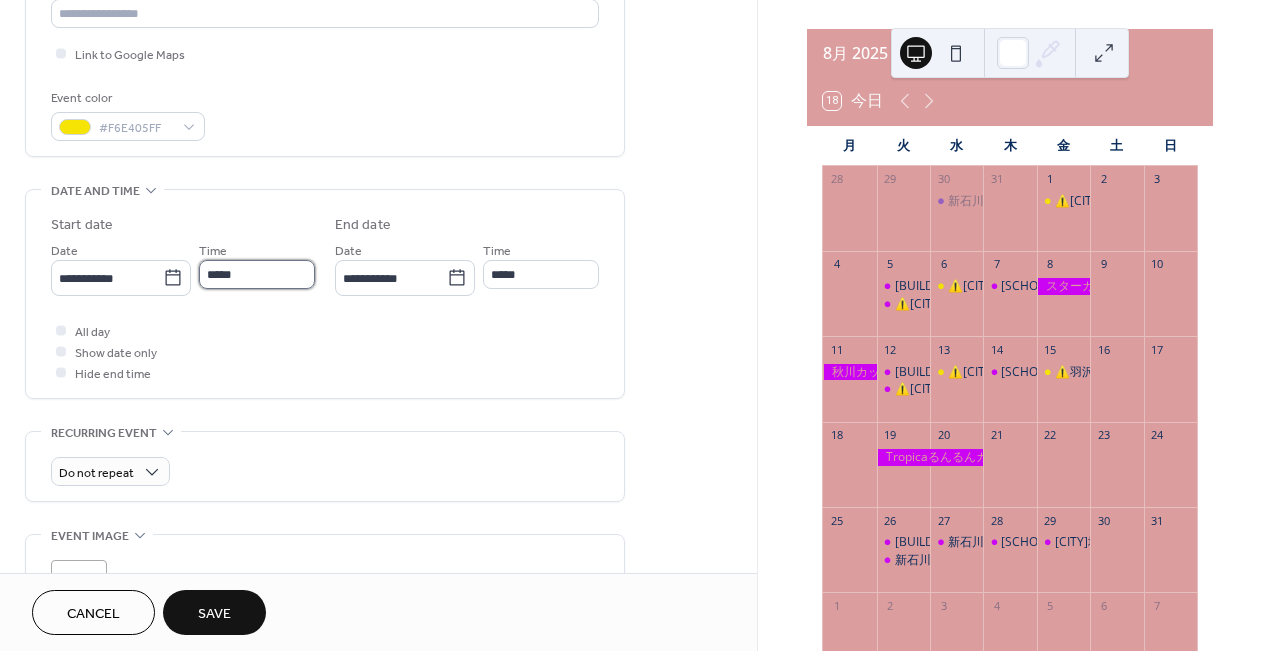 click on "*****" at bounding box center (257, 274) 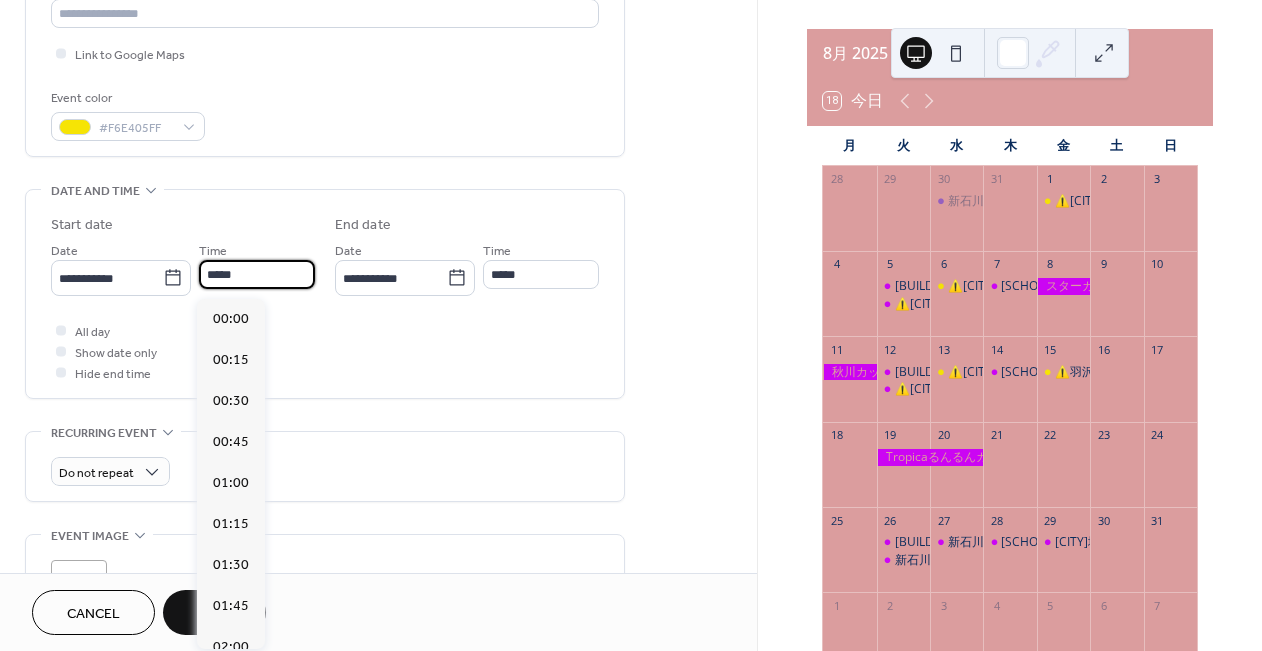 scroll, scrollTop: 1968, scrollLeft: 0, axis: vertical 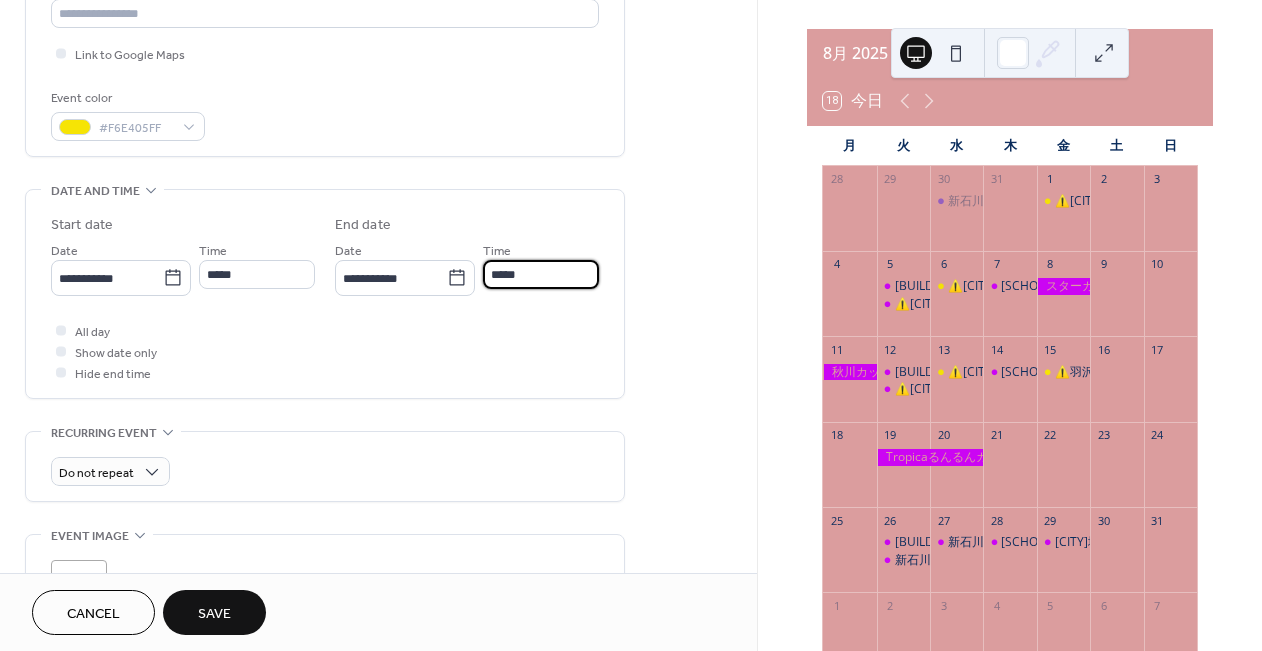 click on "*****" at bounding box center (541, 274) 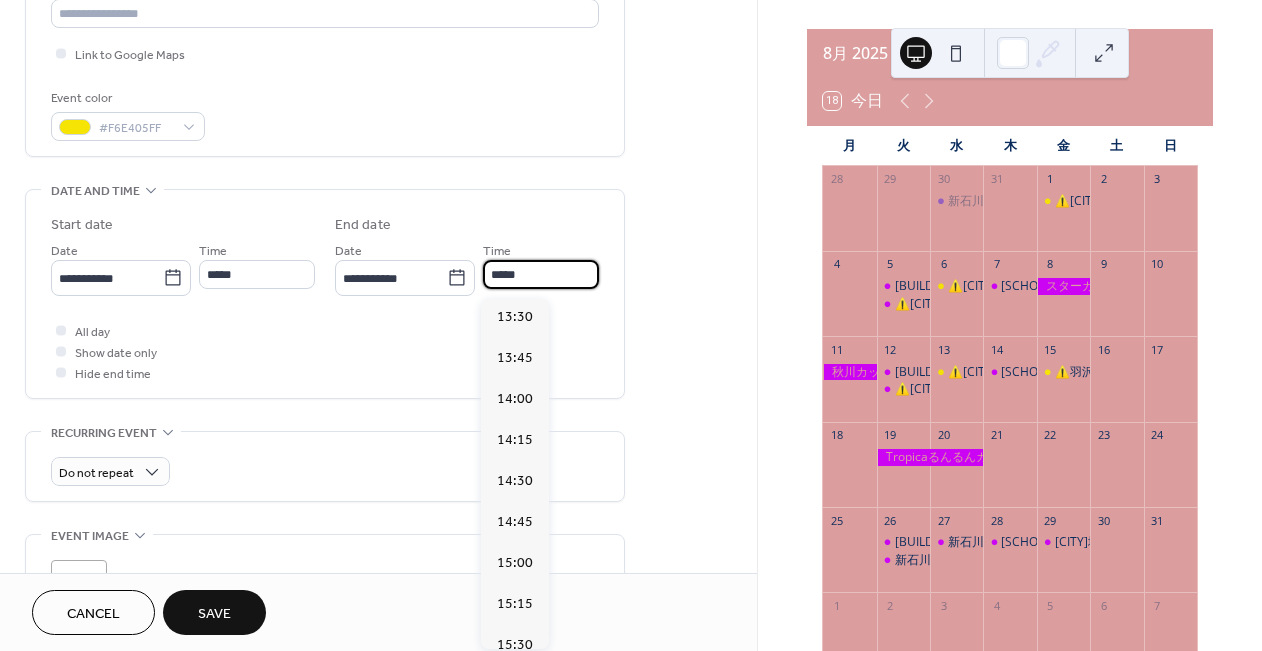 scroll, scrollTop: 212, scrollLeft: 0, axis: vertical 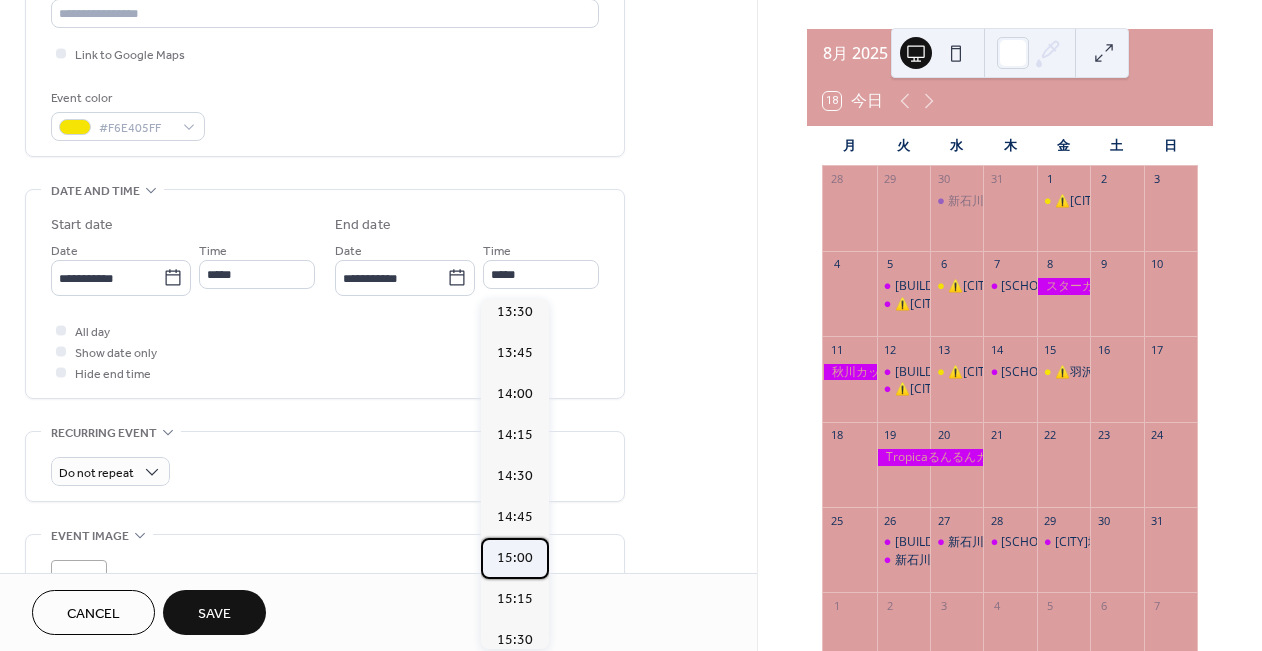 click on "15:00" at bounding box center [515, 558] 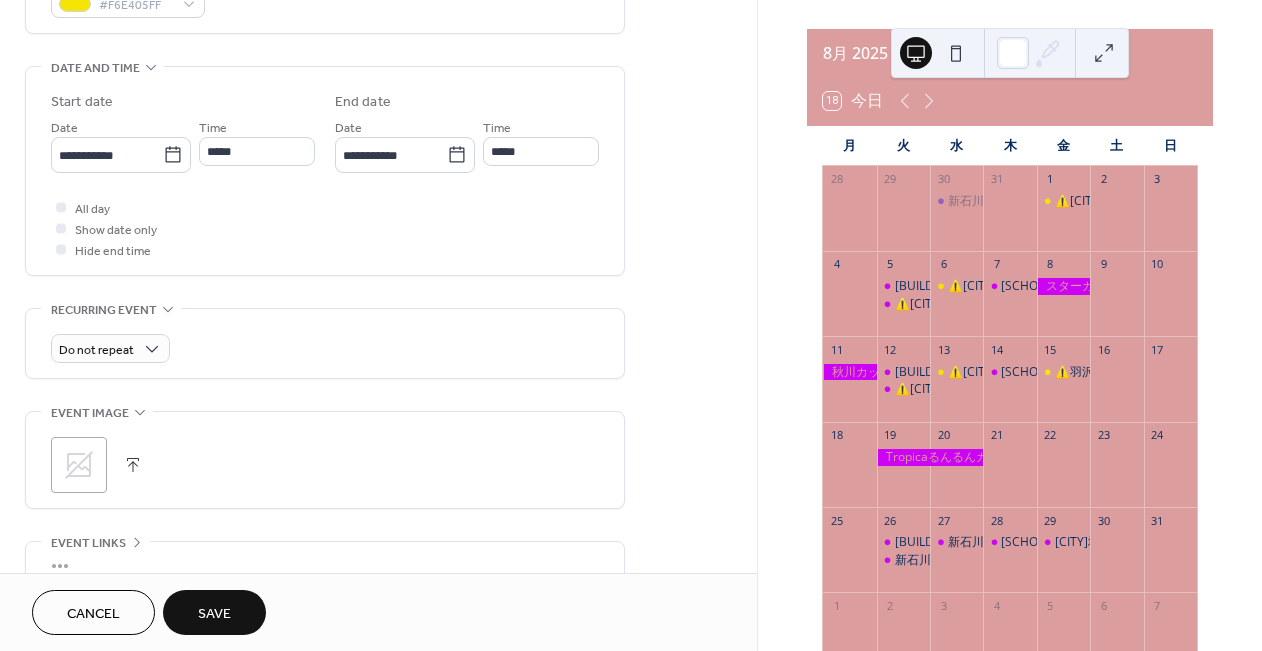 scroll, scrollTop: 589, scrollLeft: 0, axis: vertical 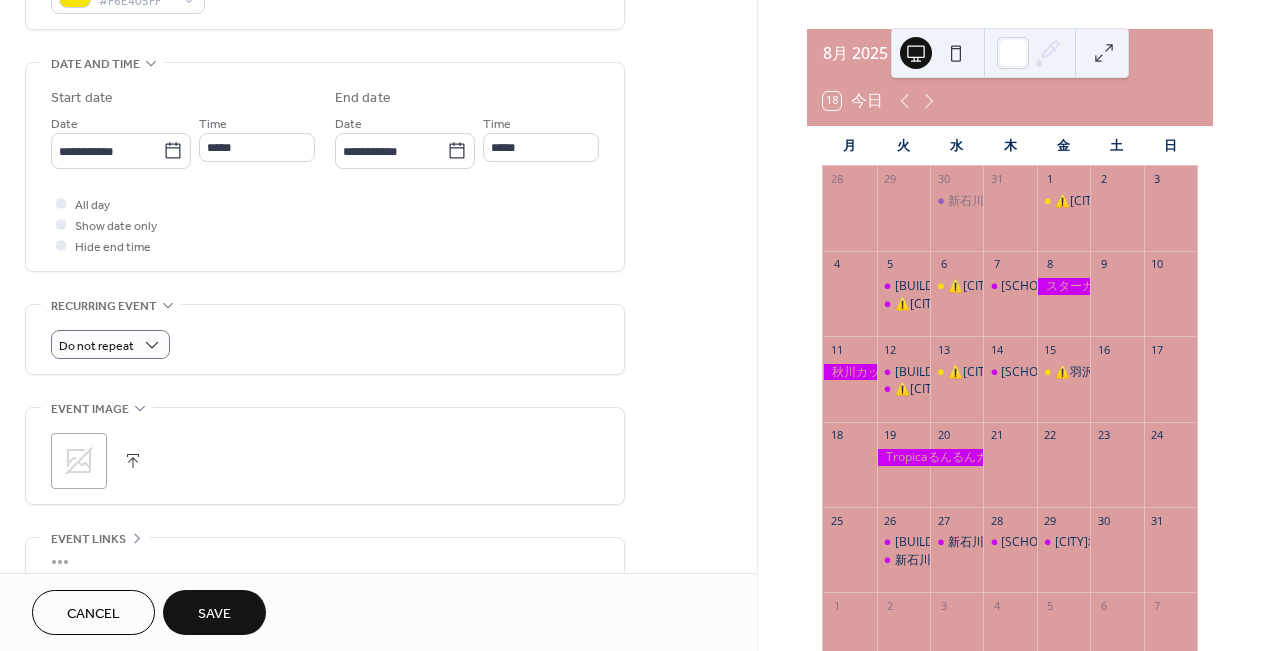 click on ";" at bounding box center [325, 456] 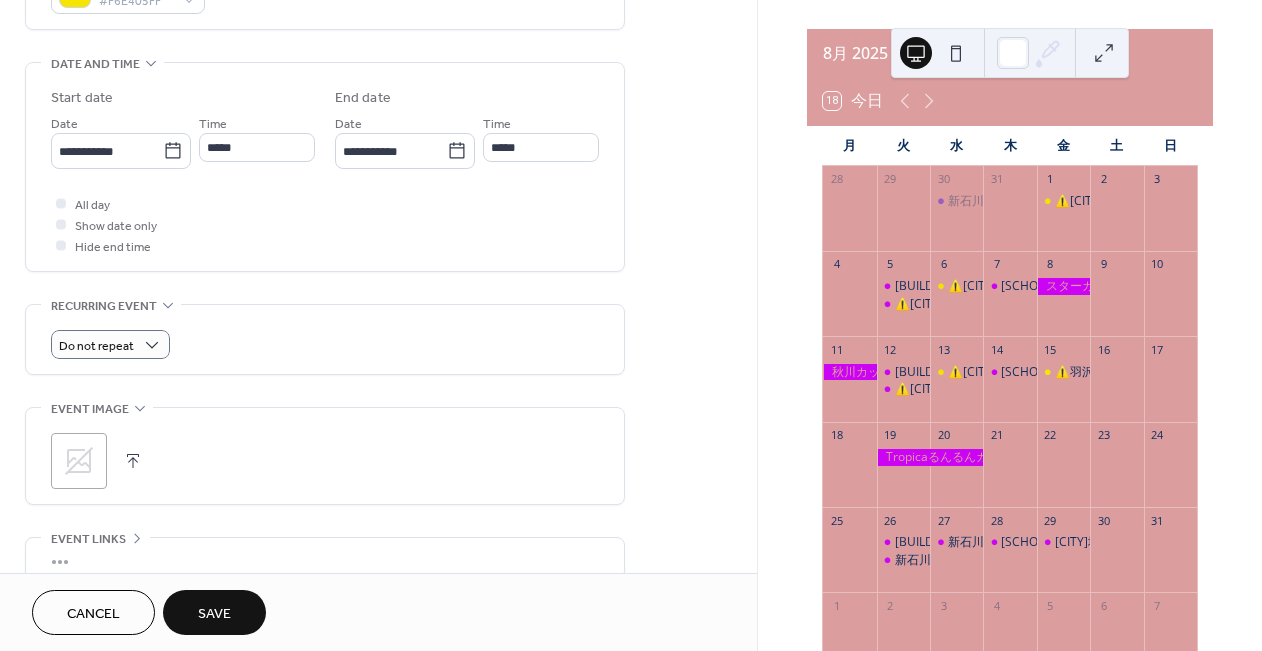 click on "Do not repeat" at bounding box center [325, 344] 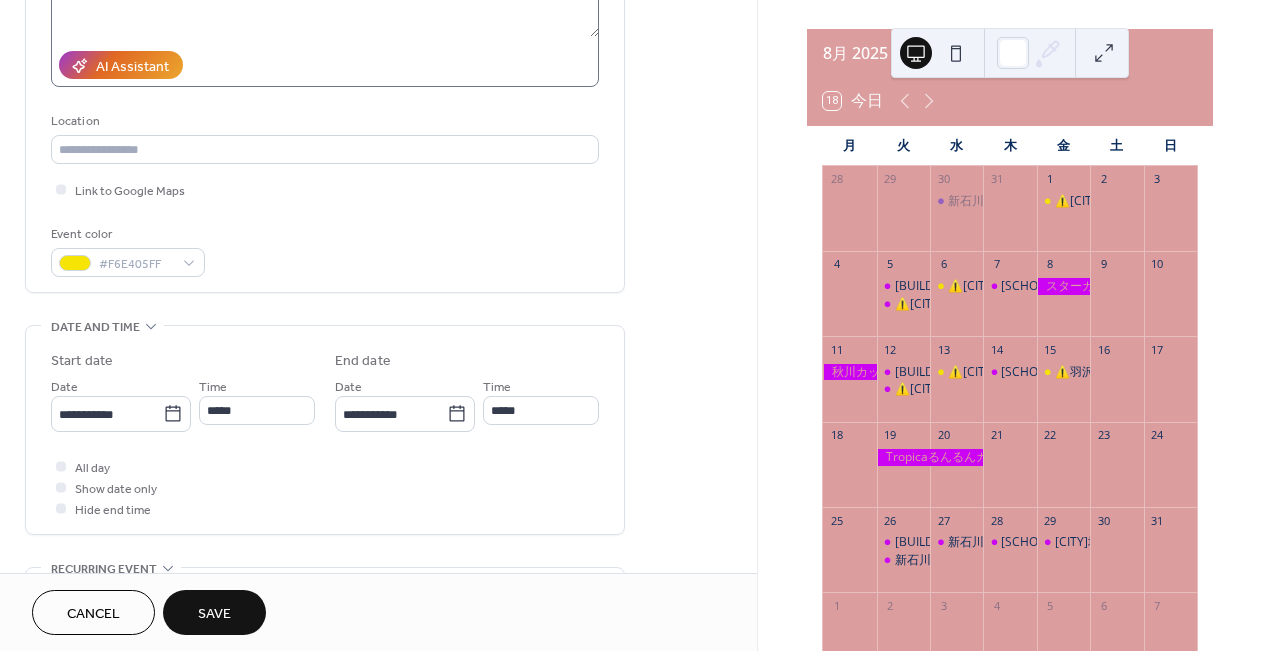 scroll, scrollTop: 454, scrollLeft: 0, axis: vertical 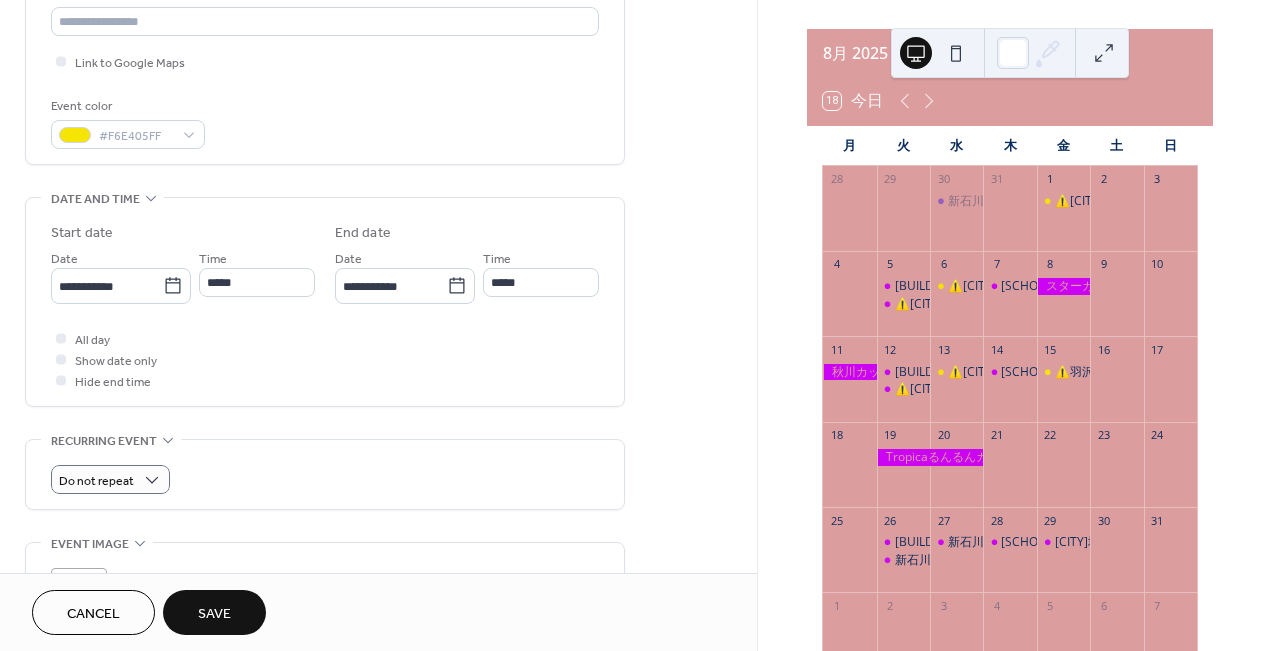 click on "Save" at bounding box center [214, 612] 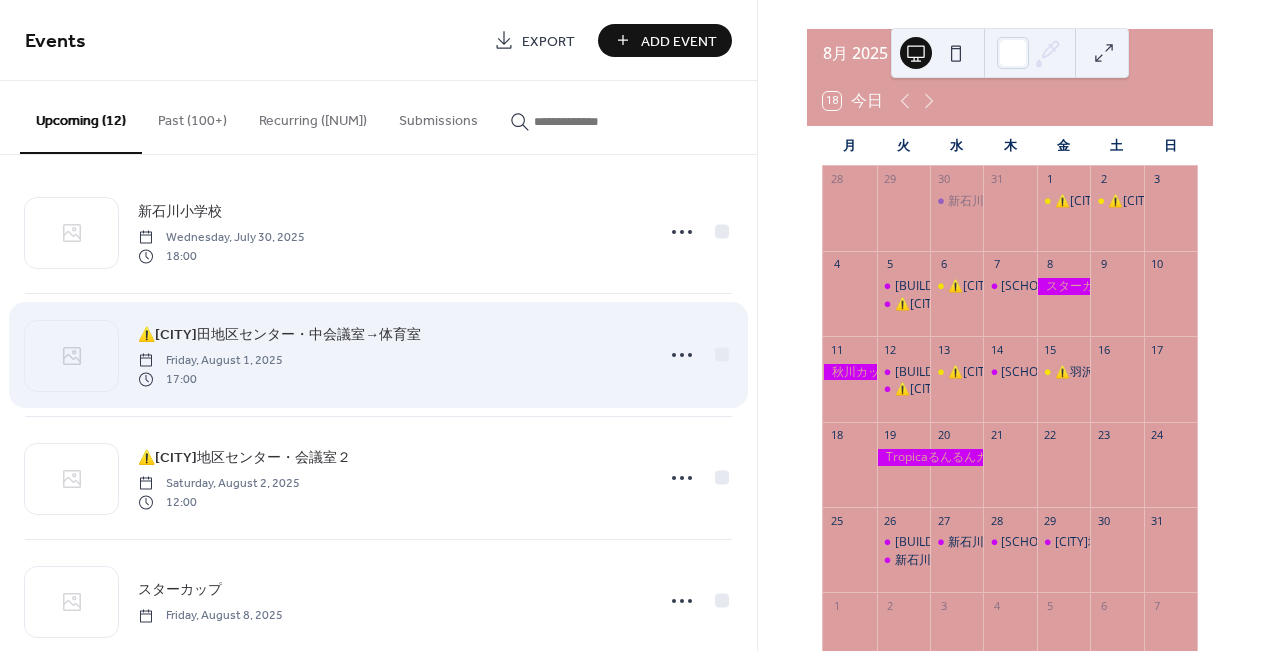 scroll, scrollTop: 32, scrollLeft: 0, axis: vertical 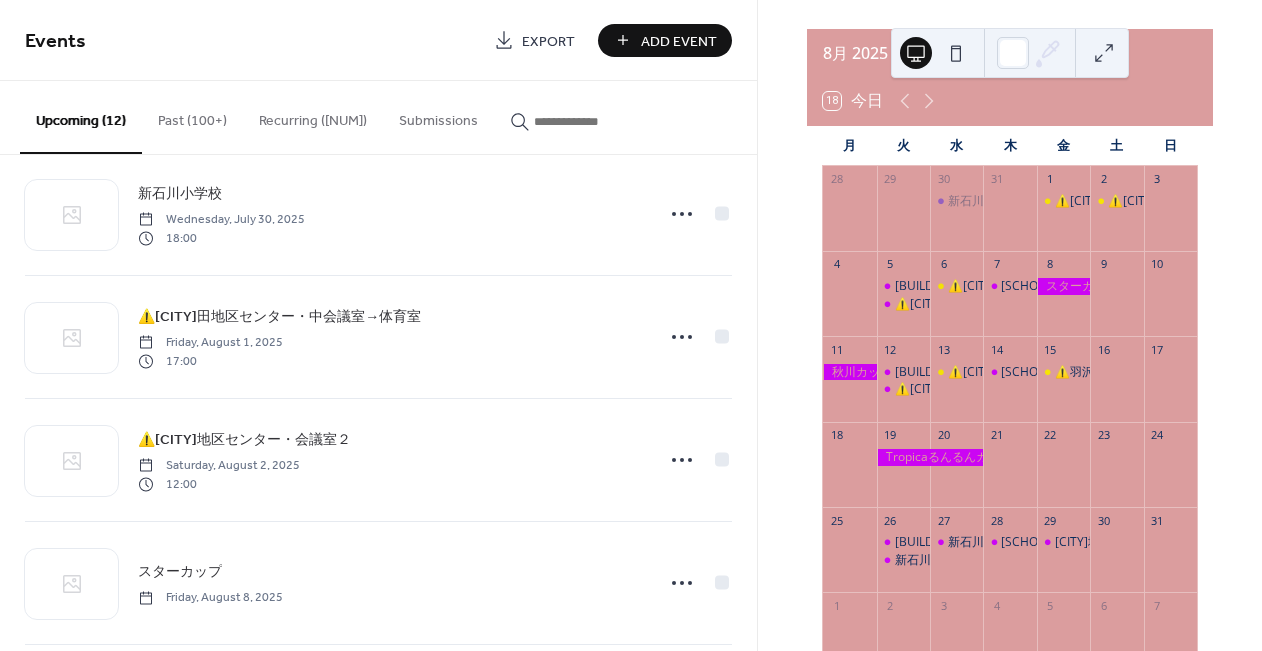 click on "Recurring (73)" at bounding box center [313, 116] 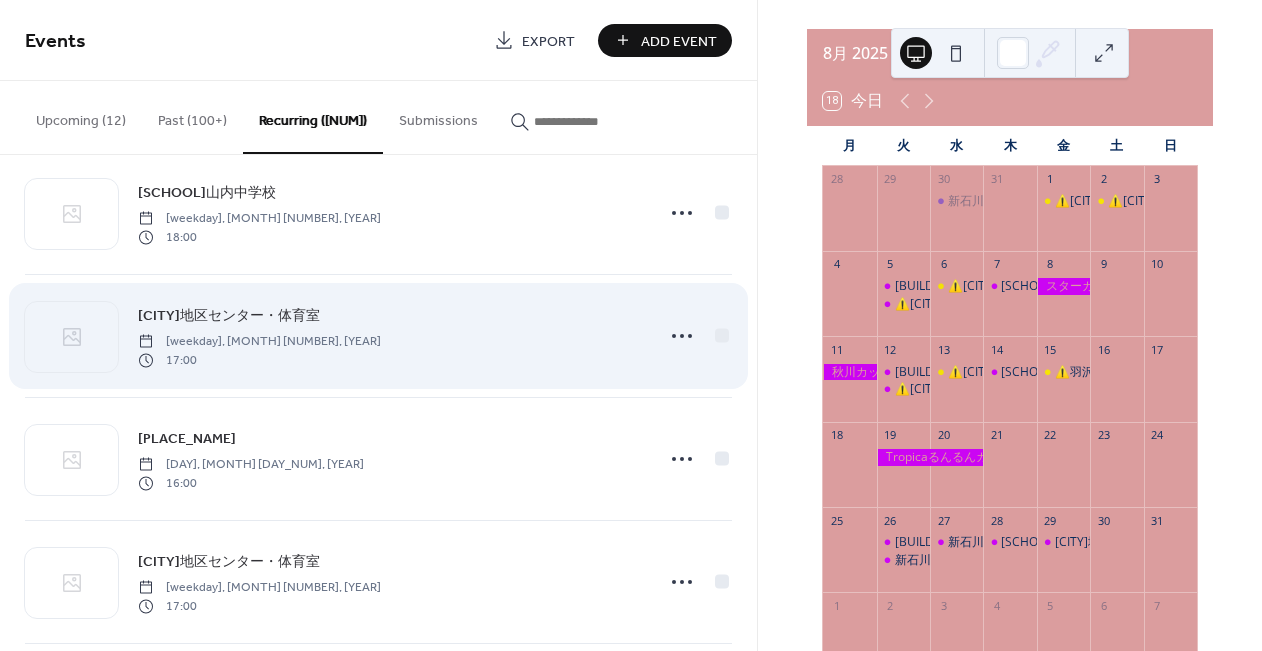 scroll, scrollTop: 1265, scrollLeft: 0, axis: vertical 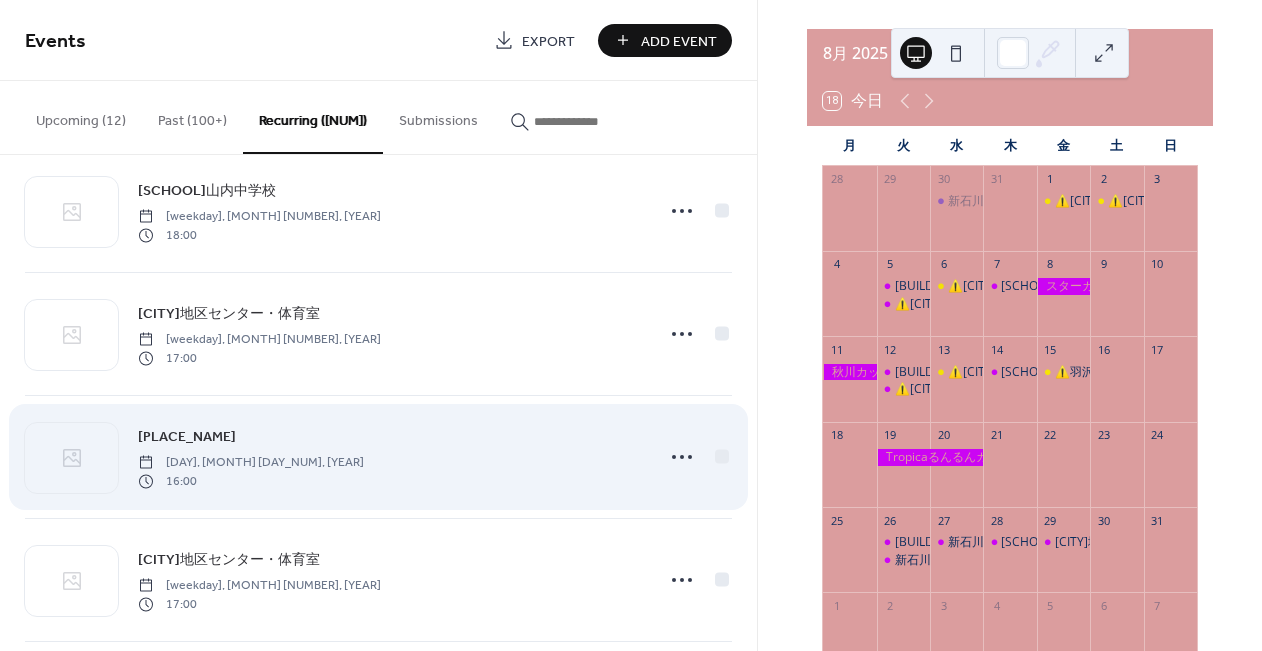 click on "北山田小学校 Saturday, October 5, 2024 16:00" at bounding box center [390, 457] 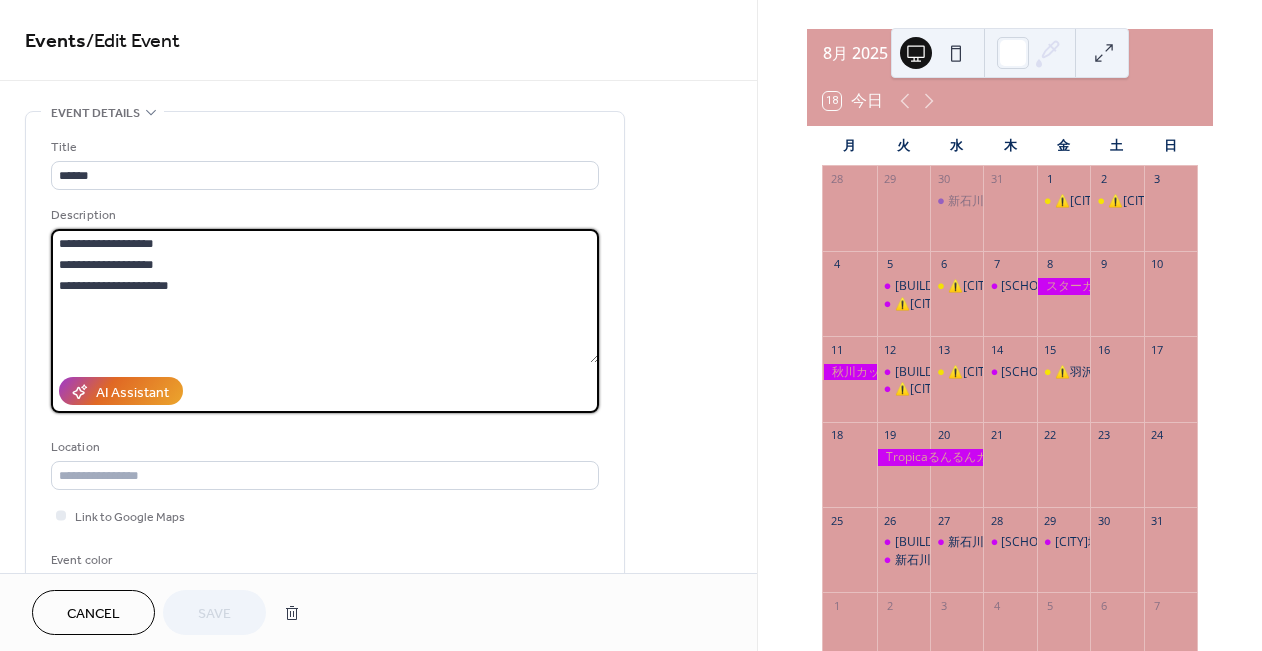 drag, startPoint x: 59, startPoint y: 248, endPoint x: 291, endPoint y: 322, distance: 243.51591 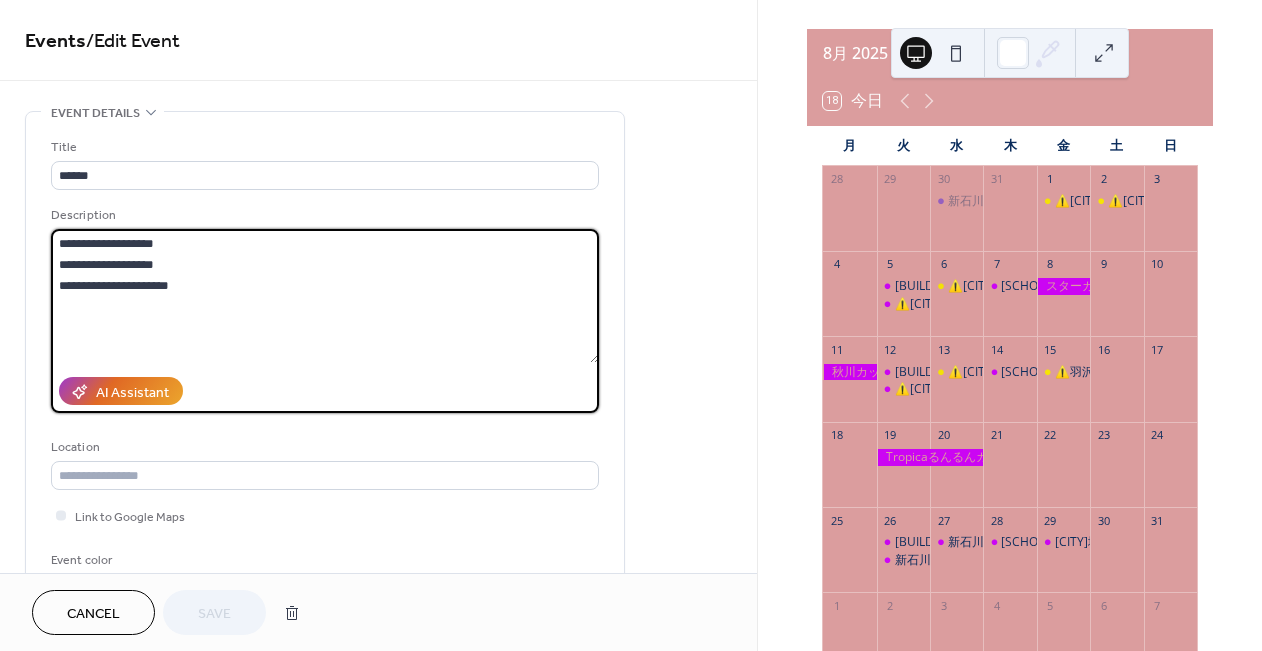 click on "**********" at bounding box center (325, 296) 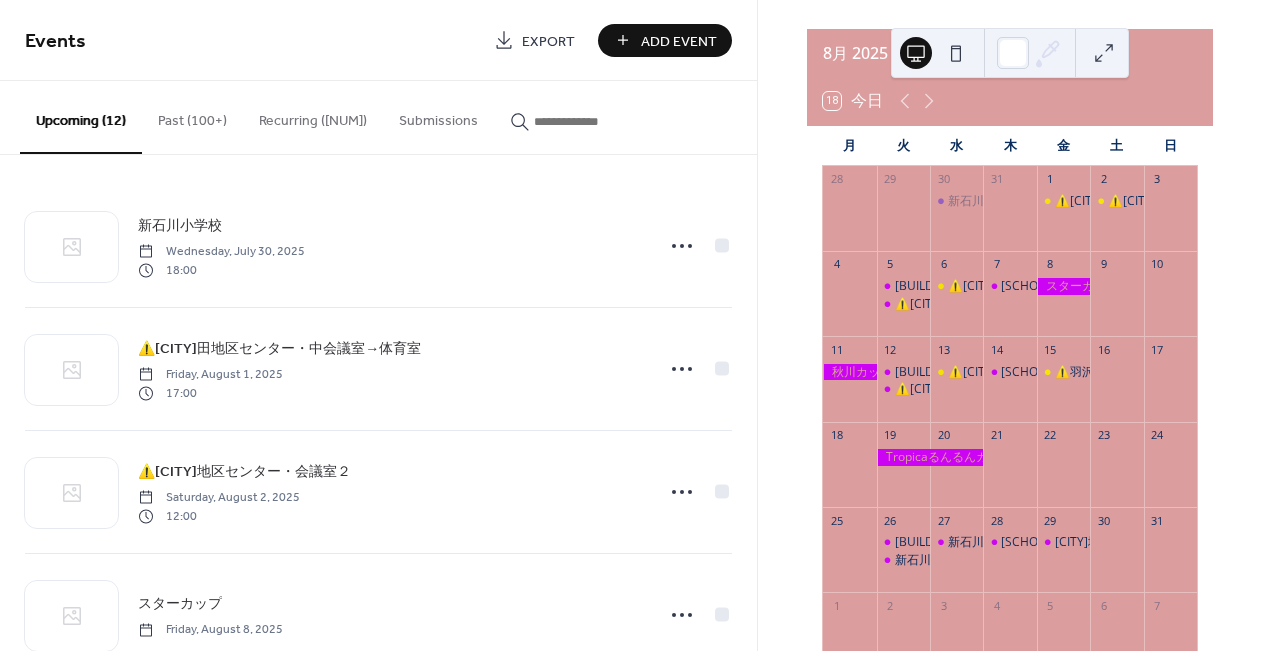 click on "Add Event" at bounding box center (679, 41) 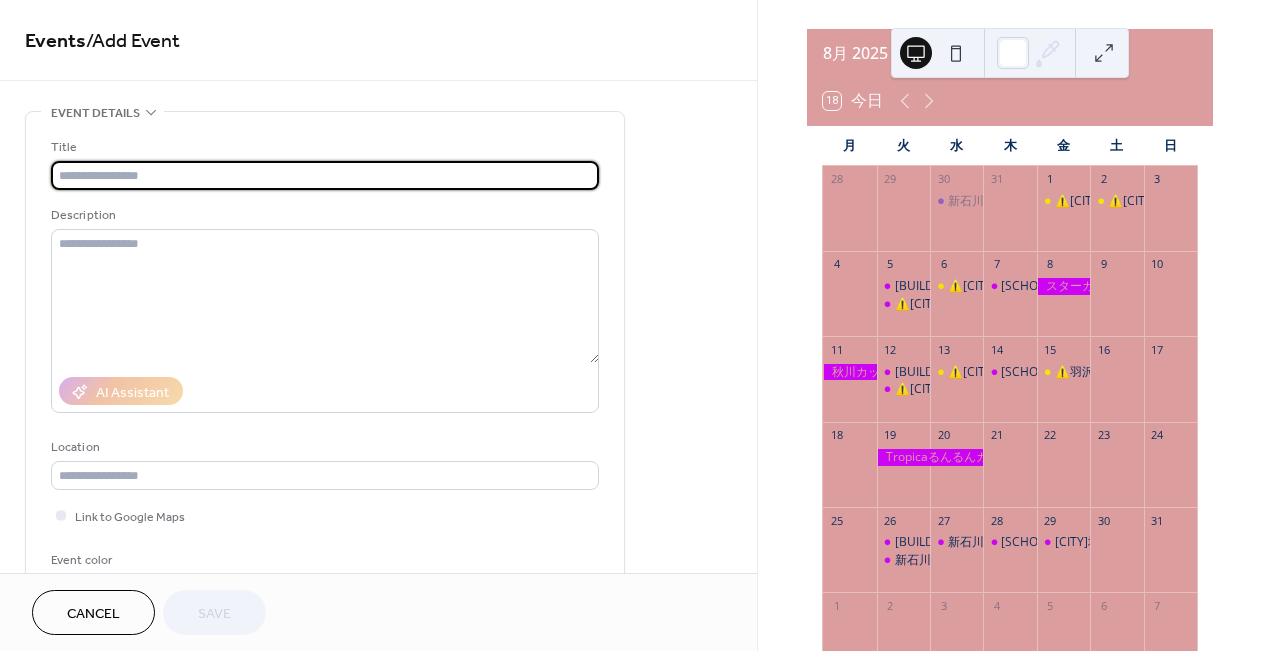 click at bounding box center [325, 175] 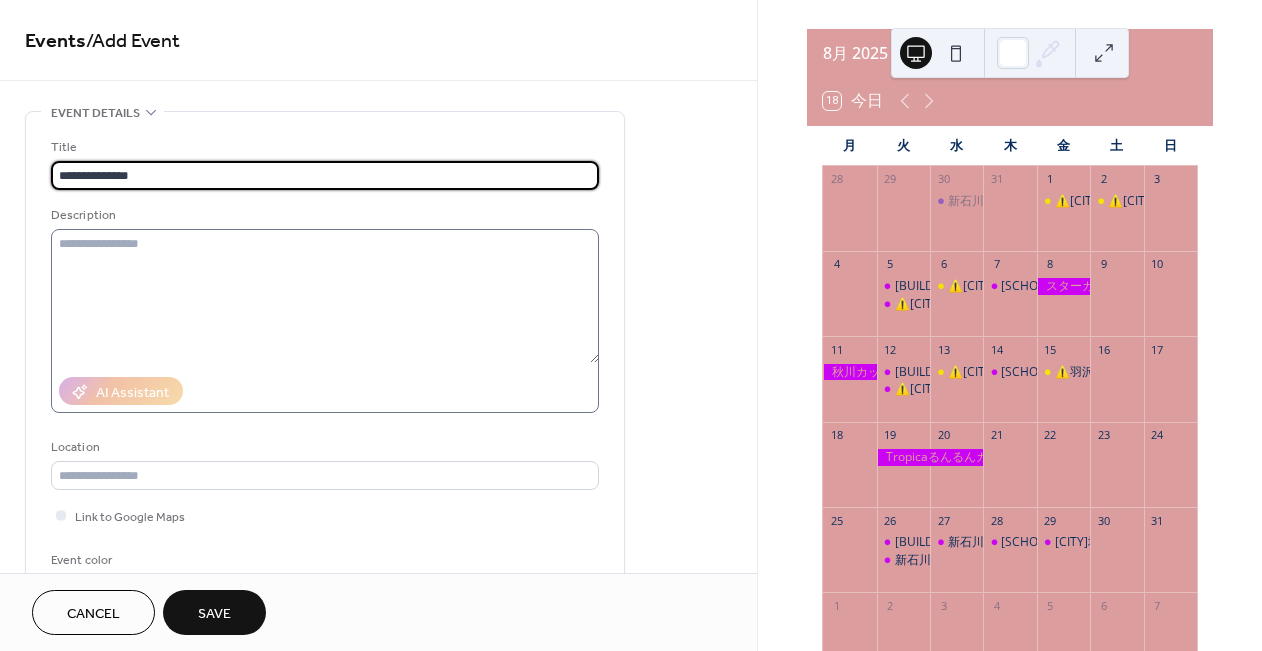 type on "**********" 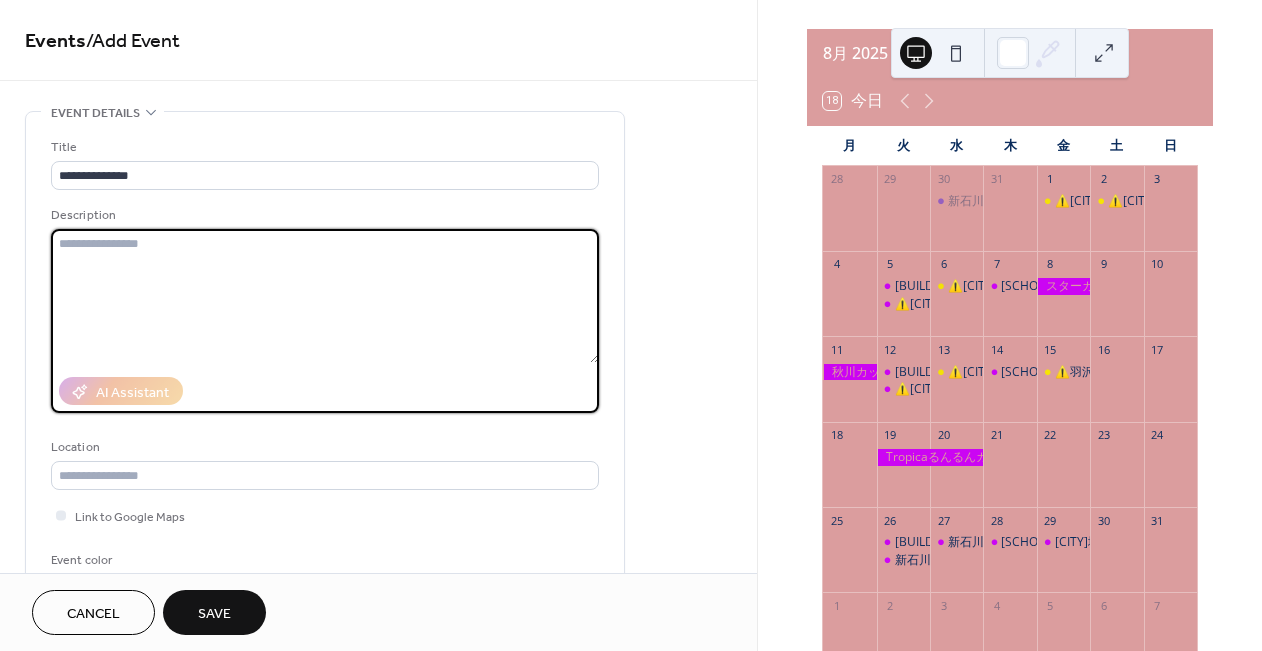 click at bounding box center [325, 296] 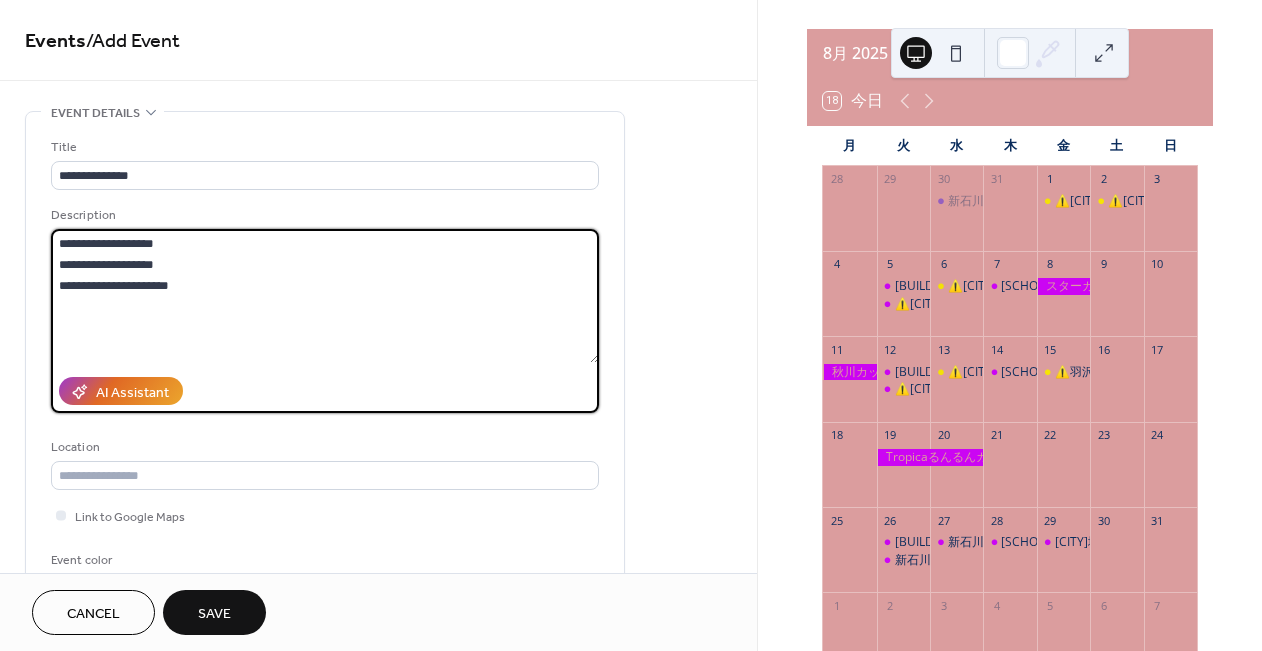 drag, startPoint x: 58, startPoint y: 288, endPoint x: 309, endPoint y: 298, distance: 251.19913 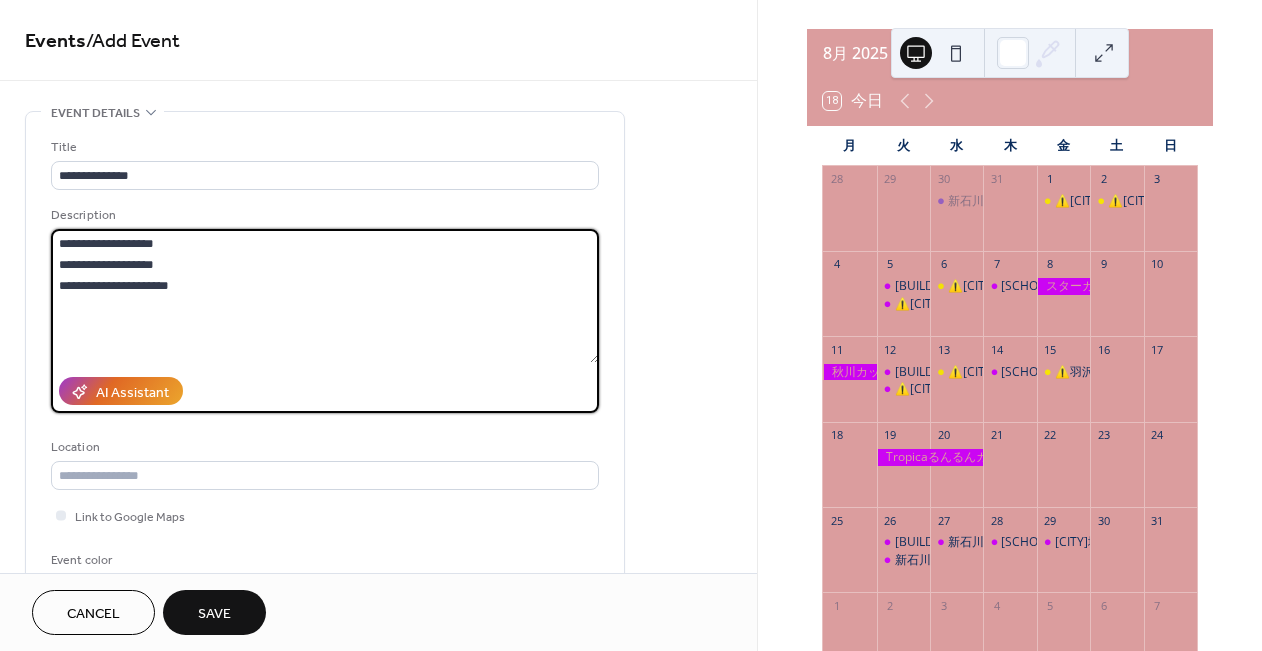 click on "**********" at bounding box center (325, 296) 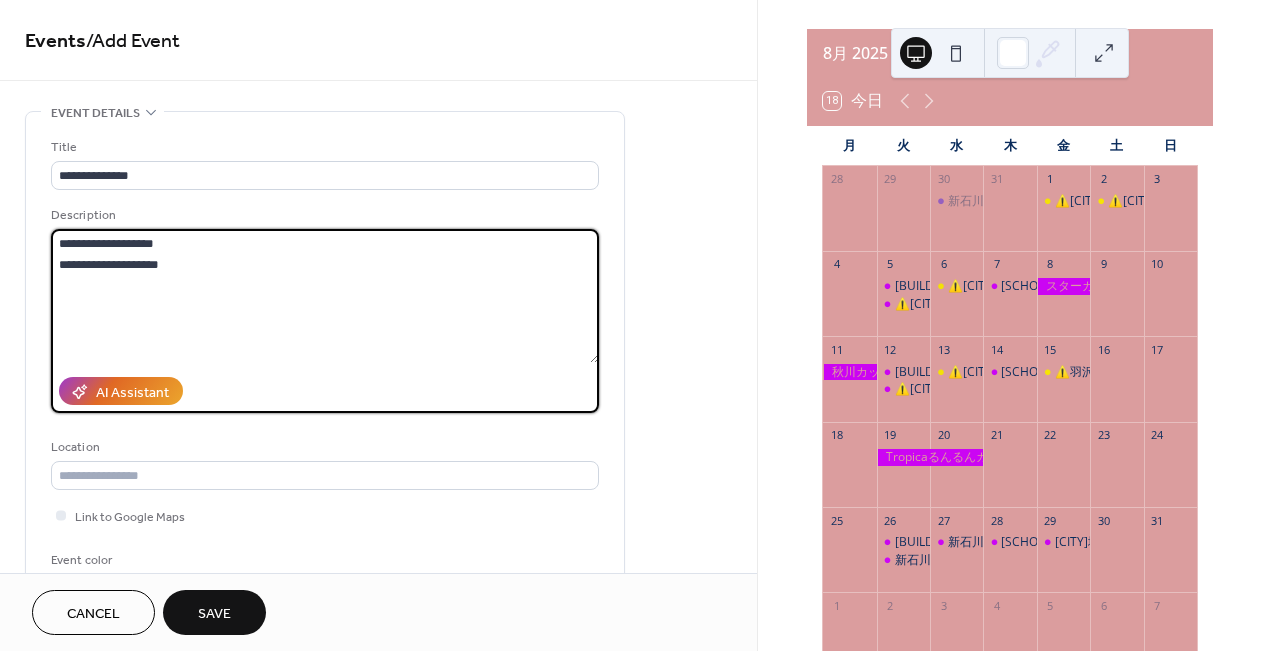 click on "**********" at bounding box center [325, 296] 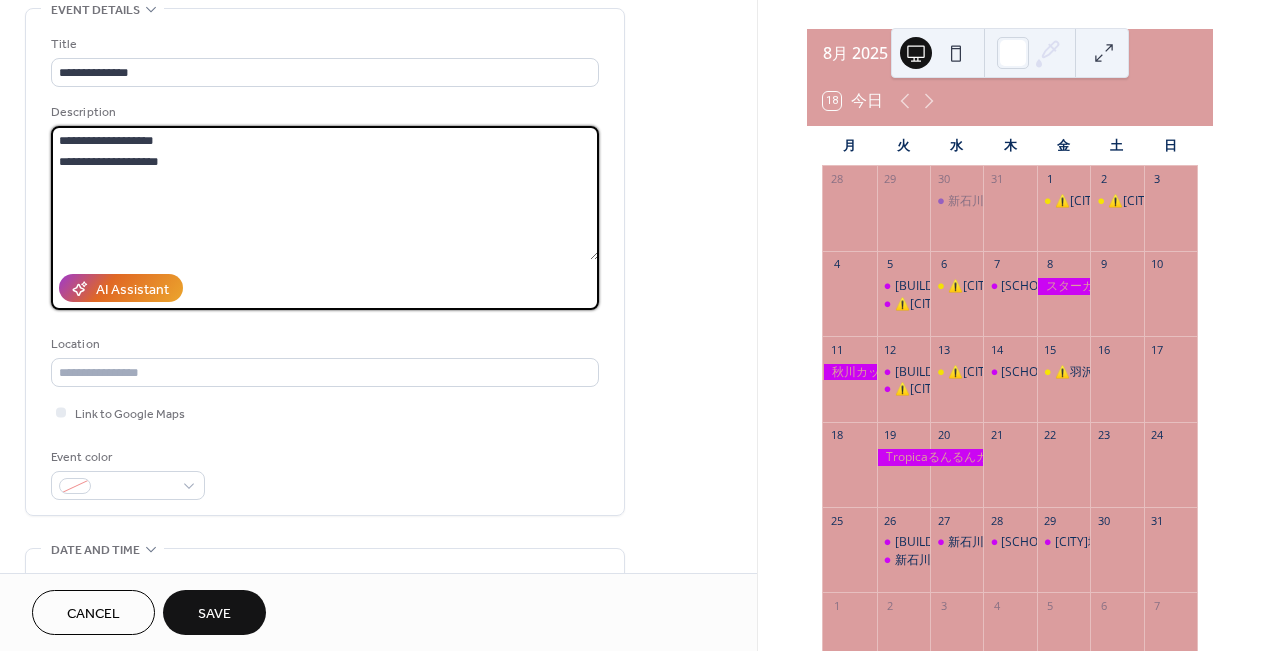 scroll, scrollTop: 178, scrollLeft: 0, axis: vertical 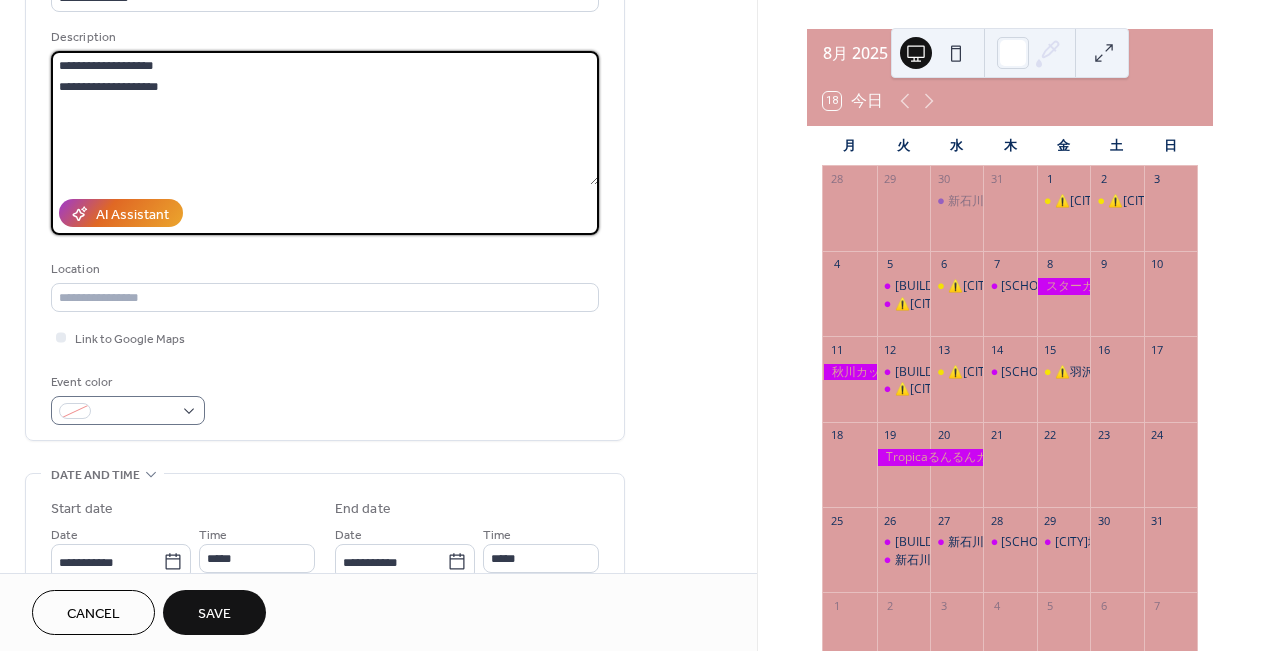 type on "**********" 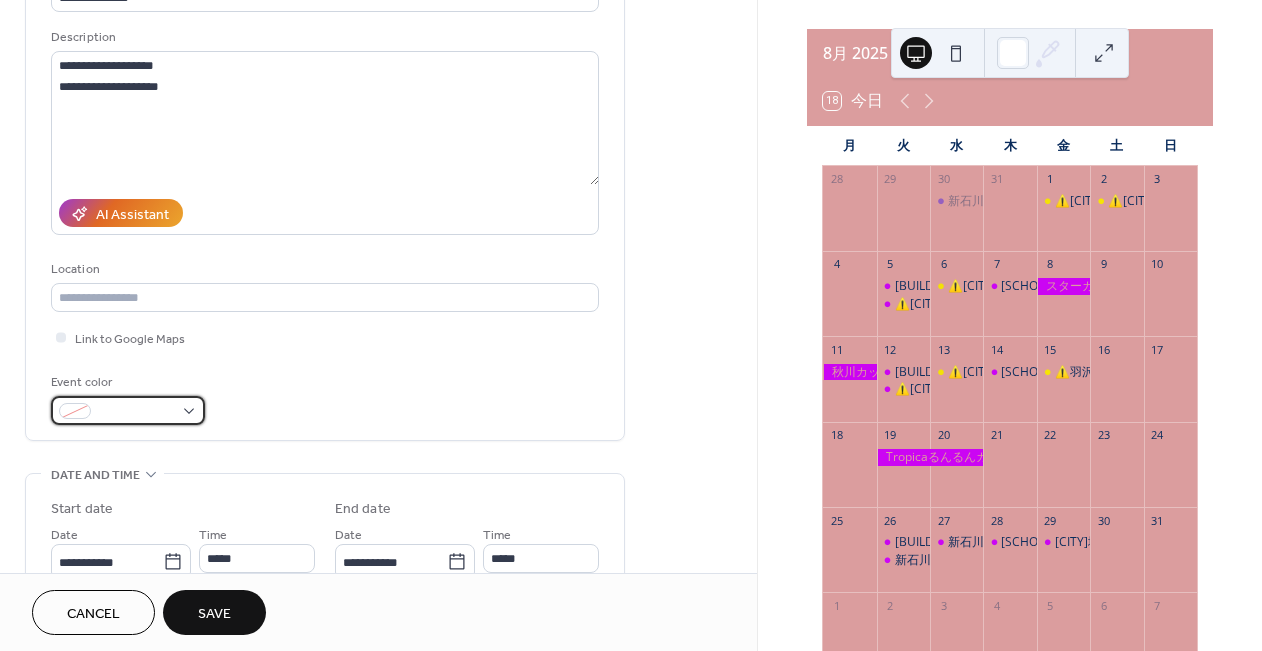 click at bounding box center [136, 412] 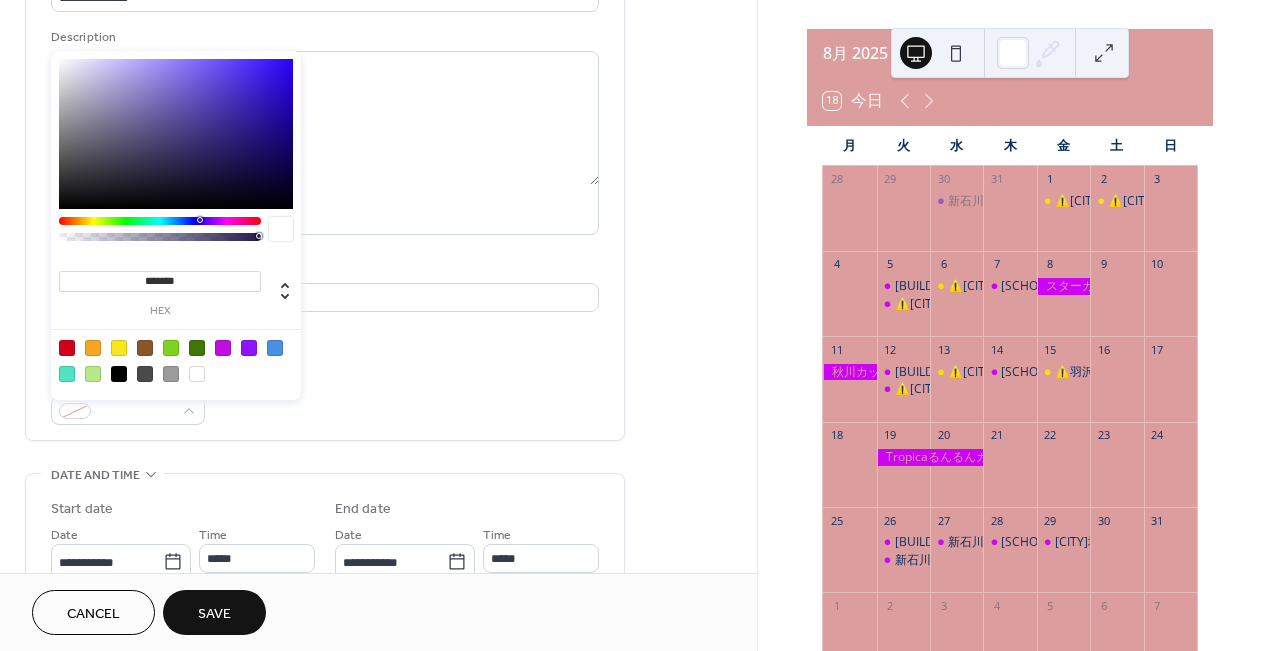 click at bounding box center [223, 348] 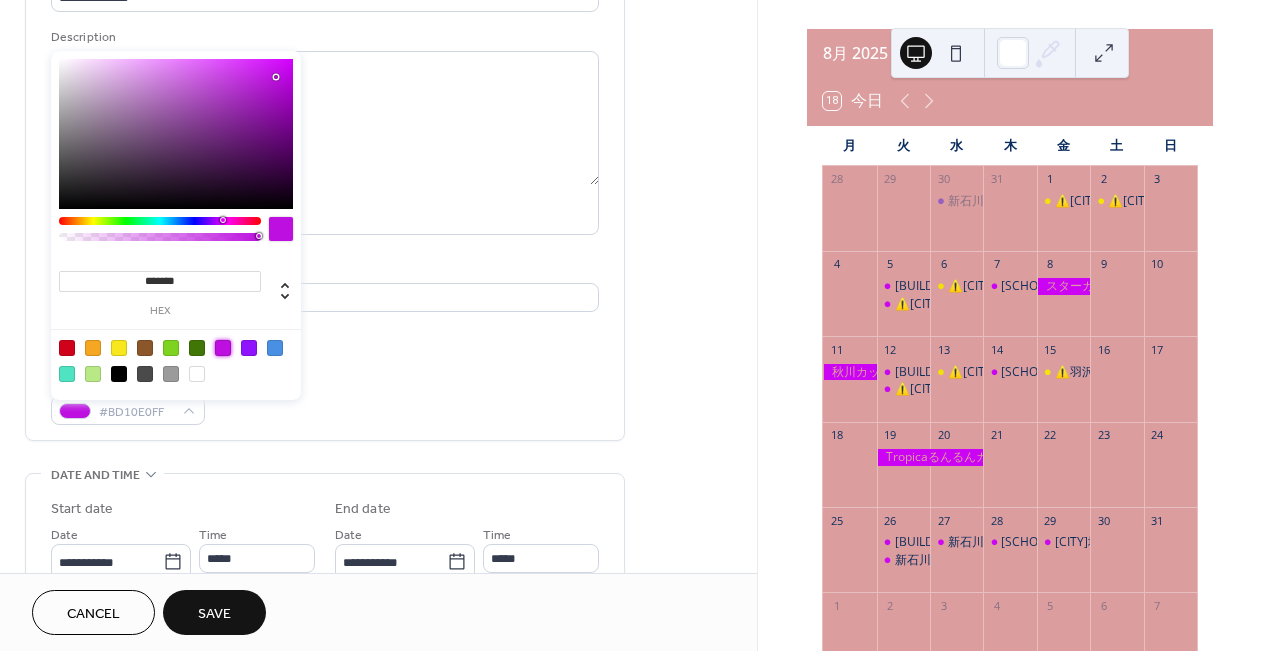 type on "*******" 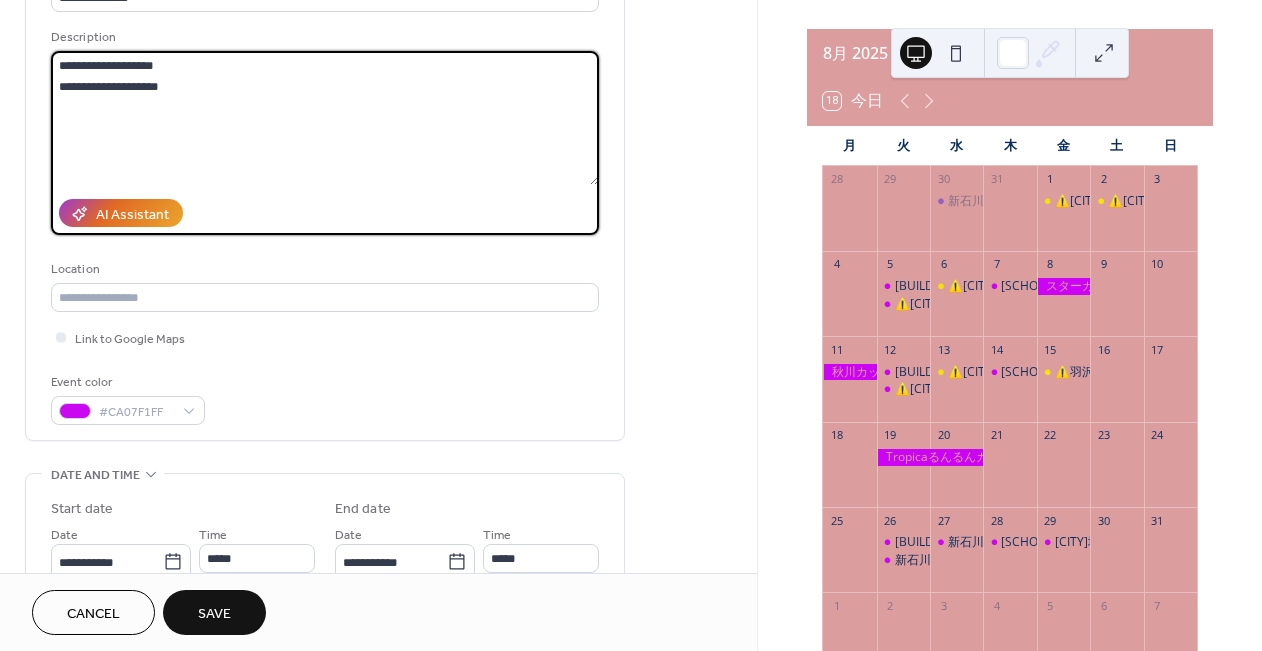click on "**********" at bounding box center [325, 118] 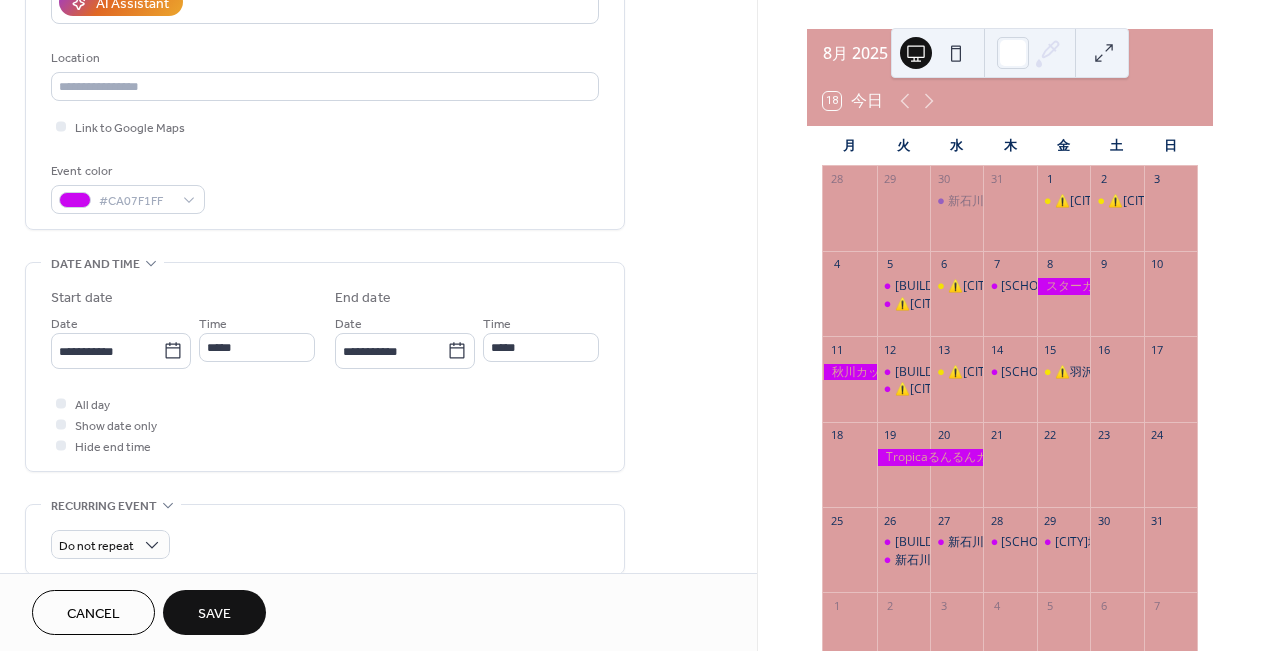 scroll, scrollTop: 390, scrollLeft: 0, axis: vertical 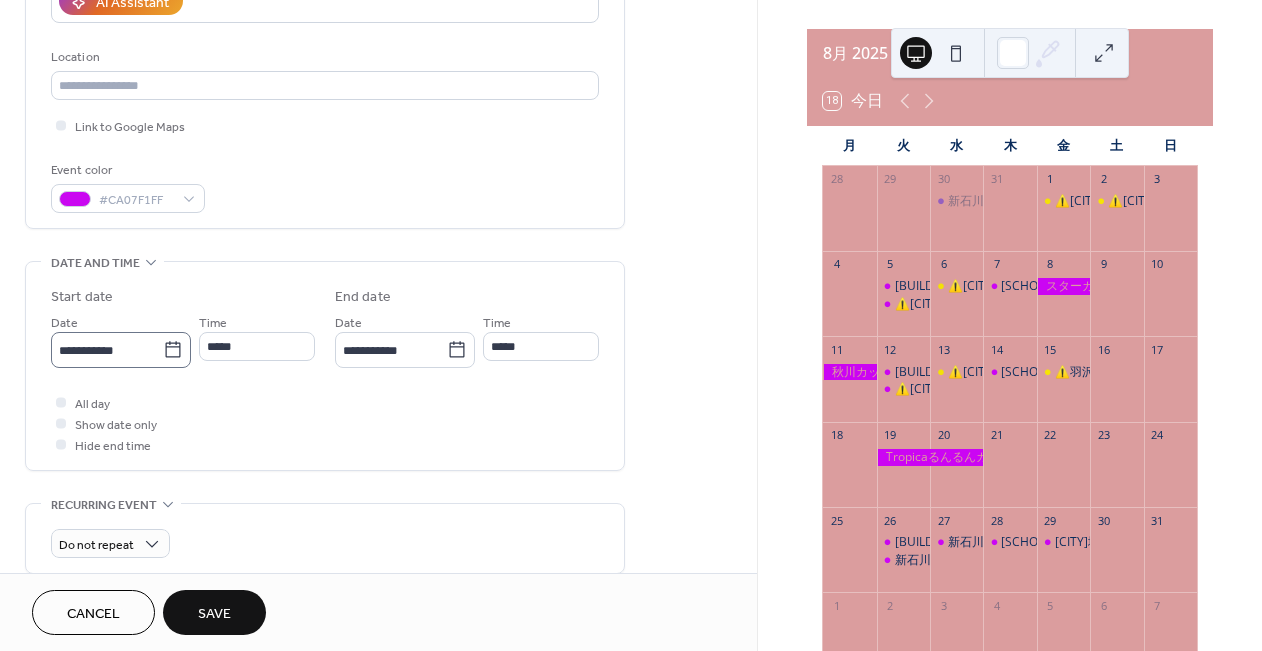 click 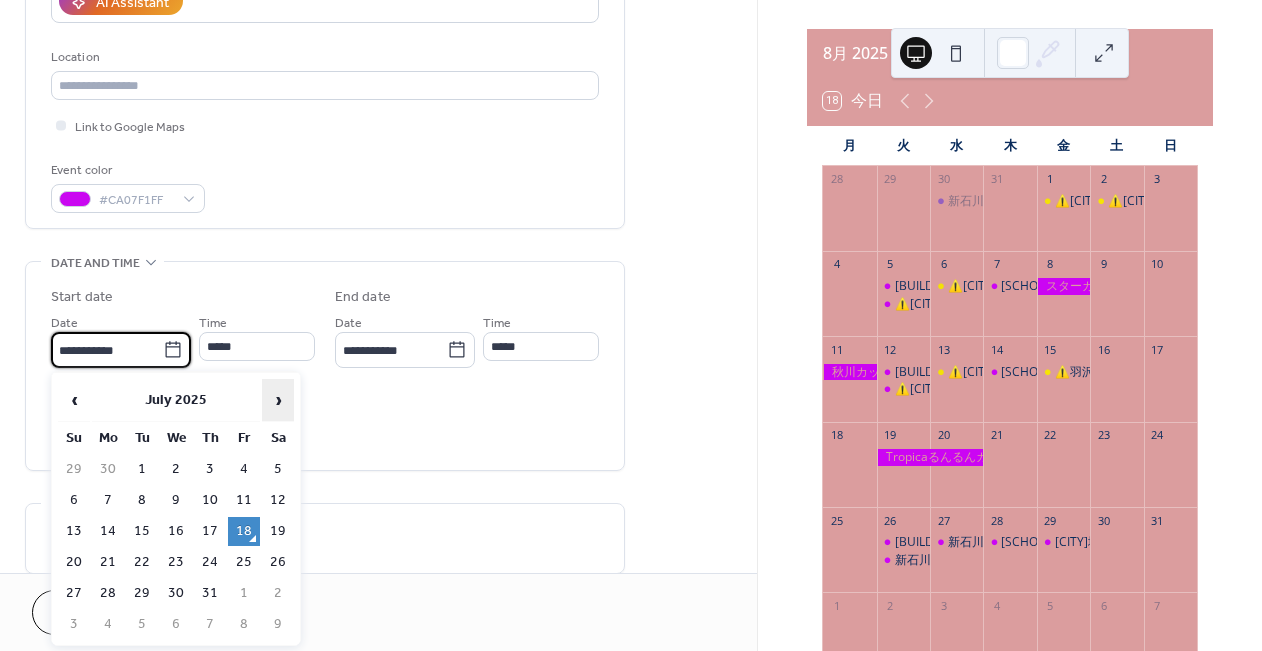 click on "›" at bounding box center (278, 400) 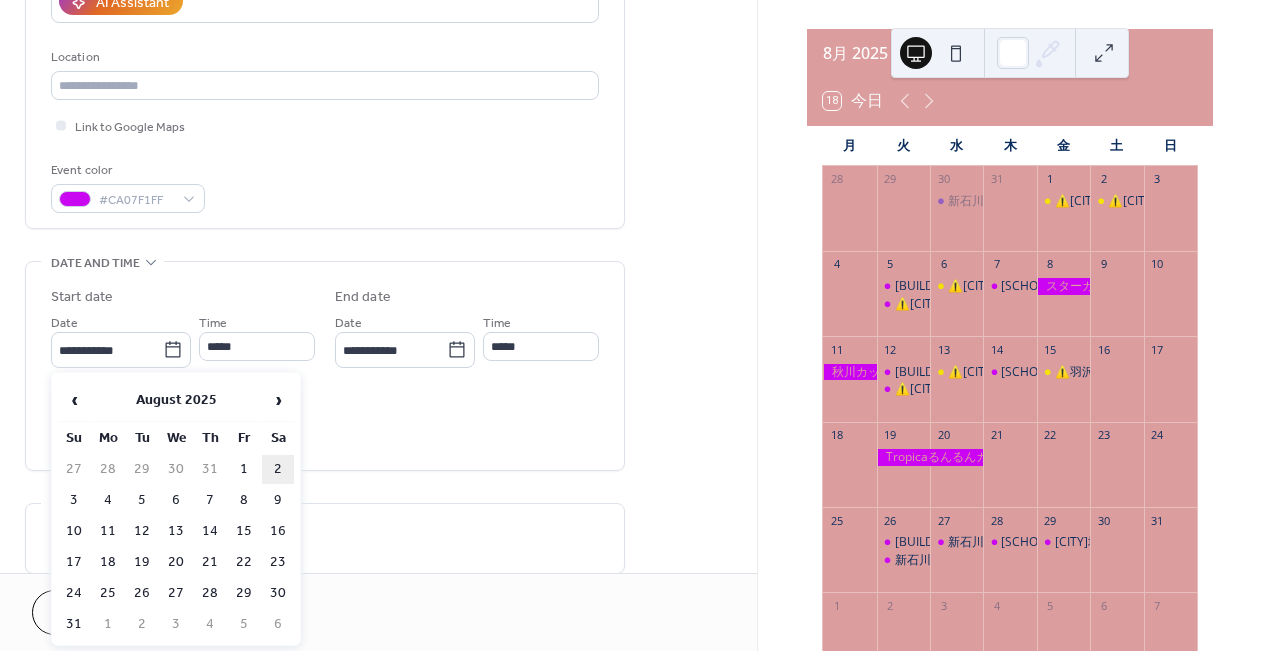 click on "2" at bounding box center (278, 469) 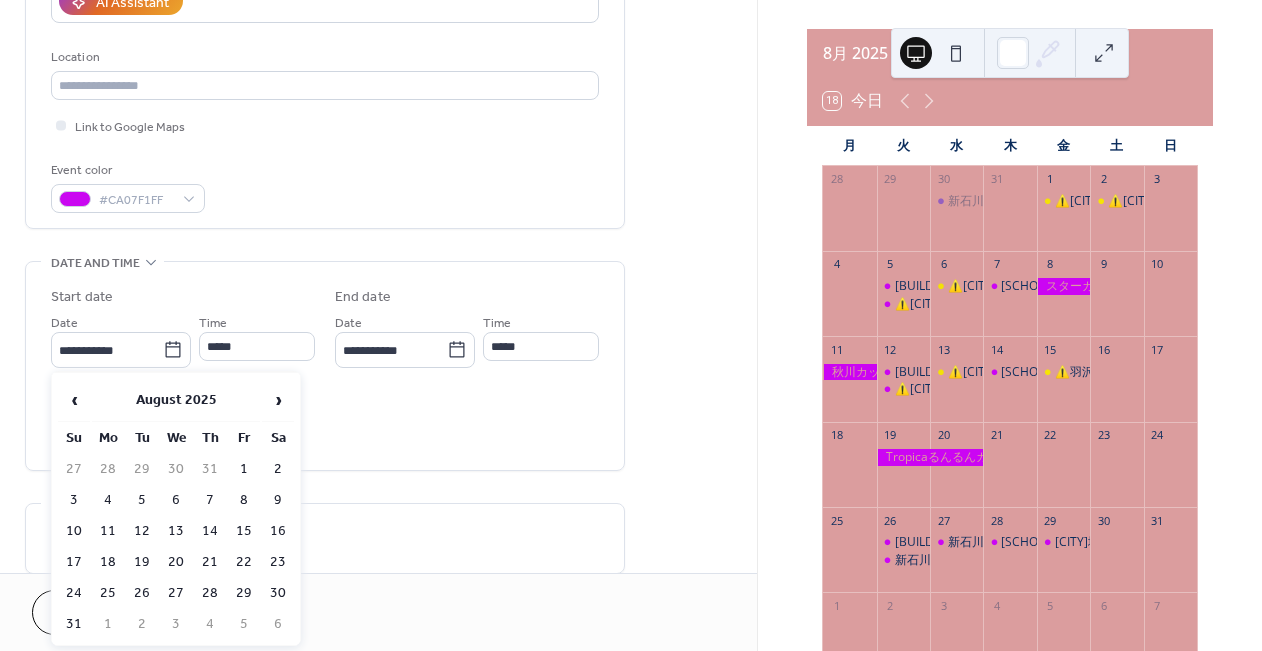 type on "**********" 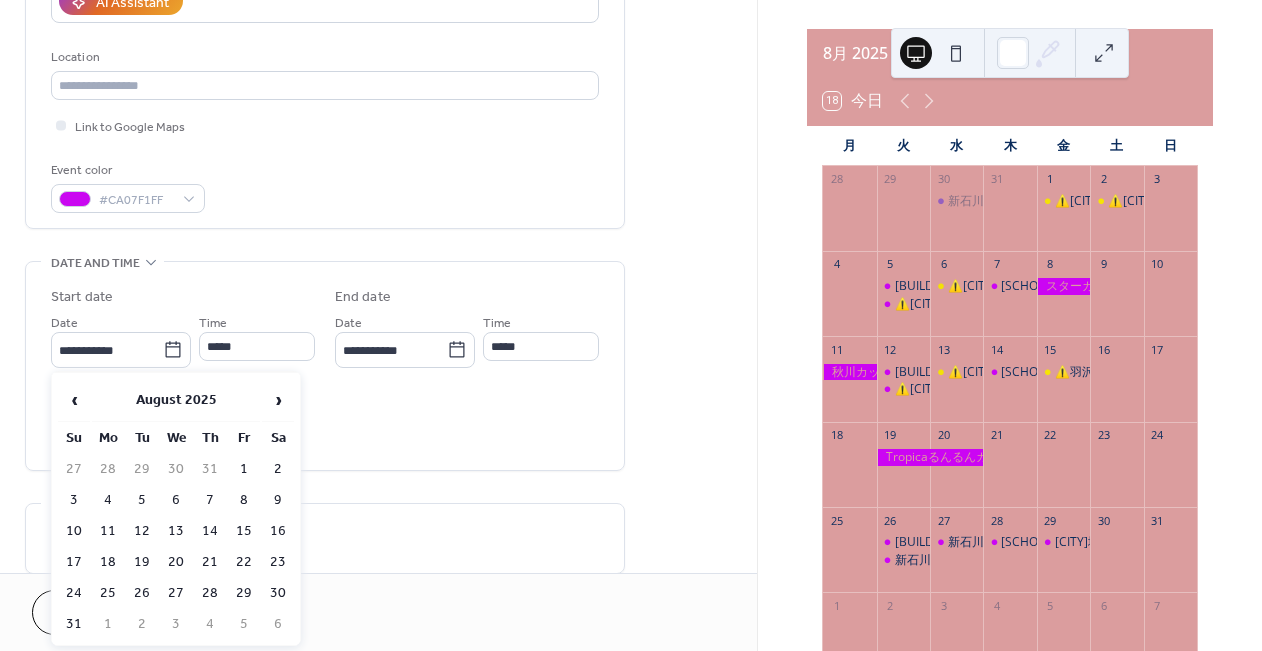 type on "**********" 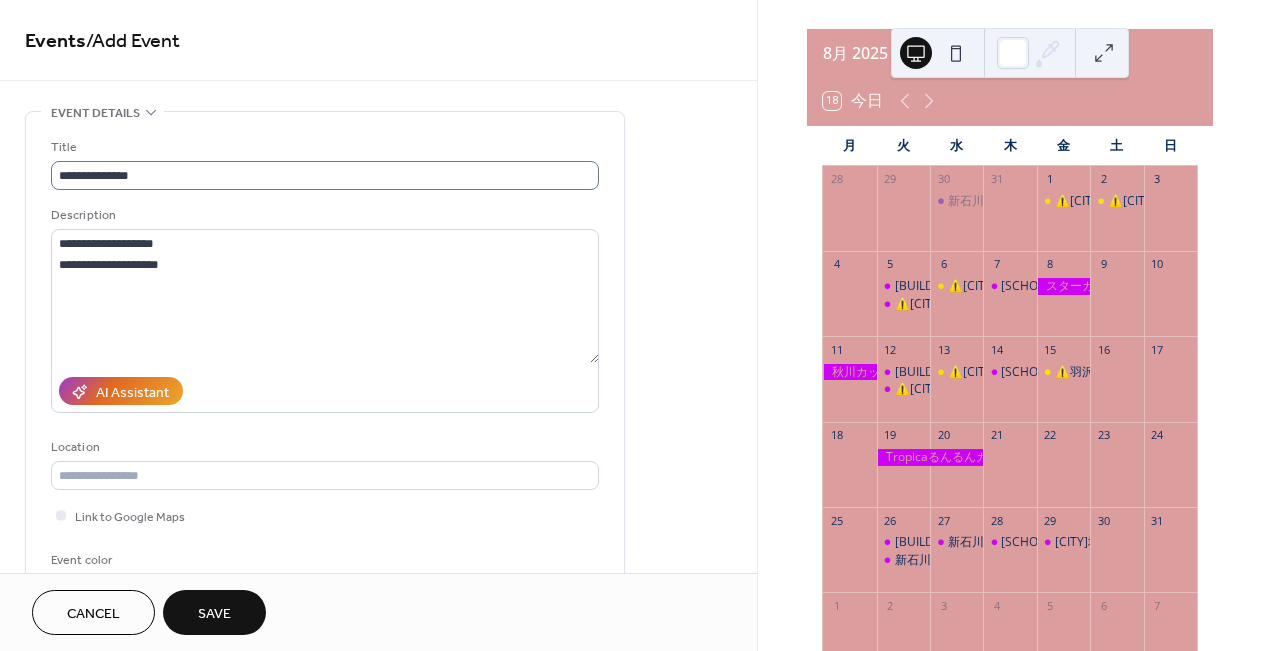 scroll, scrollTop: 0, scrollLeft: 0, axis: both 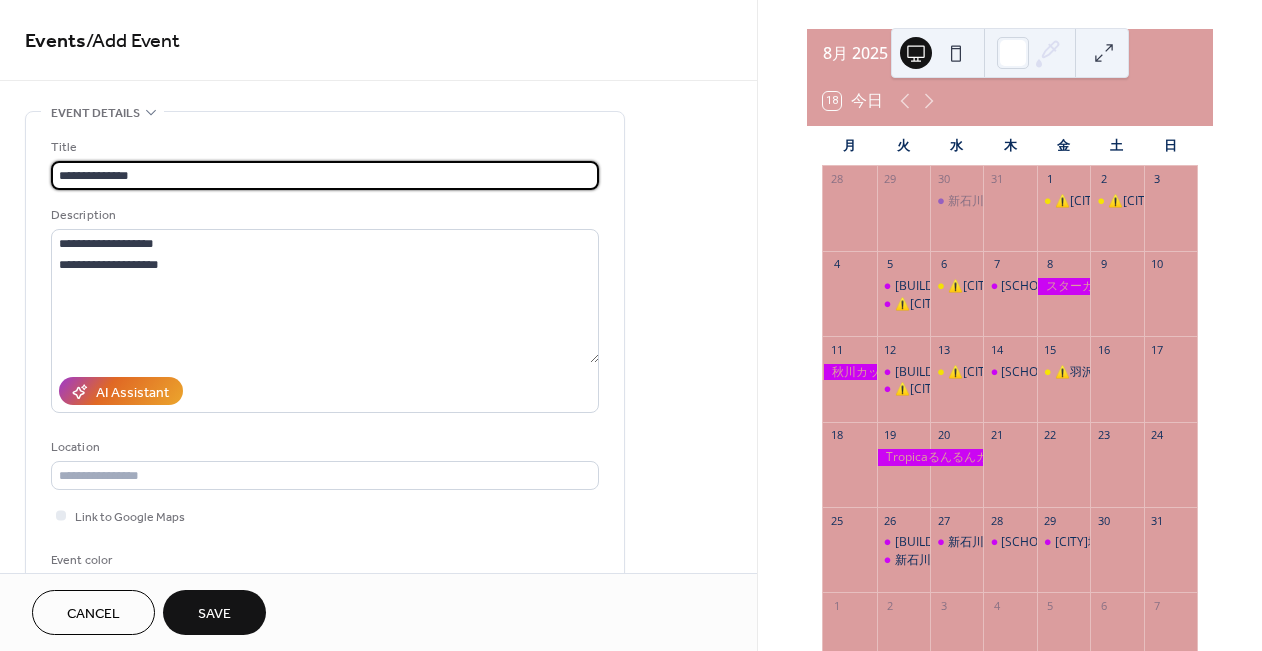 click on "**********" at bounding box center [325, 175] 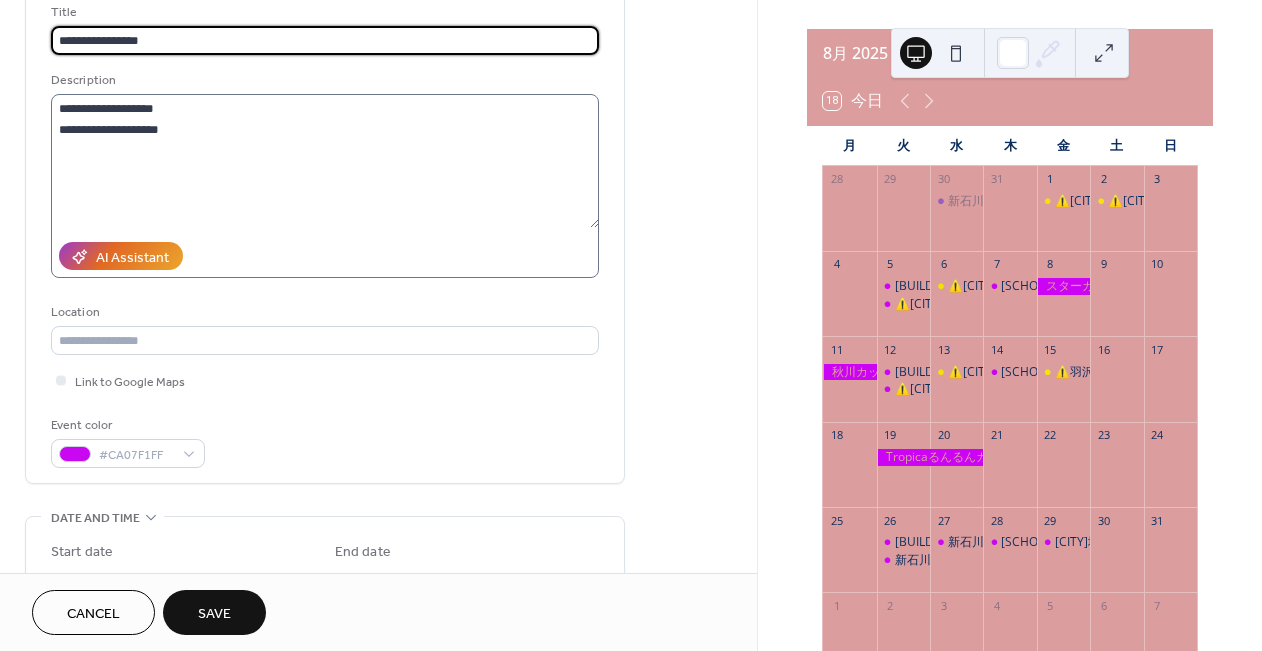 scroll, scrollTop: 177, scrollLeft: 0, axis: vertical 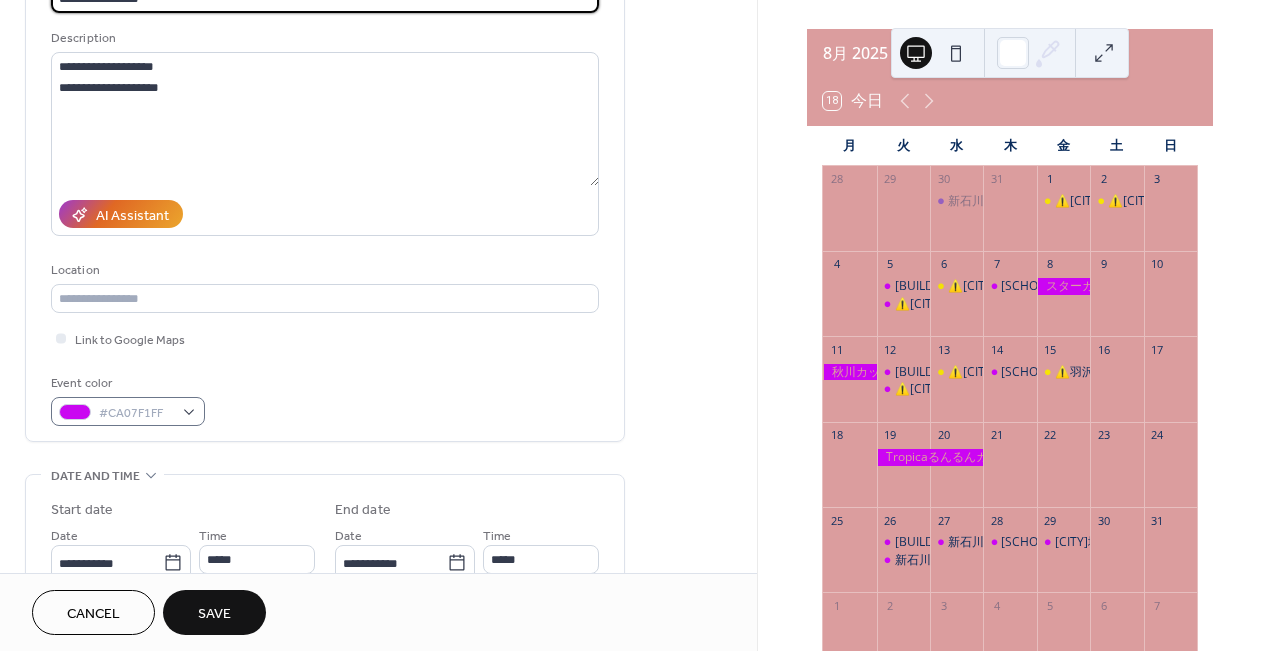 type on "**********" 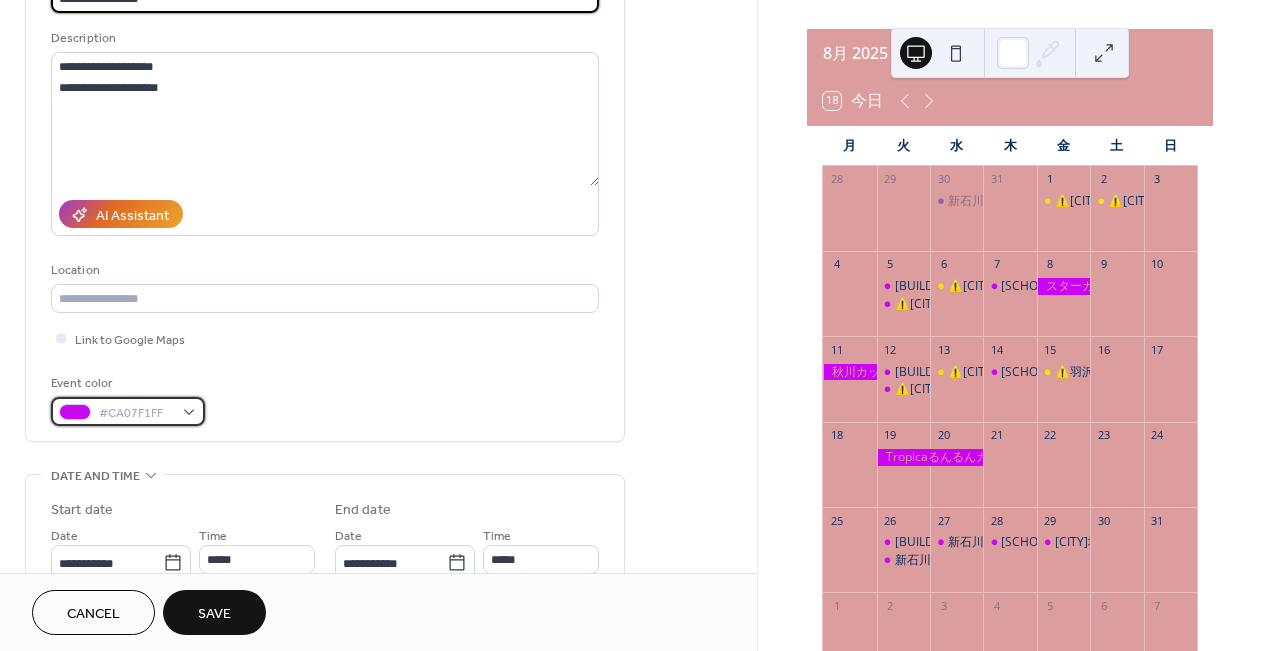 click on "#CA07F1FF" at bounding box center (136, 413) 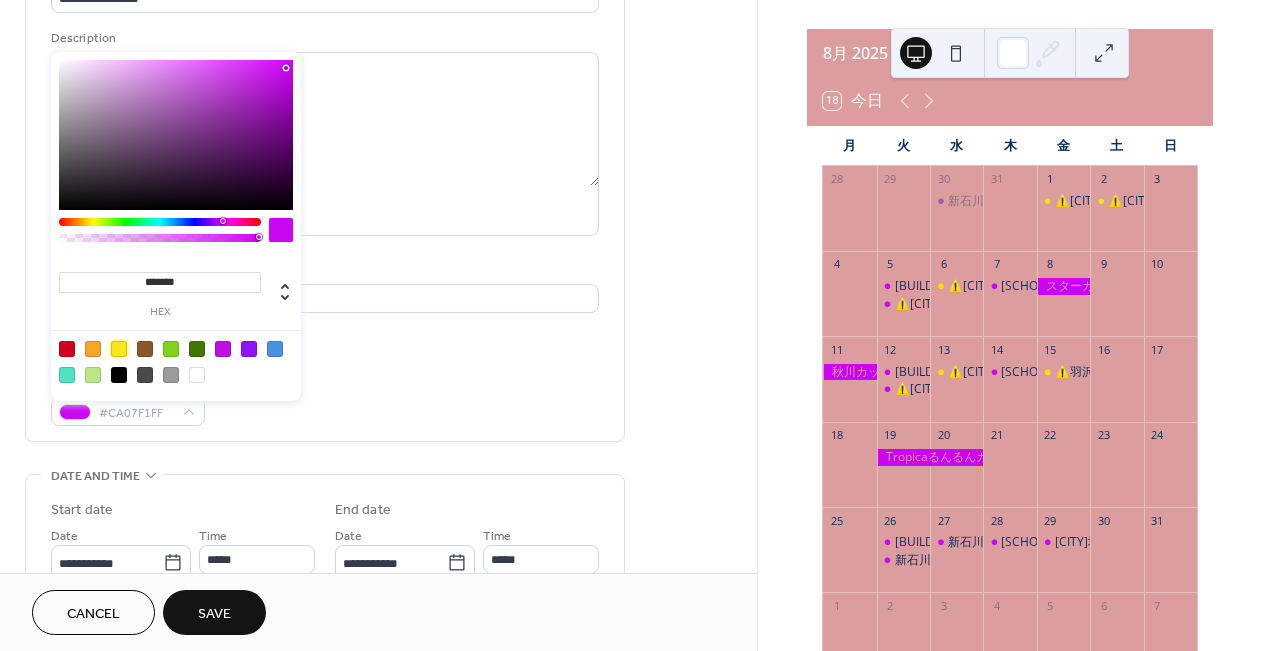 click at bounding box center [119, 349] 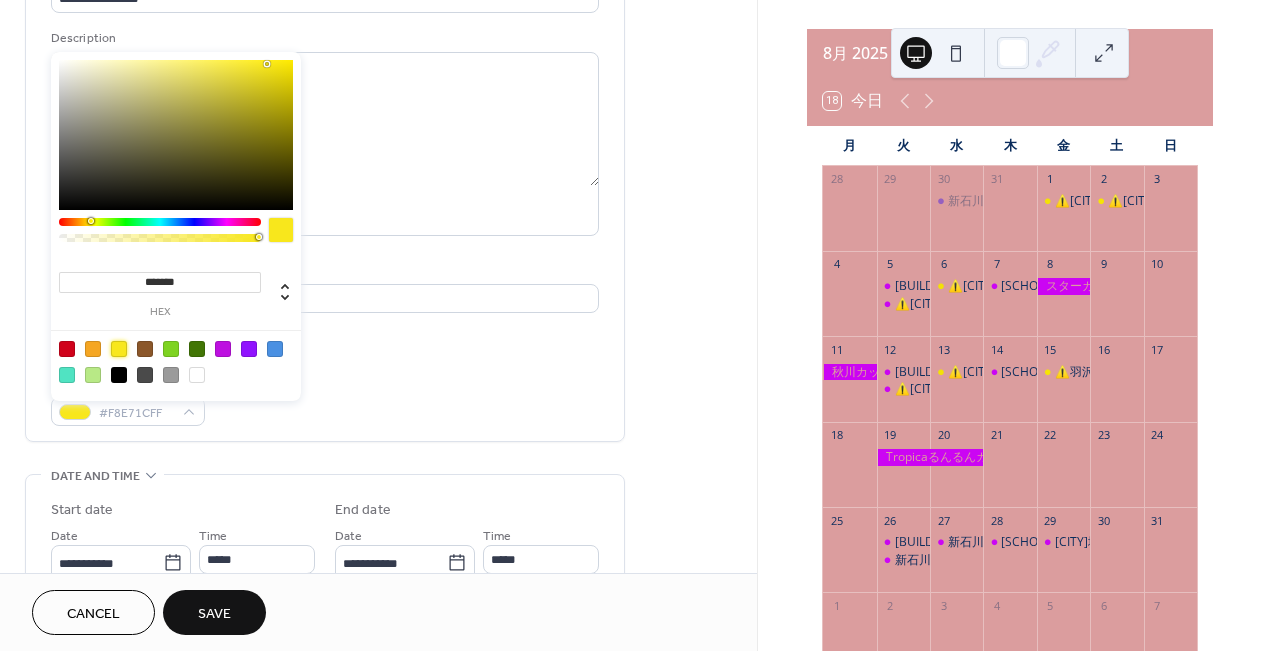 type on "*******" 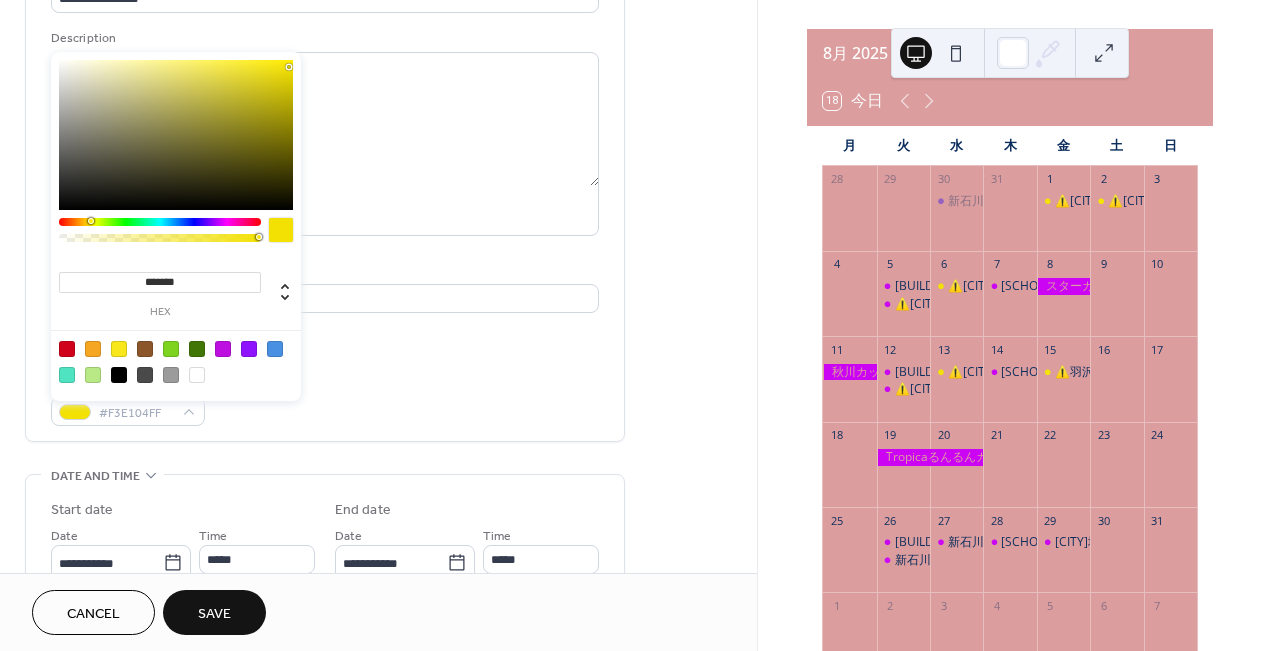 click at bounding box center [176, 135] 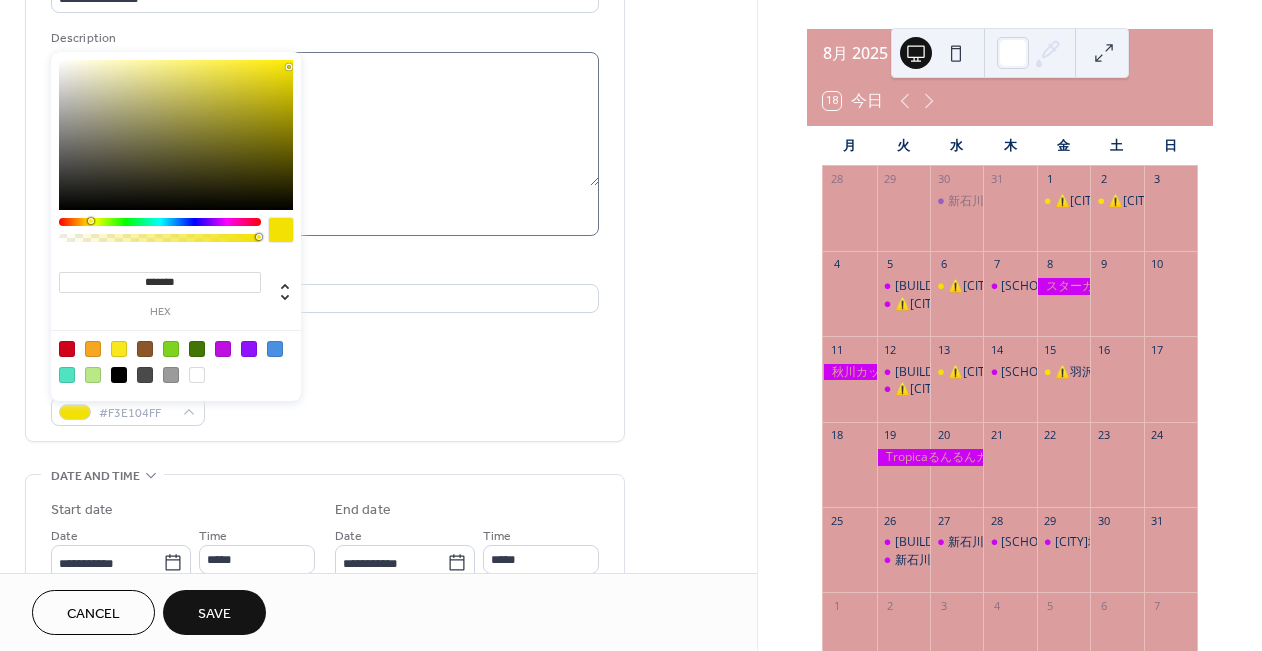 click on "**********" at bounding box center [325, 144] 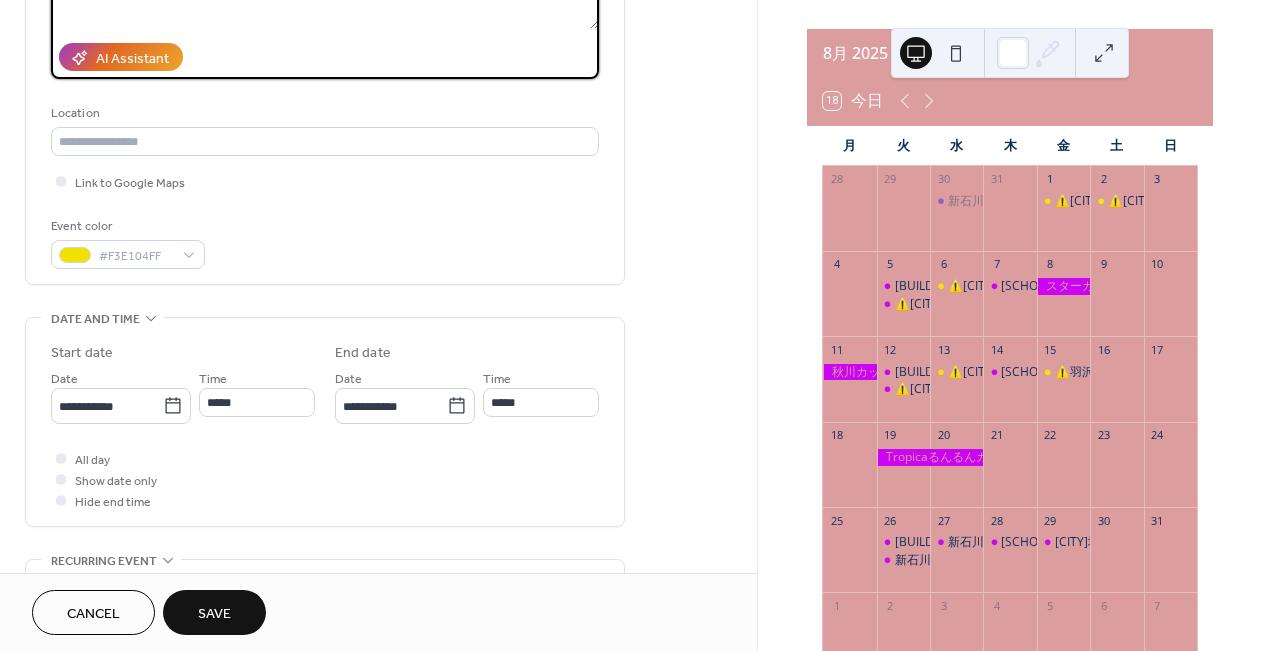 scroll, scrollTop: 335, scrollLeft: 0, axis: vertical 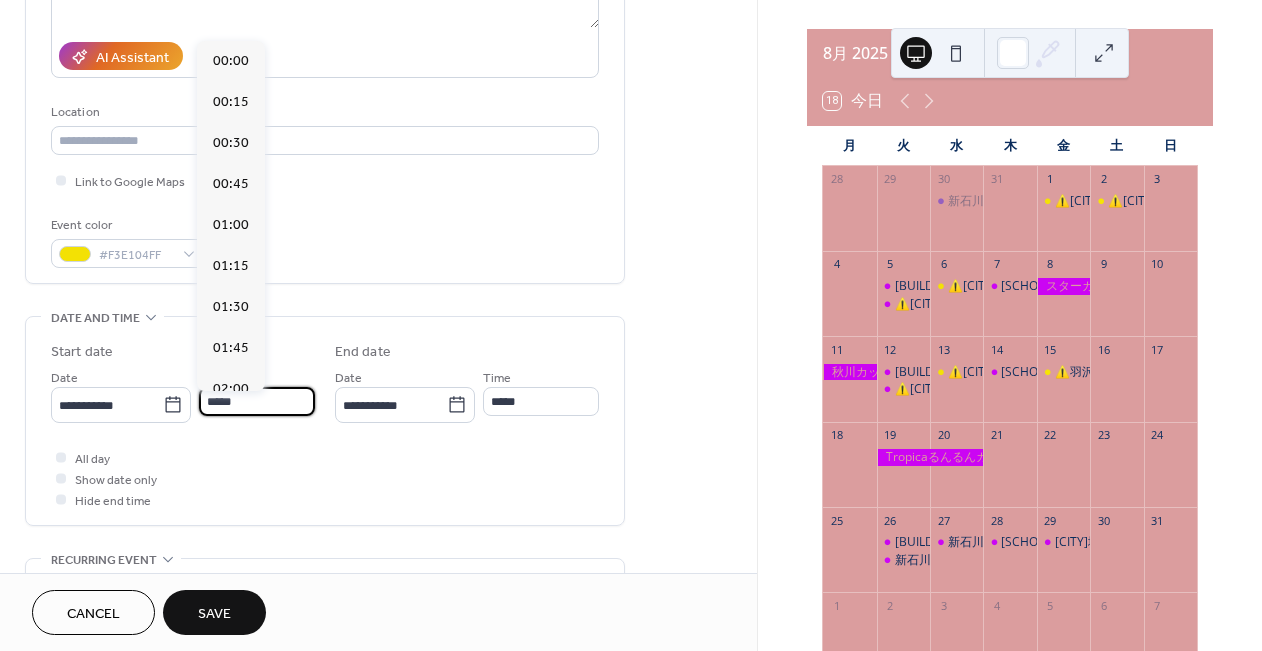 click on "*****" at bounding box center (257, 401) 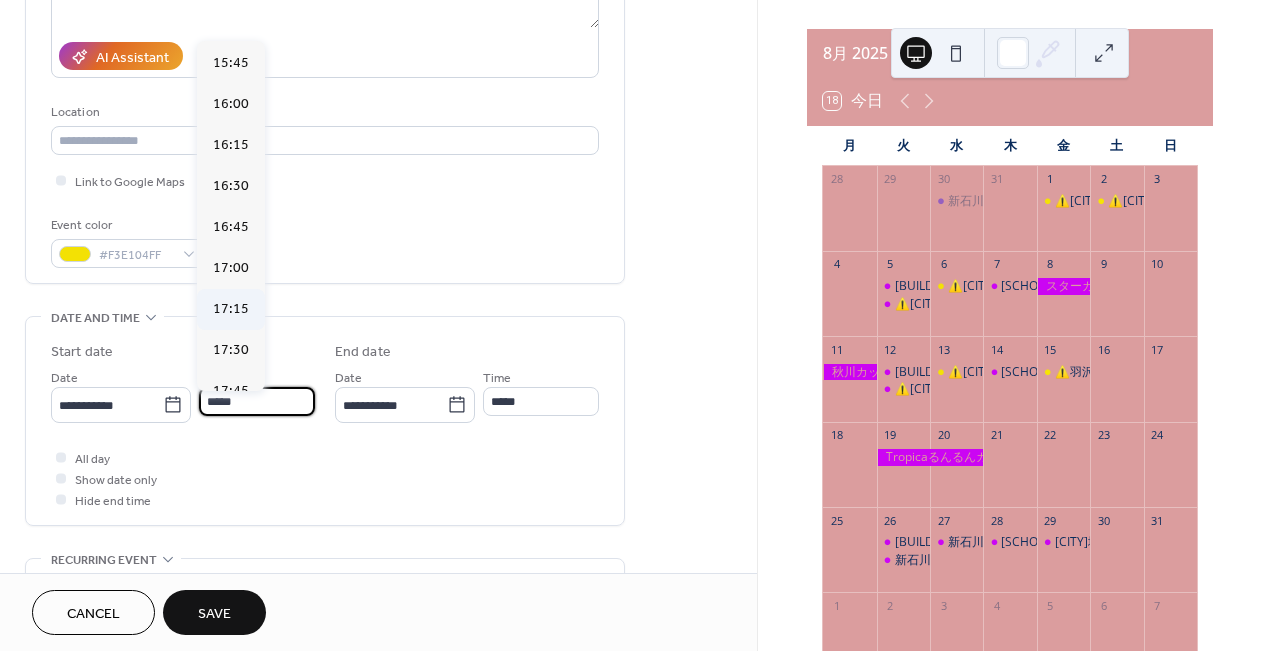 scroll, scrollTop: 2669, scrollLeft: 0, axis: vertical 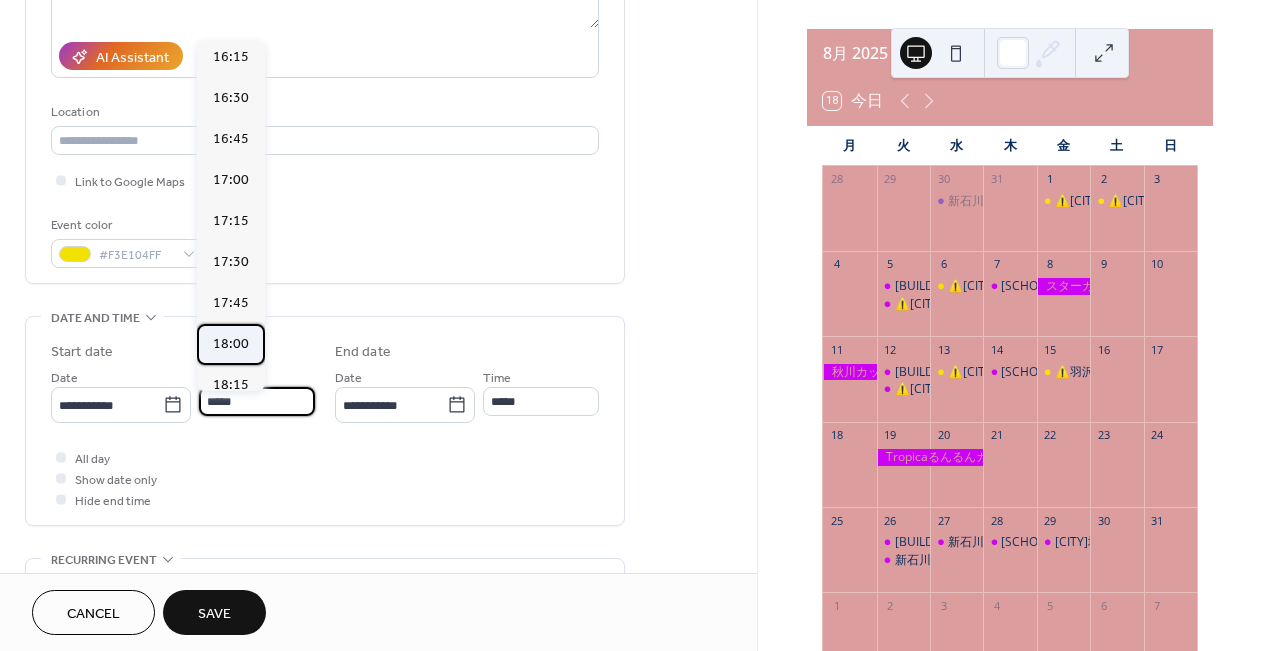 click on "18:00" at bounding box center (231, 344) 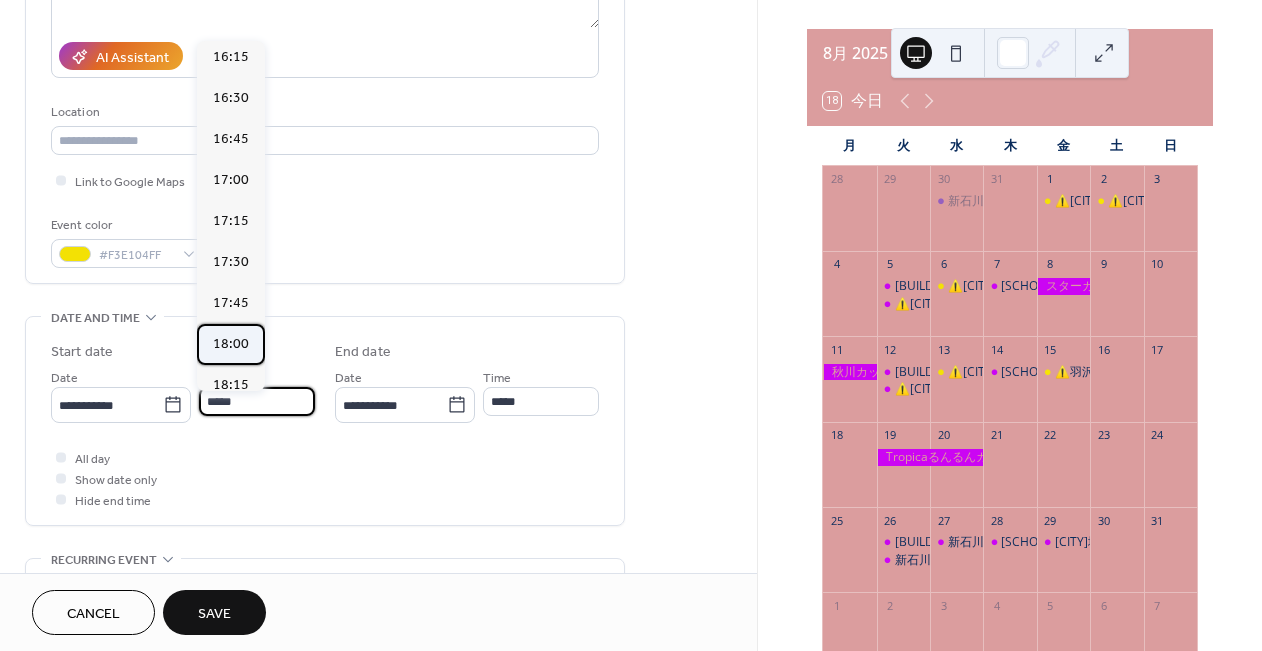 type on "*****" 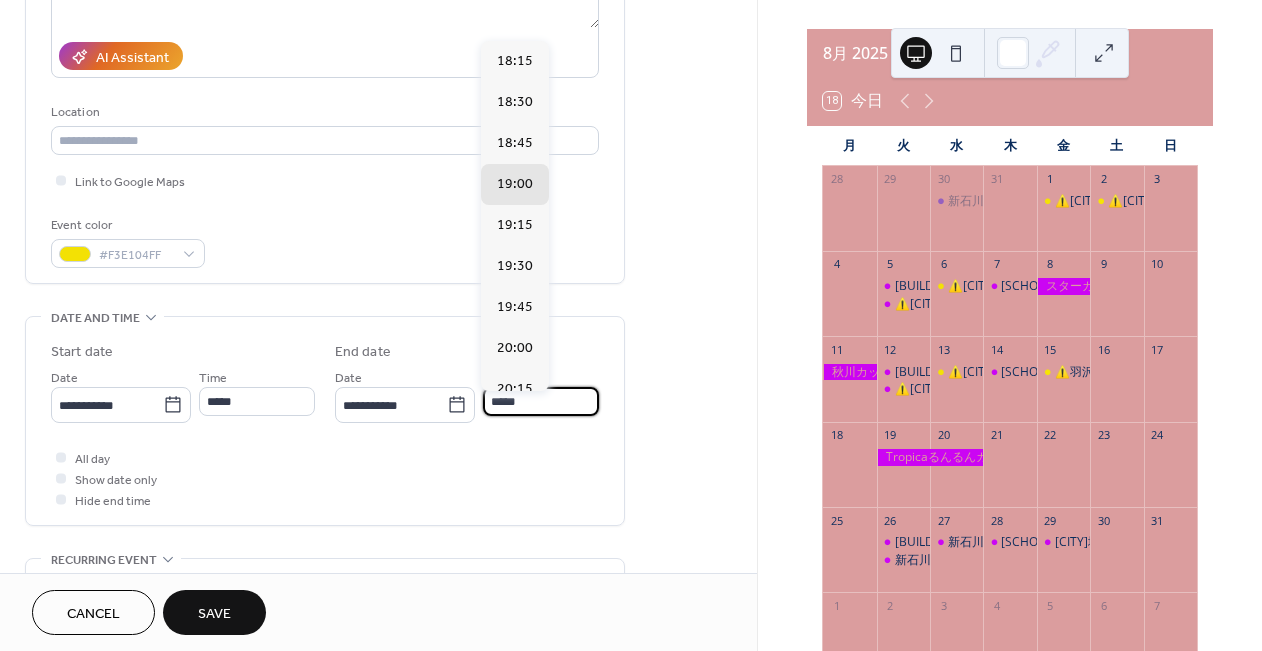 click on "*****" at bounding box center (541, 401) 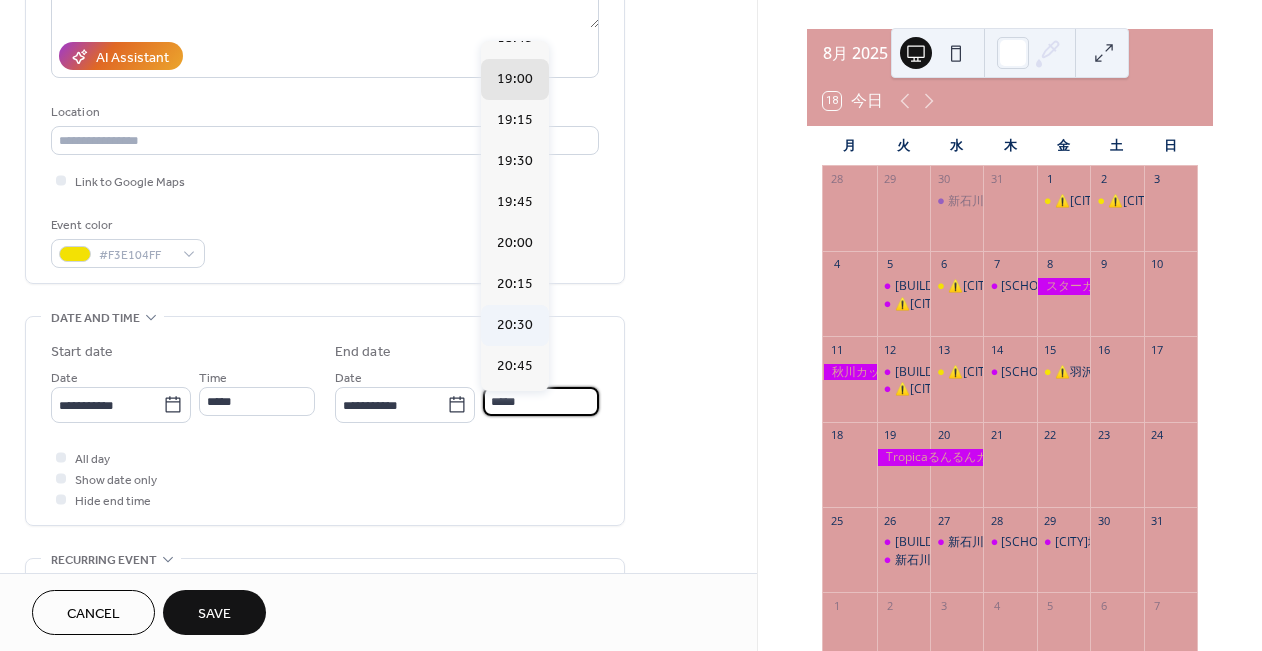 scroll, scrollTop: 168, scrollLeft: 0, axis: vertical 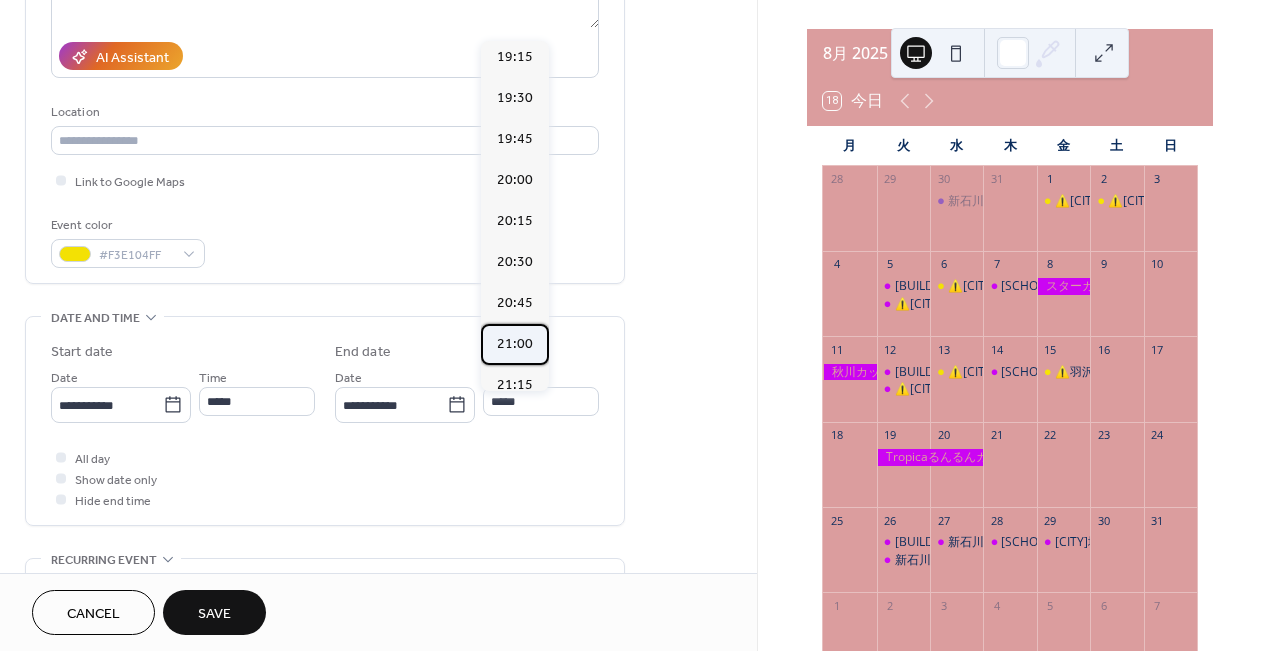 click on "21:00" at bounding box center [515, 344] 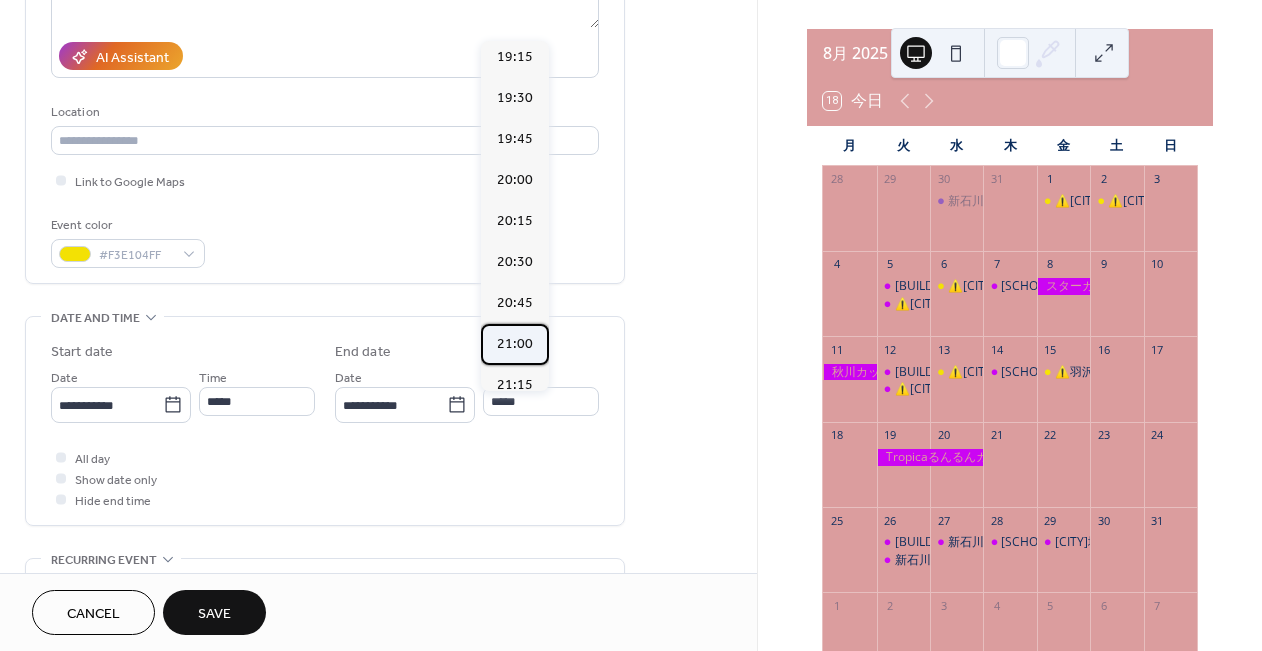 type on "*****" 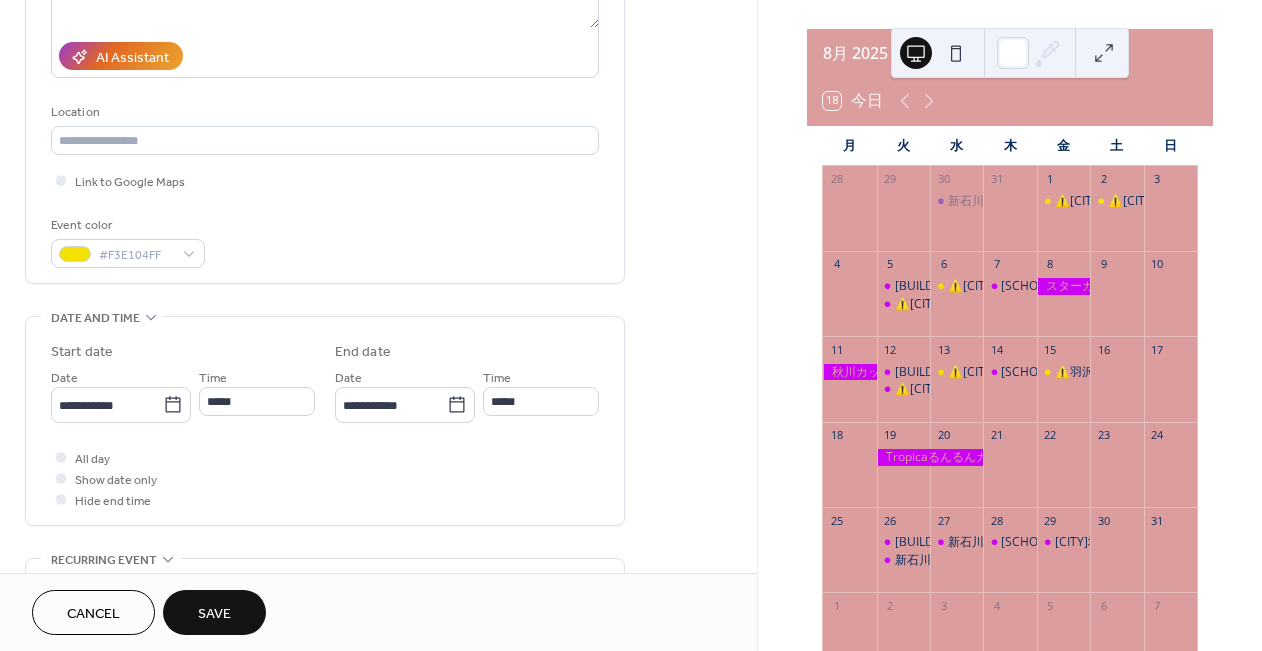click on "All day Show date only Hide end time" at bounding box center [325, 478] 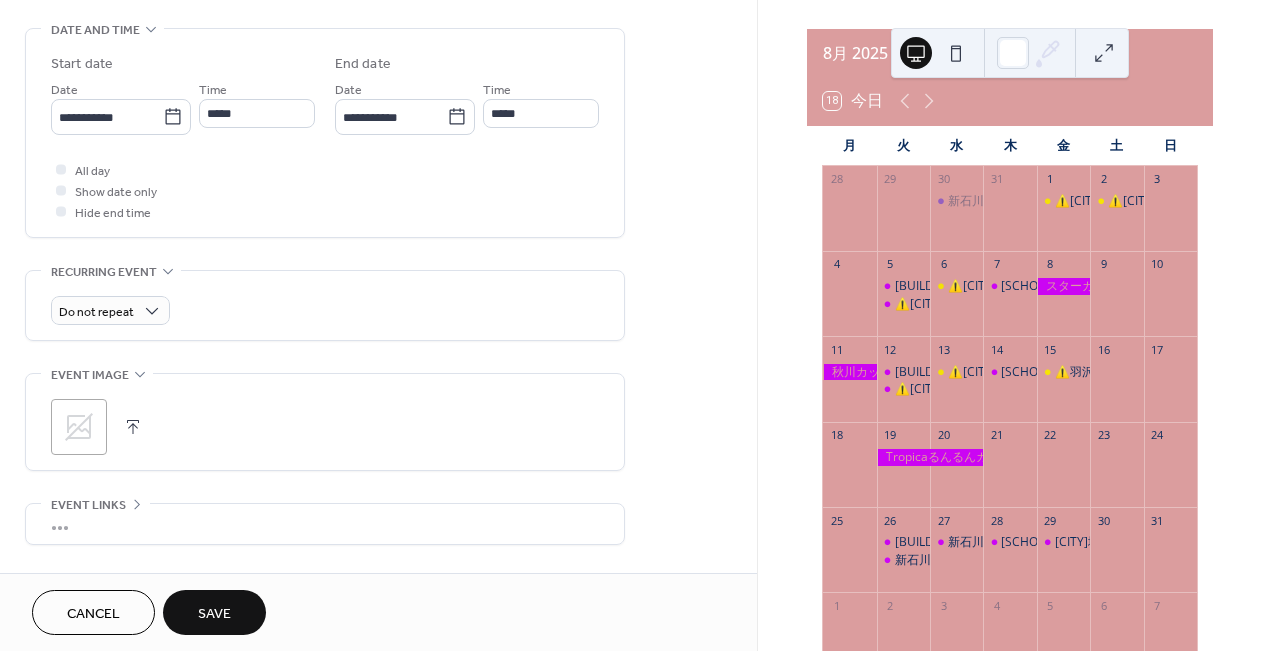 scroll, scrollTop: 611, scrollLeft: 0, axis: vertical 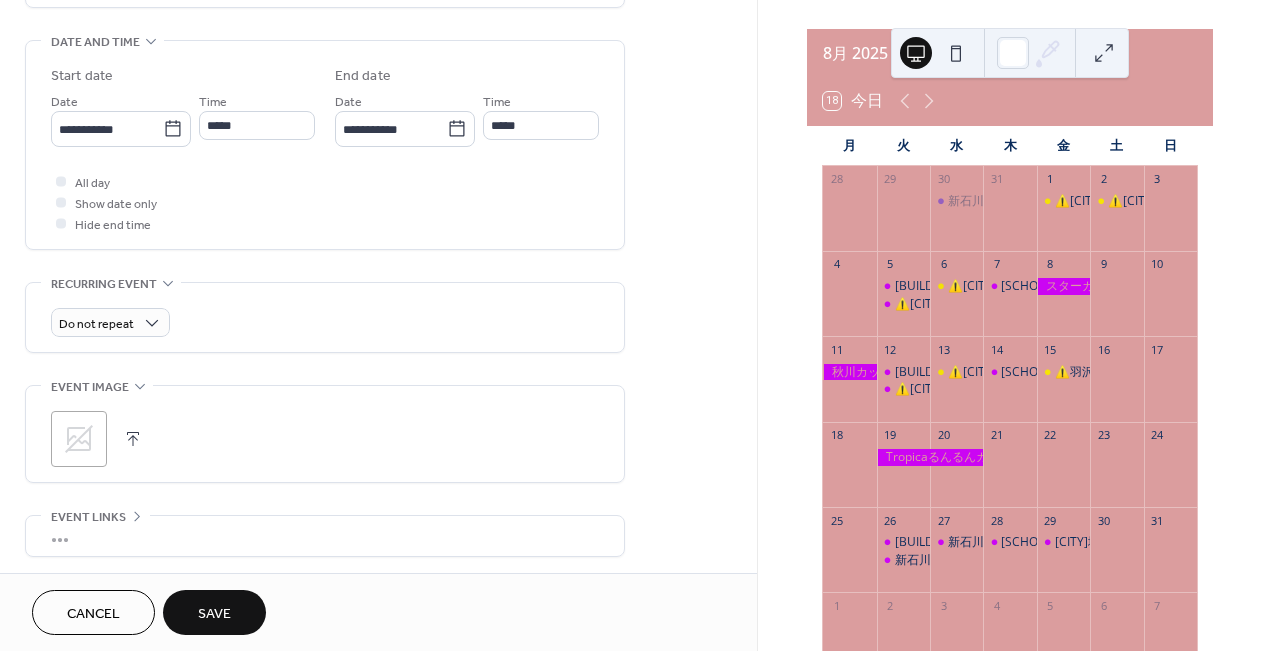 click on "Save" at bounding box center (214, 612) 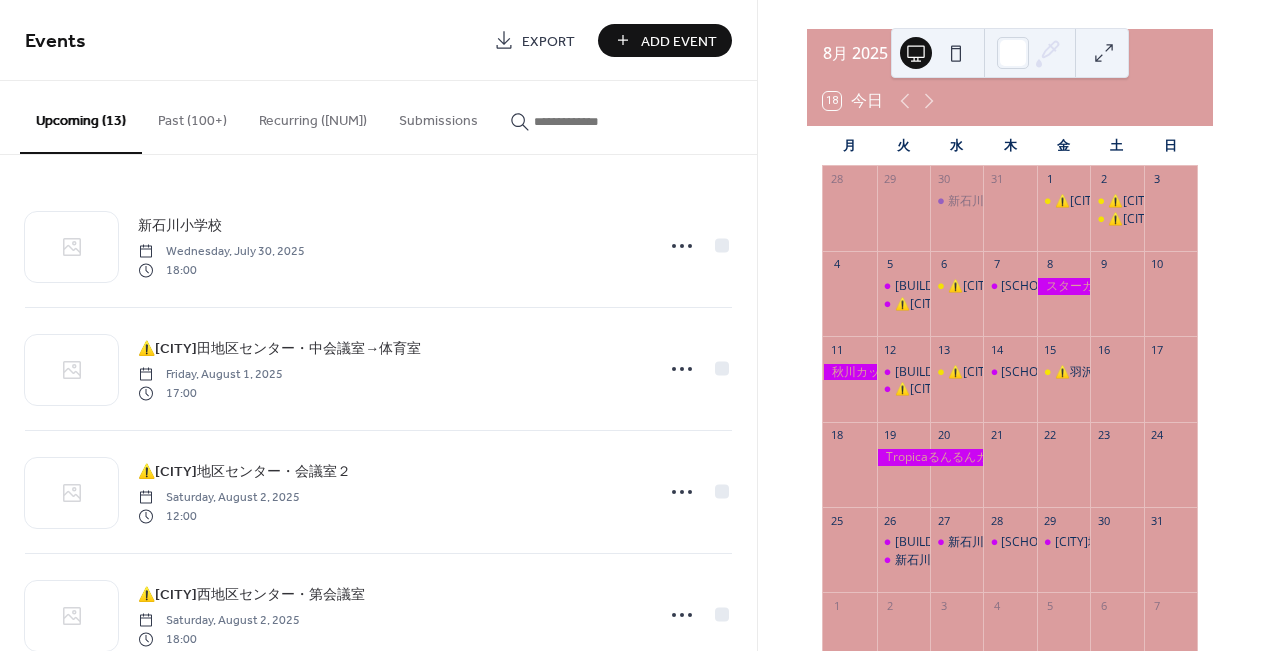 click on "Add Event" at bounding box center [679, 41] 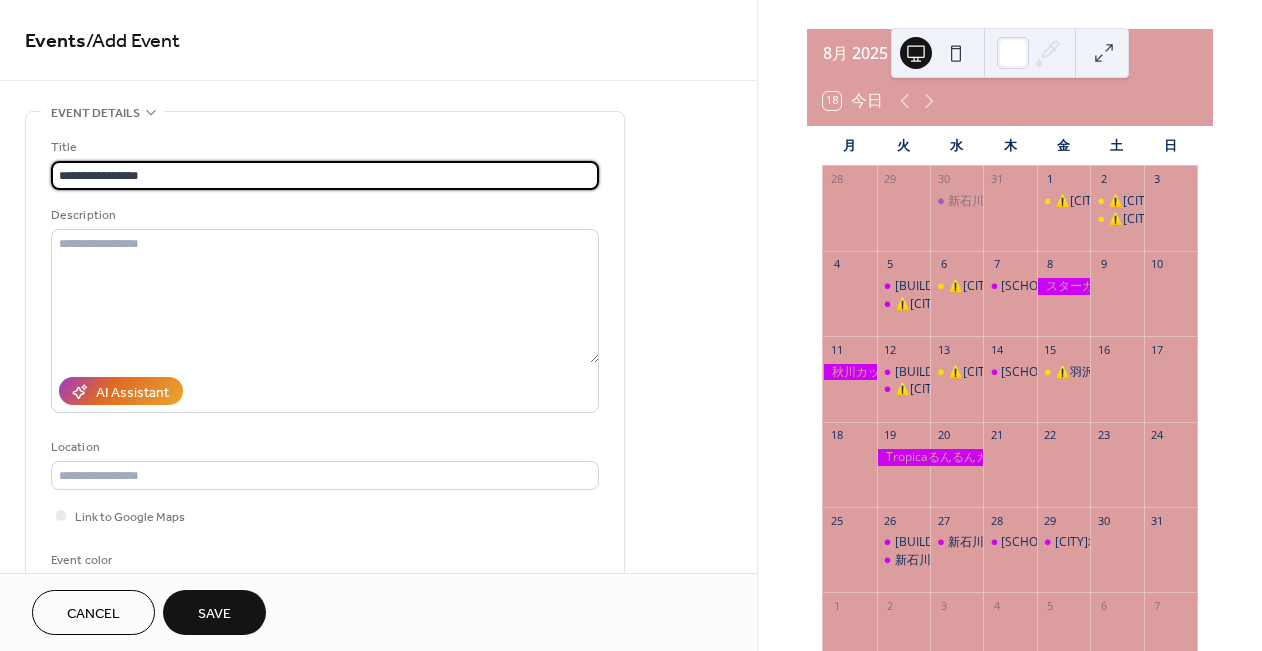 click on "**********" at bounding box center [325, 175] 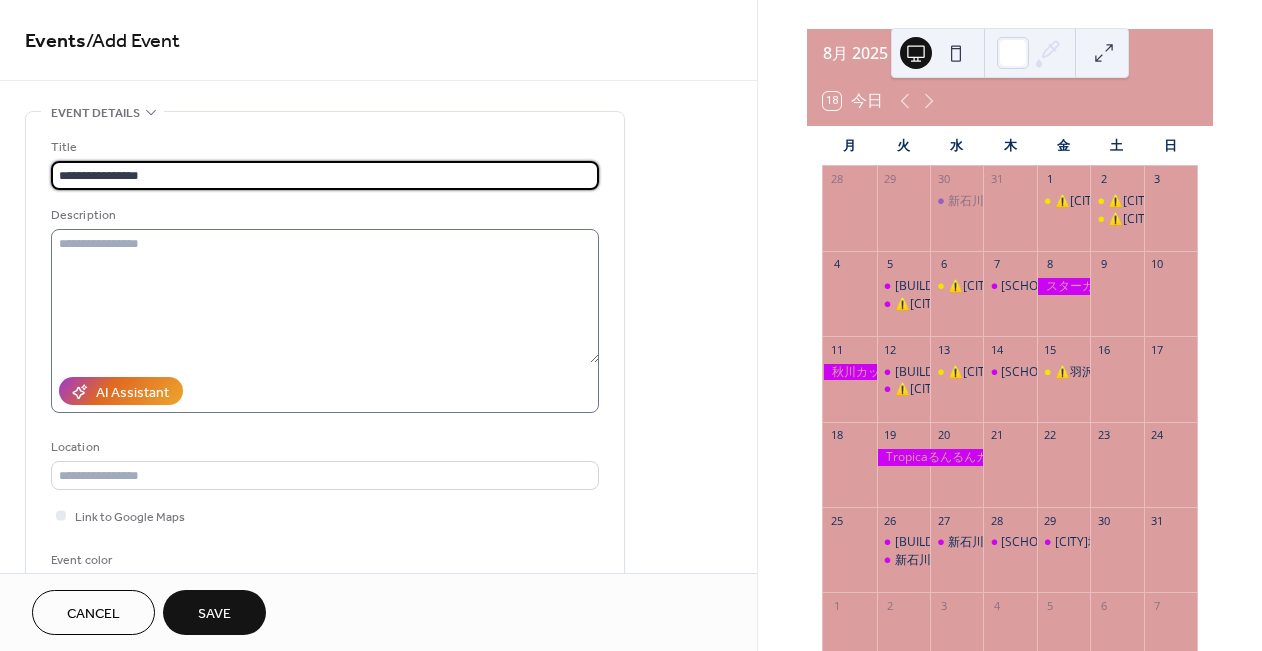 type on "**********" 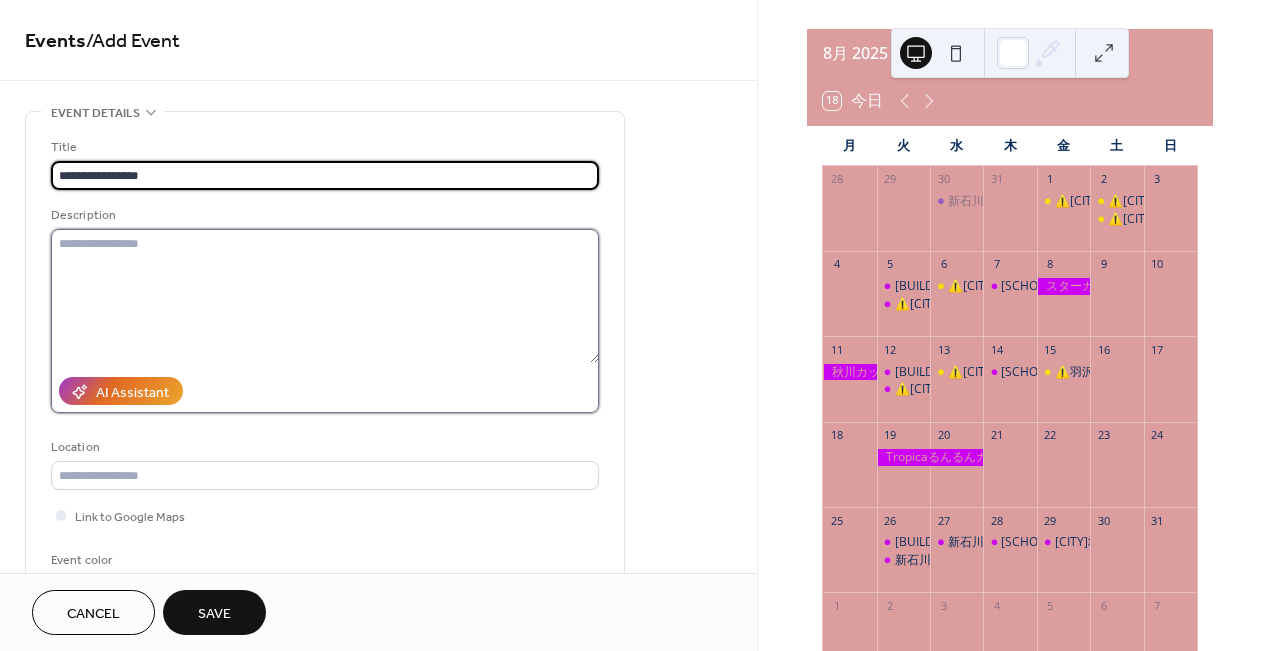 click at bounding box center (325, 296) 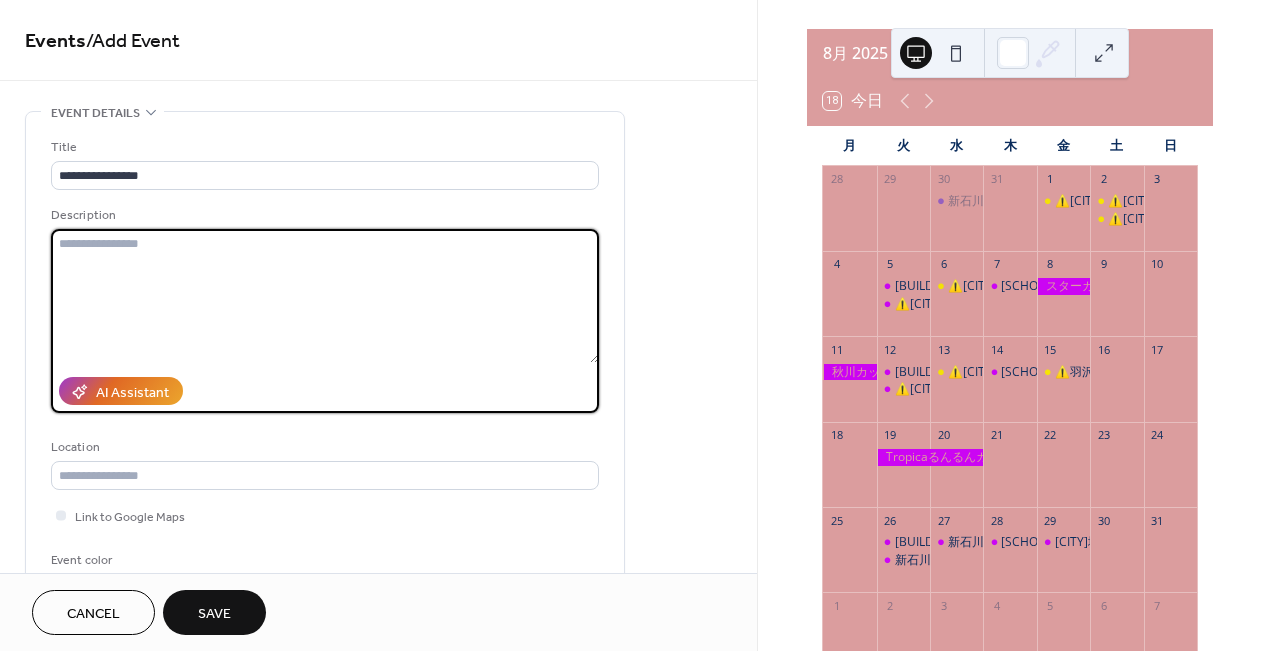paste on "**********" 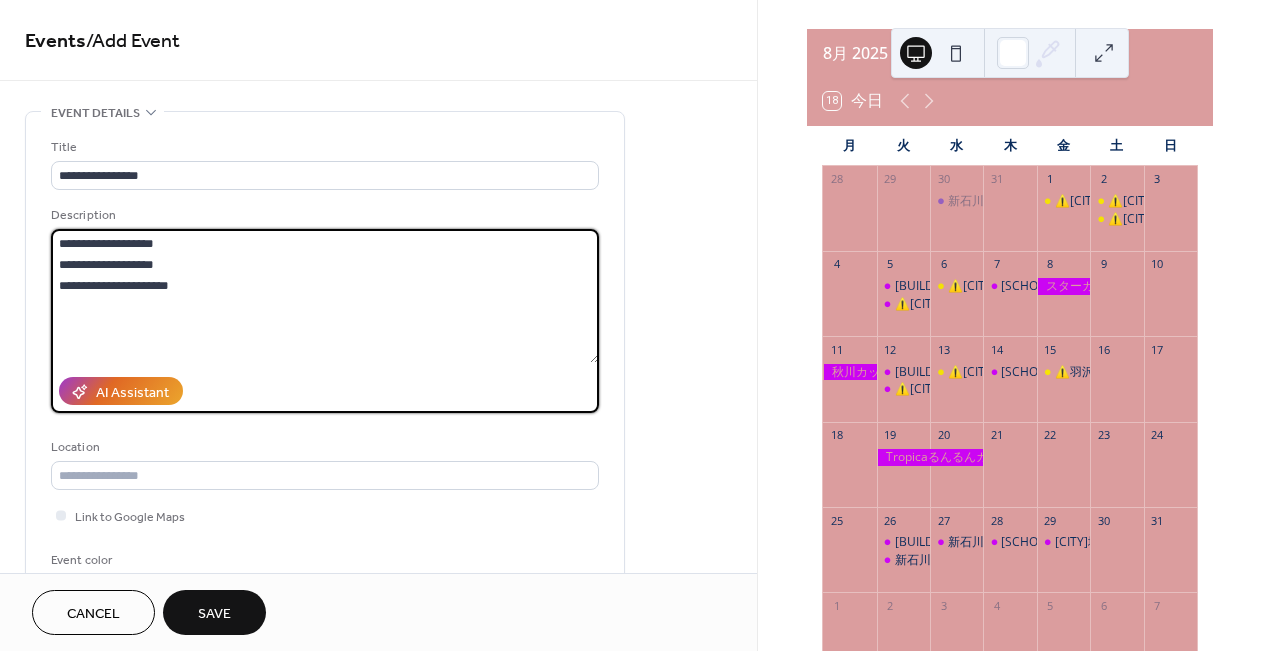 scroll, scrollTop: 142, scrollLeft: 0, axis: vertical 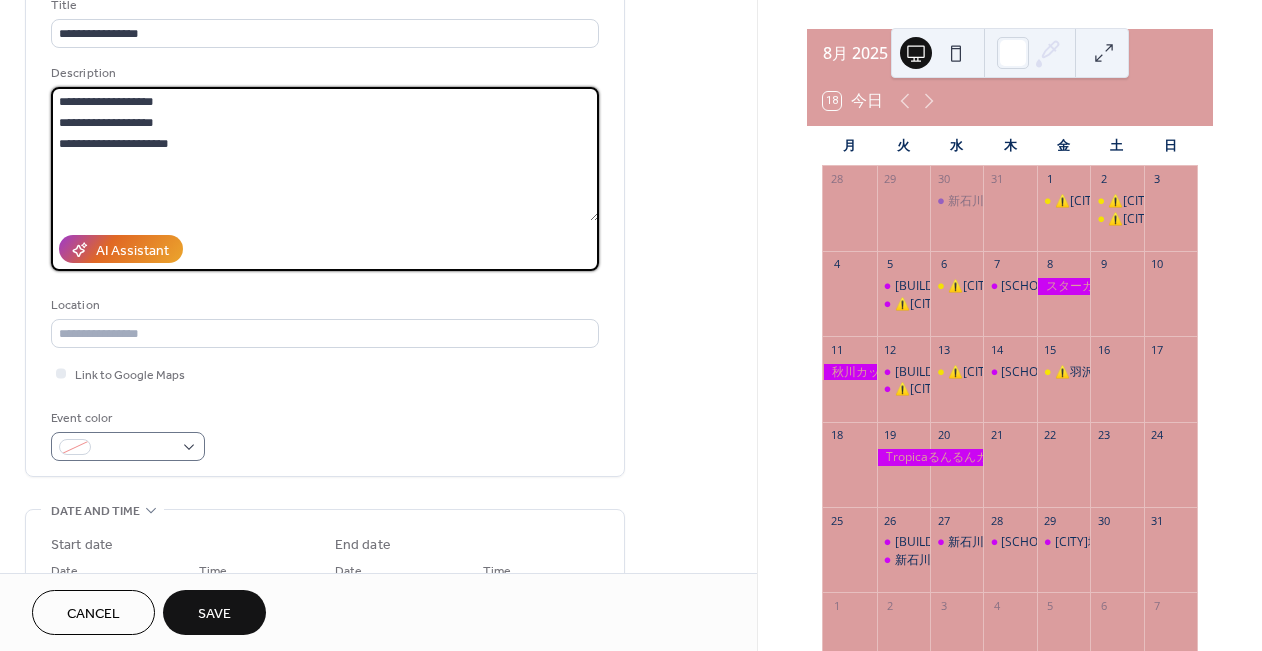 type on "**********" 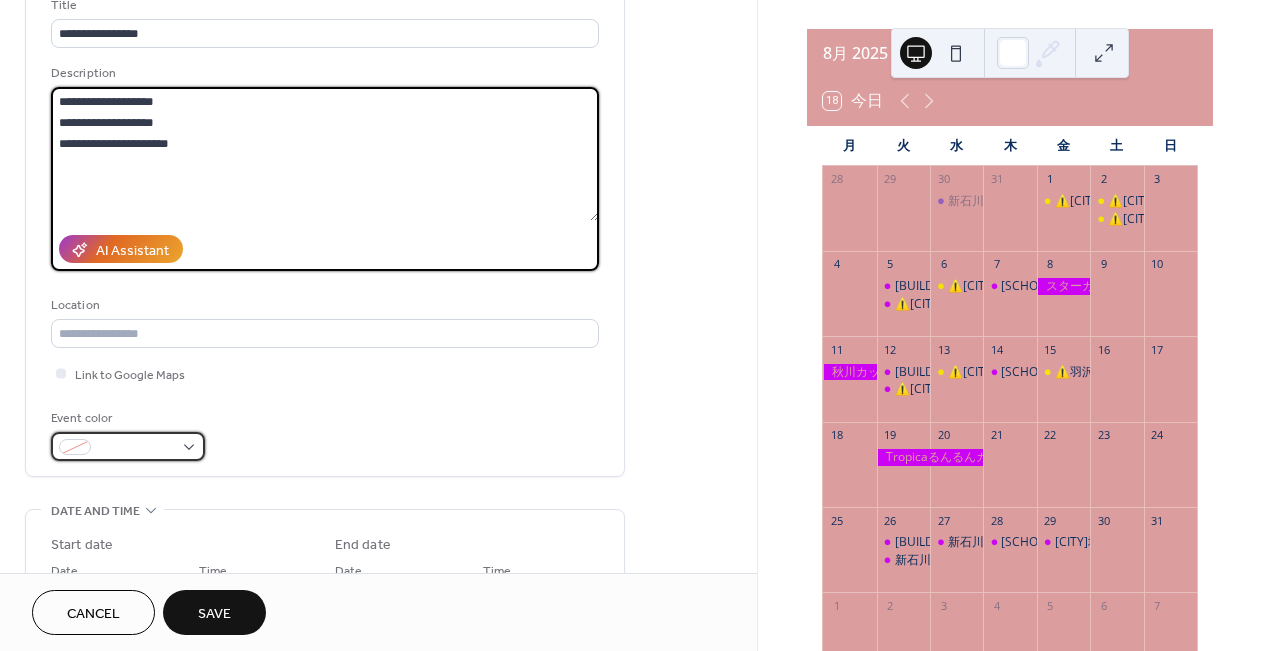 click at bounding box center [128, 446] 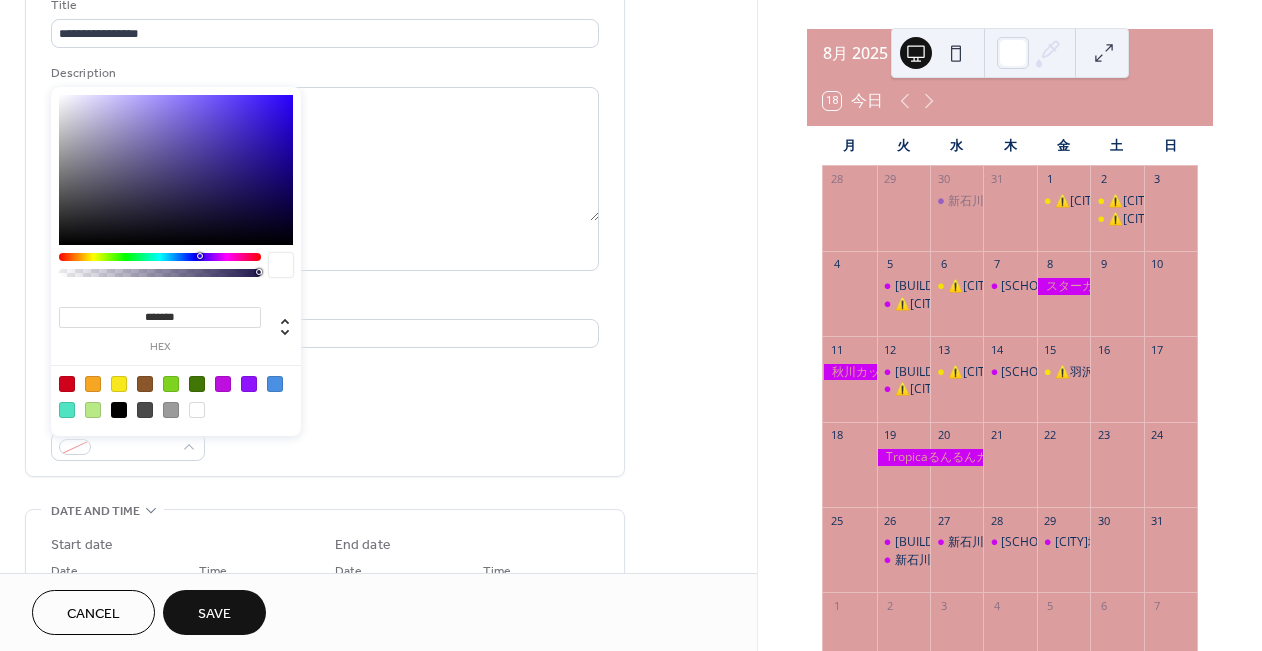 click at bounding box center (119, 384) 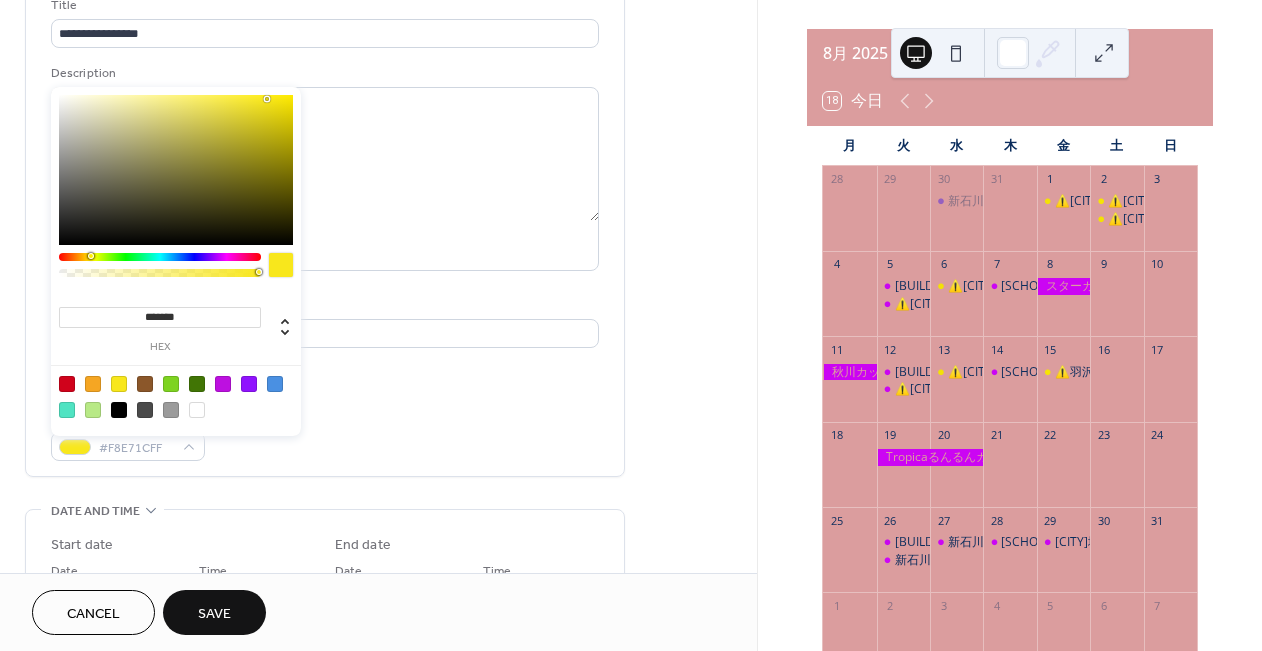 click at bounding box center [281, 265] 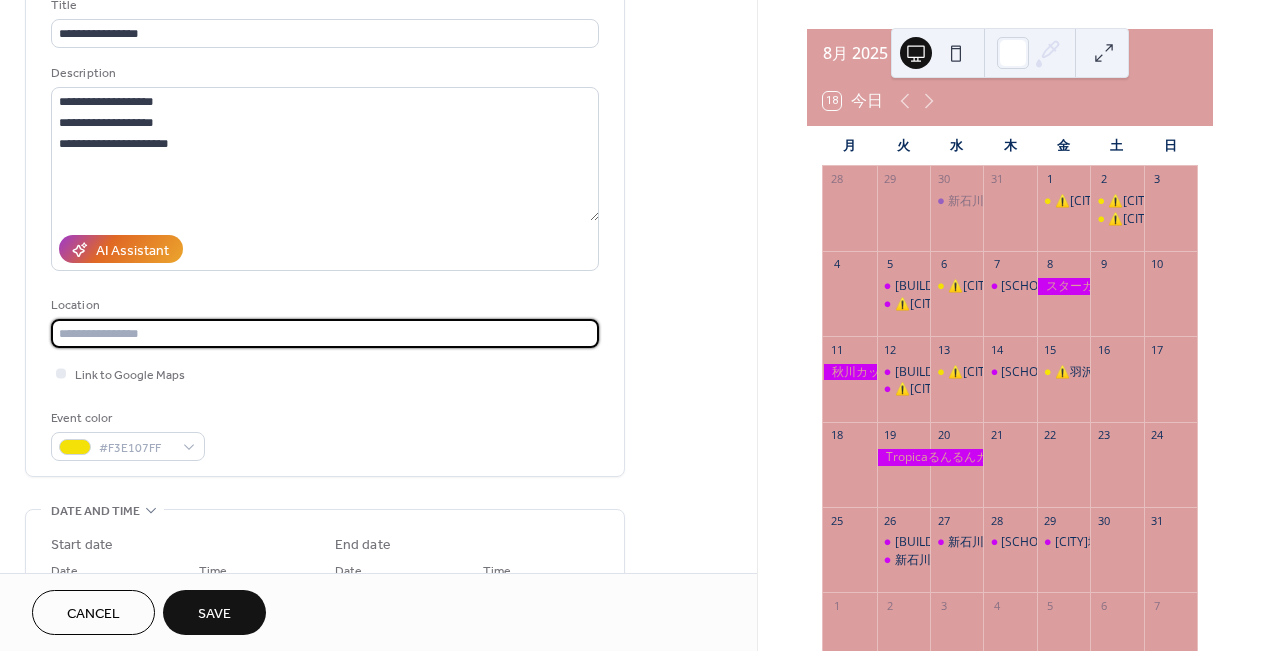 click at bounding box center [325, 333] 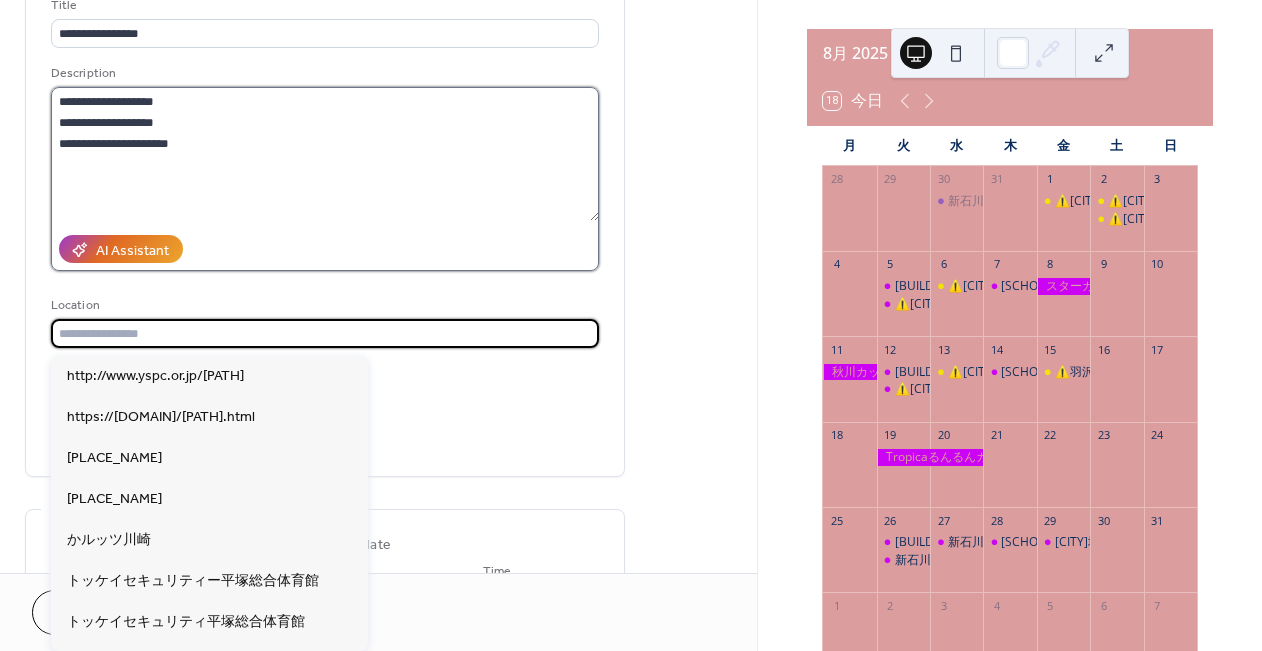 click on "**********" at bounding box center [325, 154] 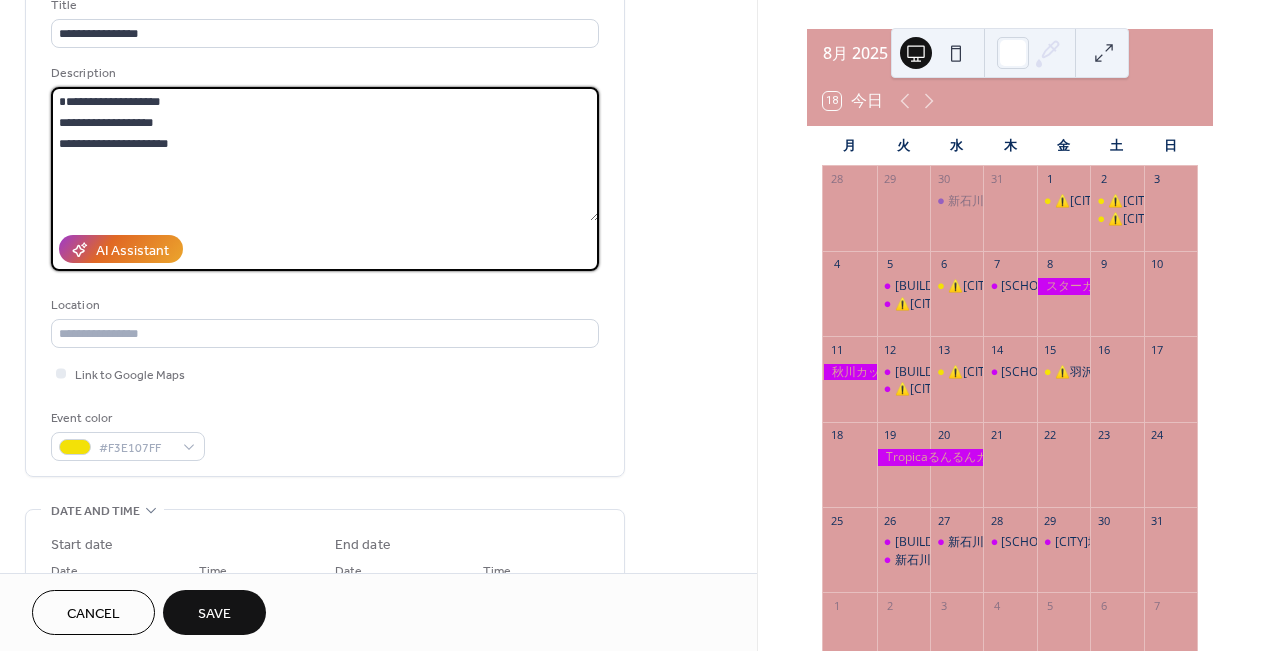 click on "**********" at bounding box center [325, 154] 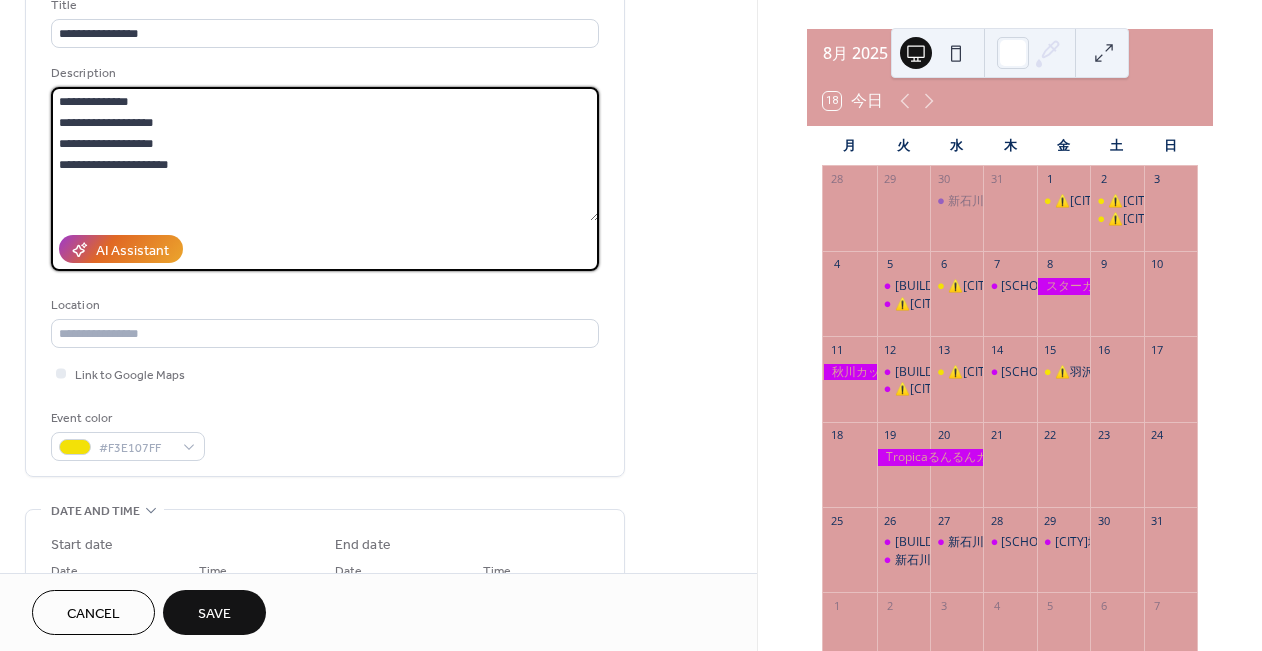 click on "**********" at bounding box center [325, 154] 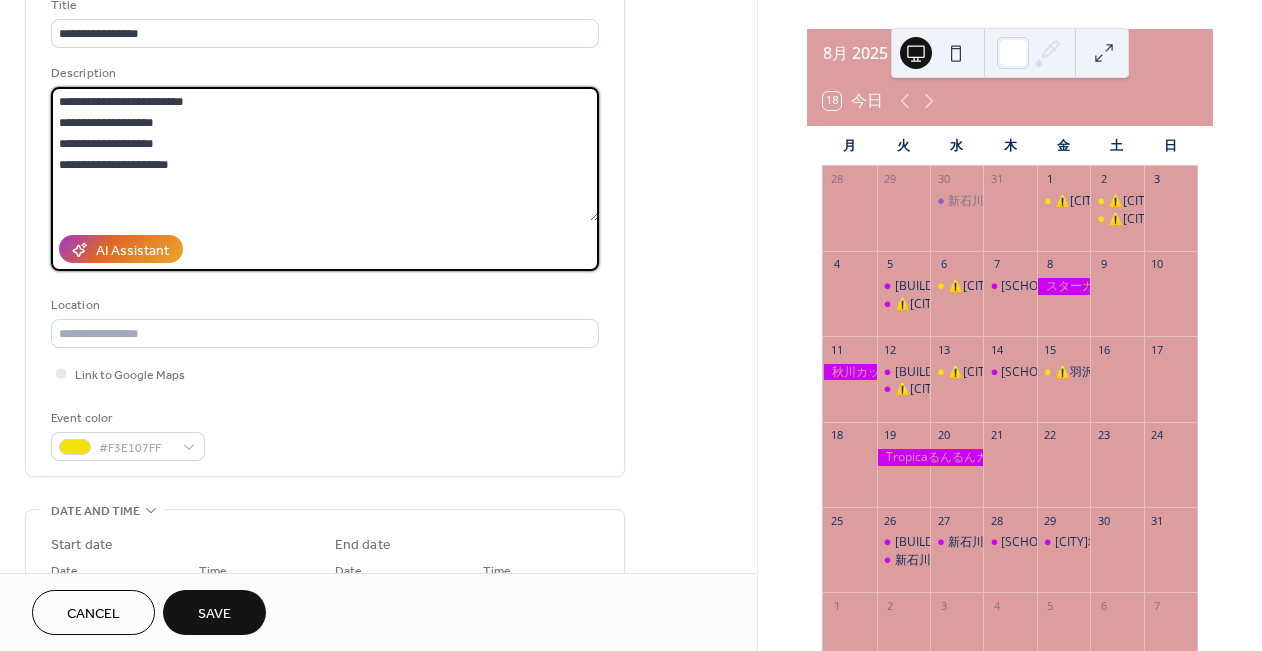 click on "**********" at bounding box center (325, 154) 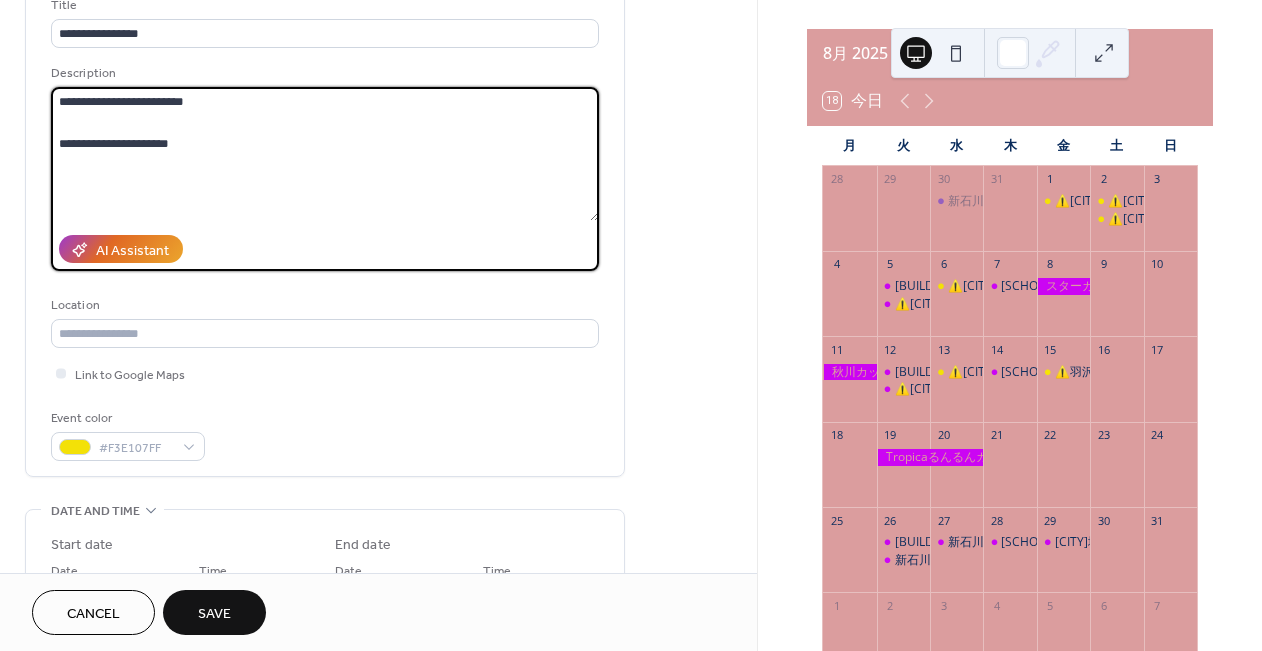 click on "**********" at bounding box center (325, 154) 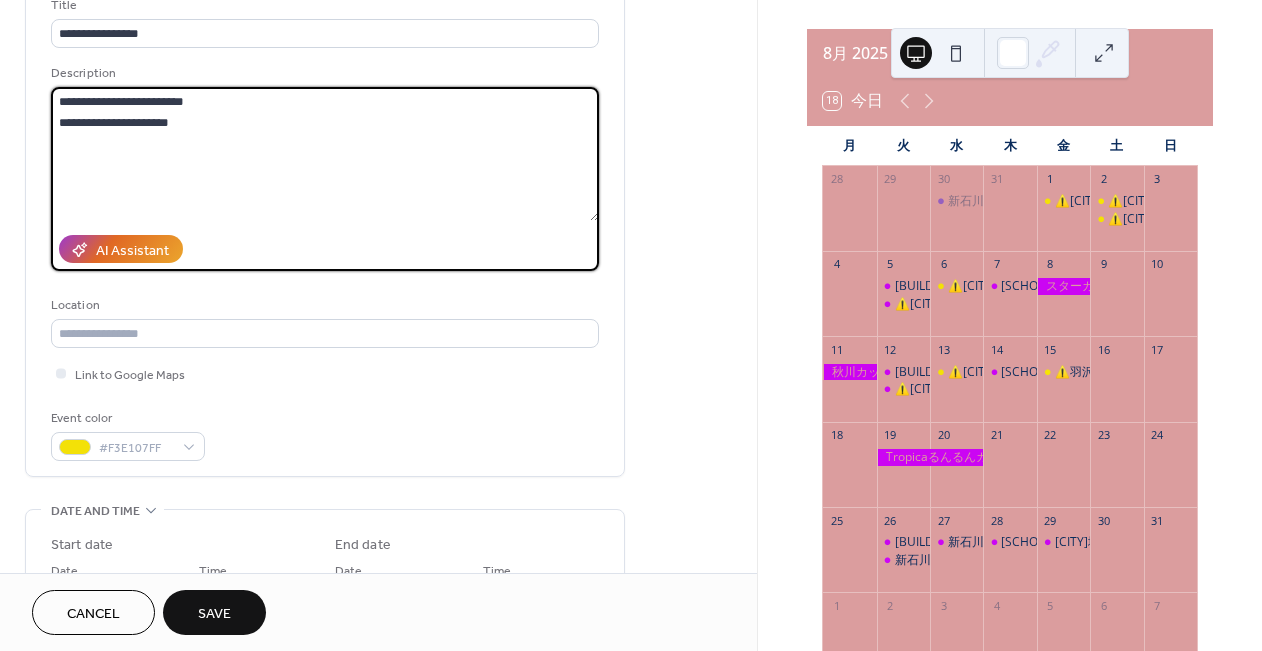 click on "**********" at bounding box center (325, 154) 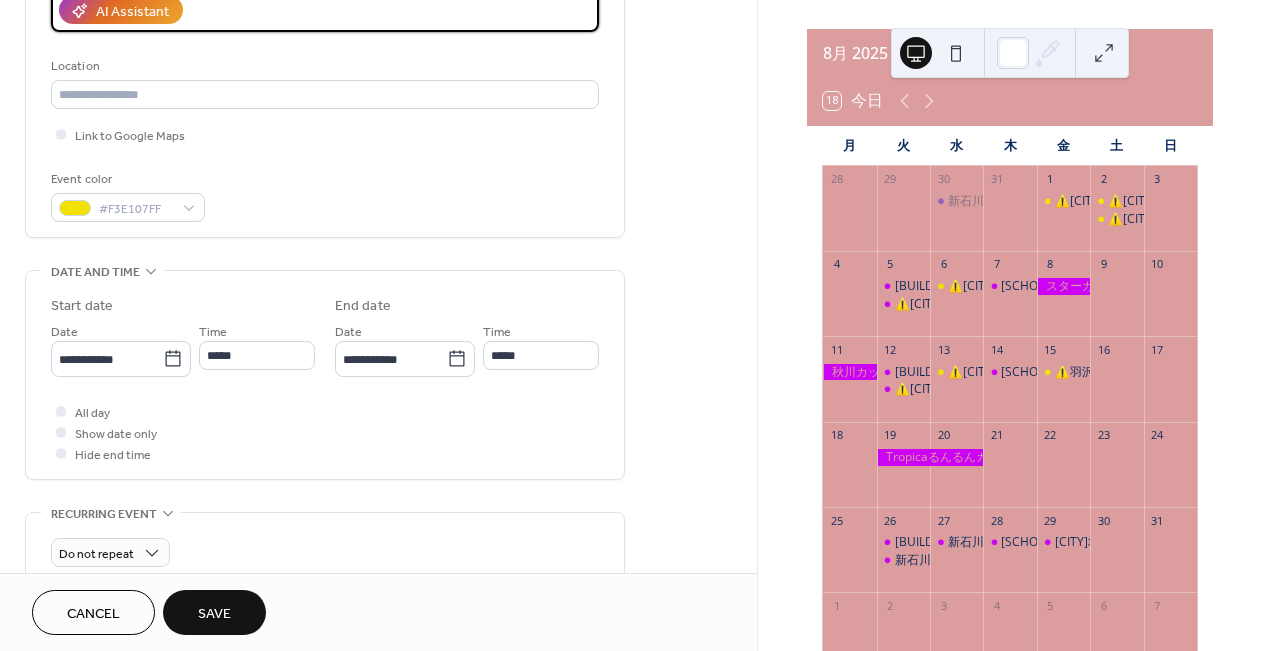 scroll, scrollTop: 438, scrollLeft: 0, axis: vertical 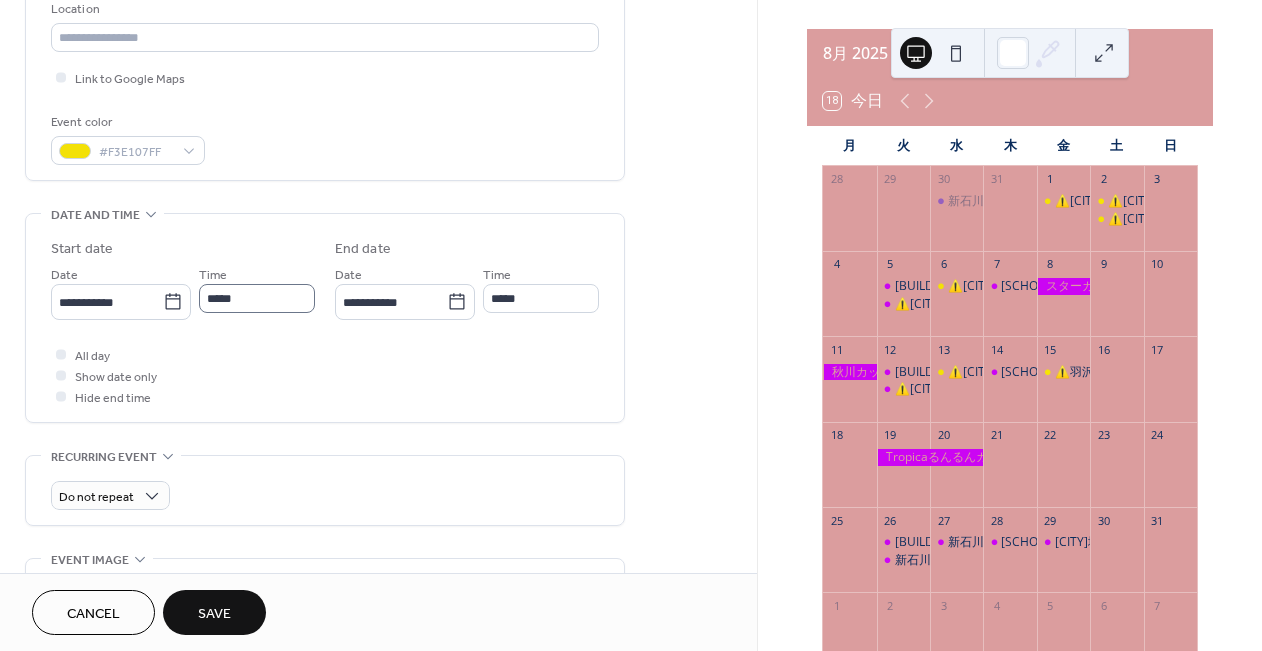 type on "**********" 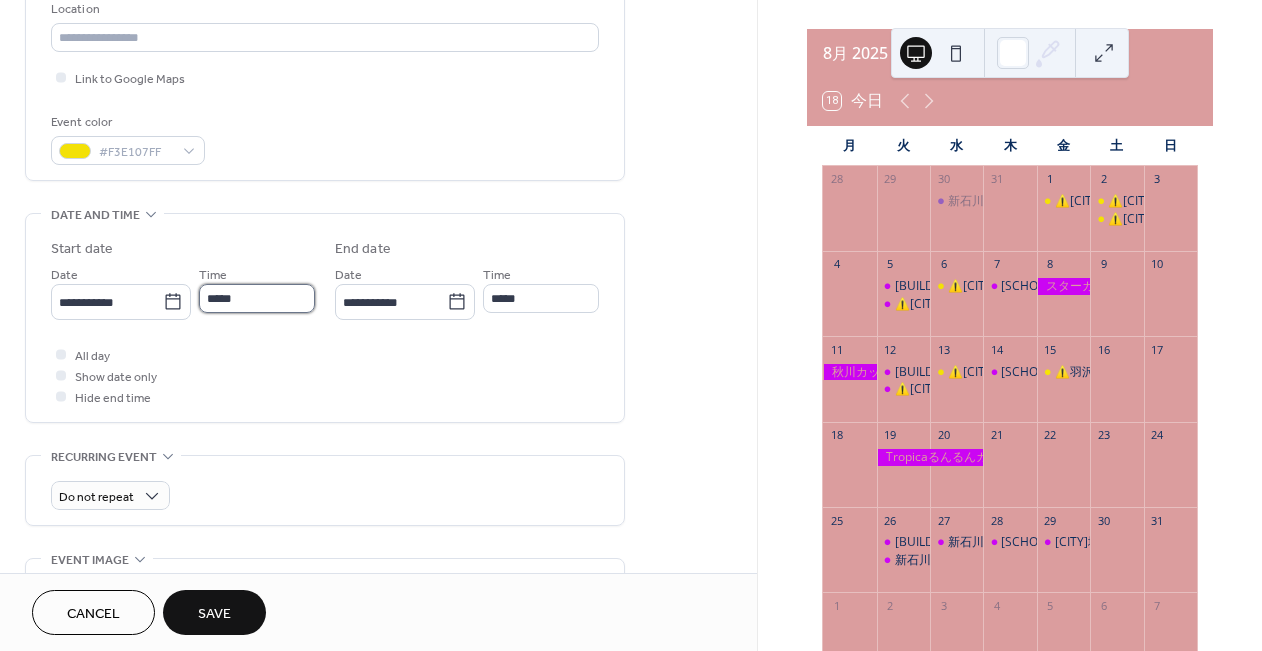 click on "*****" at bounding box center [257, 298] 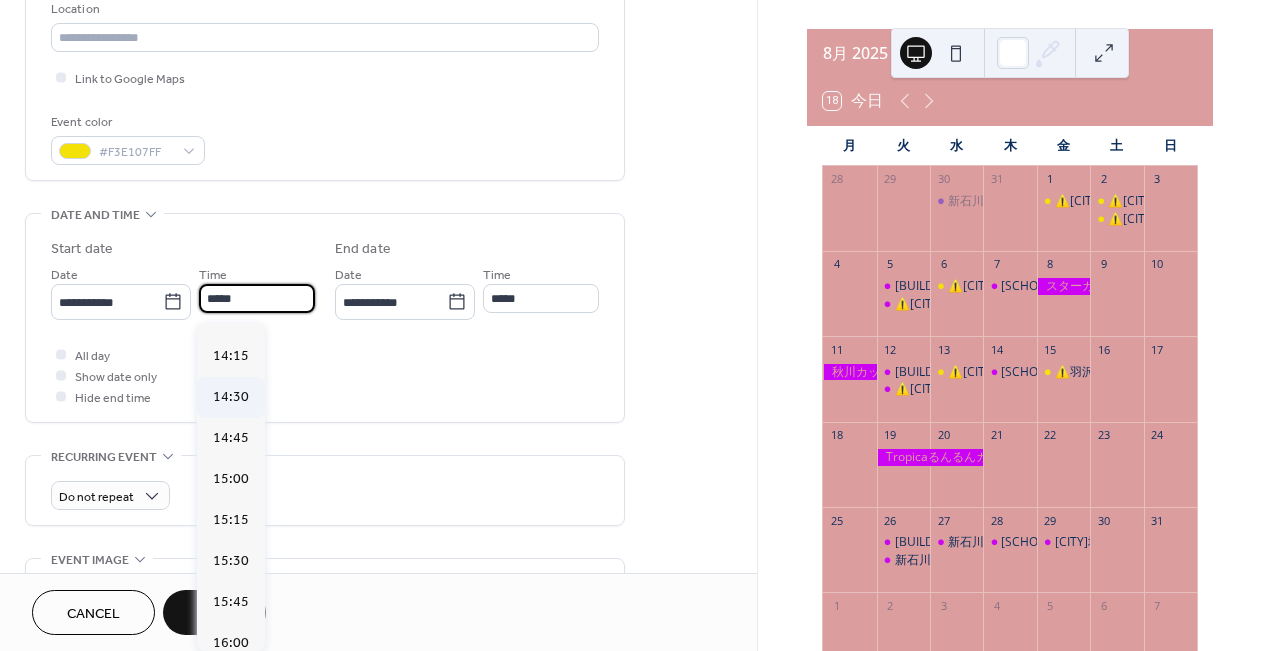 scroll, scrollTop: 2333, scrollLeft: 0, axis: vertical 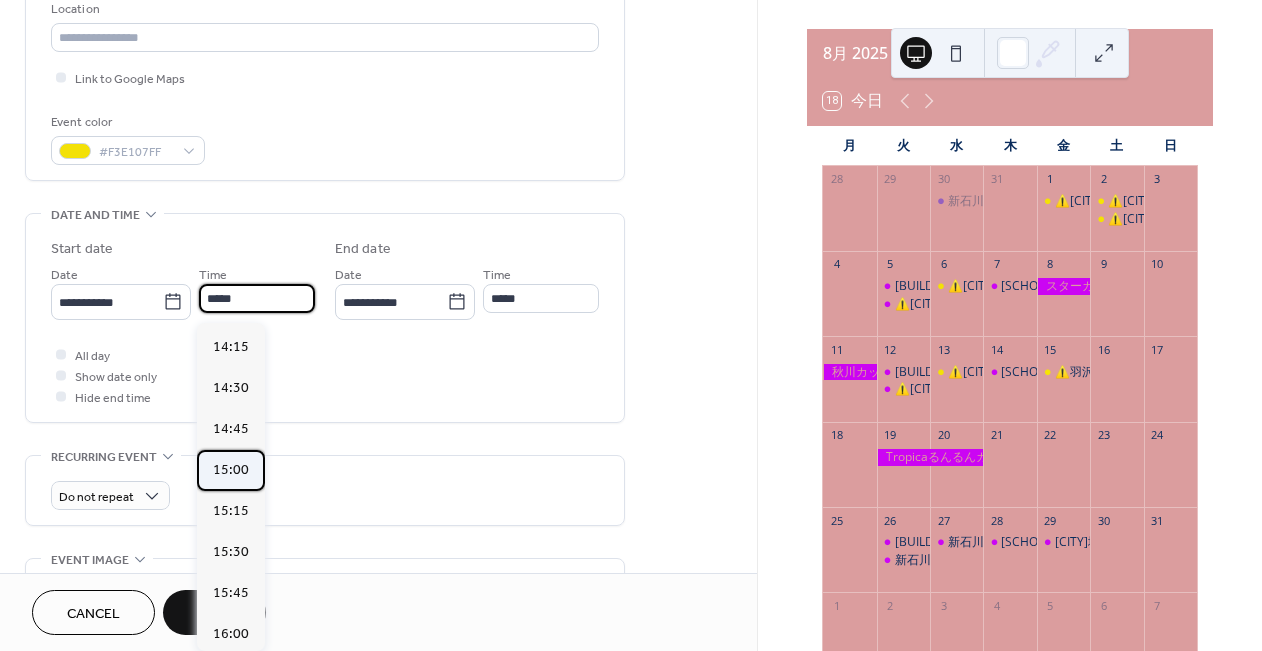 click on "15:00" at bounding box center (231, 470) 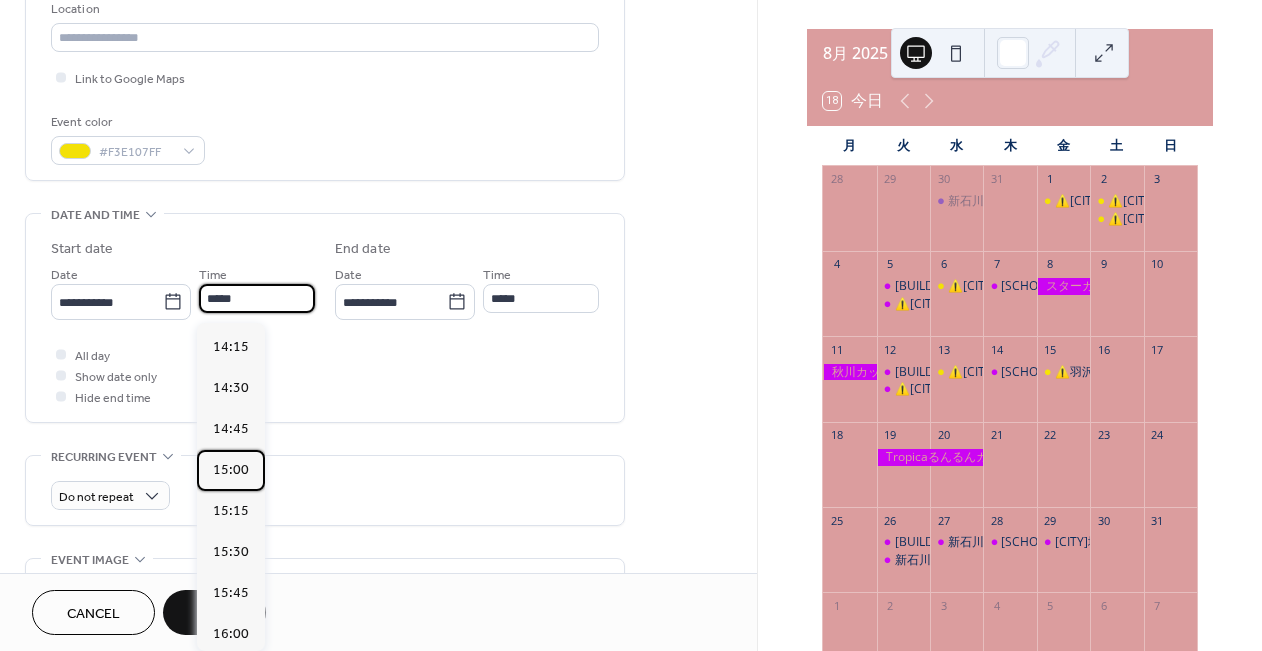 type on "*****" 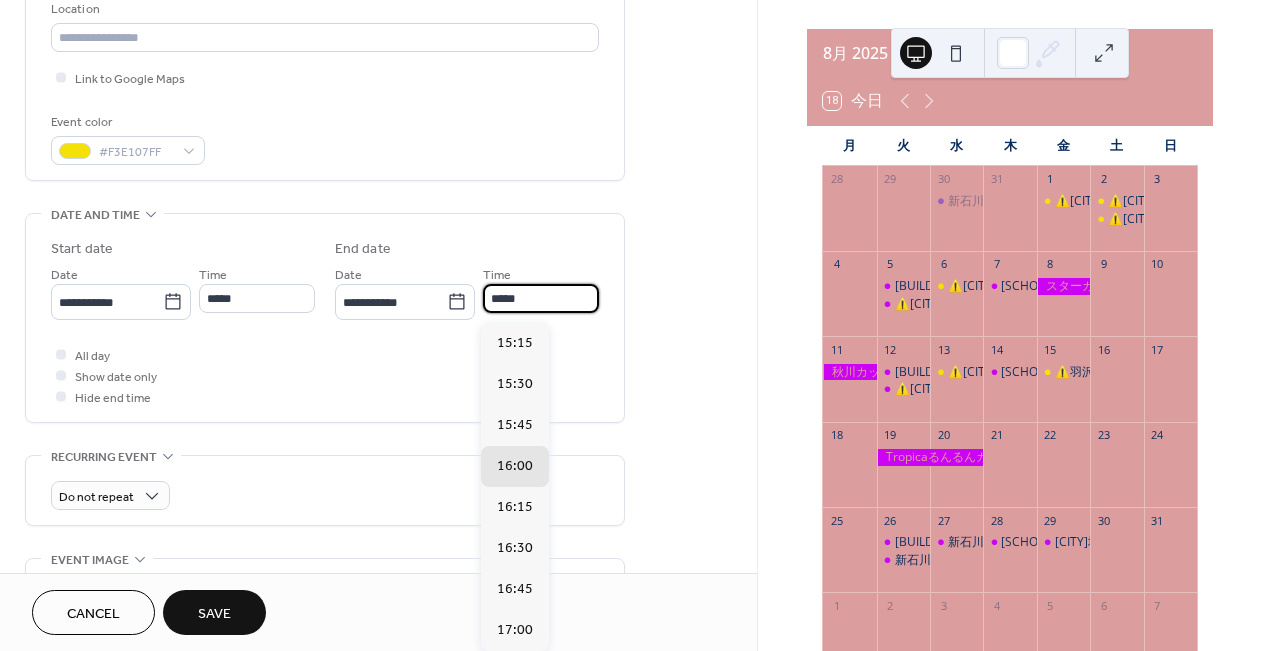 click on "*****" at bounding box center [541, 298] 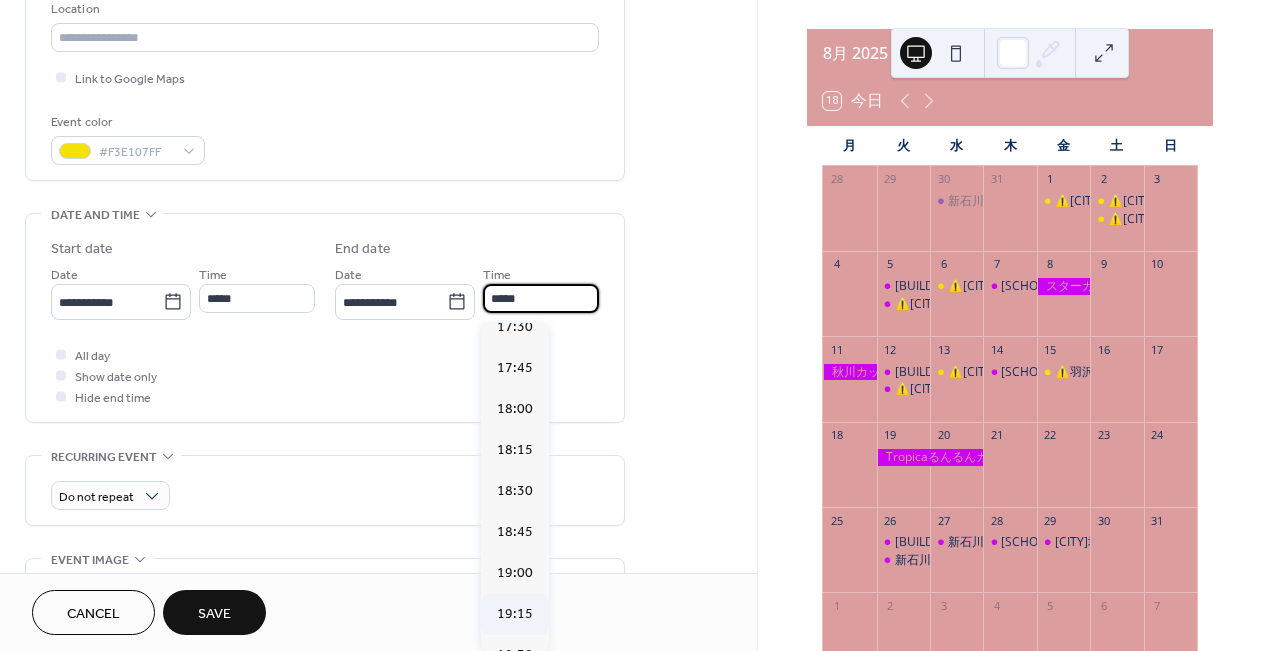 scroll, scrollTop: 378, scrollLeft: 0, axis: vertical 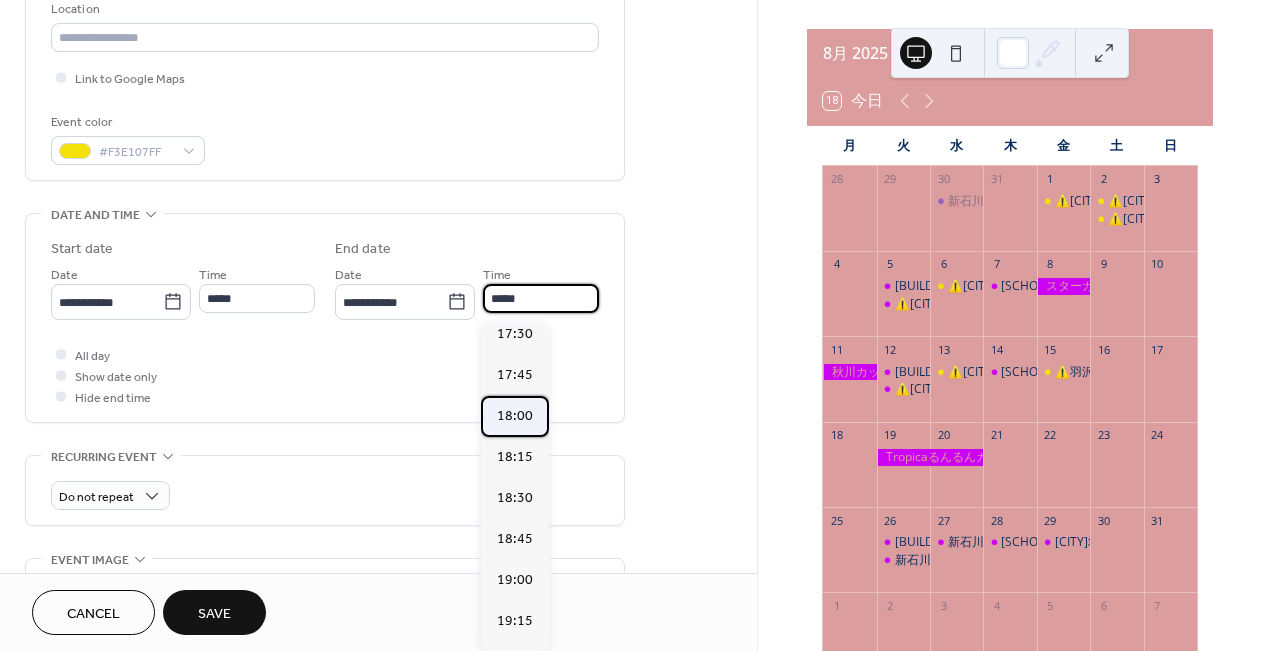 click on "18:00" at bounding box center [515, 416] 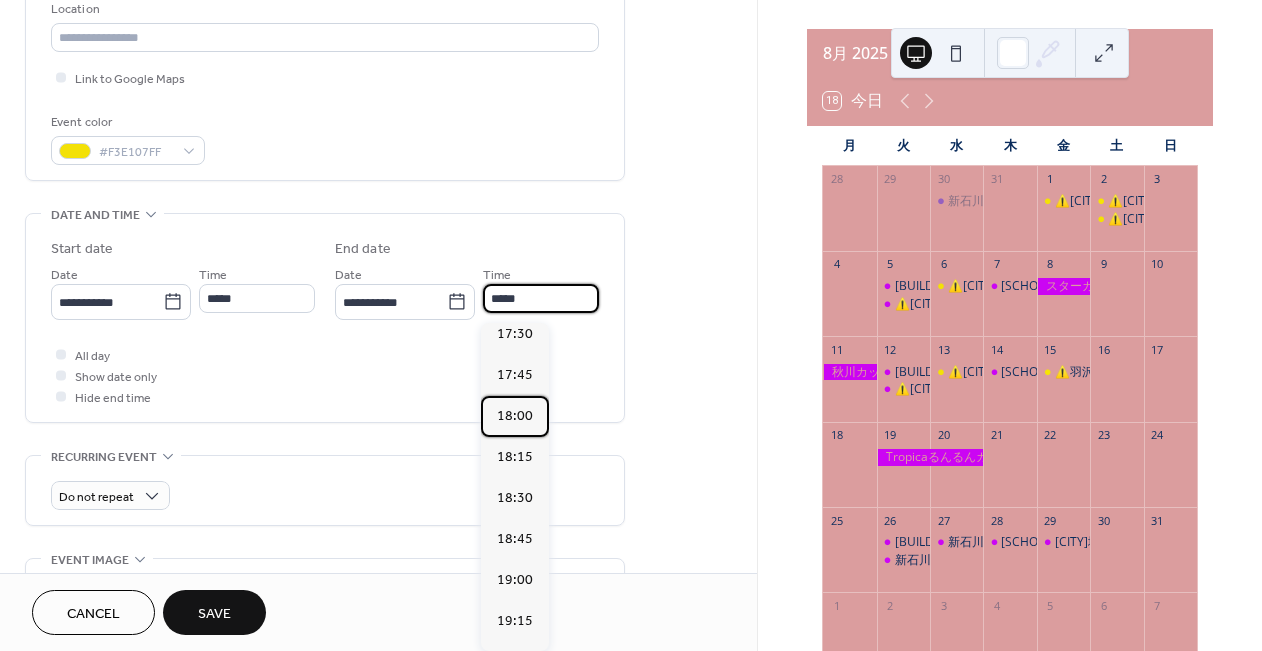 type on "*****" 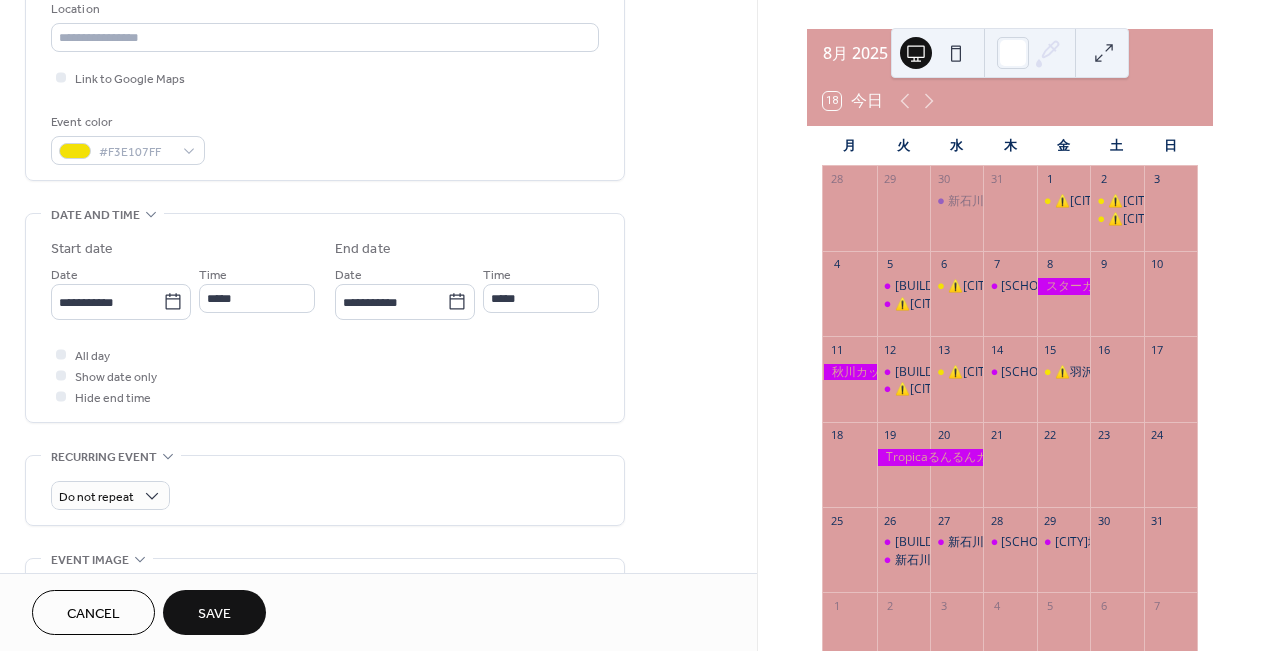 click on "**********" at bounding box center [325, 275] 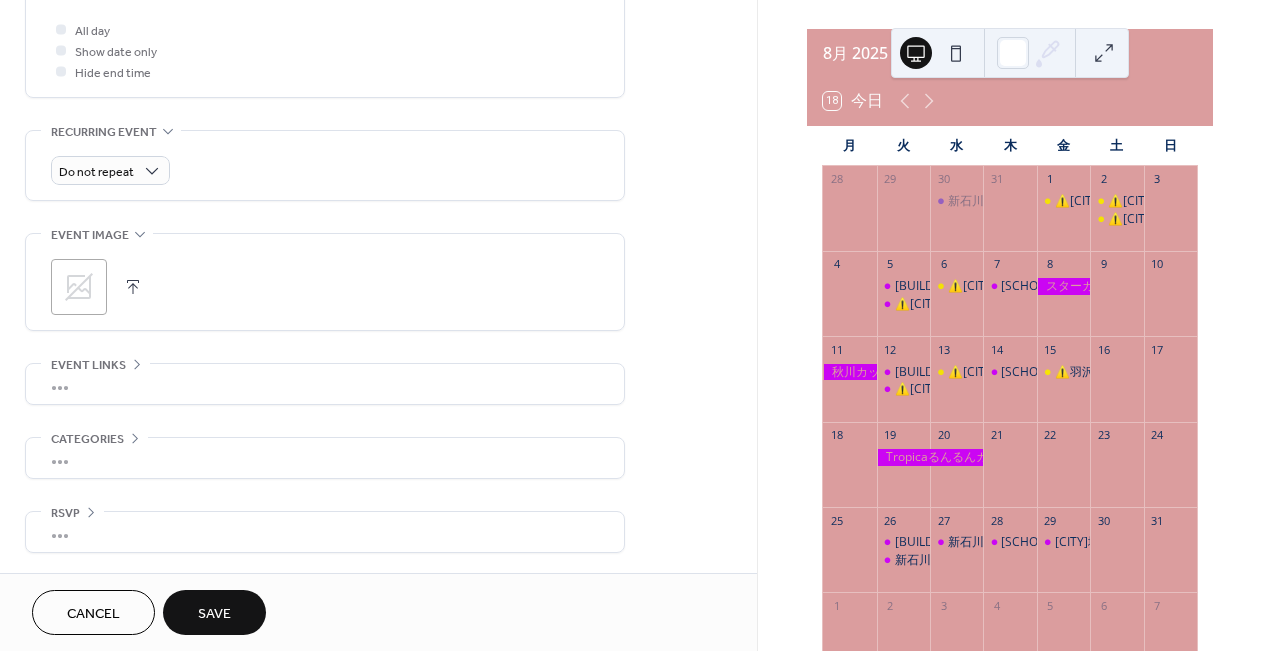 scroll, scrollTop: 762, scrollLeft: 0, axis: vertical 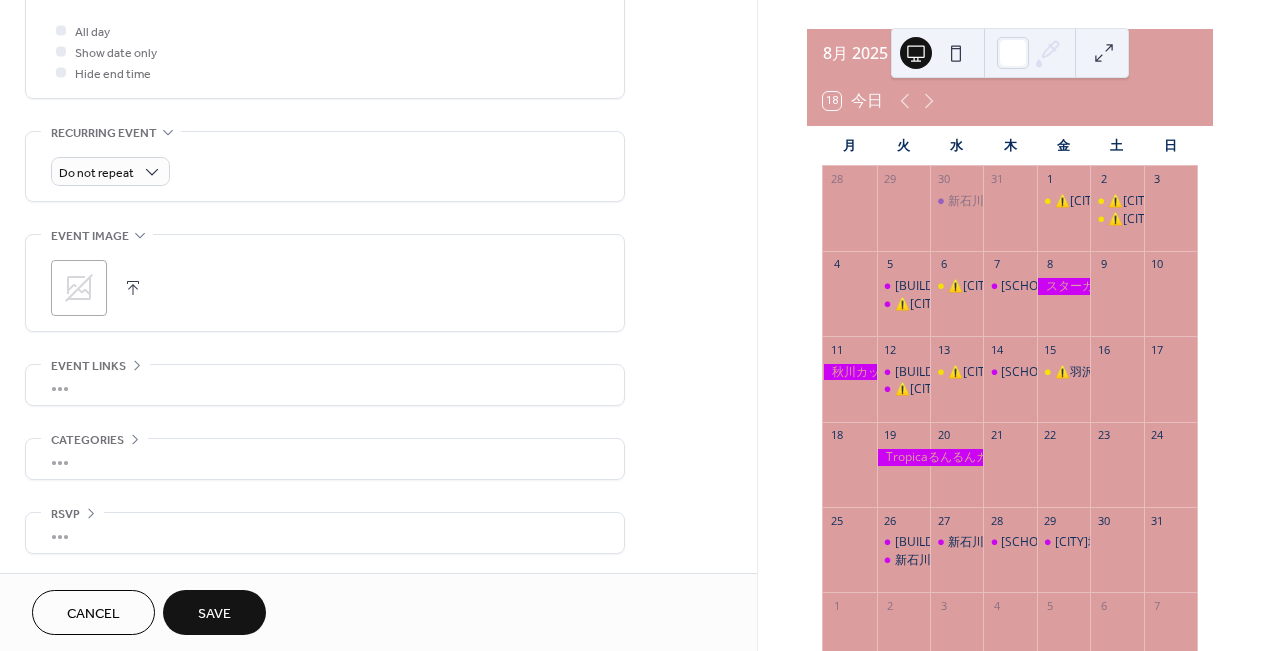 click on "Save" at bounding box center (214, 614) 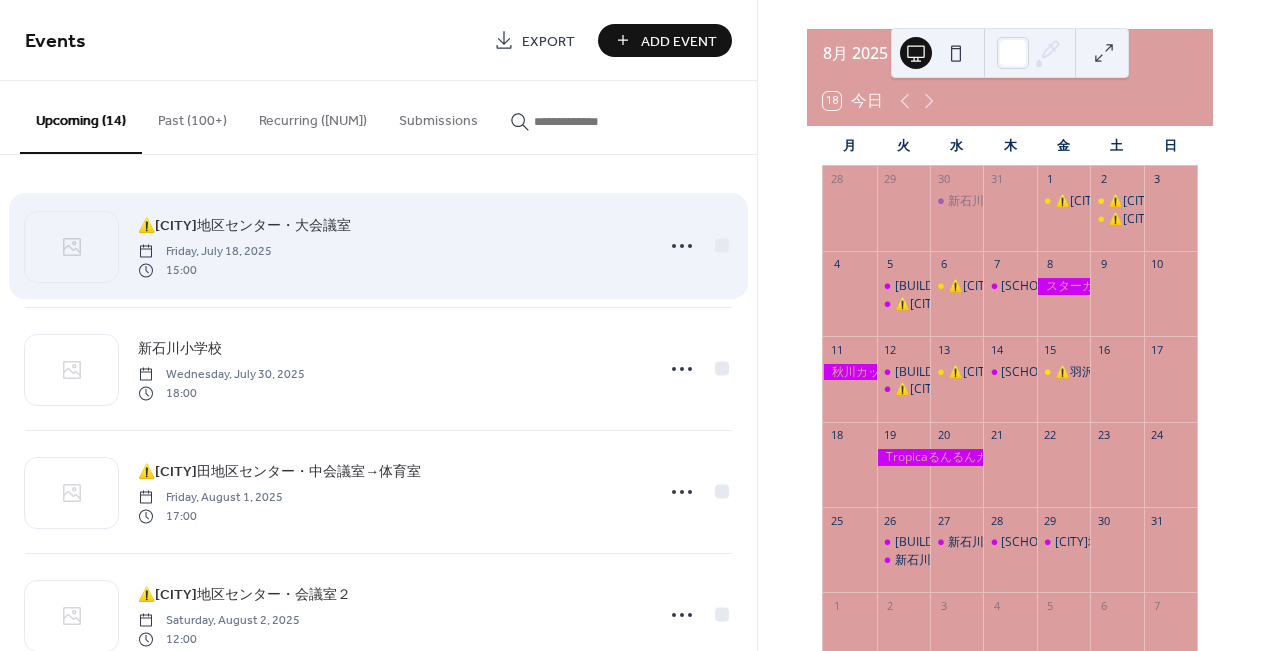 click on "⚠️中川西地区センター・大会議室" at bounding box center (244, 226) 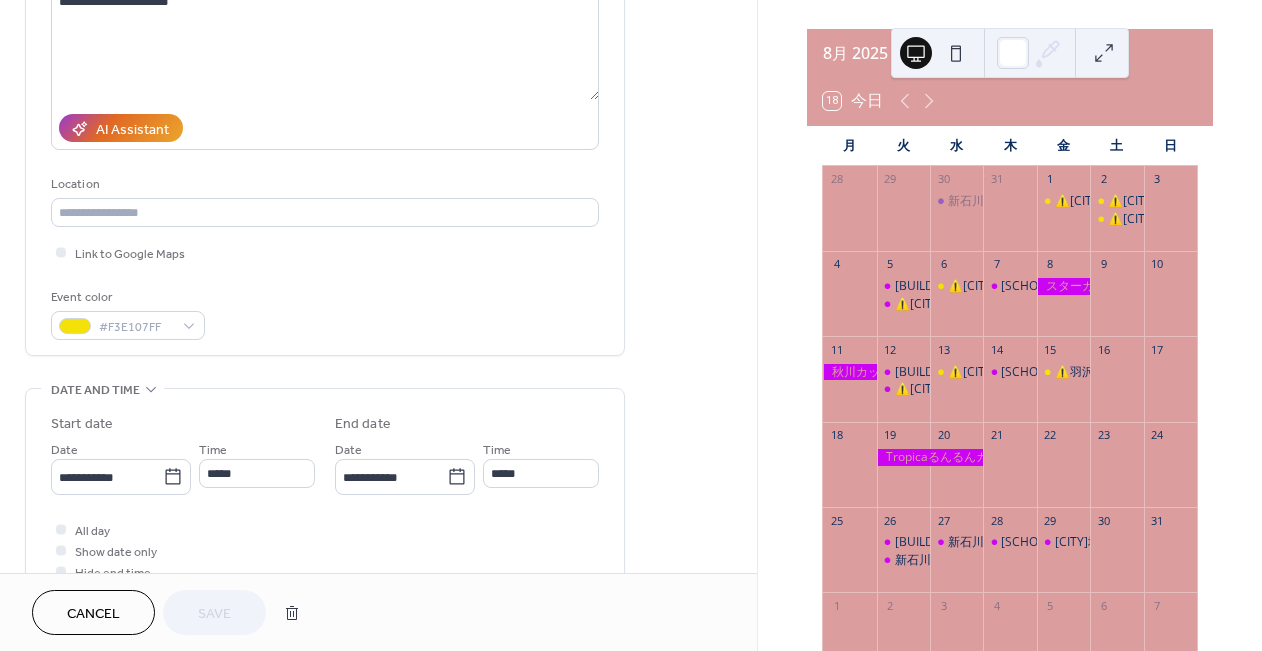 scroll, scrollTop: 264, scrollLeft: 0, axis: vertical 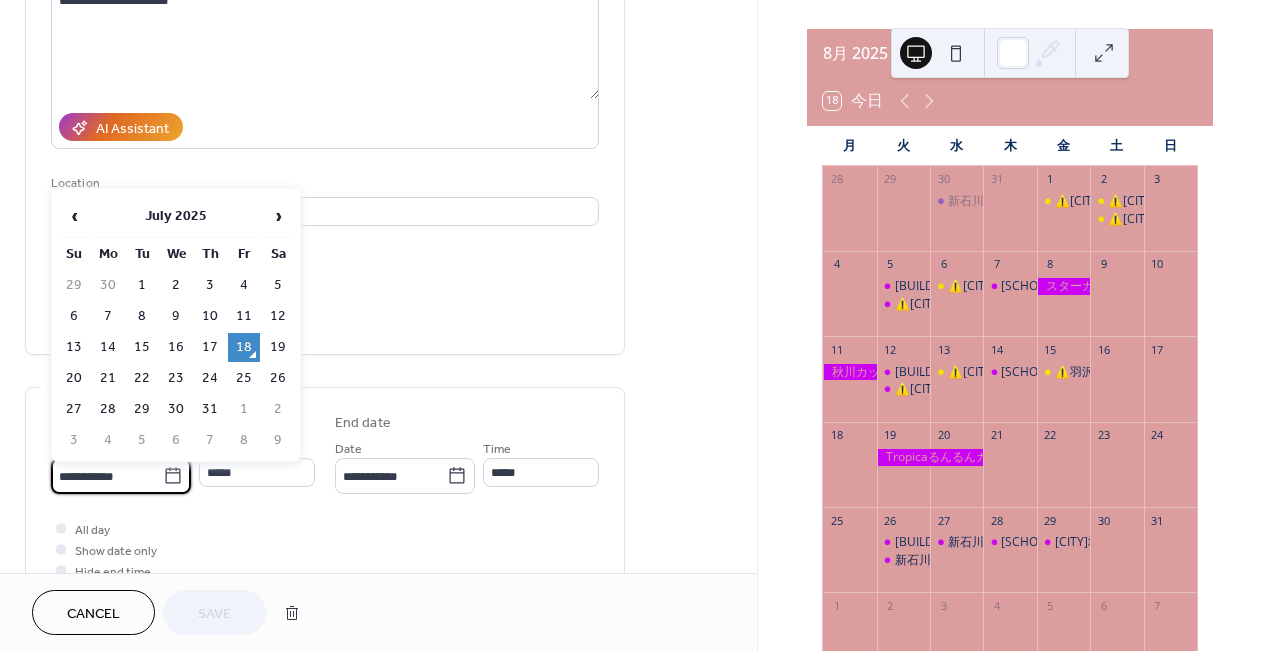 click on "**********" at bounding box center [107, 476] 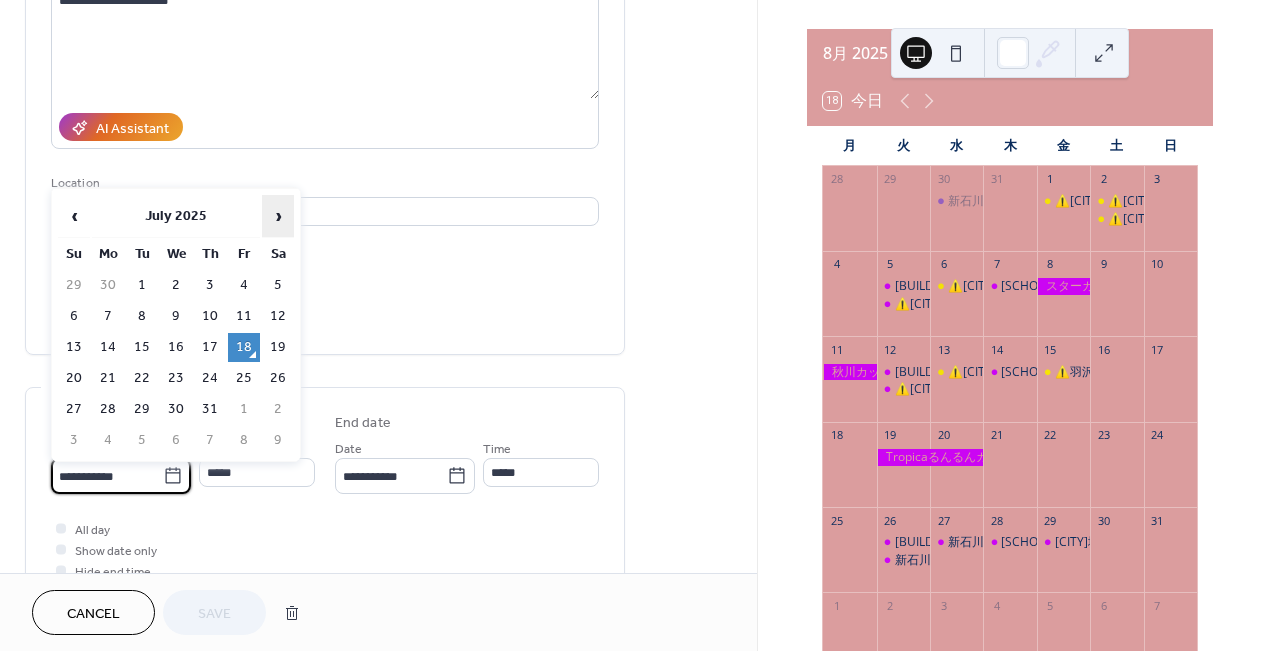 click on "›" at bounding box center [278, 216] 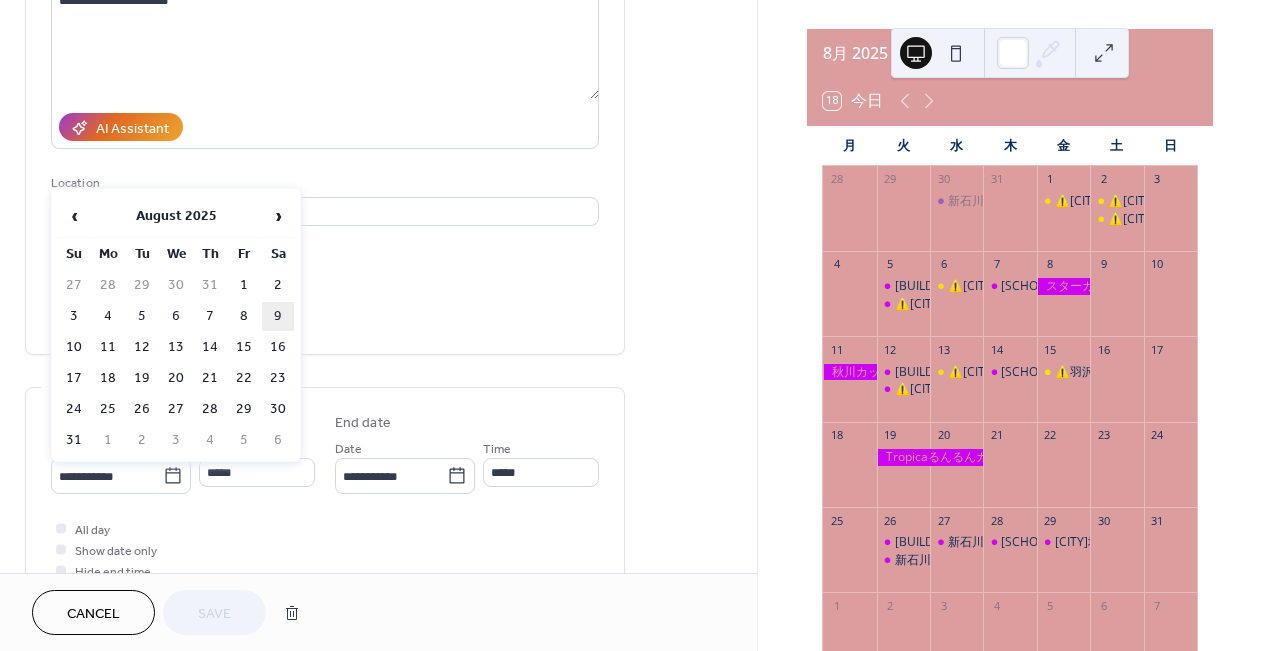 click on "9" at bounding box center (278, 316) 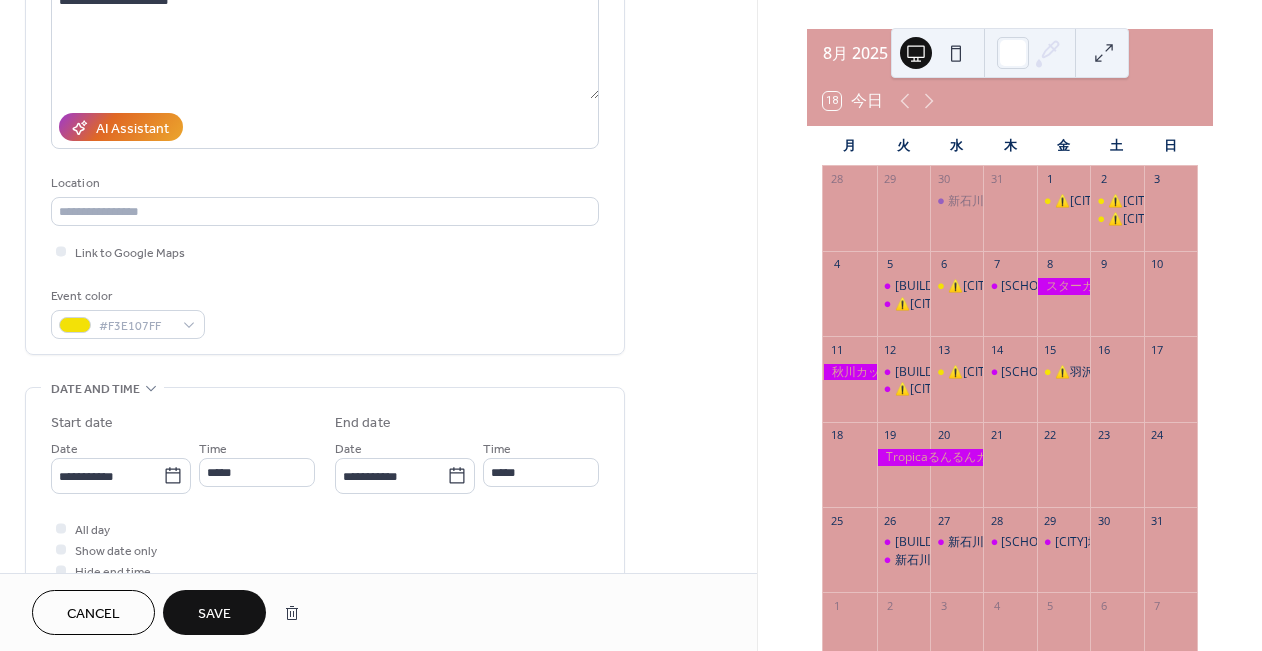 type on "**********" 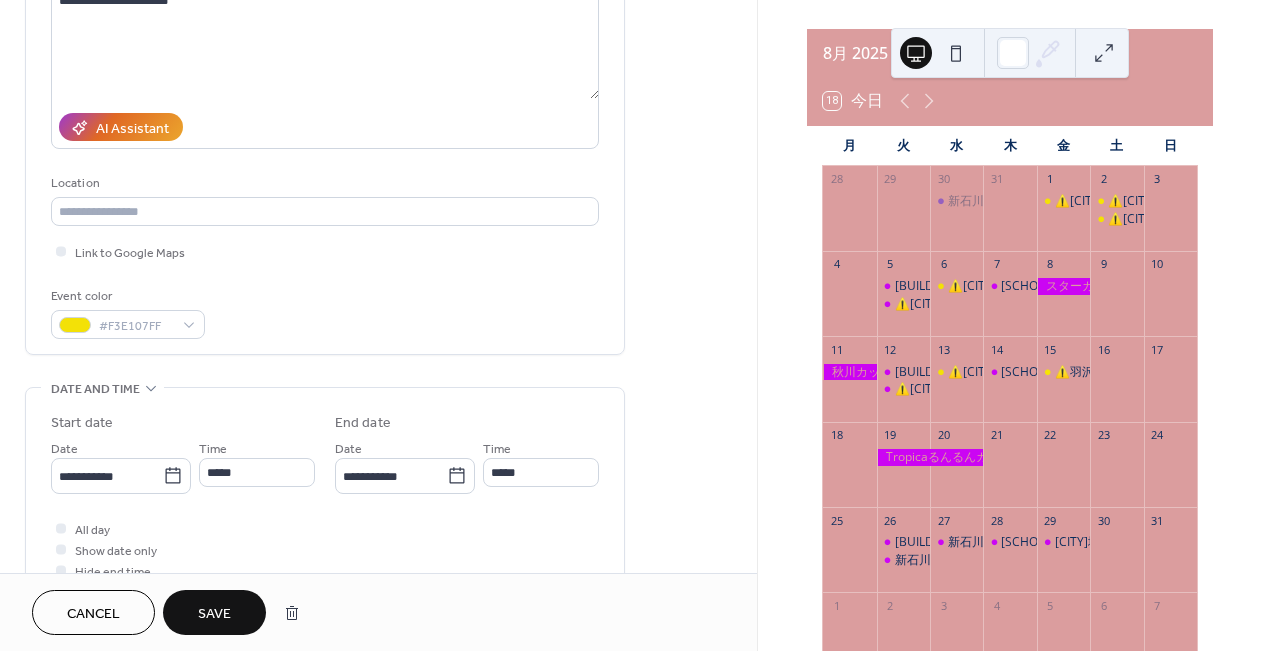 click on "Save" at bounding box center (214, 612) 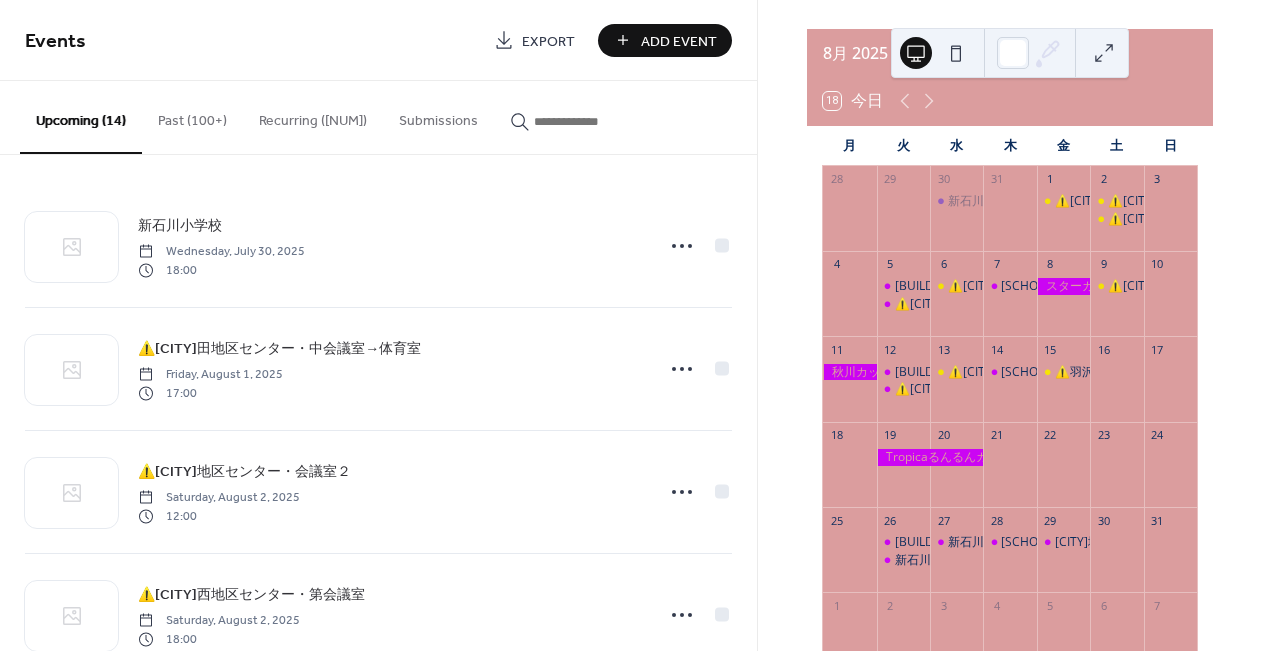 click on "Add Event" at bounding box center [679, 41] 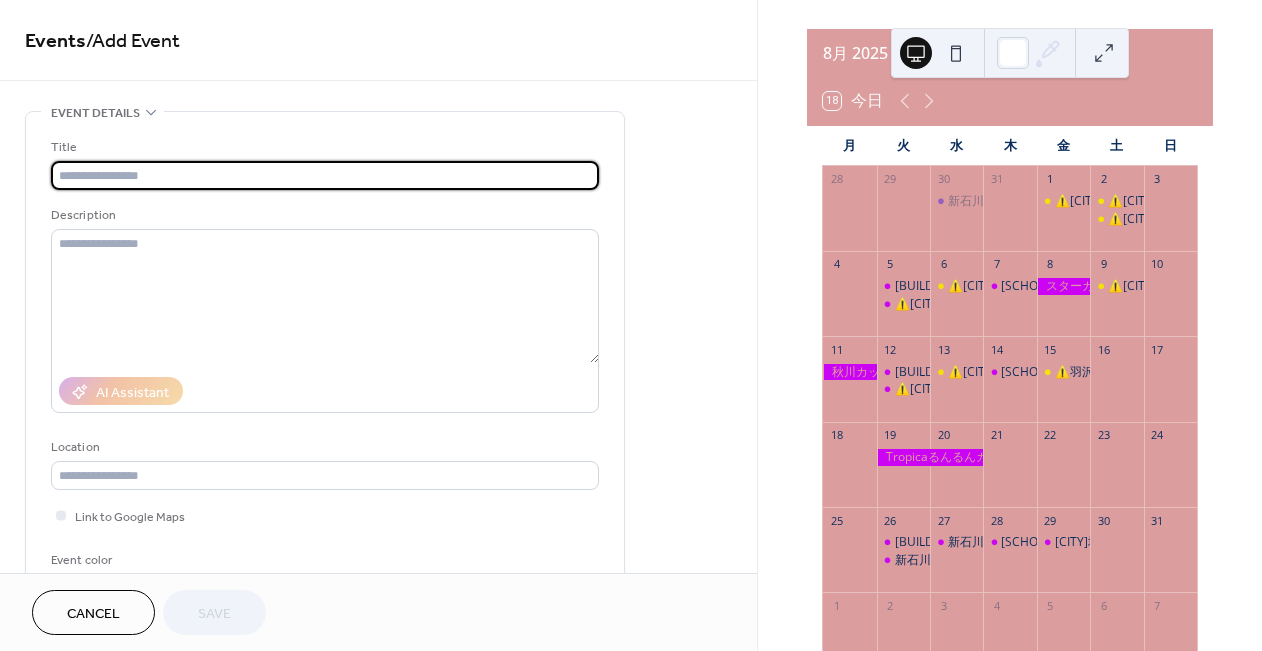 click at bounding box center (325, 175) 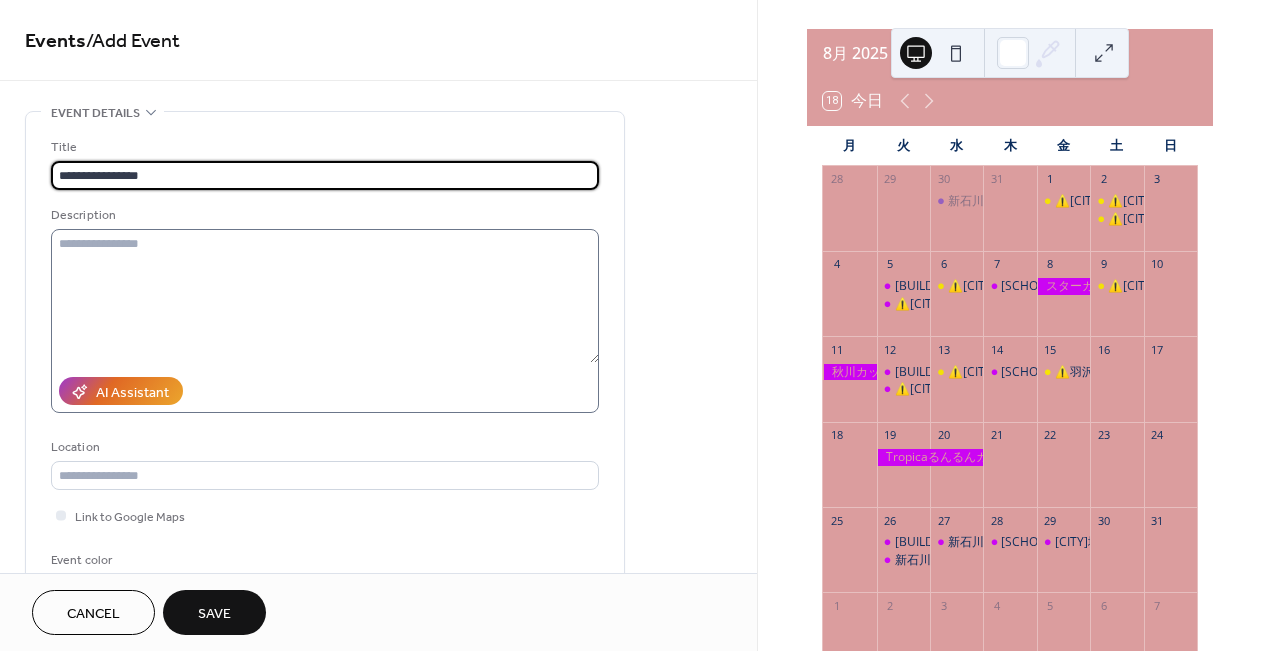 type on "**********" 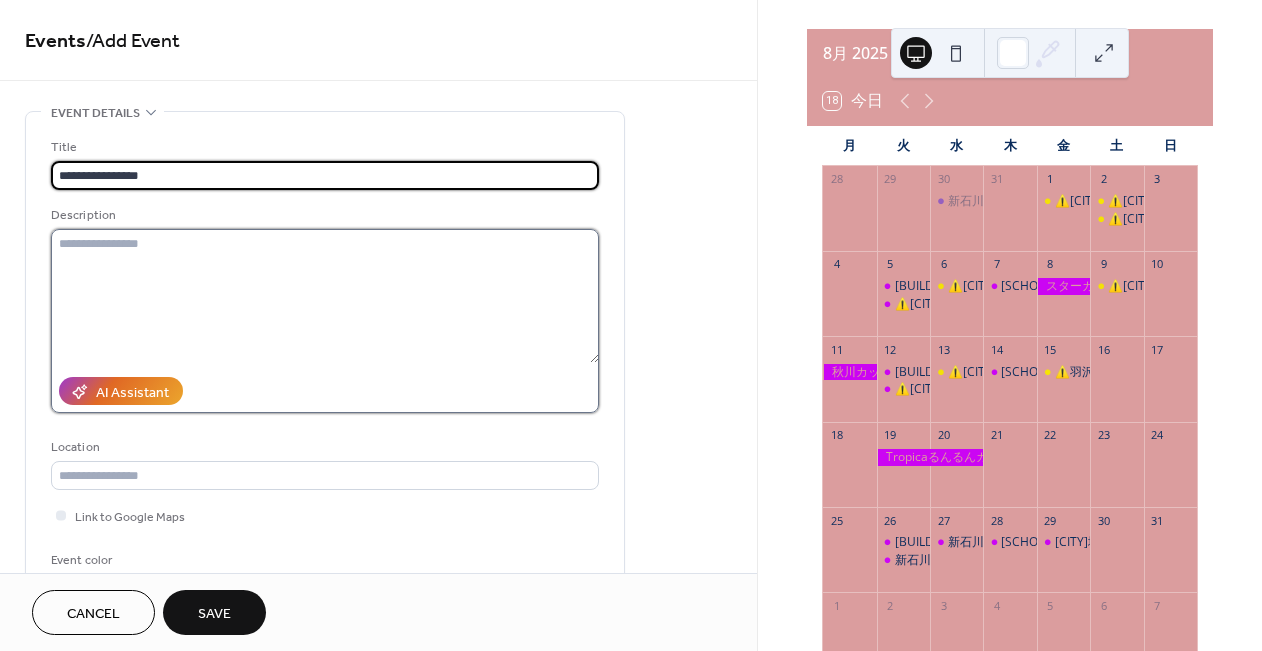 click at bounding box center [325, 296] 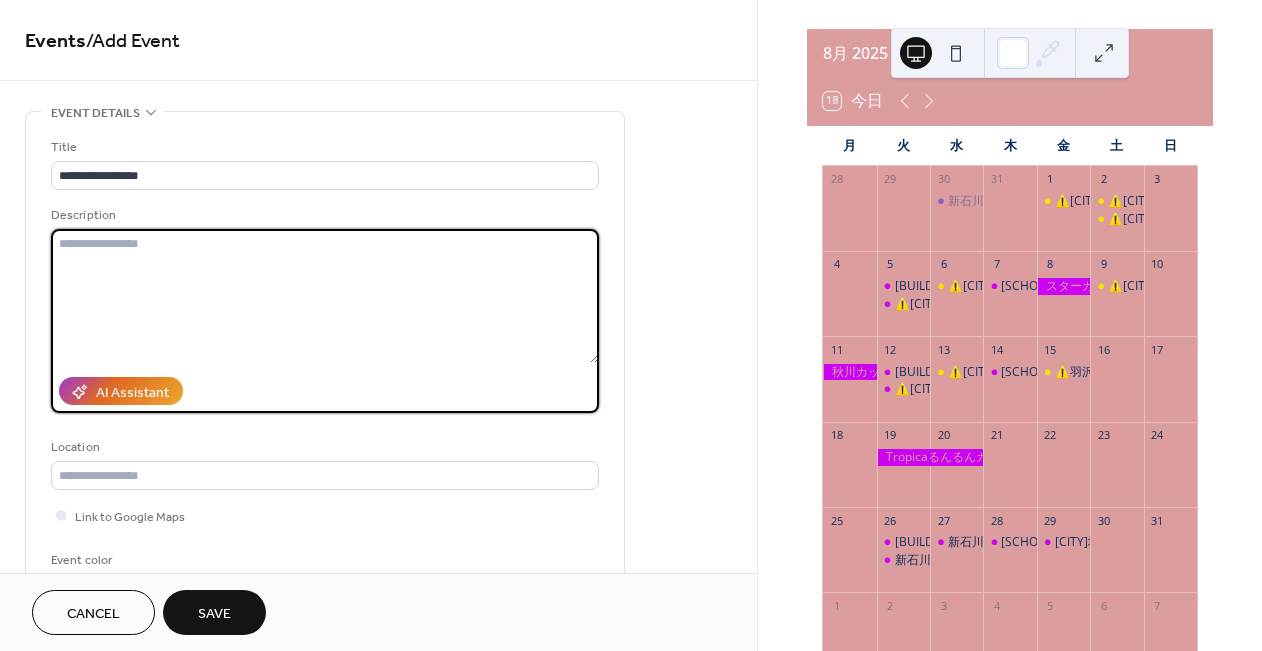 paste on "**********" 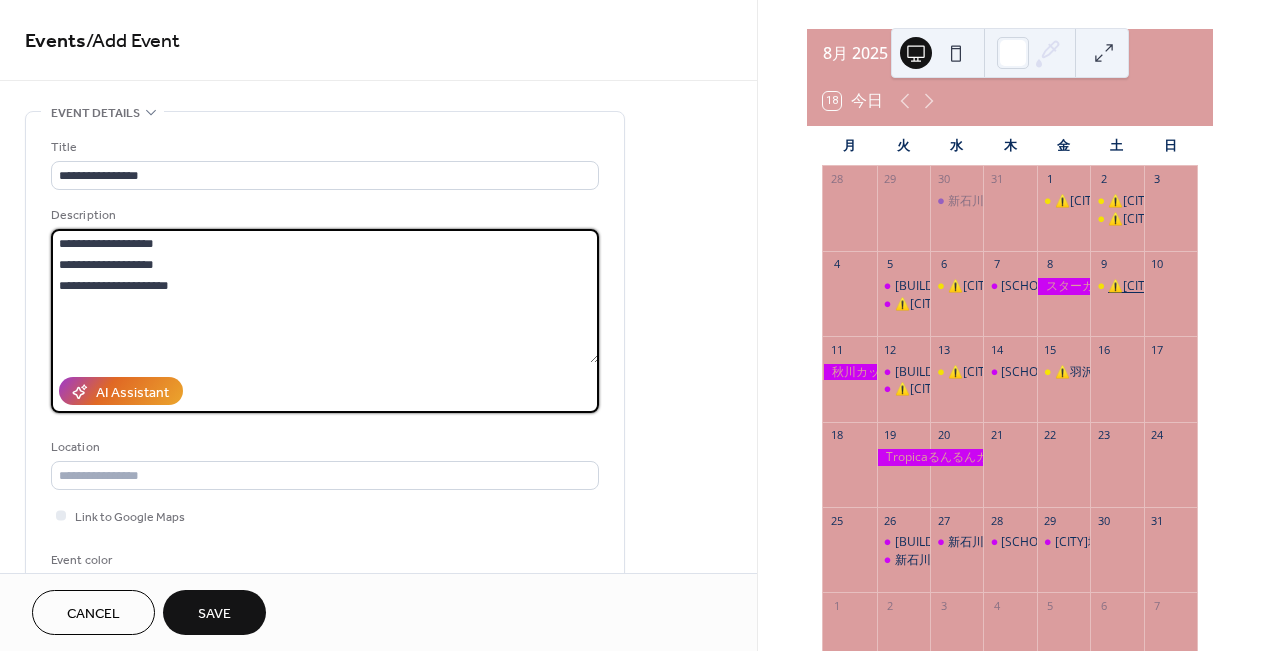 click on "⚠️中川西地区センター・大会議室" at bounding box center [1198, 286] 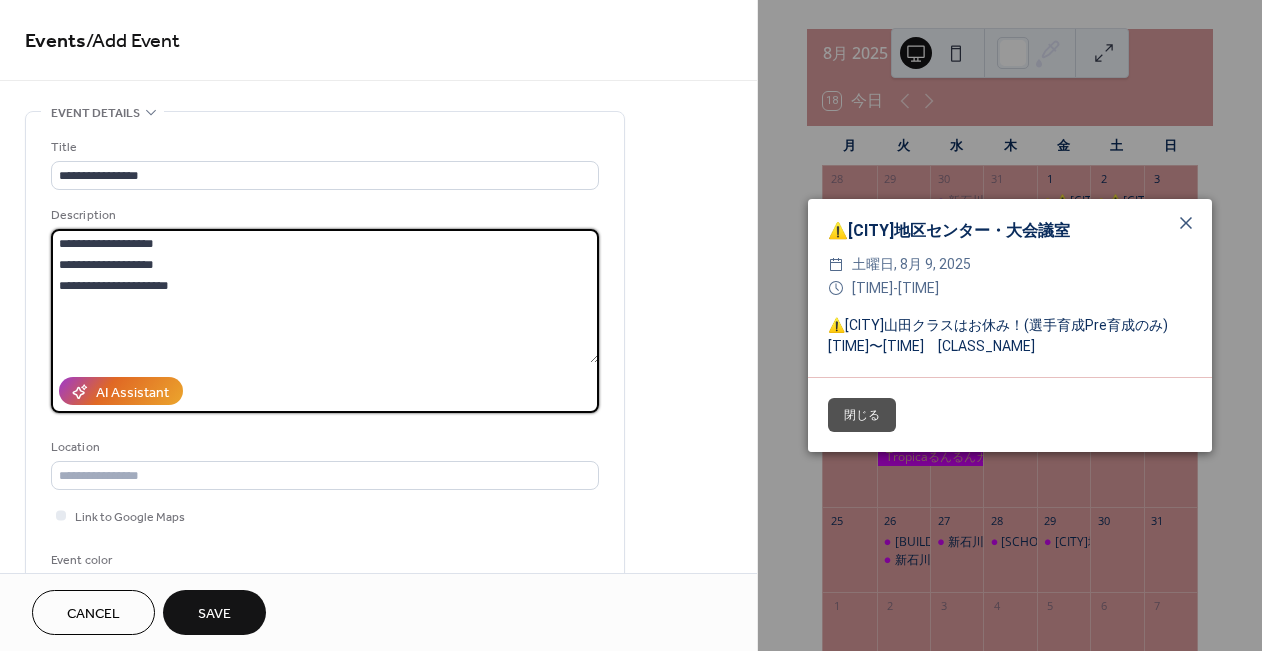 click on "**********" at bounding box center (325, 296) 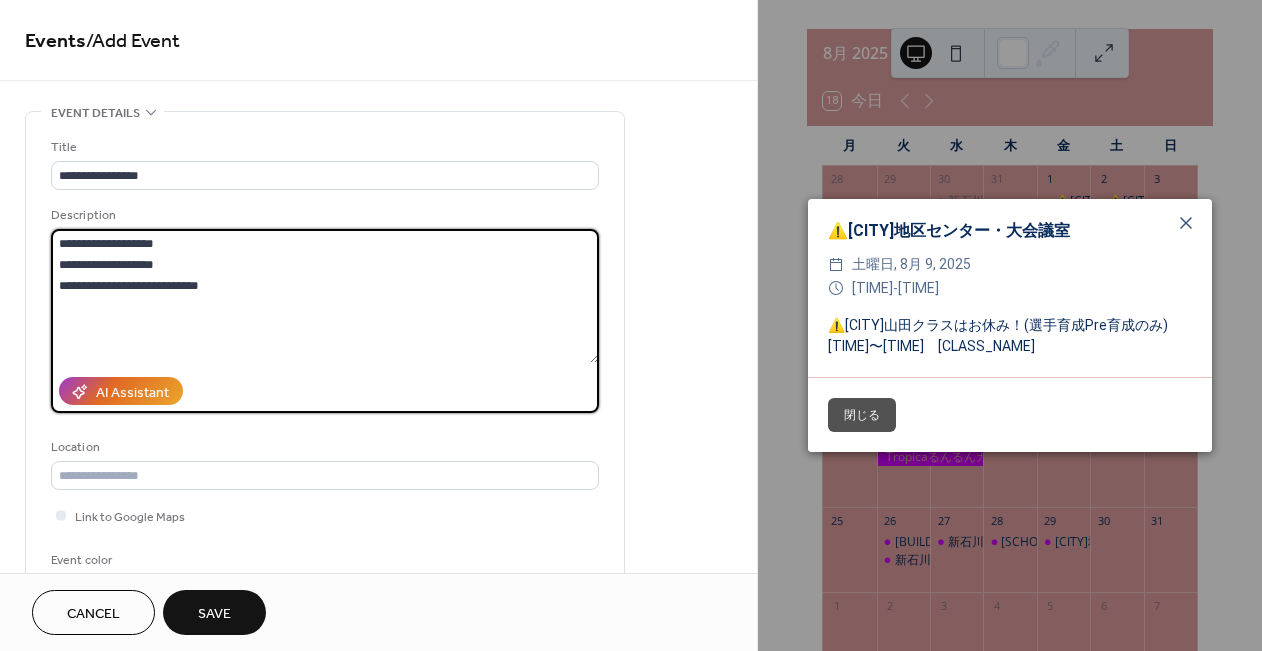 click on "**********" at bounding box center [325, 296] 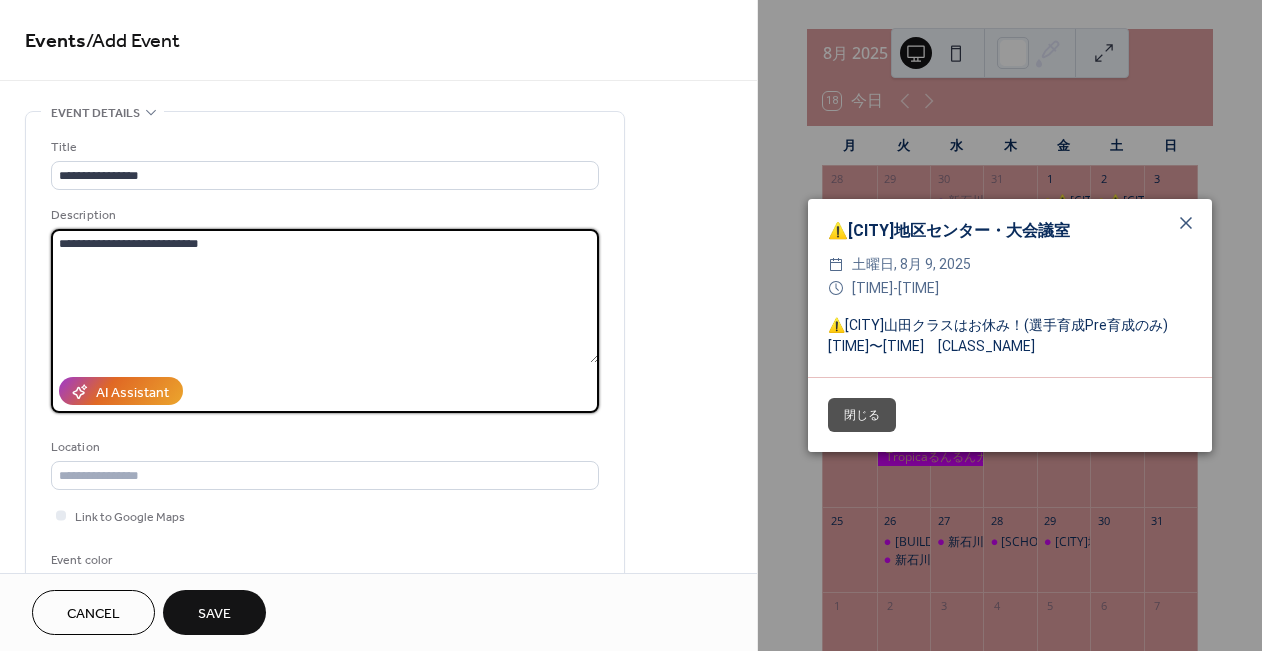 click on "**********" at bounding box center [325, 296] 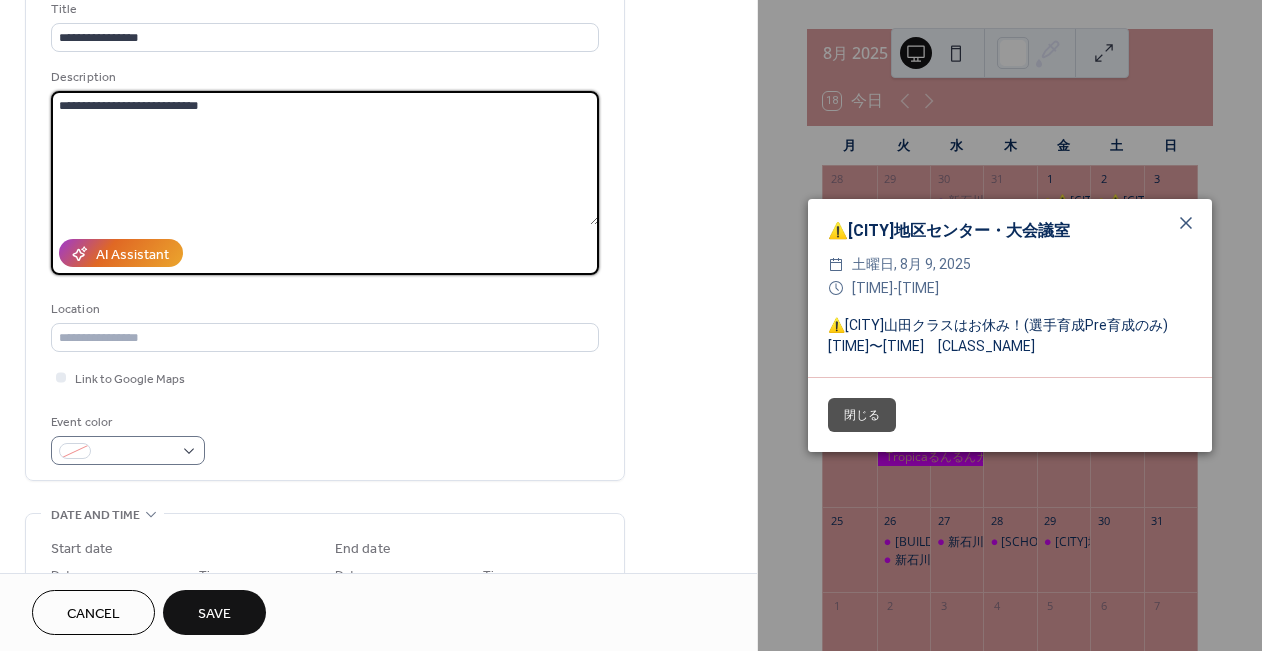 type on "**********" 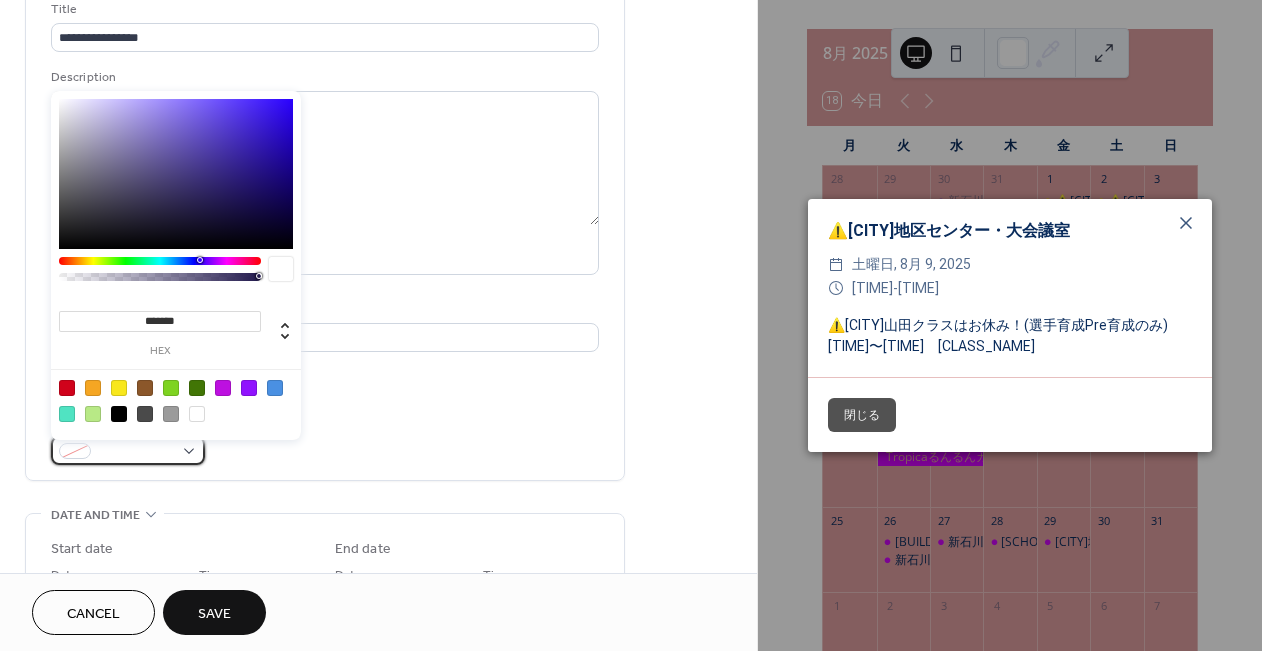 click at bounding box center [128, 450] 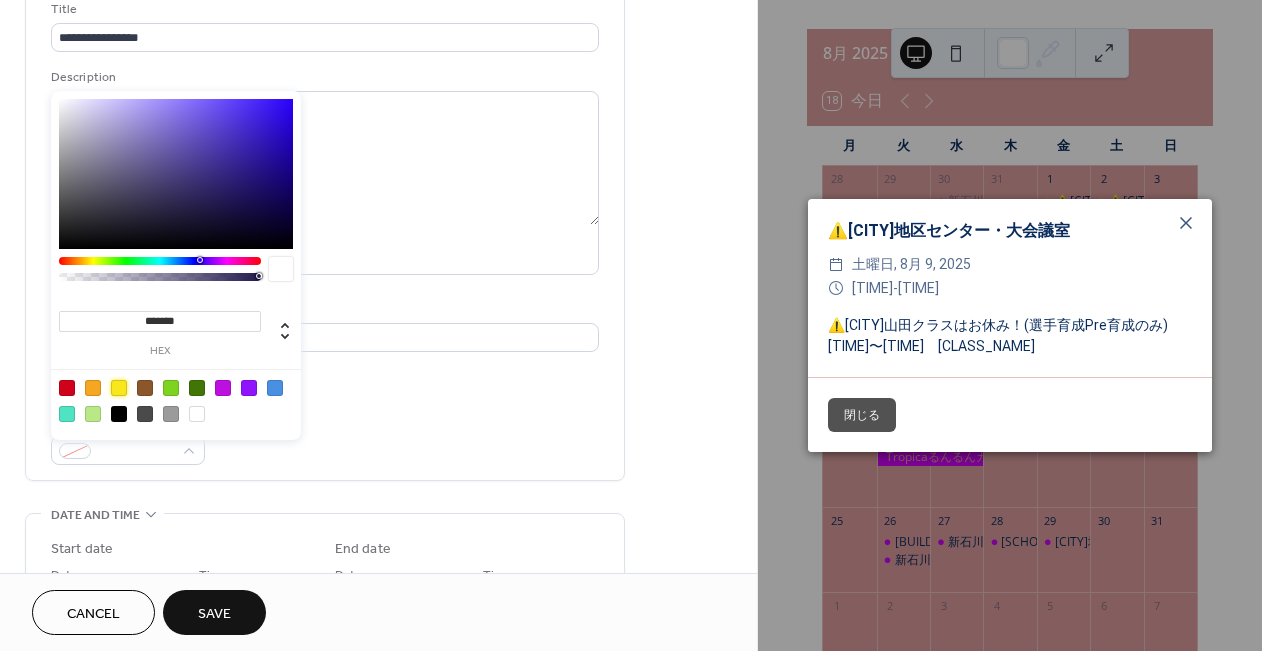 click at bounding box center (119, 388) 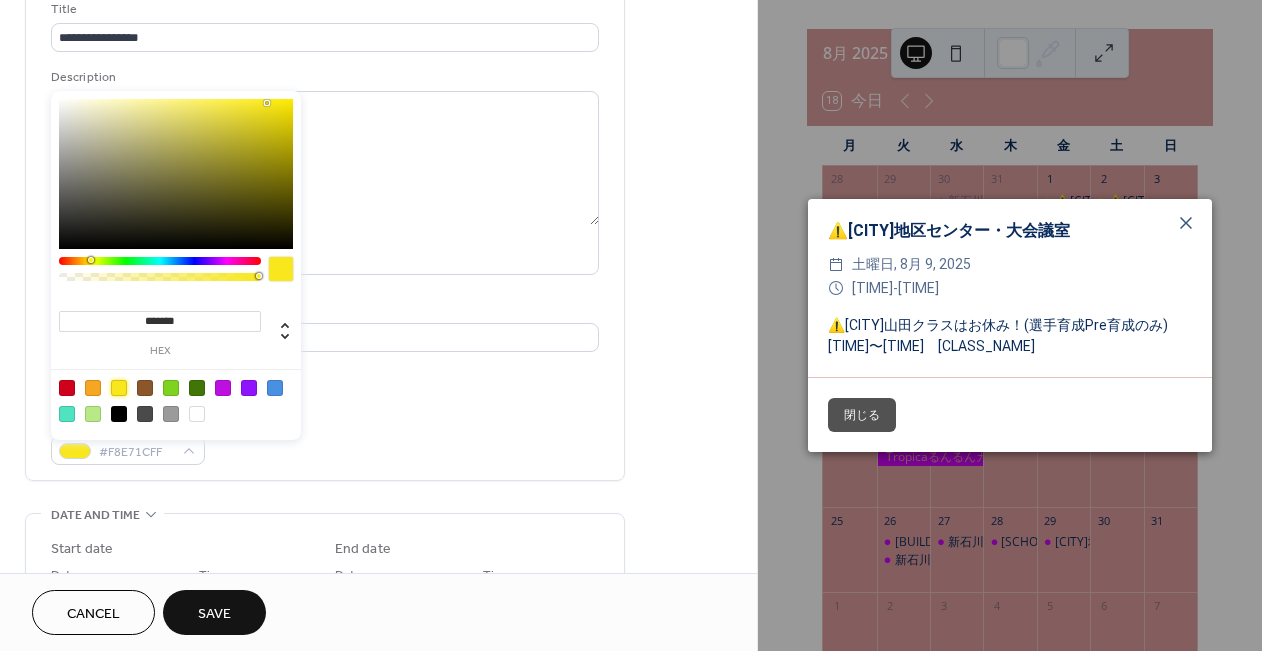 type on "*******" 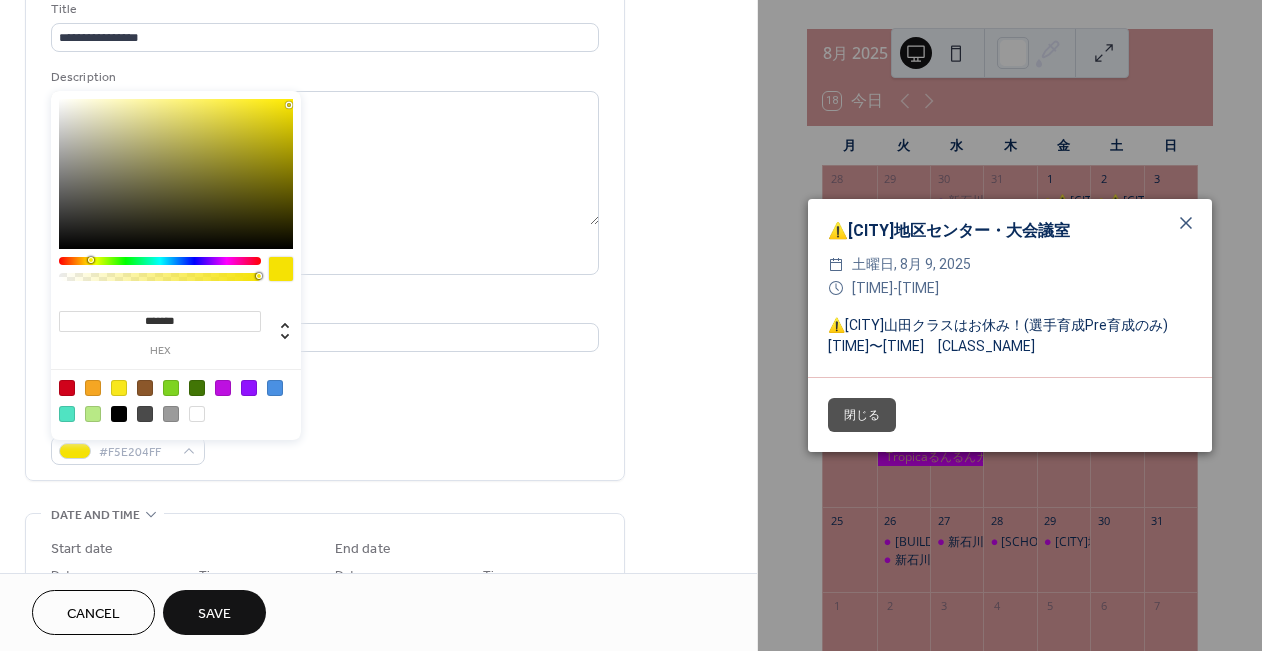 click at bounding box center [176, 174] 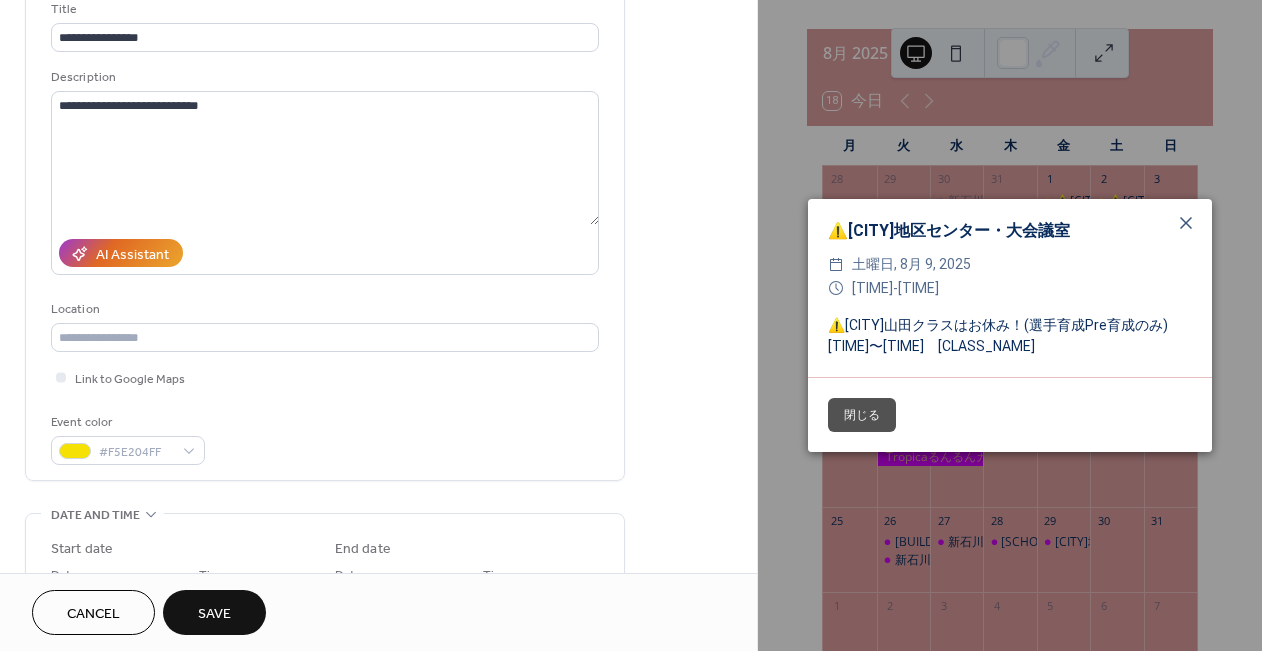 click on "AI Assistant" at bounding box center (325, 253) 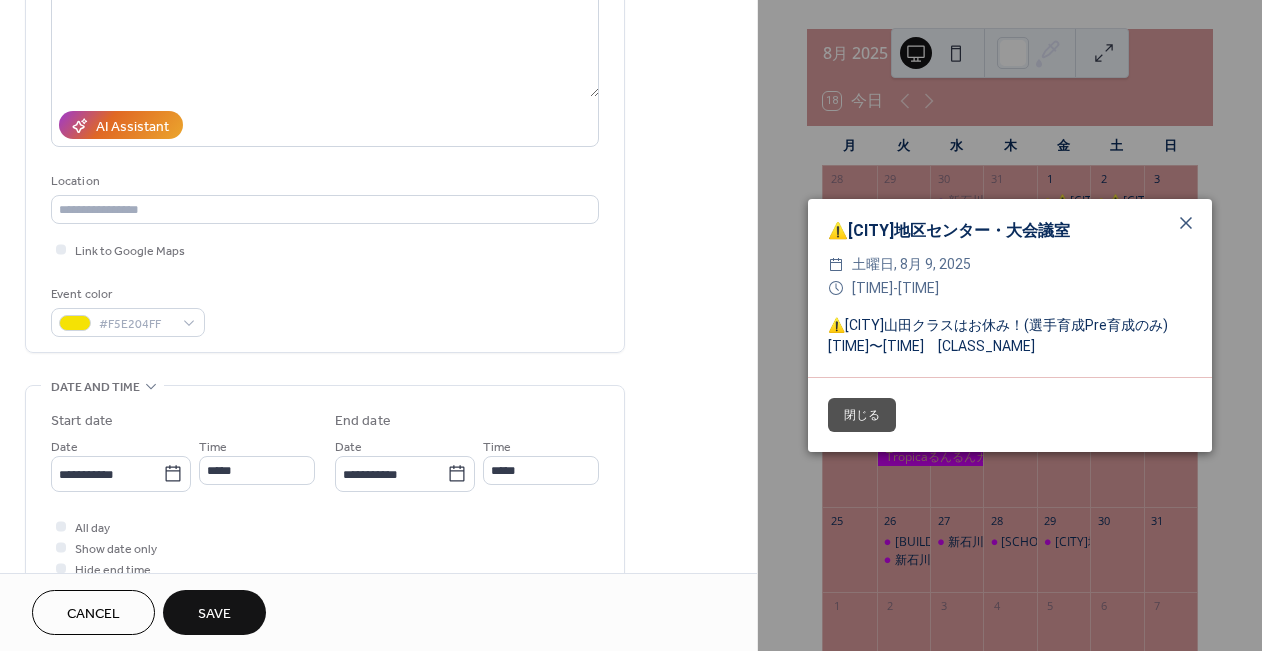 scroll, scrollTop: 290, scrollLeft: 0, axis: vertical 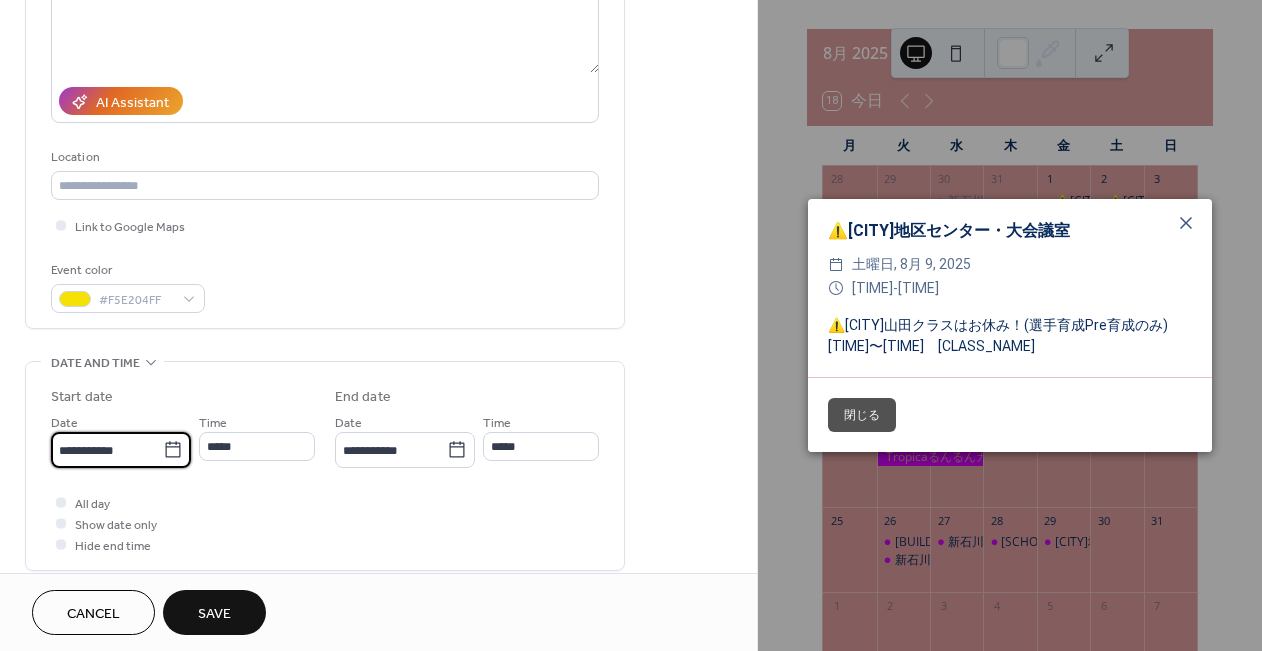 click on "**********" at bounding box center [107, 450] 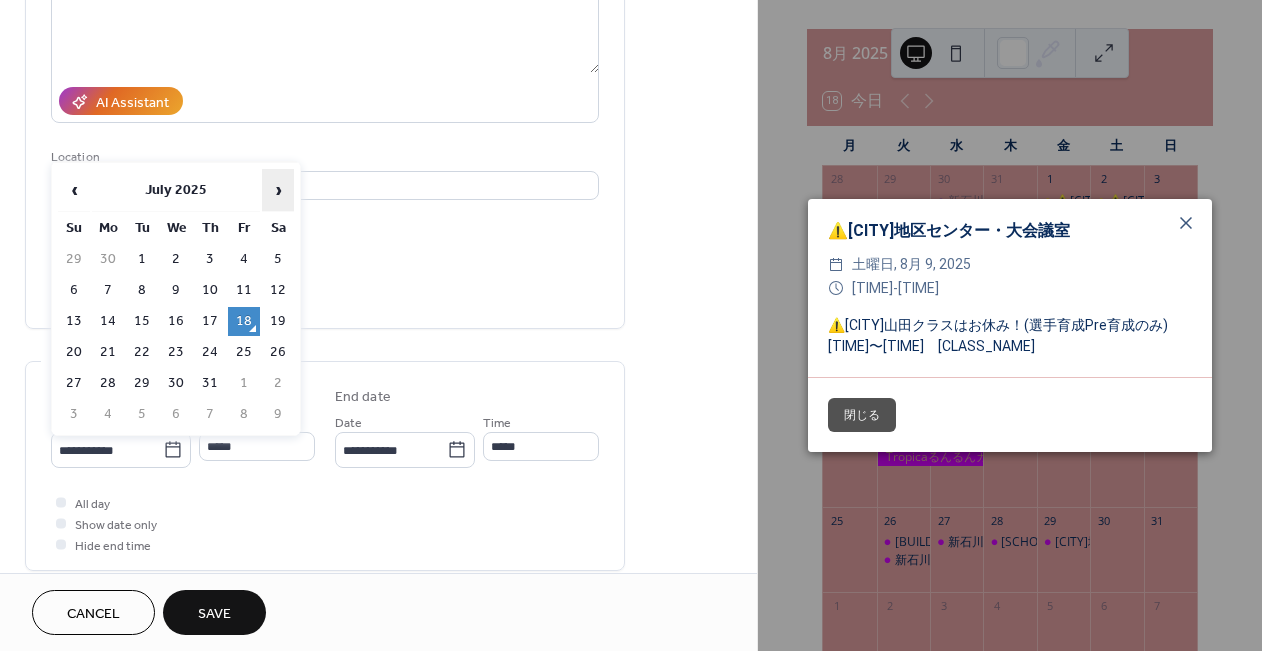 click on "›" at bounding box center [278, 190] 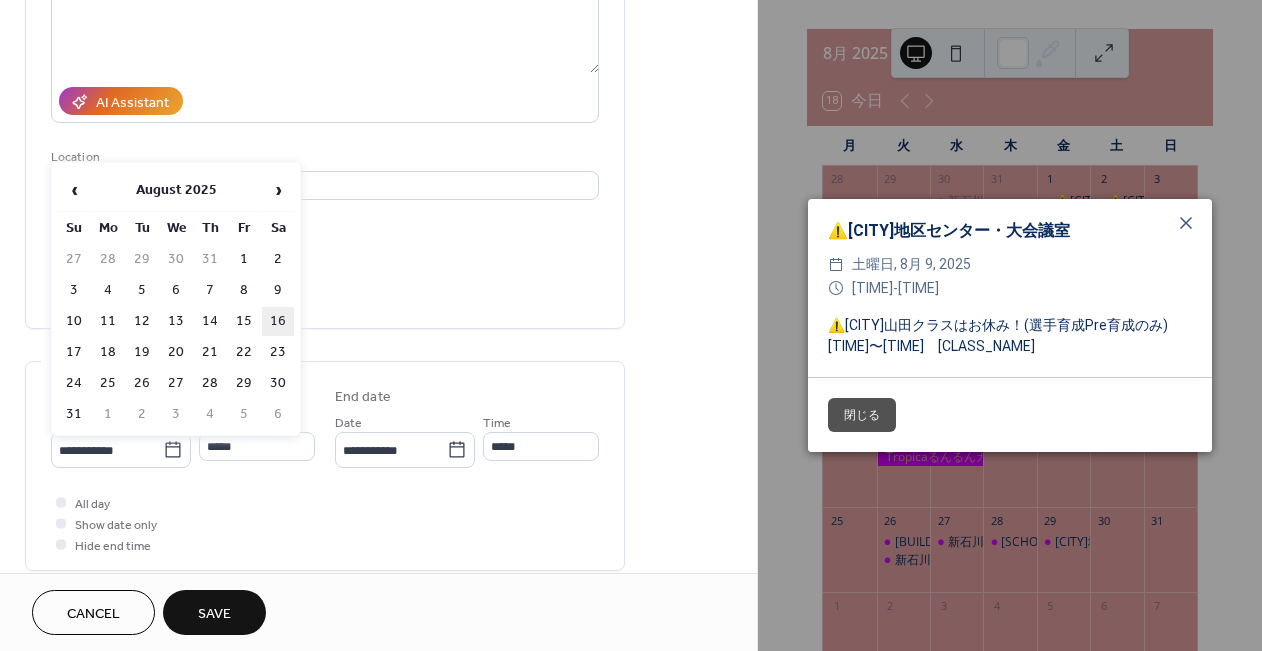 click on "16" at bounding box center (278, 321) 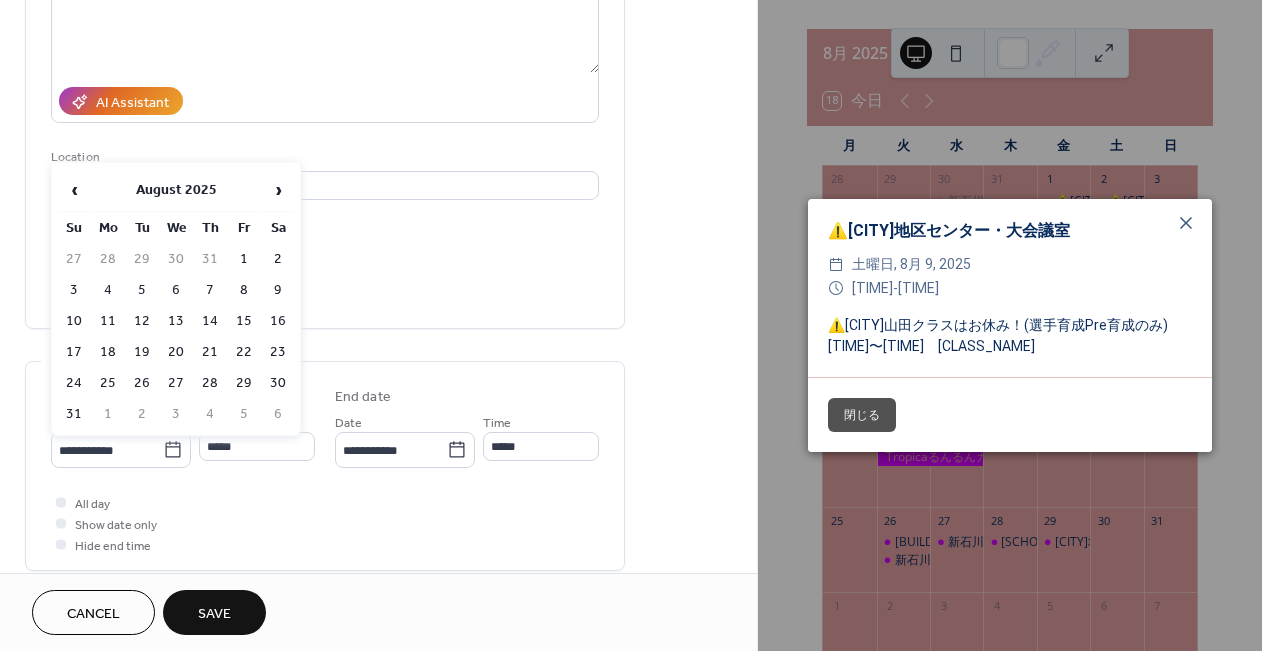 type on "**********" 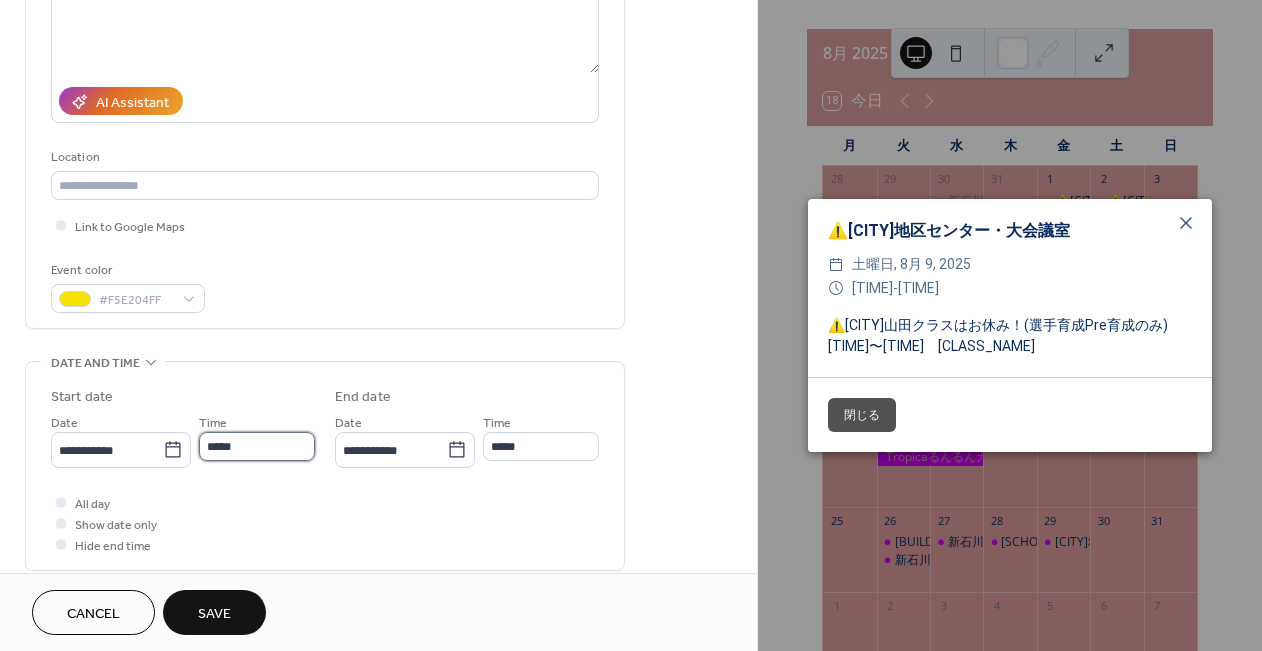 click on "*****" at bounding box center (257, 446) 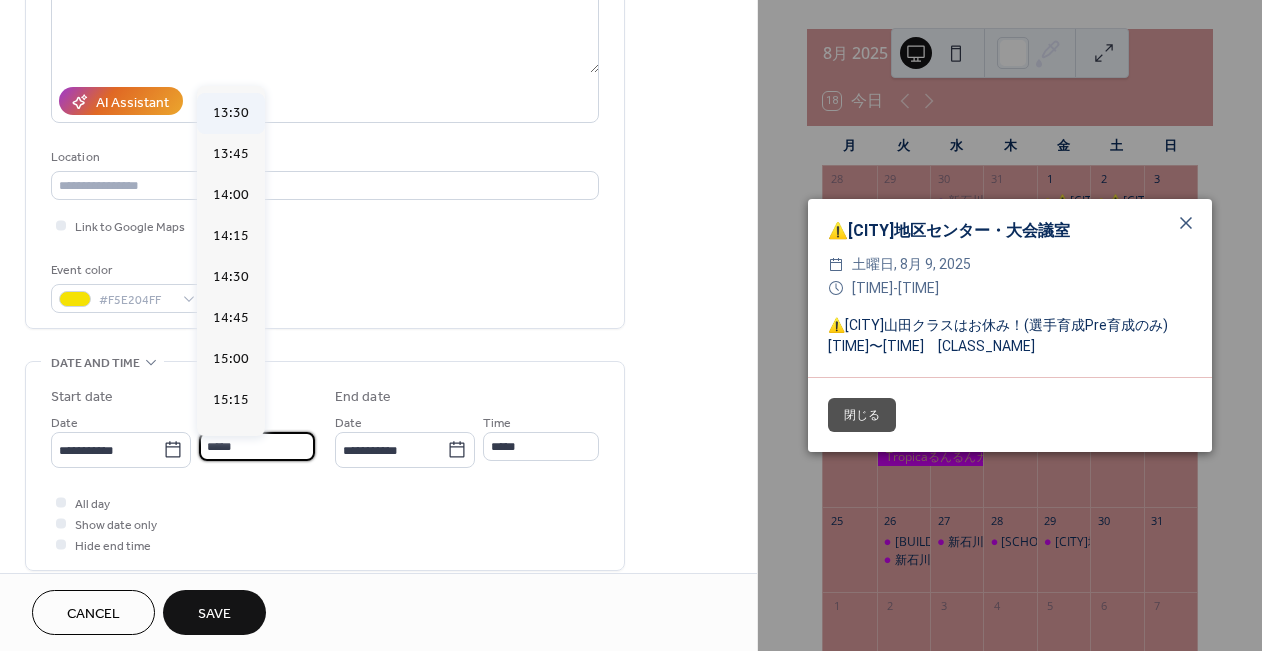 scroll, scrollTop: 2208, scrollLeft: 0, axis: vertical 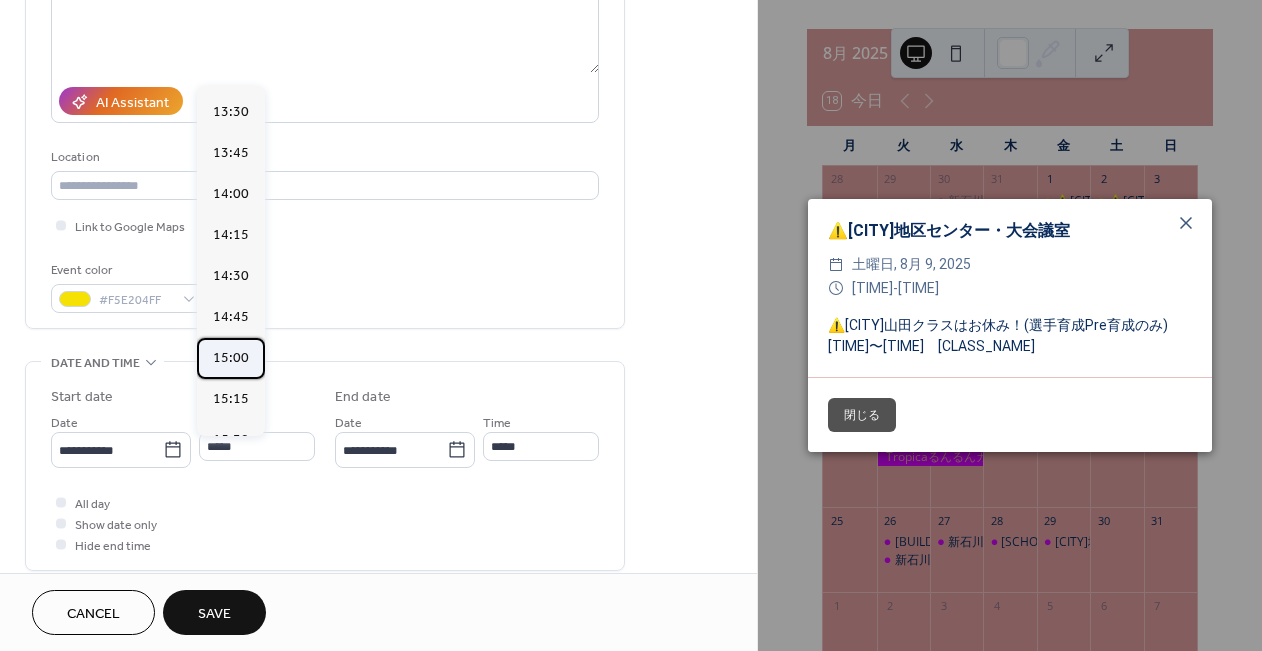 click on "15:00" at bounding box center [231, 358] 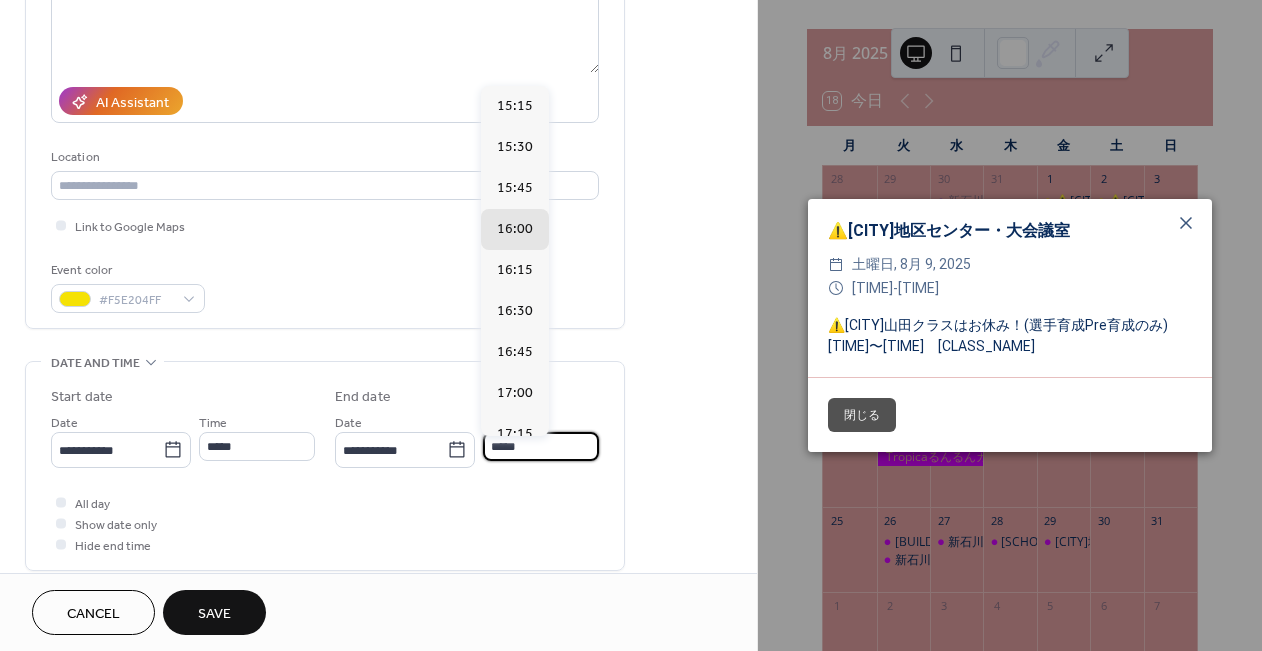 click on "*****" at bounding box center (541, 446) 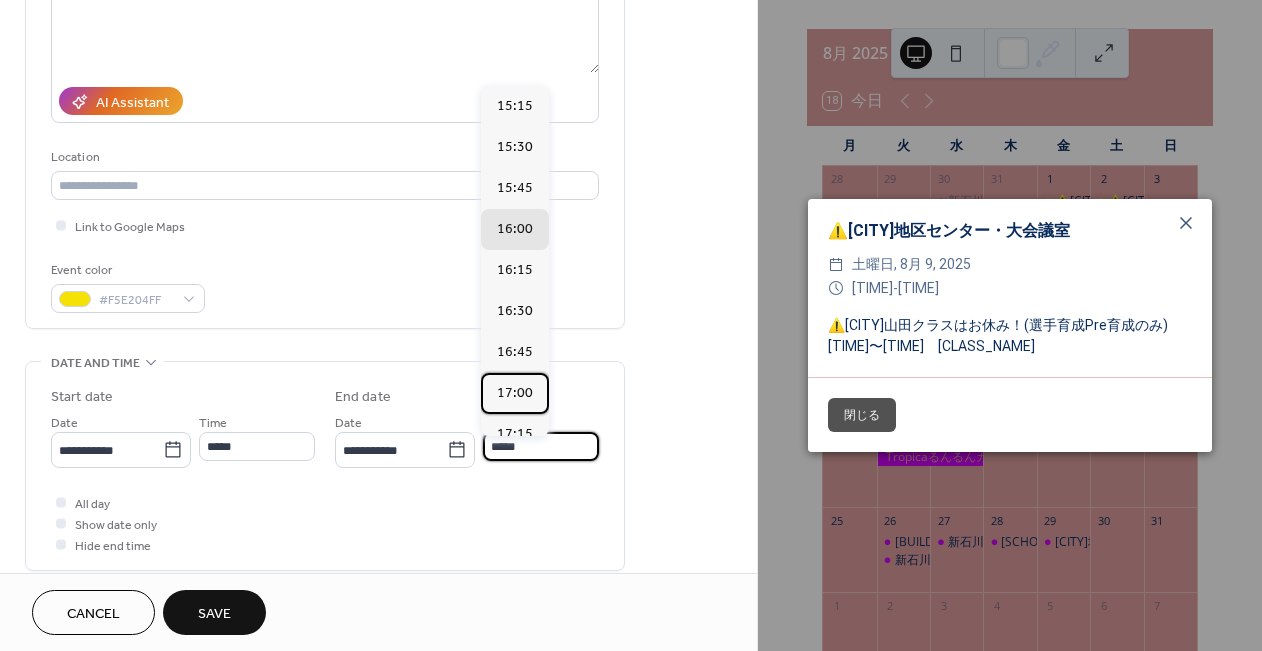 click on "17:00" at bounding box center (515, 393) 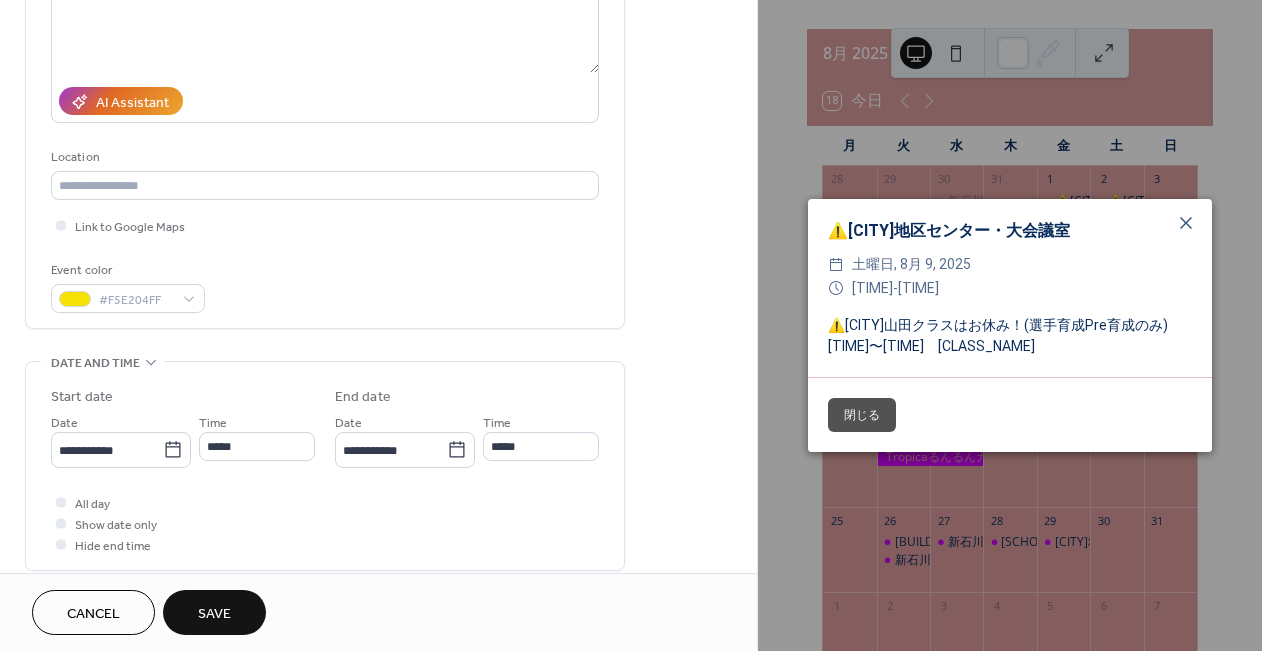 click on "All day Show date only Hide end time" at bounding box center (325, 523) 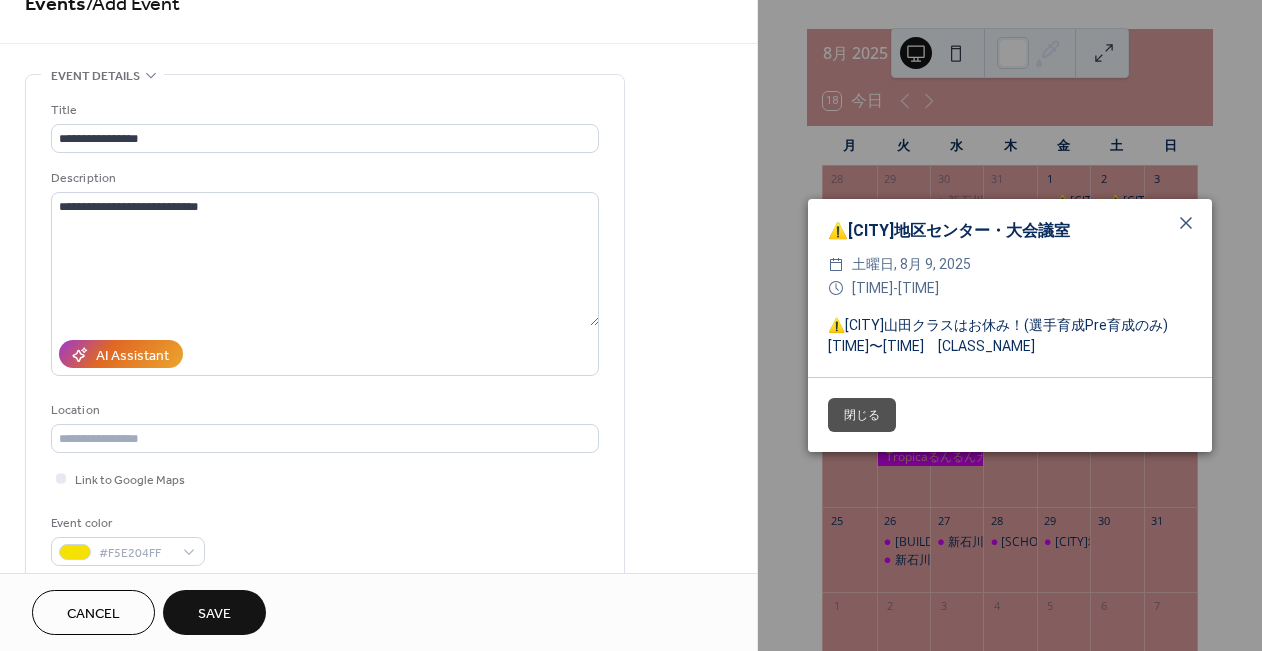 scroll, scrollTop: 44, scrollLeft: 0, axis: vertical 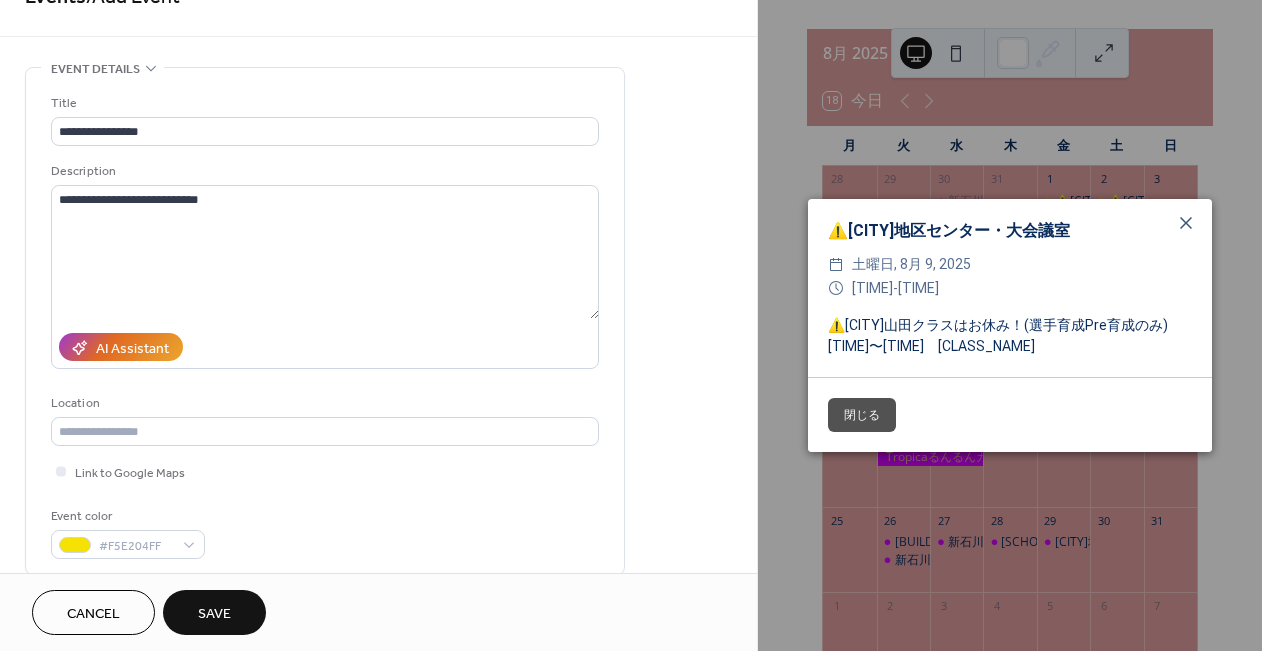 click on "Save" at bounding box center [214, 612] 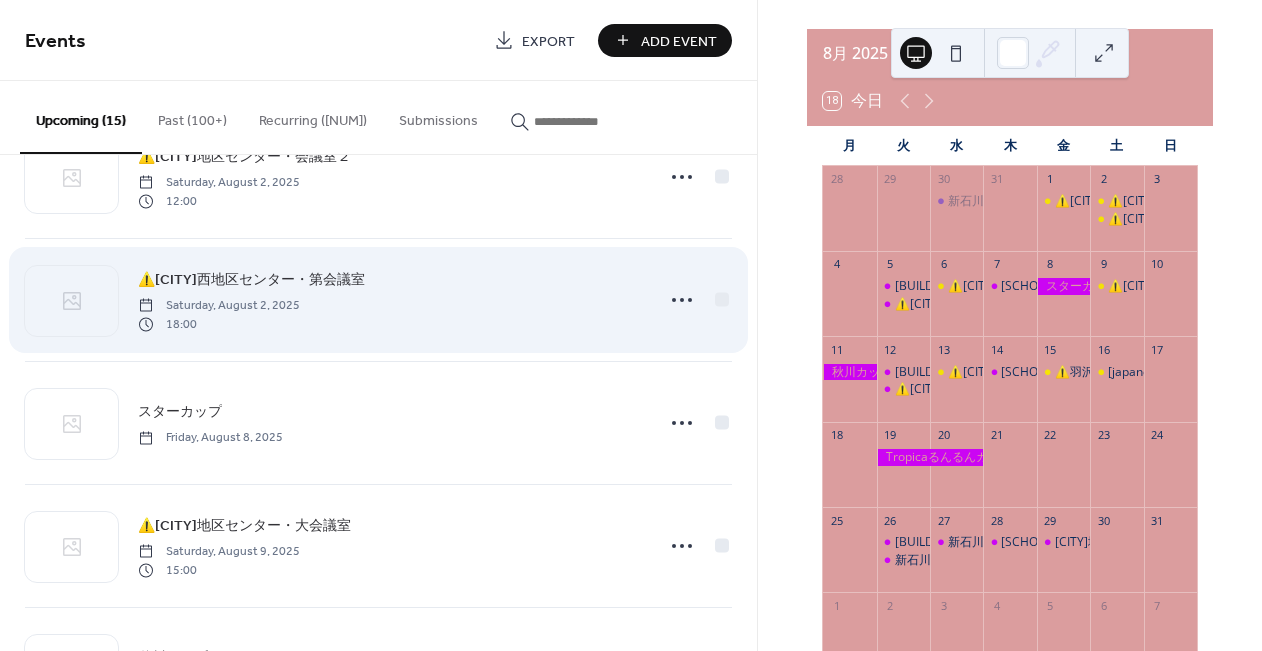 scroll, scrollTop: 338, scrollLeft: 0, axis: vertical 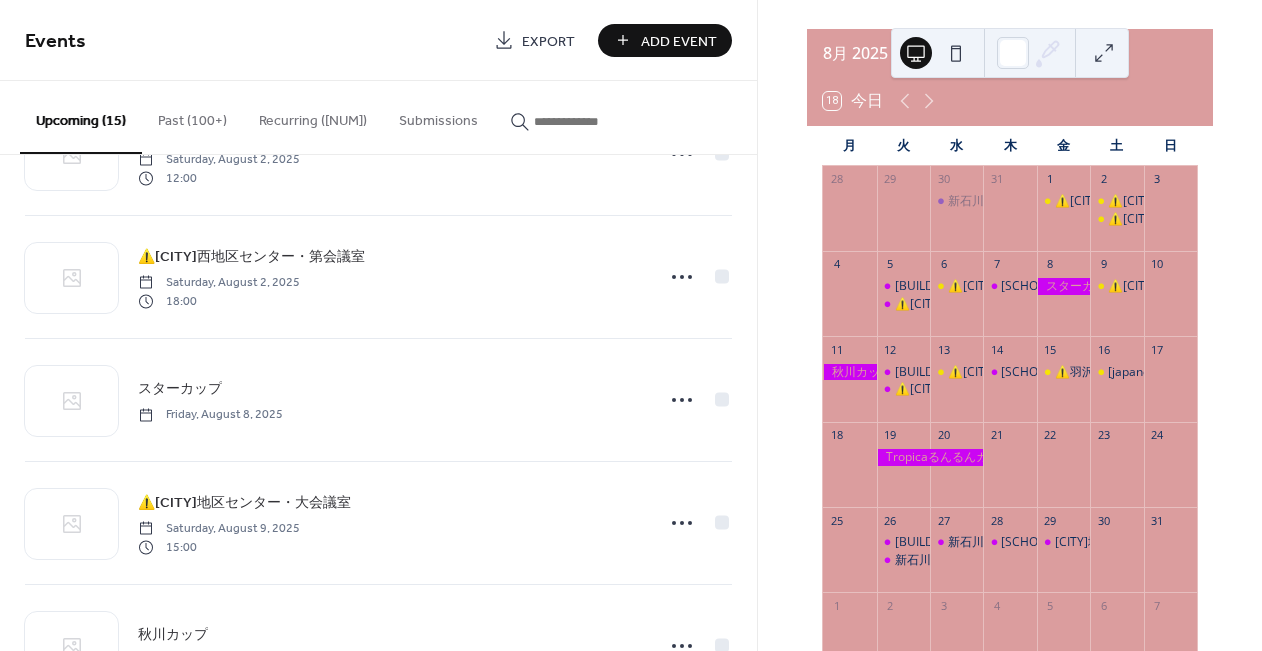 click on "Recurring (73)" at bounding box center (313, 116) 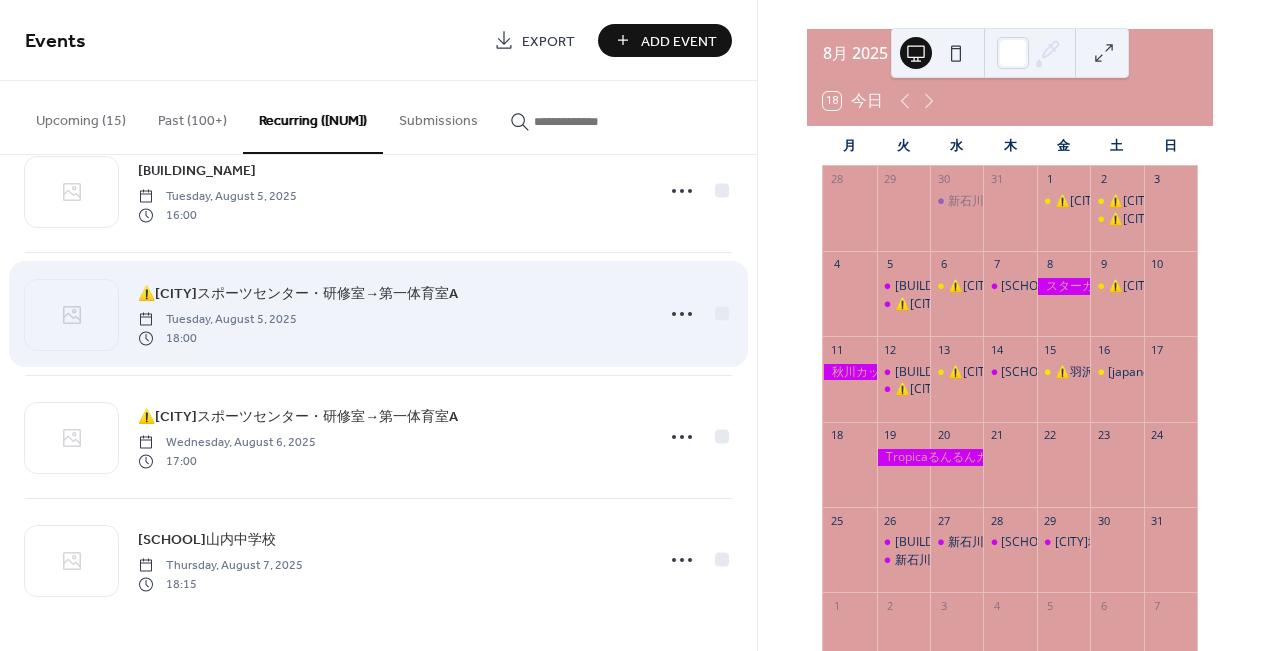 scroll, scrollTop: 4852, scrollLeft: 0, axis: vertical 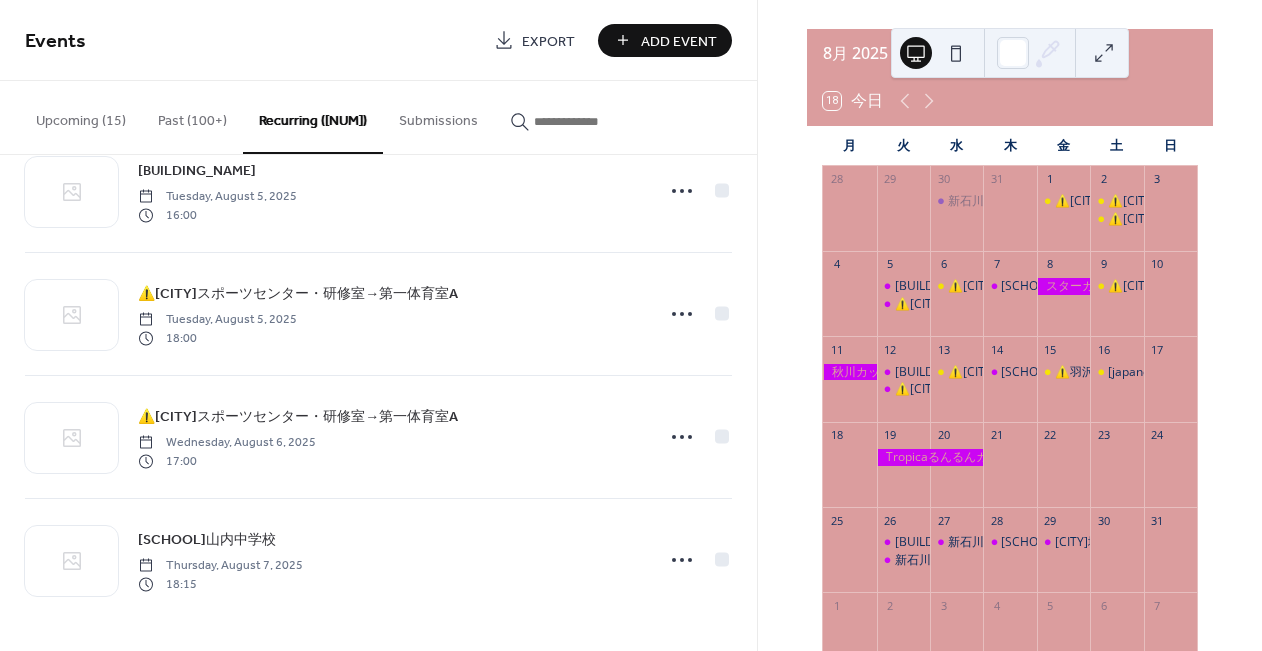 click on "Upcoming (15)" at bounding box center [81, 116] 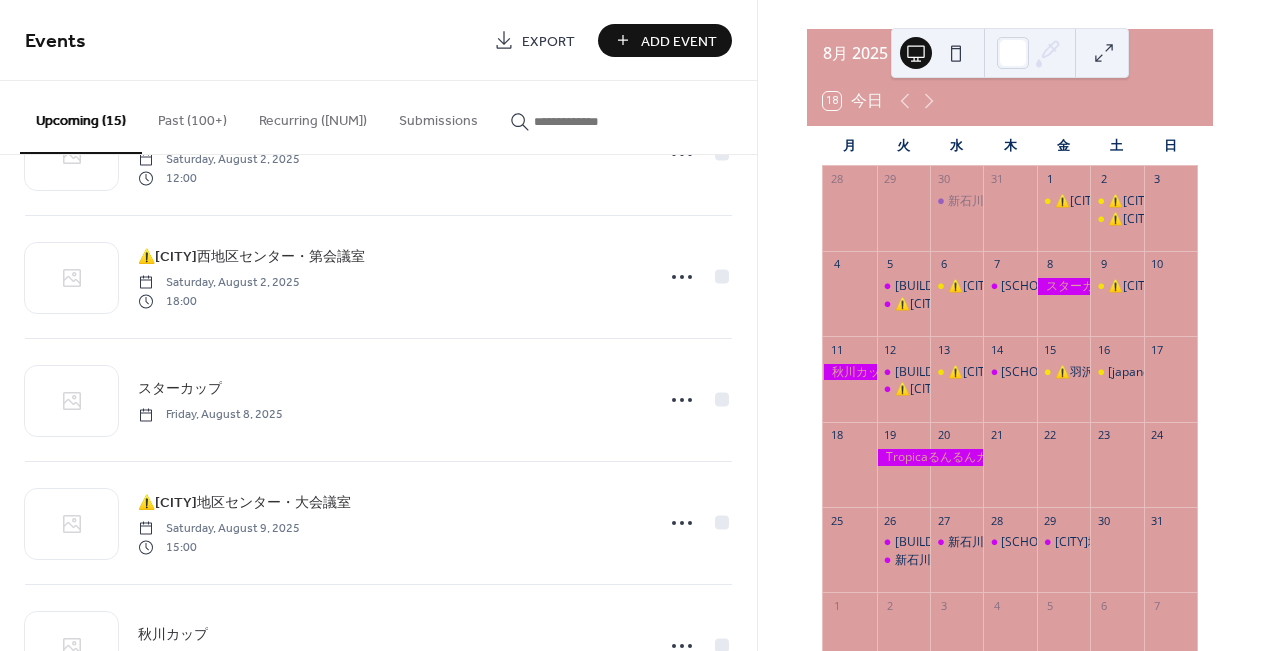 click on "Upcoming (15)" at bounding box center (81, 117) 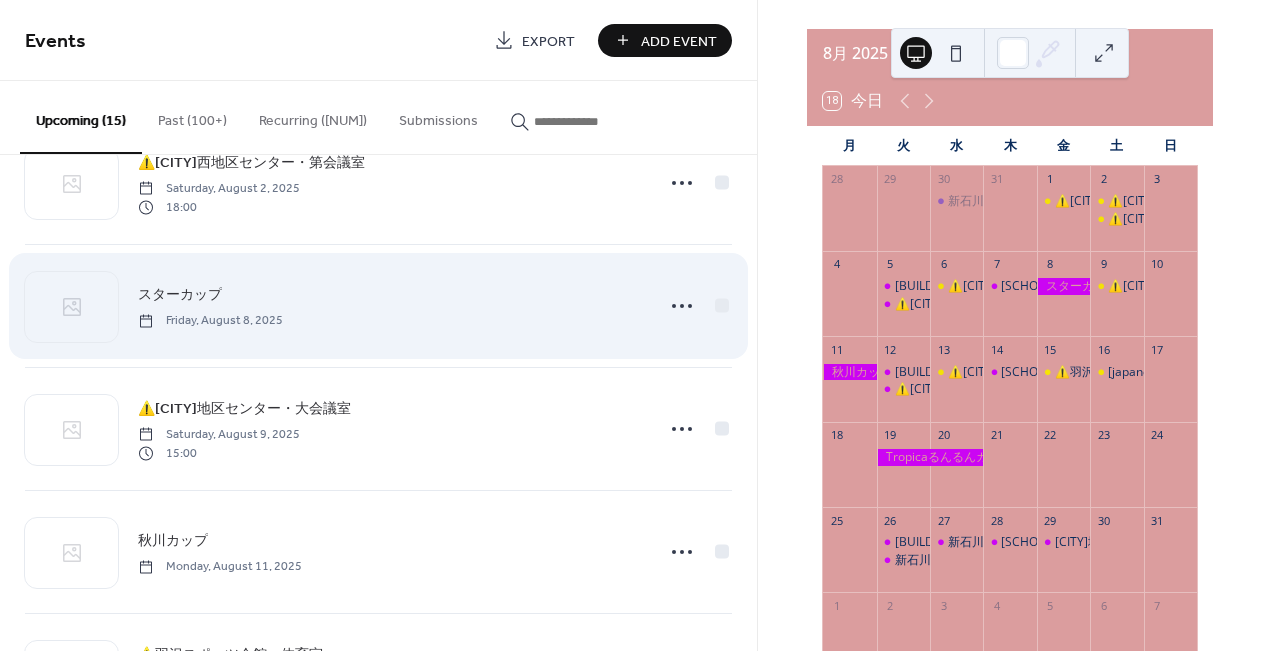 scroll, scrollTop: 430, scrollLeft: 0, axis: vertical 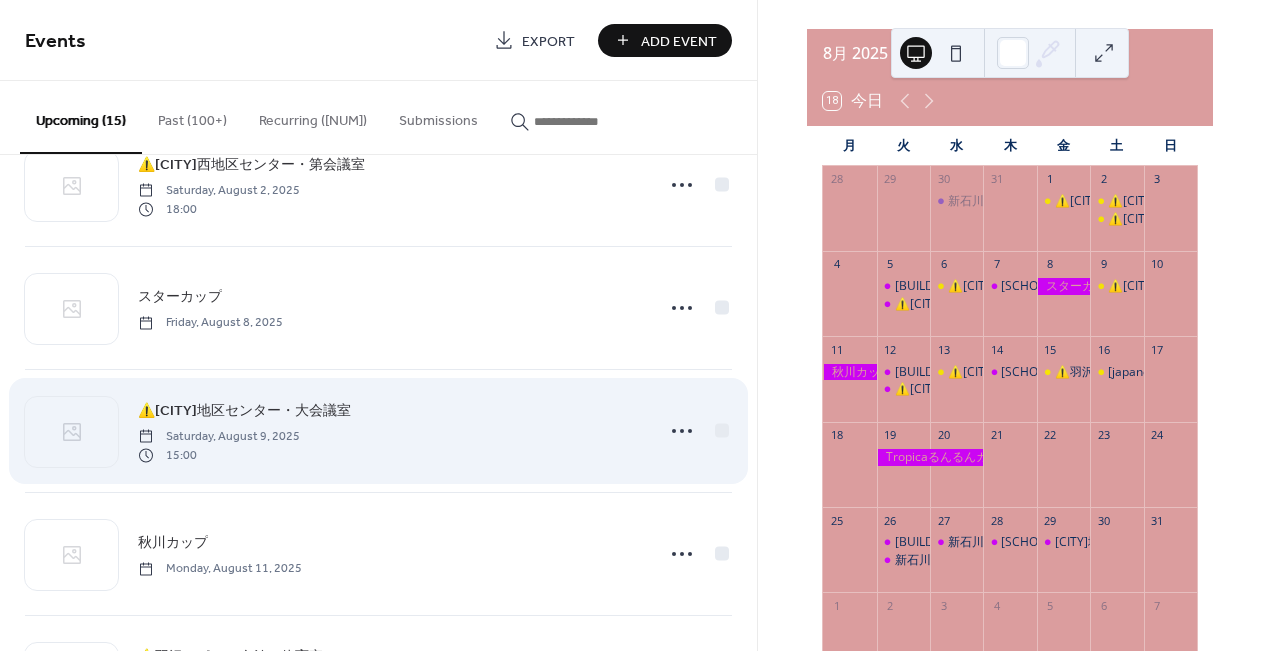 click on "⚠️中川西地区センター・大会議室" at bounding box center (244, 411) 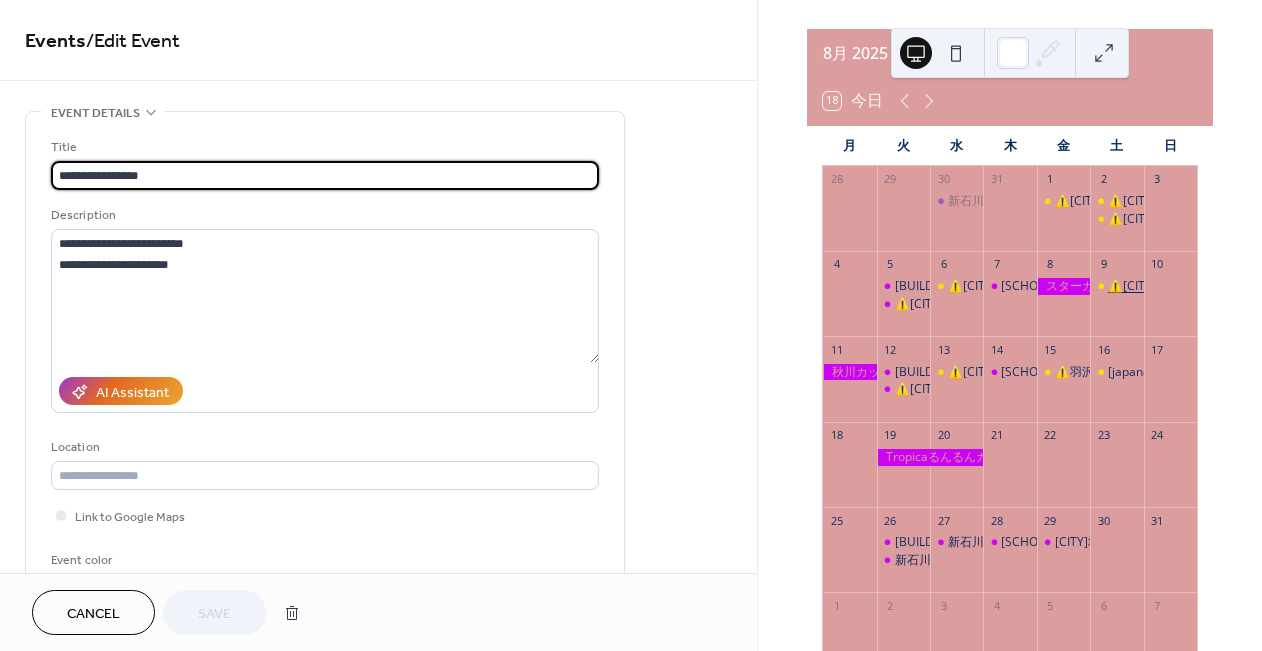 click on "⚠️中川西地区センター・大会議室" at bounding box center (1198, 286) 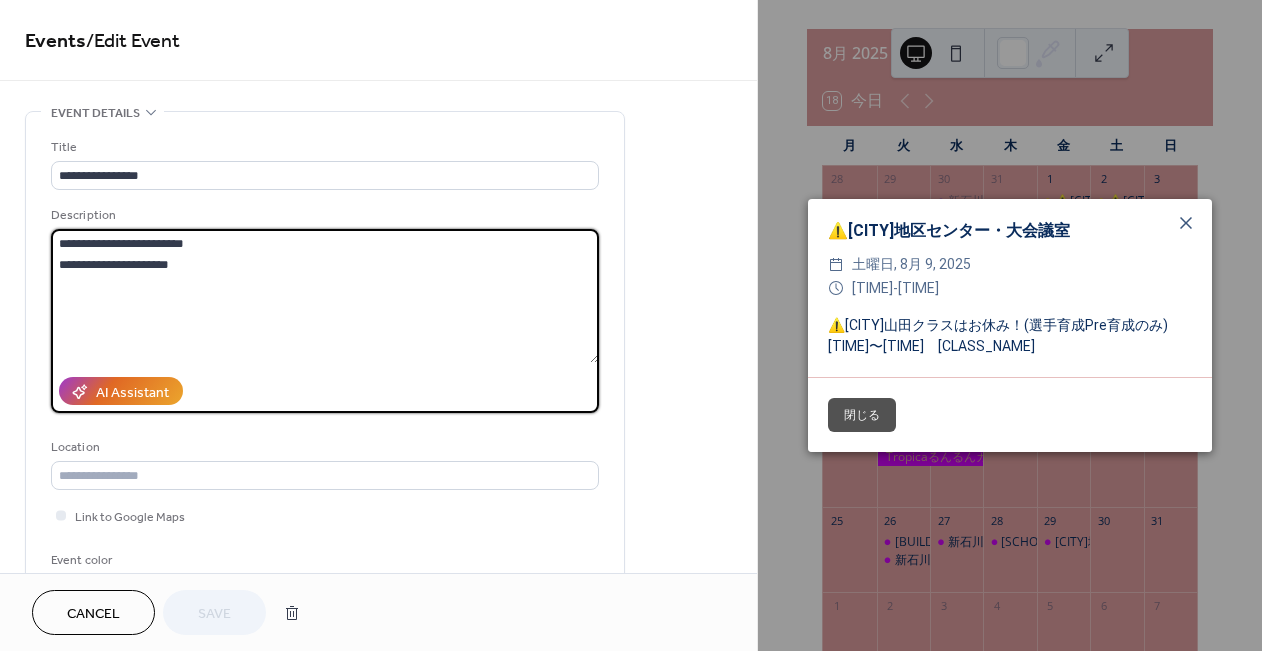 click on "**********" at bounding box center [325, 296] 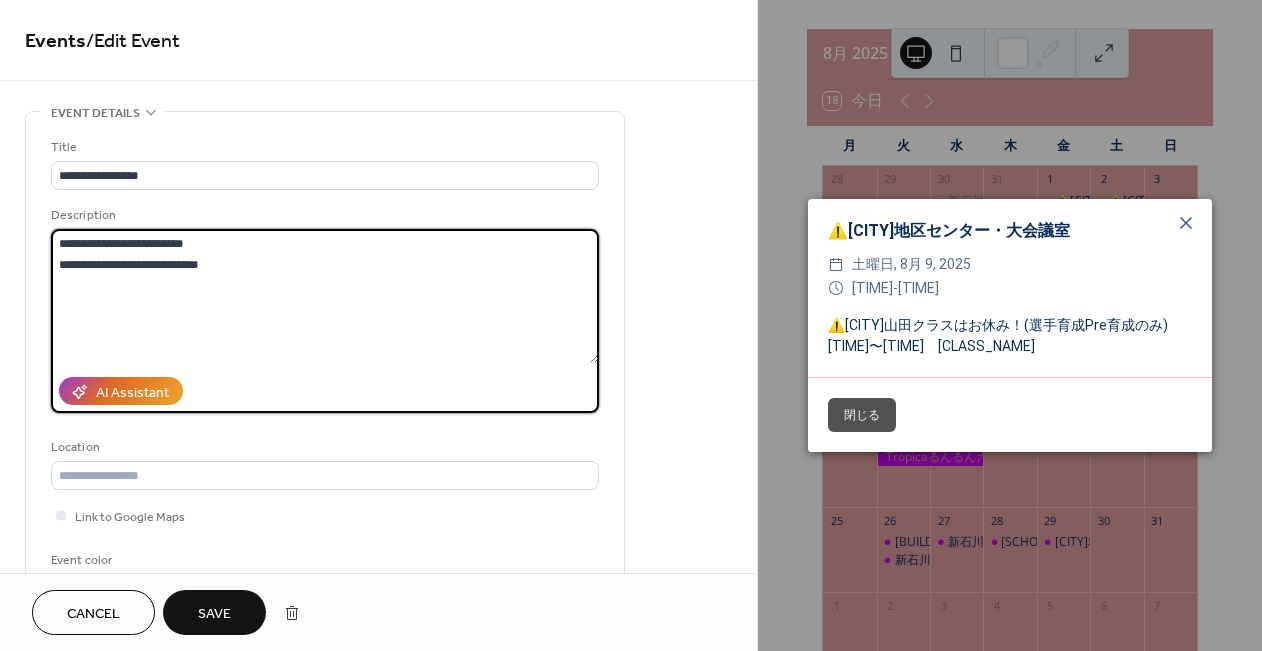 click on "**********" at bounding box center [325, 296] 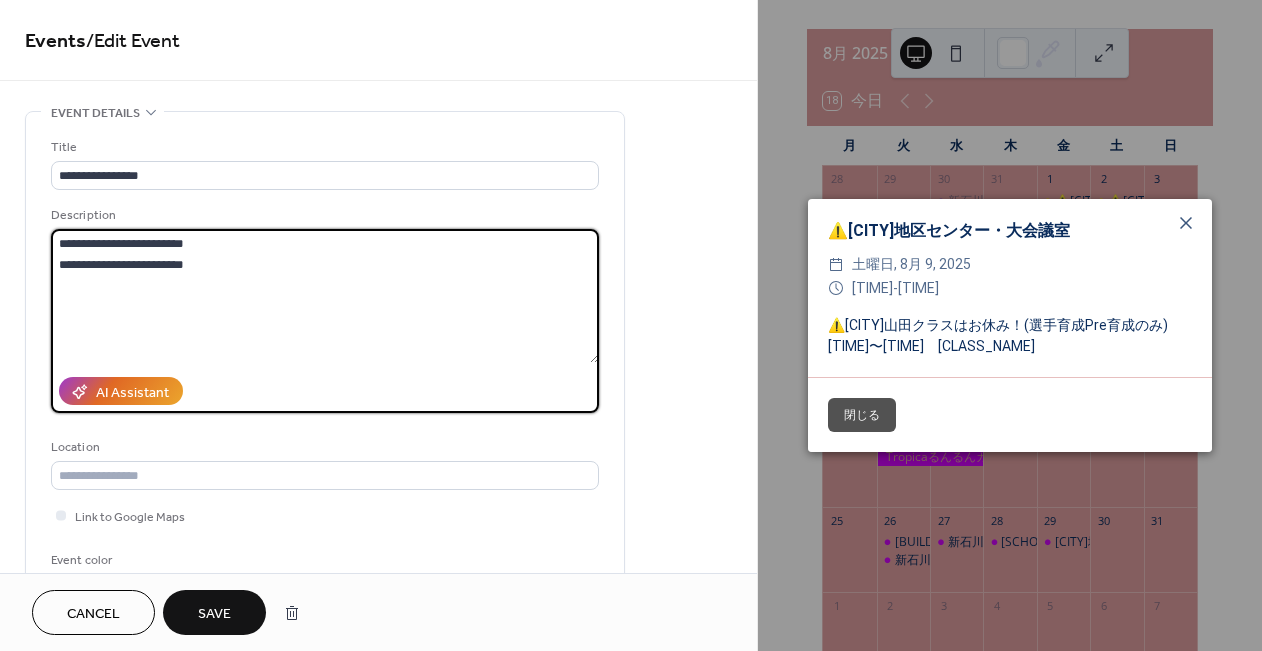click on "**********" at bounding box center (325, 296) 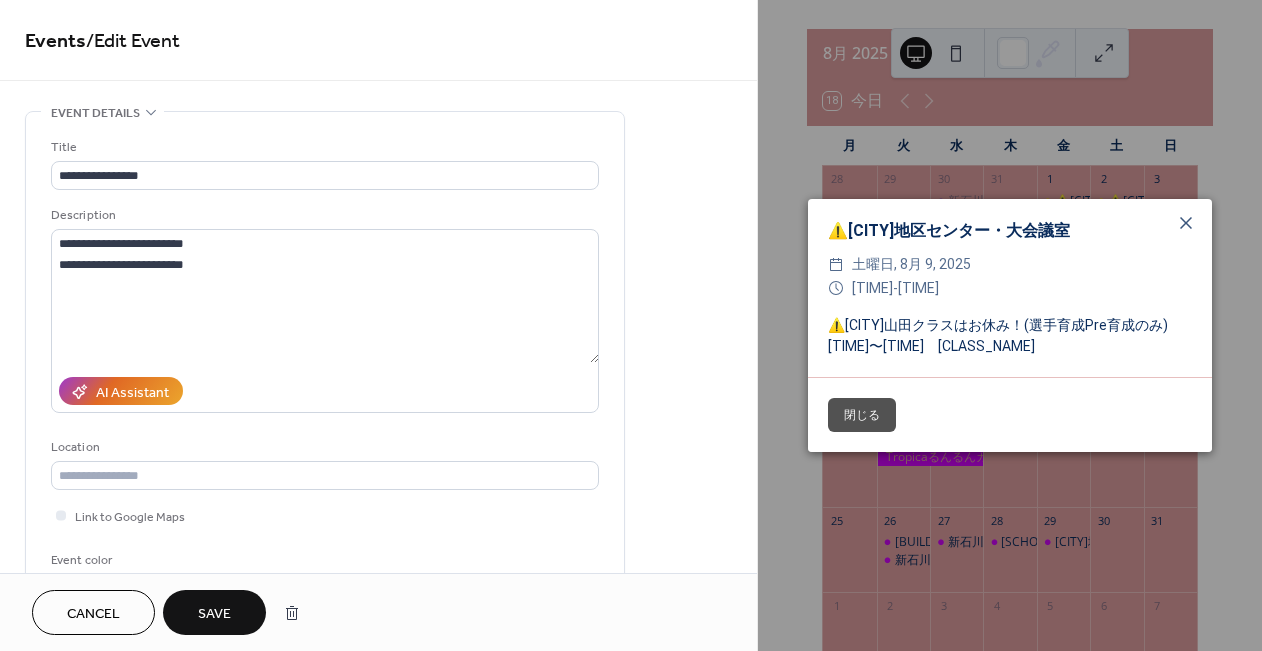 click on "Save" at bounding box center [214, 612] 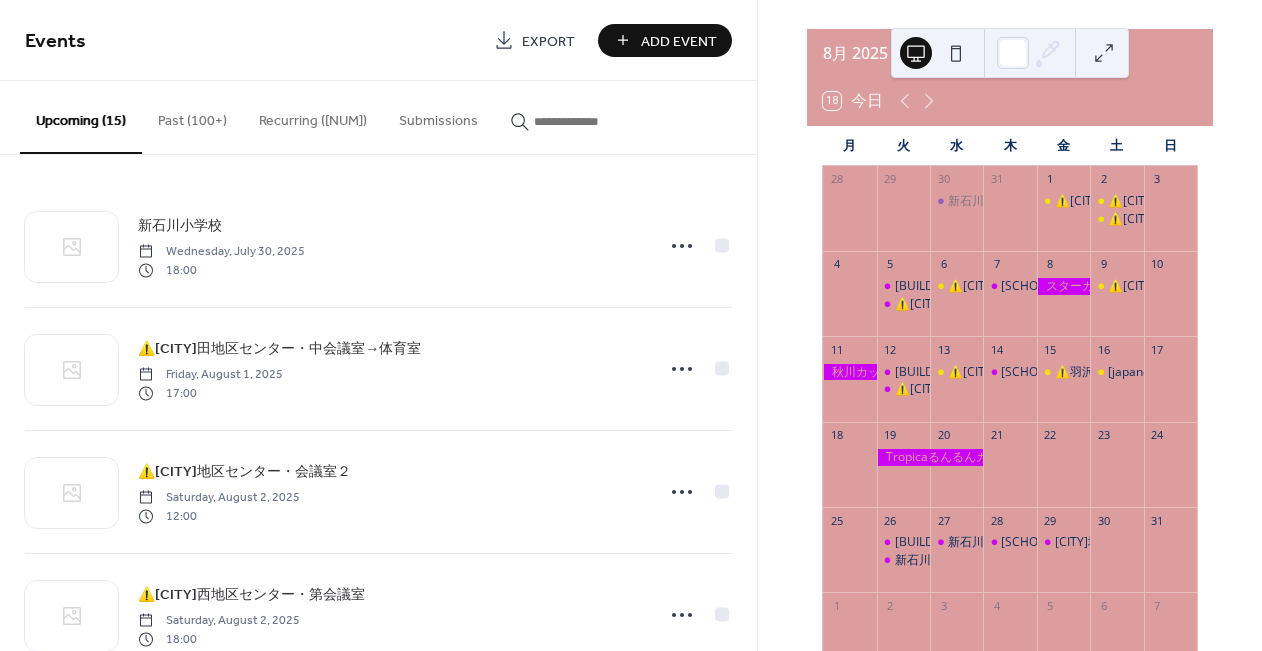 click on "Add Event" at bounding box center [679, 41] 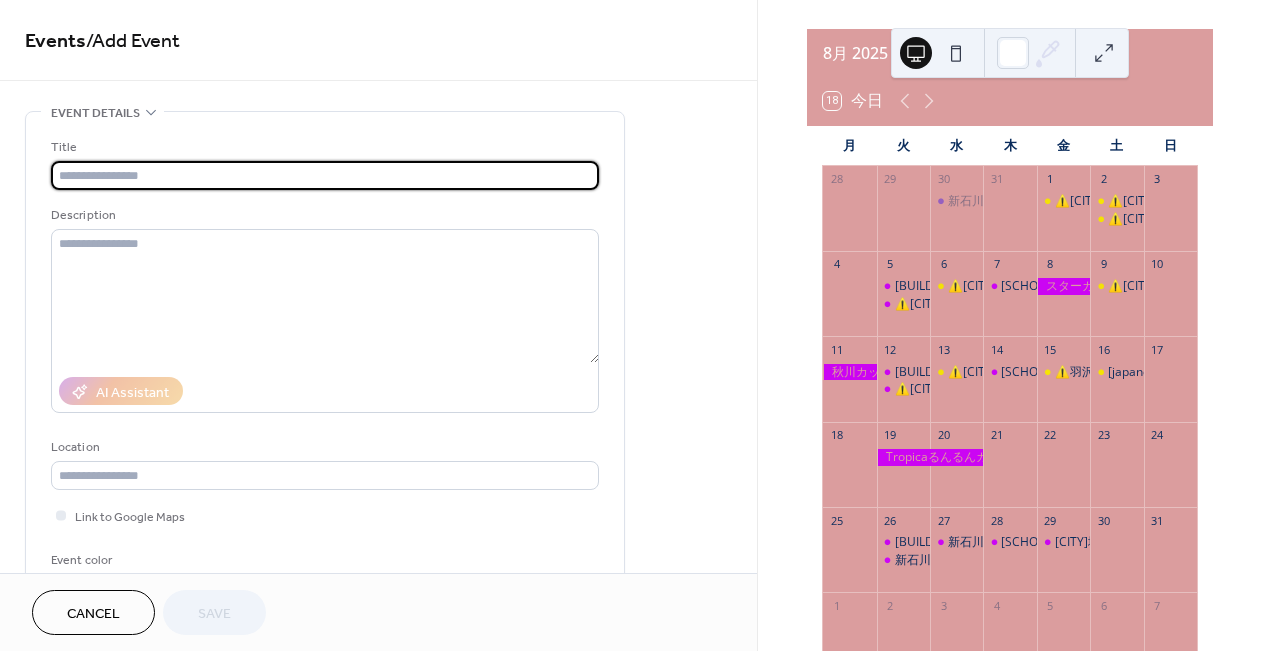click at bounding box center [325, 175] 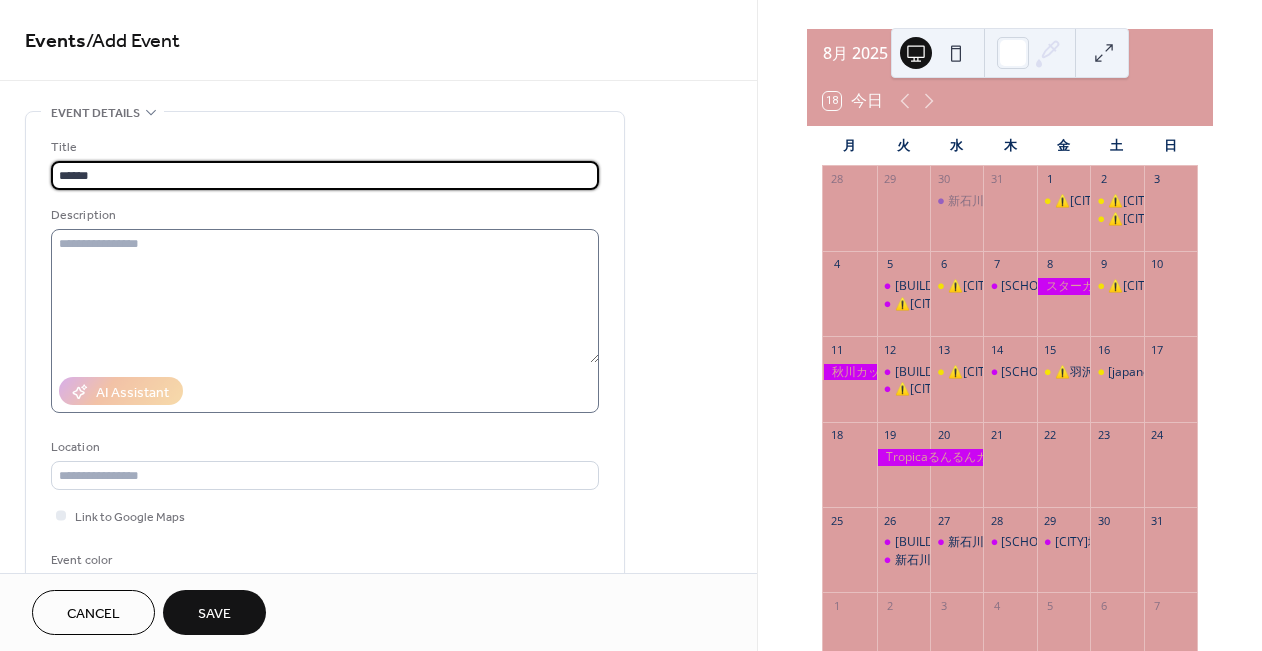 type on "******" 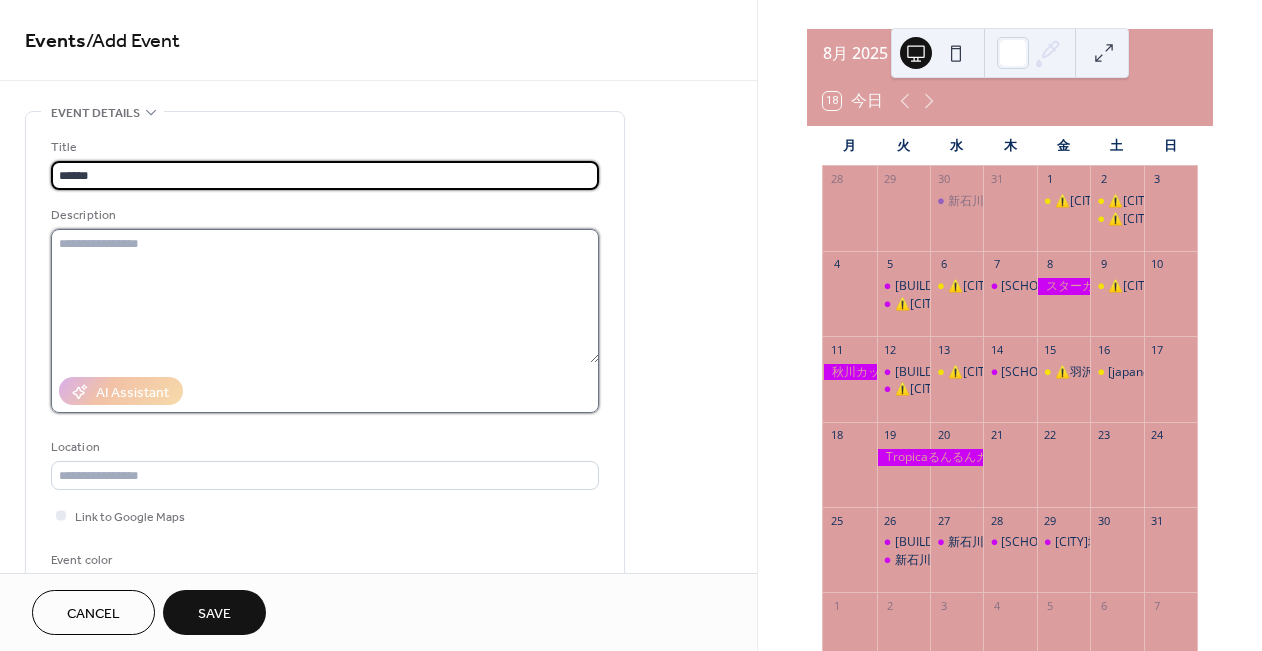 click at bounding box center (325, 296) 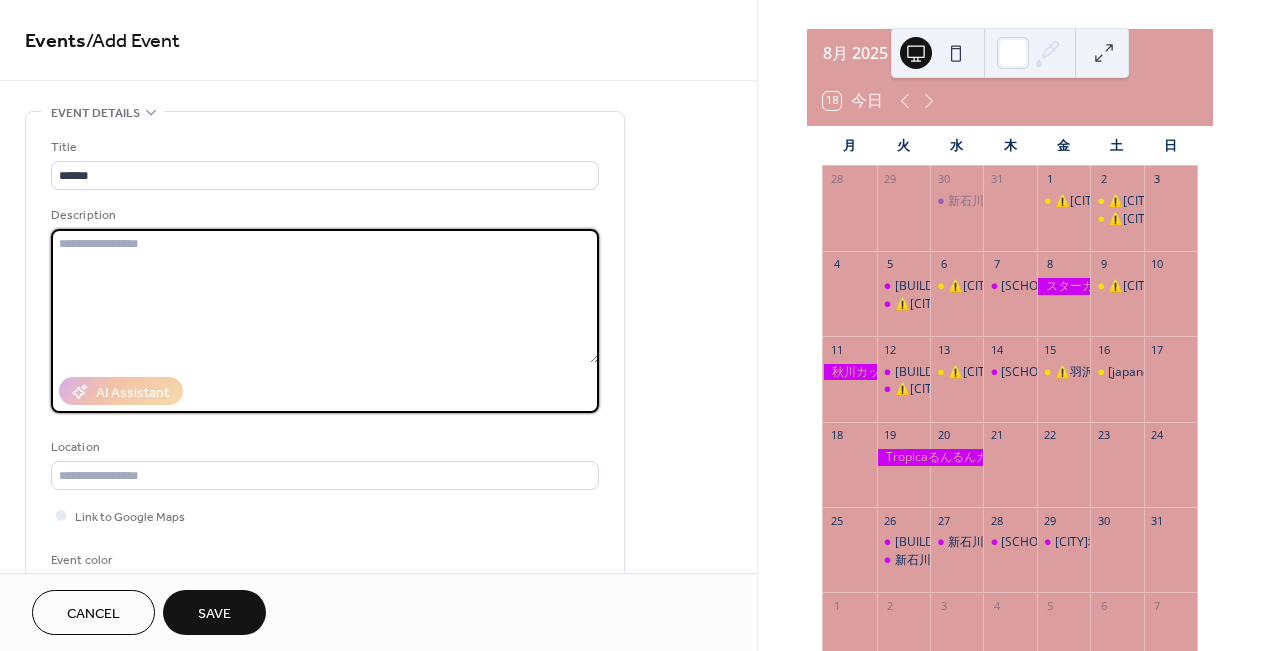 paste on "**********" 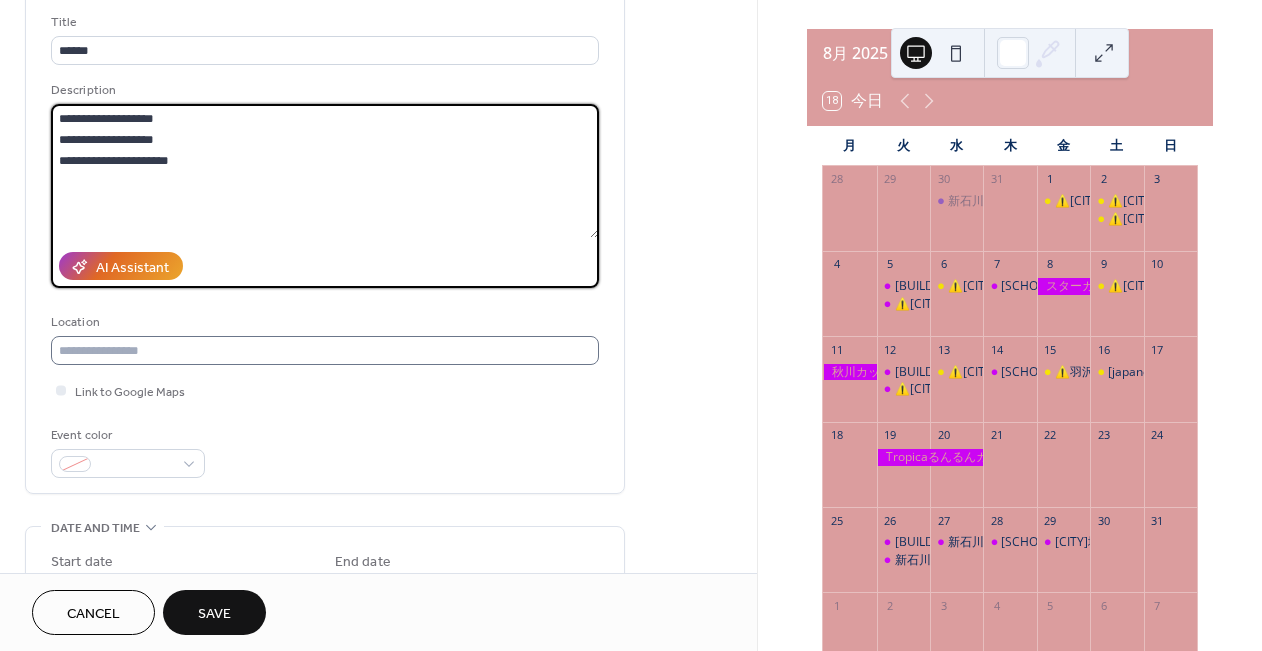 scroll, scrollTop: 121, scrollLeft: 0, axis: vertical 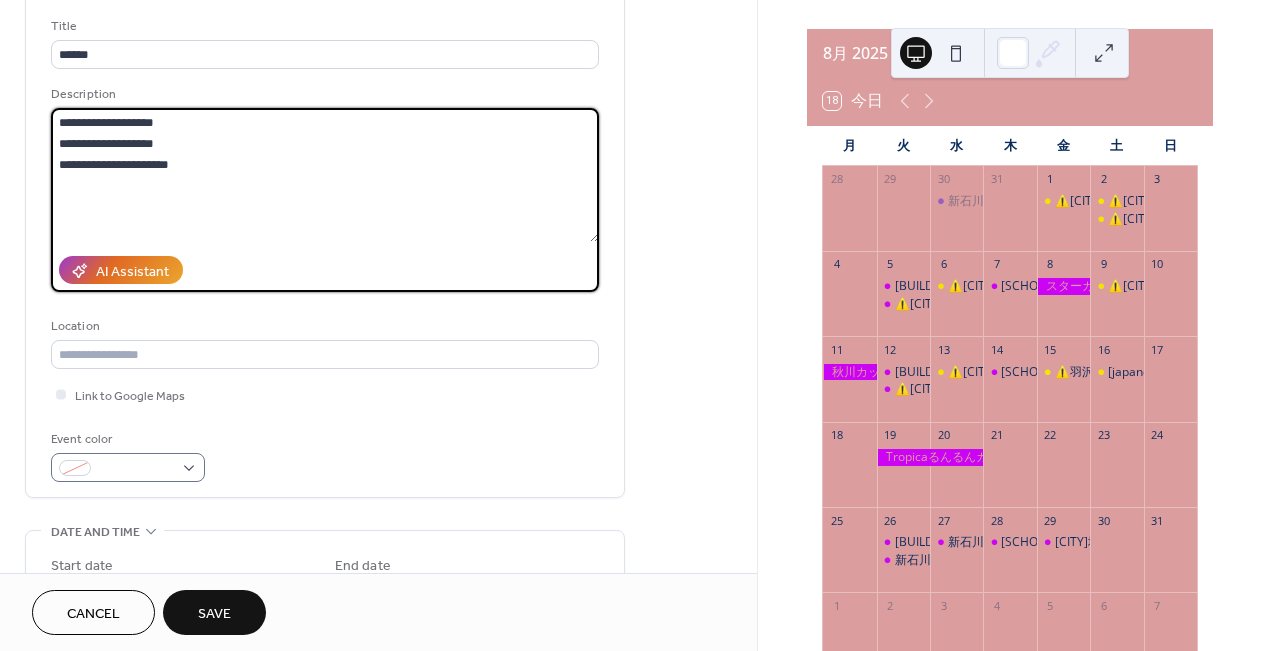 type on "**********" 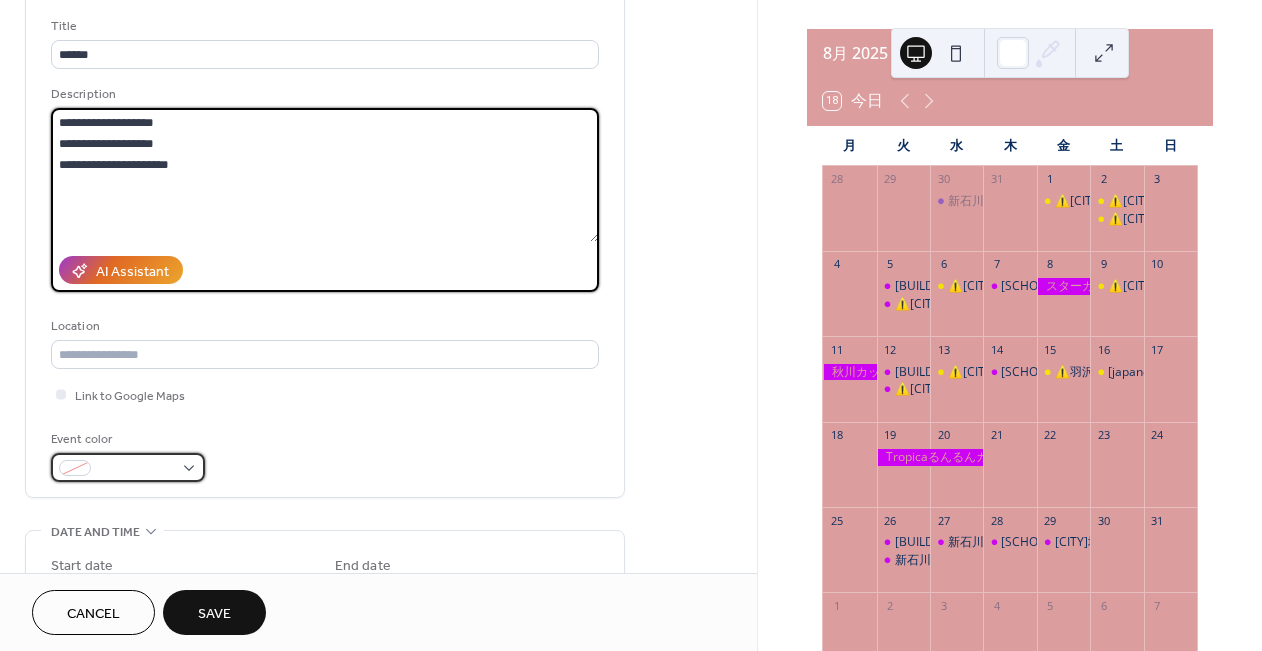 click at bounding box center (136, 469) 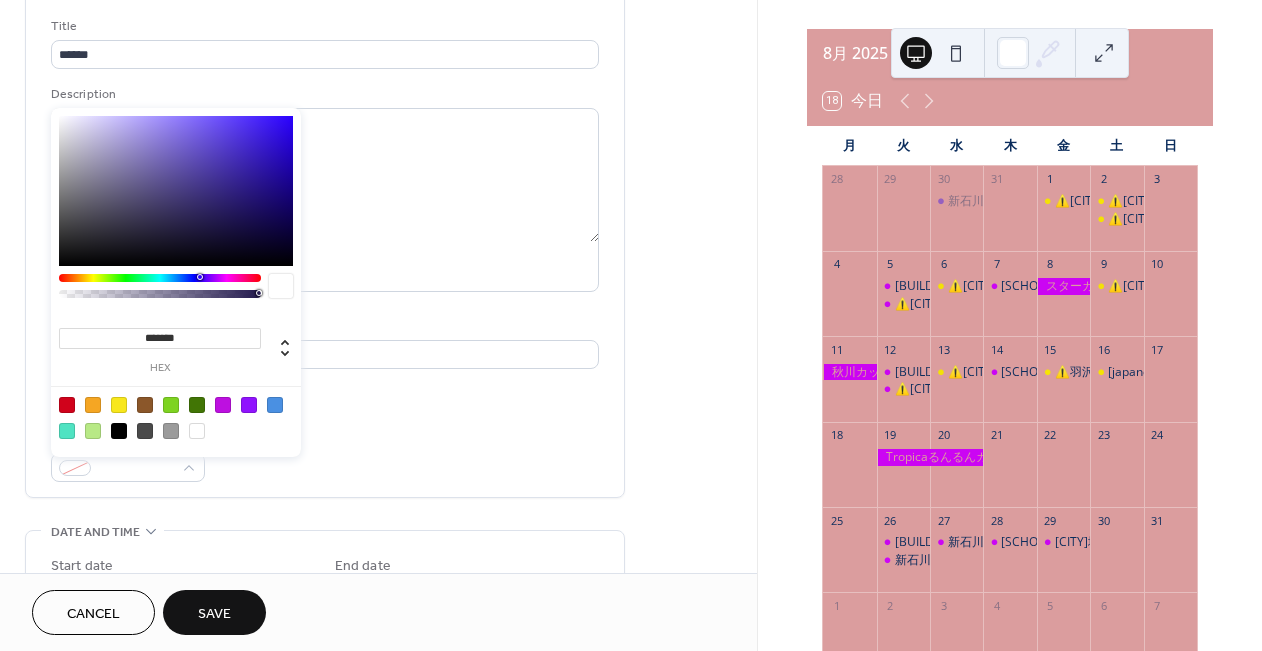 click at bounding box center [223, 405] 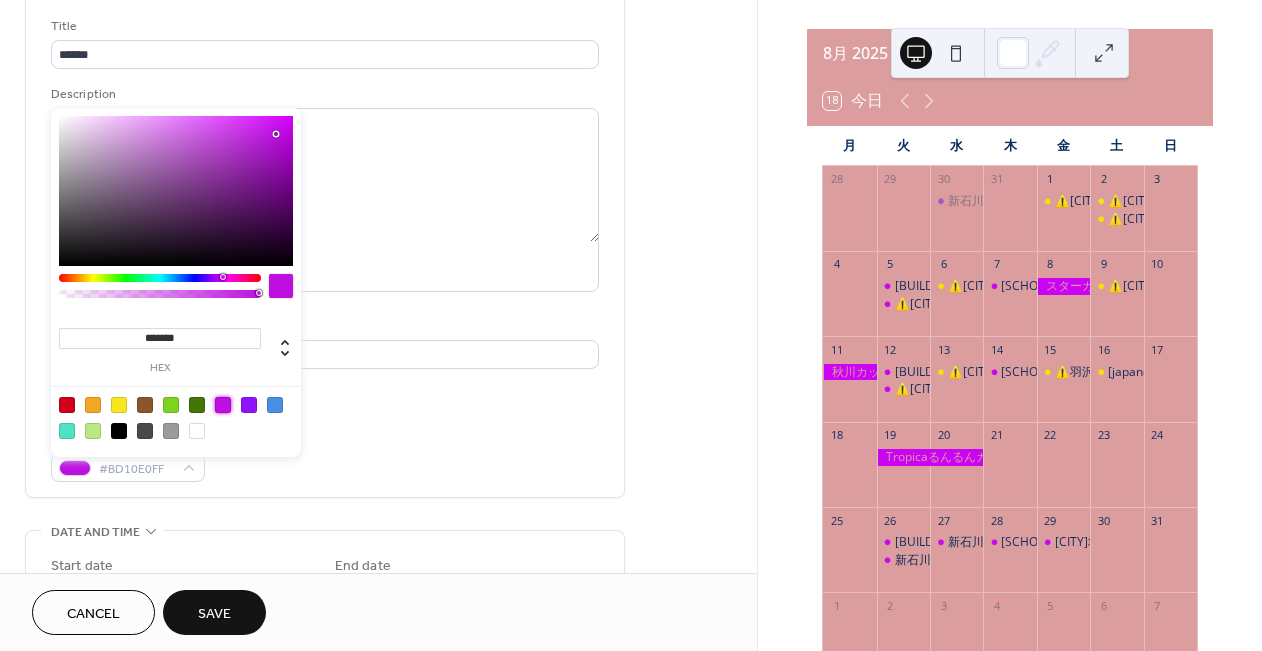 type on "*******" 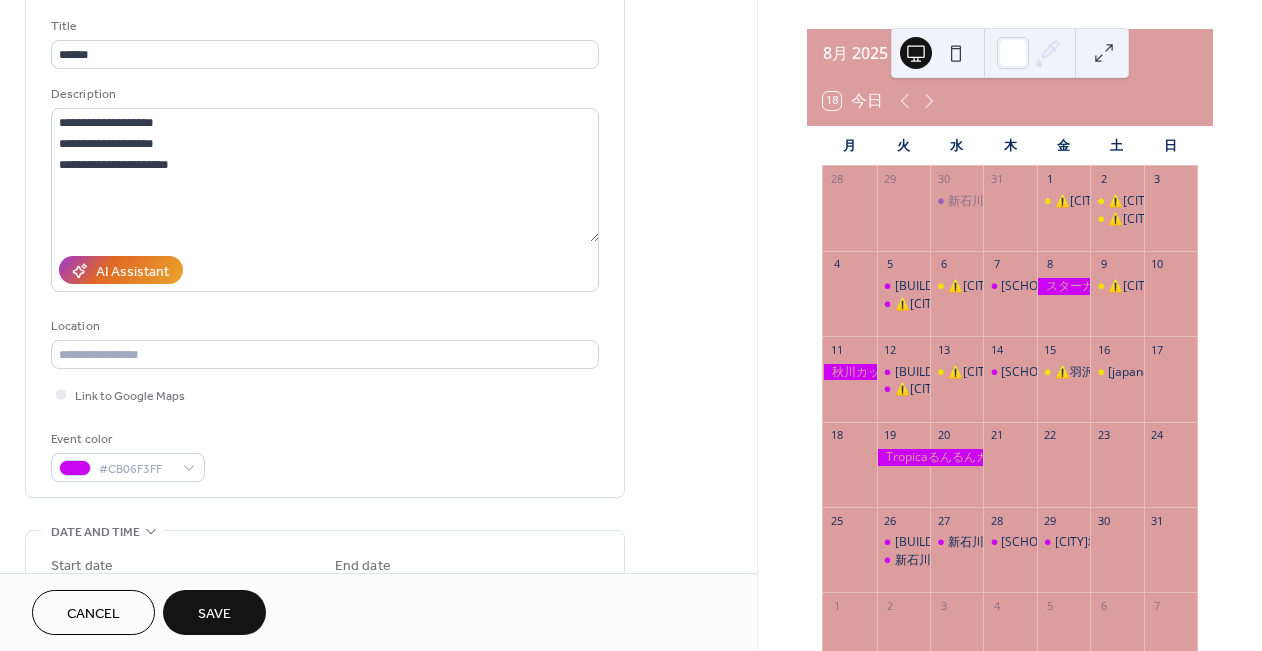 click on "AI Assistant" at bounding box center [325, 270] 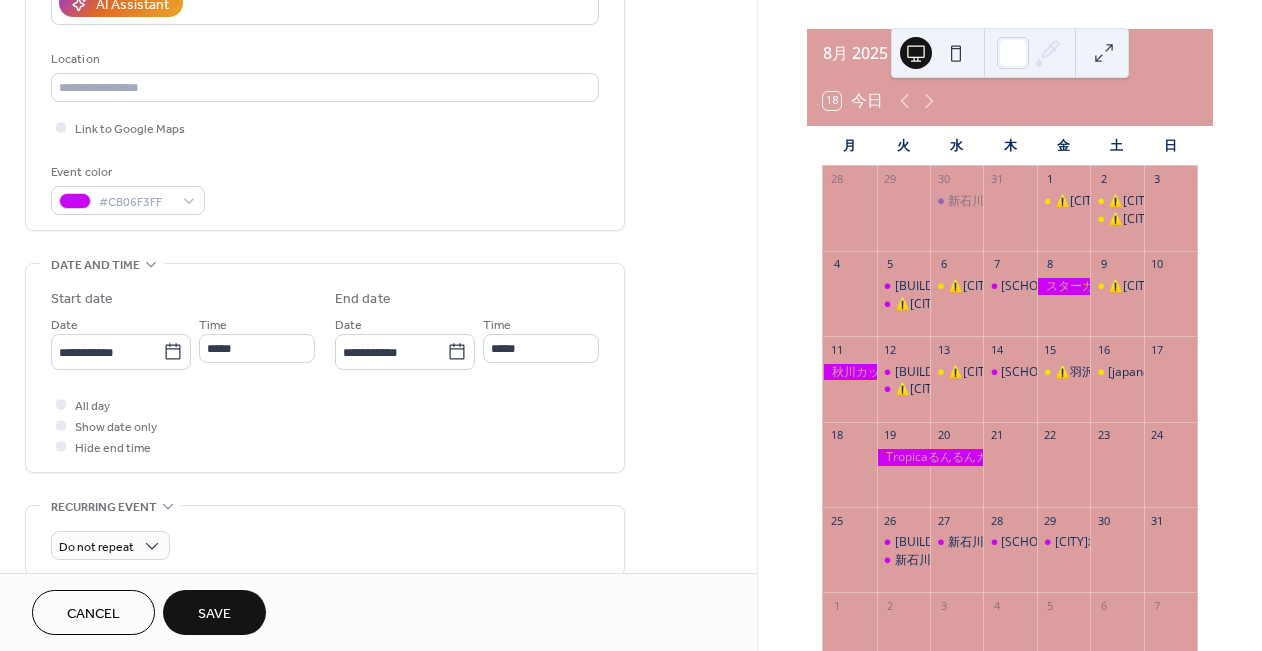 scroll, scrollTop: 387, scrollLeft: 0, axis: vertical 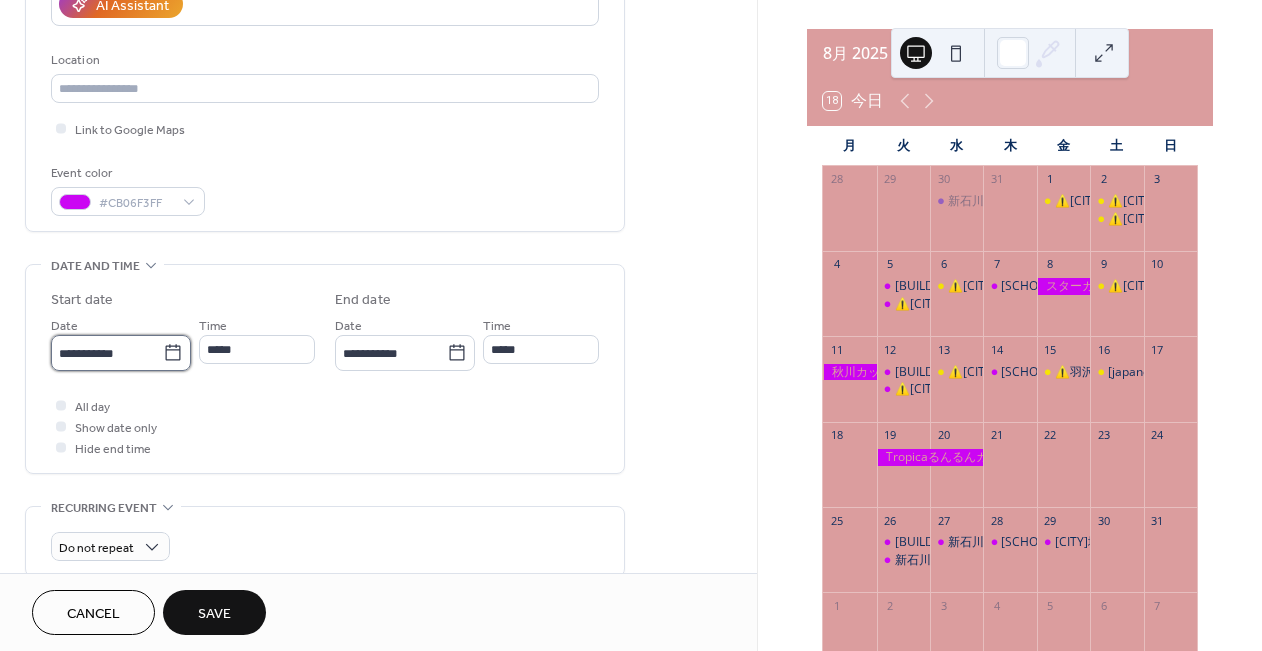 click on "**********" at bounding box center [107, 353] 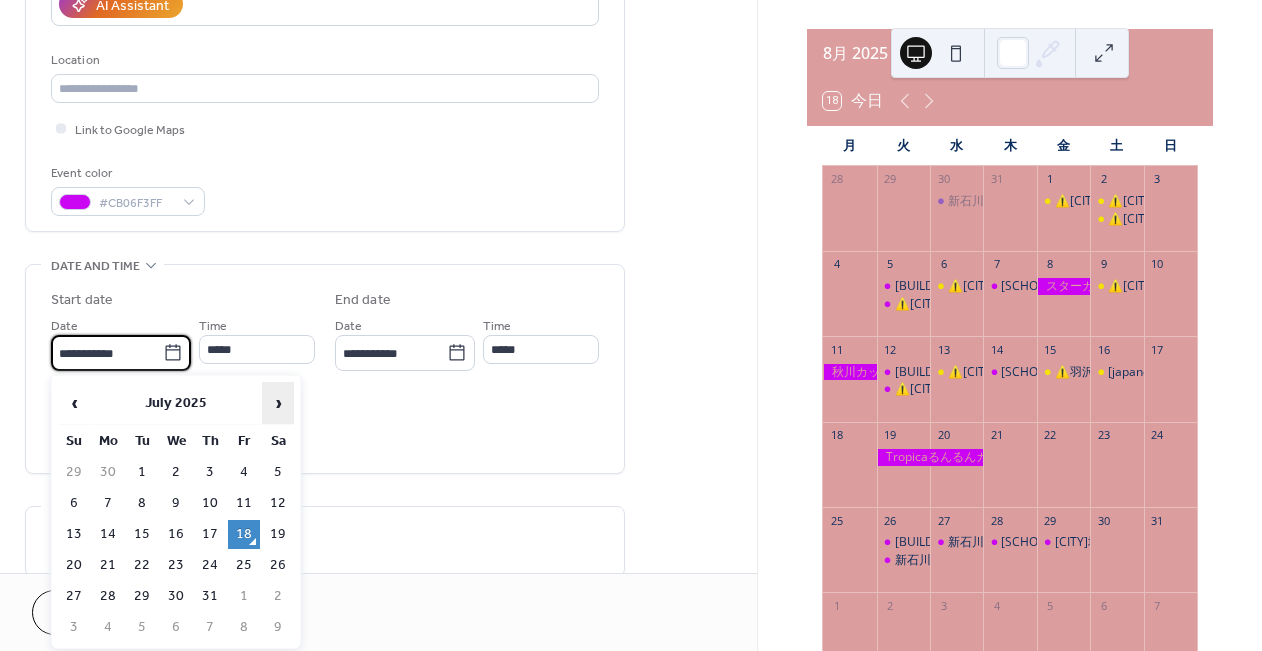 click on "›" at bounding box center [278, 403] 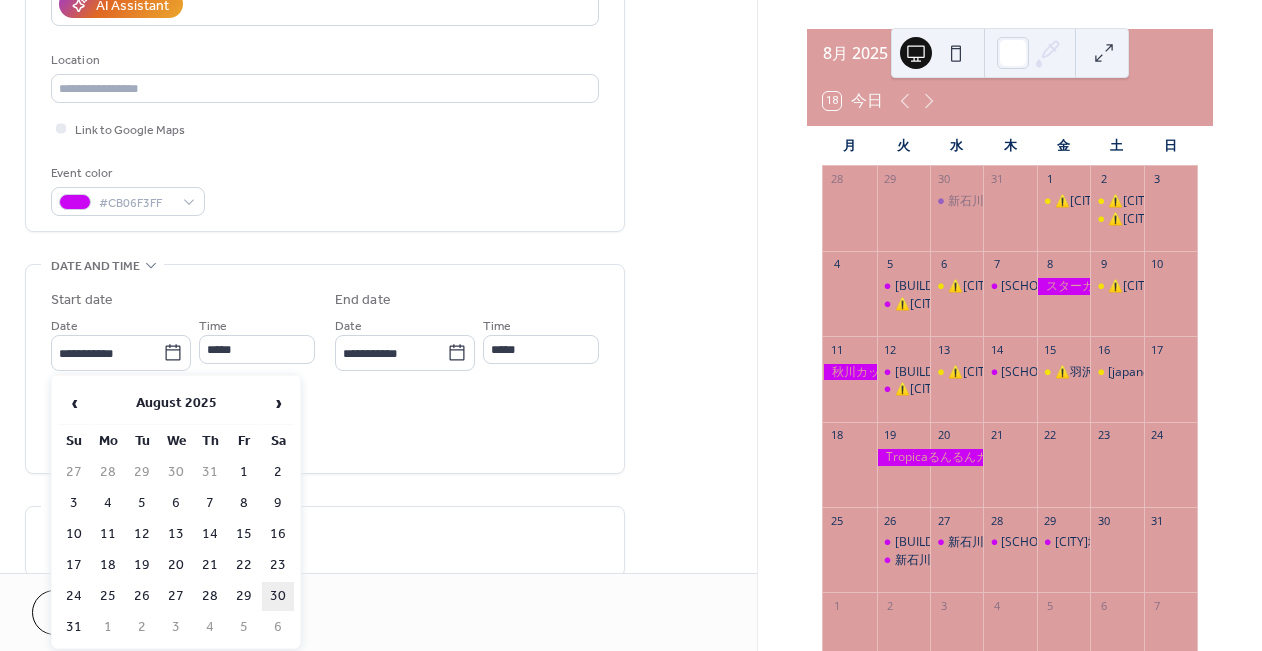 click on "30" at bounding box center [278, 596] 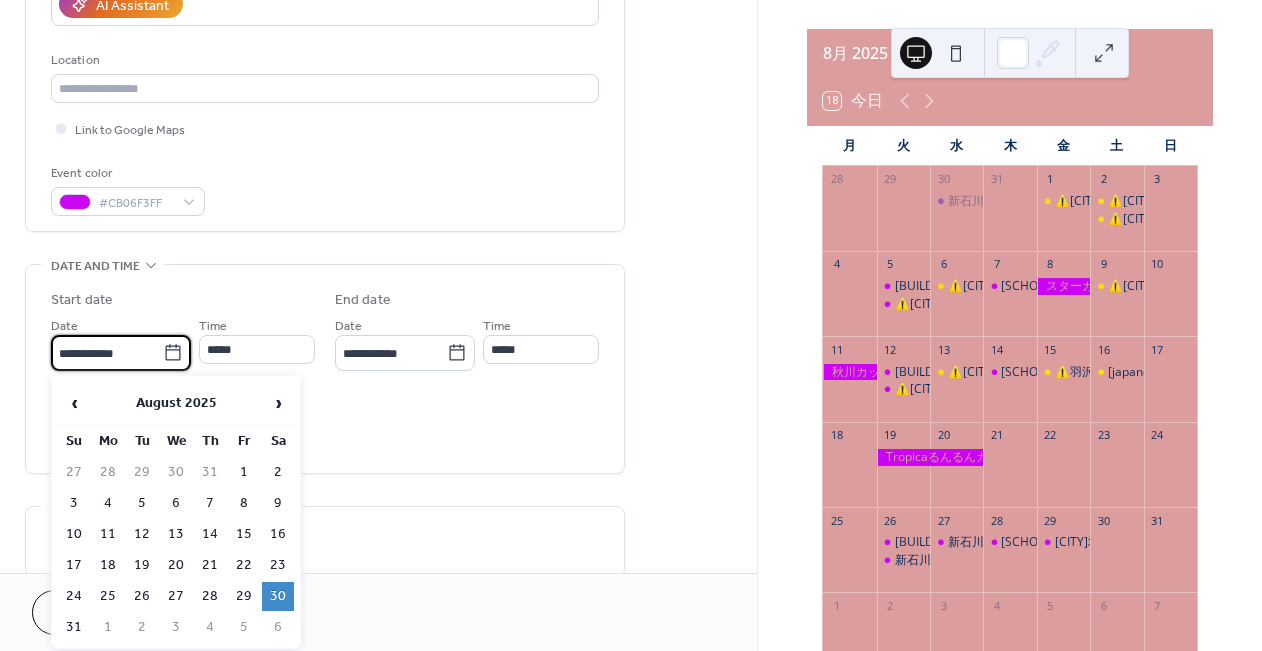 click on "**********" at bounding box center [107, 353] 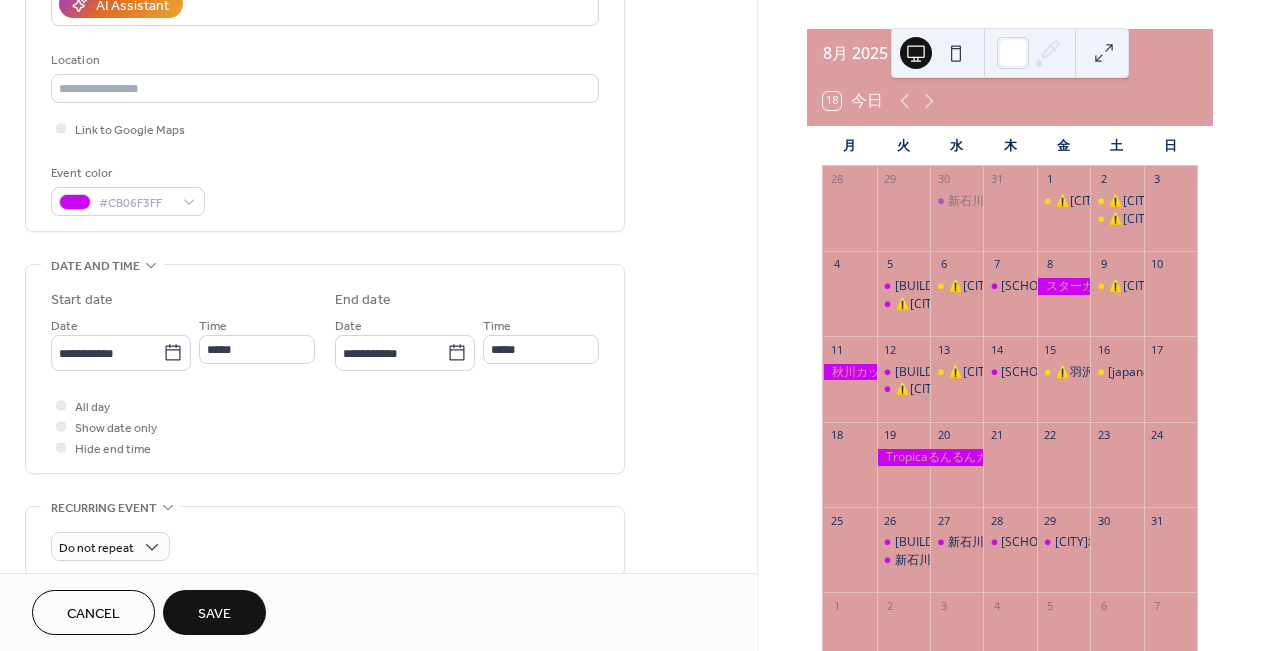 click on "16" at bounding box center (1116, 349) 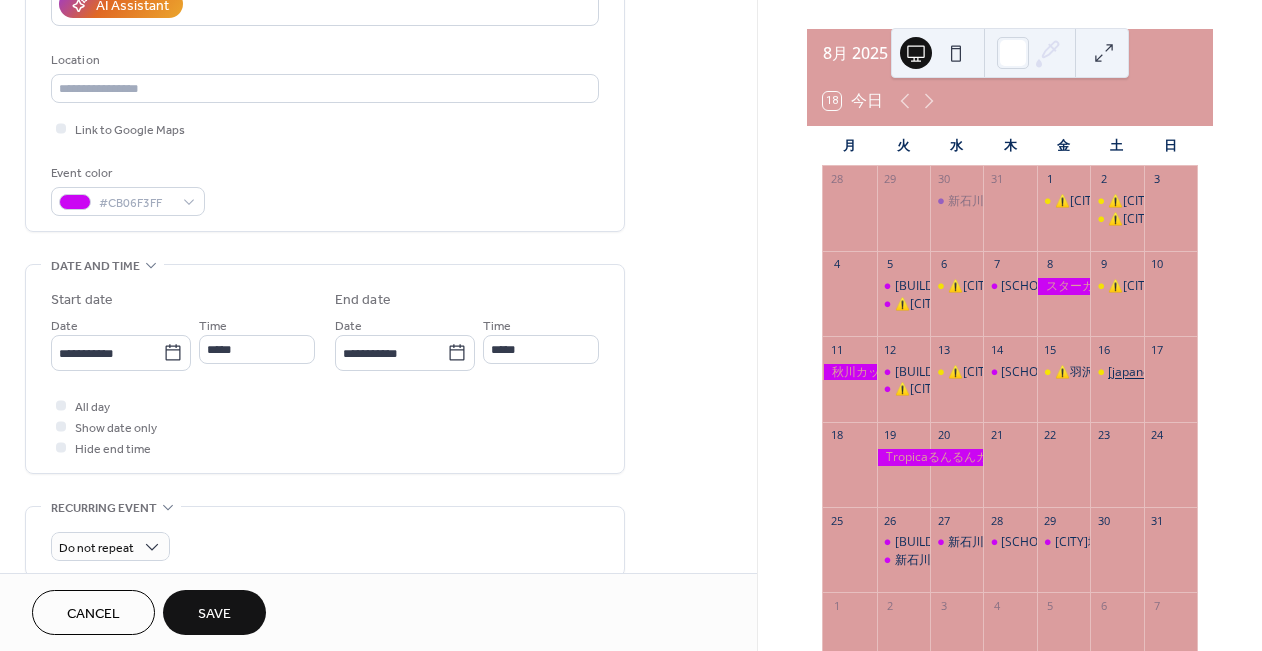 click on "⚠️青葉スポーツセンター・体育室" at bounding box center (1246, 372) 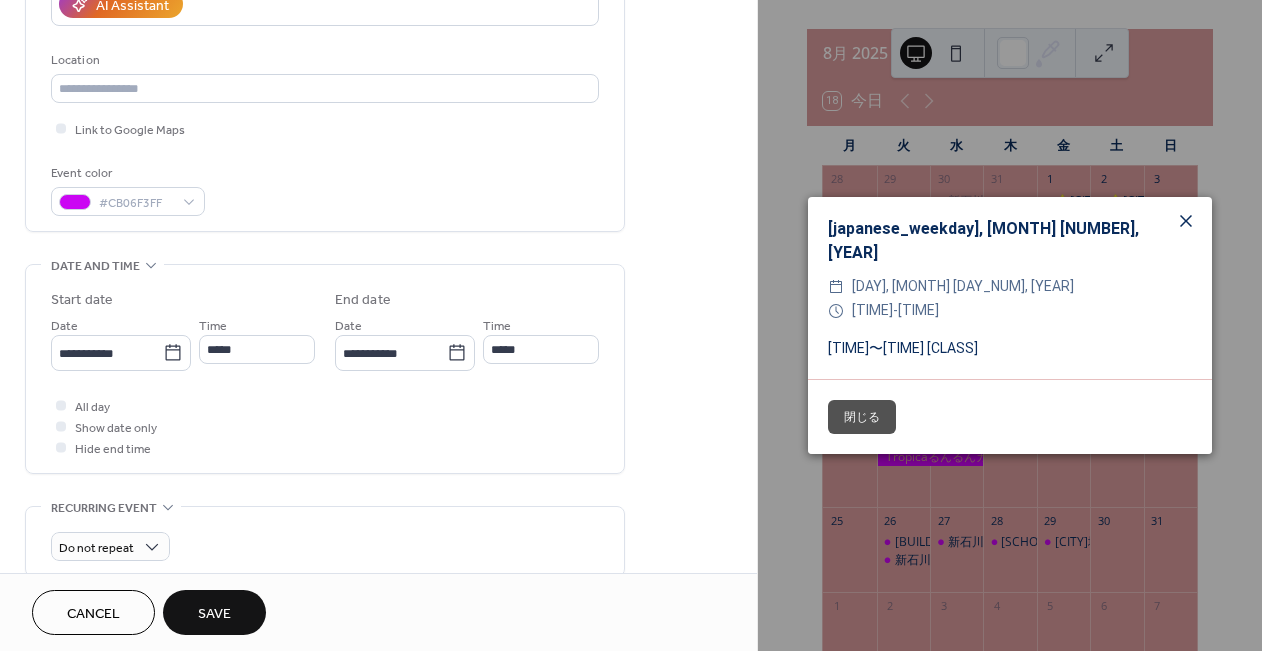 click 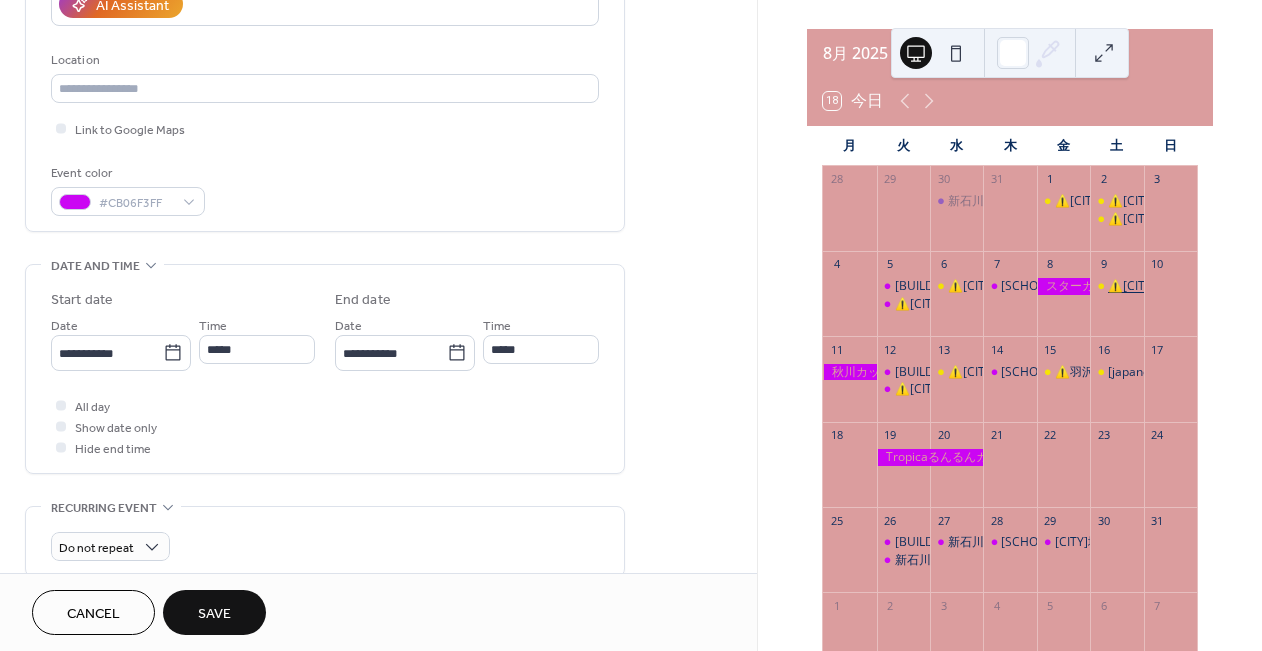 click on "⚠️中川西地区センター・大会議室" at bounding box center (1198, 286) 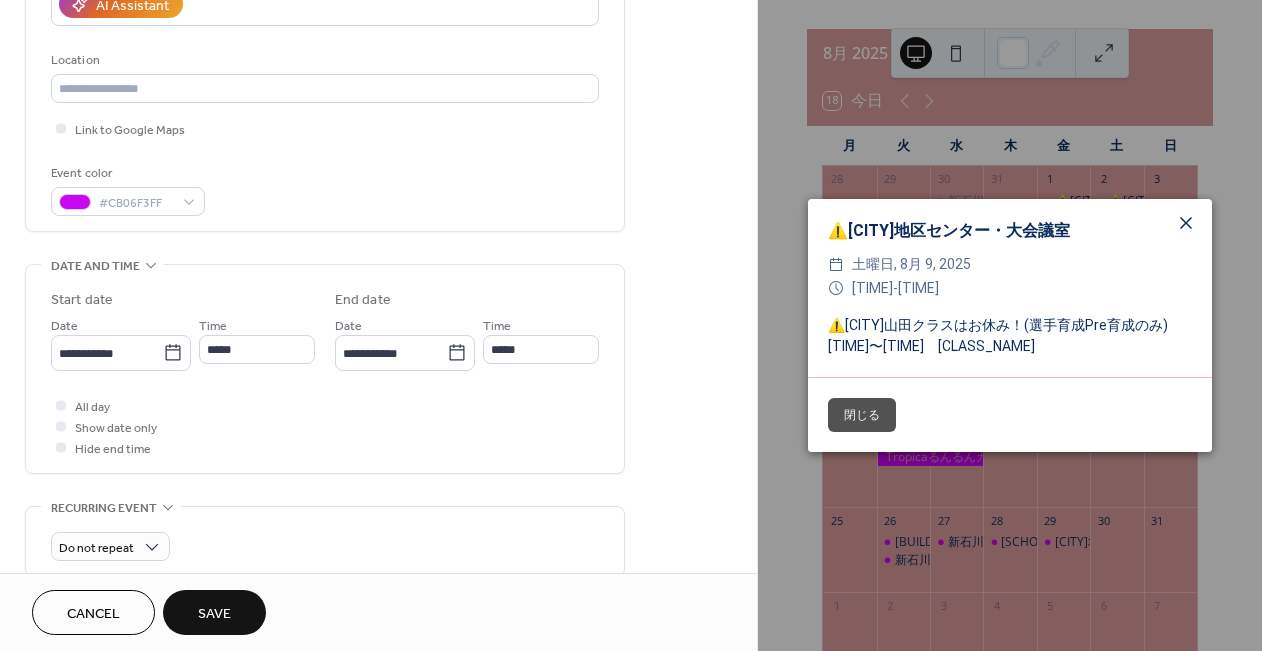click 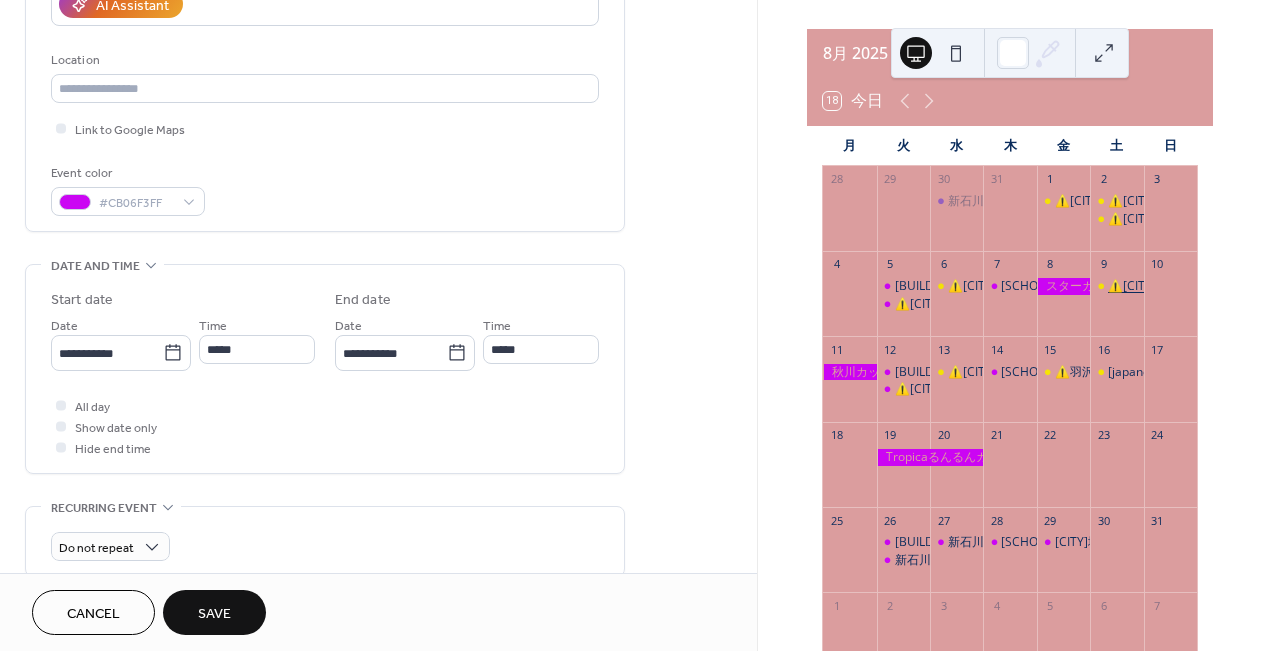 click on "⚠️中川西地区センター・大会議室" at bounding box center (1198, 286) 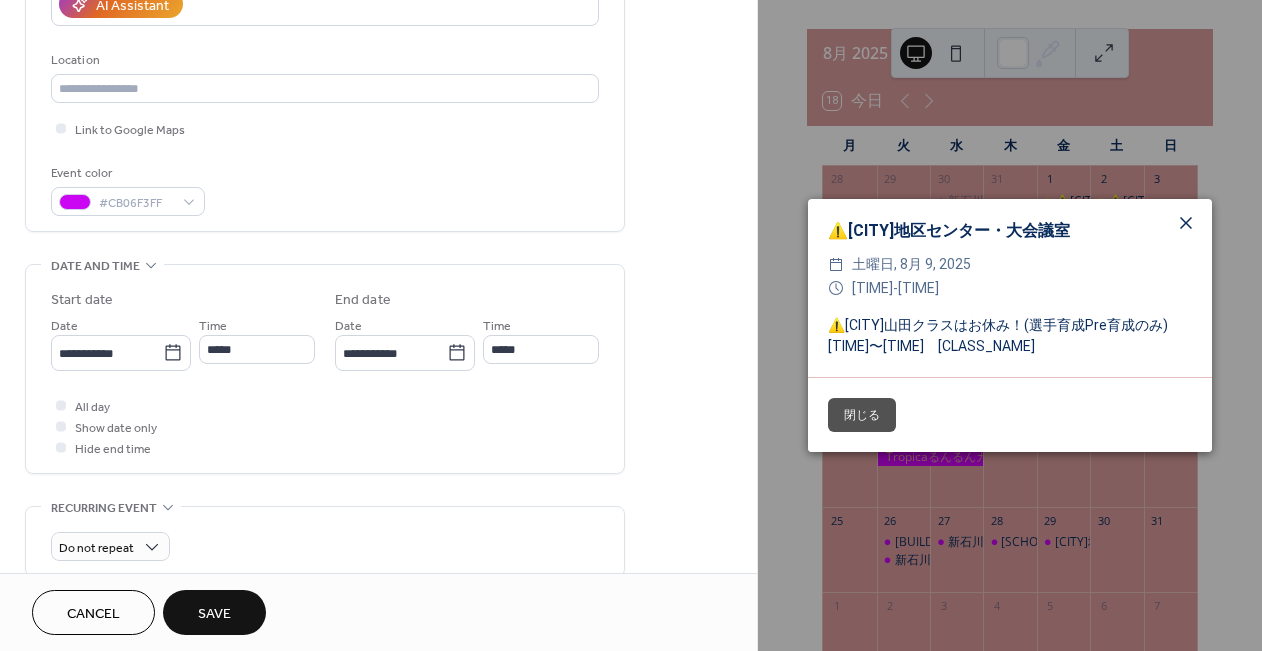 click 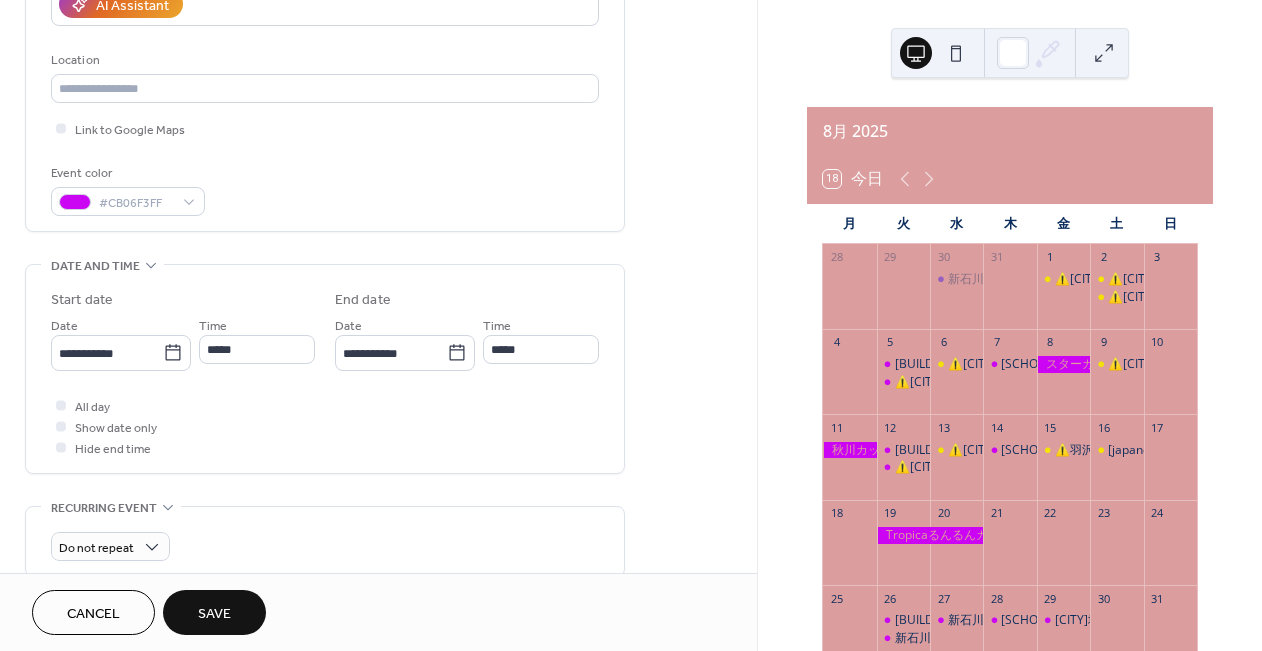 scroll, scrollTop: 0, scrollLeft: 0, axis: both 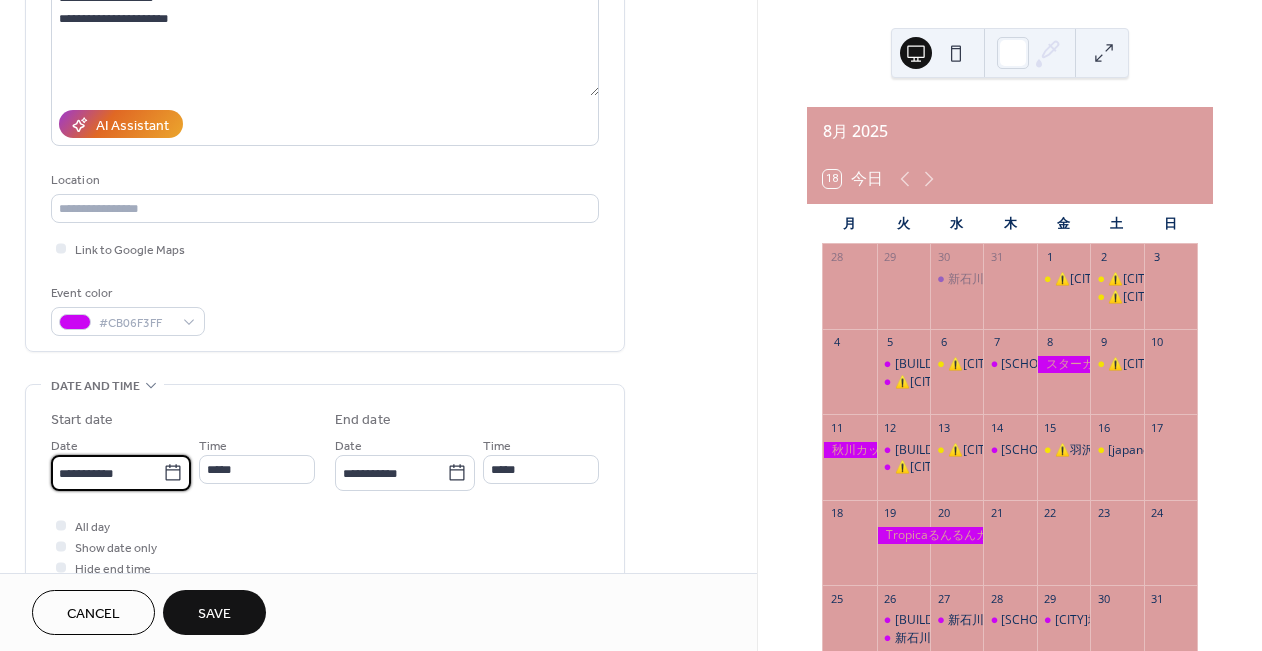 click on "**********" at bounding box center (107, 473) 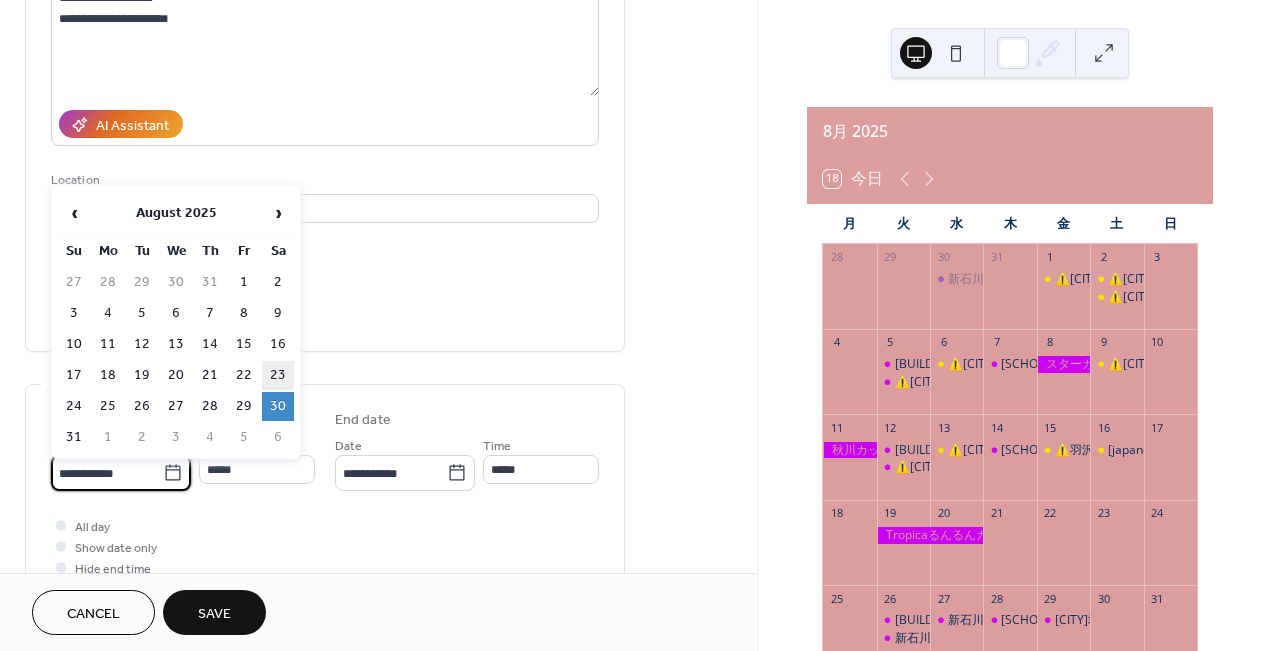 click on "23" at bounding box center (278, 375) 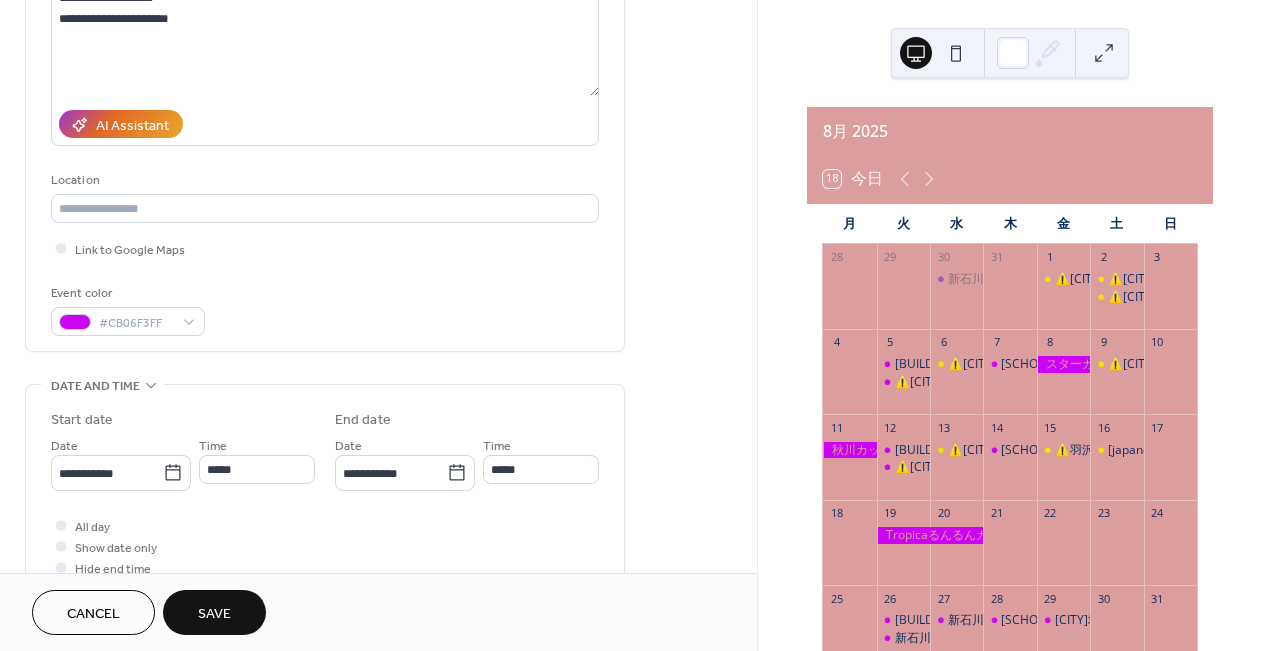 type on "**********" 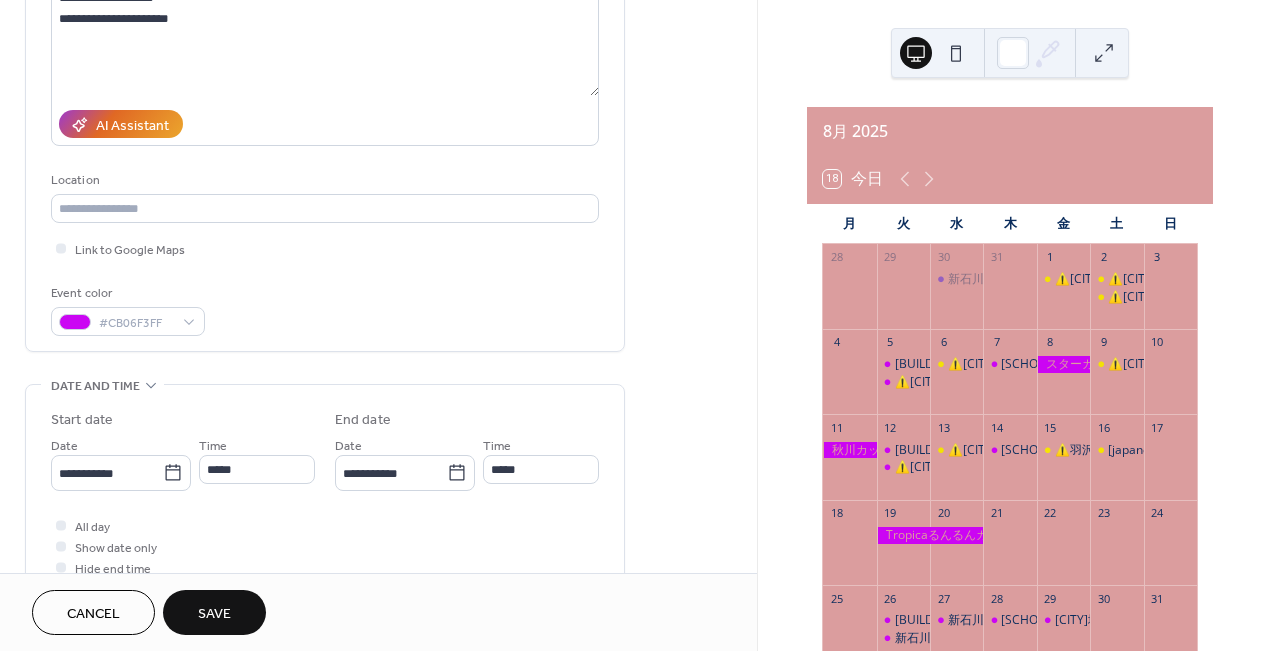 type on "**********" 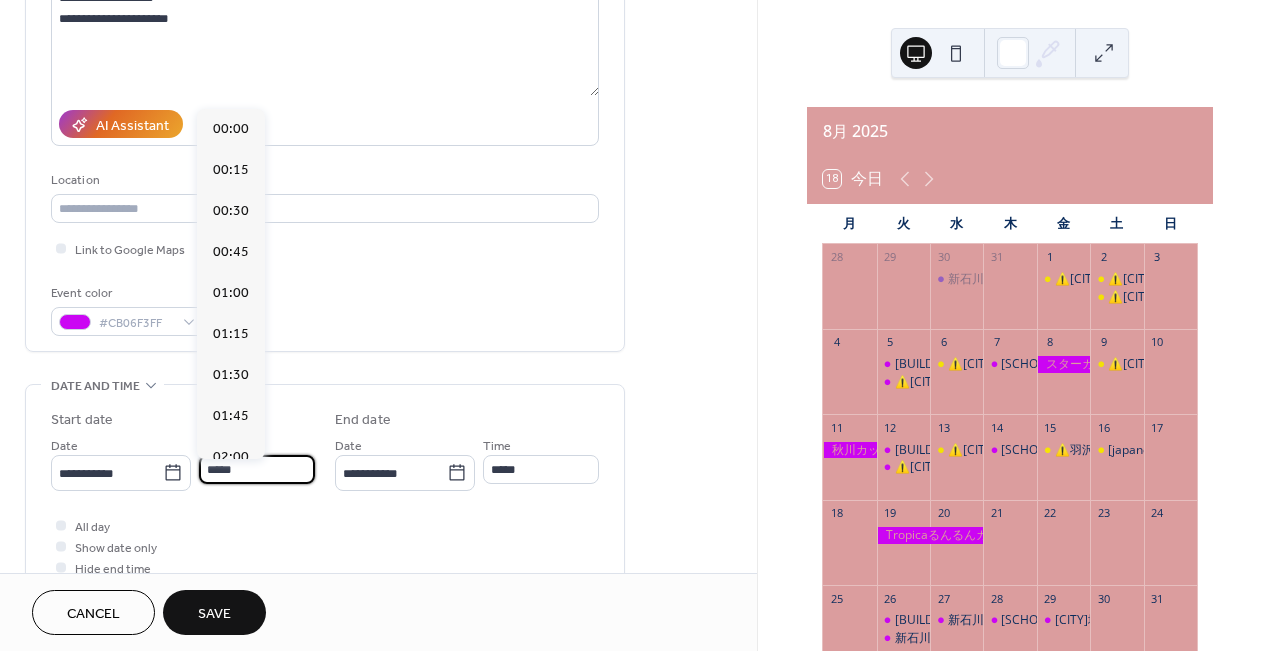click on "*****" at bounding box center [257, 469] 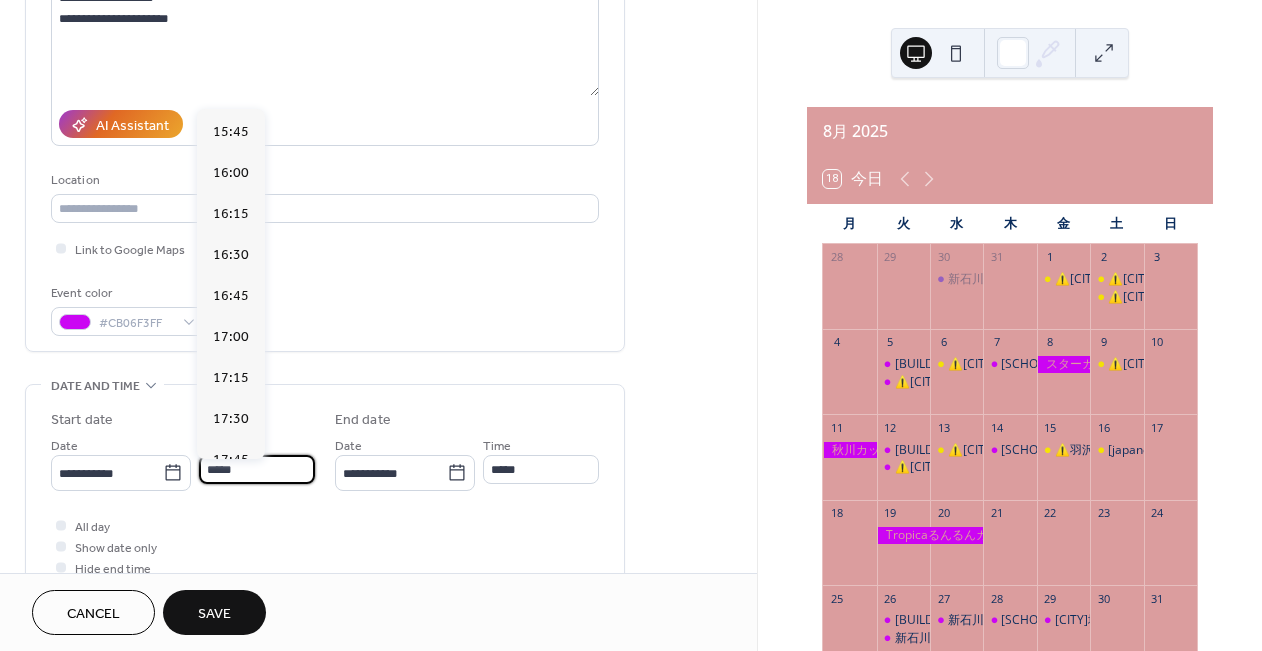 scroll, scrollTop: 2582, scrollLeft: 0, axis: vertical 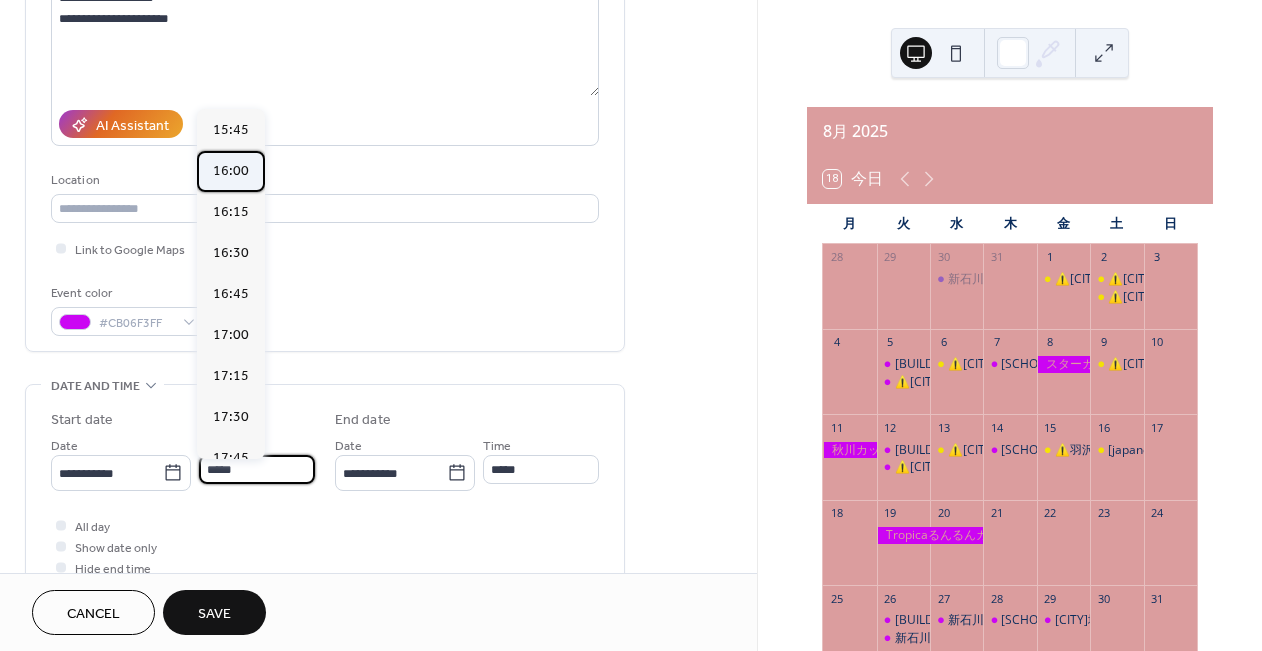 click on "16:00" at bounding box center [231, 171] 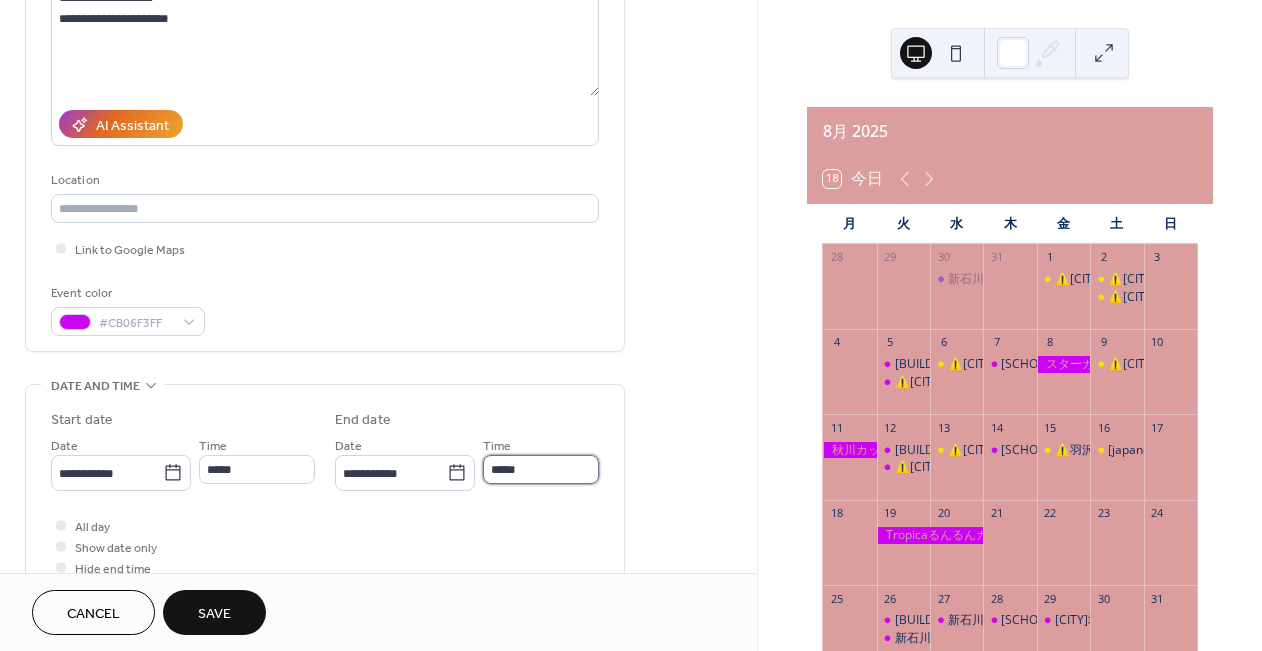 click on "*****" at bounding box center [541, 469] 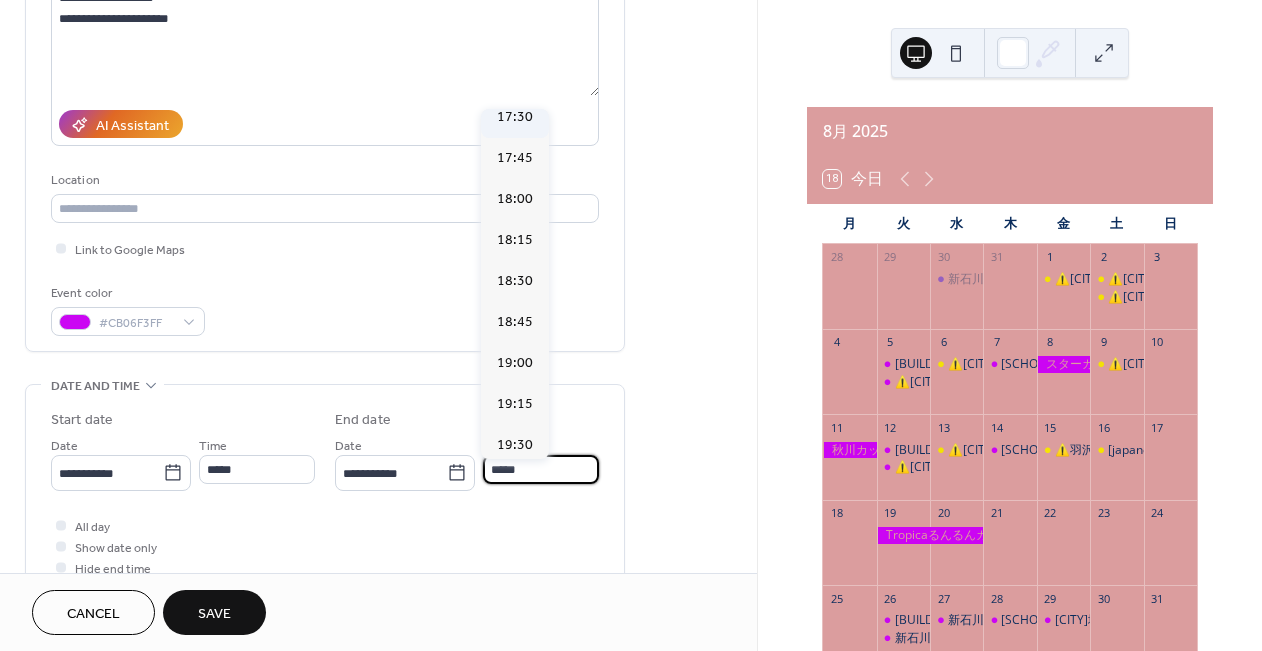 scroll, scrollTop: 219, scrollLeft: 0, axis: vertical 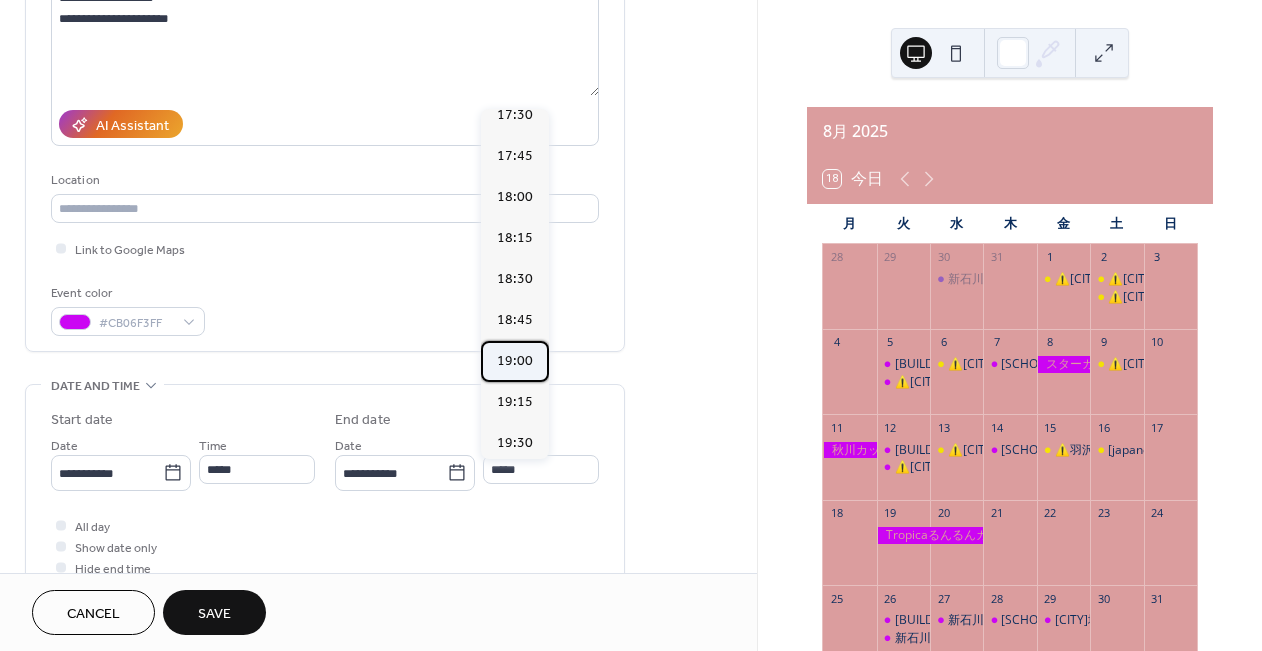 click on "19:00" at bounding box center (515, 361) 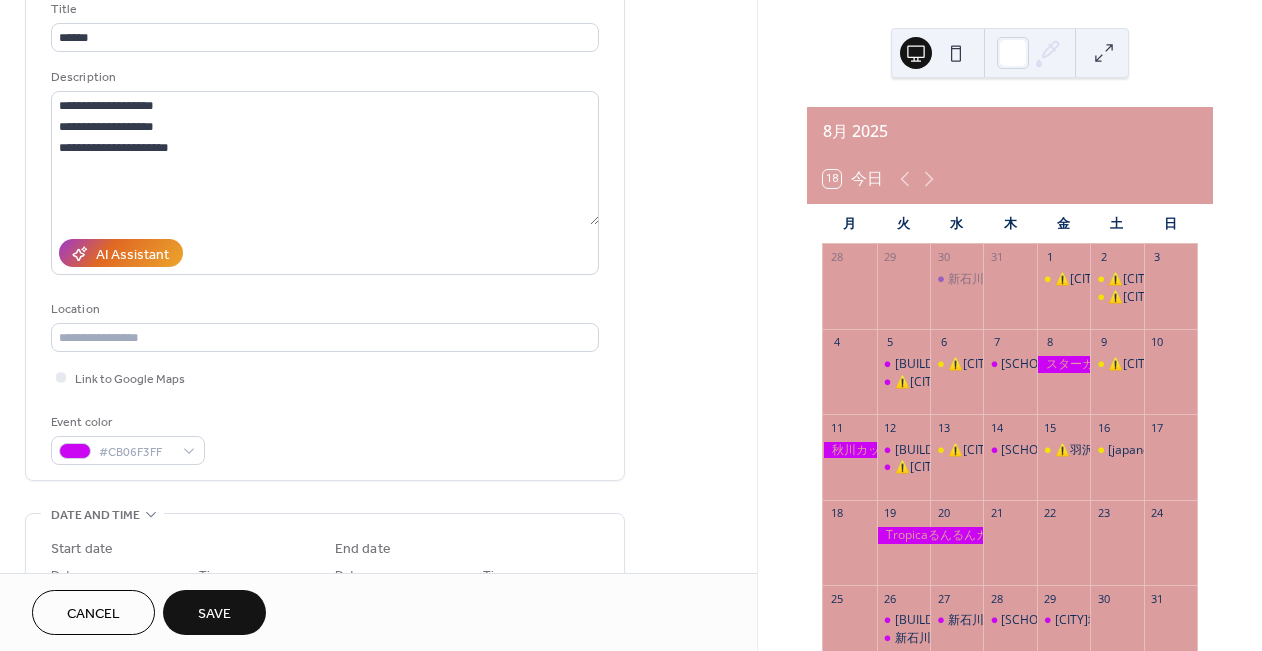 scroll, scrollTop: 109, scrollLeft: 0, axis: vertical 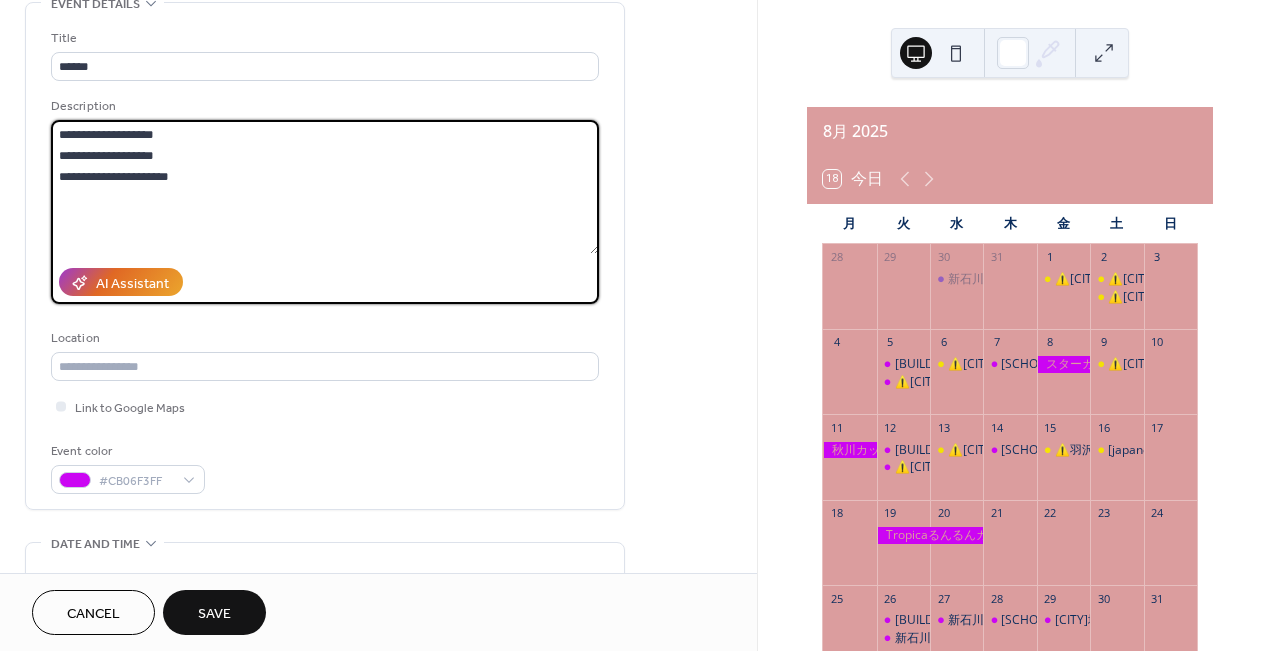 click on "**********" at bounding box center [325, 187] 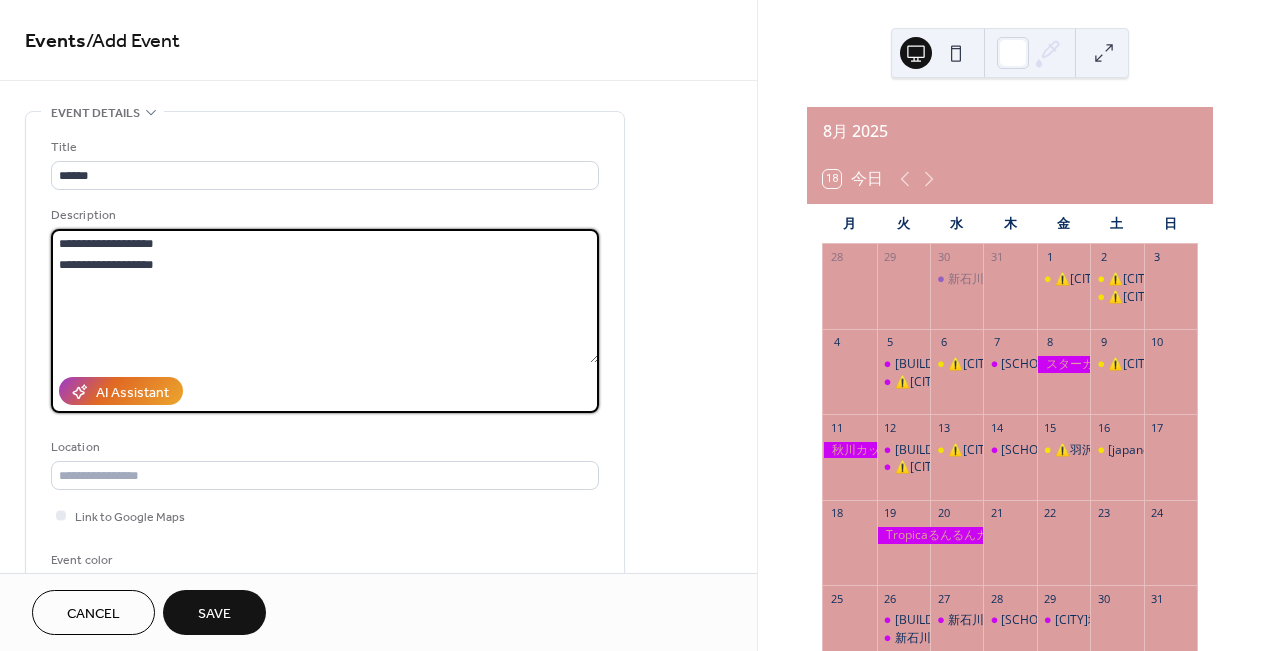 scroll, scrollTop: 0, scrollLeft: 0, axis: both 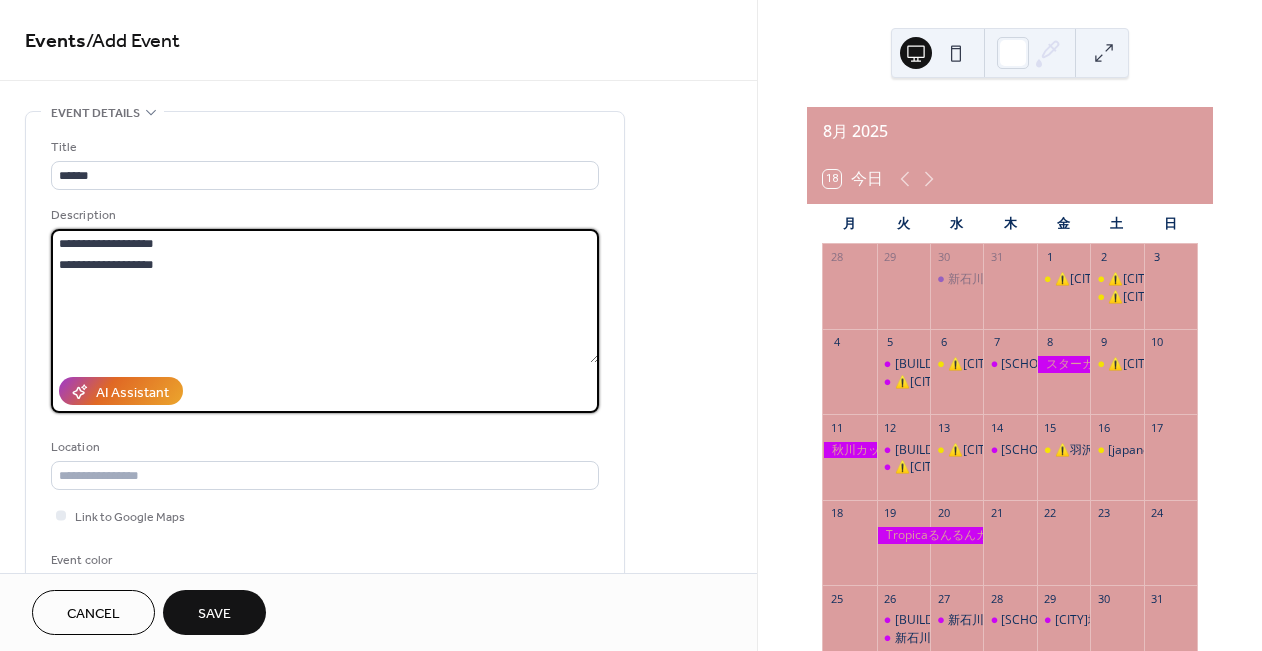 click on "**********" at bounding box center [325, 296] 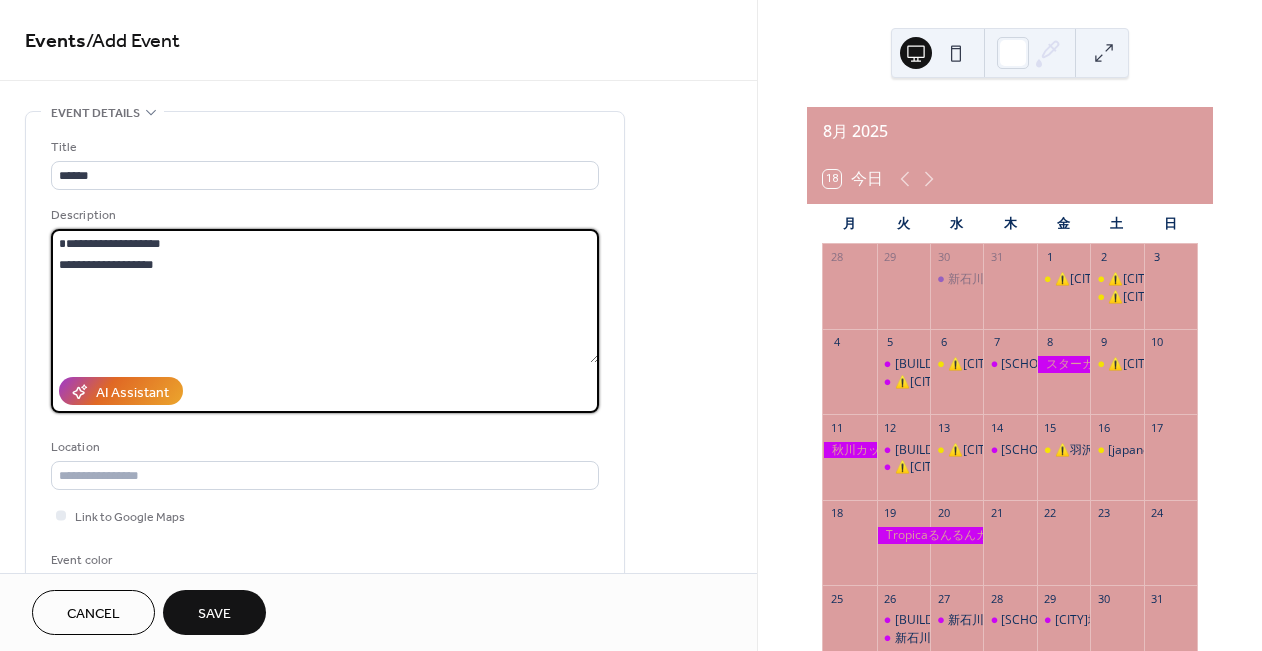 click on "**********" at bounding box center (325, 296) 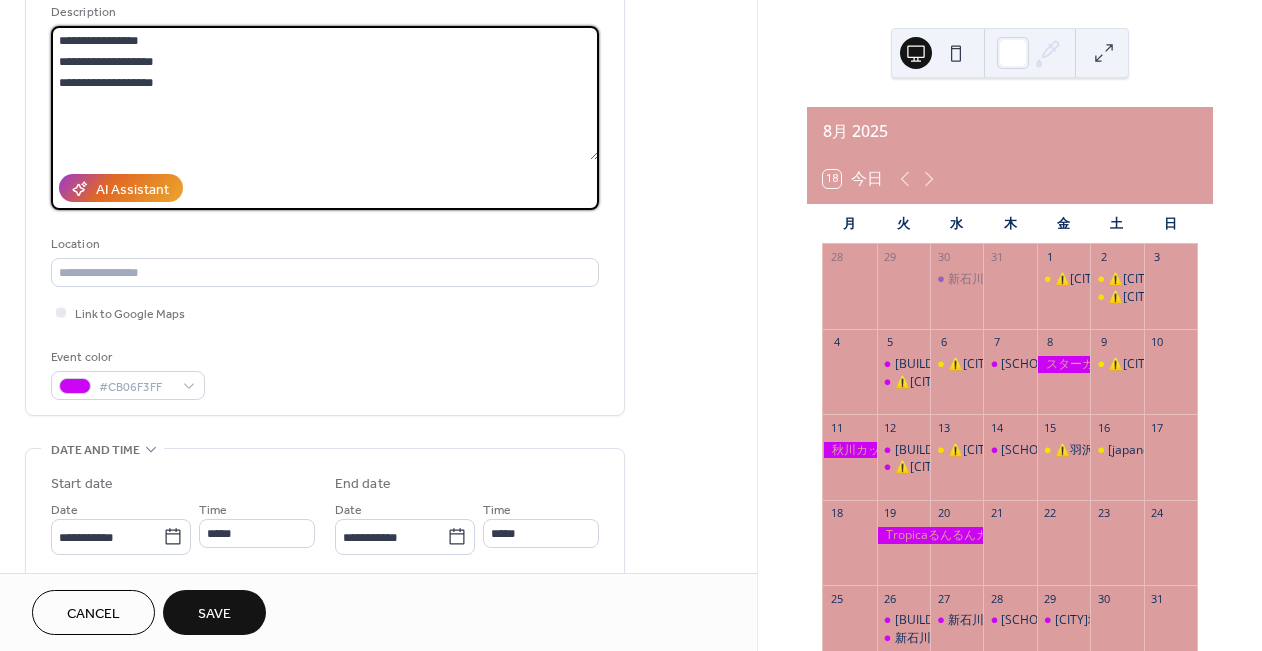 scroll, scrollTop: 207, scrollLeft: 0, axis: vertical 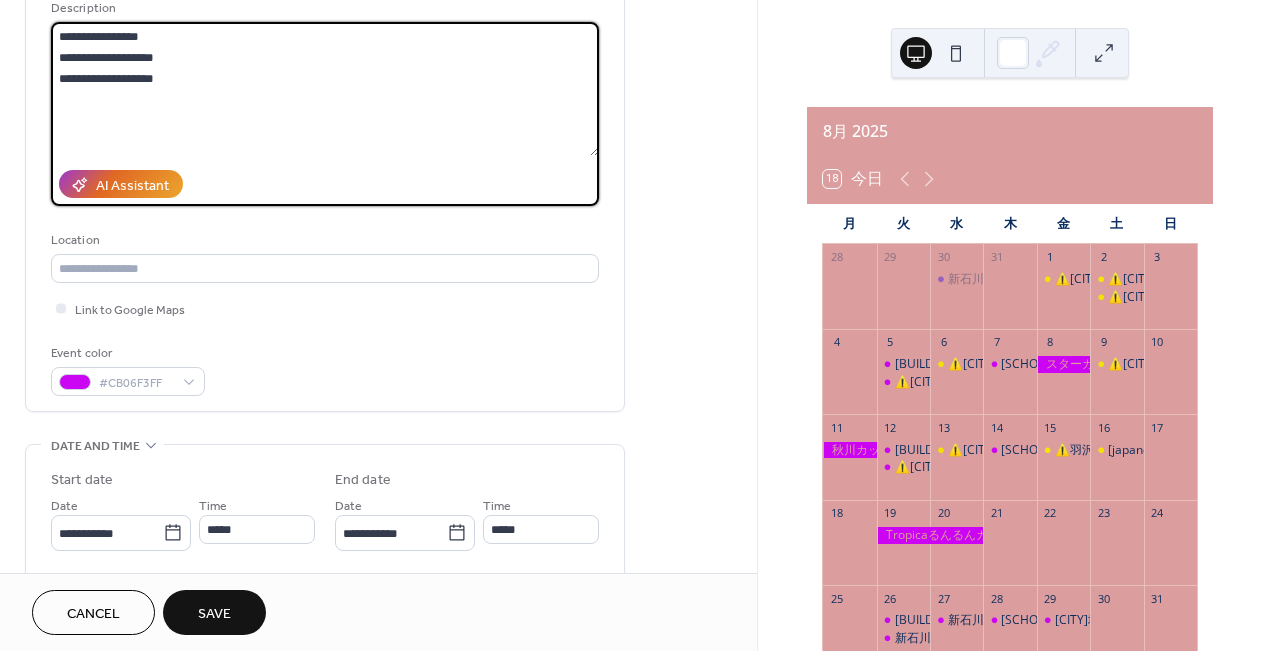 type on "**********" 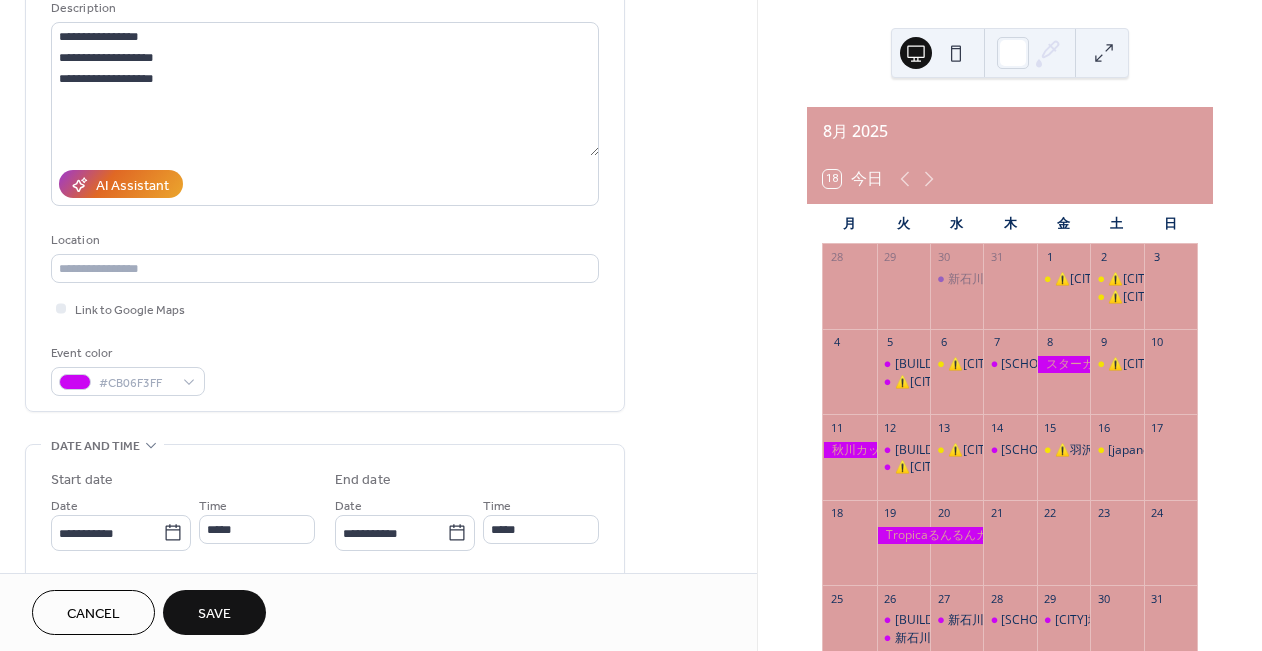 click on "Save" at bounding box center [214, 614] 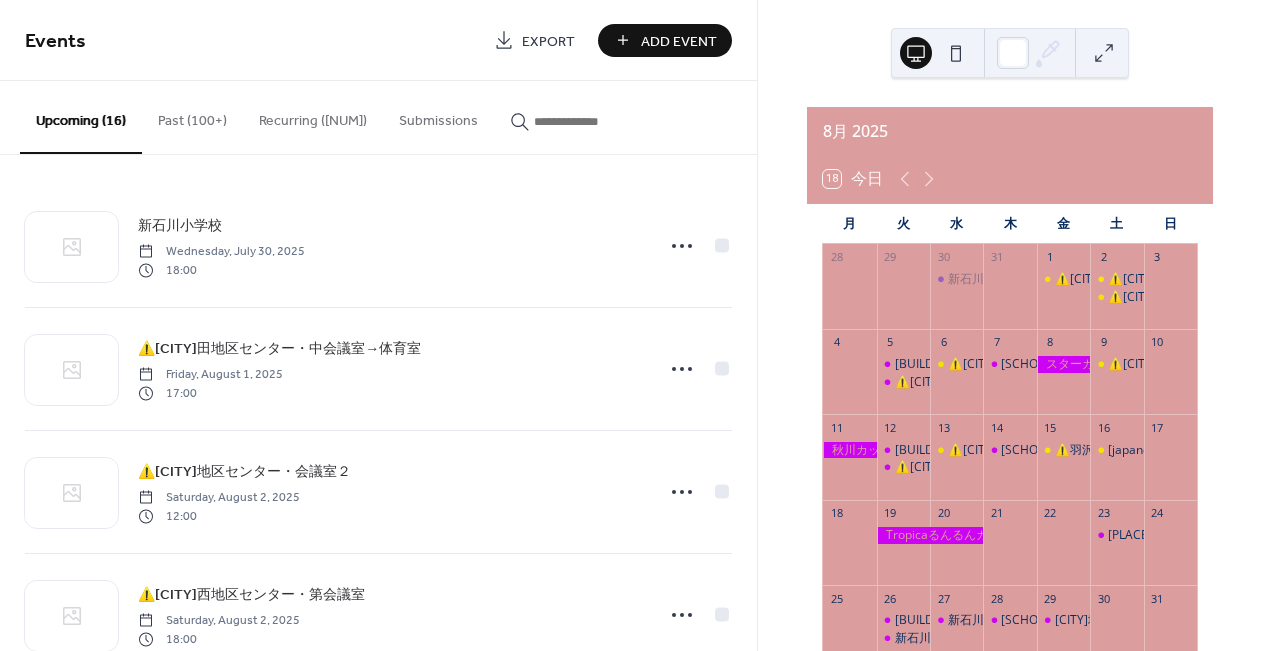 click on "Add Event" at bounding box center [679, 41] 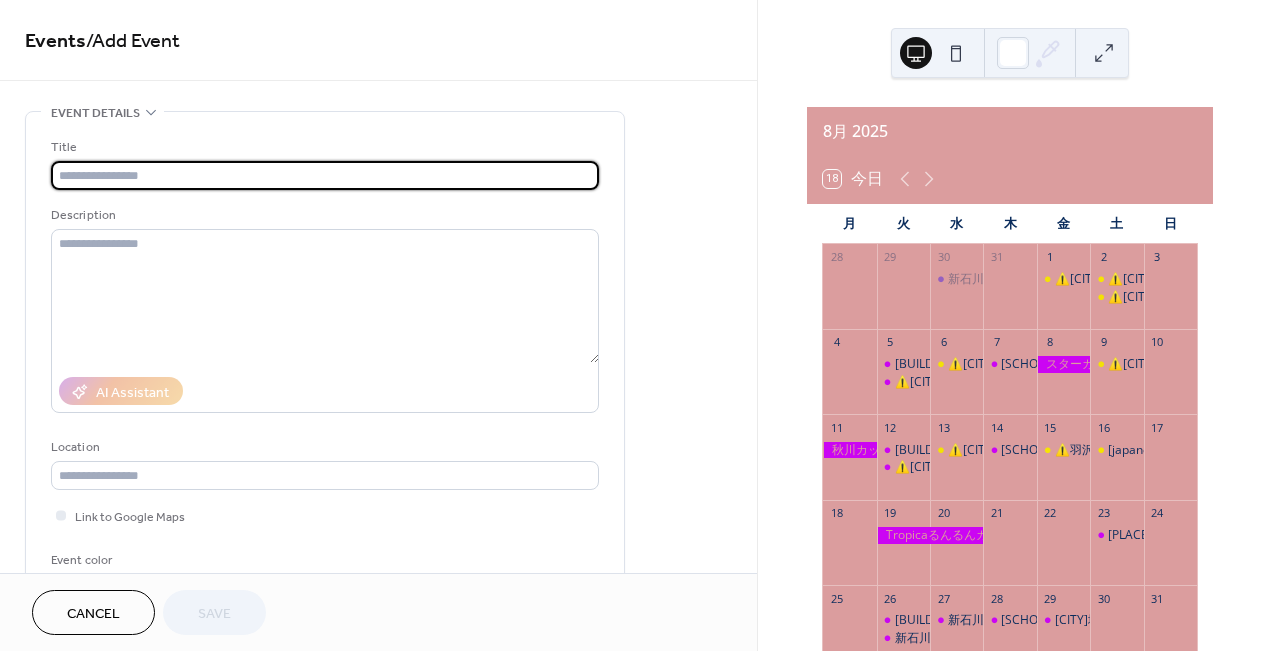 click at bounding box center [325, 175] 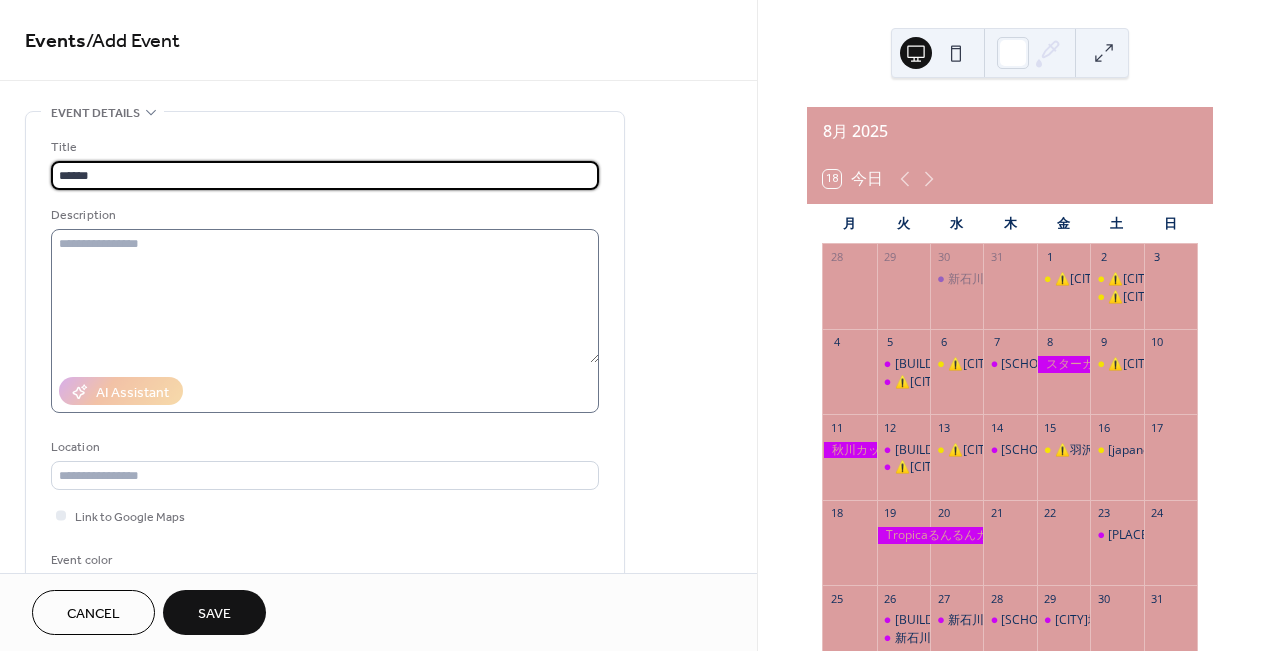 type on "******" 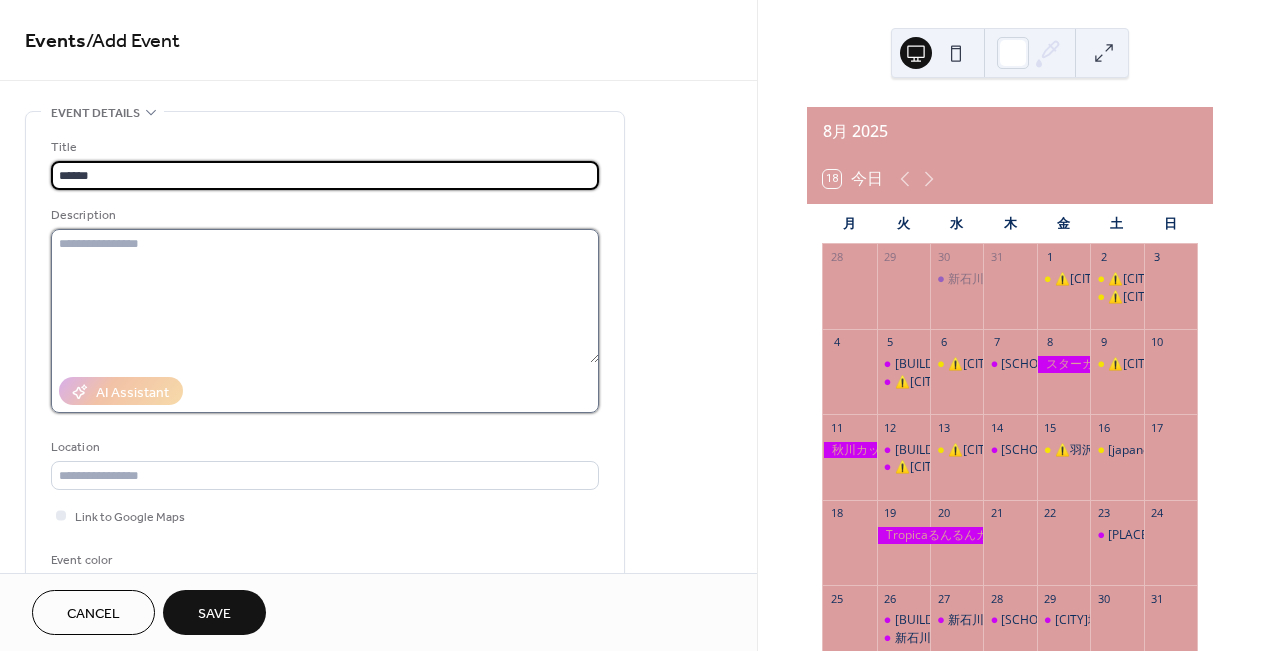 click at bounding box center (325, 296) 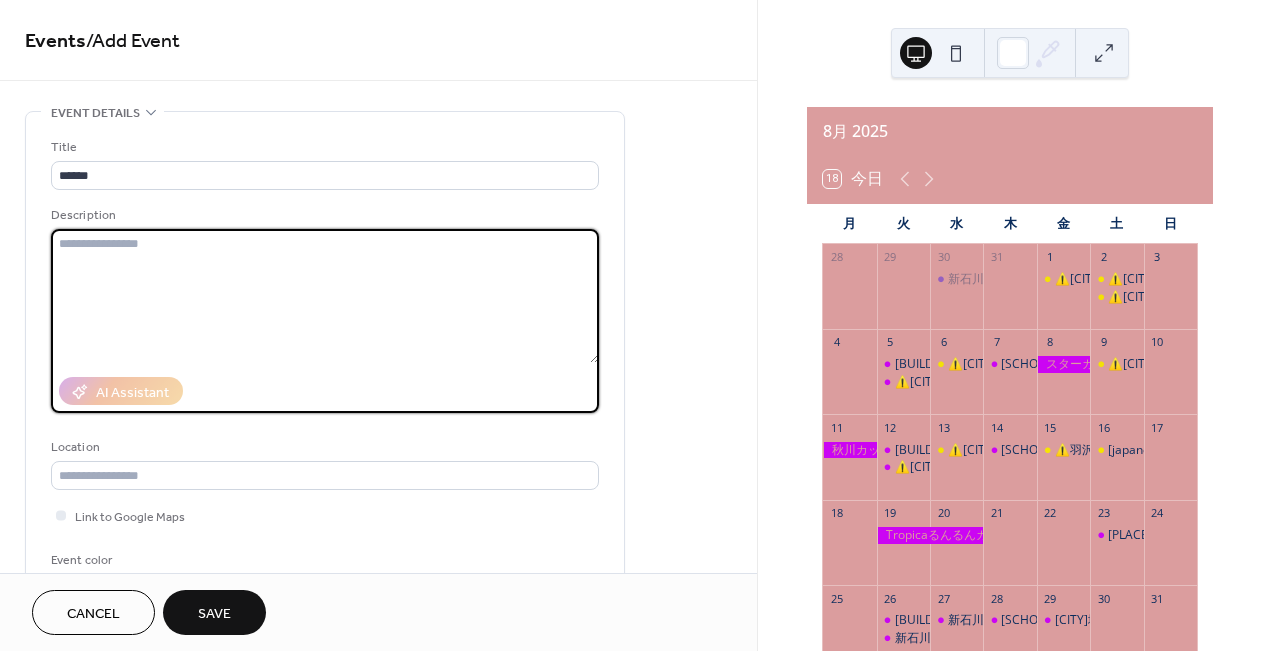 paste on "**********" 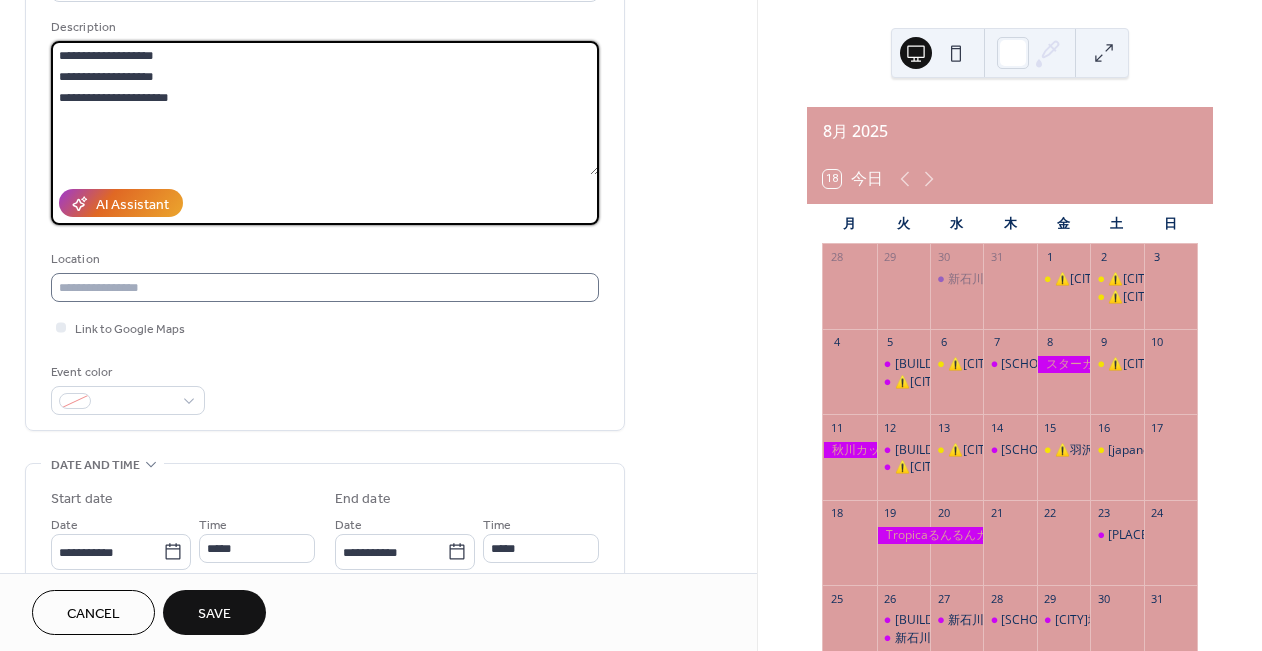 scroll, scrollTop: 189, scrollLeft: 0, axis: vertical 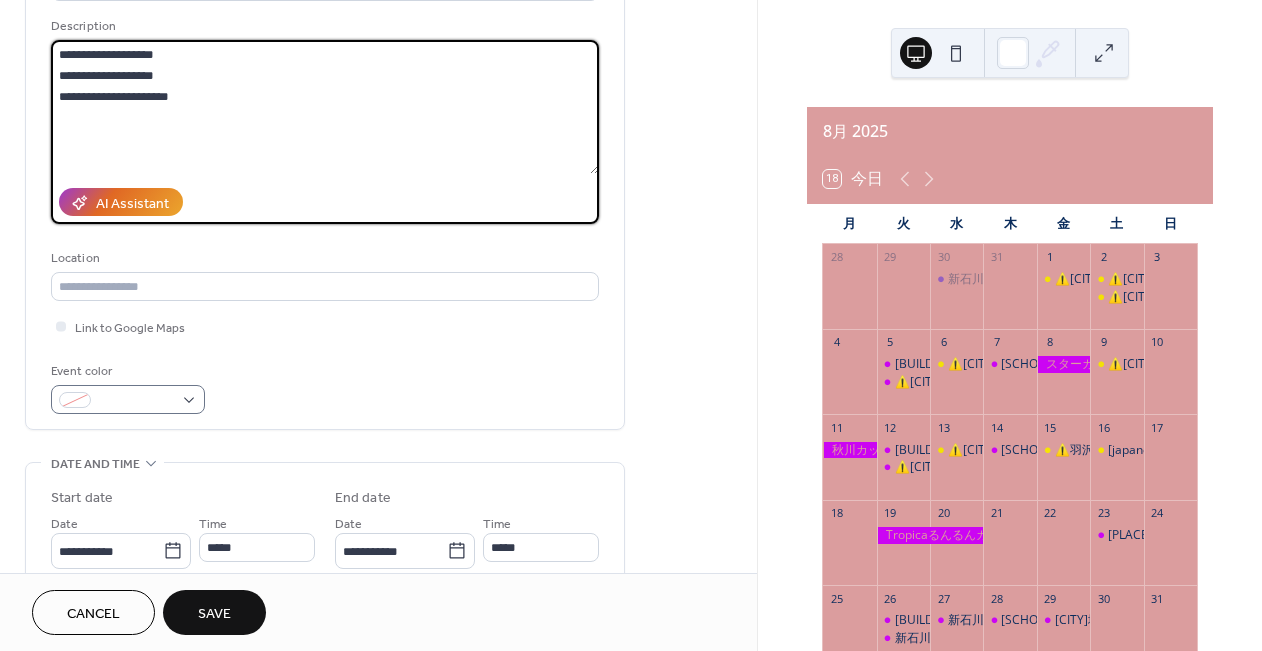 type on "**********" 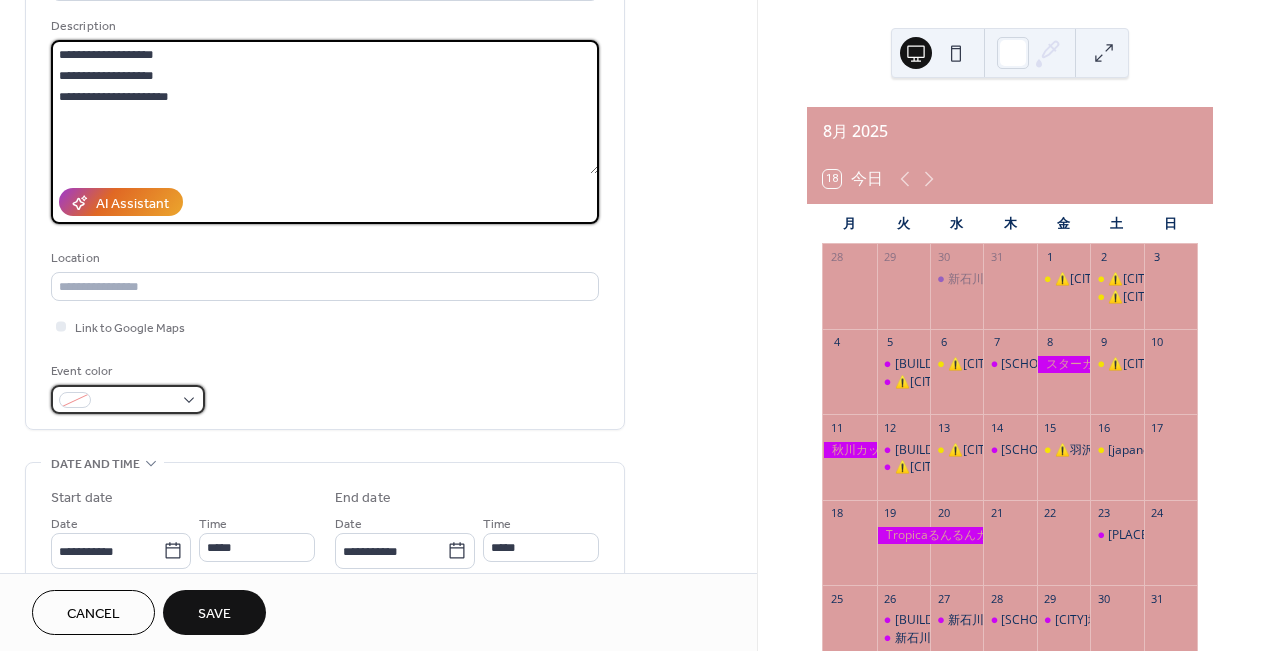 click at bounding box center (136, 401) 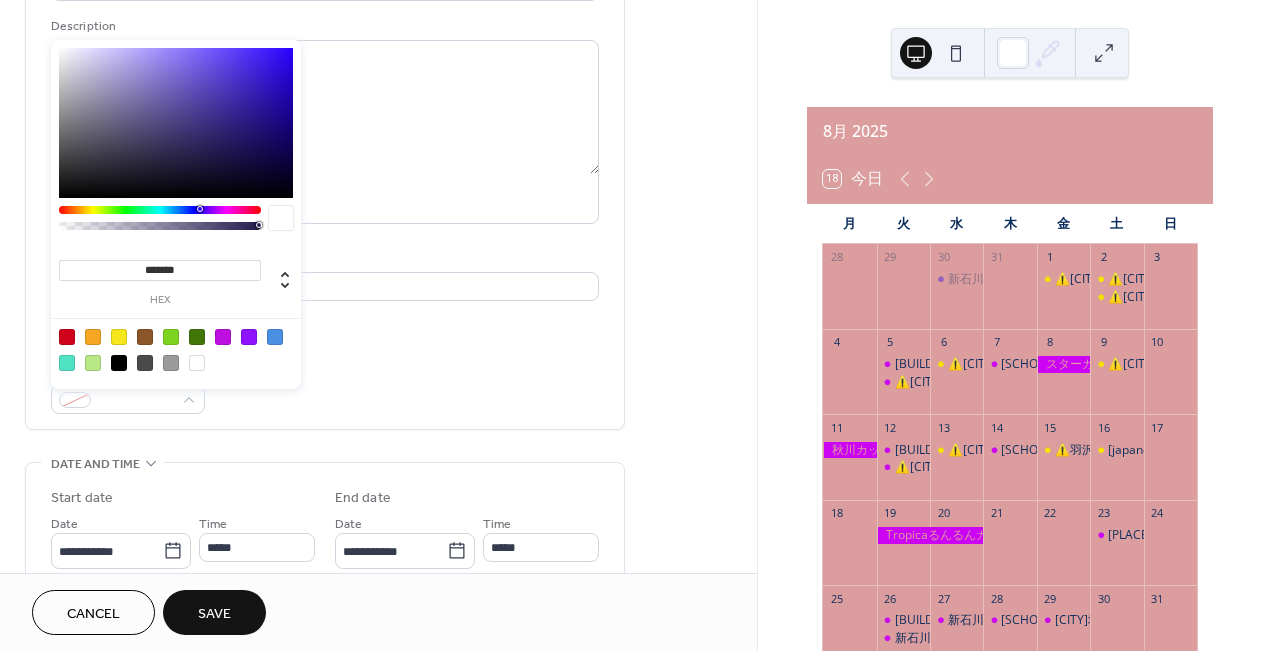 click at bounding box center [223, 337] 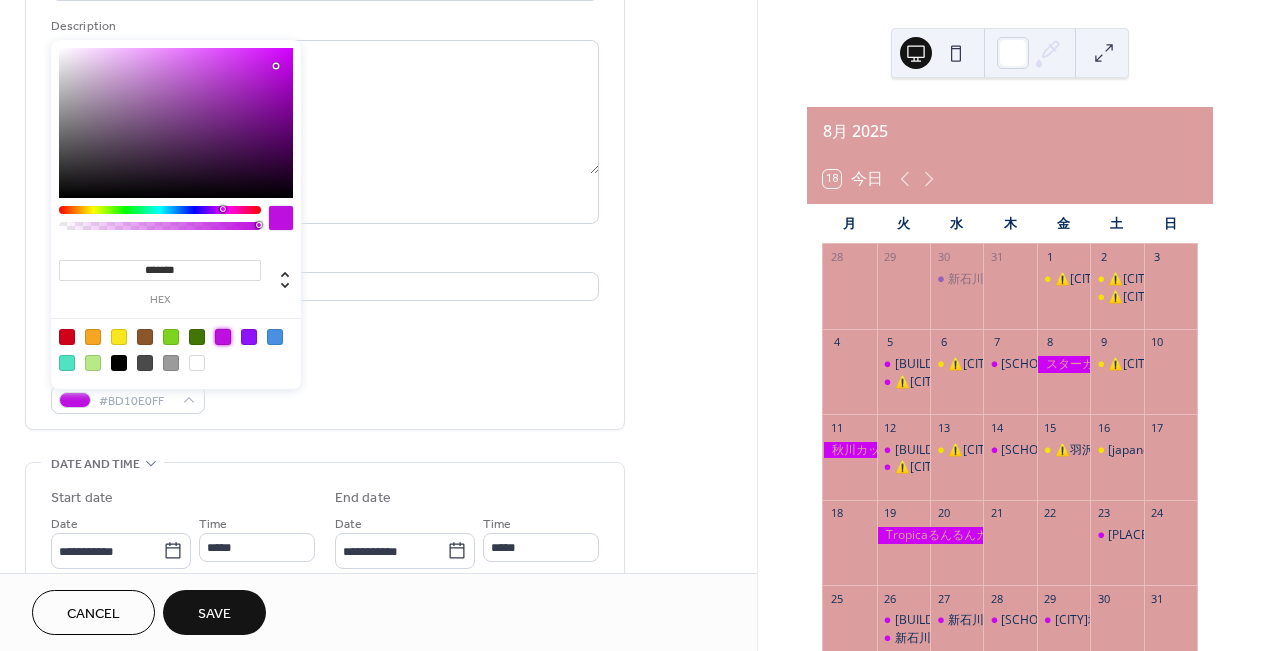 type on "*******" 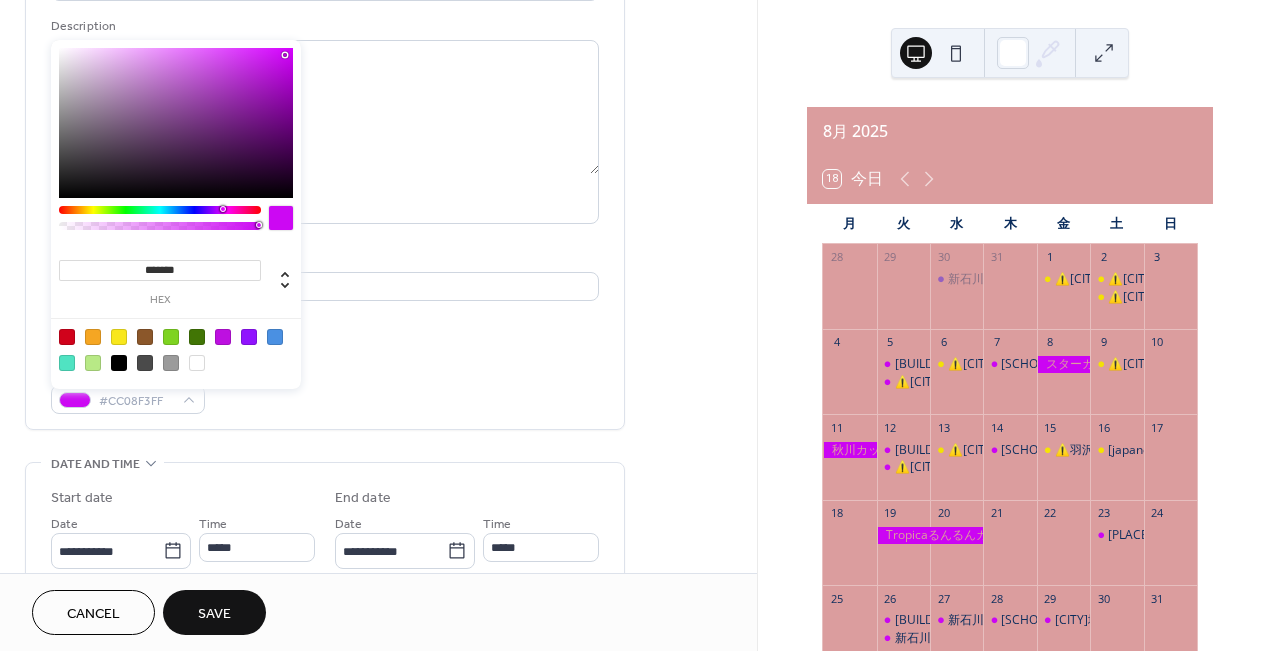 click on "Event color #CC08F3FF" at bounding box center [325, 387] 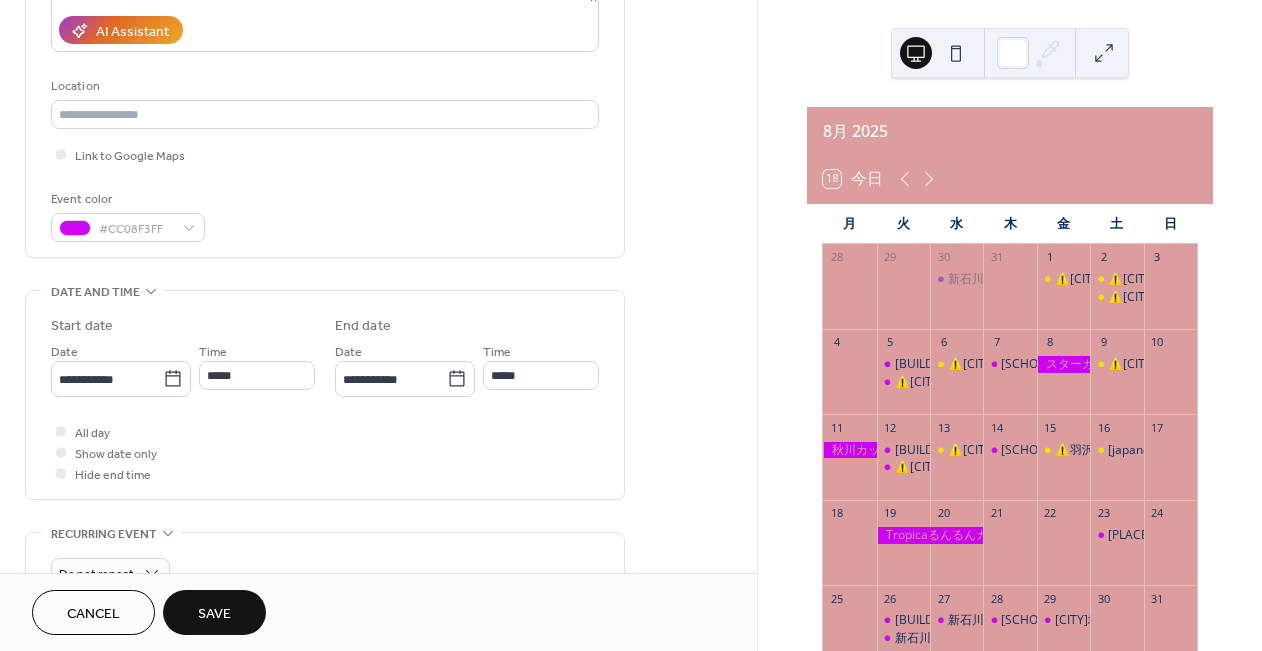scroll, scrollTop: 360, scrollLeft: 0, axis: vertical 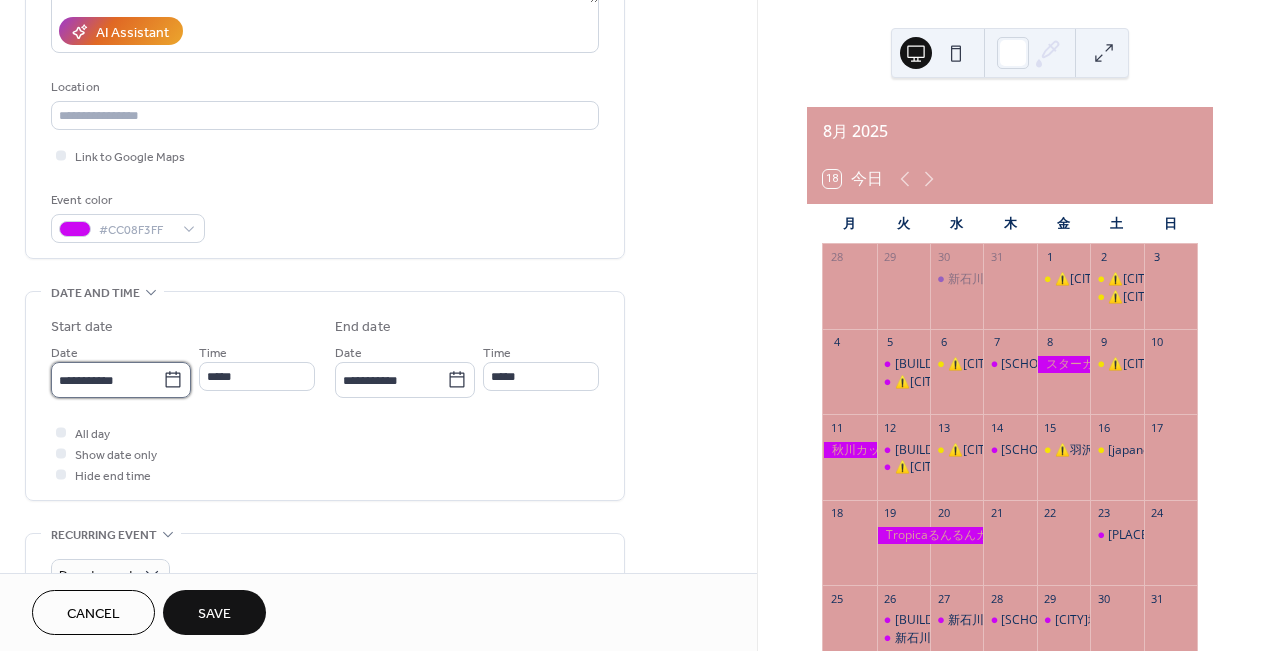 click on "**********" at bounding box center [107, 380] 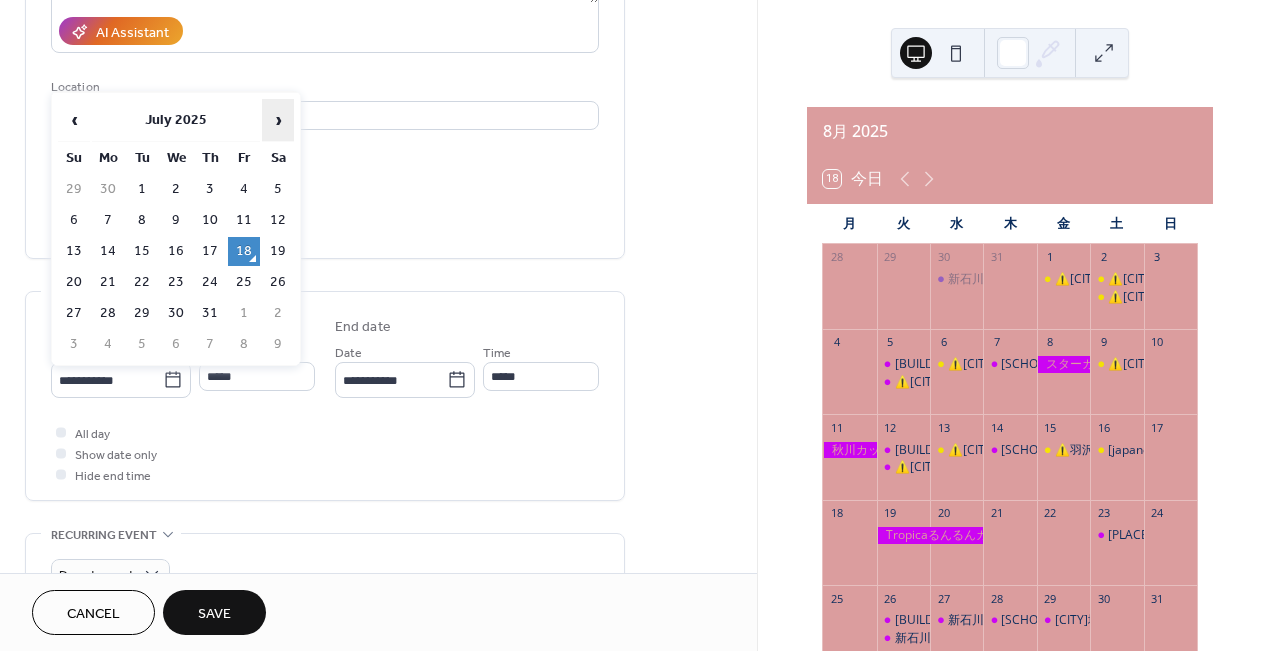click on "›" at bounding box center (278, 120) 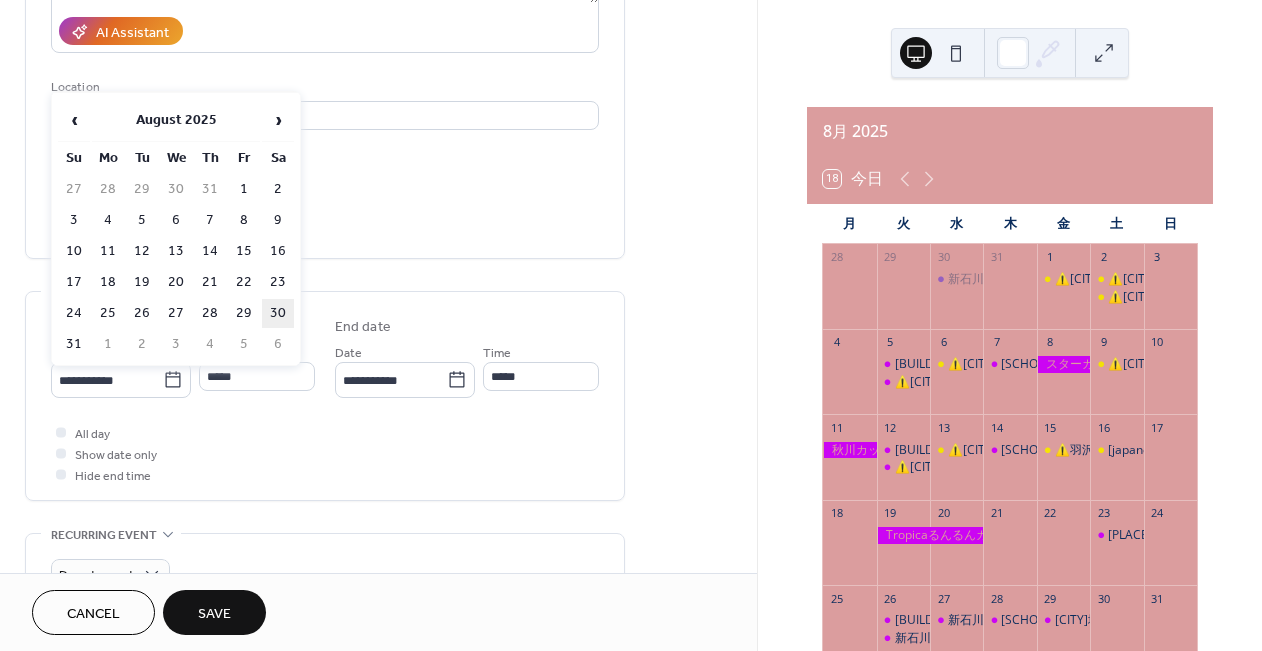 click on "30" at bounding box center [278, 313] 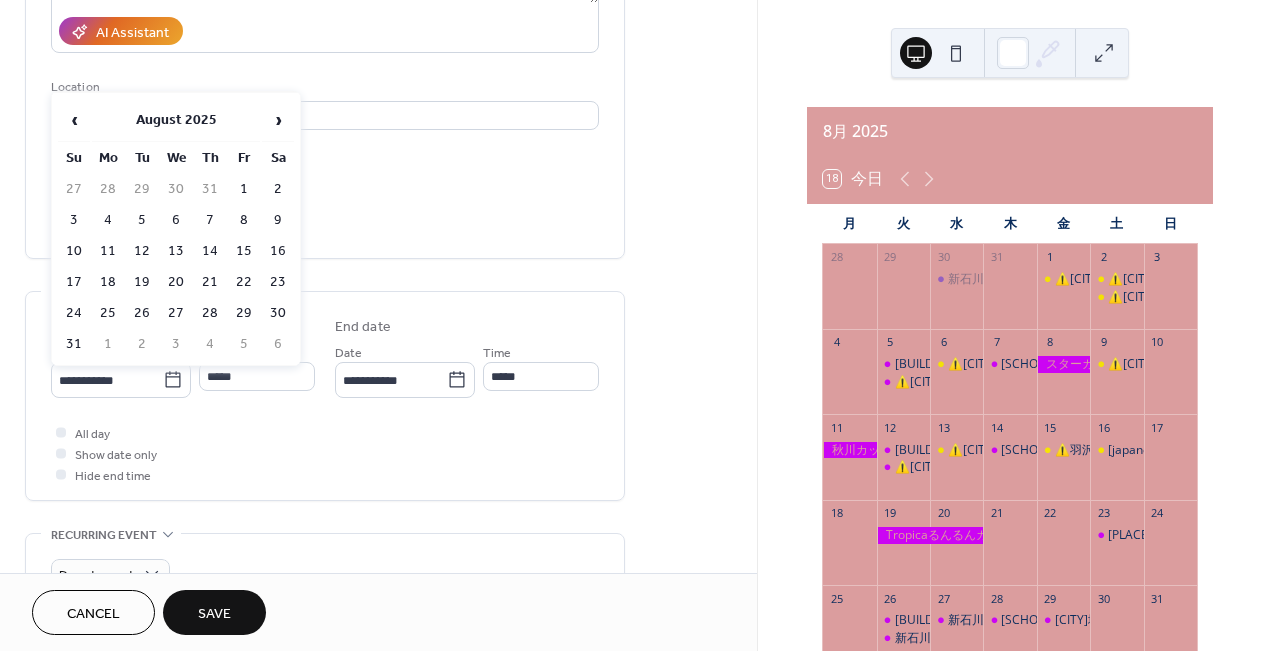 type on "**********" 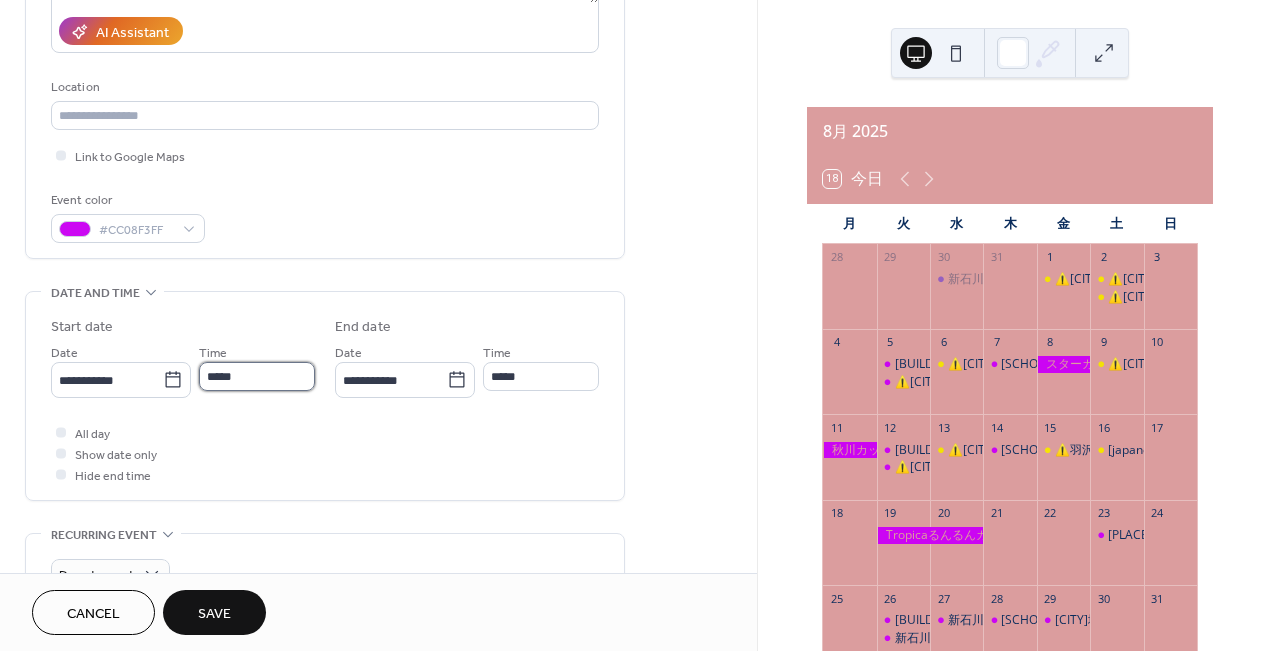 click on "*****" at bounding box center [257, 376] 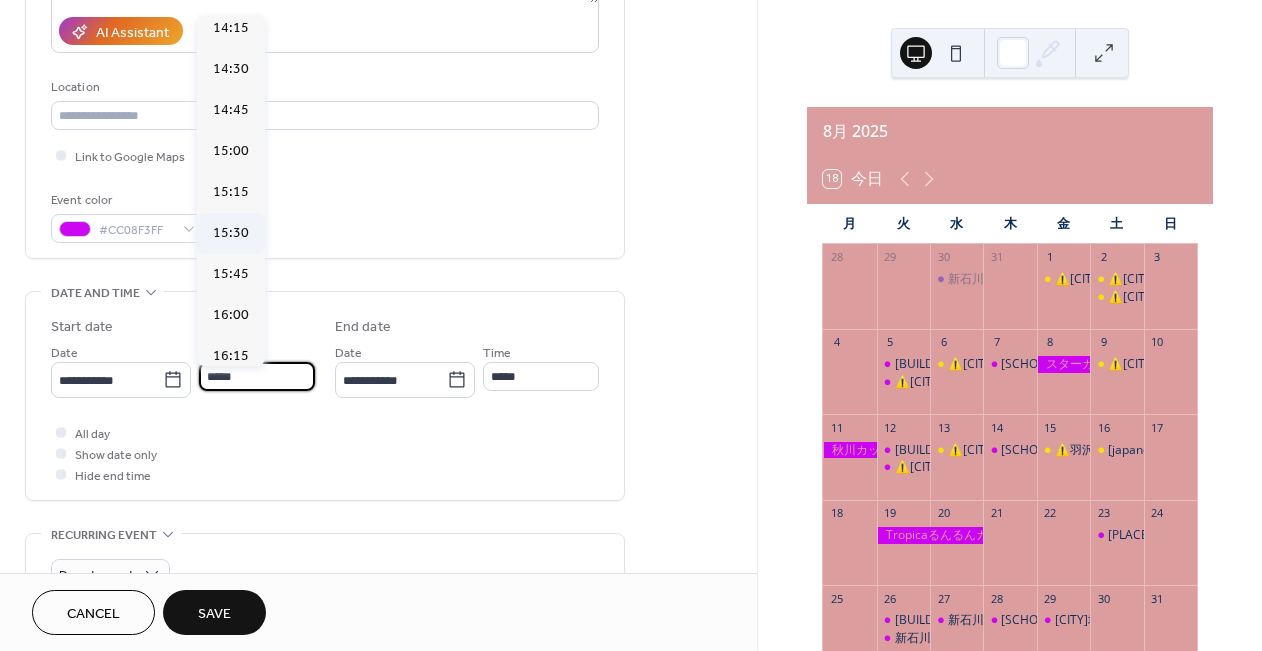 scroll, scrollTop: 2346, scrollLeft: 0, axis: vertical 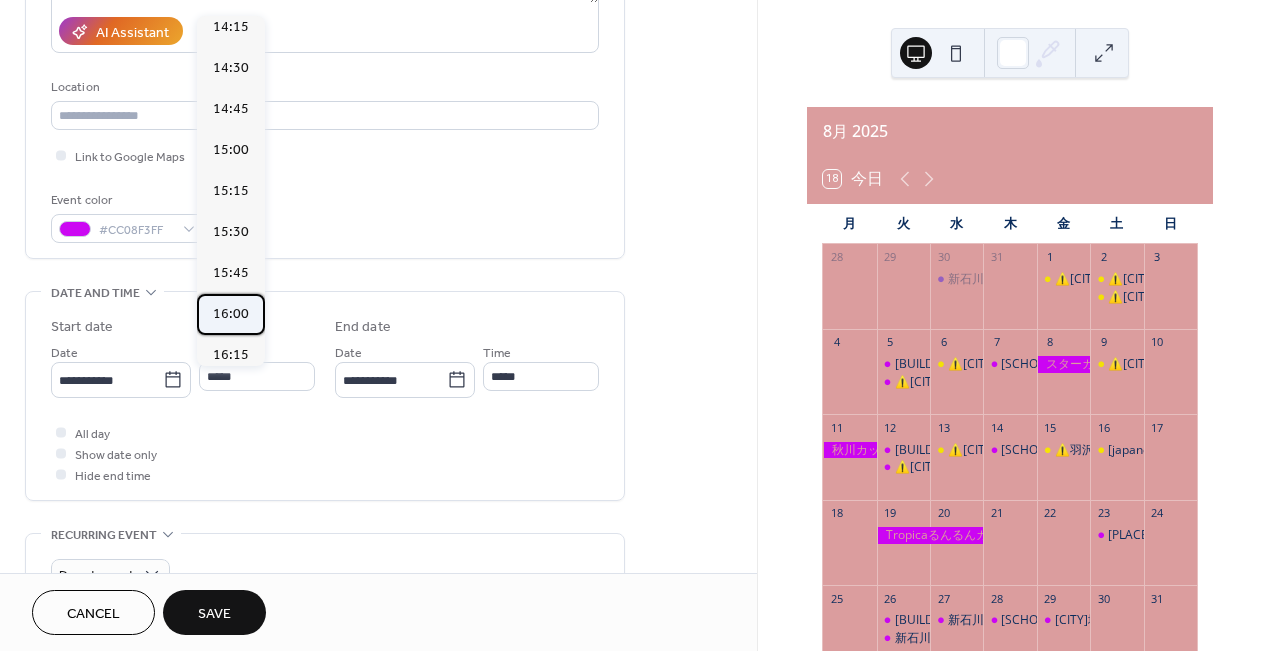 click on "16:00" at bounding box center [231, 314] 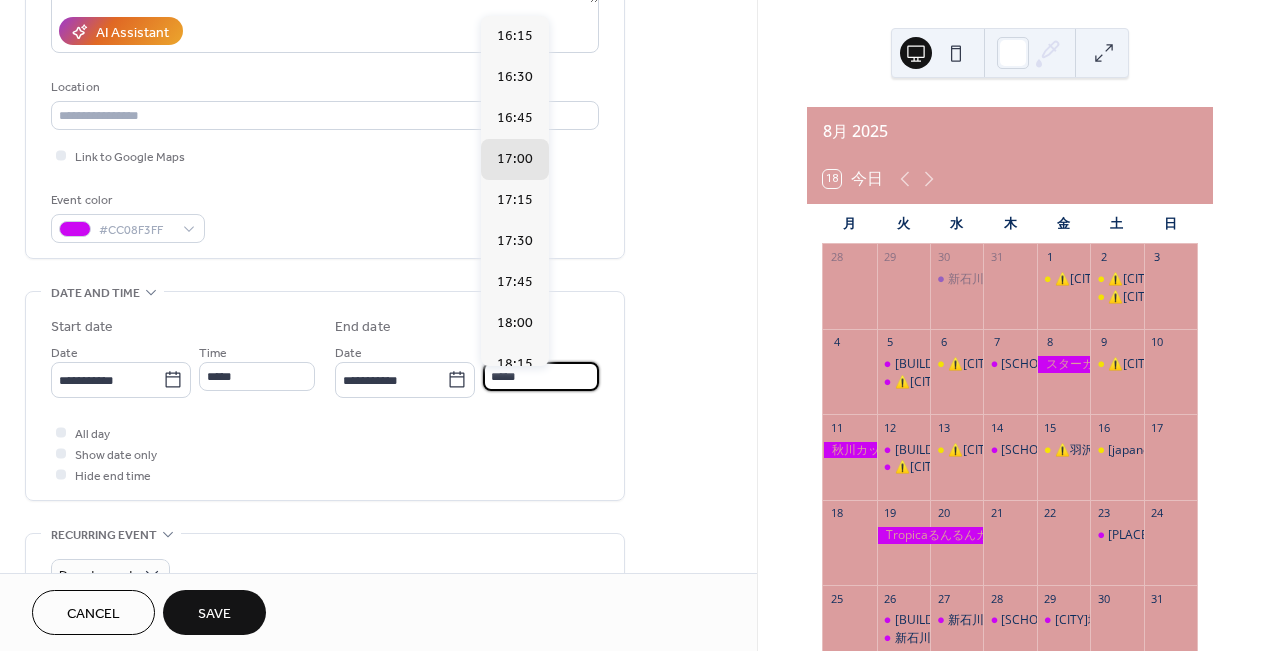 click on "*****" at bounding box center (541, 376) 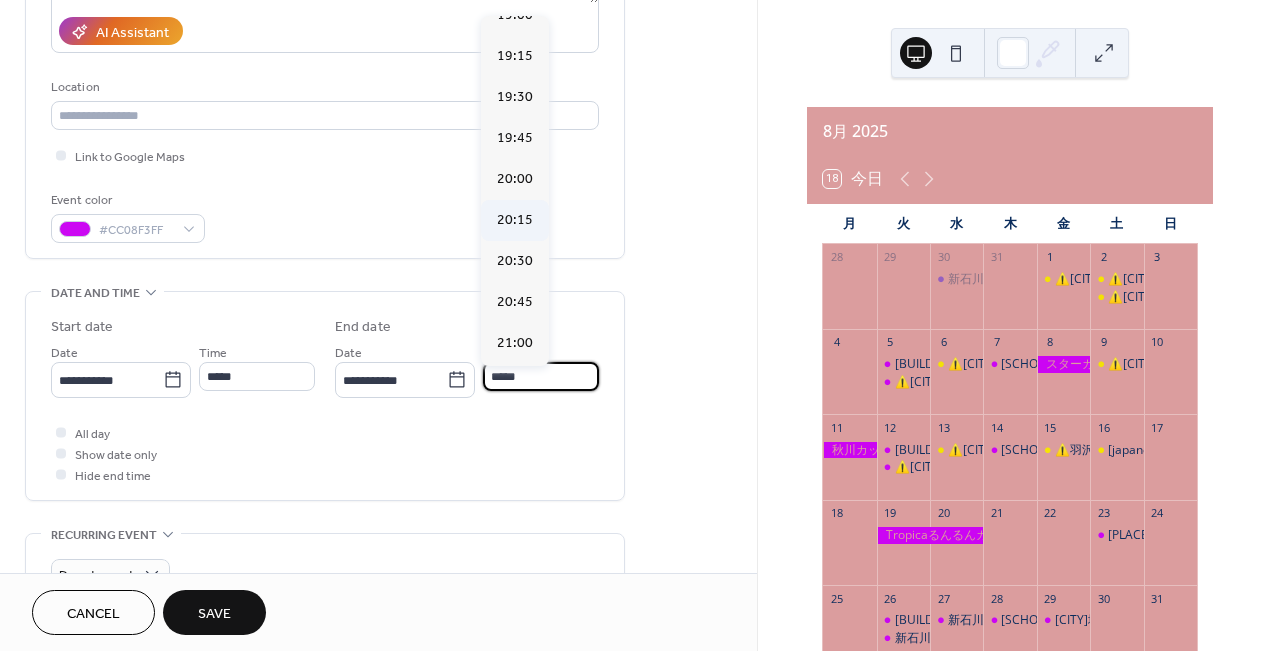 scroll, scrollTop: 473, scrollLeft: 0, axis: vertical 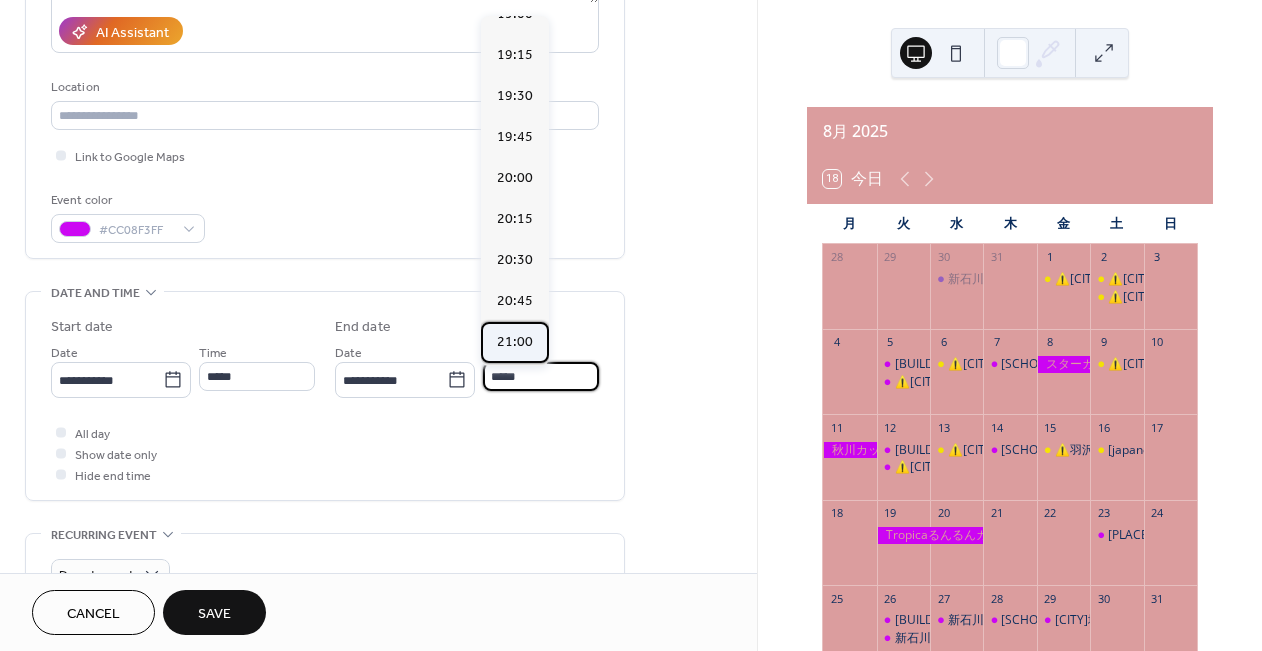 click on "21:00" at bounding box center (515, 342) 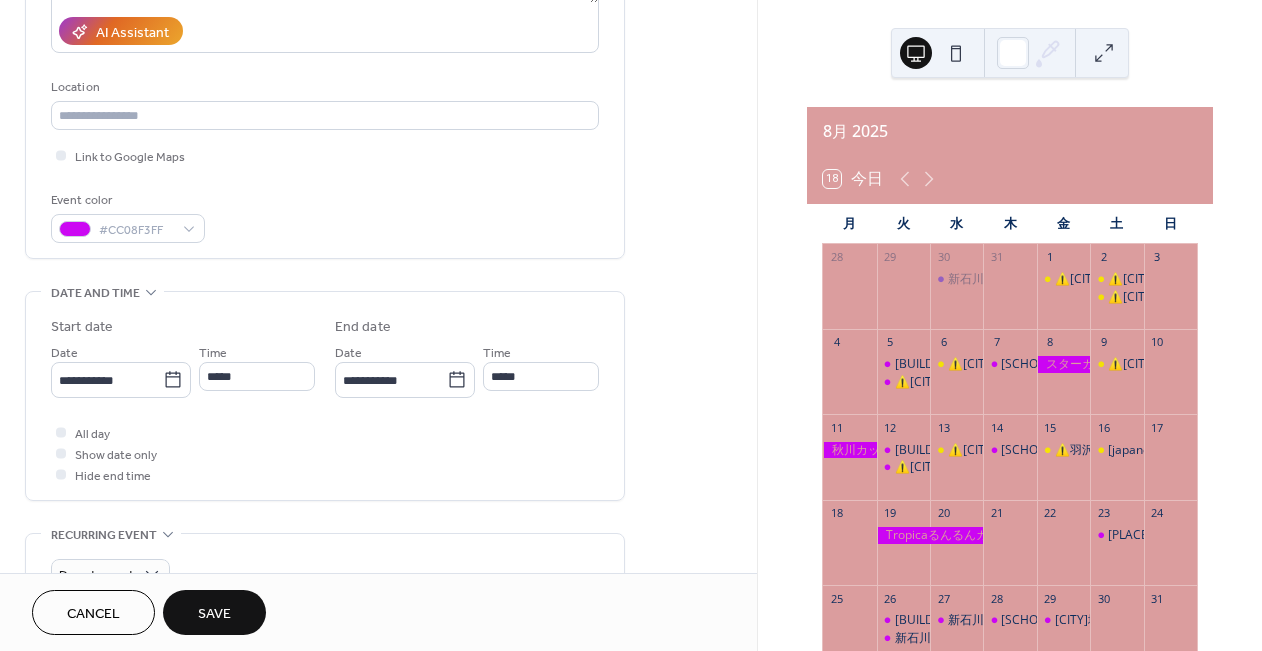 type on "*****" 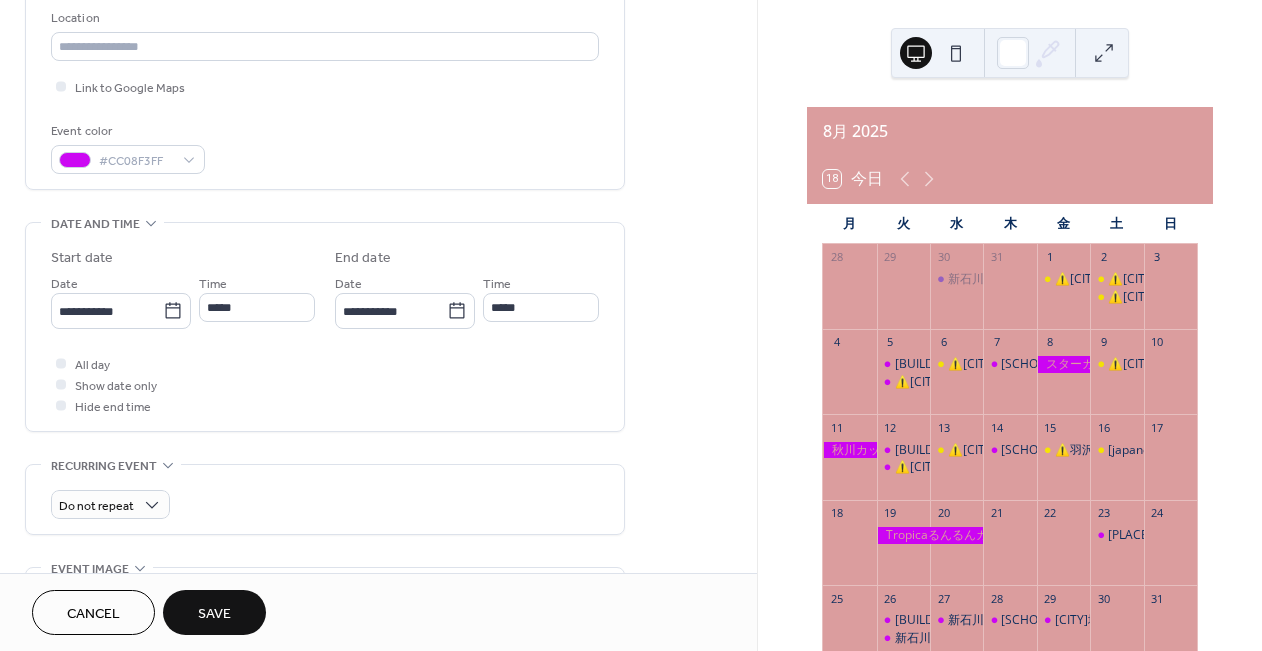scroll, scrollTop: 449, scrollLeft: 0, axis: vertical 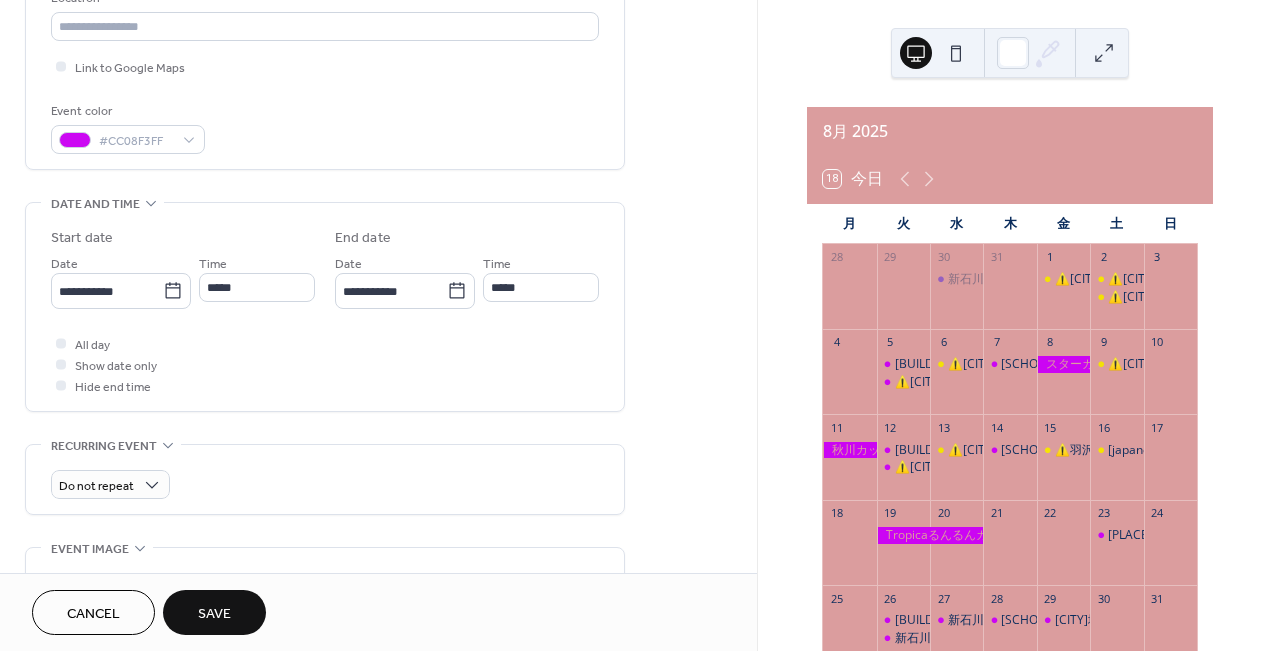 click on "Save" at bounding box center (214, 612) 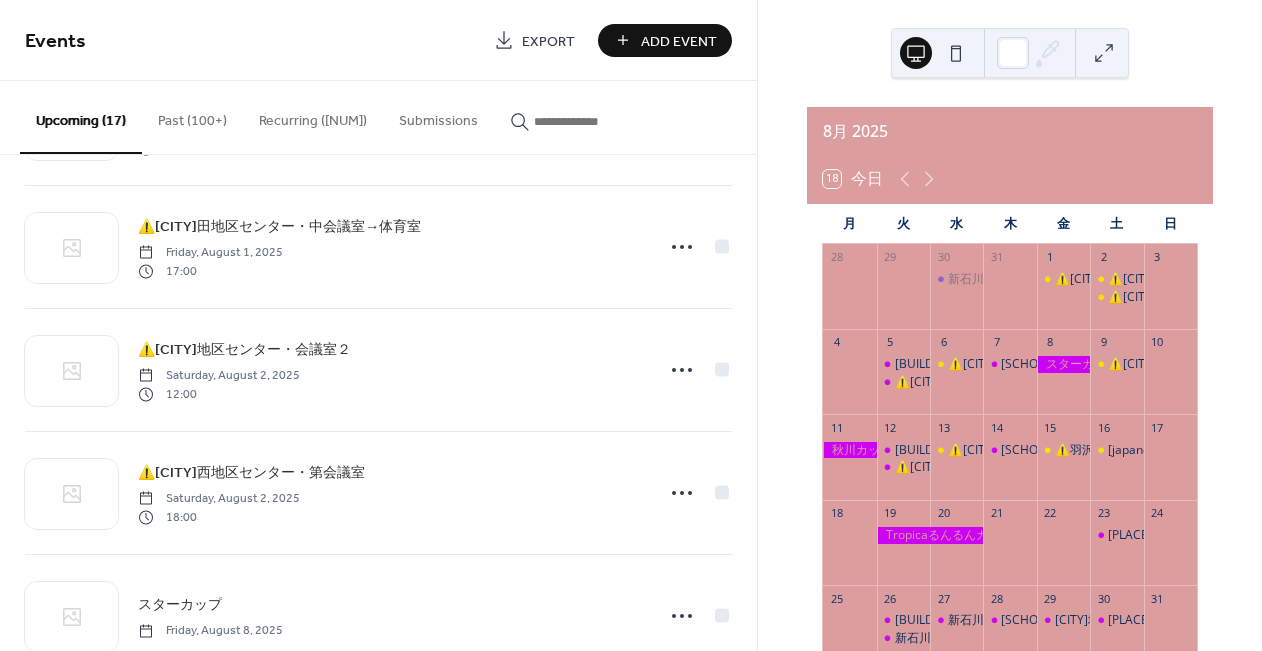 scroll, scrollTop: 117, scrollLeft: 0, axis: vertical 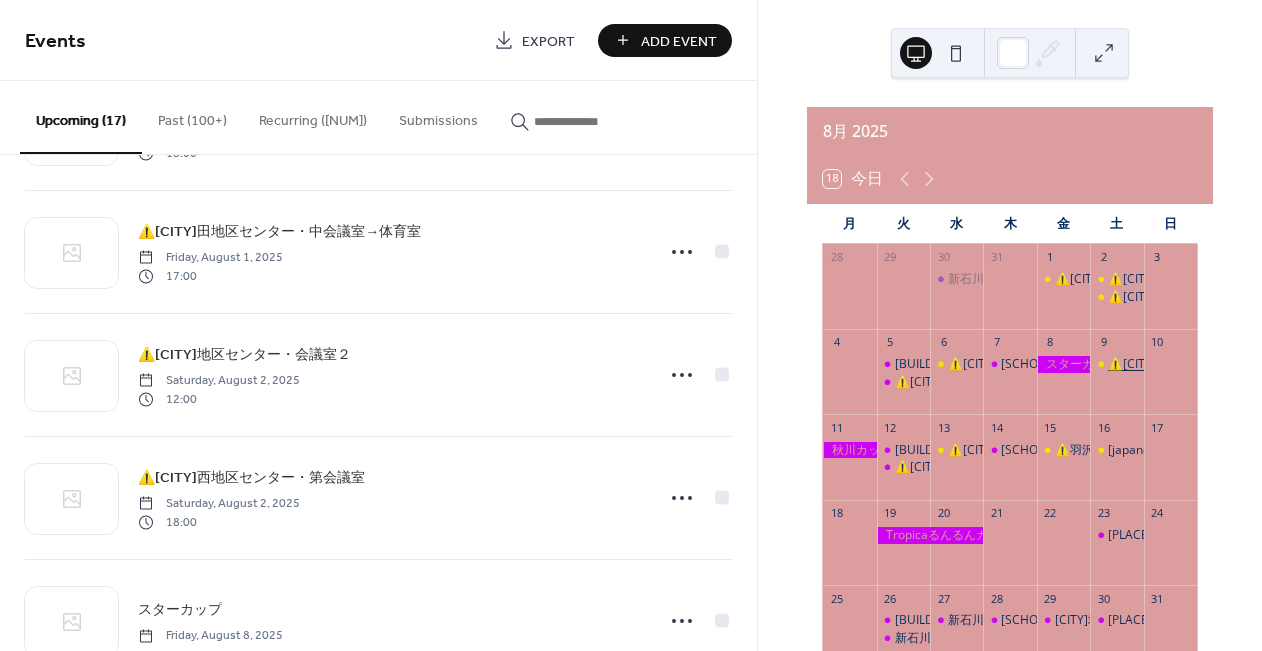 click on "⚠️中川西地区センター・大会議室" at bounding box center (1198, 364) 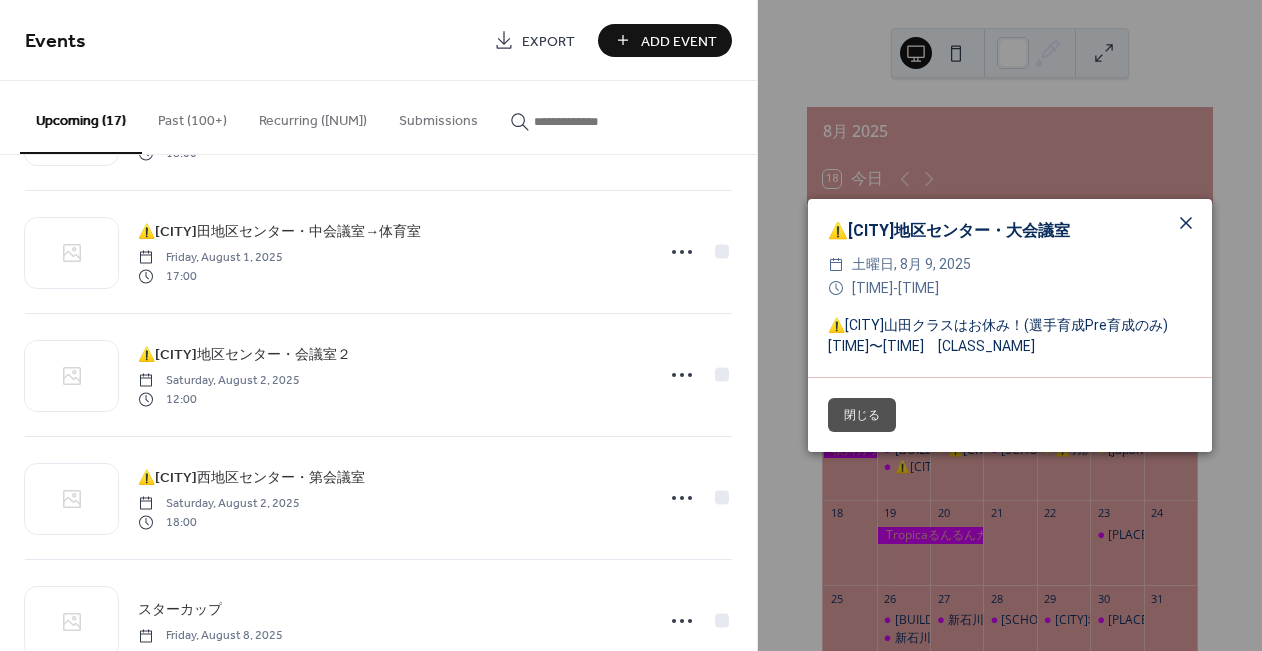 click 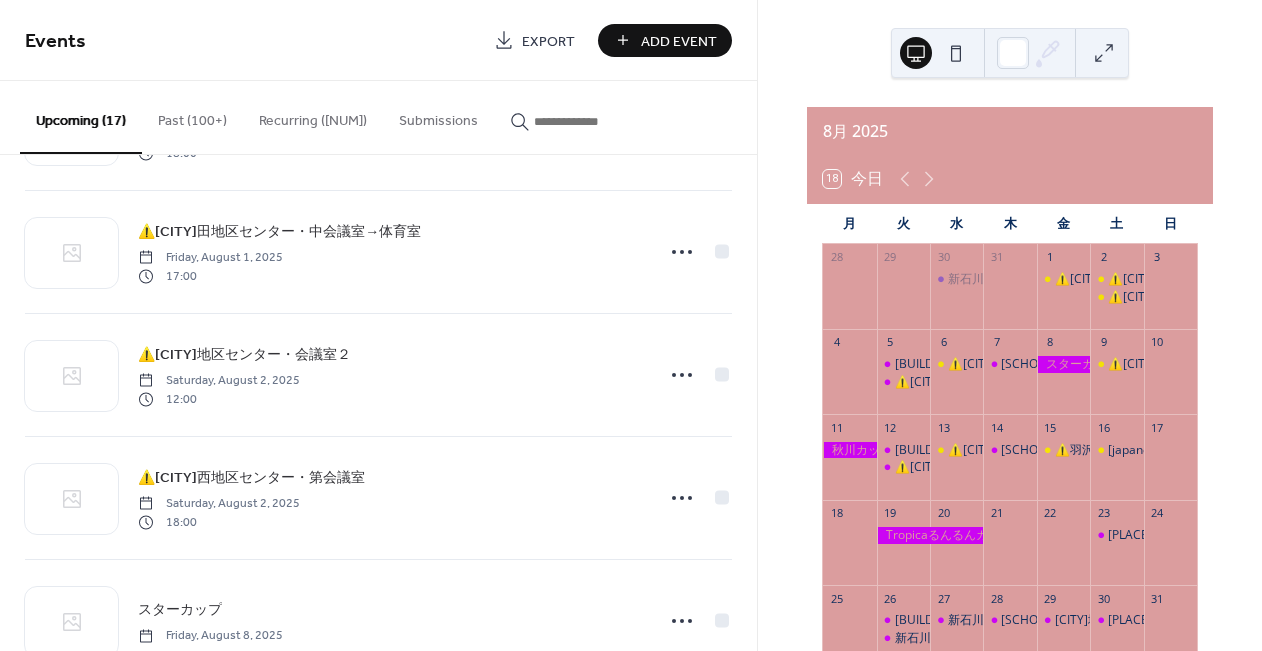 click on "⚠️青葉スポーツセンター・体育室" at bounding box center (1116, 450) 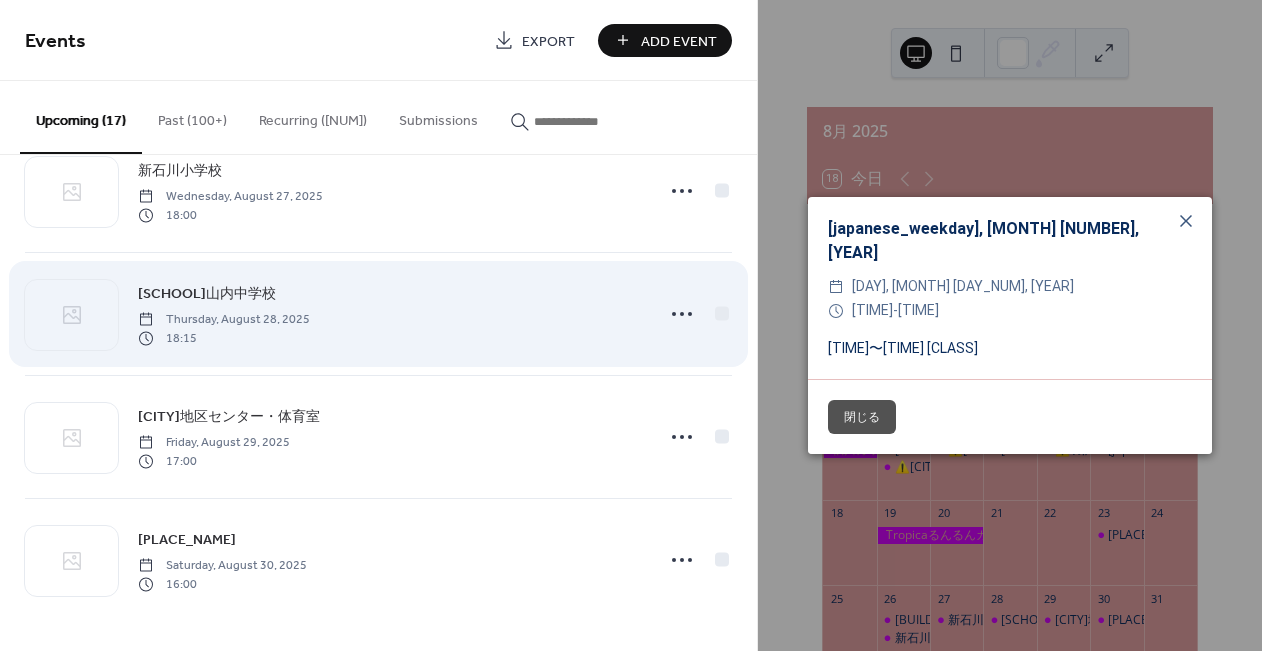 scroll, scrollTop: 1654, scrollLeft: 0, axis: vertical 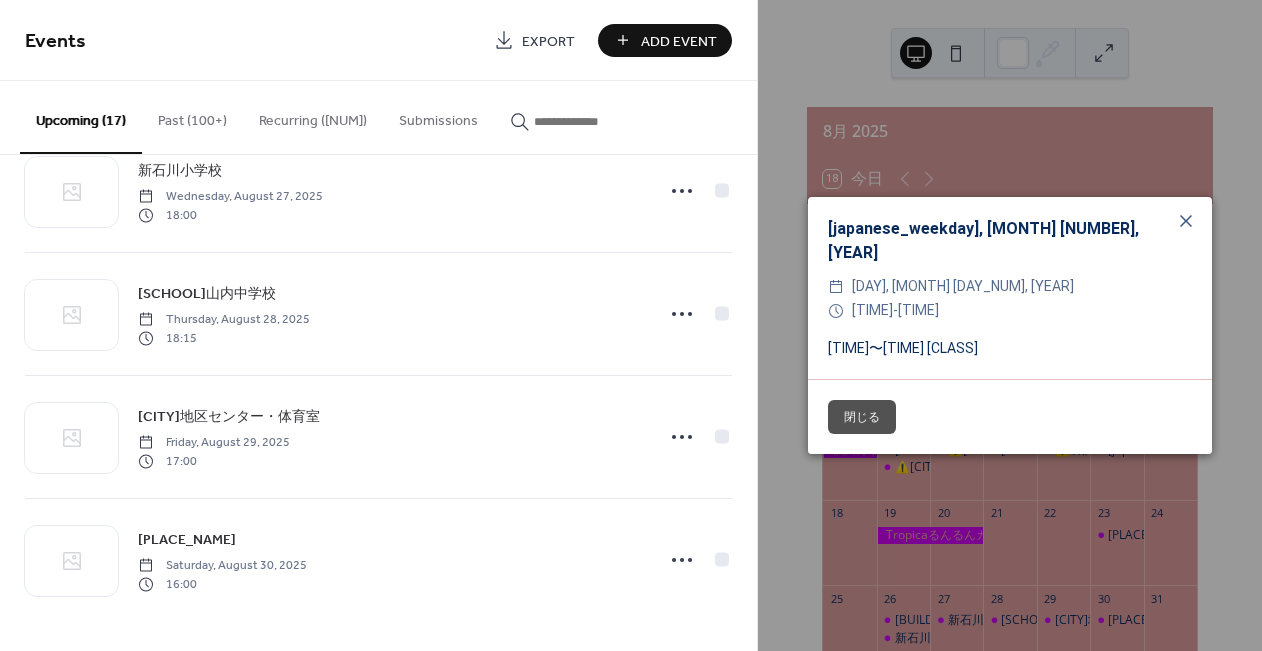 click on "Recurring (73)" at bounding box center [313, 116] 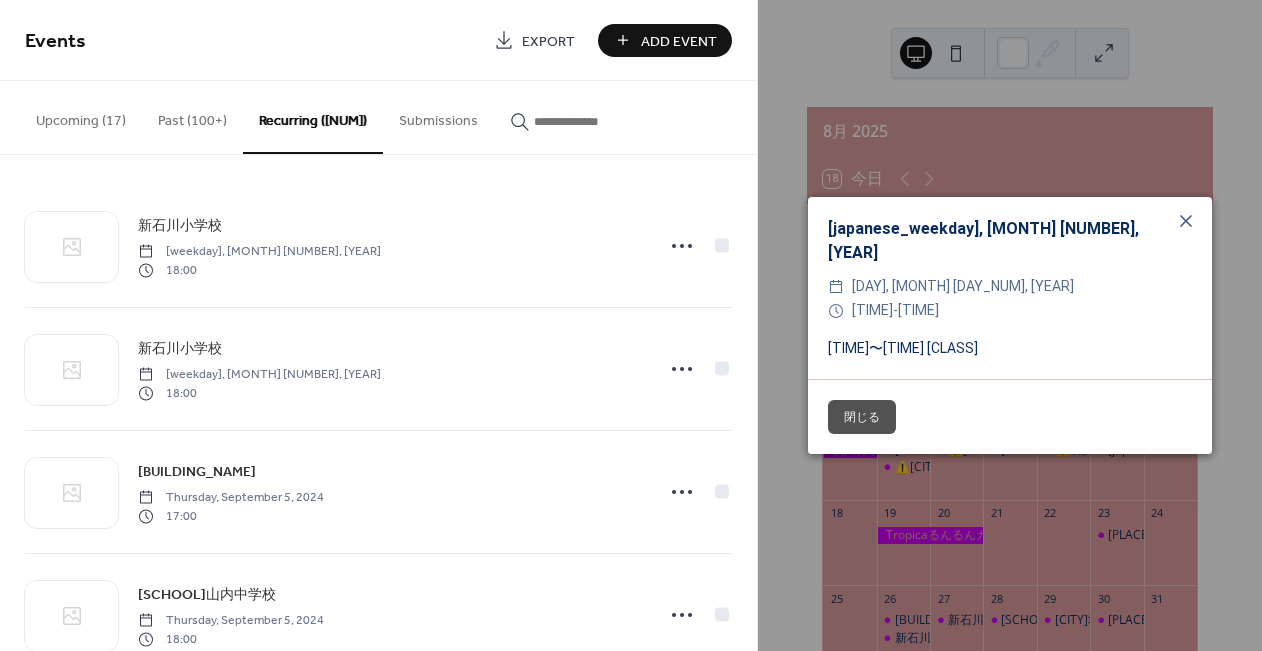 scroll, scrollTop: 0, scrollLeft: 0, axis: both 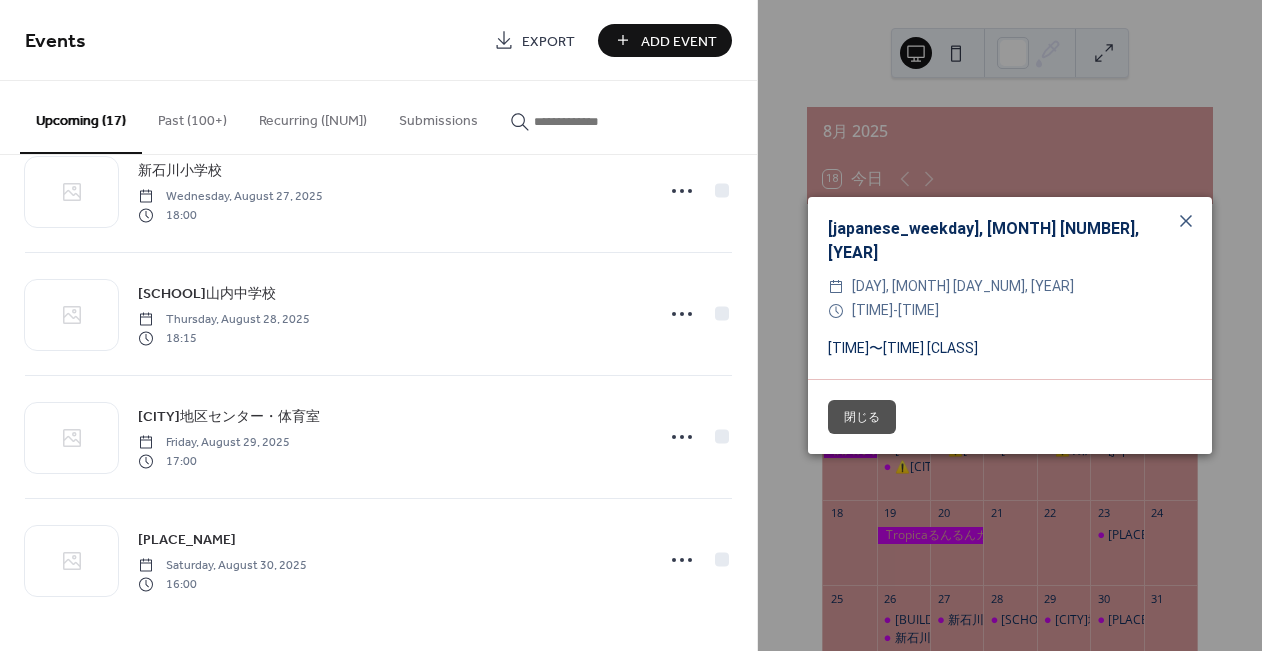 click on "Upcoming (17)" at bounding box center (81, 117) 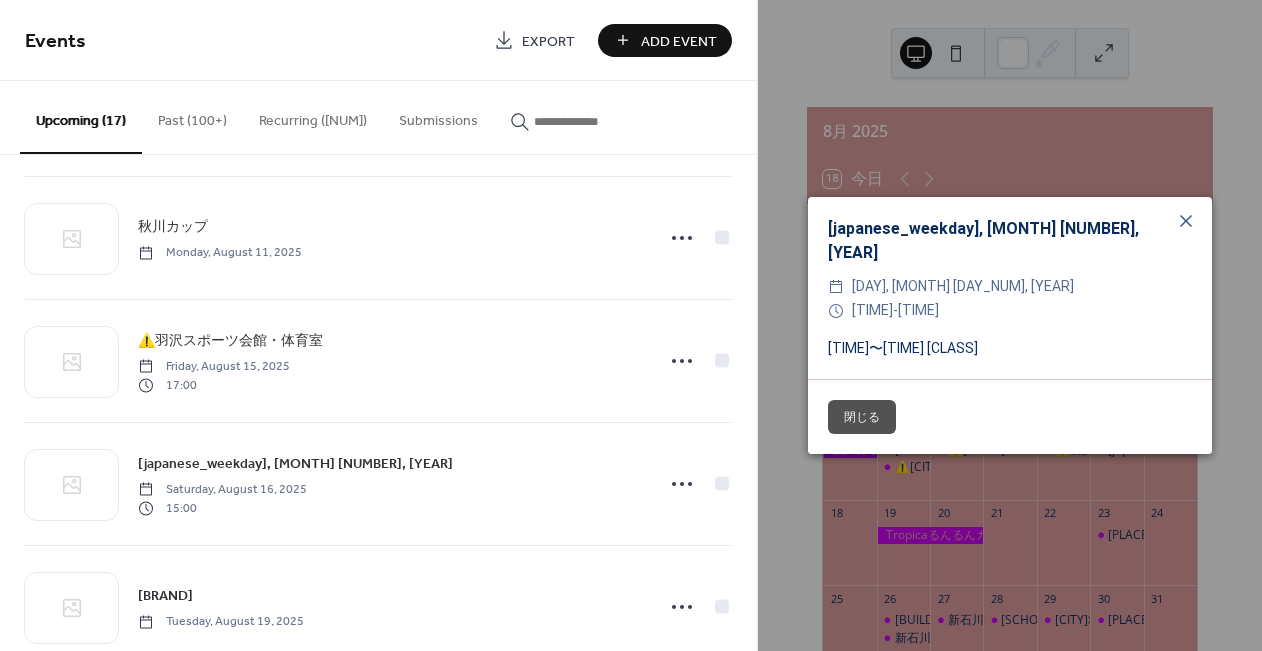 scroll, scrollTop: 747, scrollLeft: 0, axis: vertical 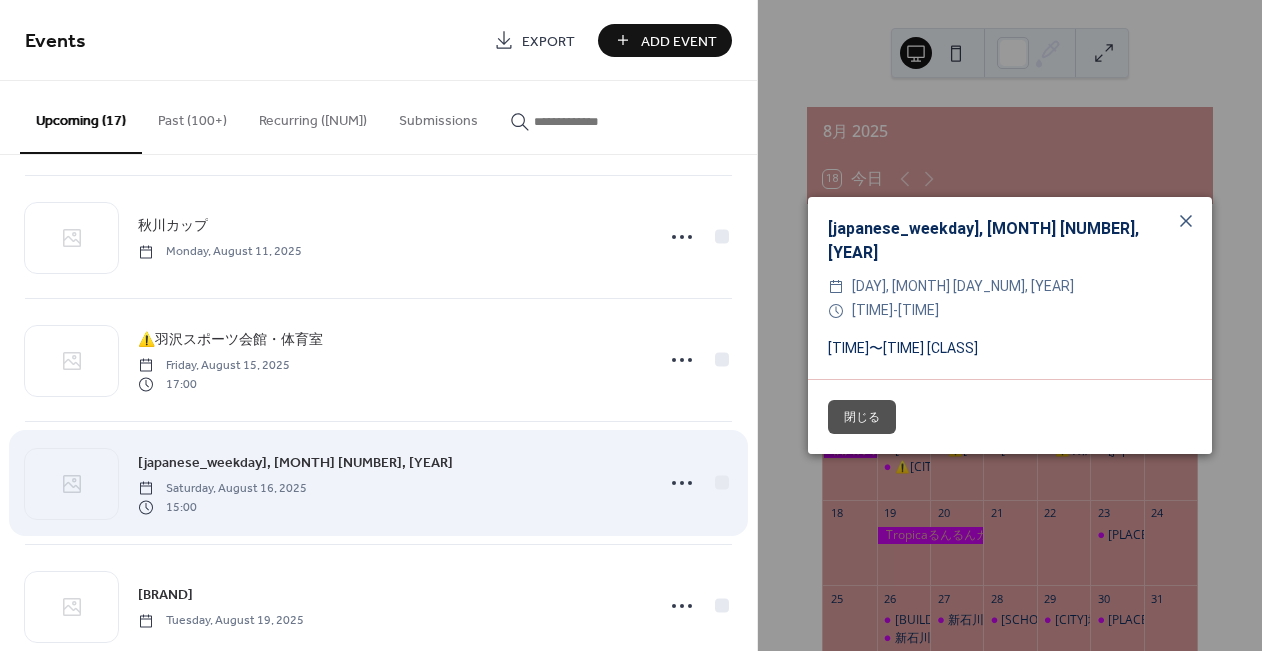 click on "⚠️青葉スポーツセンター・体育室" at bounding box center [295, 463] 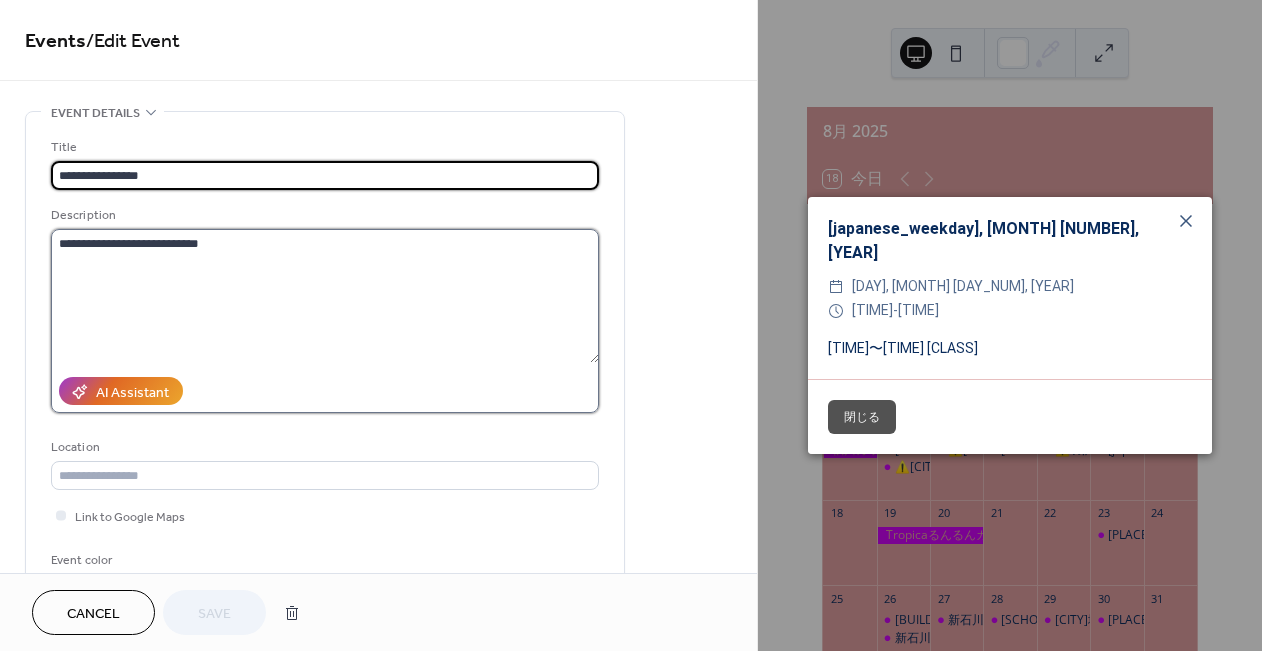 click on "**********" at bounding box center (325, 296) 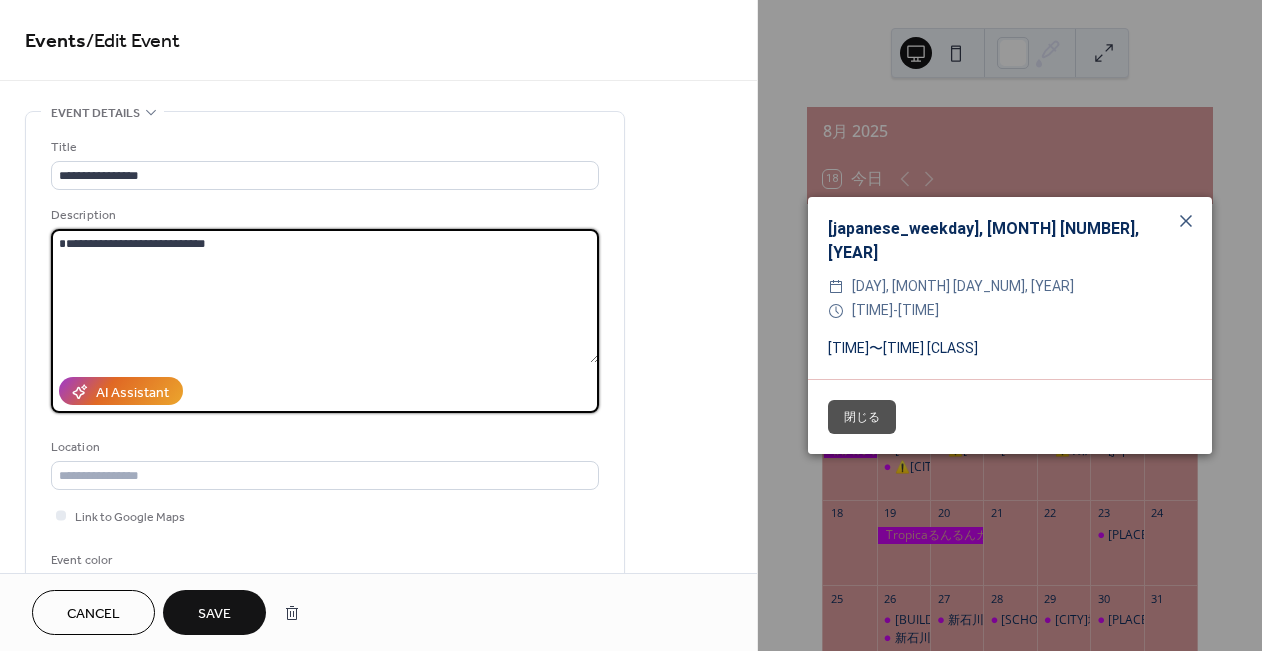 click on "**********" at bounding box center [325, 296] 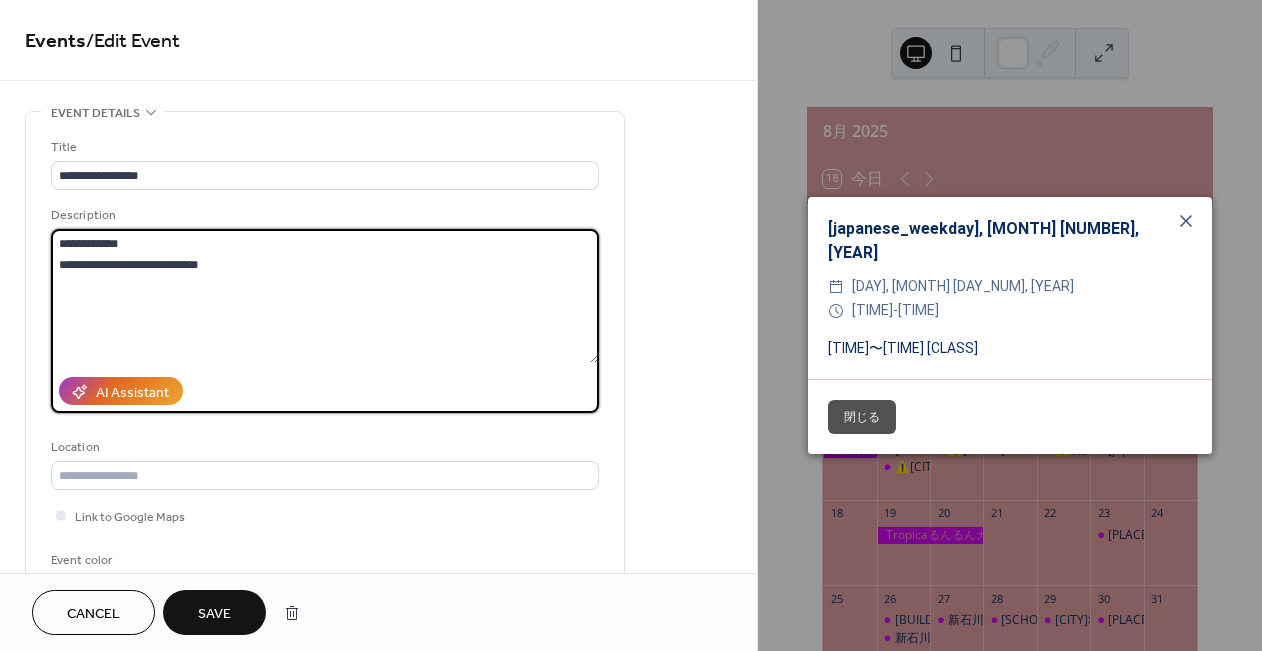type on "**********" 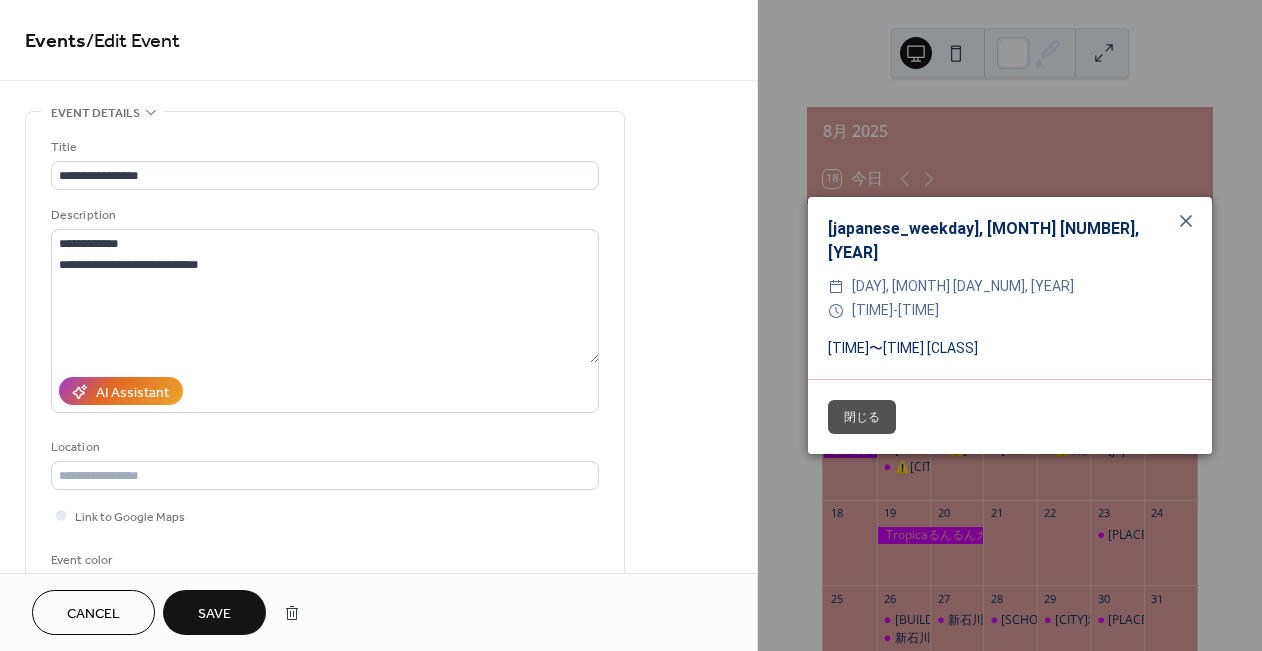 click on "Save" at bounding box center (214, 612) 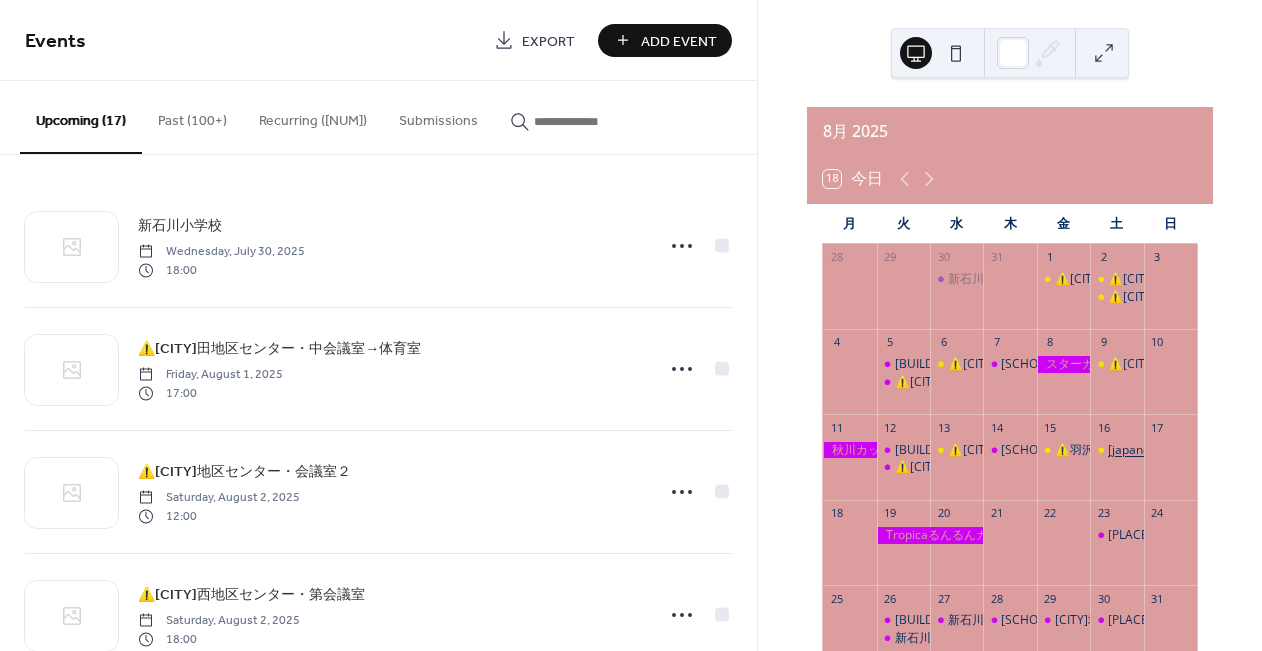 click on "⚠️青葉スポーツセンター・体育室" at bounding box center [1246, 450] 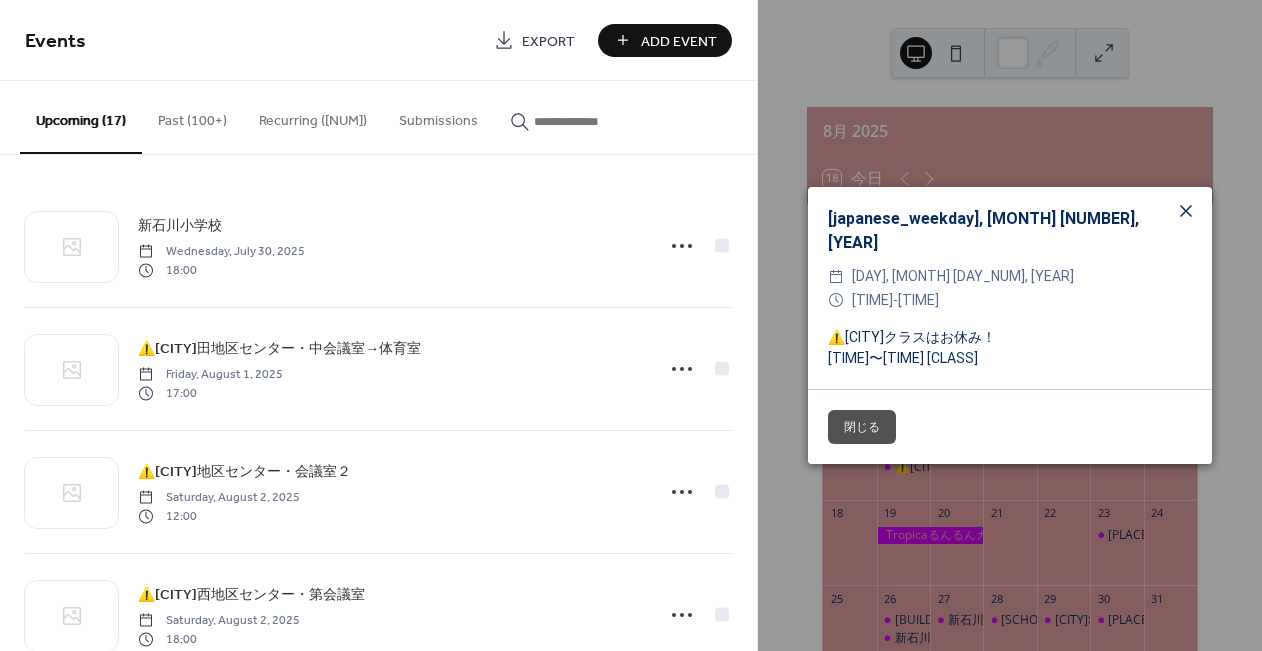 click 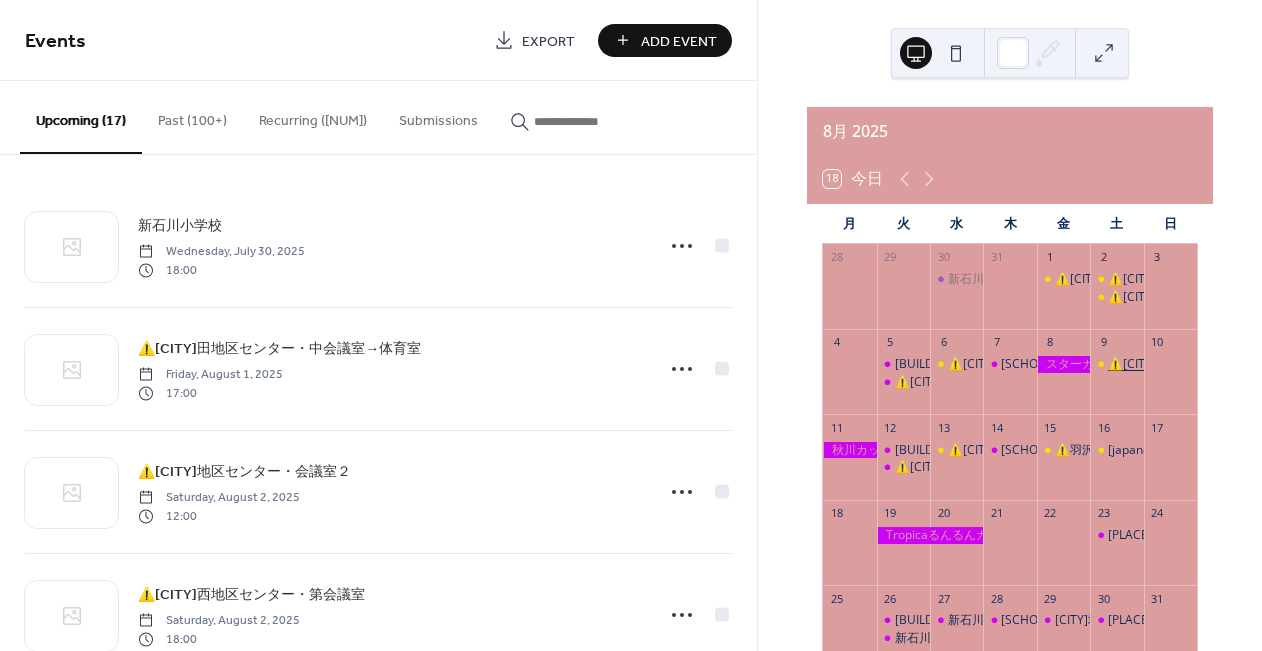 click on "⚠️中川西地区センター・大会議室" at bounding box center (1198, 364) 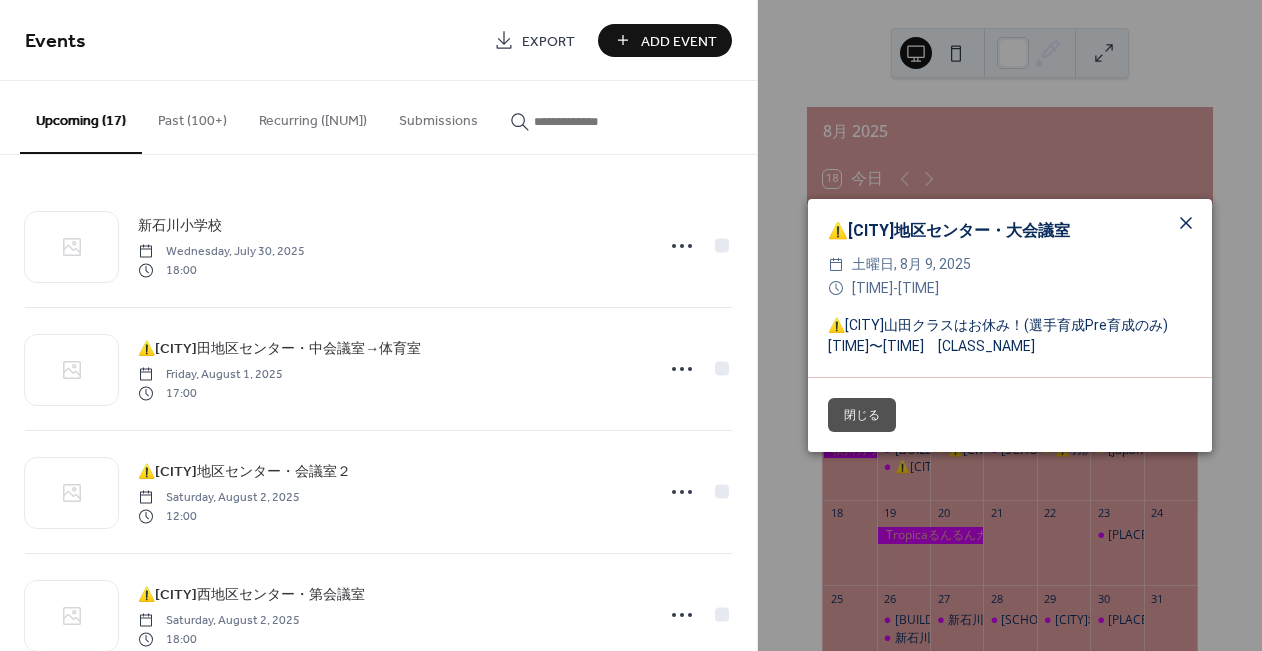 click 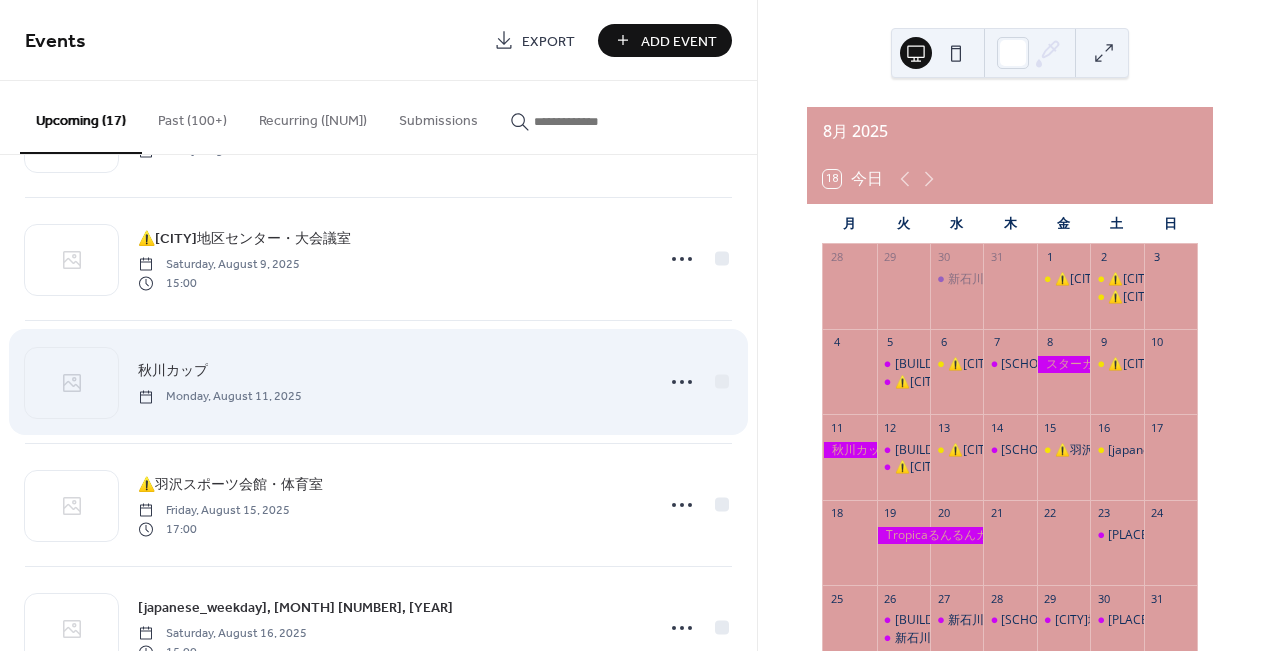 scroll, scrollTop: 655, scrollLeft: 0, axis: vertical 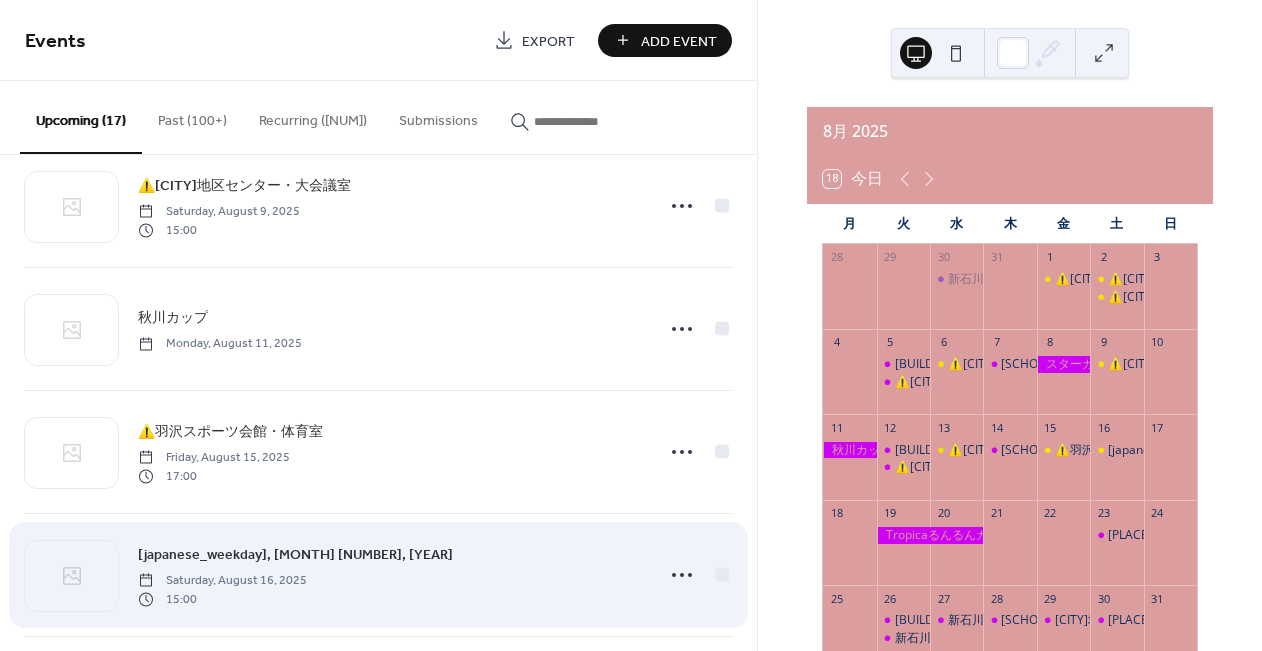 click on "⚠️青葉スポーツセンター・体育室" at bounding box center [295, 555] 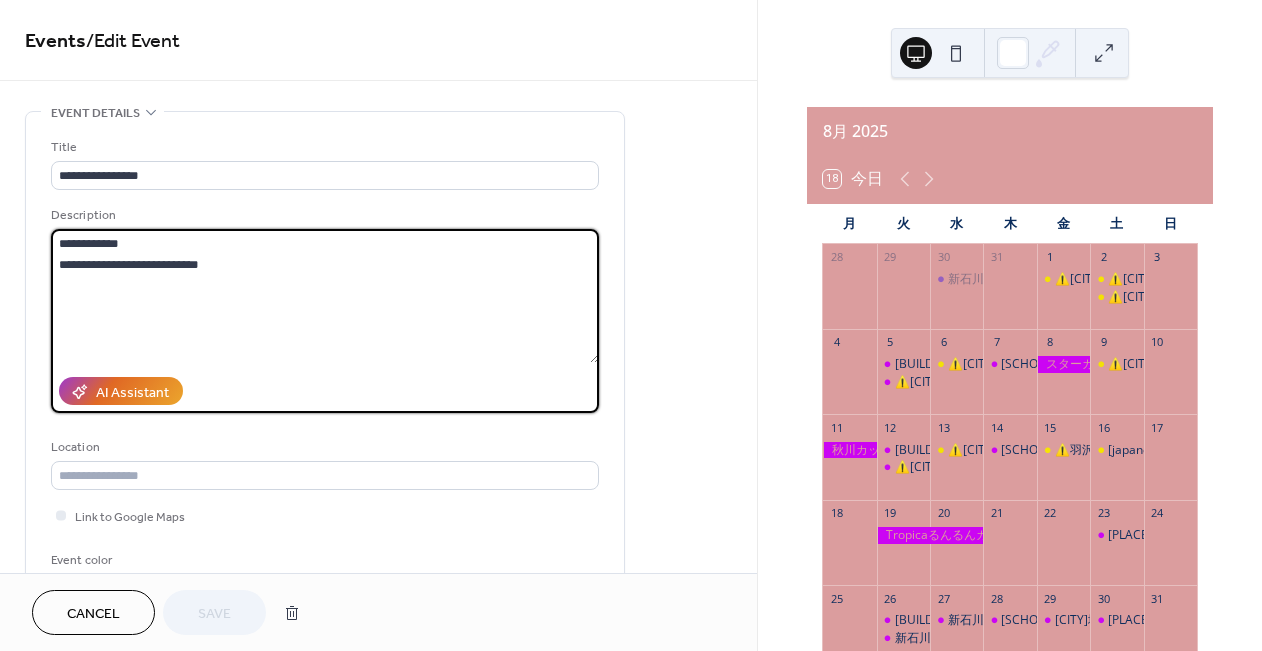 click on "**********" at bounding box center (325, 296) 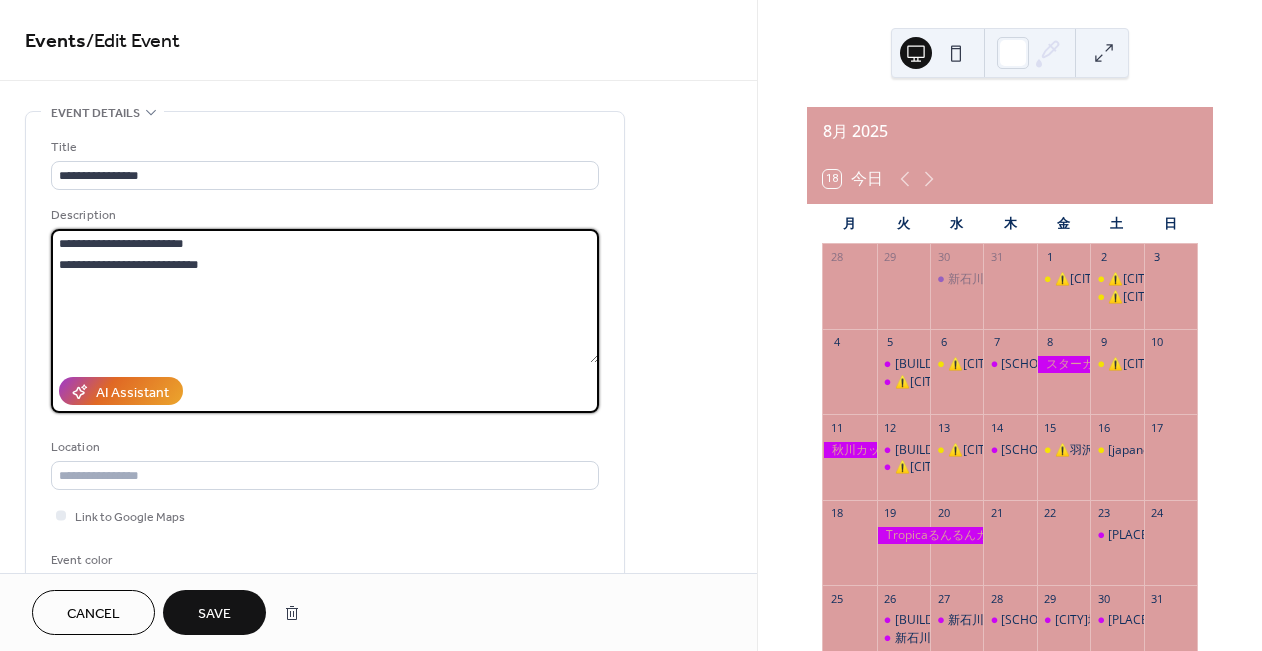 click on "**********" at bounding box center [325, 296] 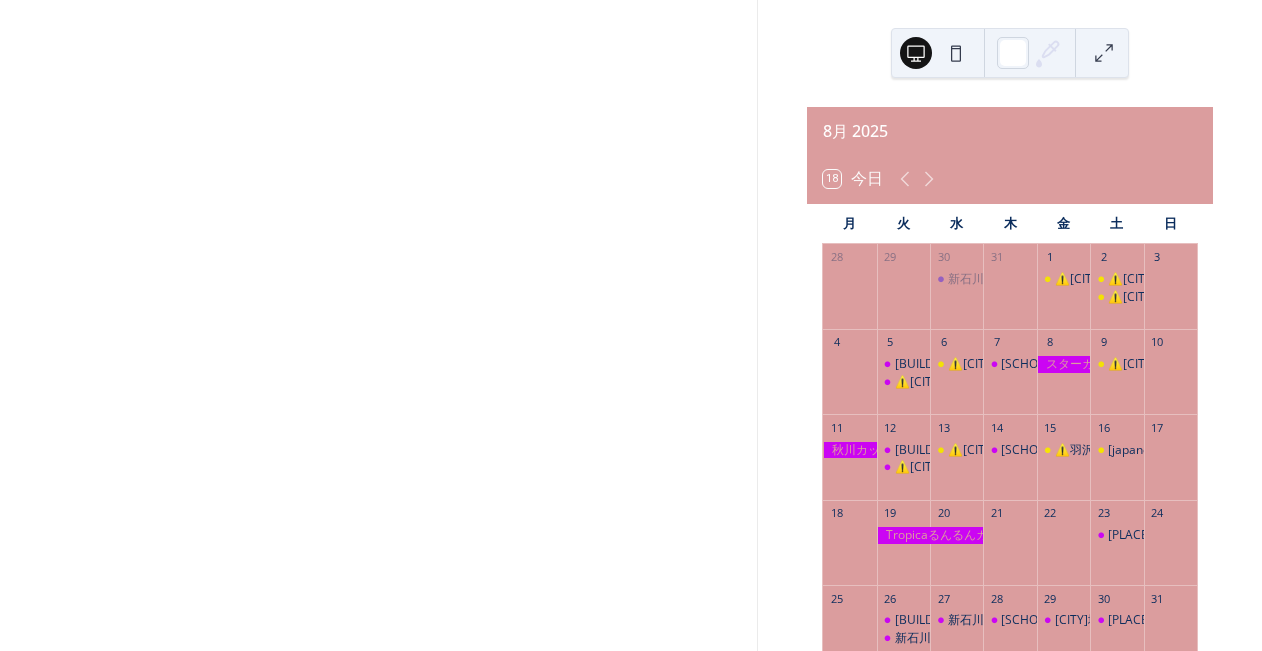click on "北山田小学校" at bounding box center [1150, 535] 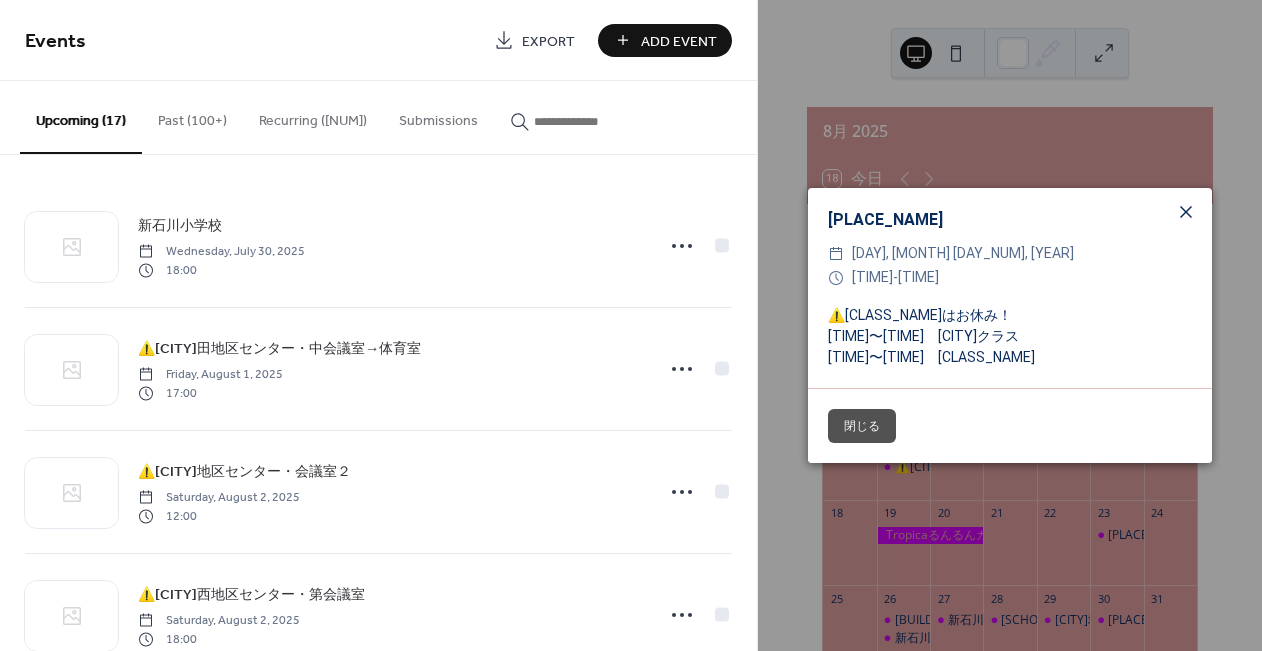 click 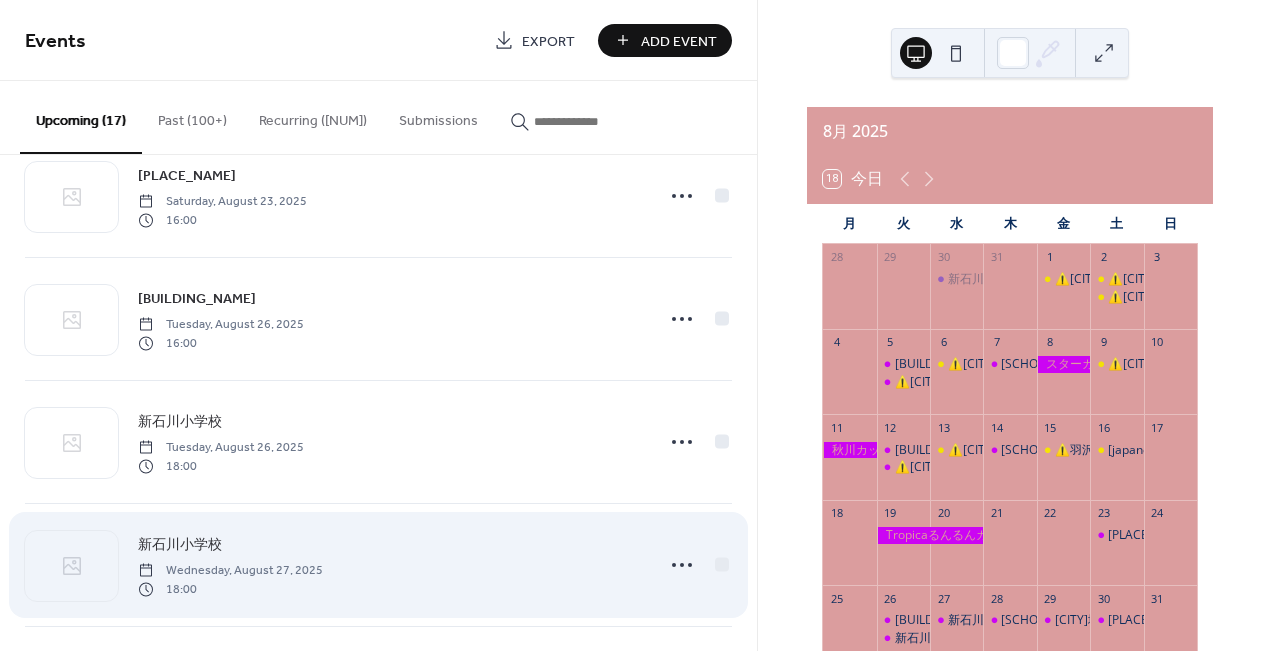 scroll, scrollTop: 1170, scrollLeft: 0, axis: vertical 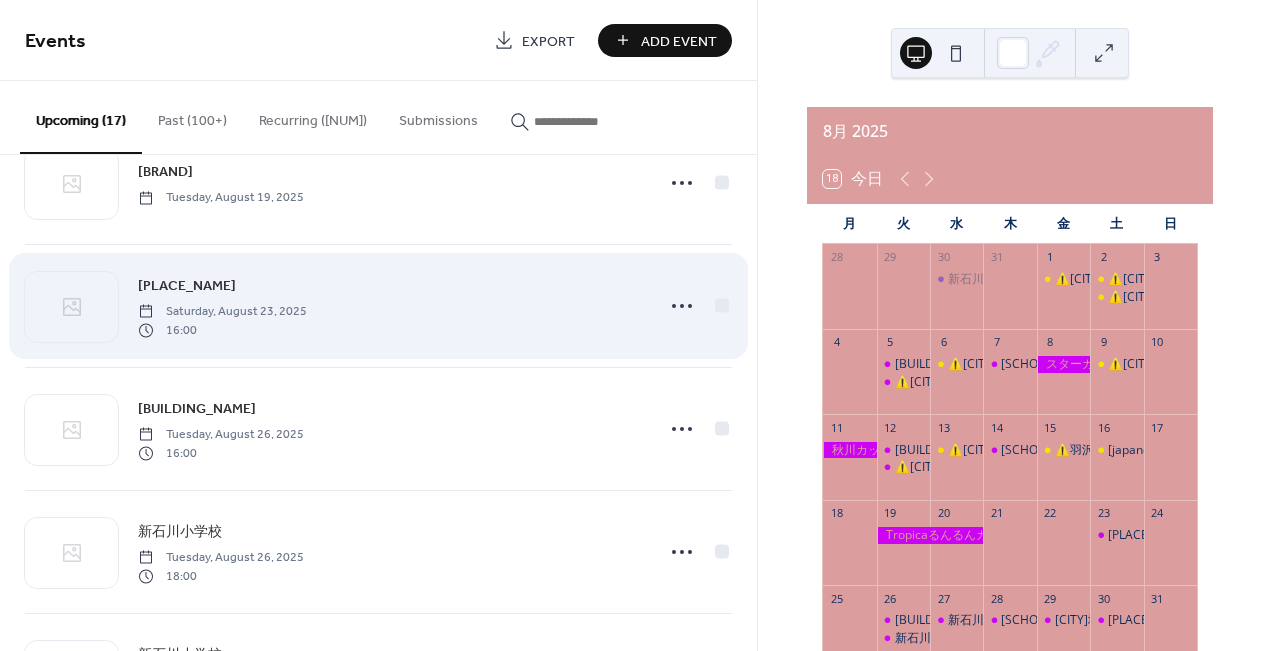 click on "北山田小学校" at bounding box center (187, 286) 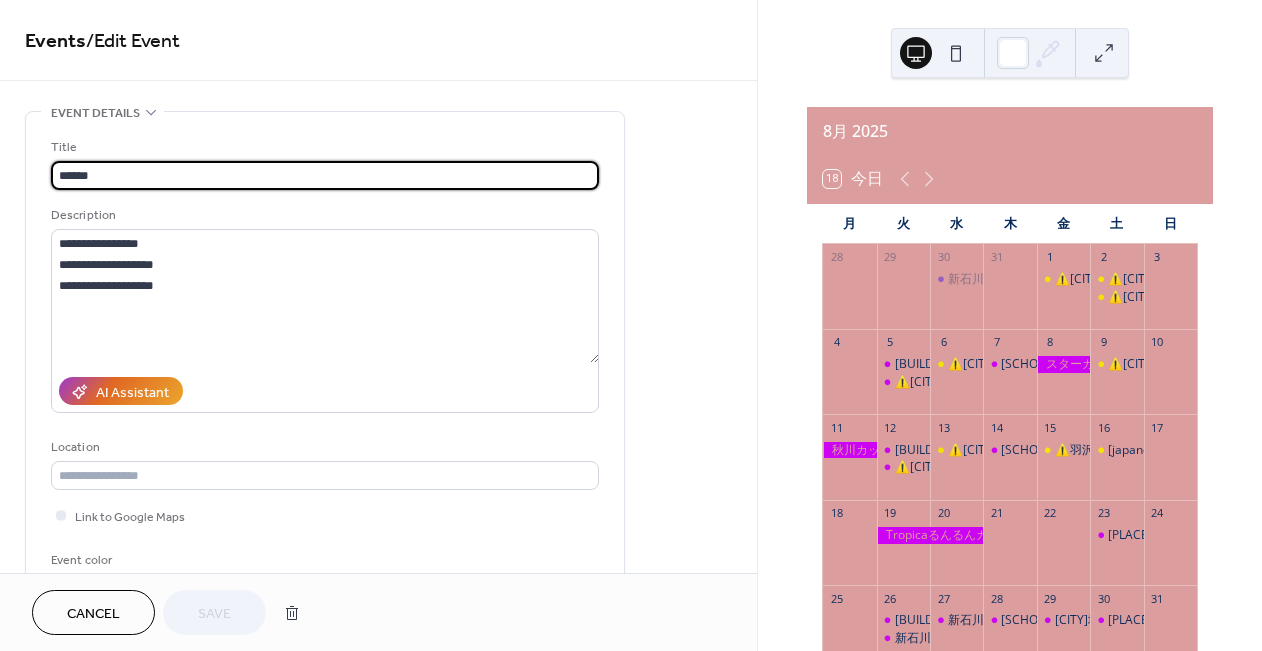 click on "******" at bounding box center (325, 175) 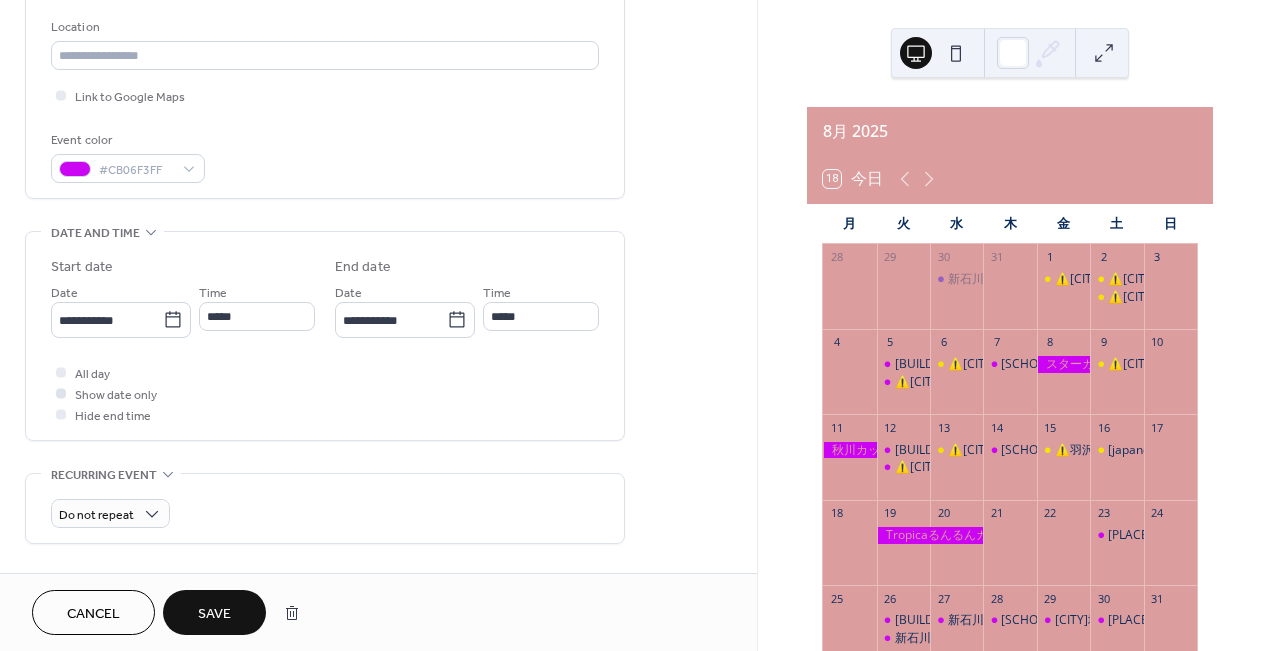 scroll, scrollTop: 414, scrollLeft: 0, axis: vertical 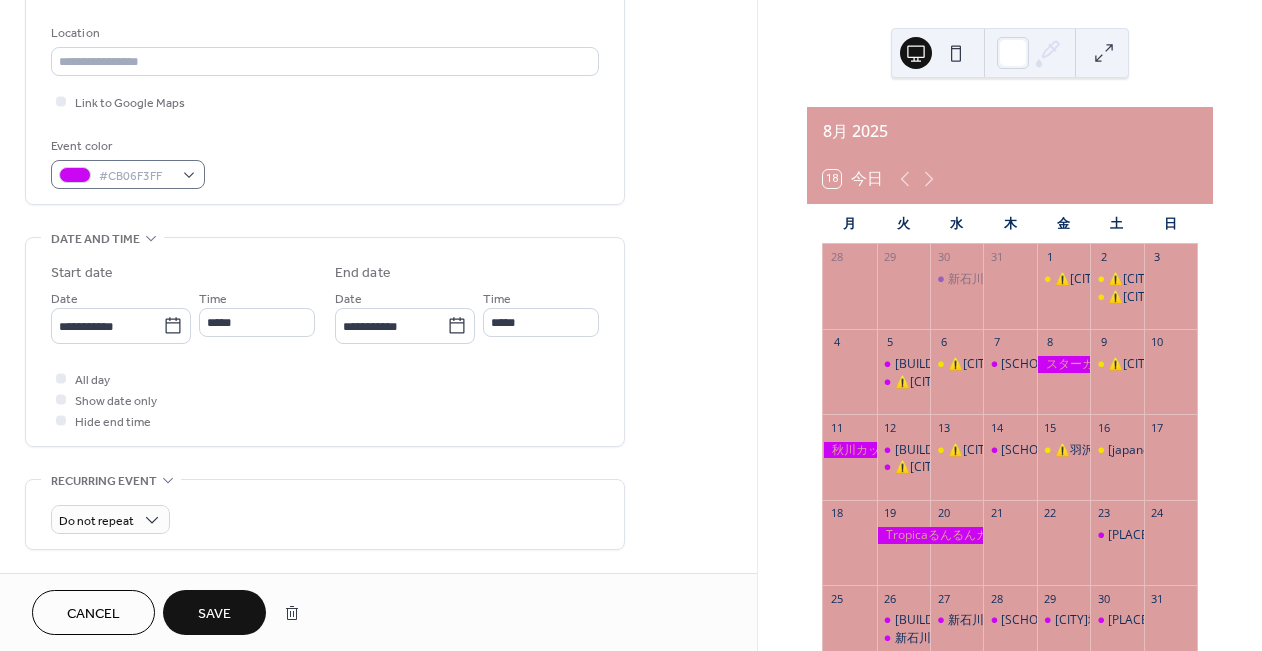 type on "********" 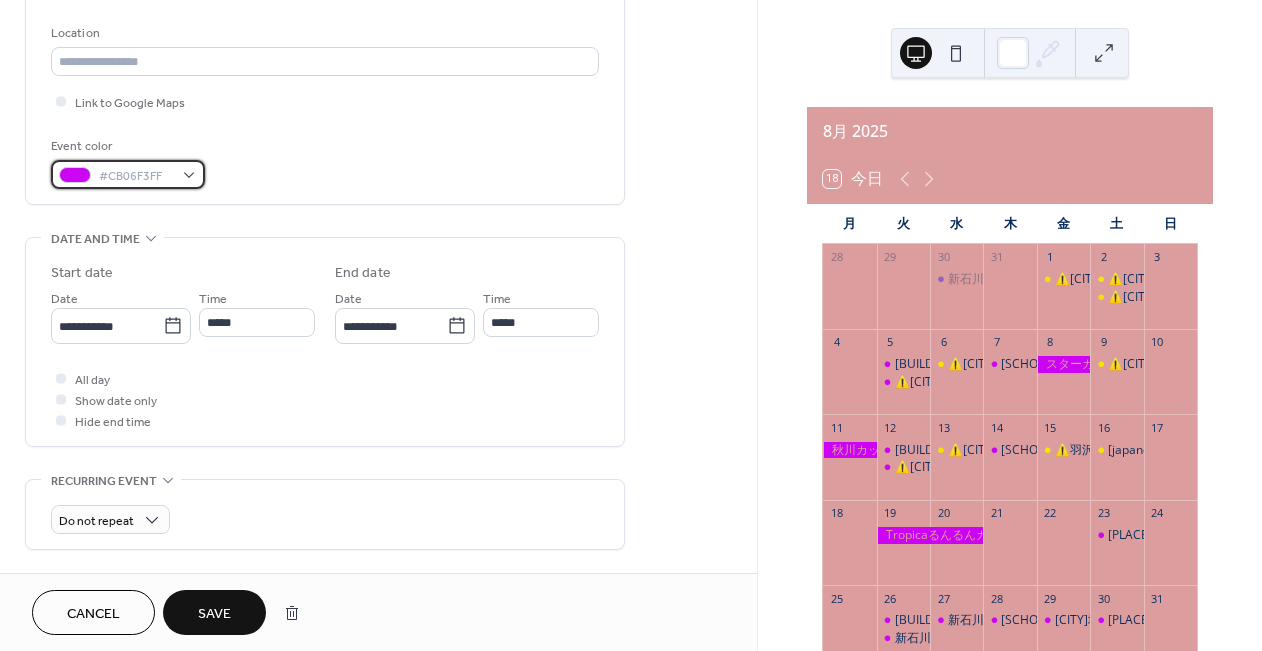 click on "#CB06F3FF" at bounding box center (128, 174) 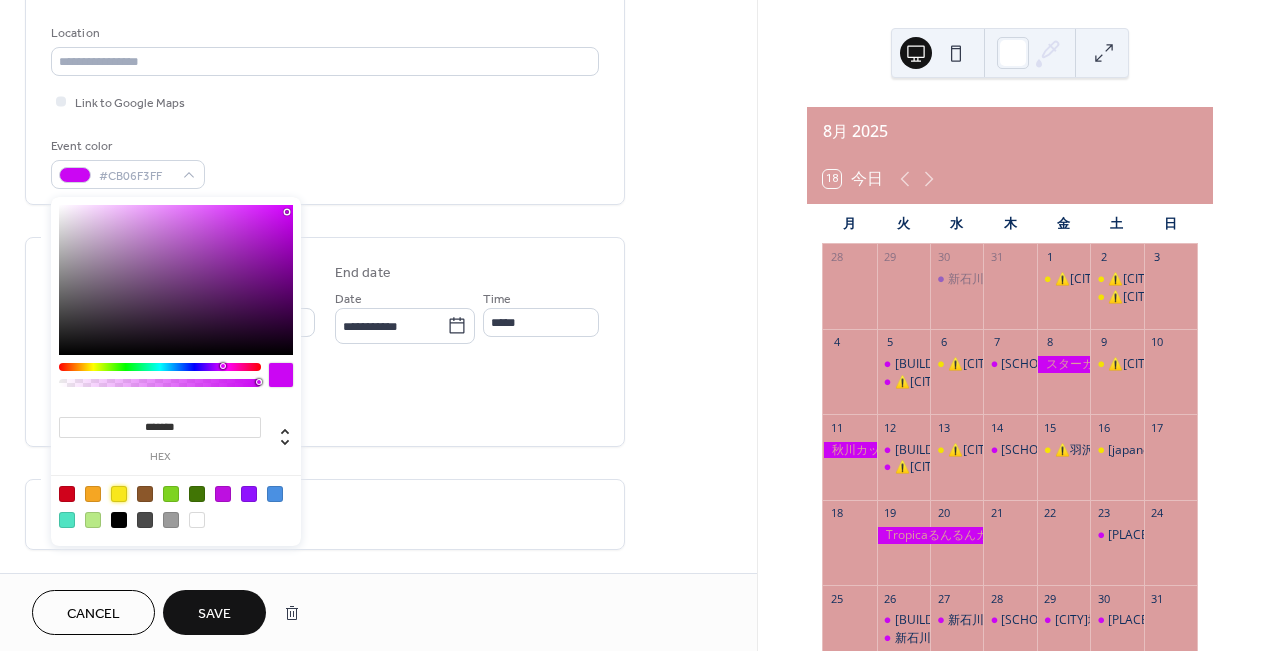 click at bounding box center (176, 506) 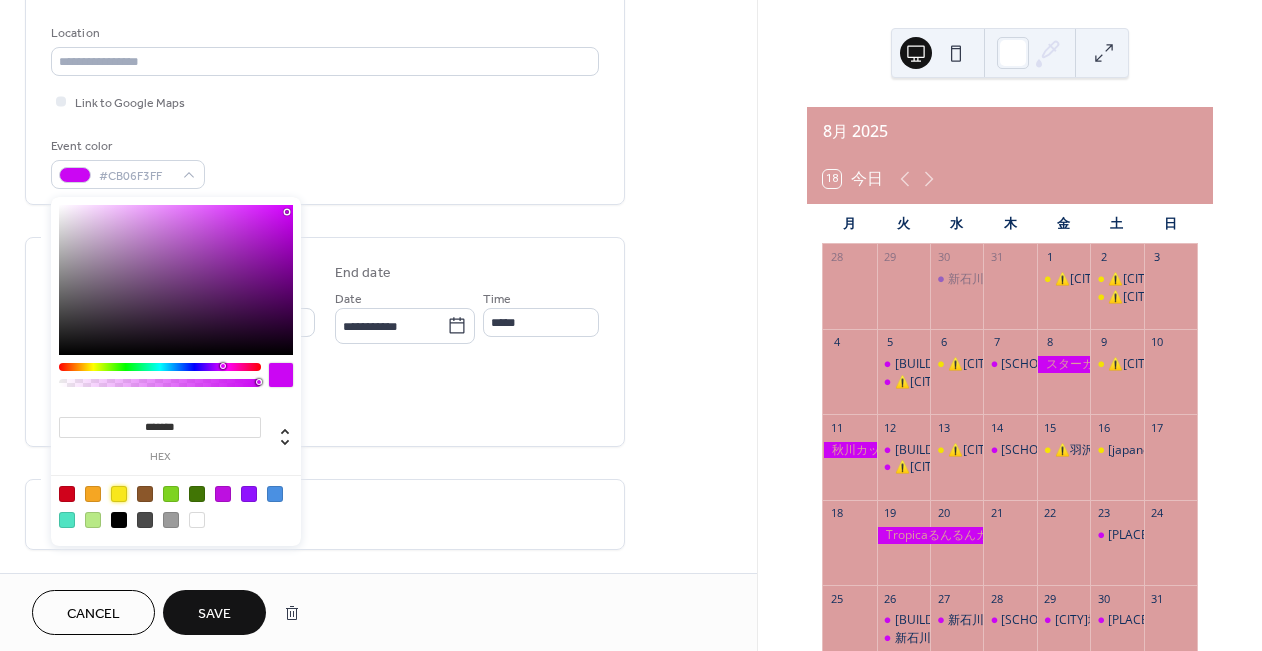 click at bounding box center (119, 494) 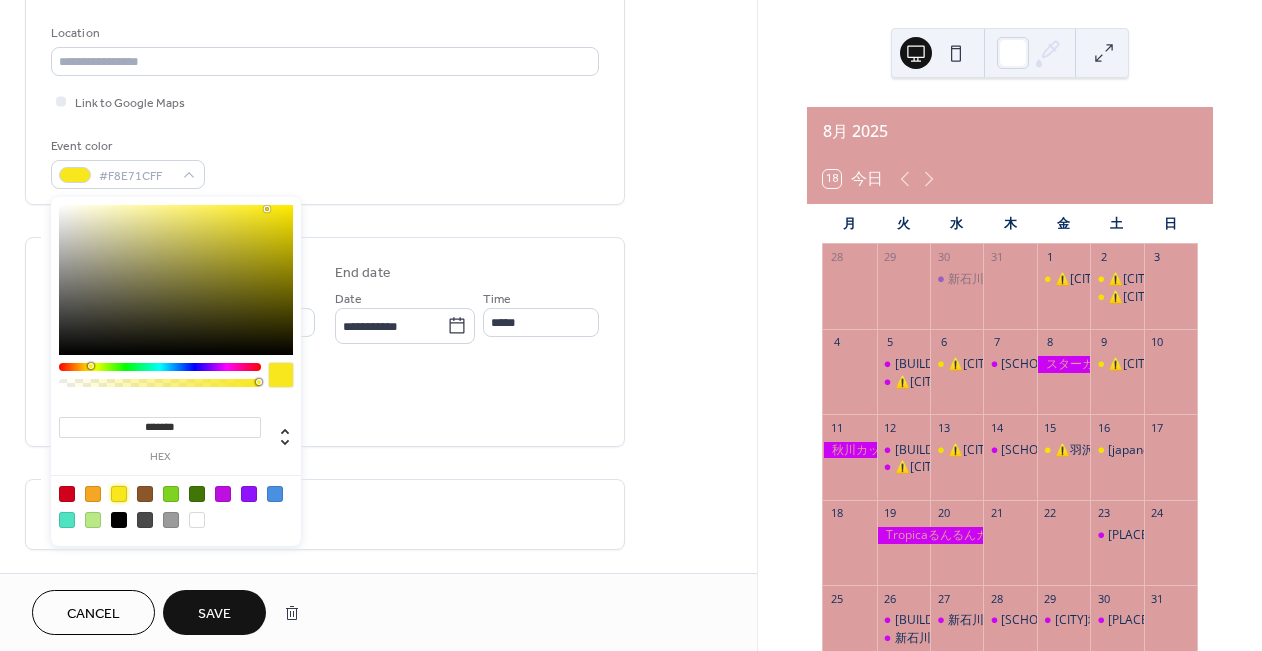 type on "*******" 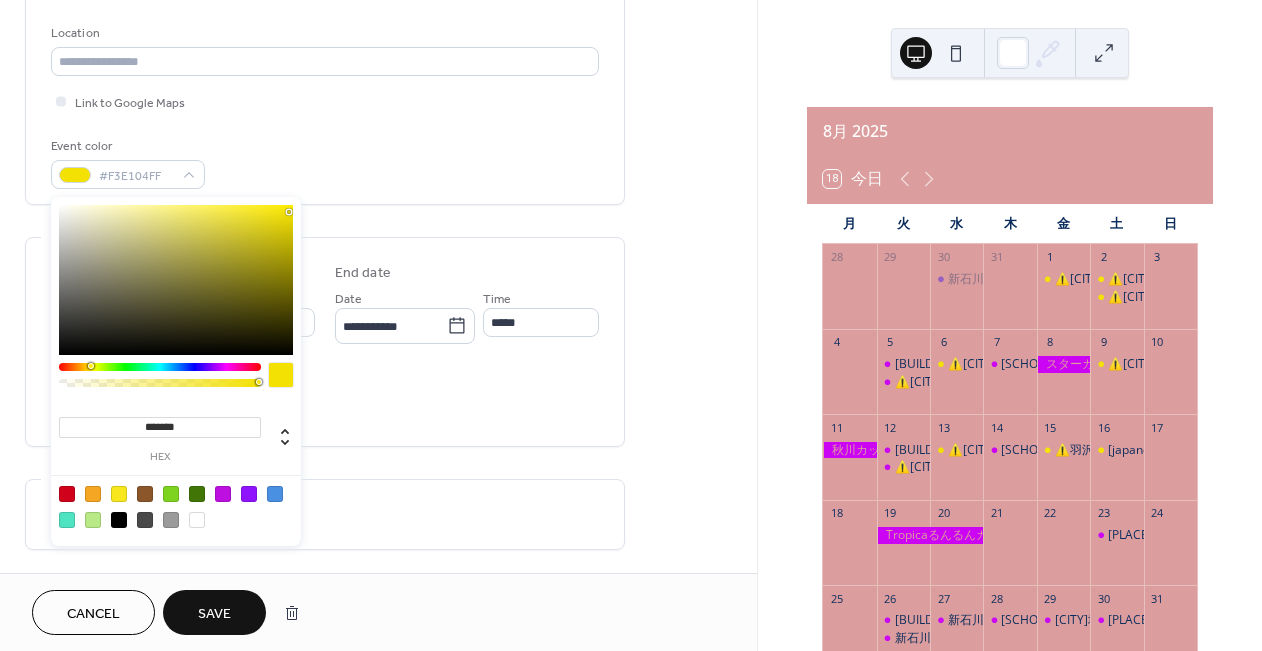 click at bounding box center [176, 280] 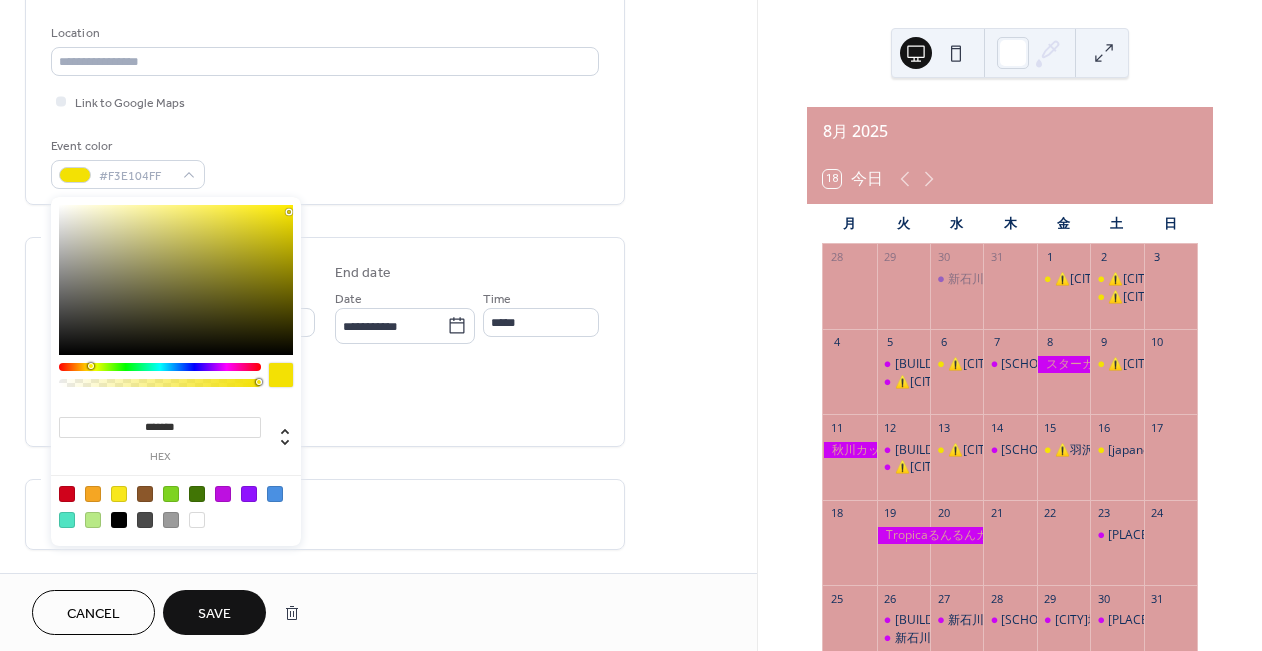 click on "**********" at bounding box center (325, 342) 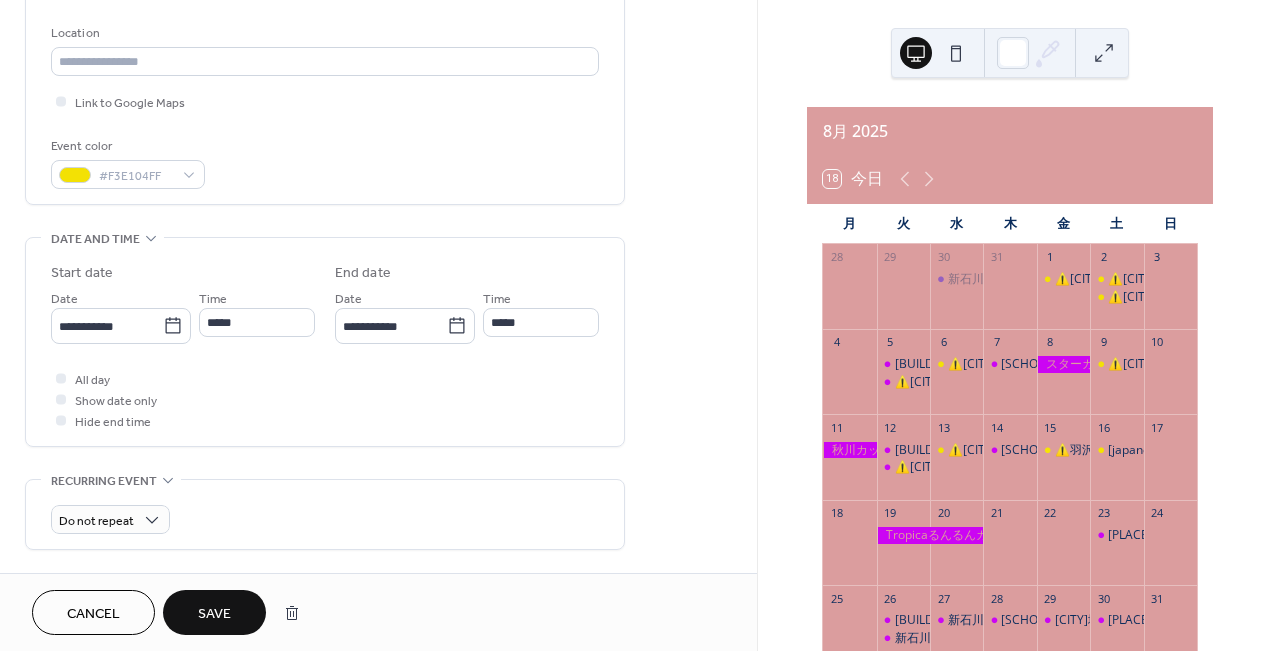 click on "Save" at bounding box center [214, 612] 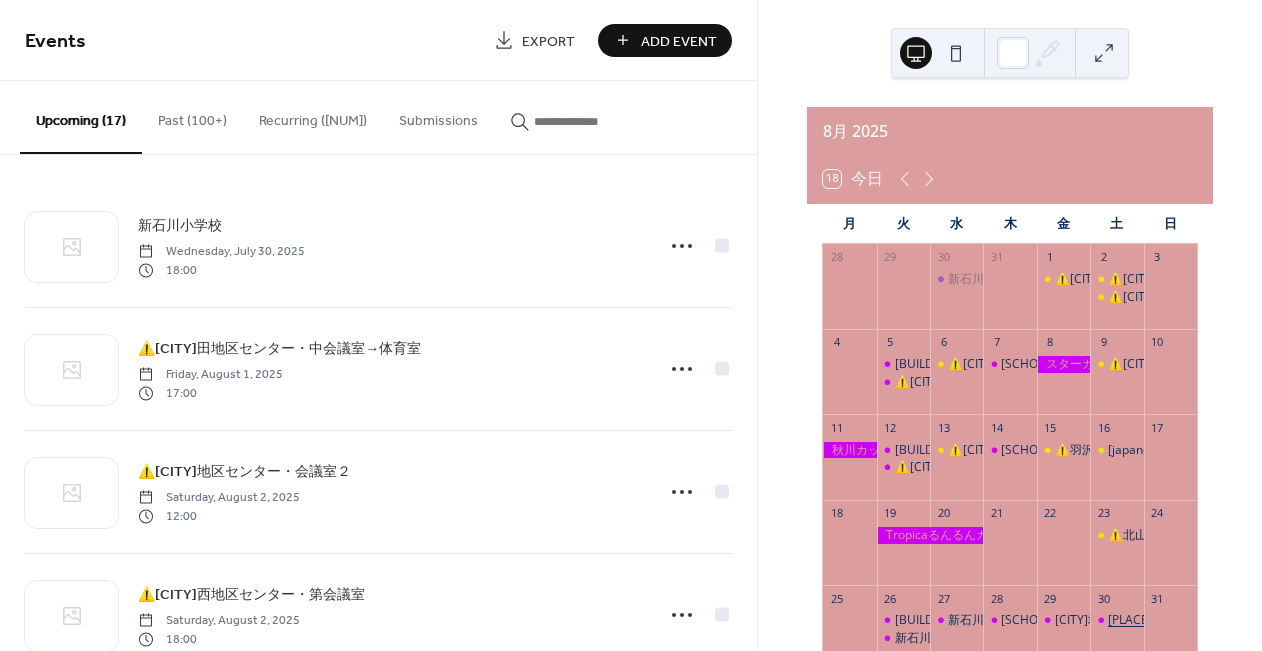 click on "北山田小学校" at bounding box center [1150, 620] 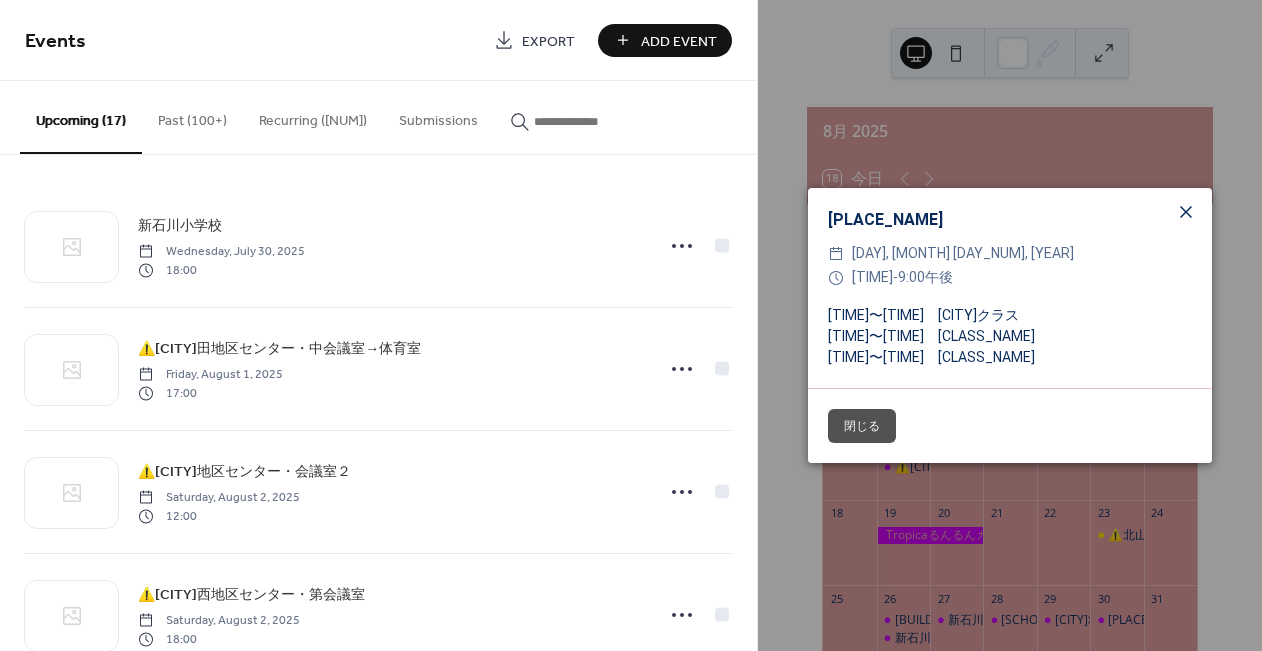 click 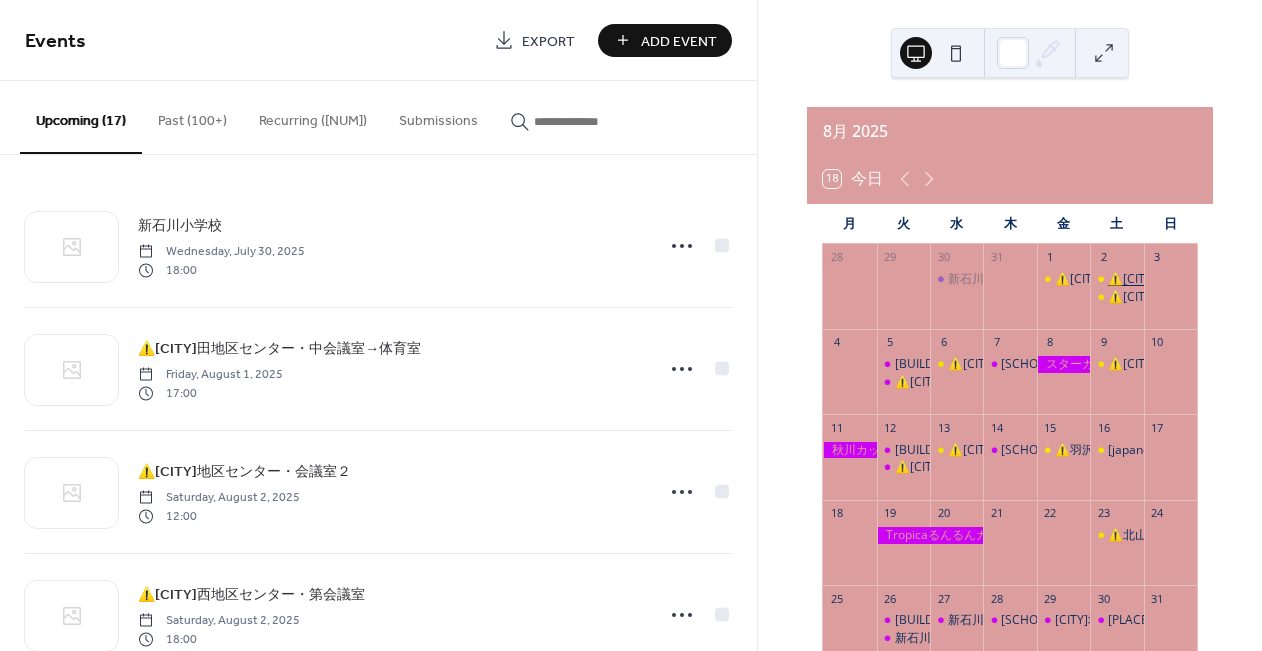 click on "⚠️中川西地区センター・会議室２" at bounding box center [1198, 279] 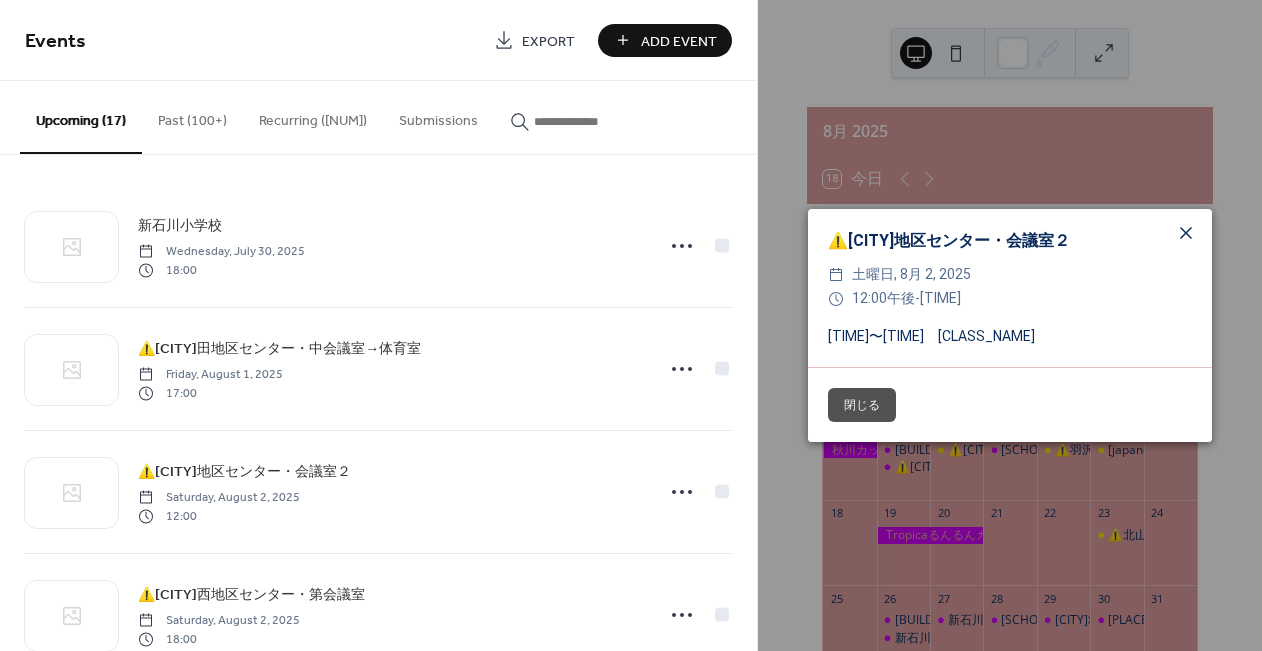 click 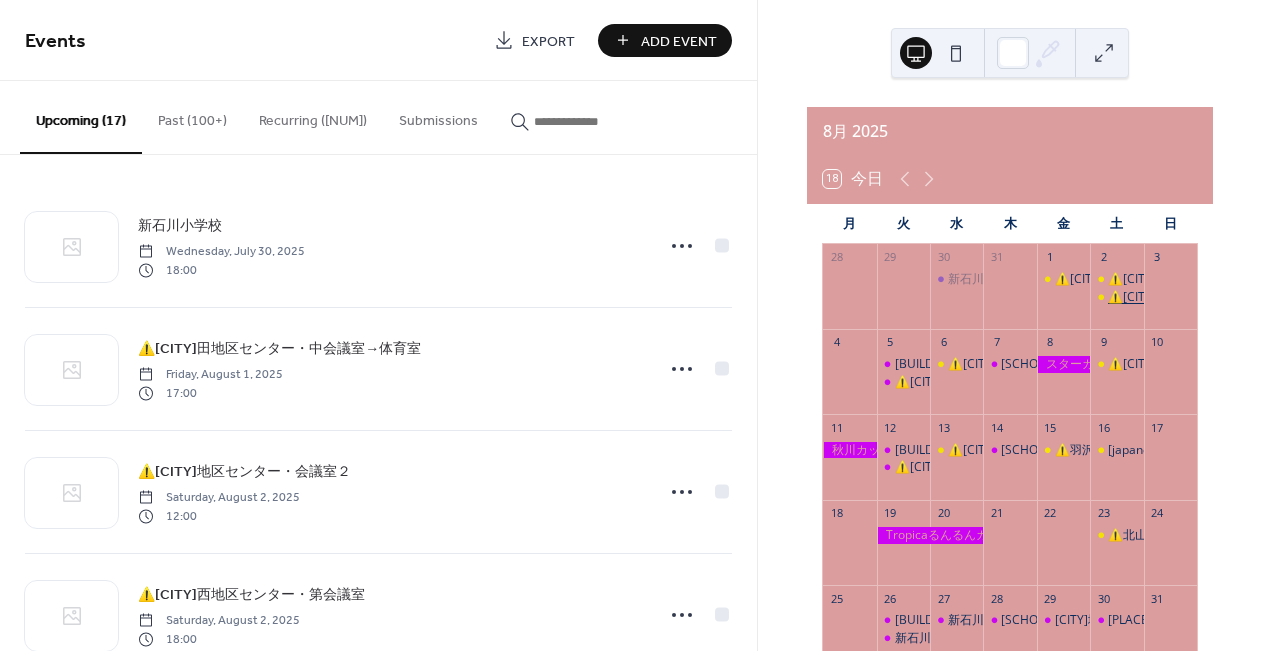 click on "⚠️中川西地区センター・第会議室" at bounding box center [1204, 297] 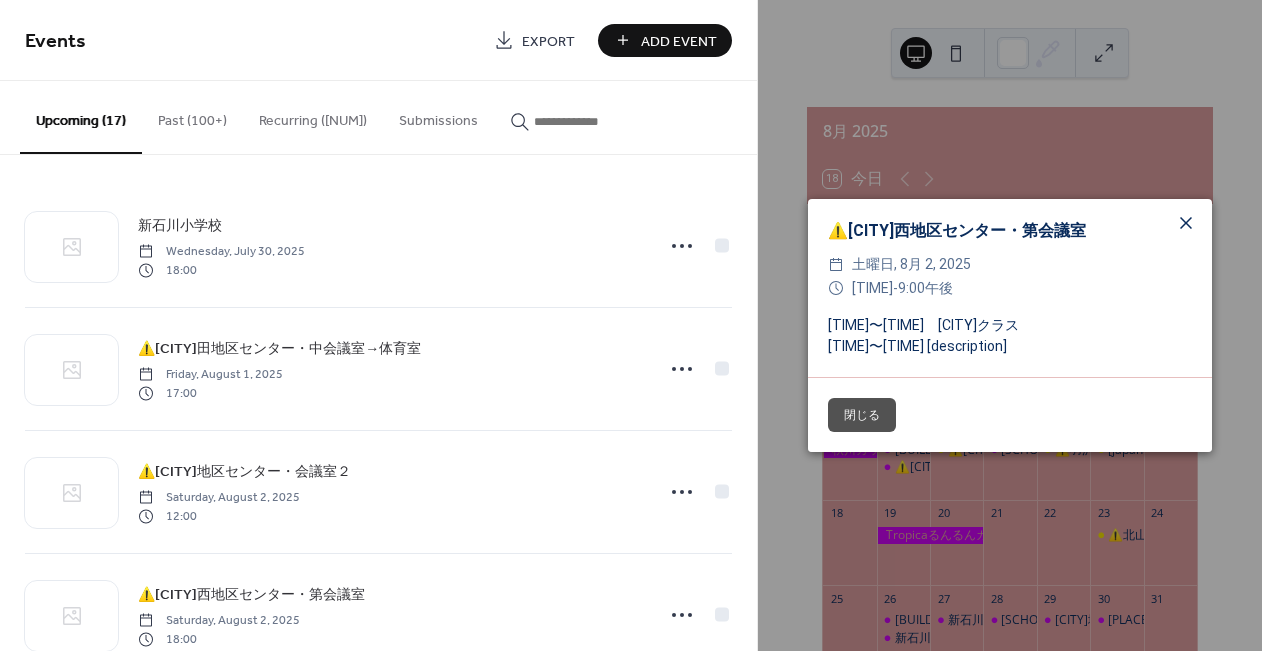 click 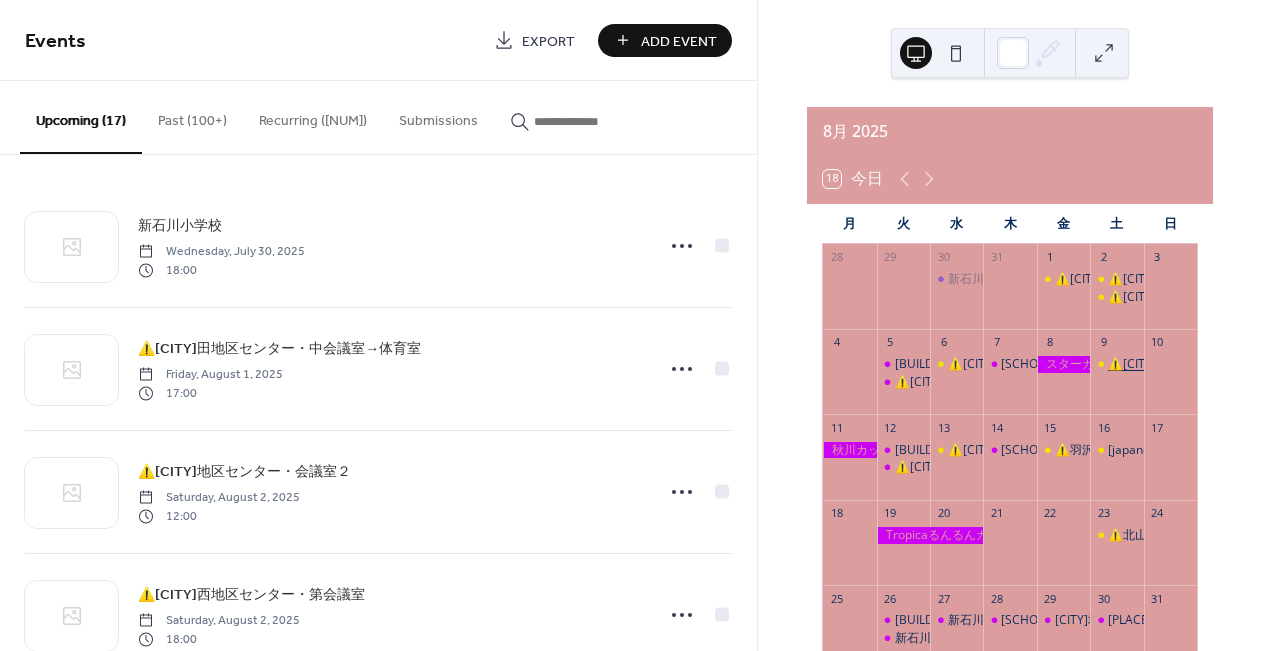 click on "⚠️中川西地区センター・大会議室" at bounding box center (1198, 364) 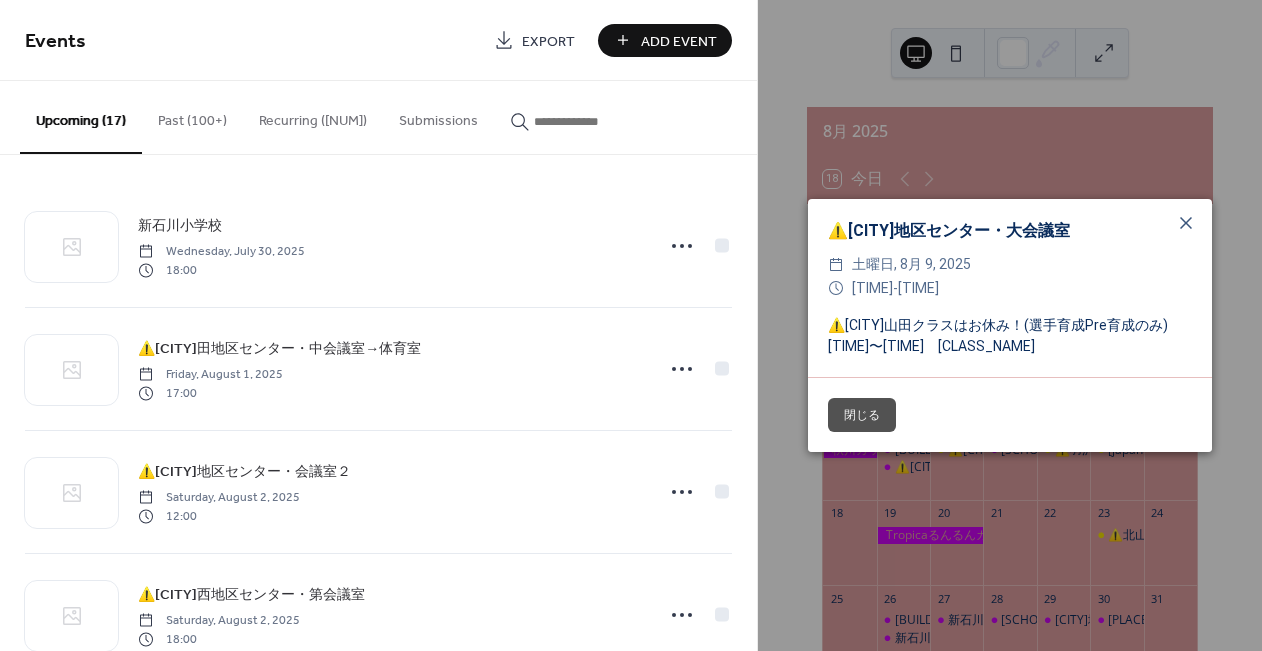 click on "閉じる" at bounding box center [862, 415] 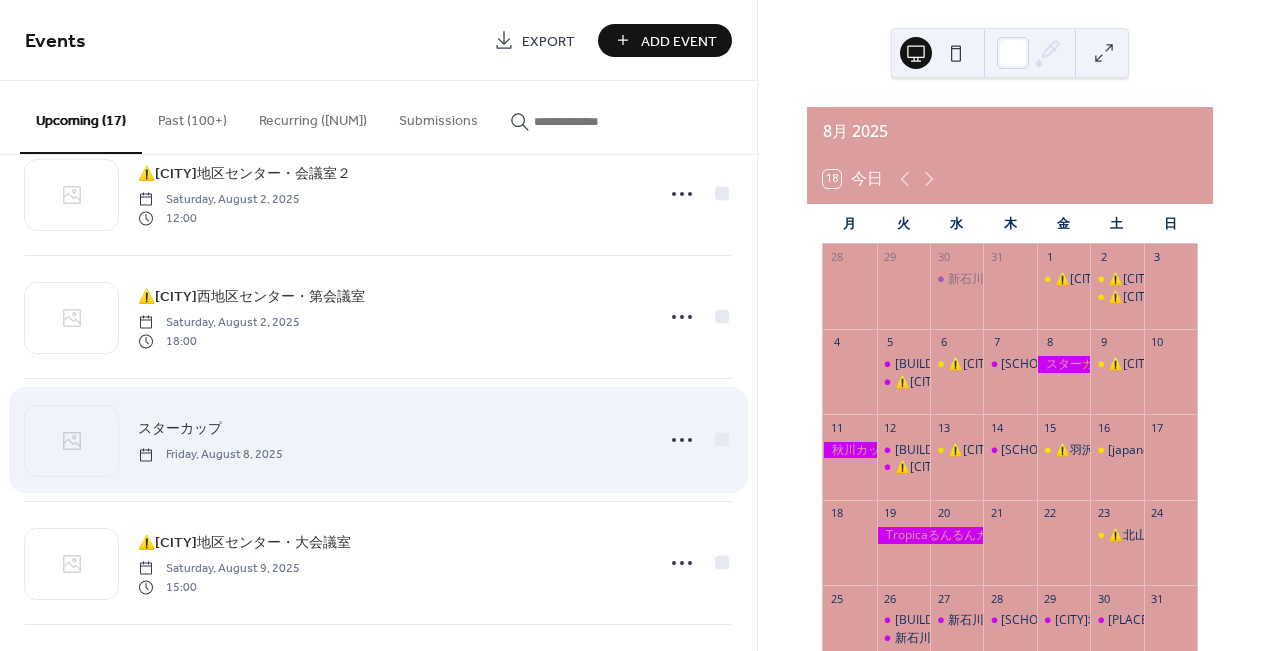 scroll, scrollTop: 403, scrollLeft: 0, axis: vertical 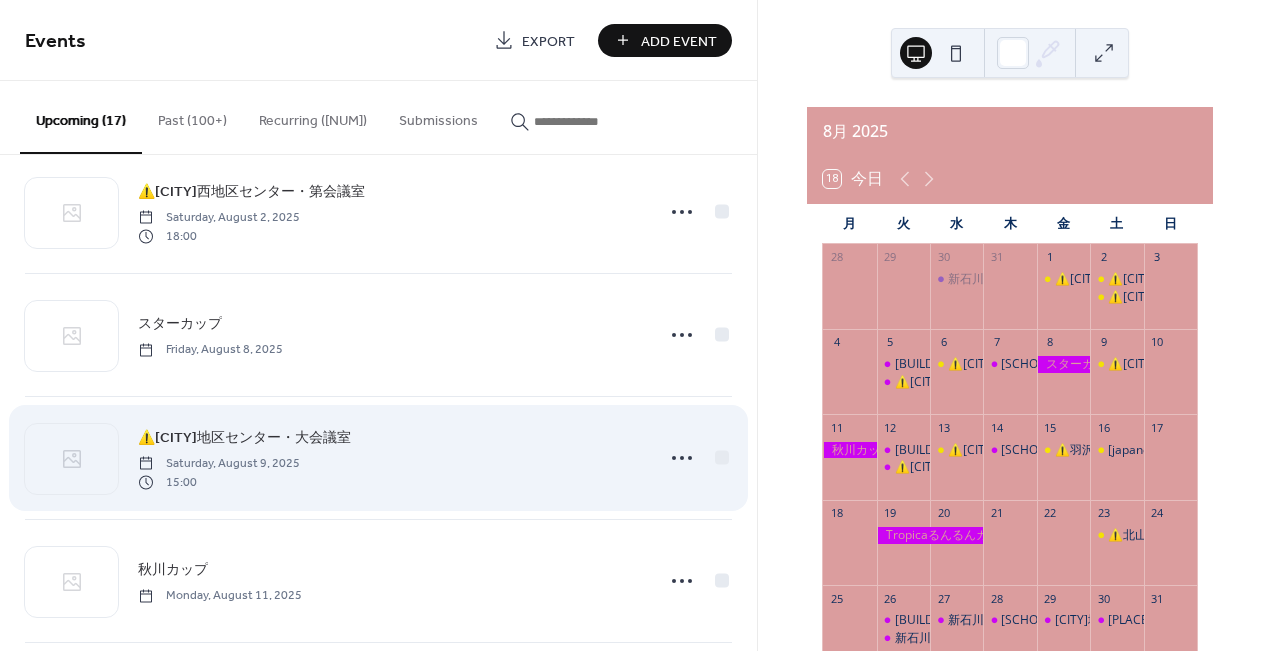 click on "⚠️中川西地区センター・大会議室" at bounding box center [244, 438] 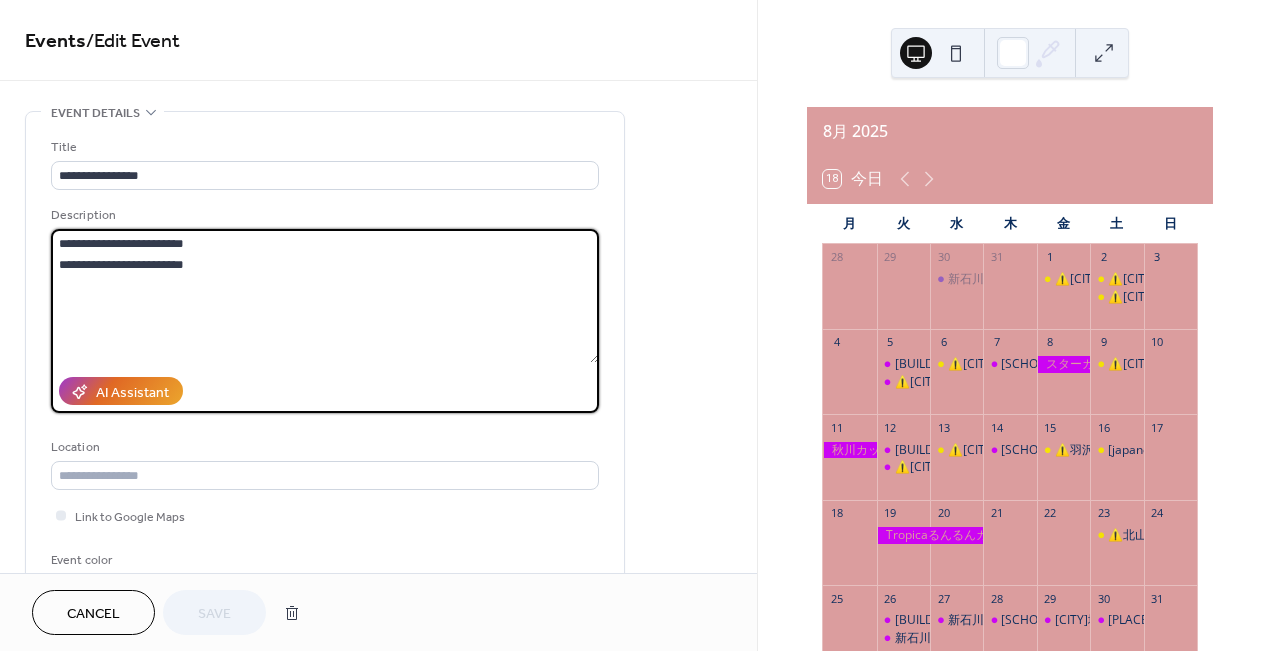 click on "**********" at bounding box center [325, 296] 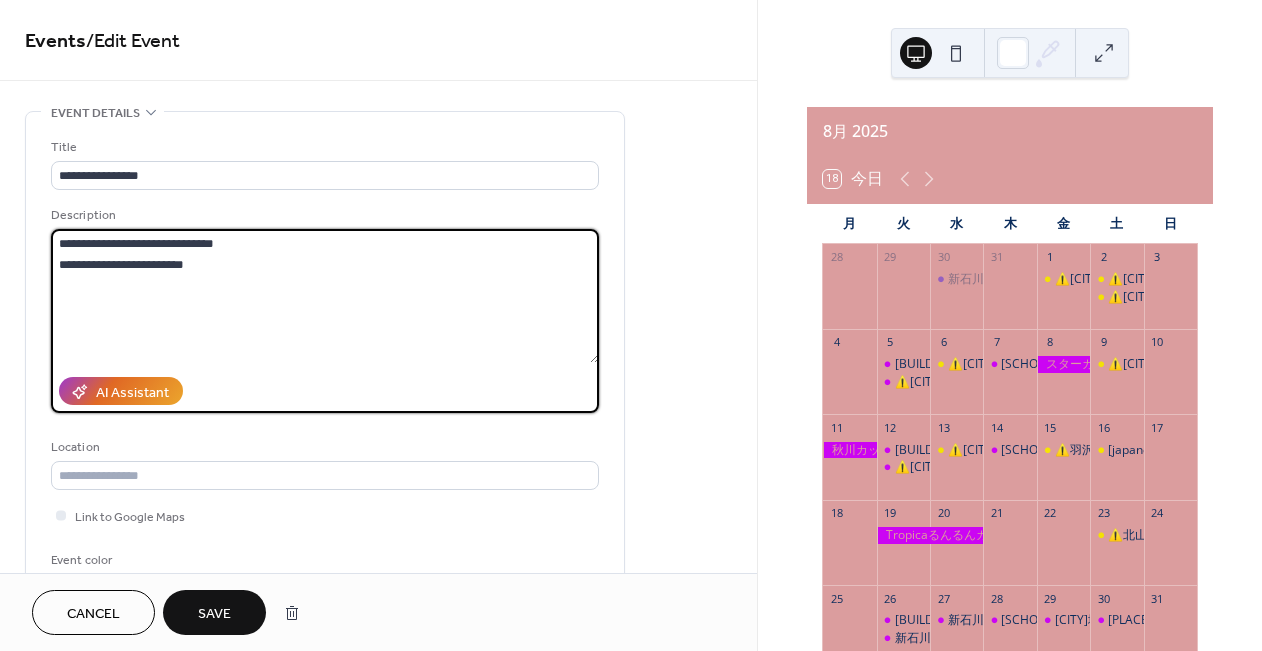 type on "**********" 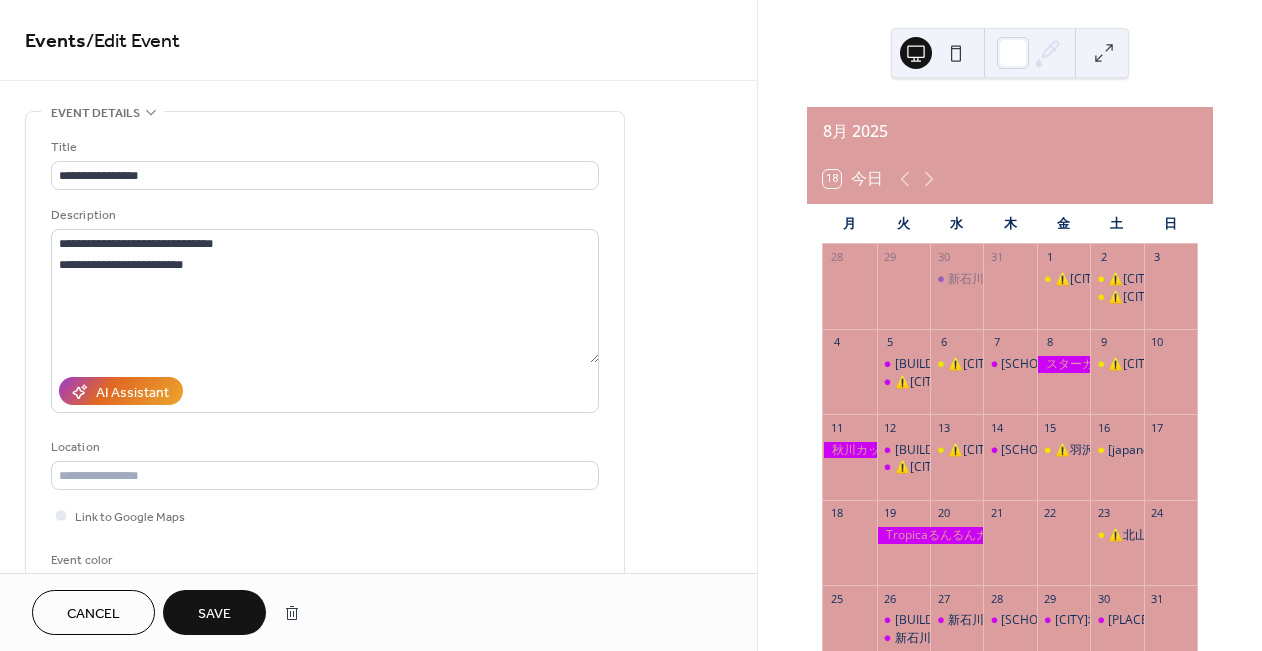click on "Save" at bounding box center (214, 614) 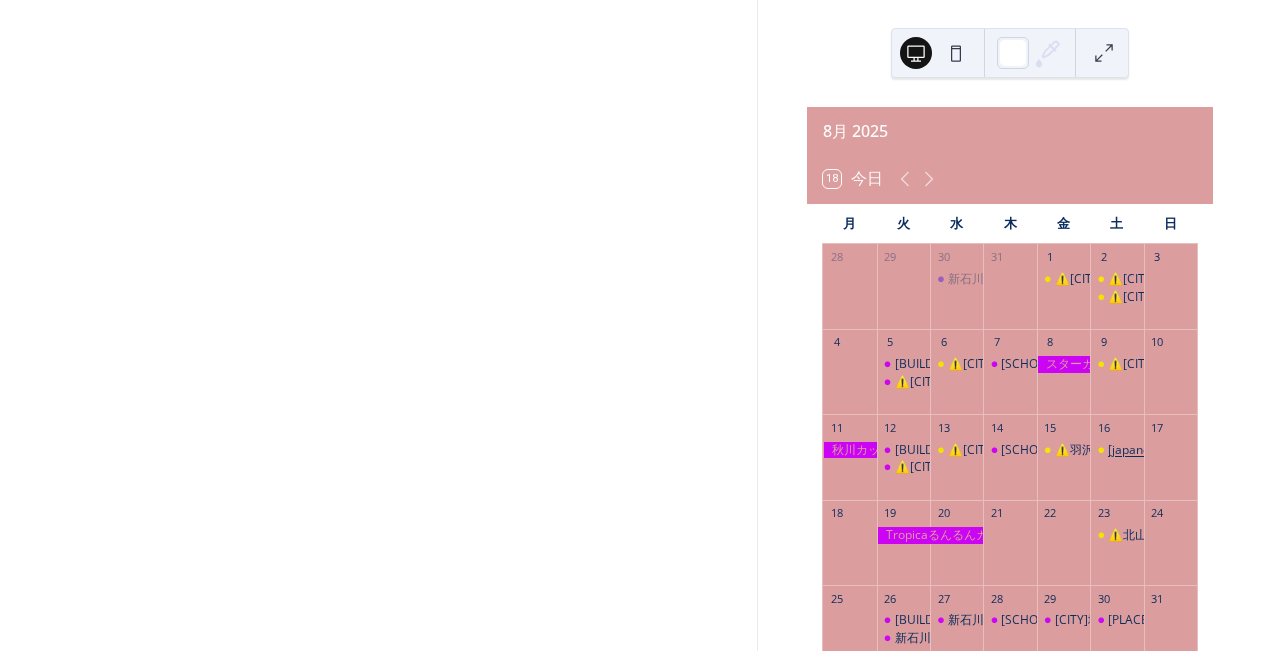 click on "⚠️青葉スポーツセンター・体育室" at bounding box center [1246, 450] 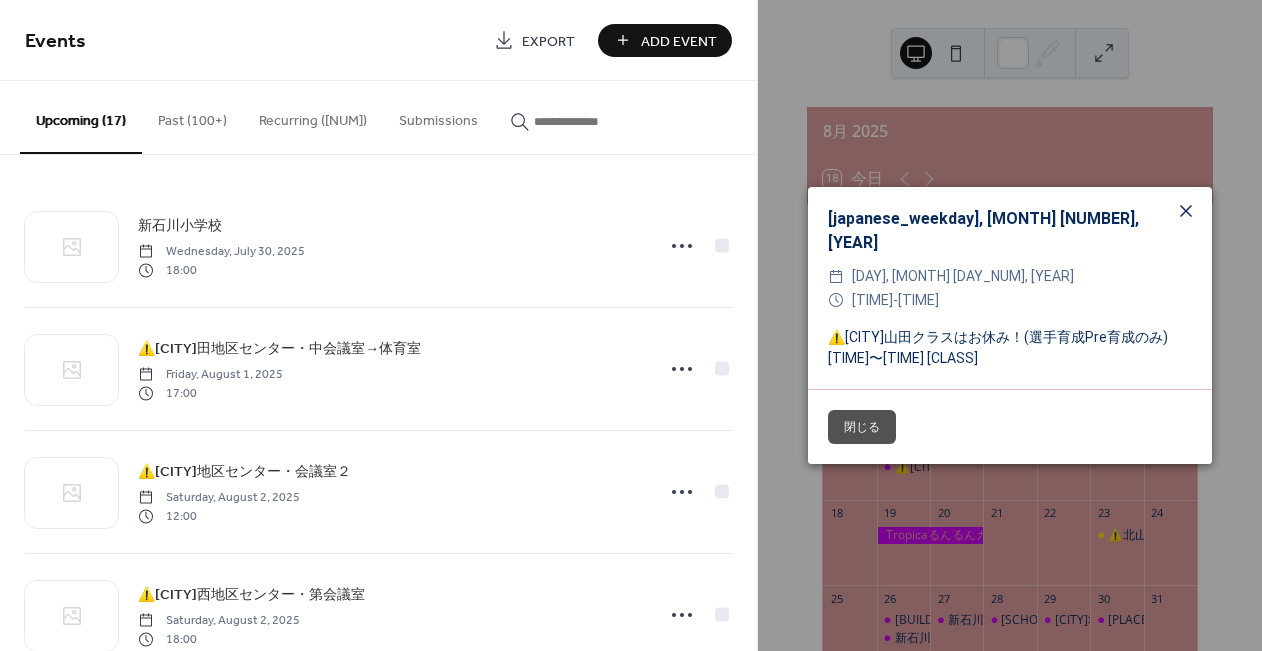 click 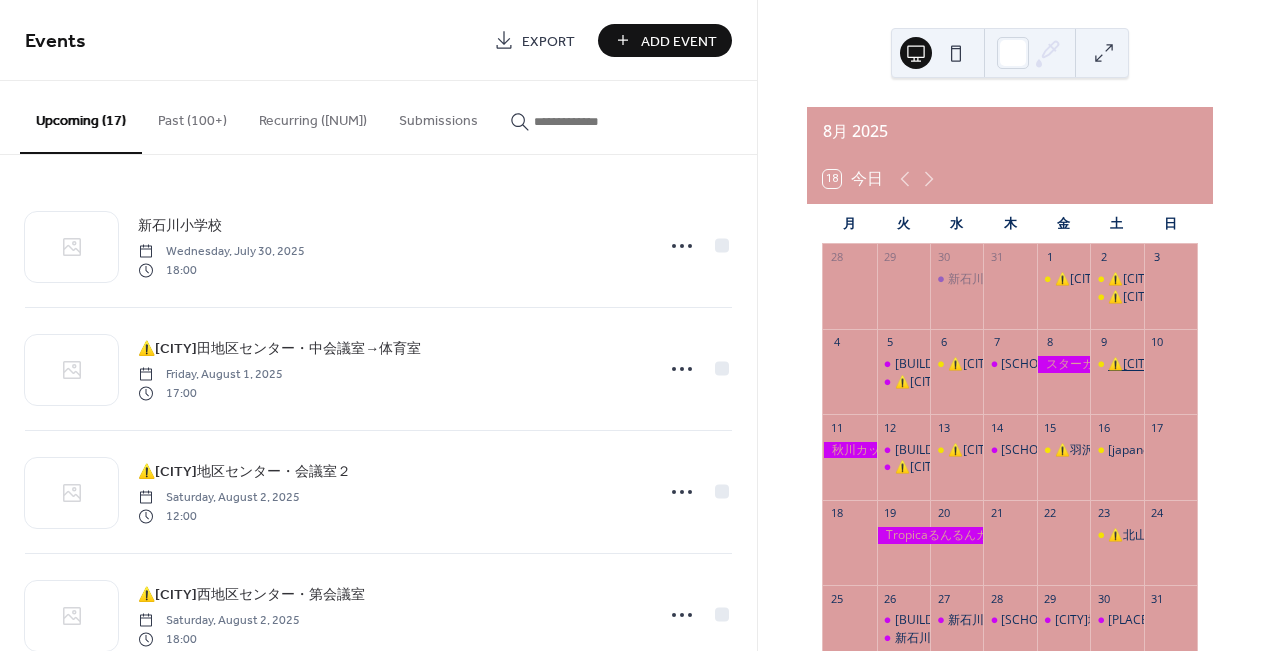 click on "⚠️中川西地区センター・大会議室" at bounding box center [1198, 364] 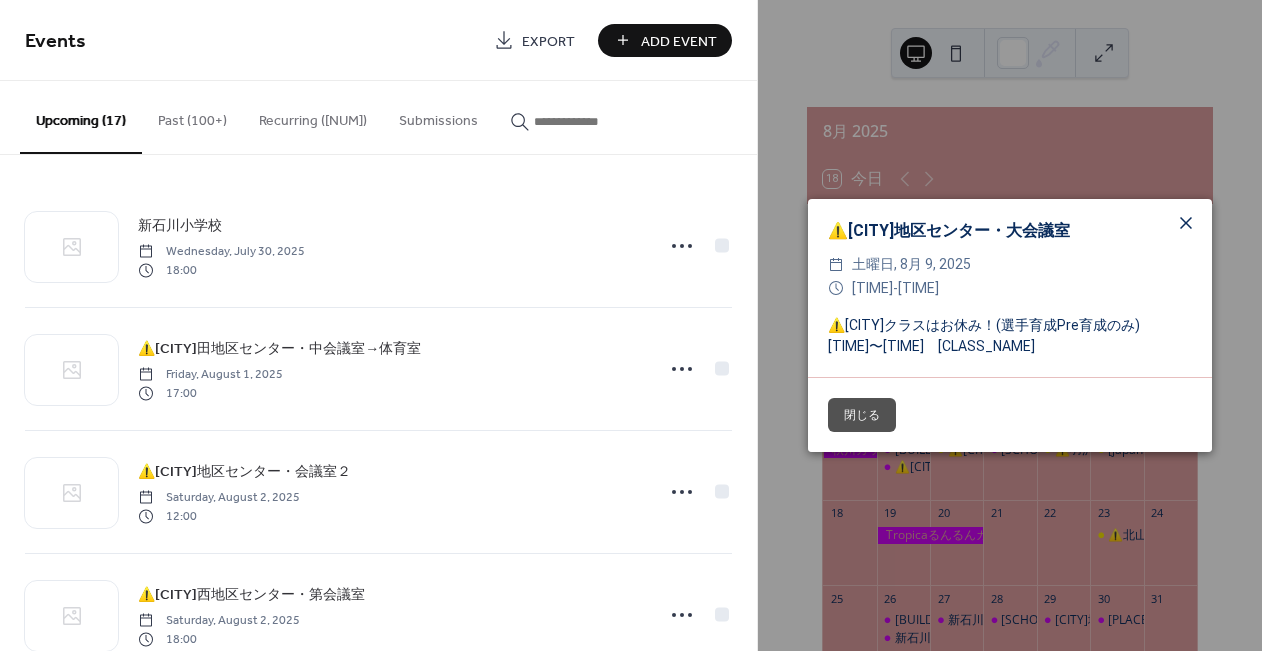 click 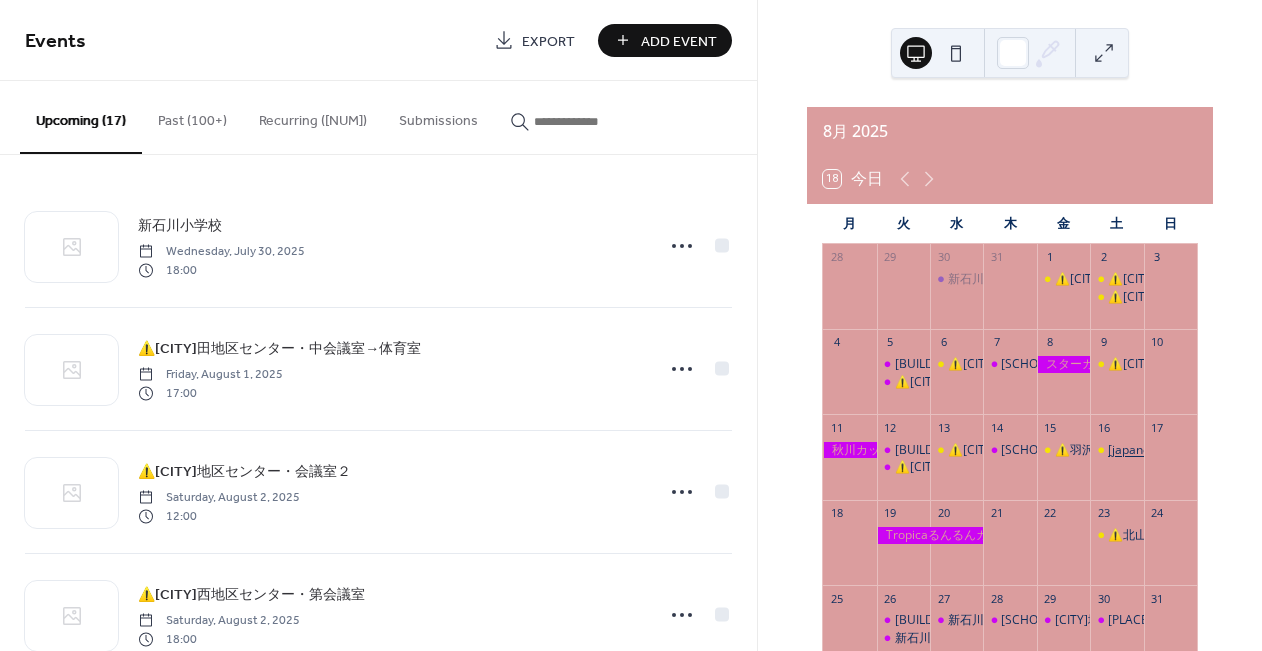 click on "⚠️青葉スポーツセンター・体育室" at bounding box center (1246, 450) 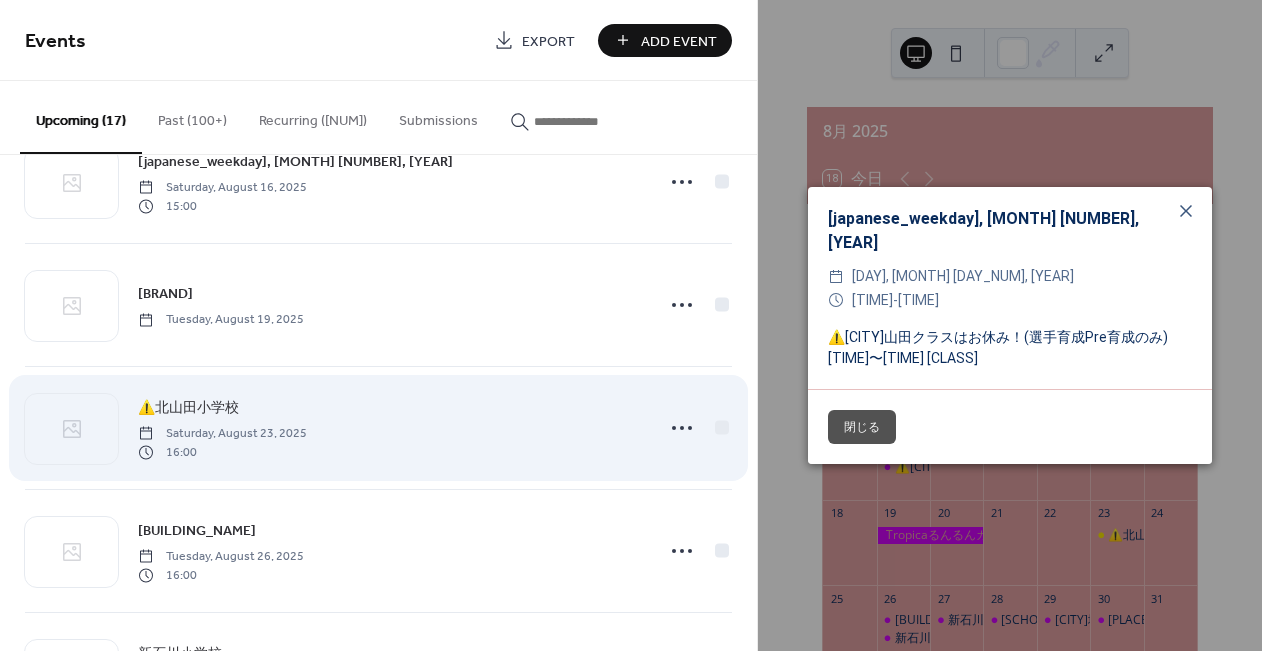 scroll, scrollTop: 951, scrollLeft: 0, axis: vertical 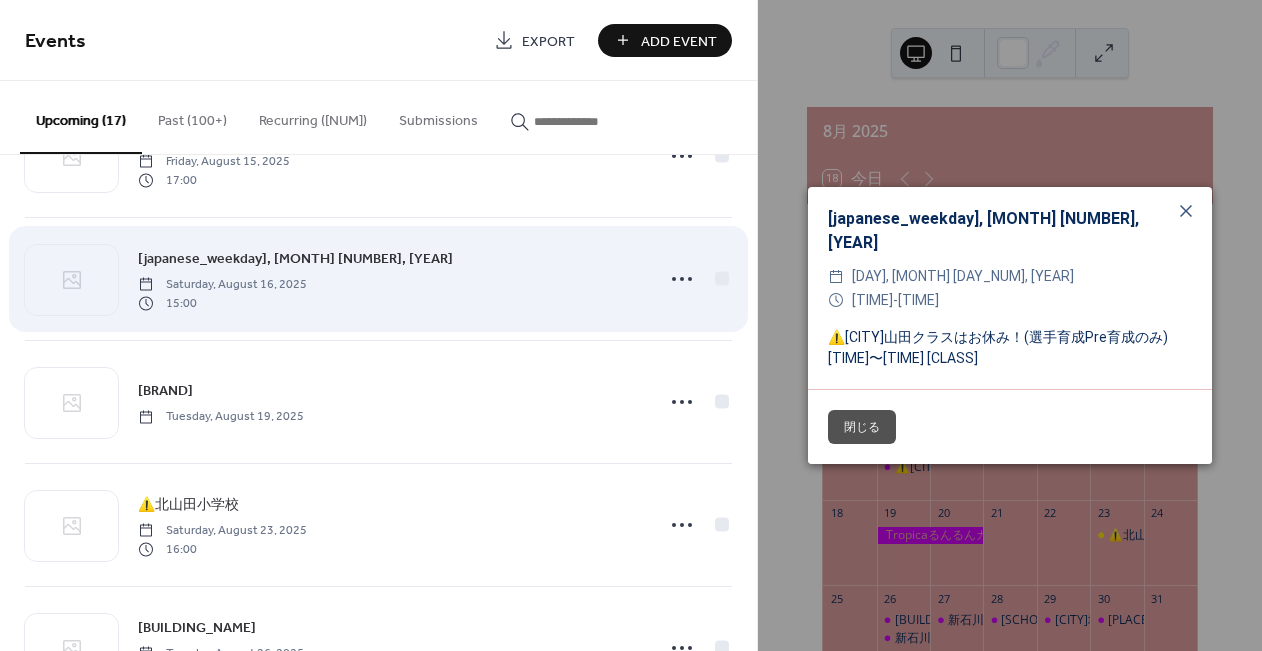 click on "⚠️青葉スポーツセンター・体育室" at bounding box center [295, 259] 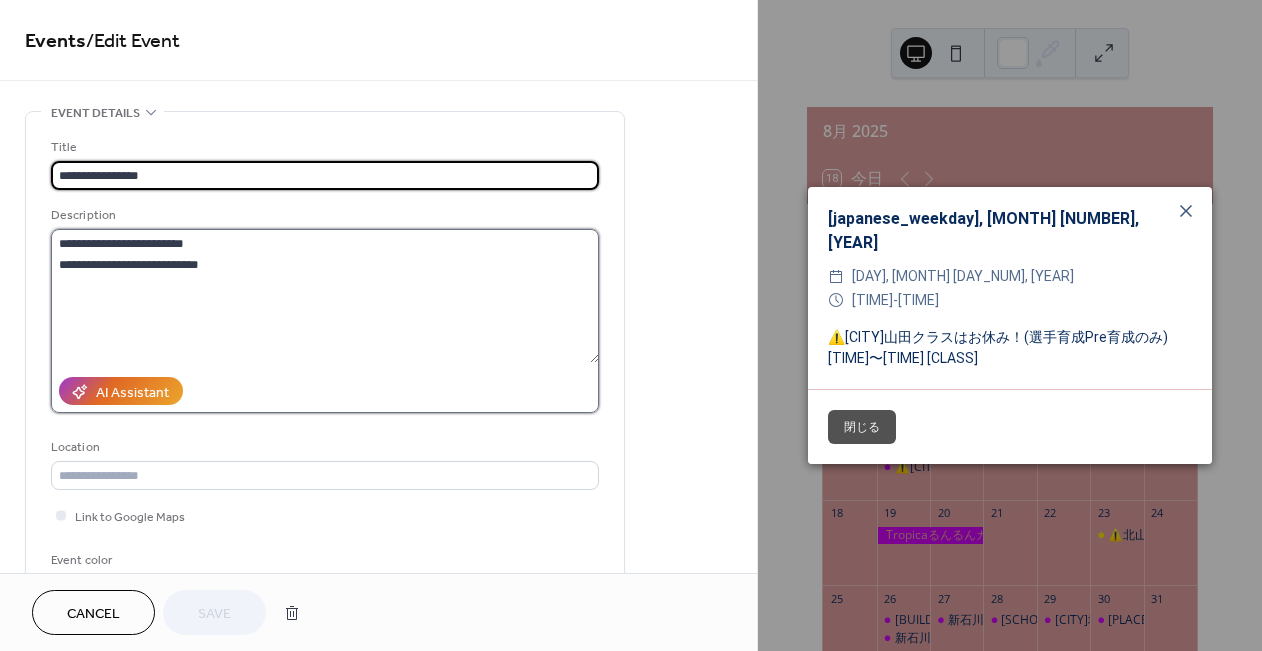 click on "**********" at bounding box center (325, 296) 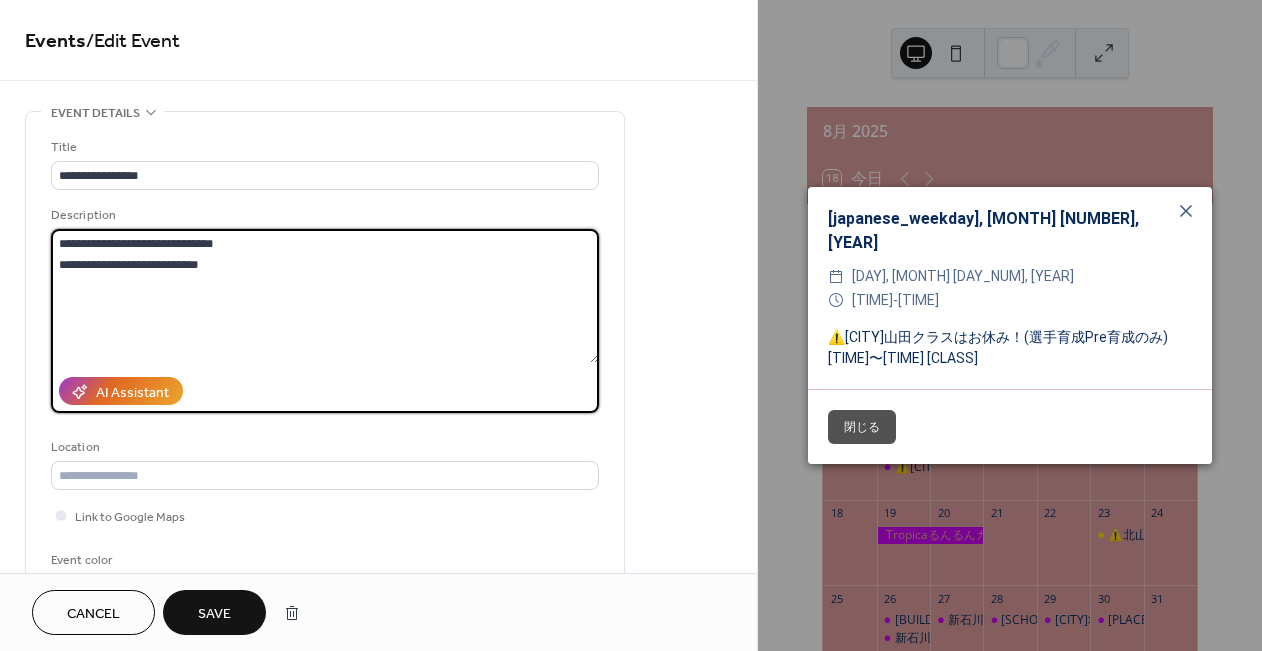 type on "**********" 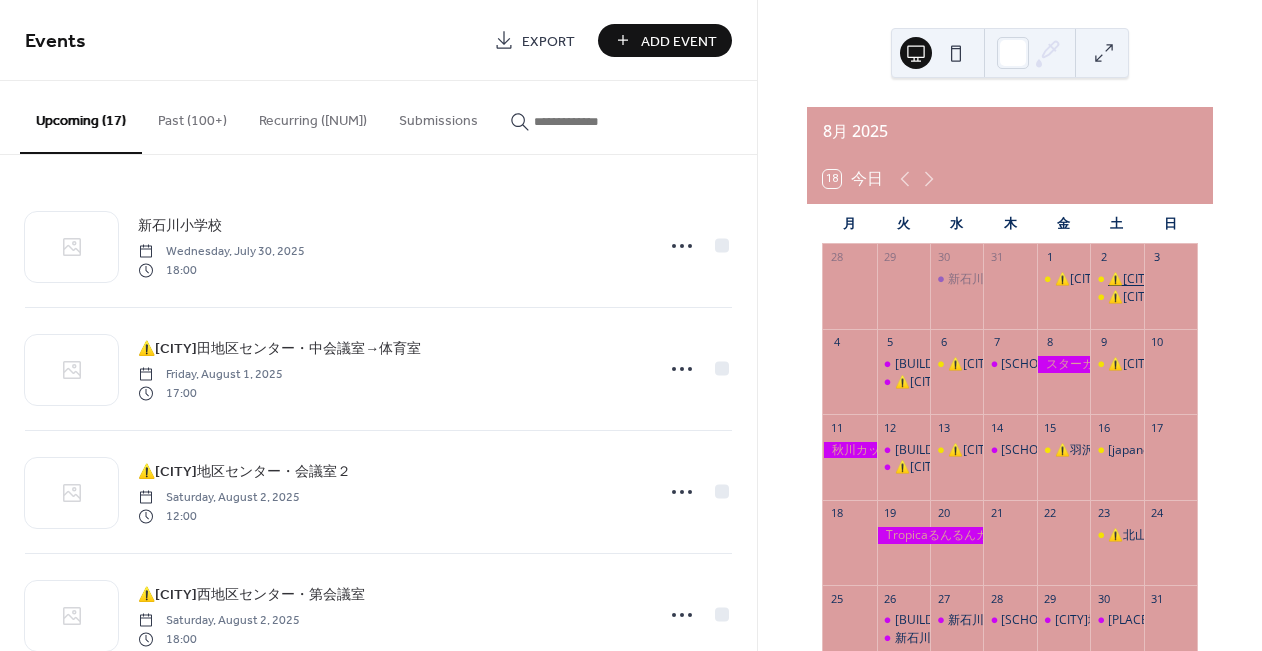 click on "⚠️中川西地区センター・会議室２" at bounding box center [1198, 279] 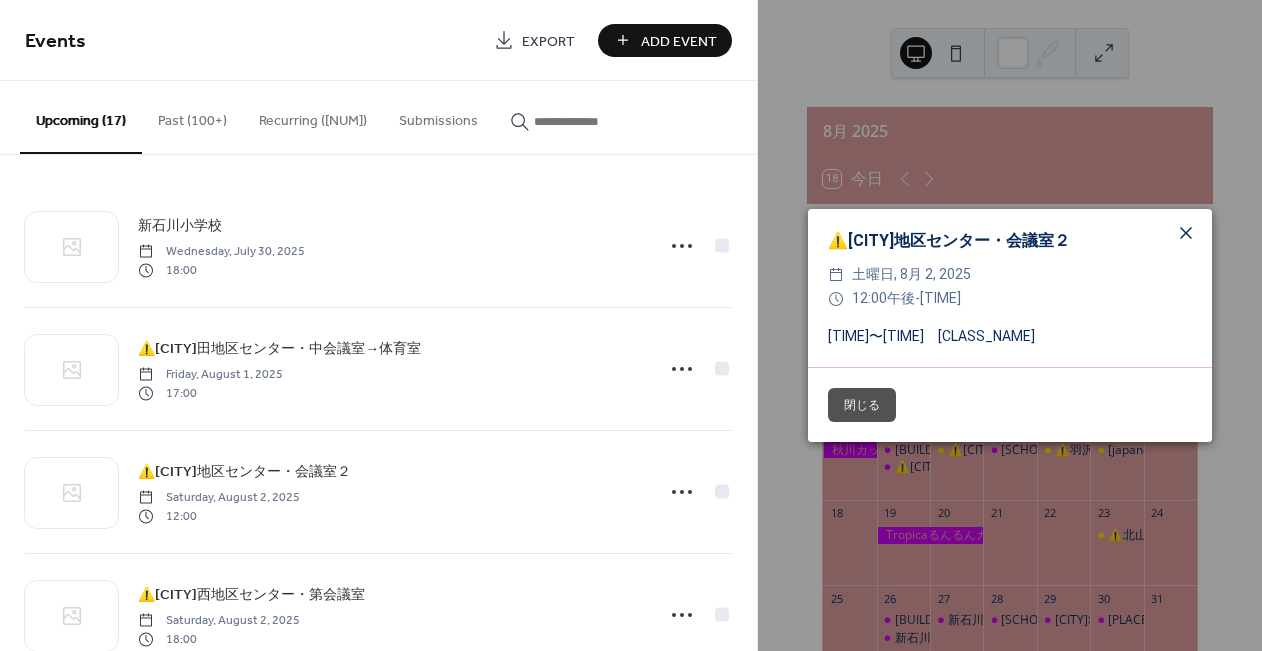 click 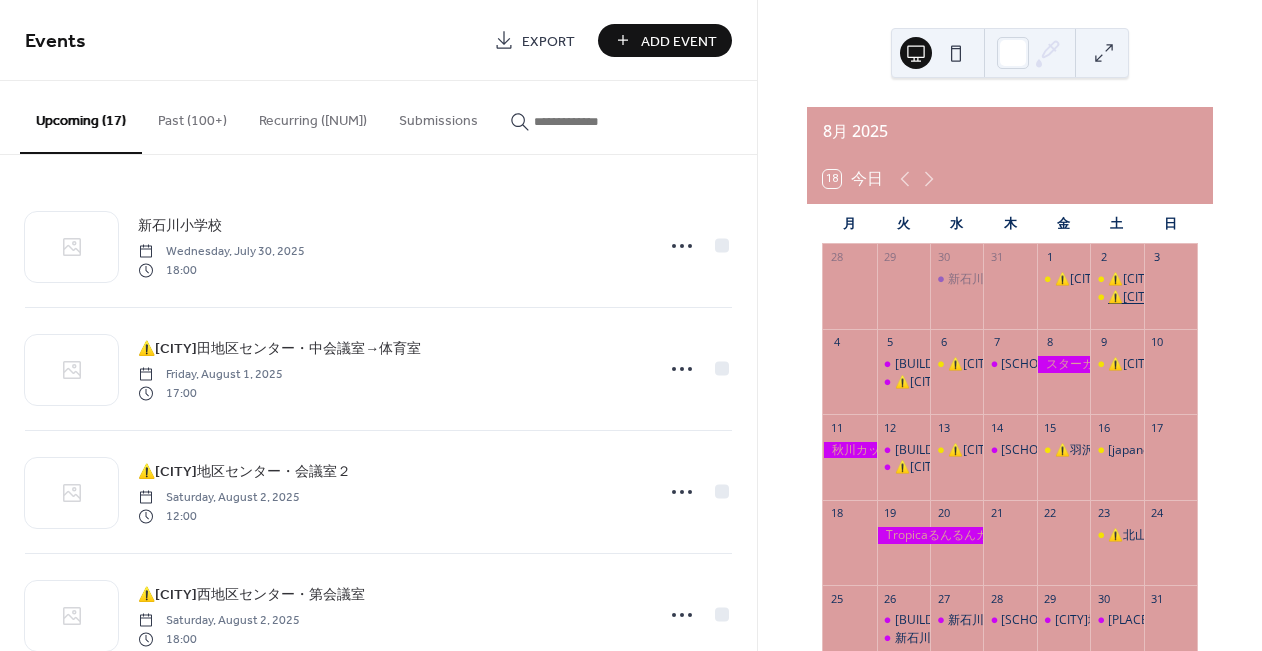 click on "⚠️中川西地区センター・第会議室" at bounding box center [1204, 297] 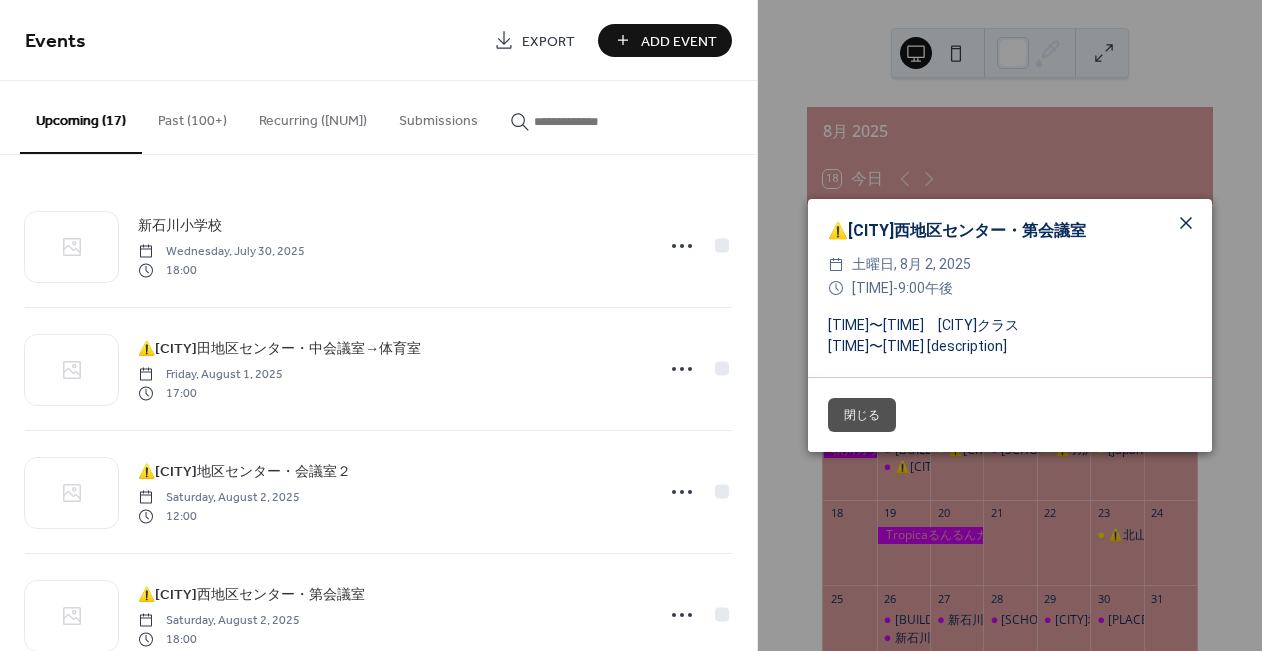 click 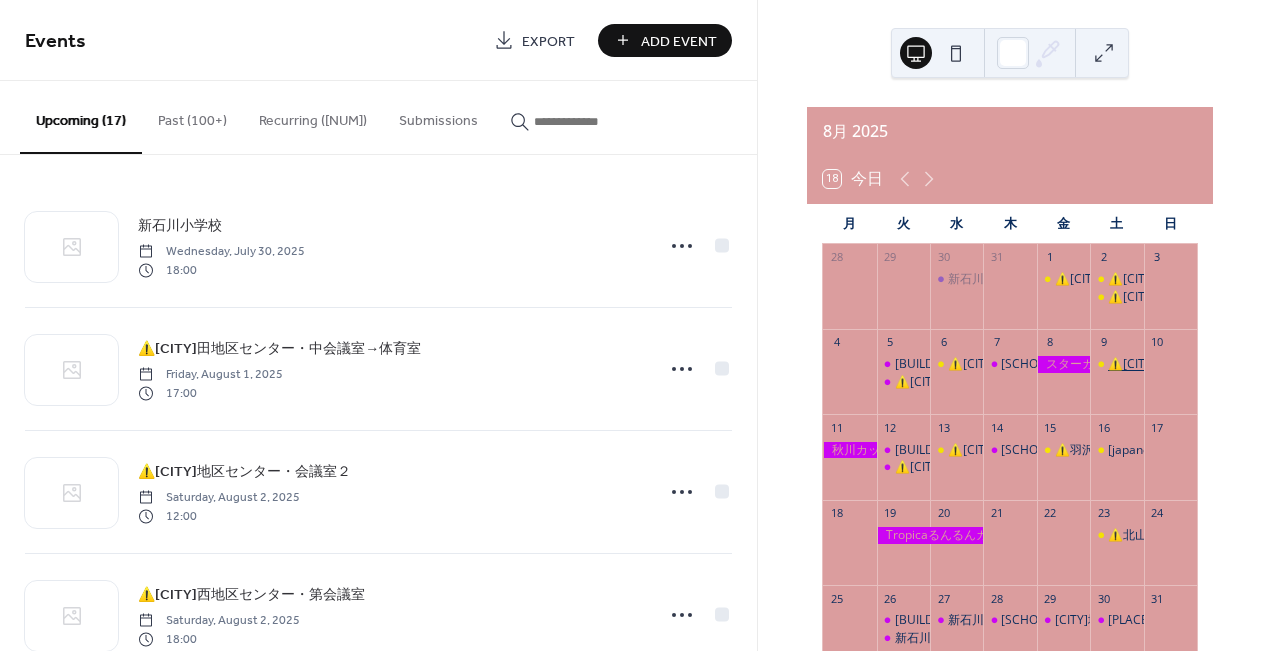 click on "⚠️中川西地区センター・大会議室" at bounding box center [1198, 364] 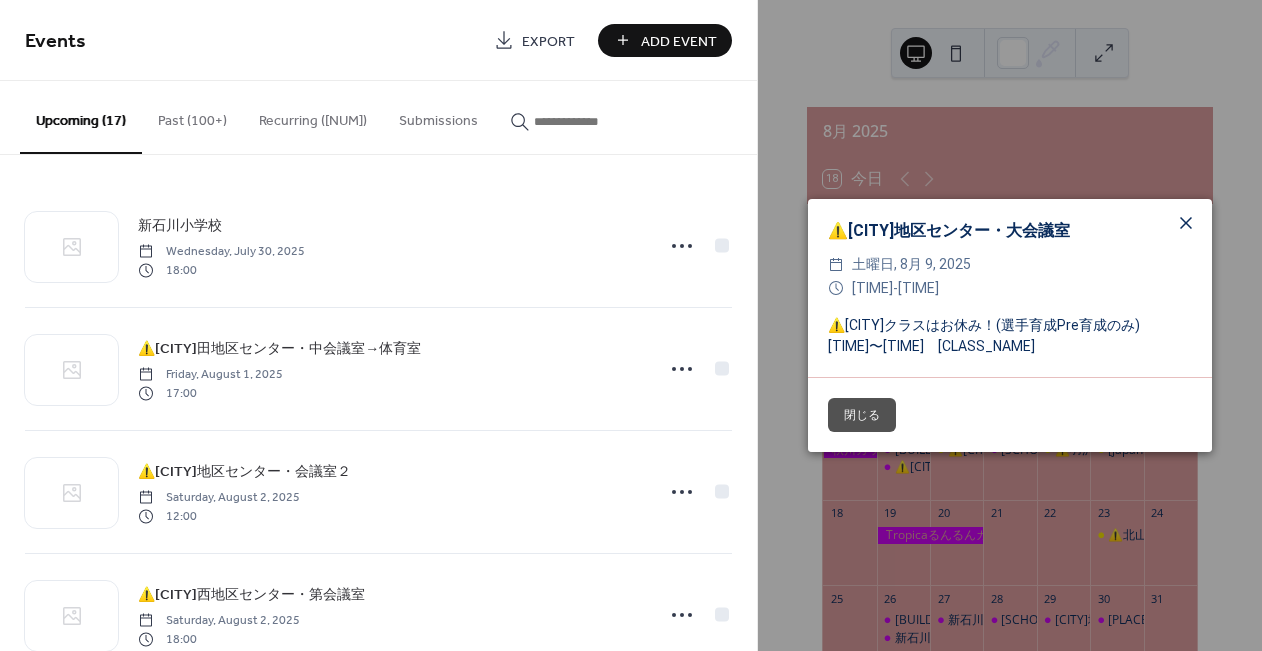 click 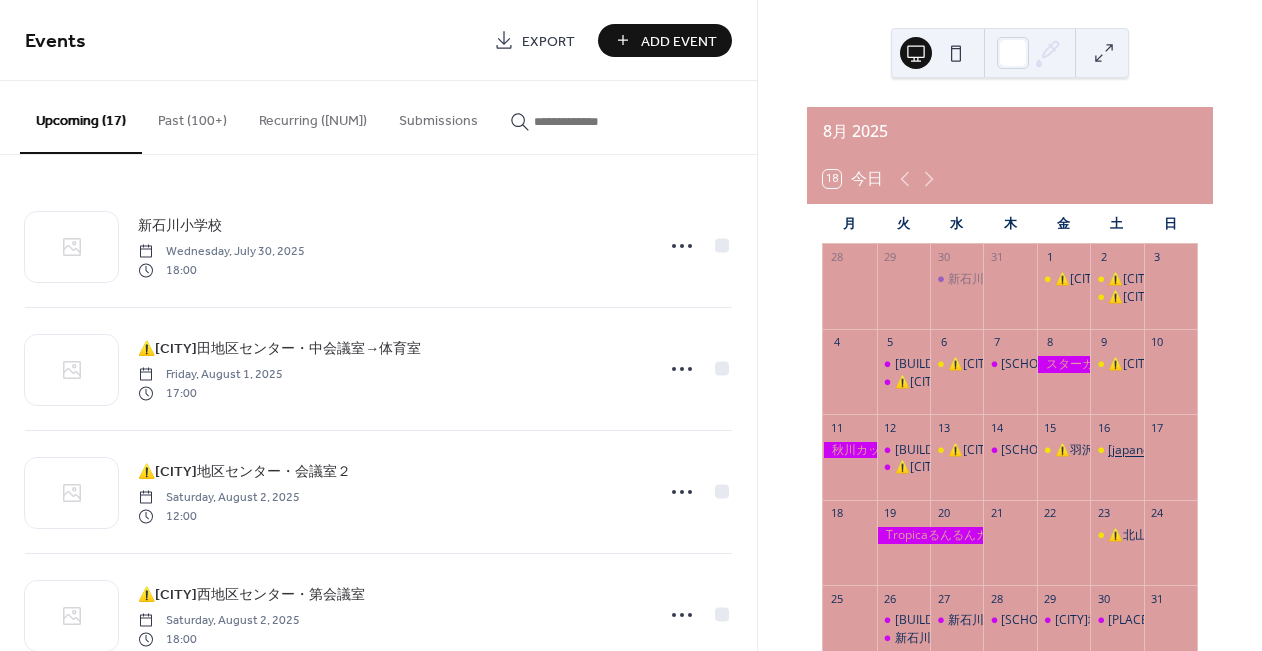 click on "⚠️青葉スポーツセンター・体育室" at bounding box center [1246, 450] 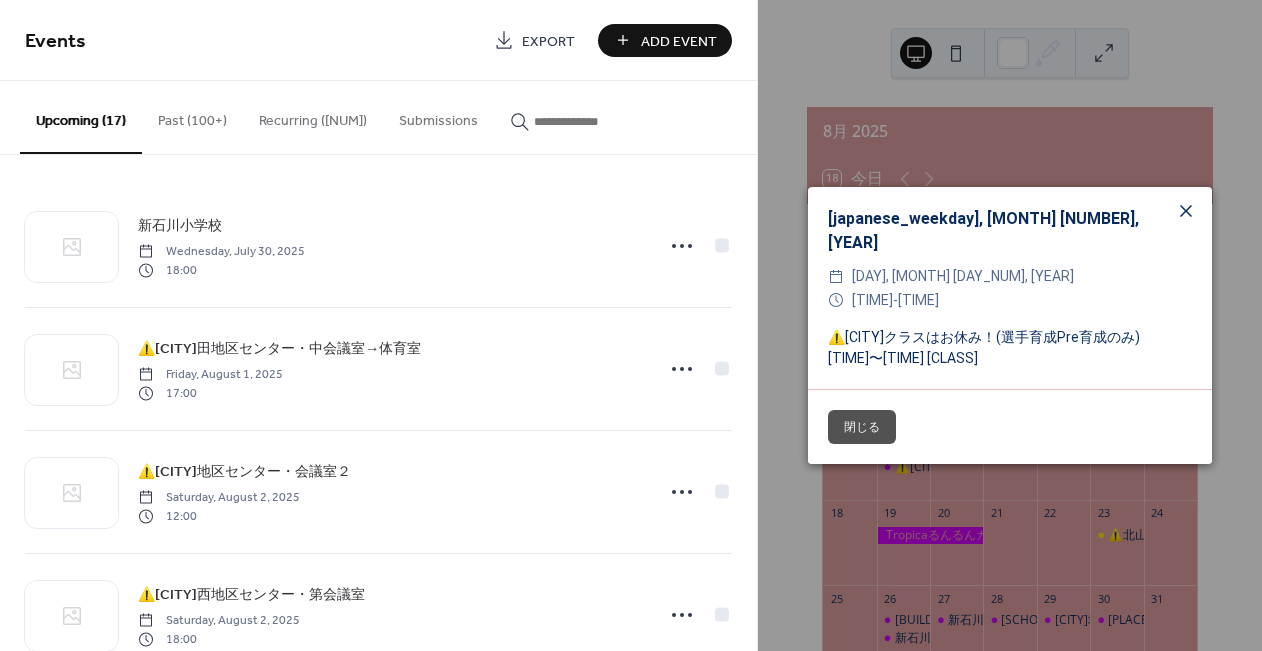 click 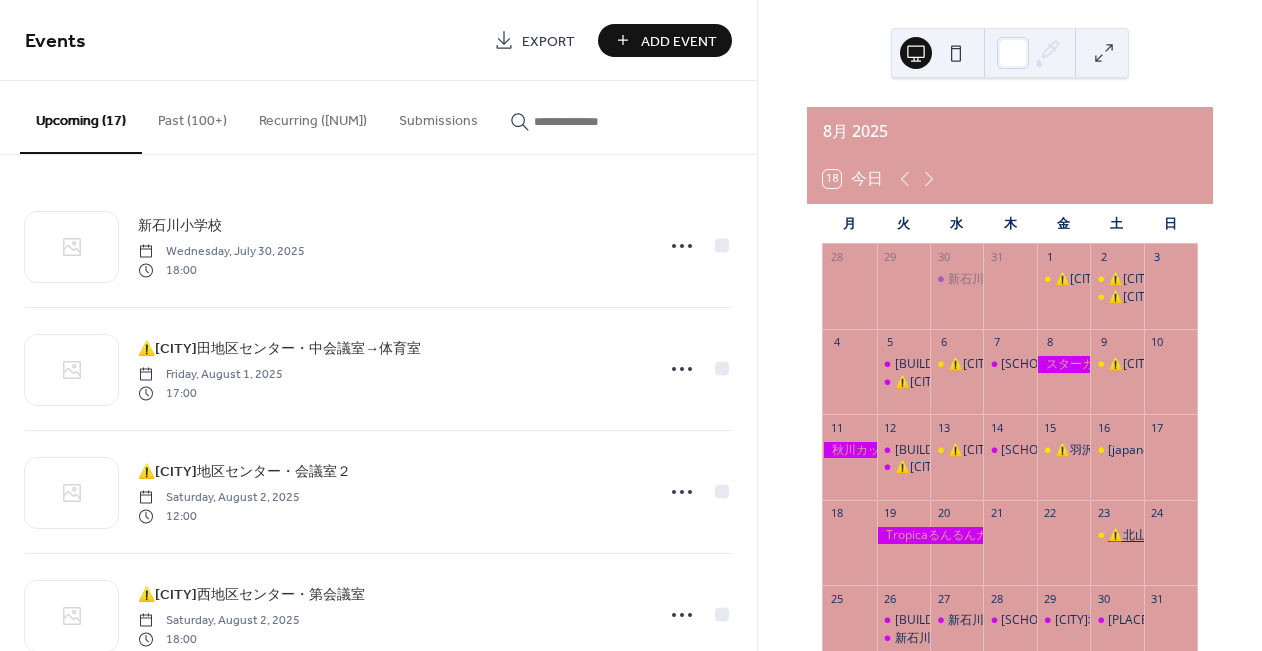 click on "⚠️北山田小学校" at bounding box center (1151, 535) 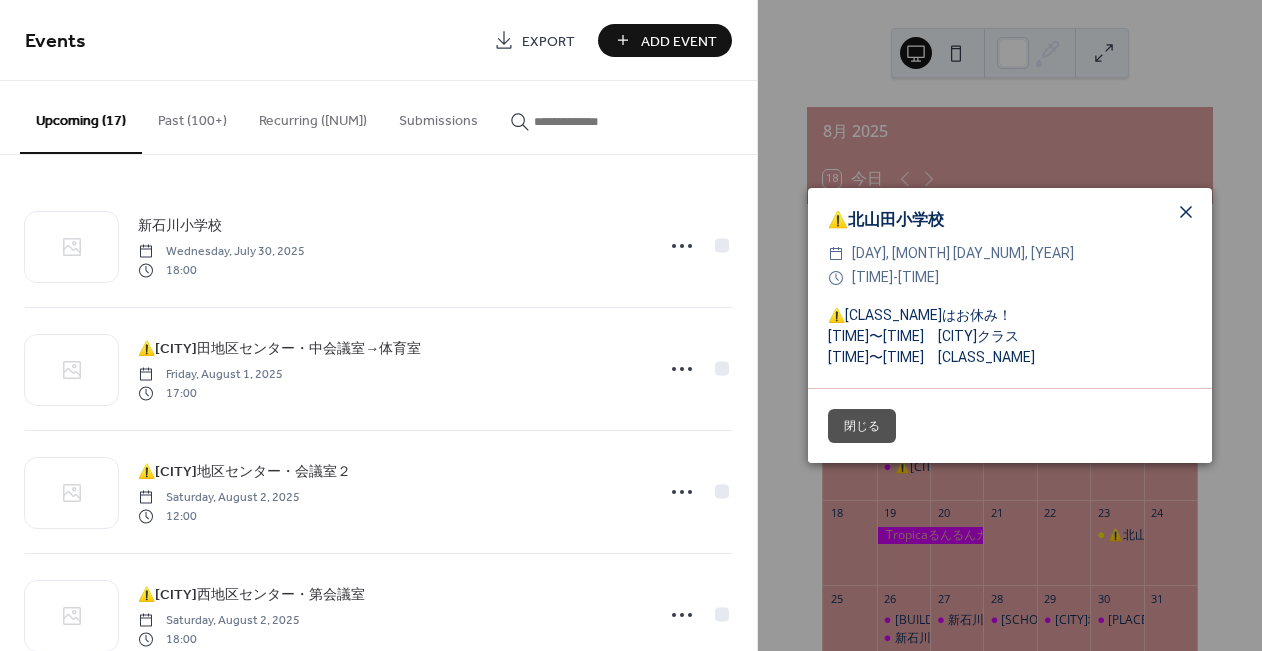 click 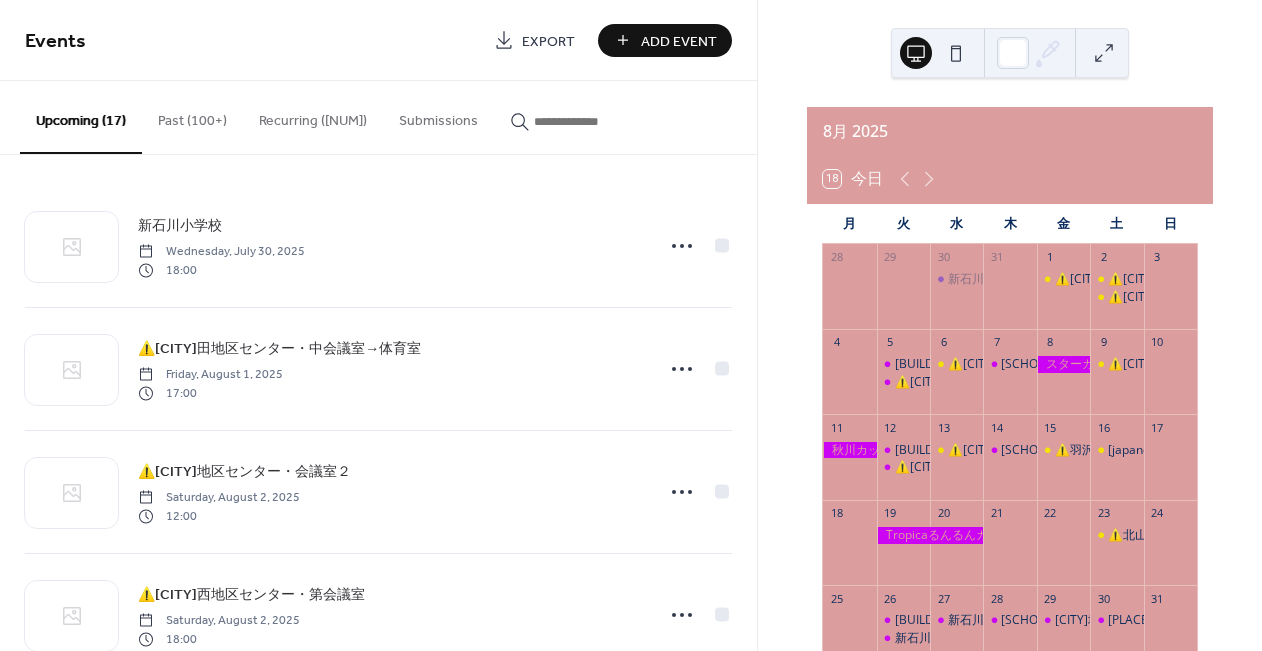 click on "⚠️中川西地区センター・大会議室" at bounding box center (1116, 364) 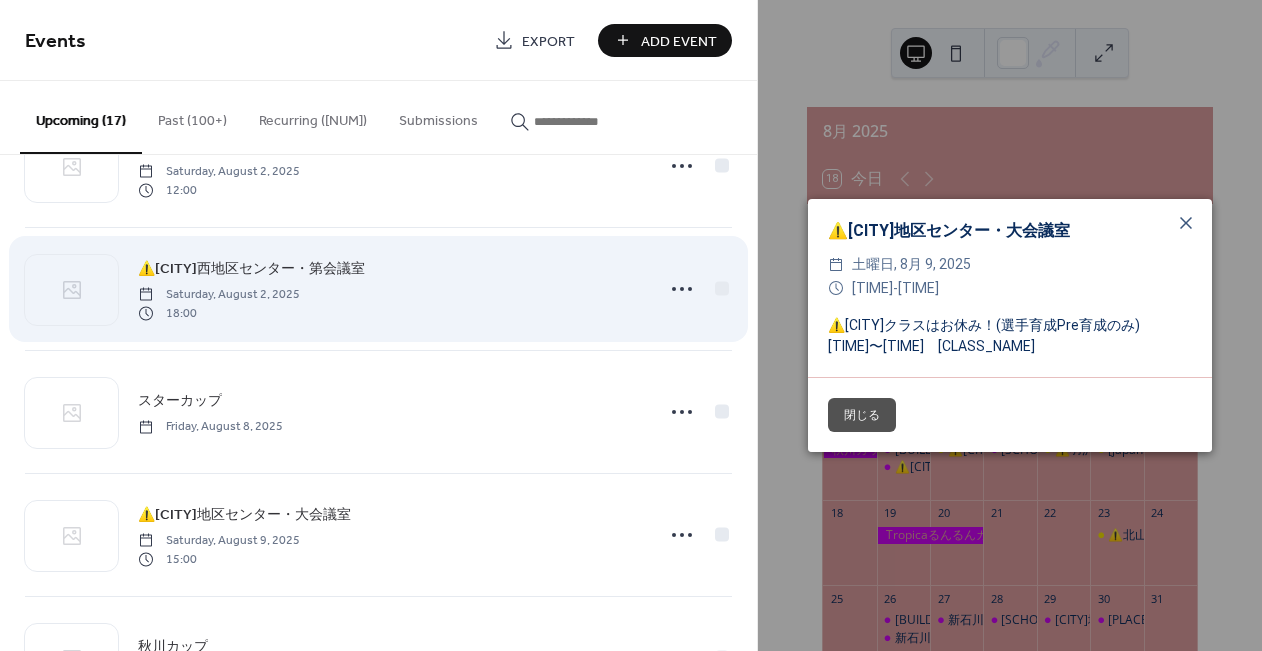 scroll, scrollTop: 324, scrollLeft: 0, axis: vertical 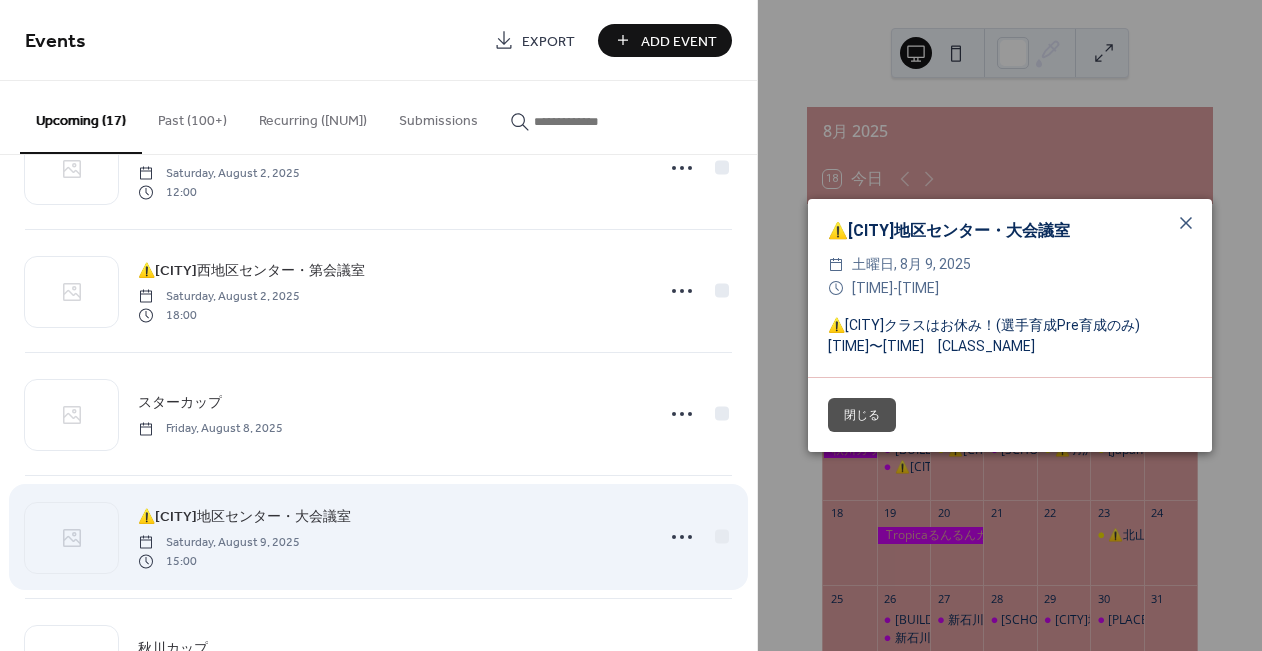 click on "⚠️中川西地区センター・大会議室" at bounding box center (244, 517) 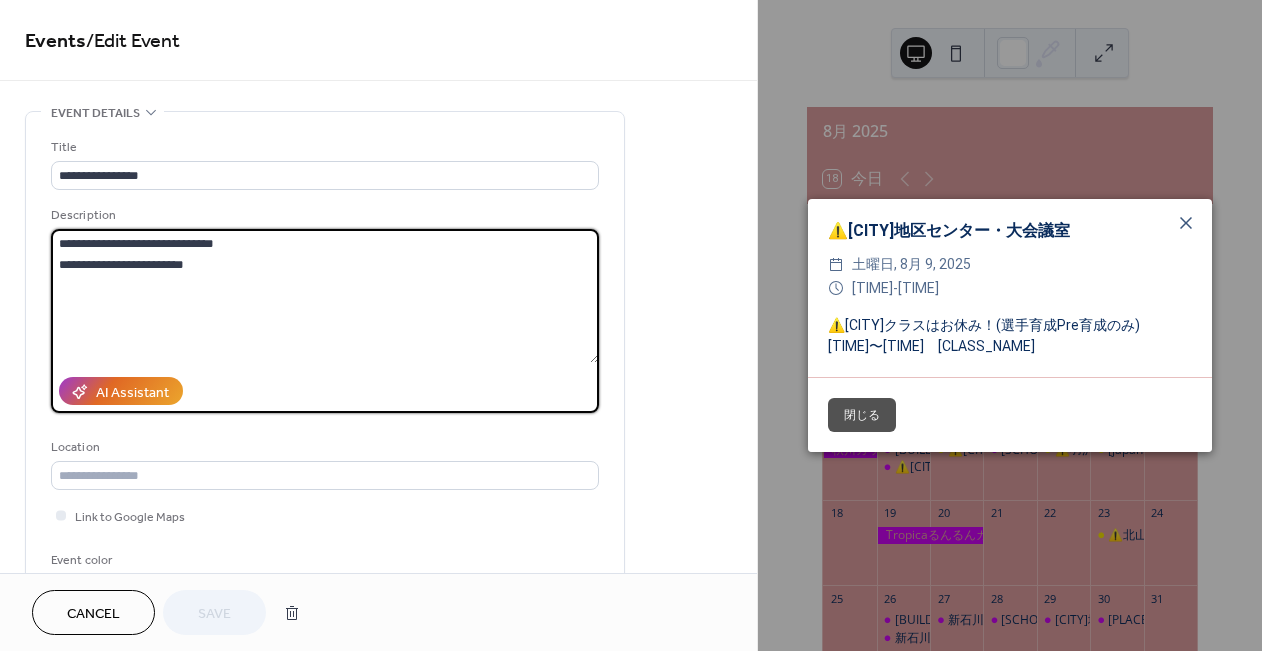 click on "**********" at bounding box center (325, 296) 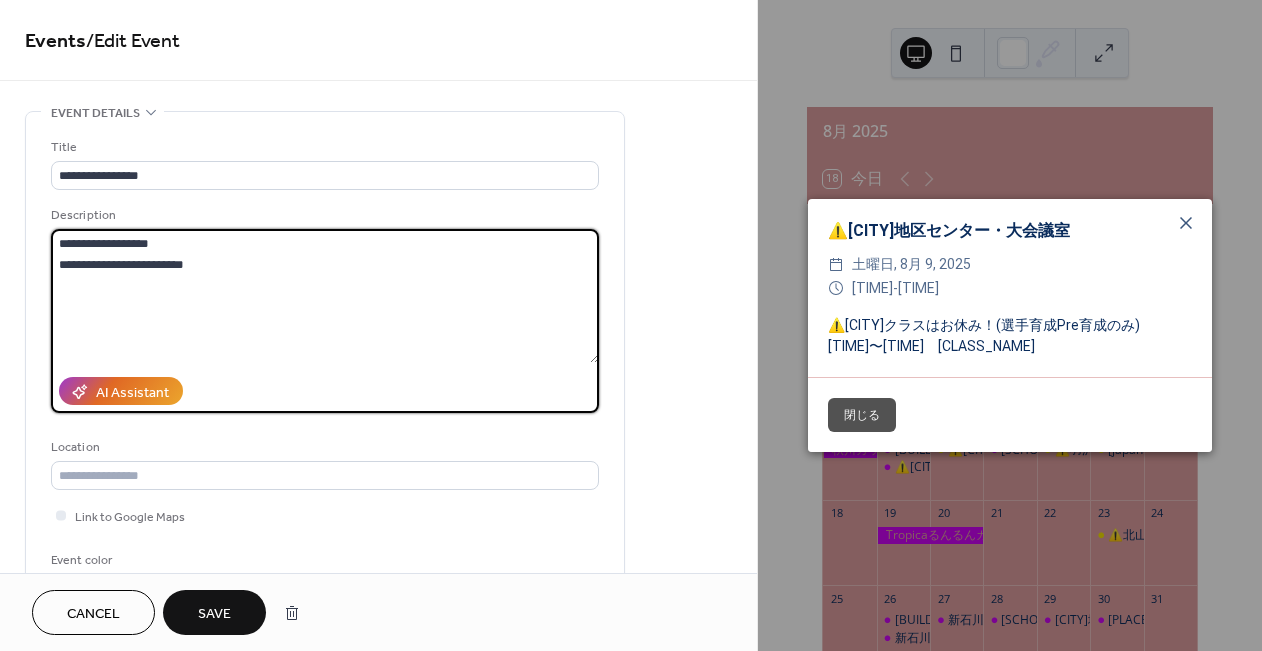 type on "**********" 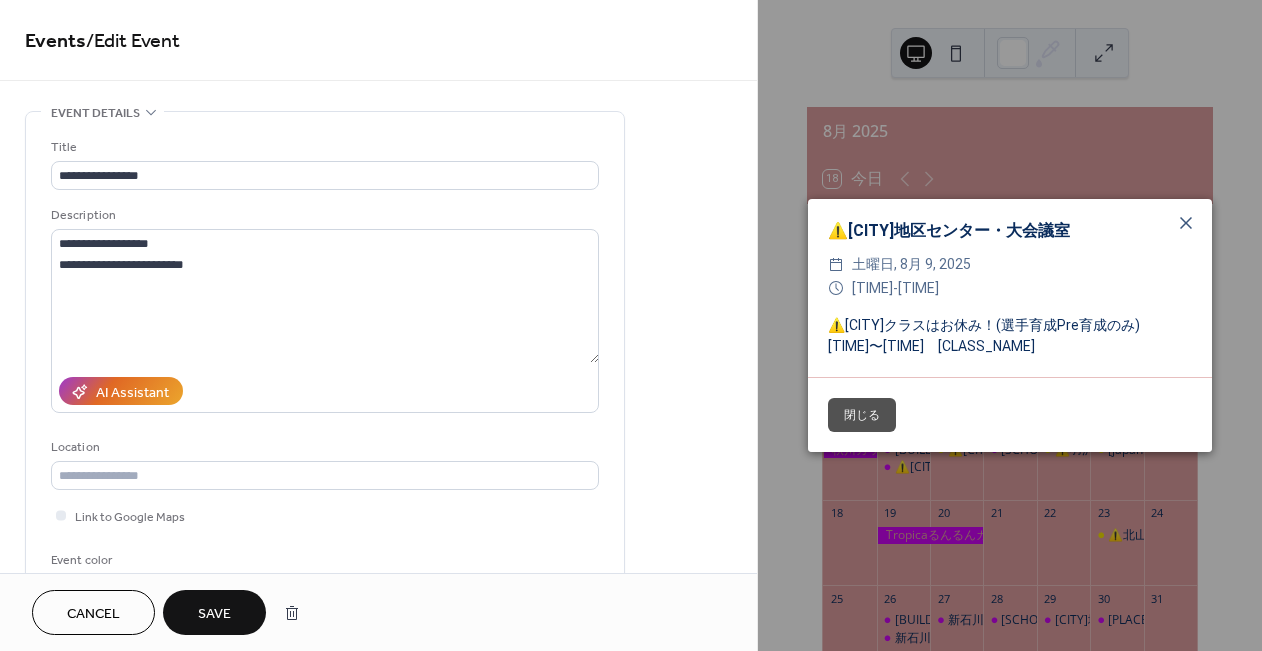 click on "Save" at bounding box center (214, 612) 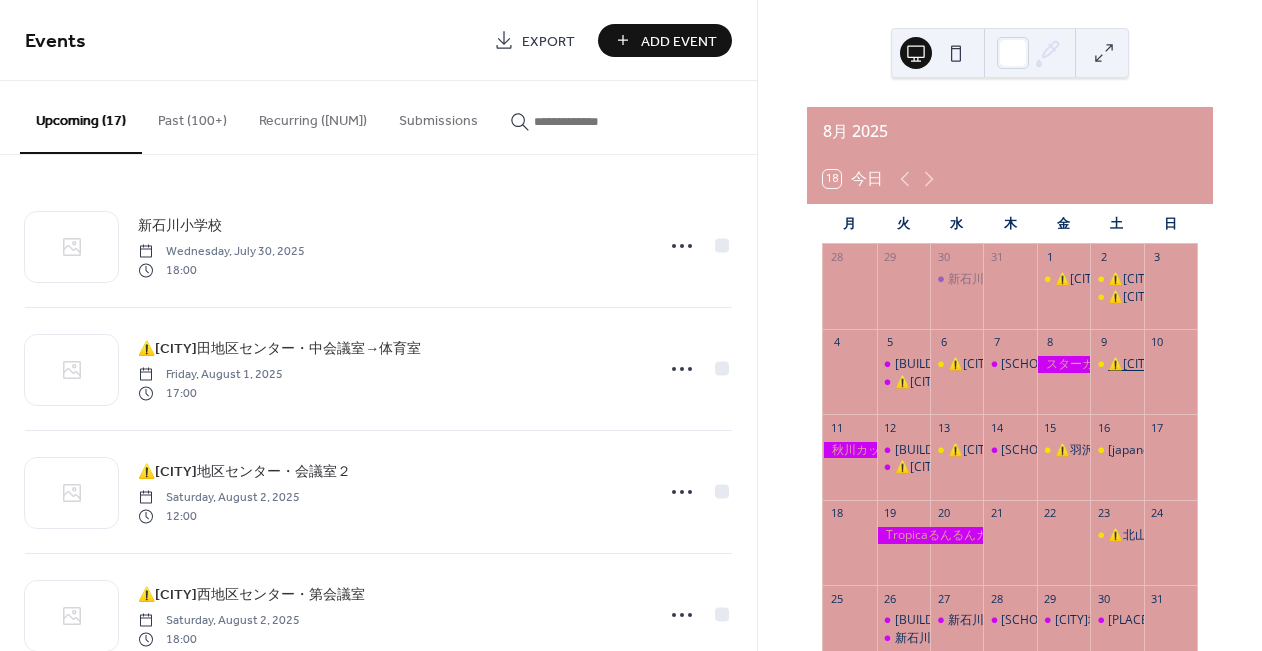 click on "⚠️中川西地区センター・大会議室" at bounding box center [1198, 364] 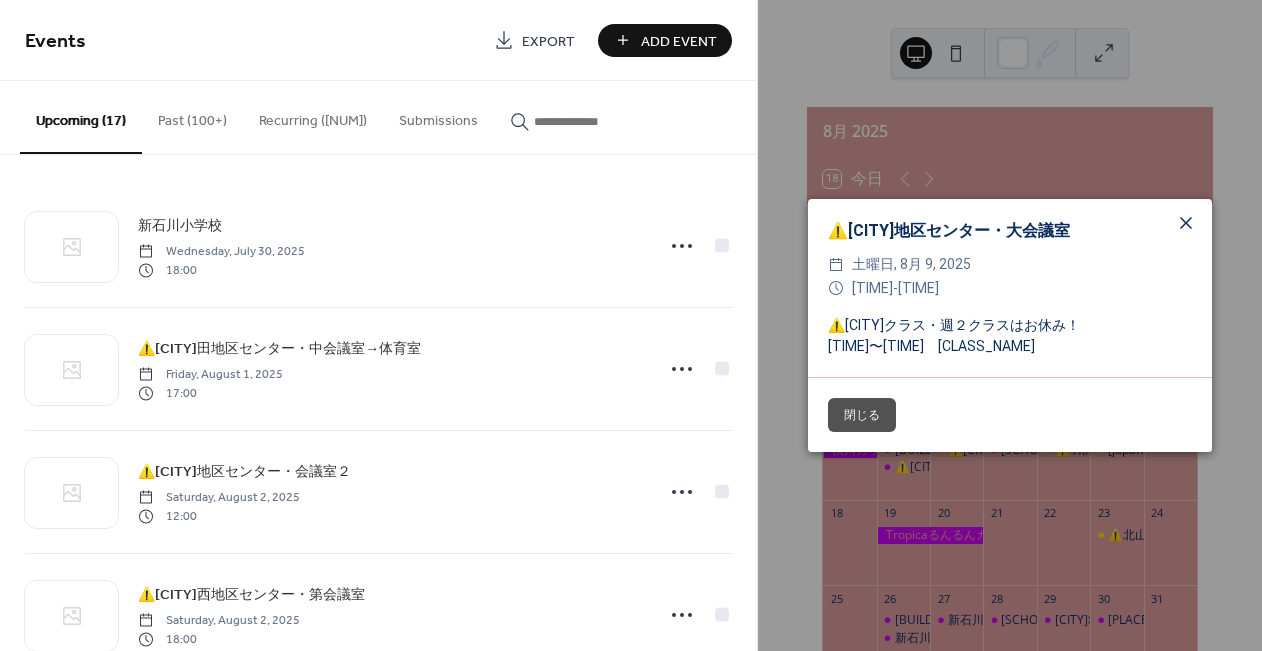 click 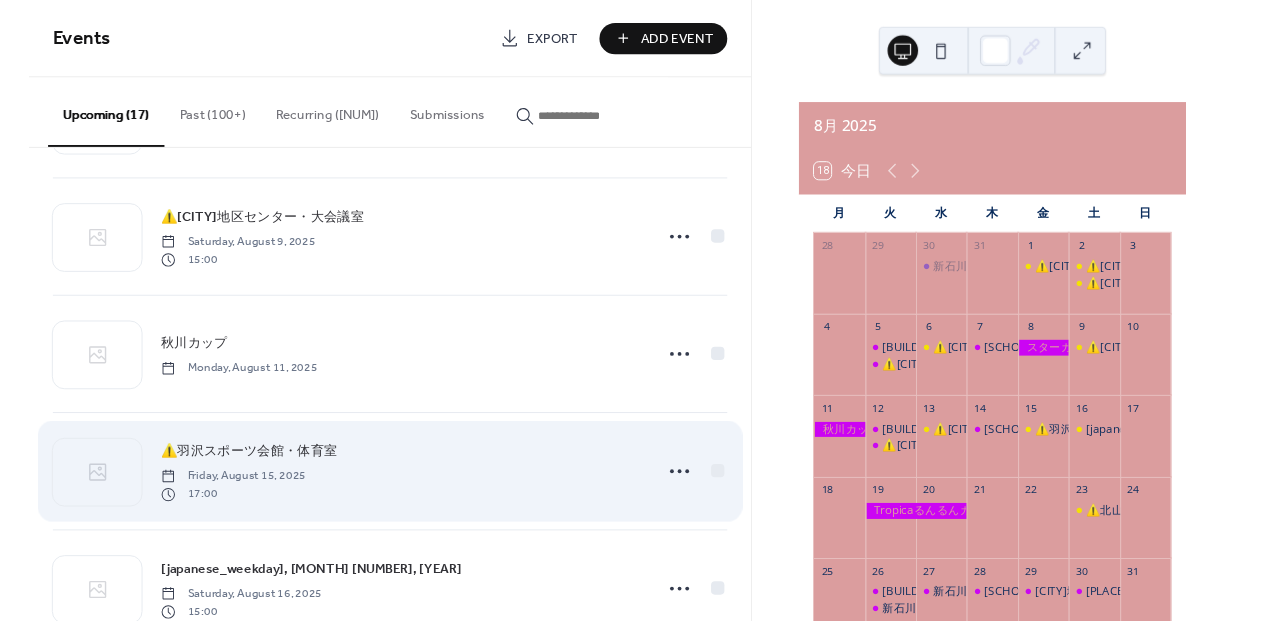 scroll, scrollTop: 722, scrollLeft: 0, axis: vertical 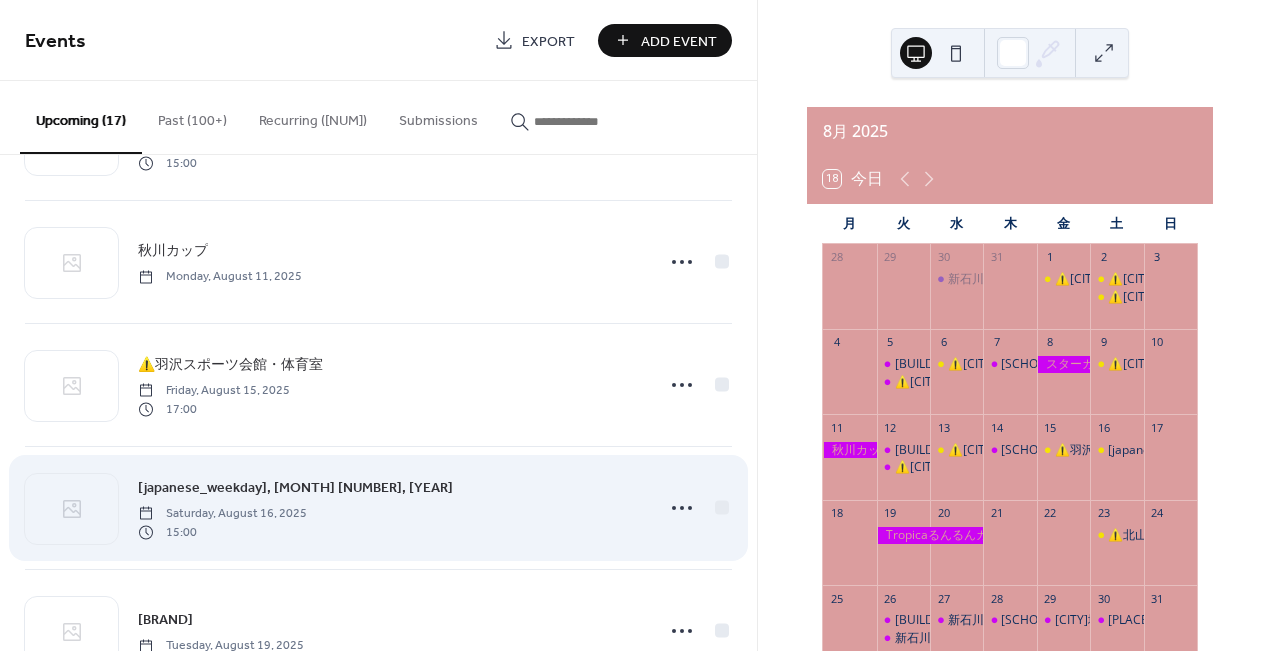 click on "⚠️青葉スポーツセンター・体育室" at bounding box center [295, 488] 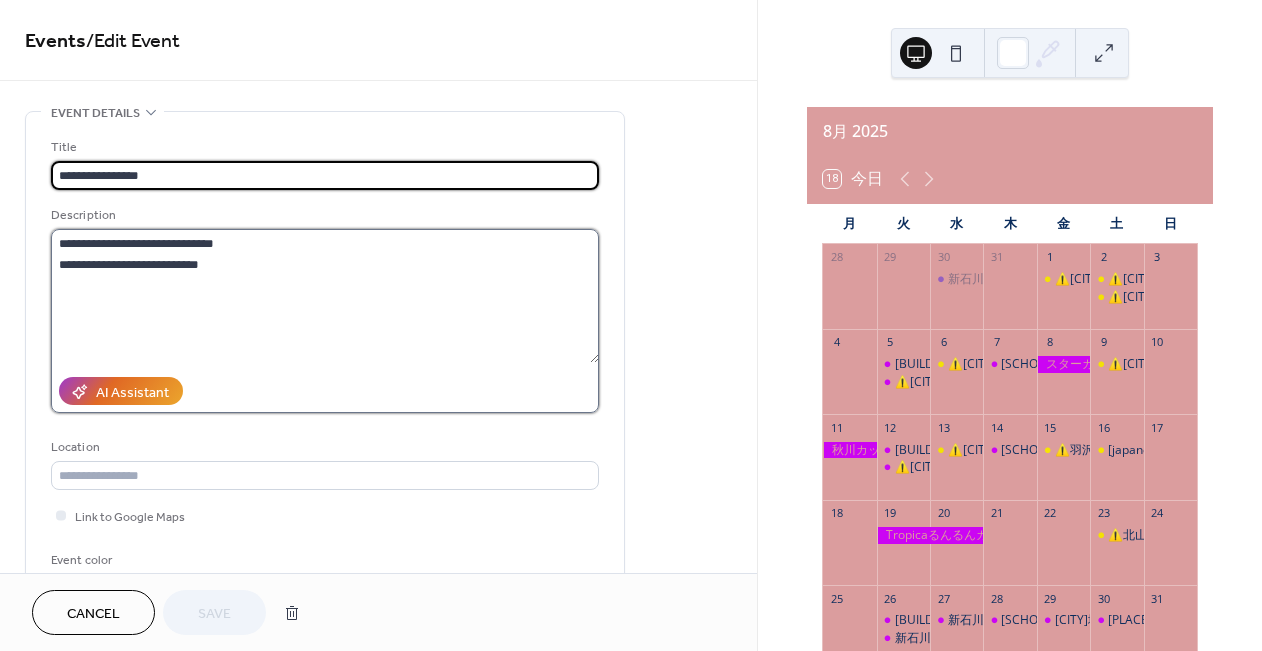 click on "**********" at bounding box center (325, 296) 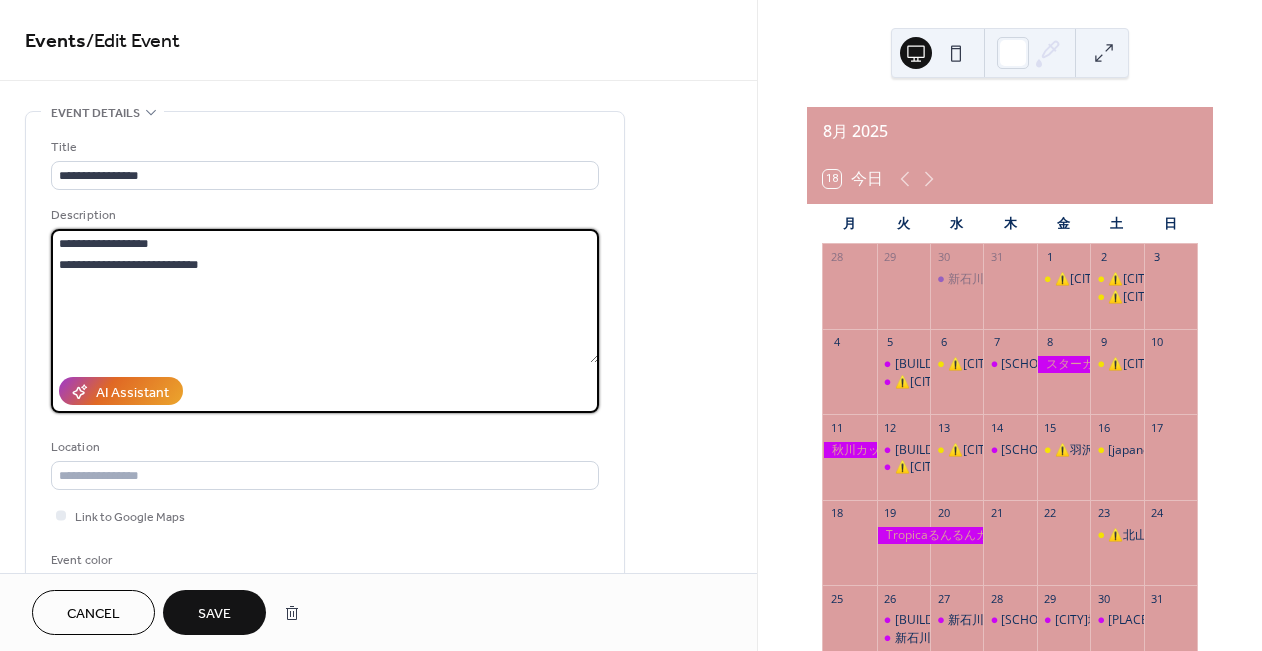 type on "**********" 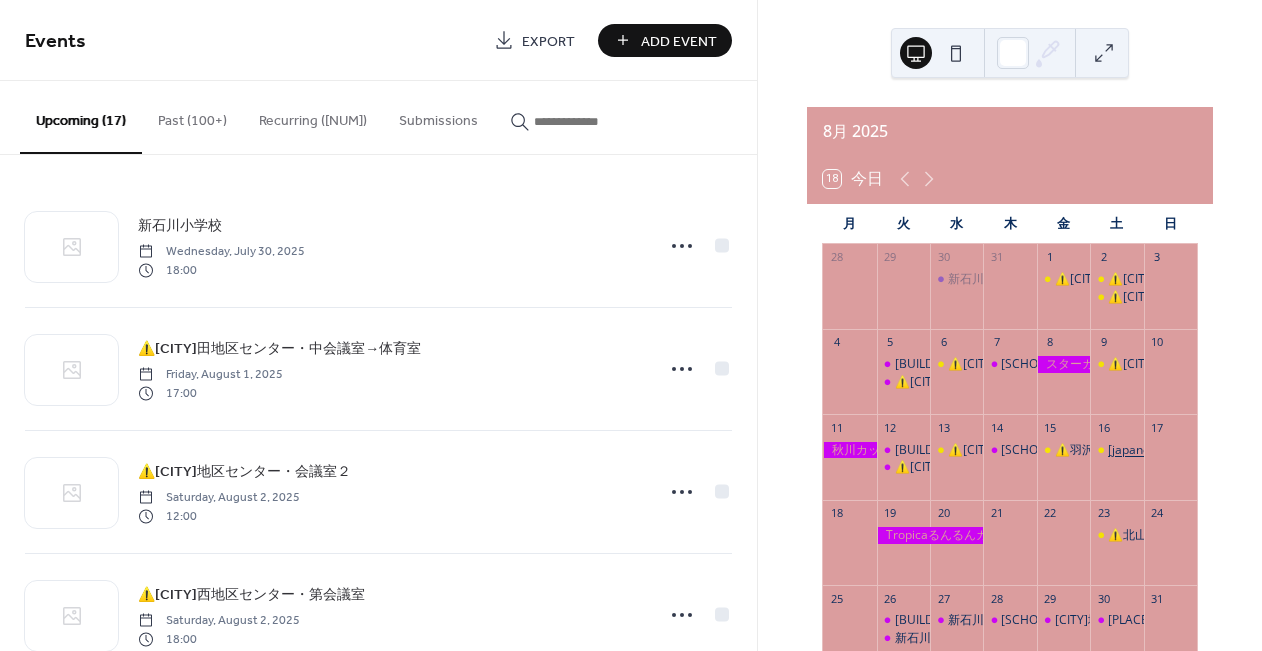 click on "⚠️青葉スポーツセンター・体育室" at bounding box center (1246, 450) 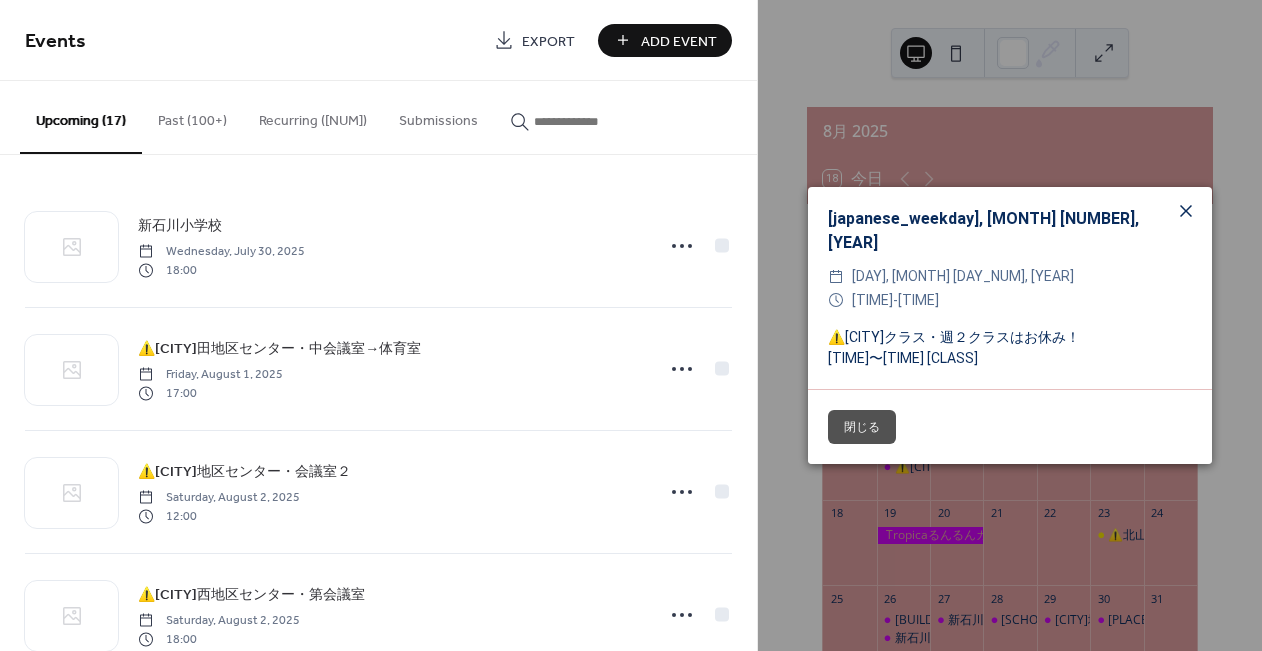 click 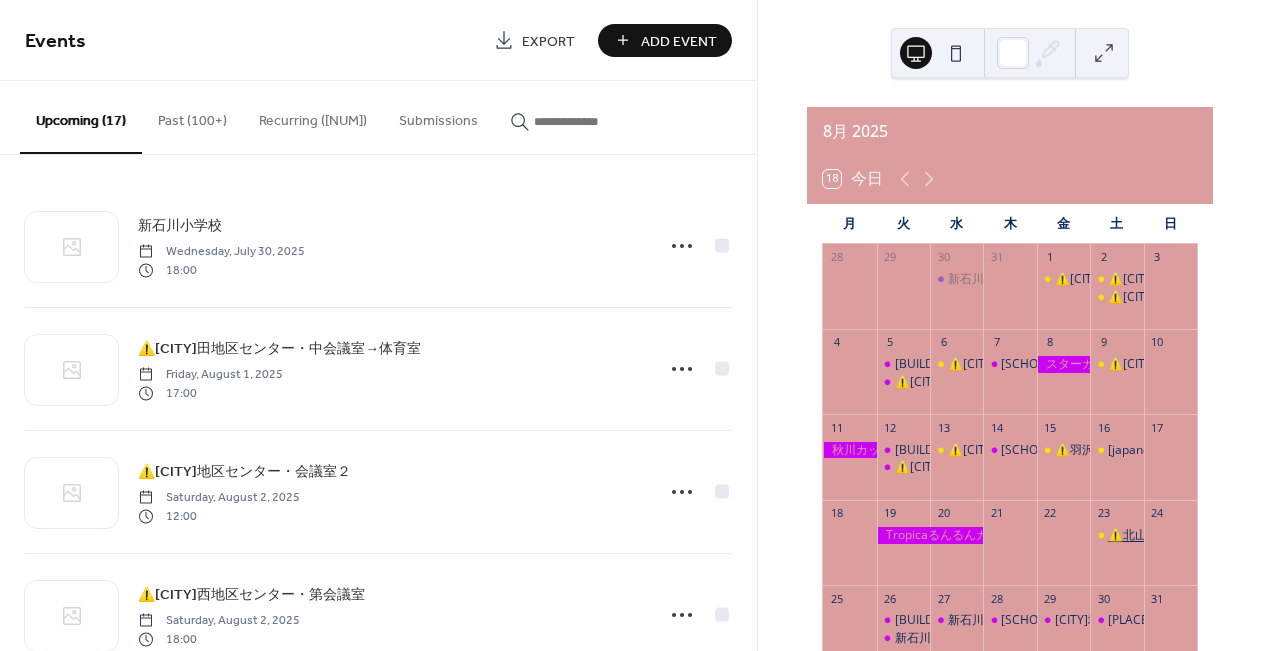 click on "⚠️北山田小学校" at bounding box center (1151, 535) 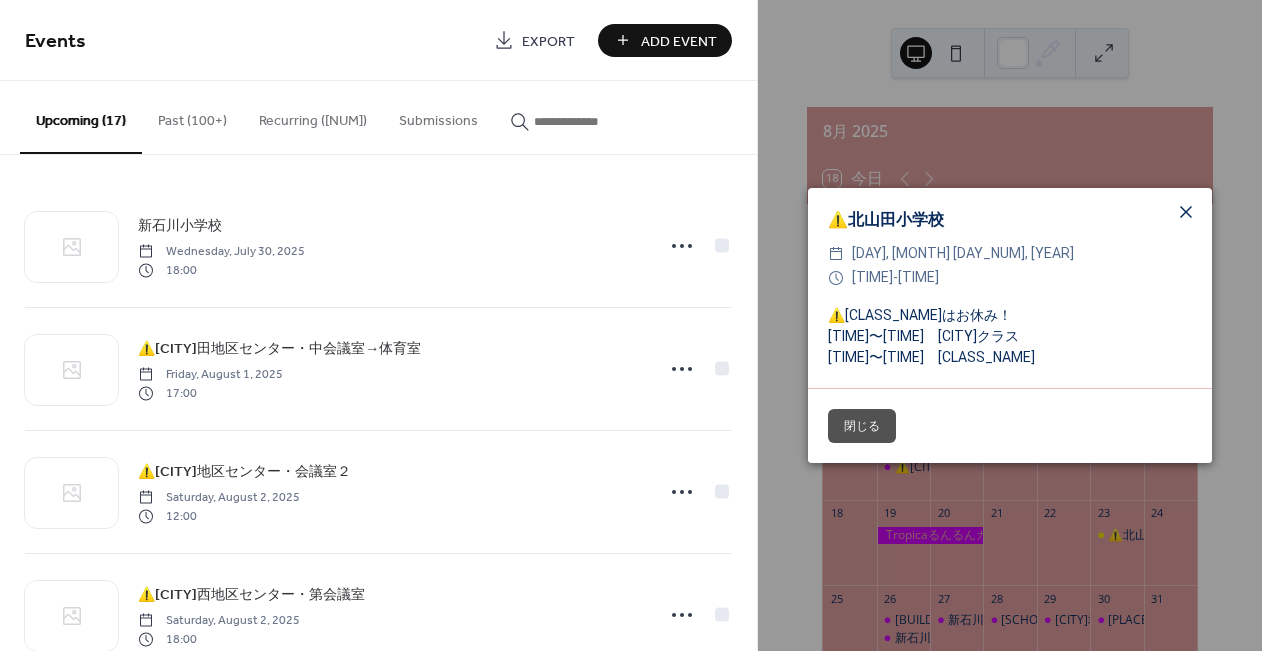 click 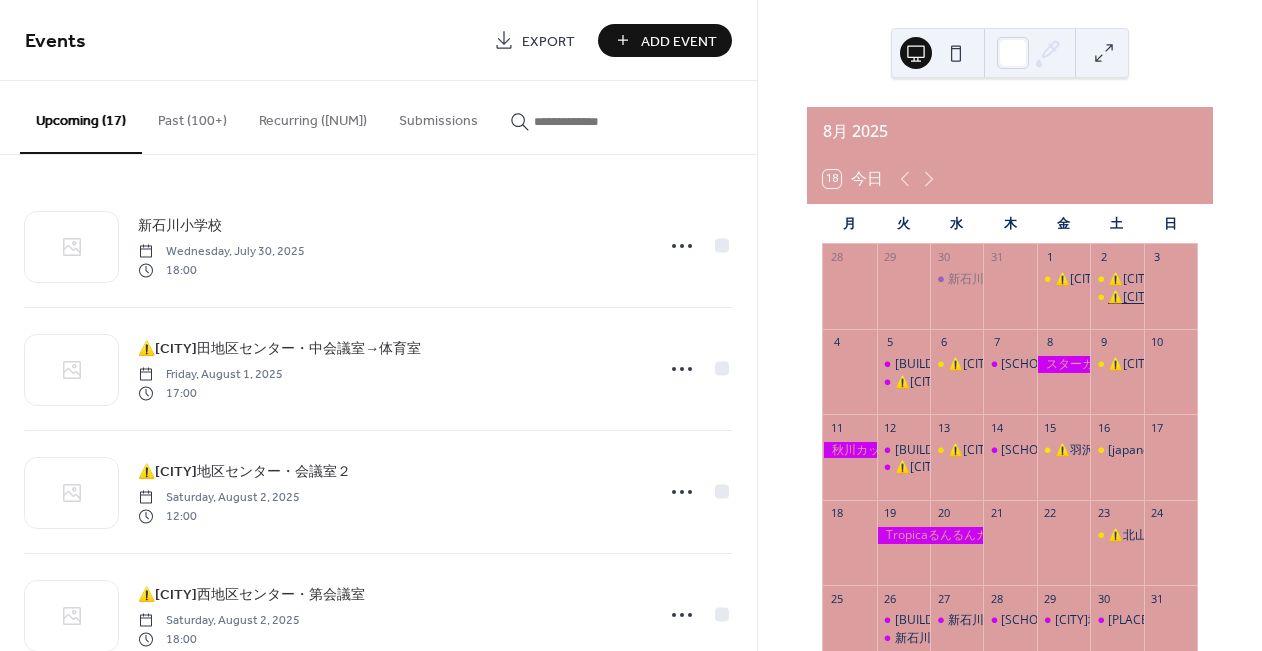 click on "⚠️中川西地区センター・第会議室" at bounding box center (1204, 297) 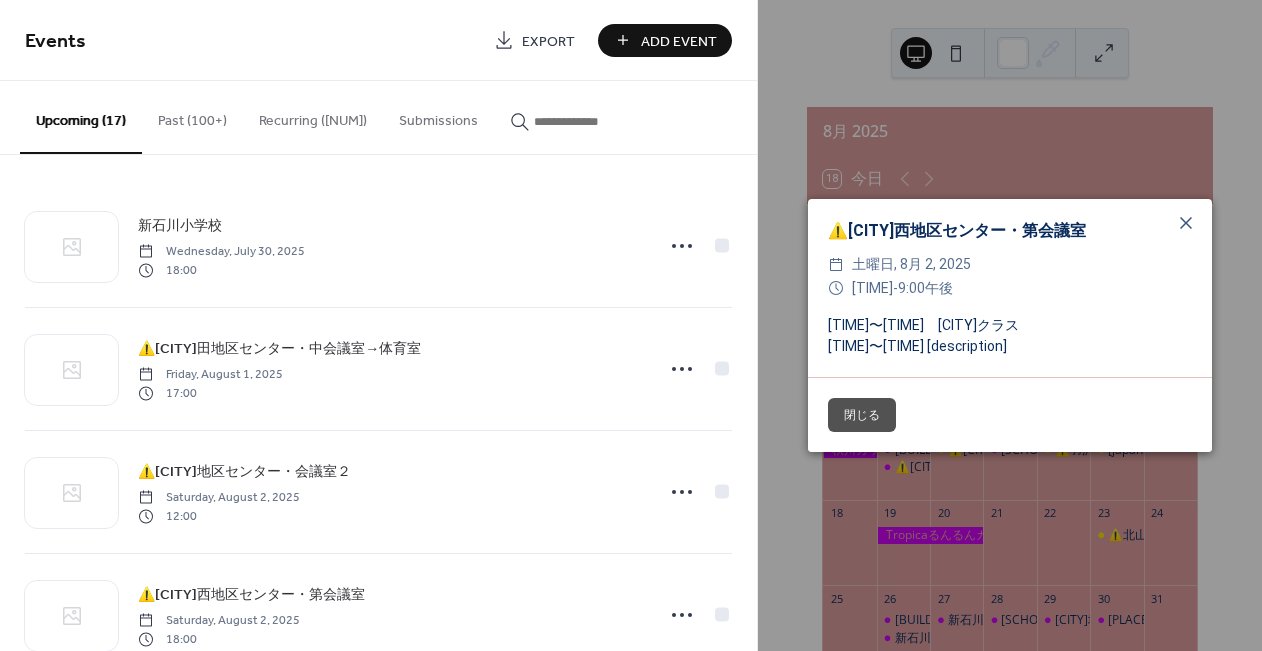 click on "閉じる" at bounding box center (862, 415) 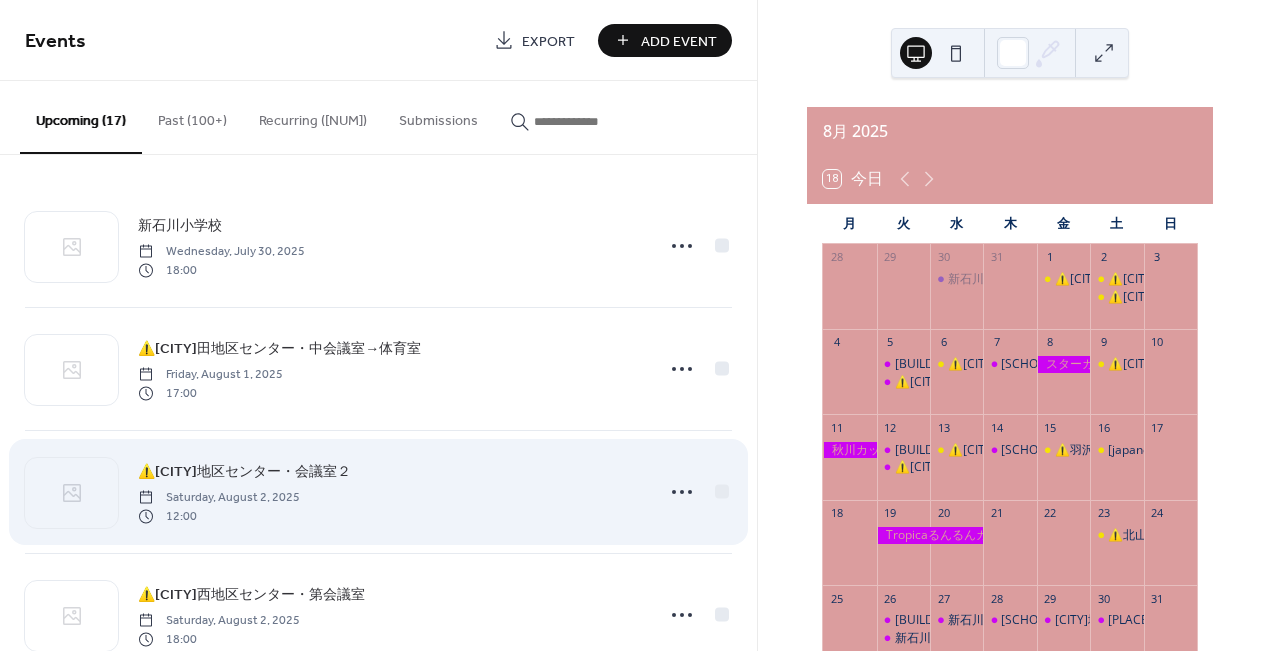 click on "⚠️中川西地区センター・会議室２" at bounding box center (244, 472) 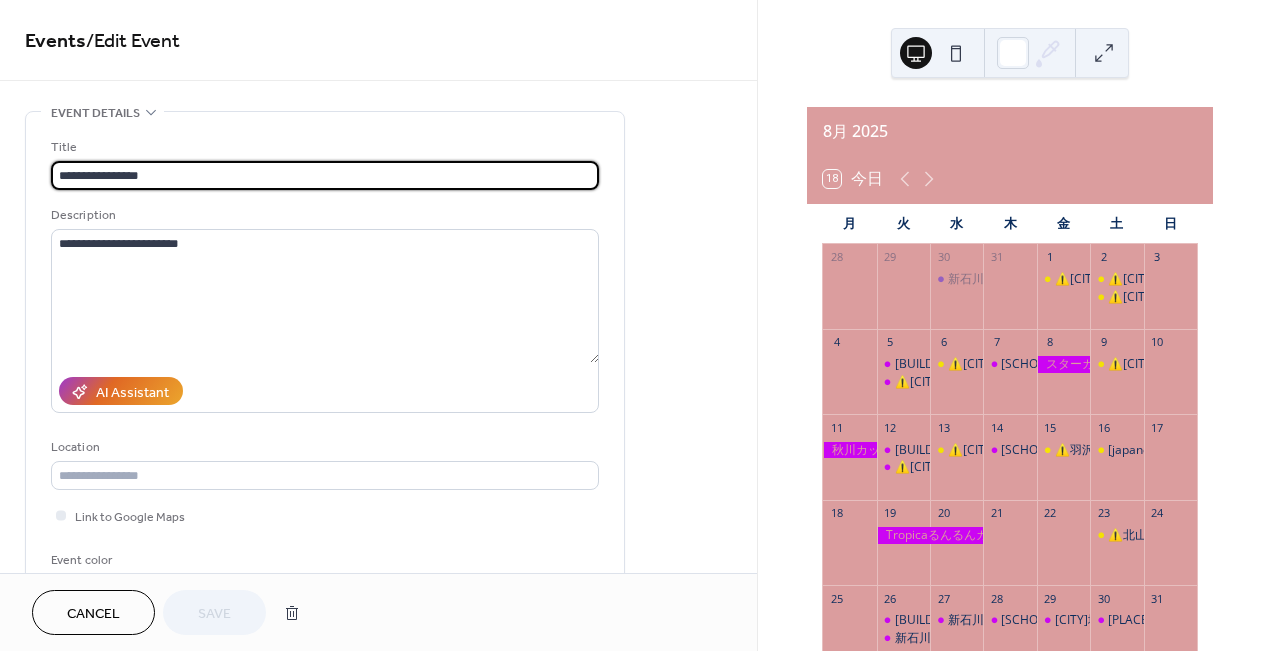 click on "Cancel" at bounding box center (93, 614) 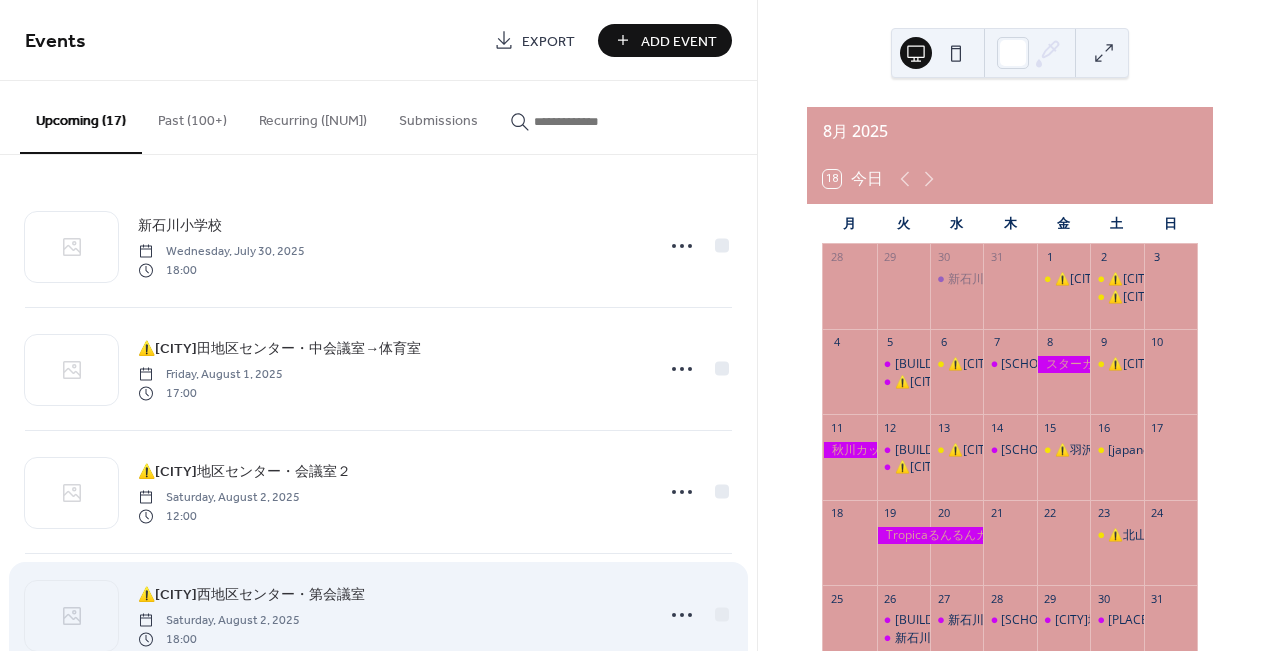 click on "⚠️中川西地区センター・第会議室" at bounding box center (251, 595) 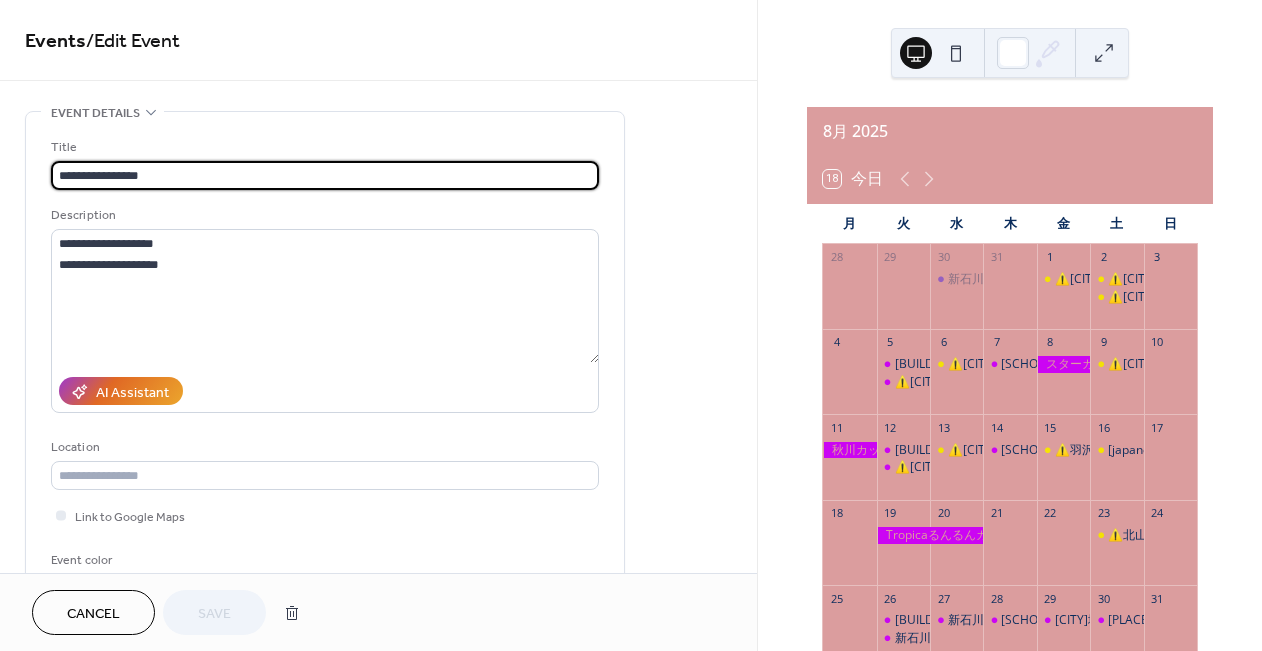 click on "**********" at bounding box center [325, 175] 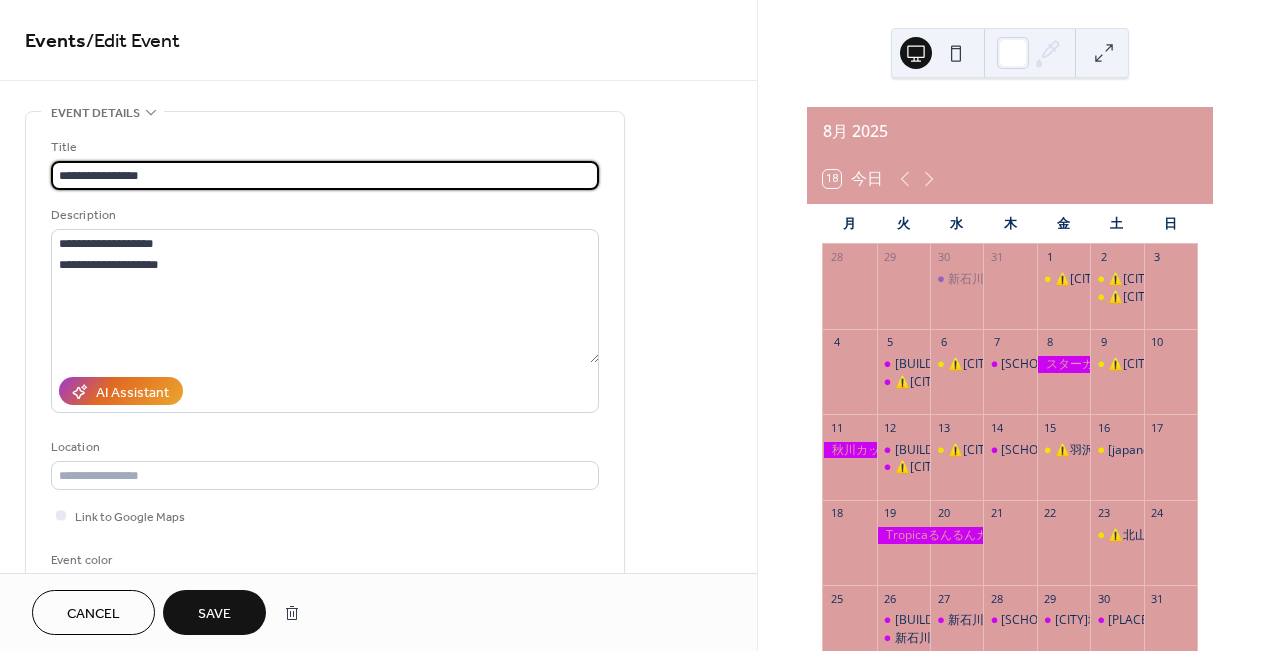 type on "**********" 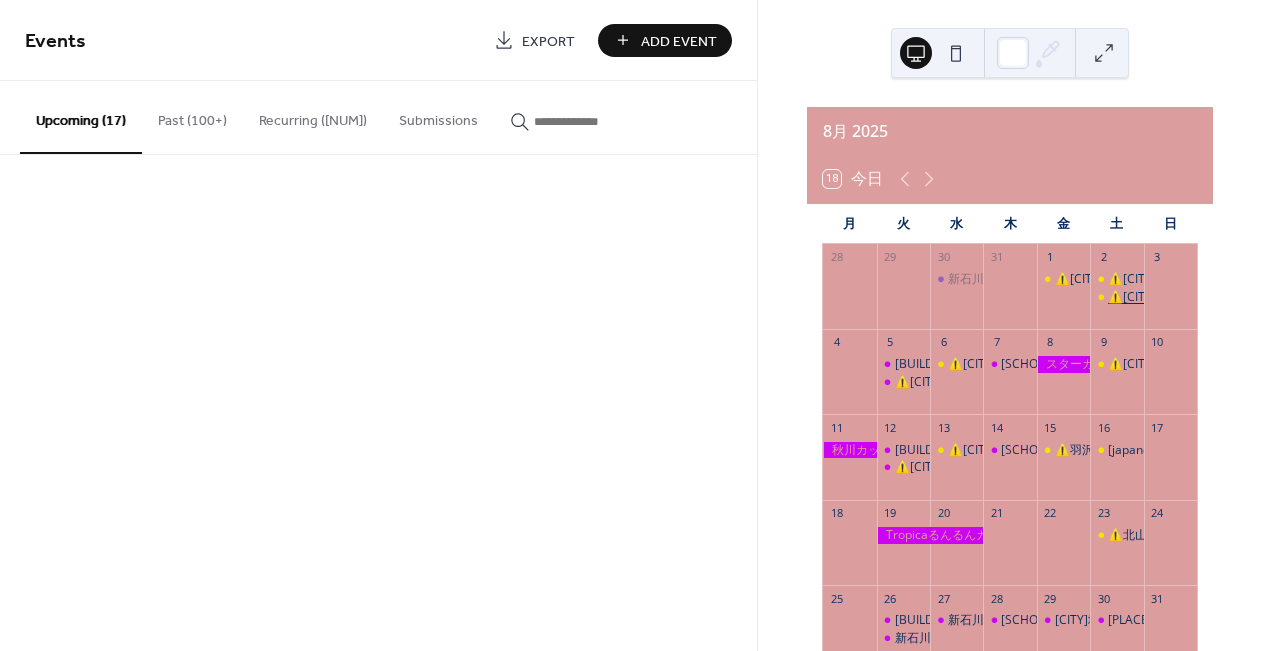 click on "⚠️中川西地区センター・大会議室" at bounding box center [1198, 297] 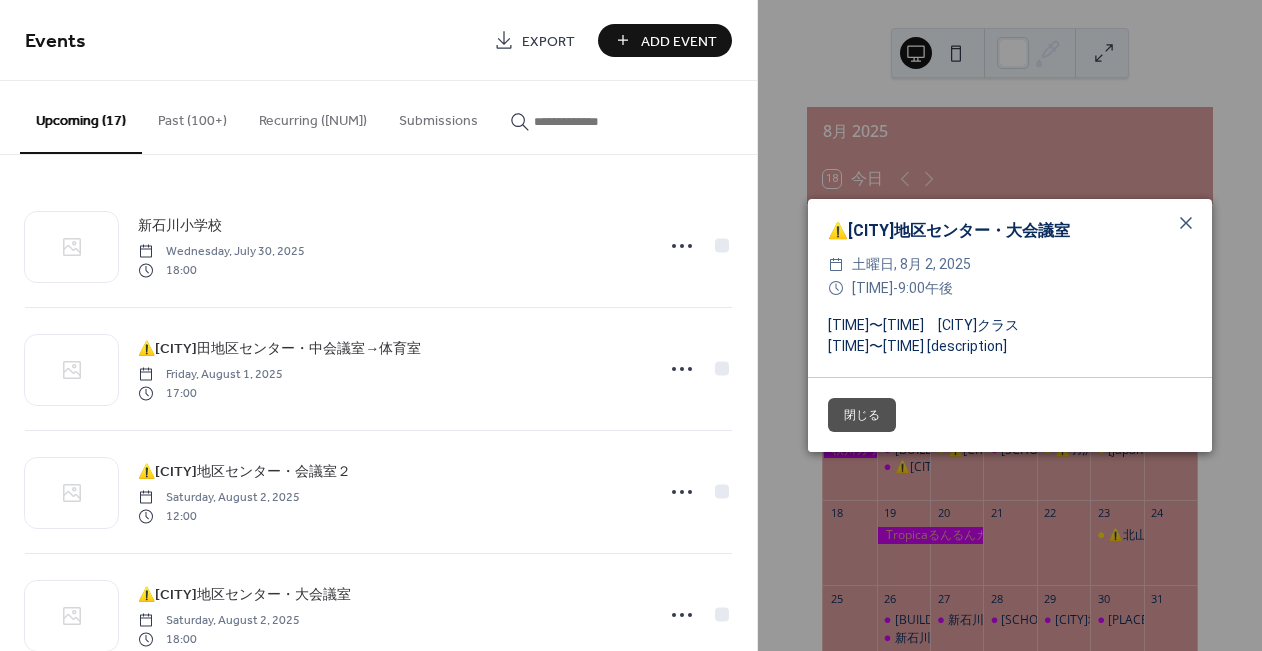 click on "閉じる" at bounding box center [862, 415] 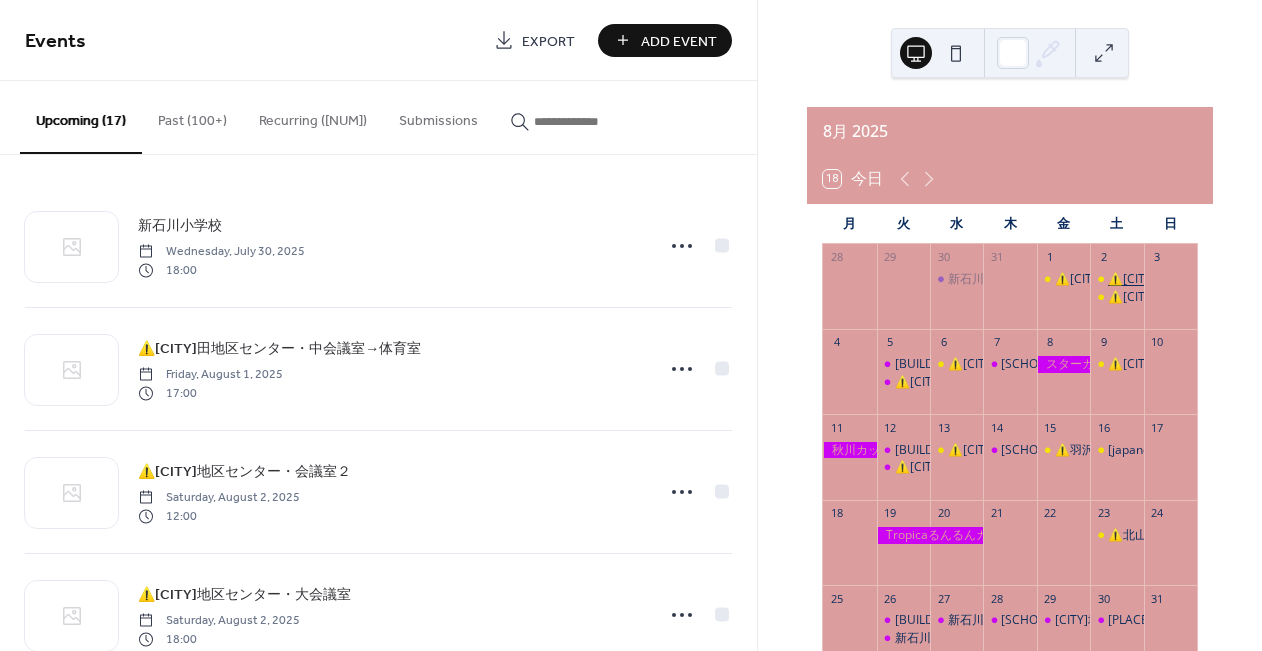 click on "⚠️中川西地区センター・会議室２" at bounding box center [1198, 279] 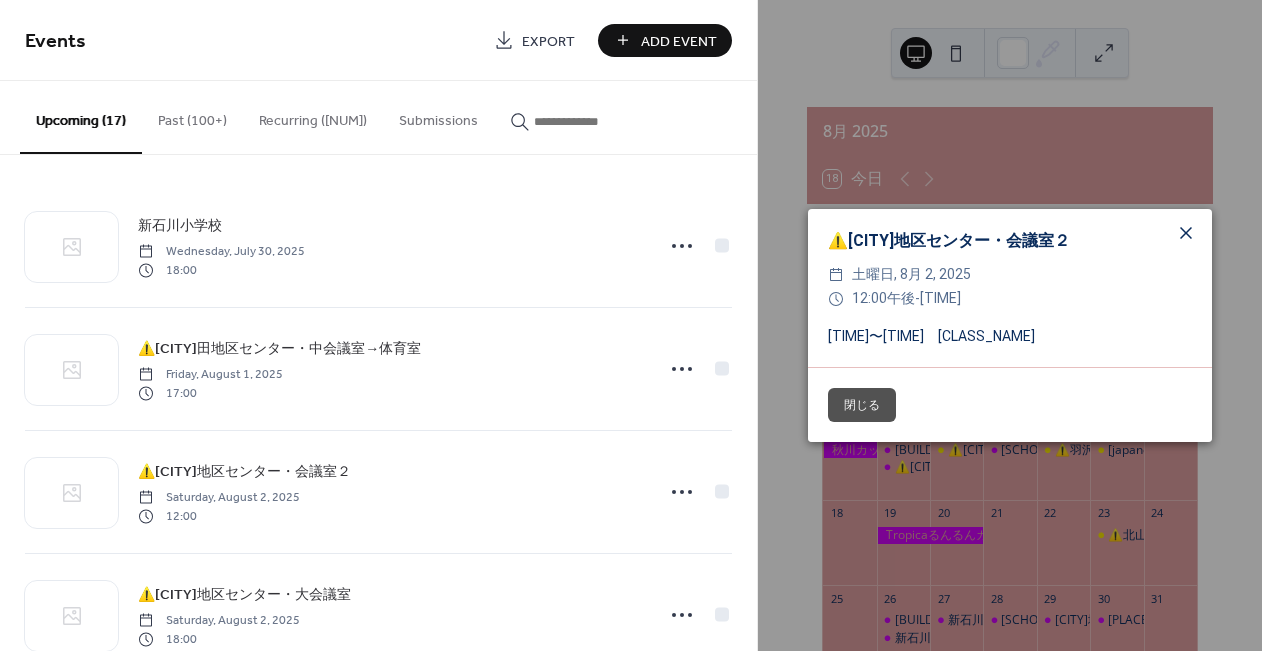 click 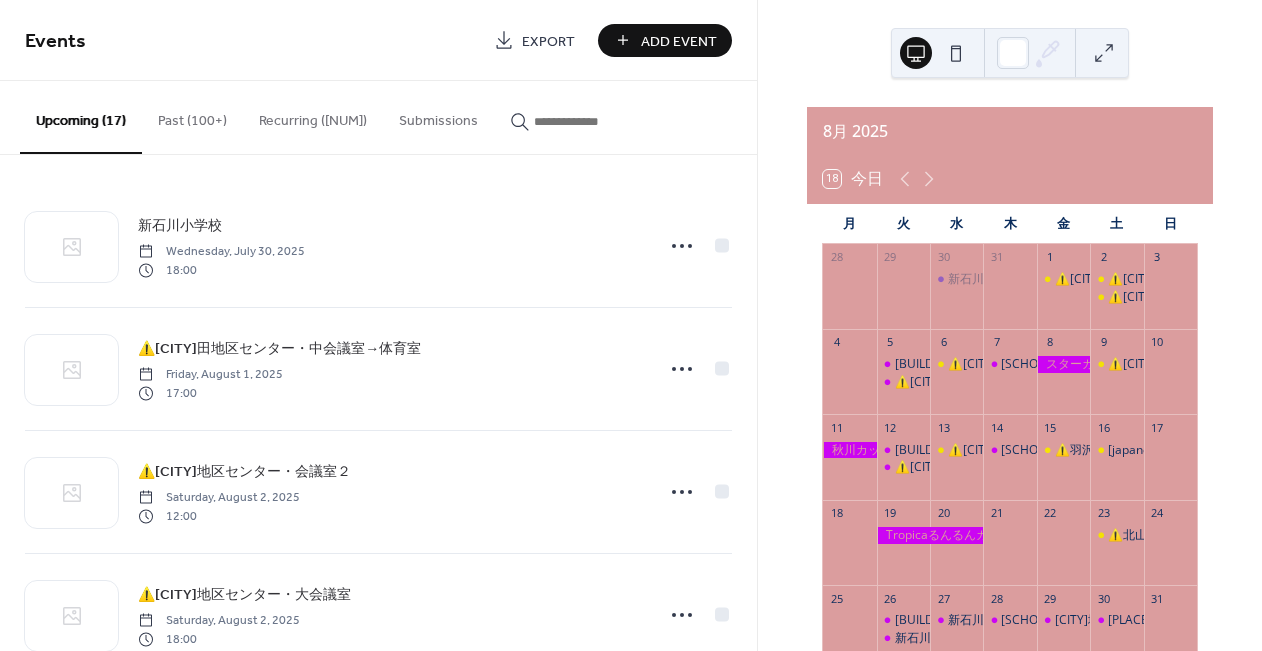 click on "⚠️中川西地区センター・大会議室" at bounding box center (1116, 364) 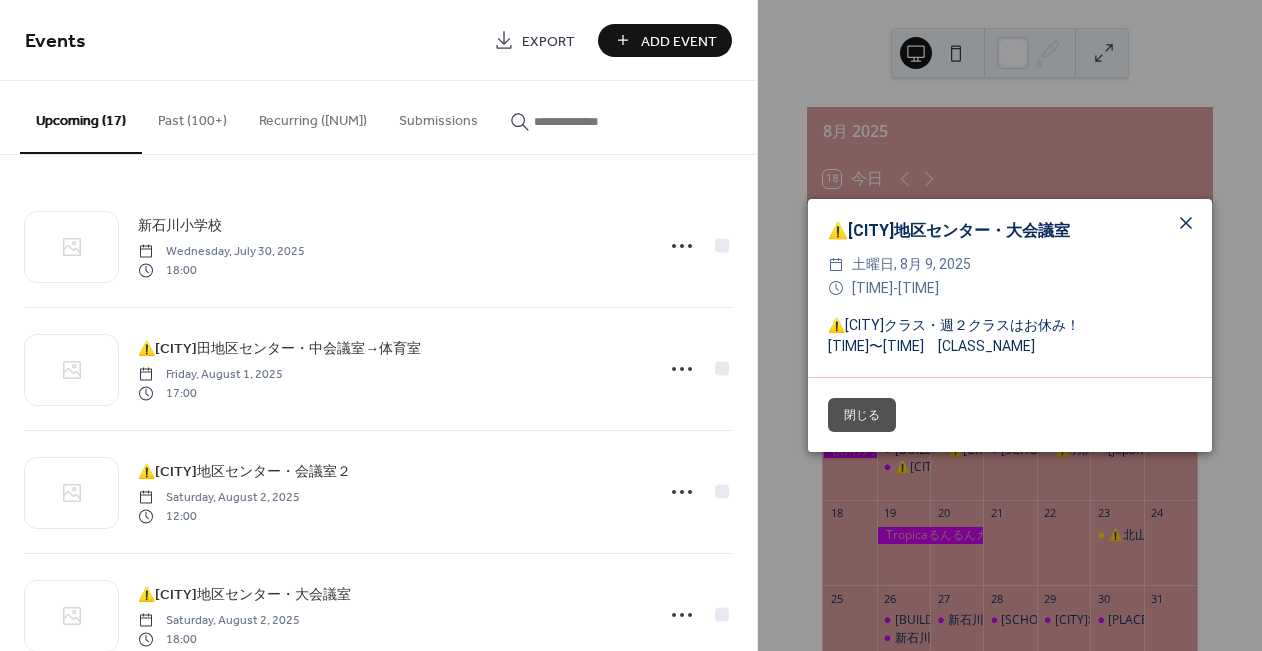 click 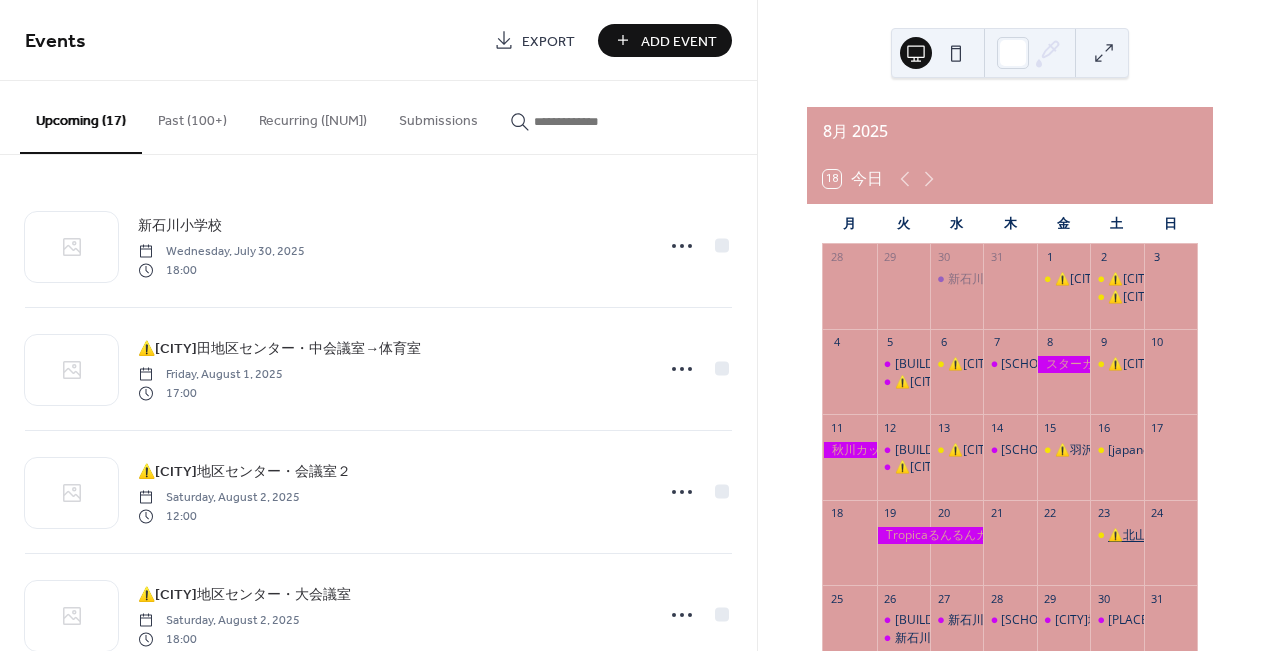 click on "⚠️北山田小学校" at bounding box center [1151, 535] 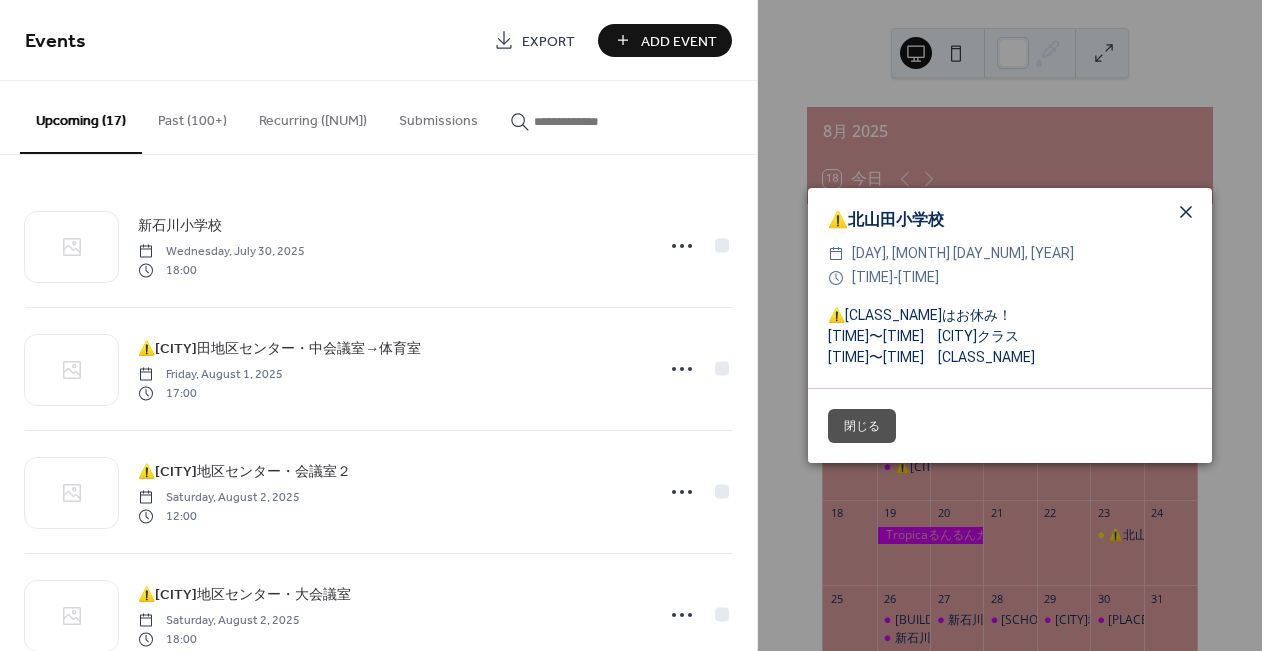 click 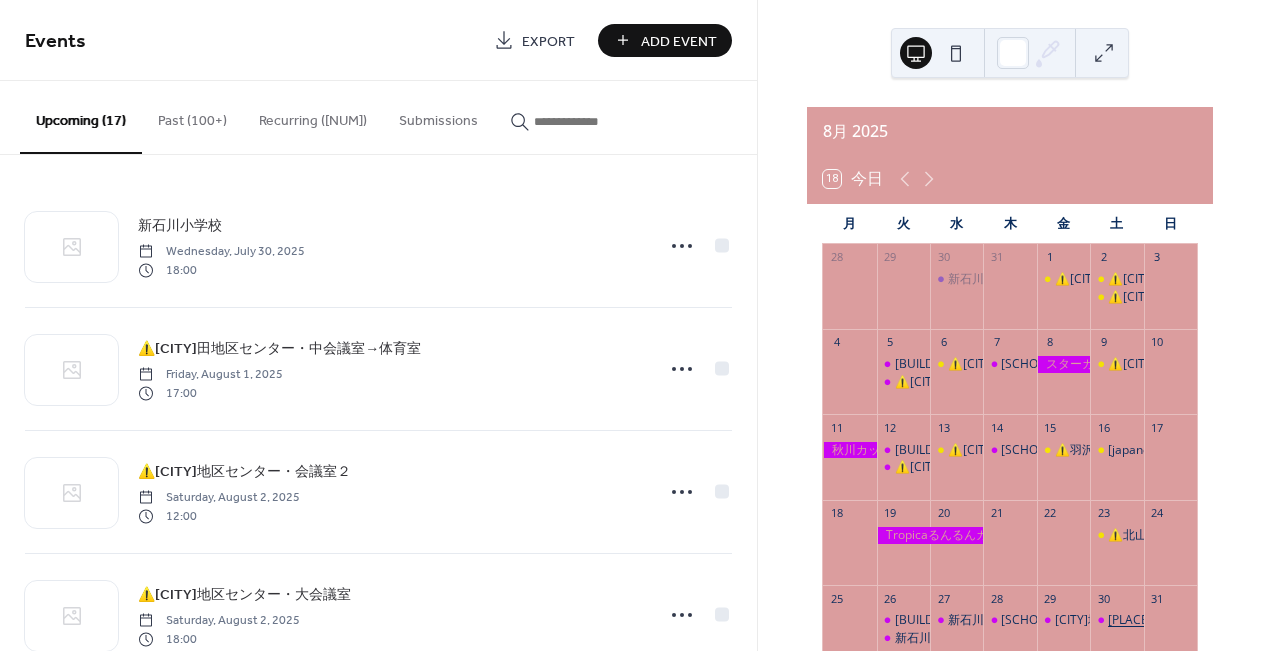 click on "北山田小学校" at bounding box center (1150, 620) 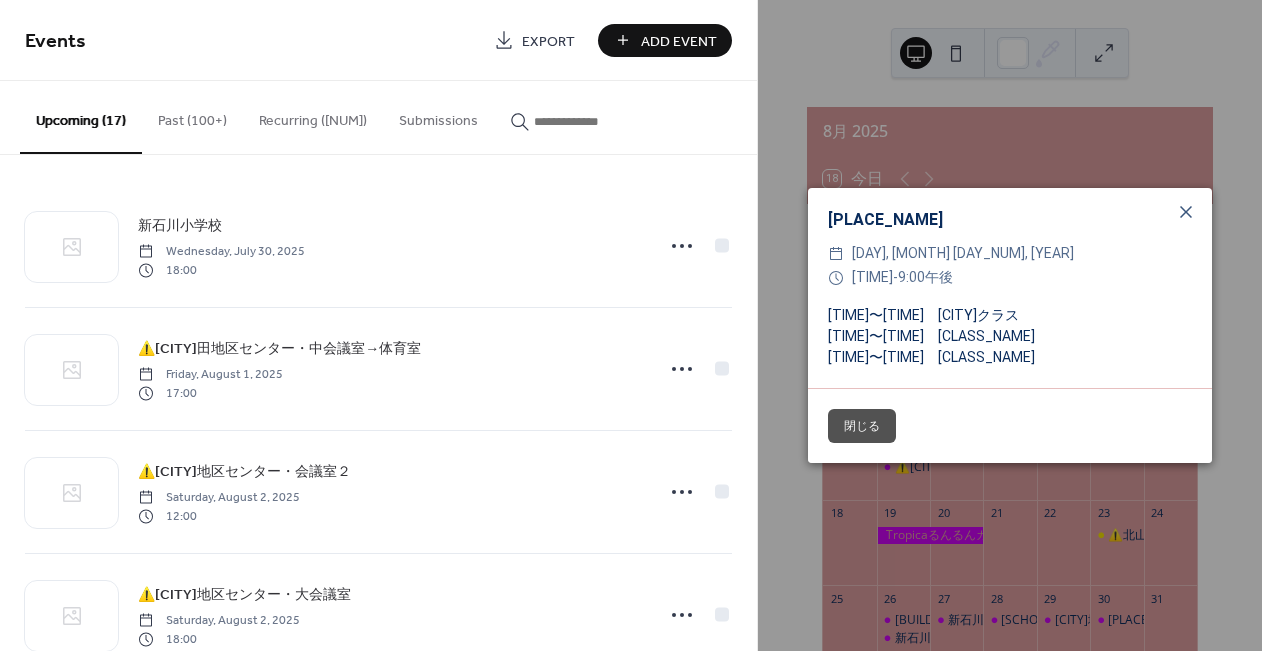 click 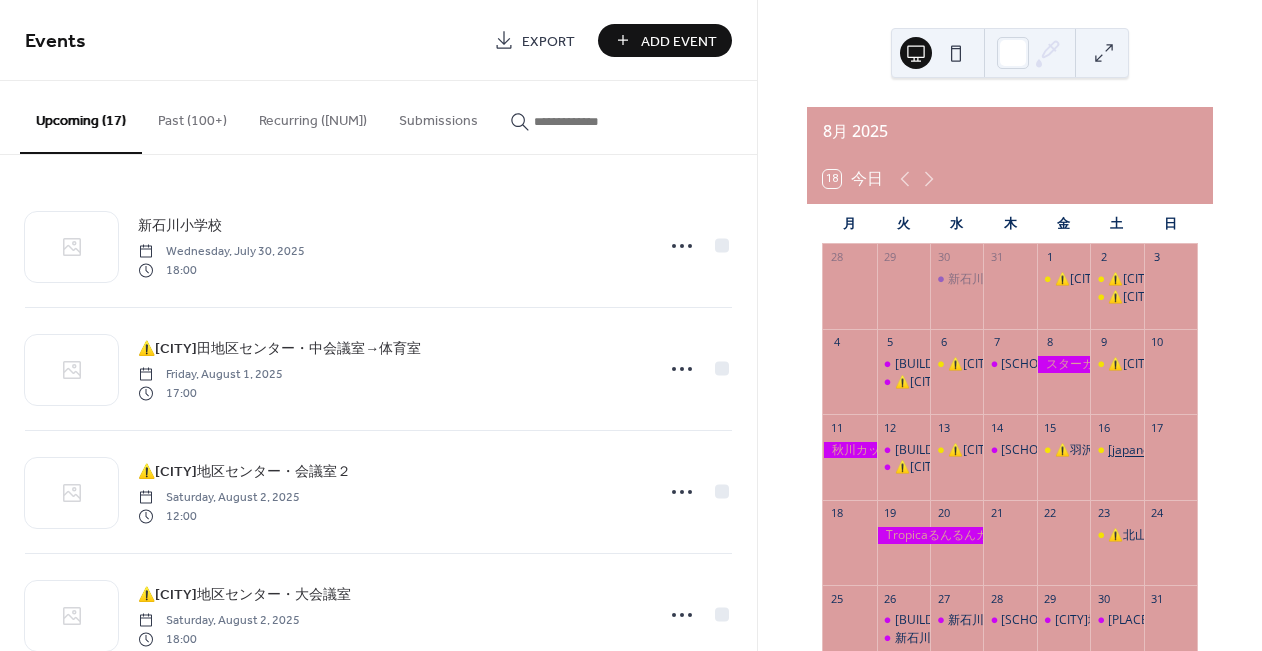 click on "⚠️青葉スポーツセンター・体育室" at bounding box center [1246, 450] 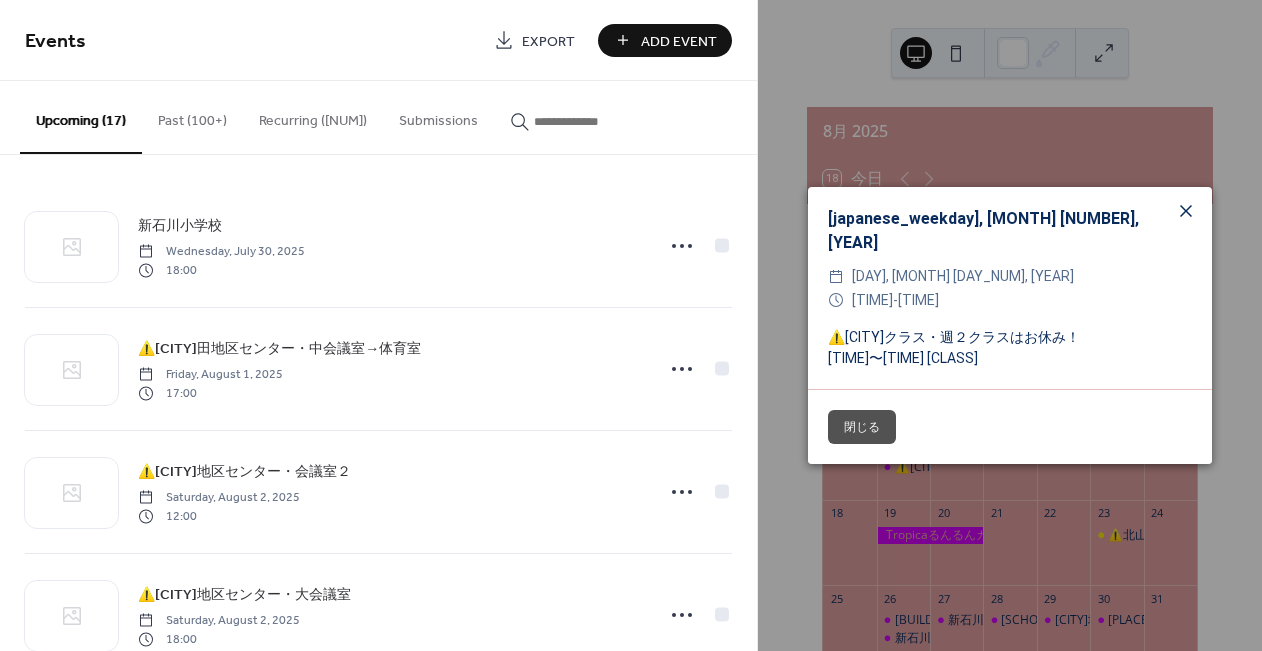 click 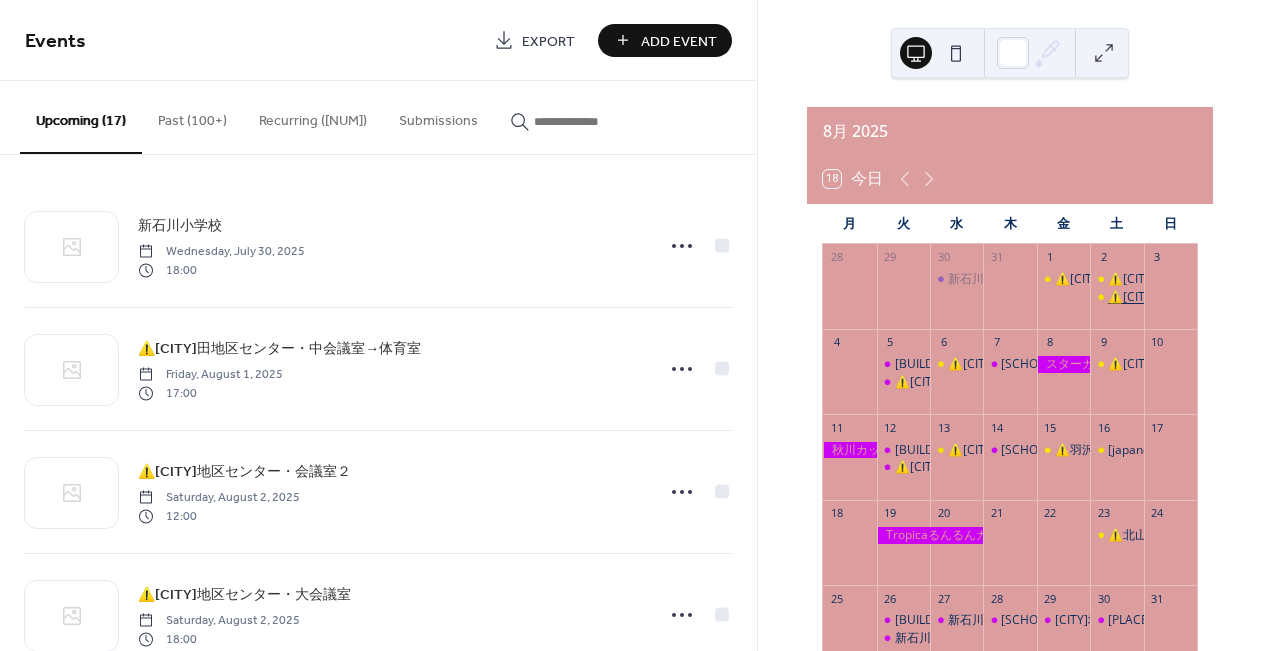 click on "⚠️中川西地区センター・大会議室" at bounding box center (1198, 297) 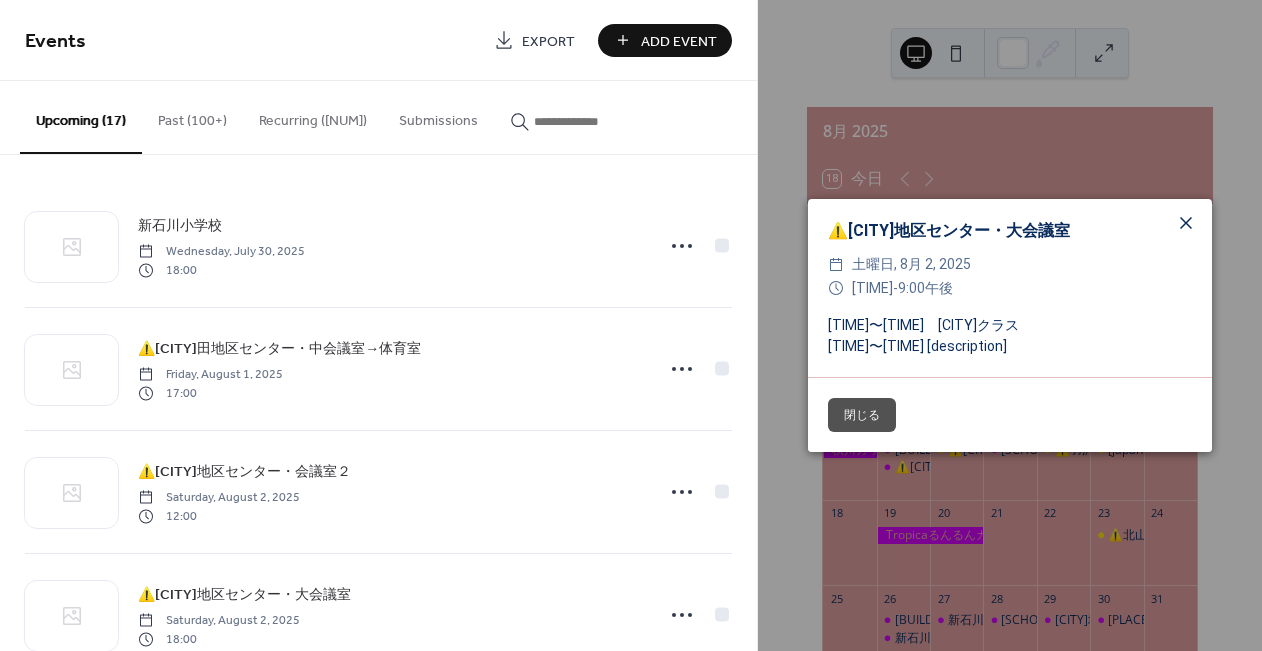 click 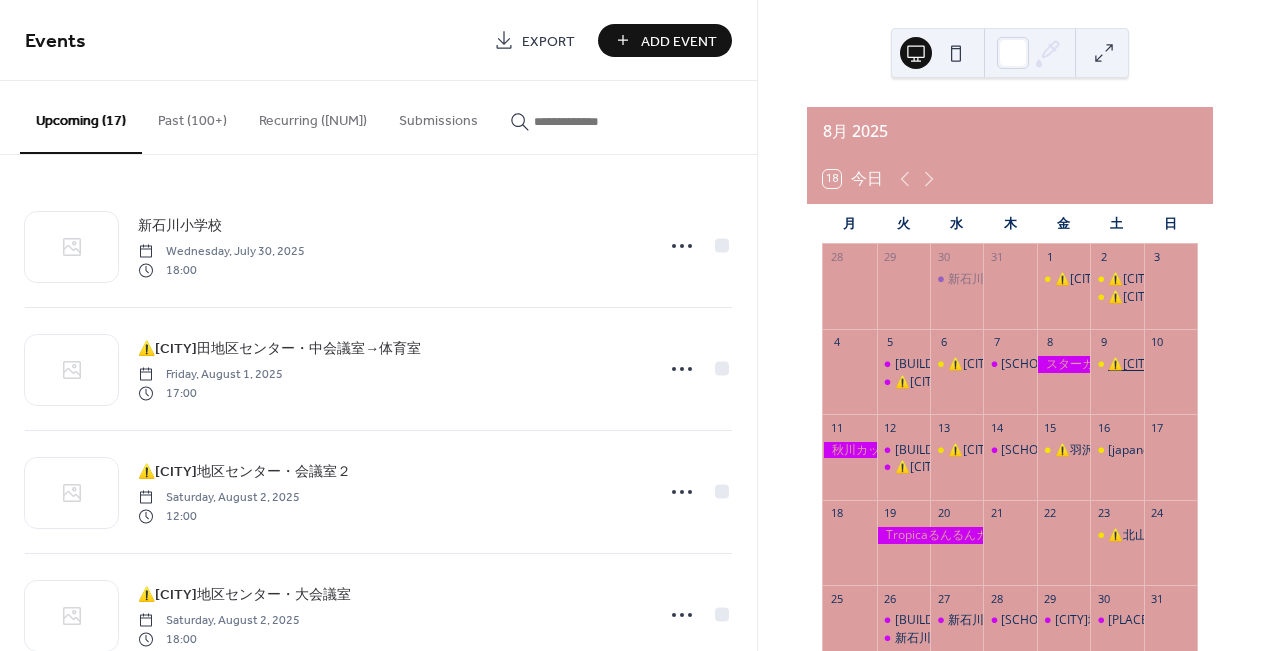 click on "⚠️中川西地区センター・大会議室" at bounding box center (1198, 364) 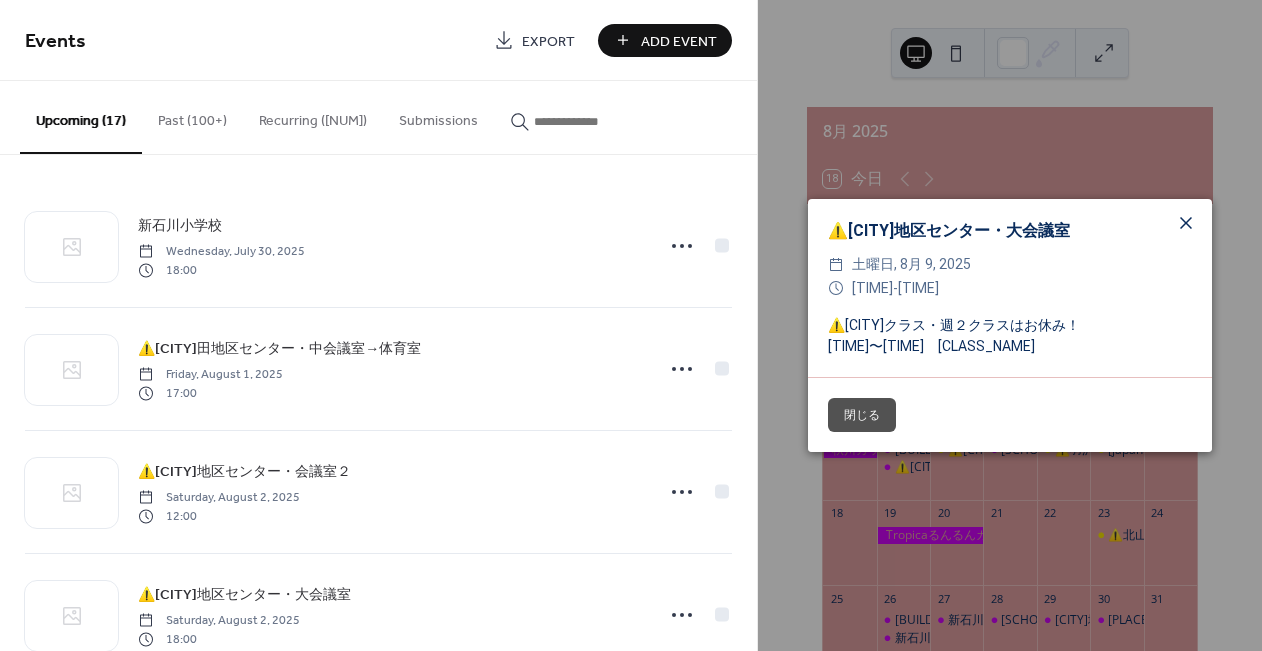click 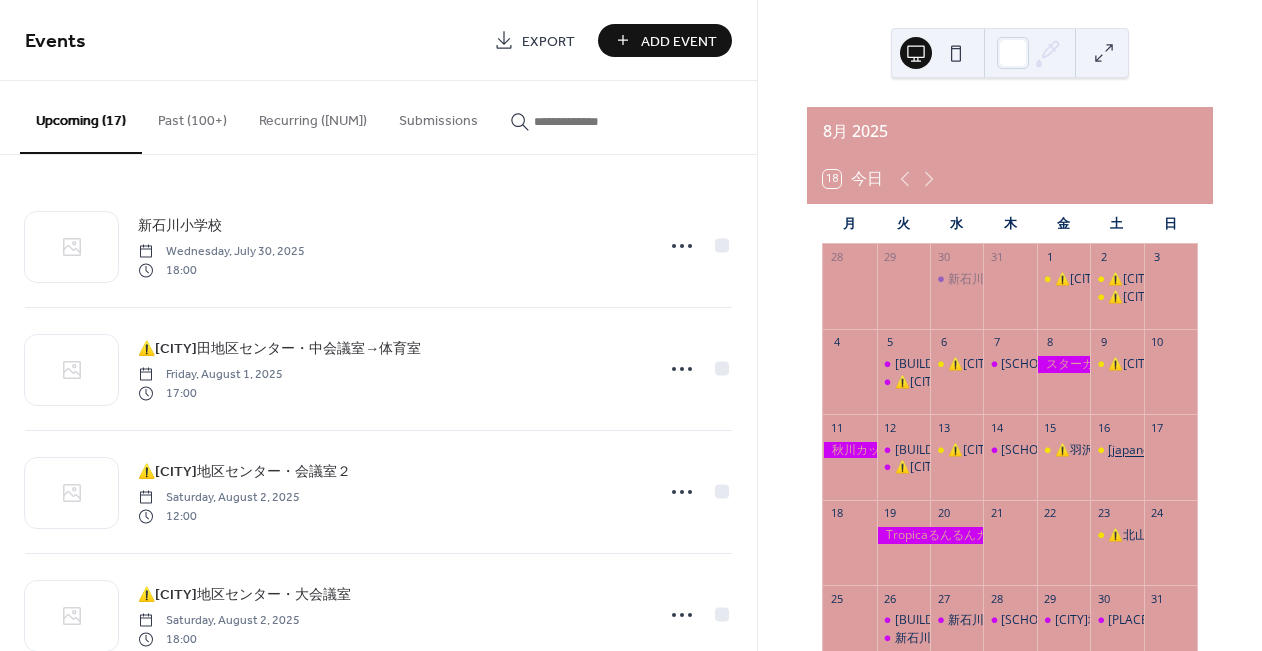 click on "⚠️青葉スポーツセンター・体育室" at bounding box center [1246, 450] 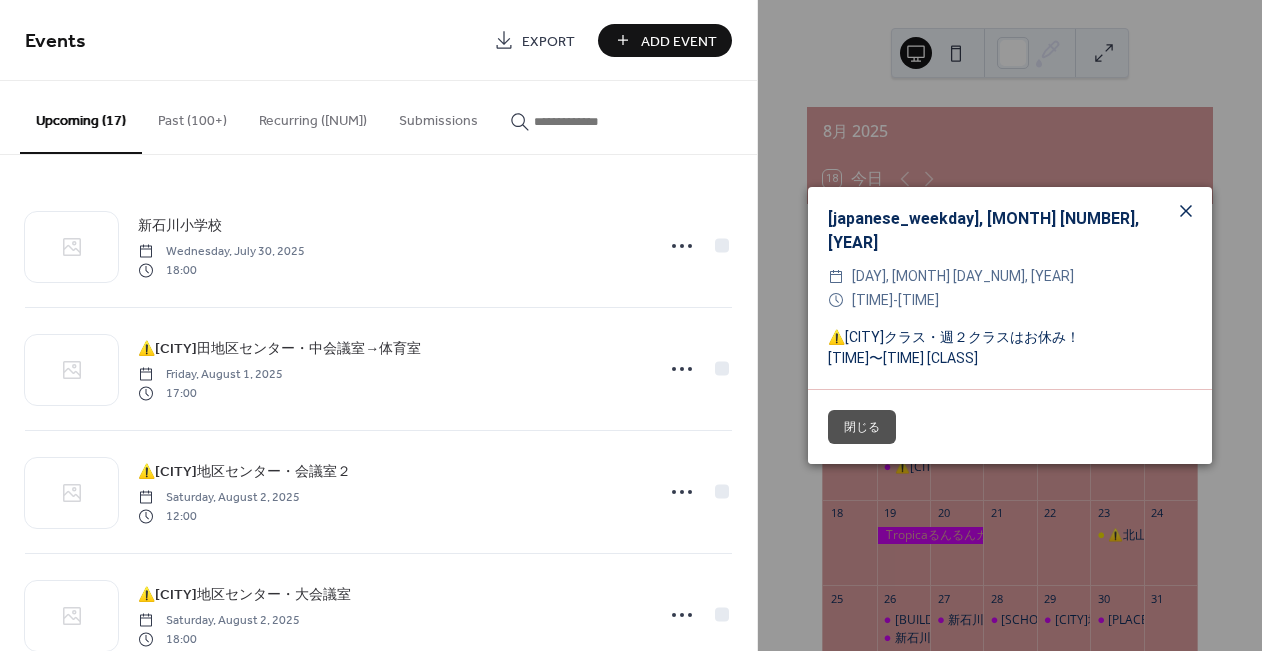 click 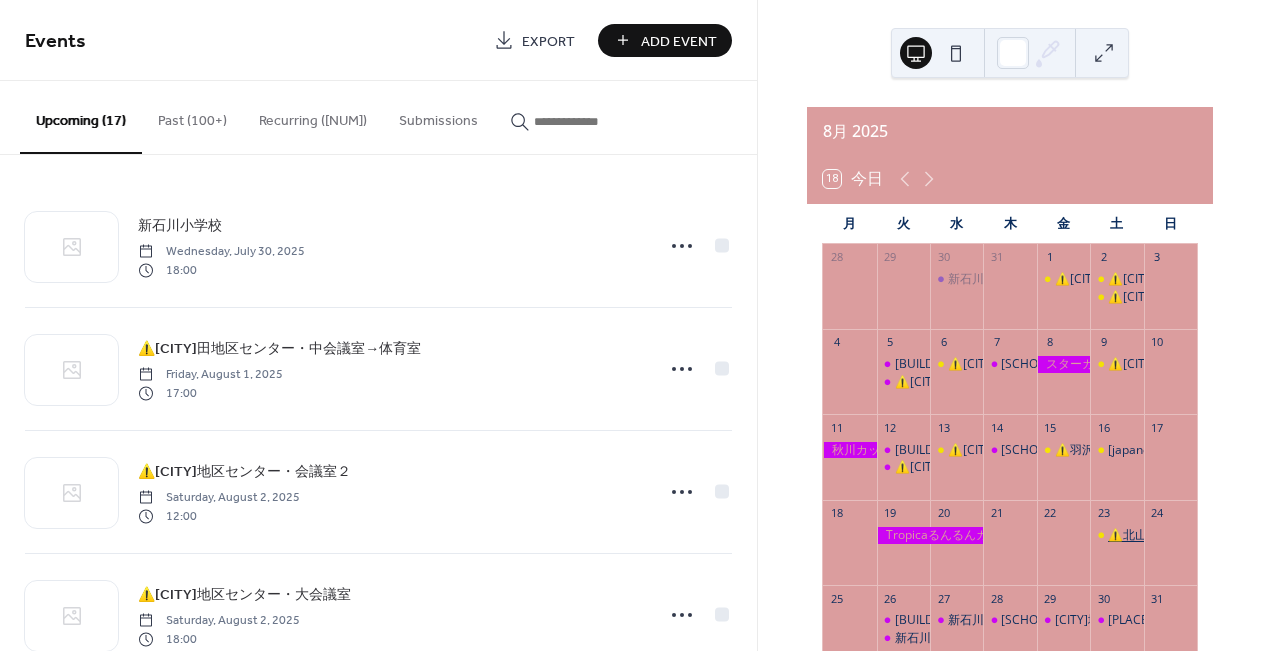 click on "⚠️北山田小学校" at bounding box center (1151, 535) 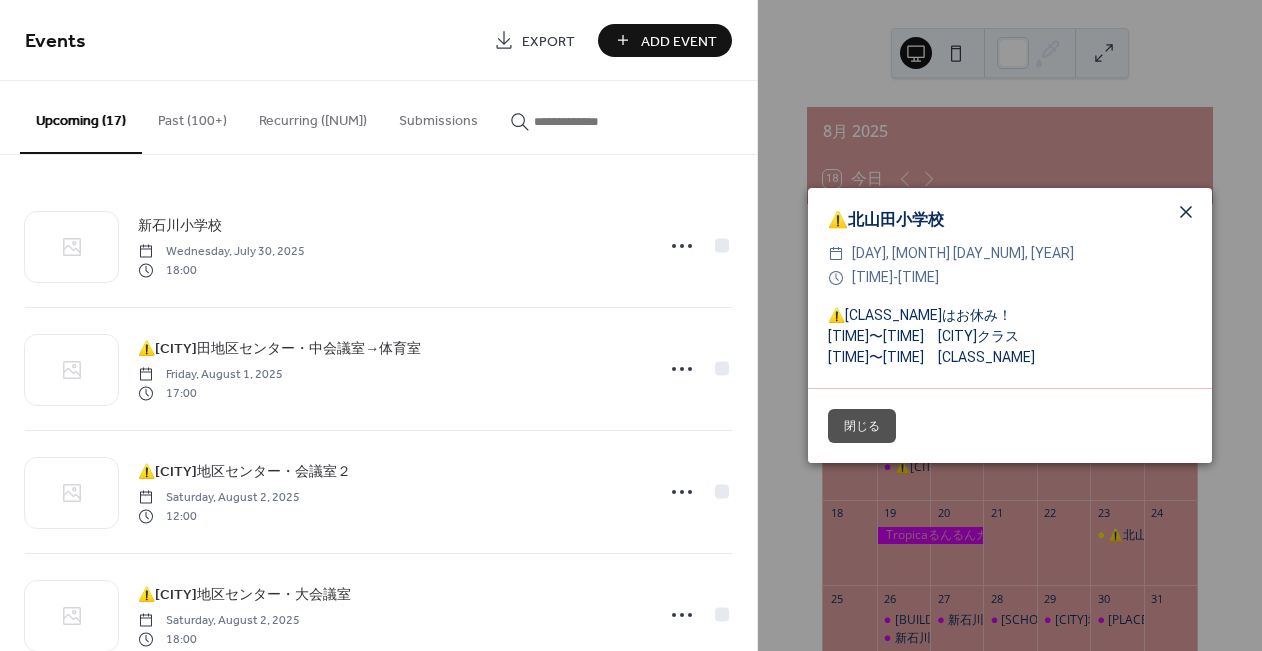 click 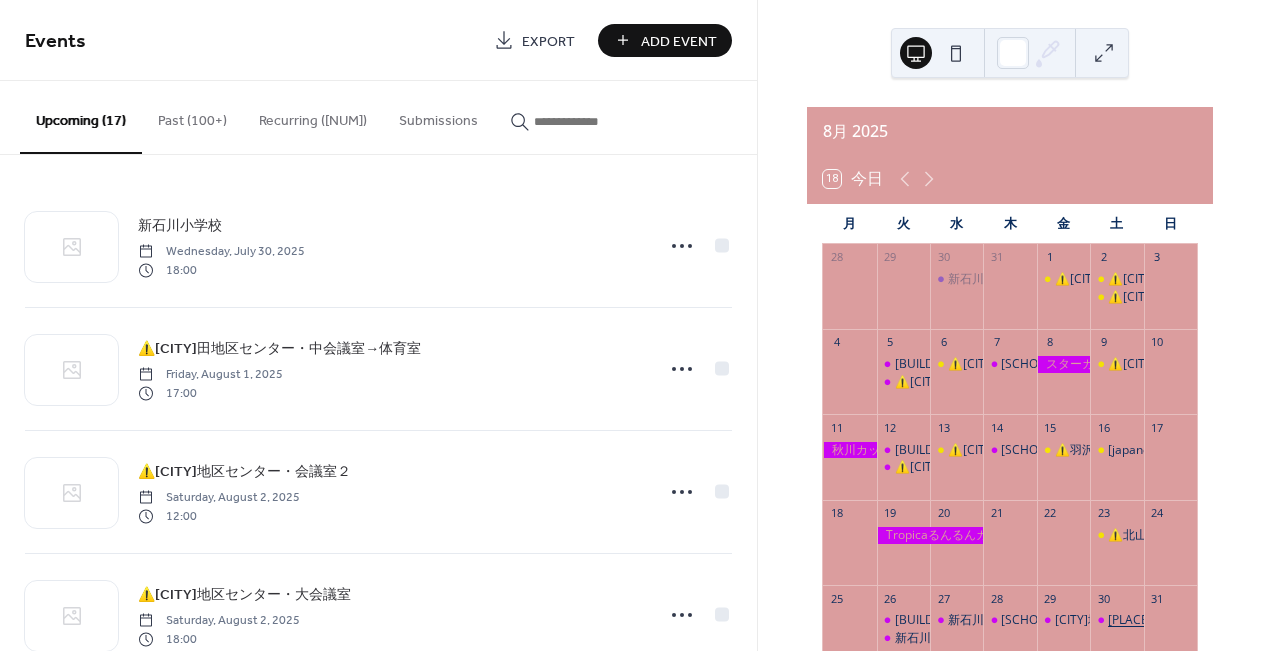 click on "北山田小学校" at bounding box center [1150, 620] 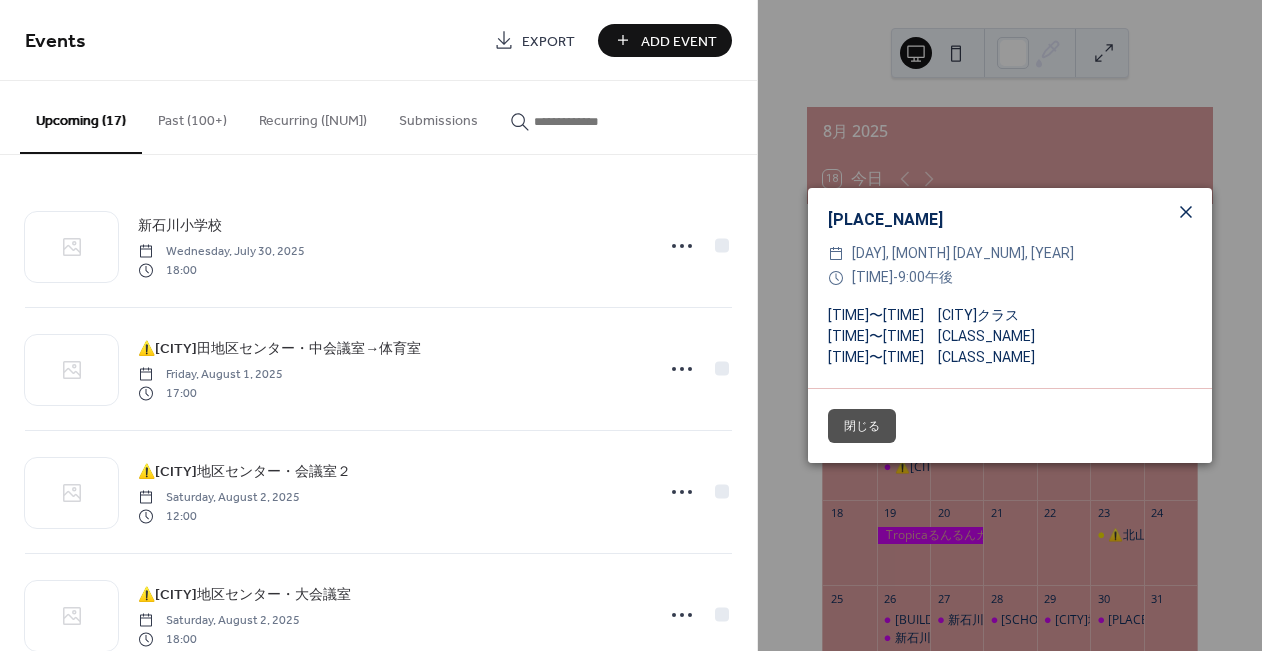 click 